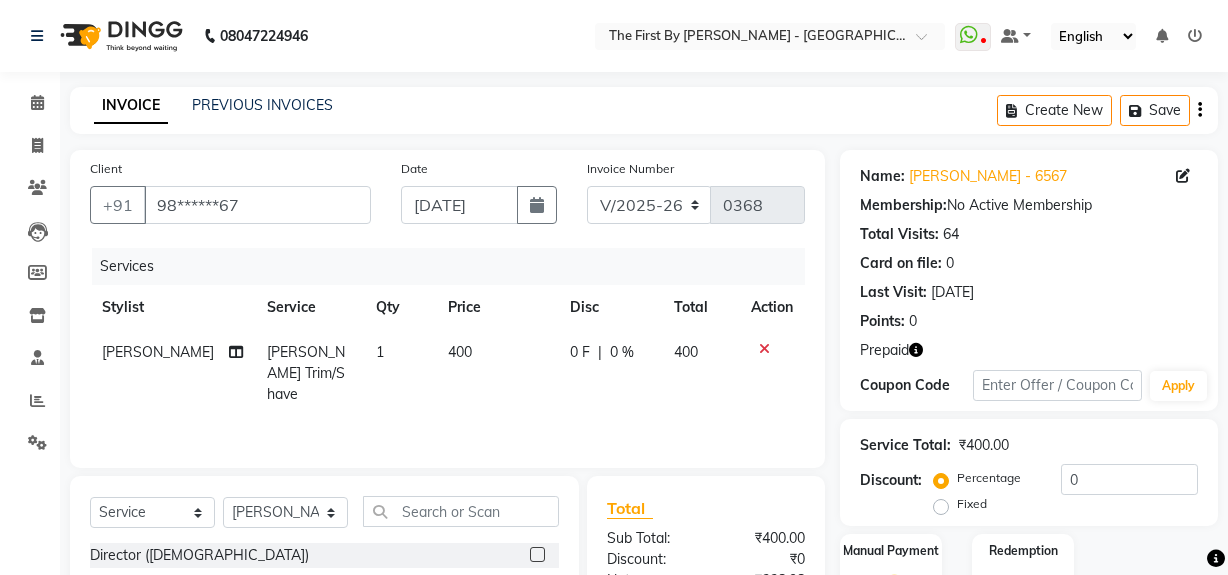 select on "6407" 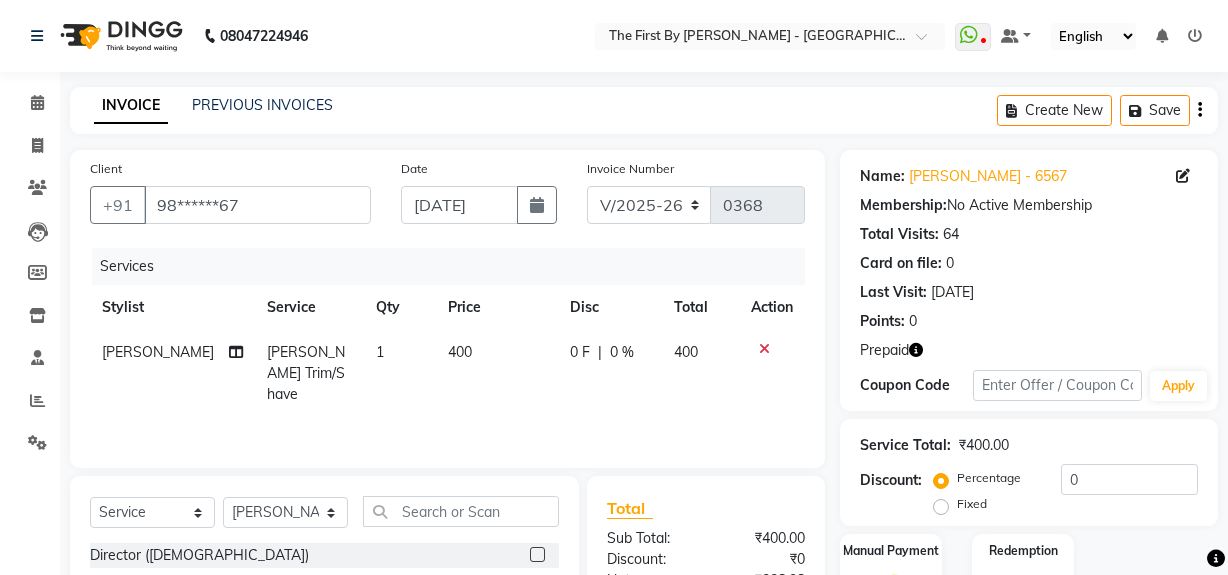 select on "service" 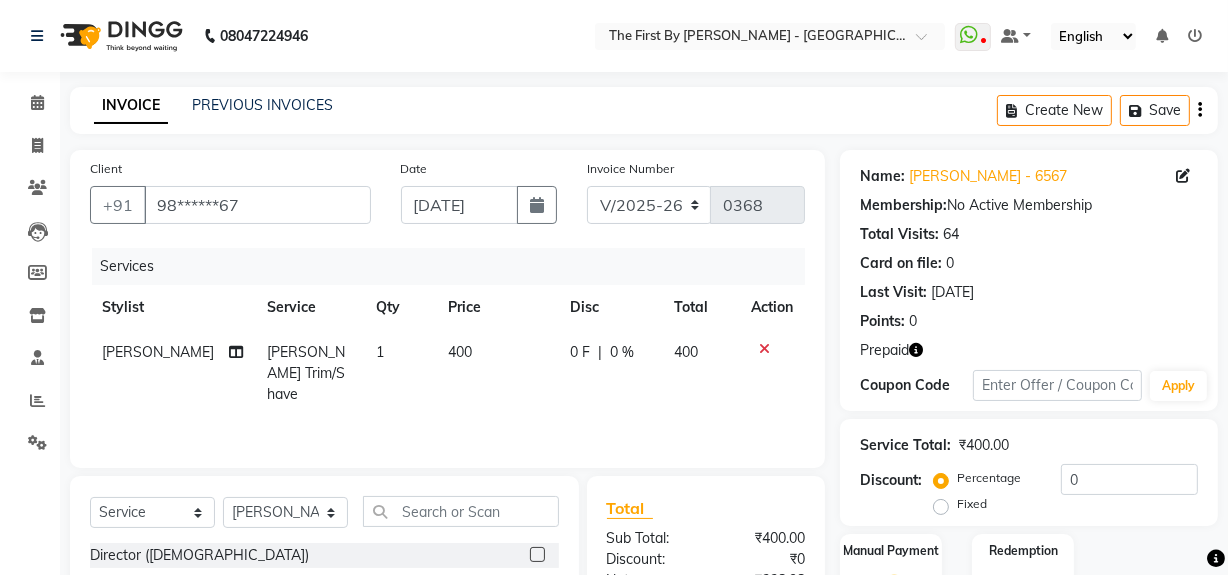 scroll, scrollTop: 0, scrollLeft: 0, axis: both 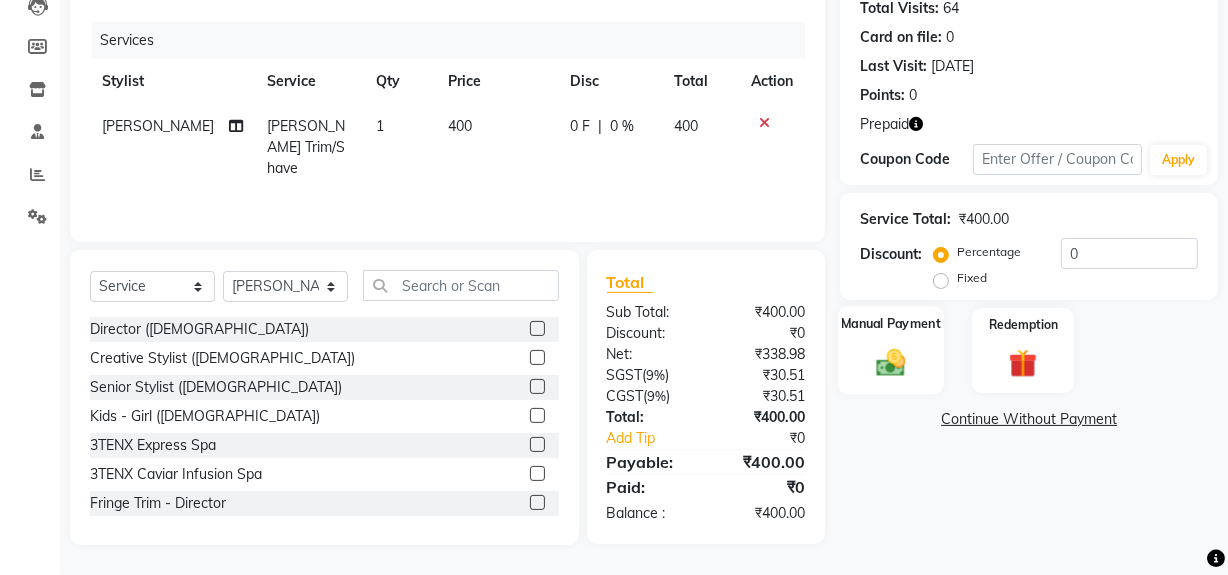 click 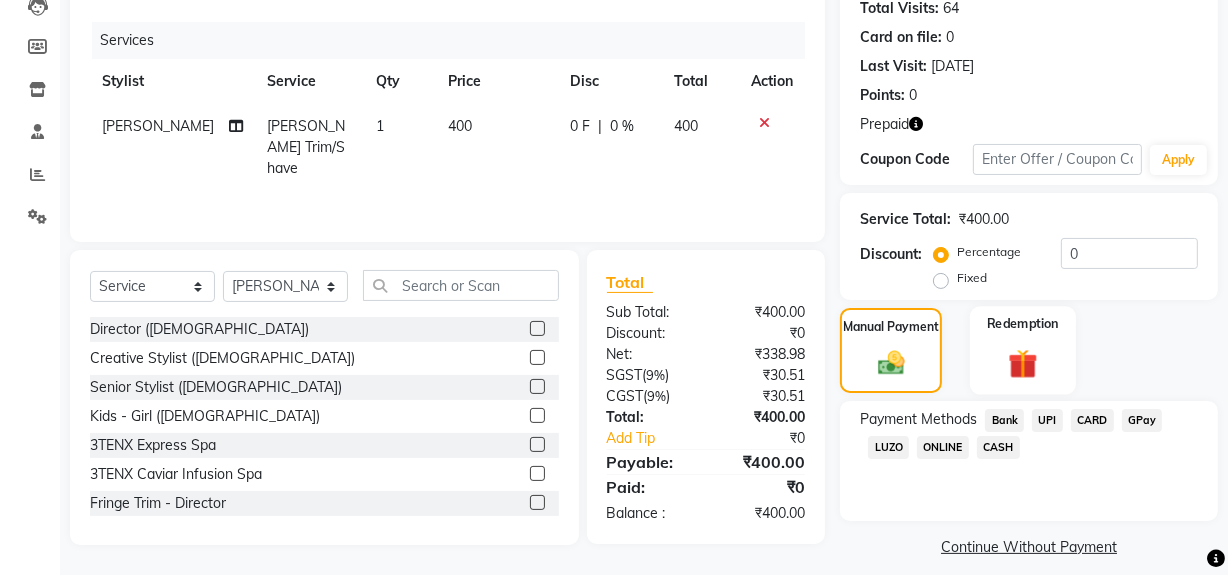 click 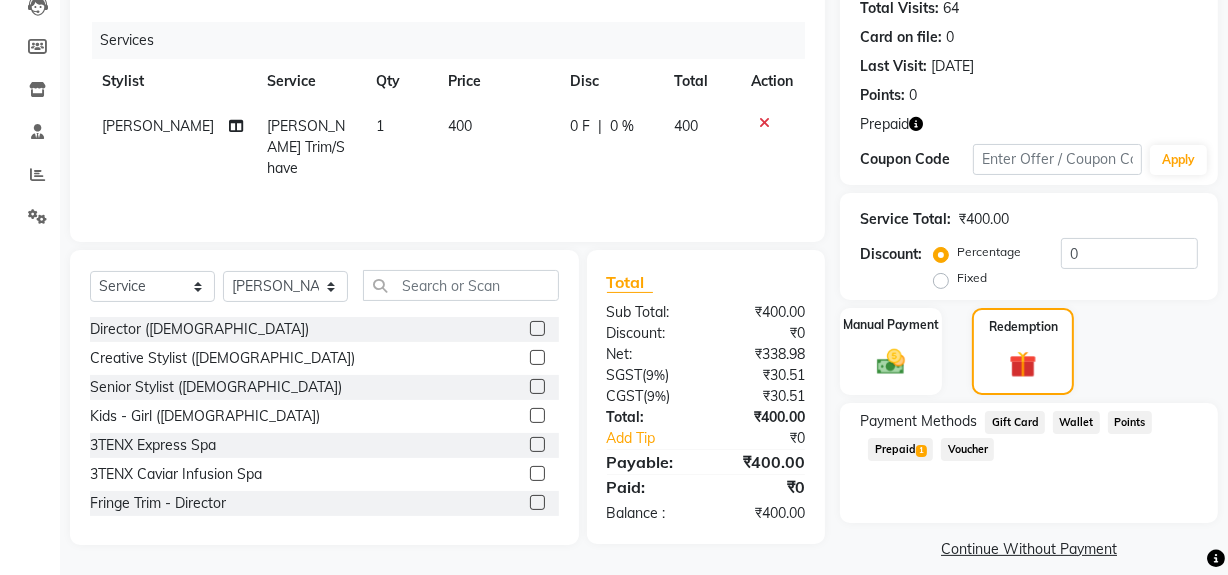click on "Prepaid  1" 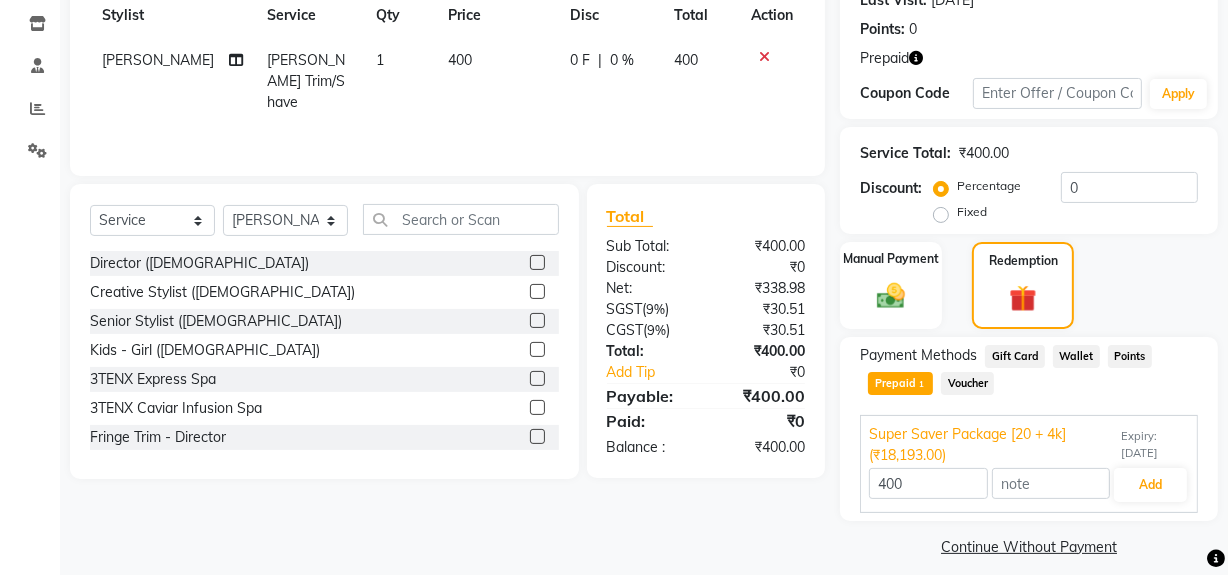 scroll, scrollTop: 307, scrollLeft: 0, axis: vertical 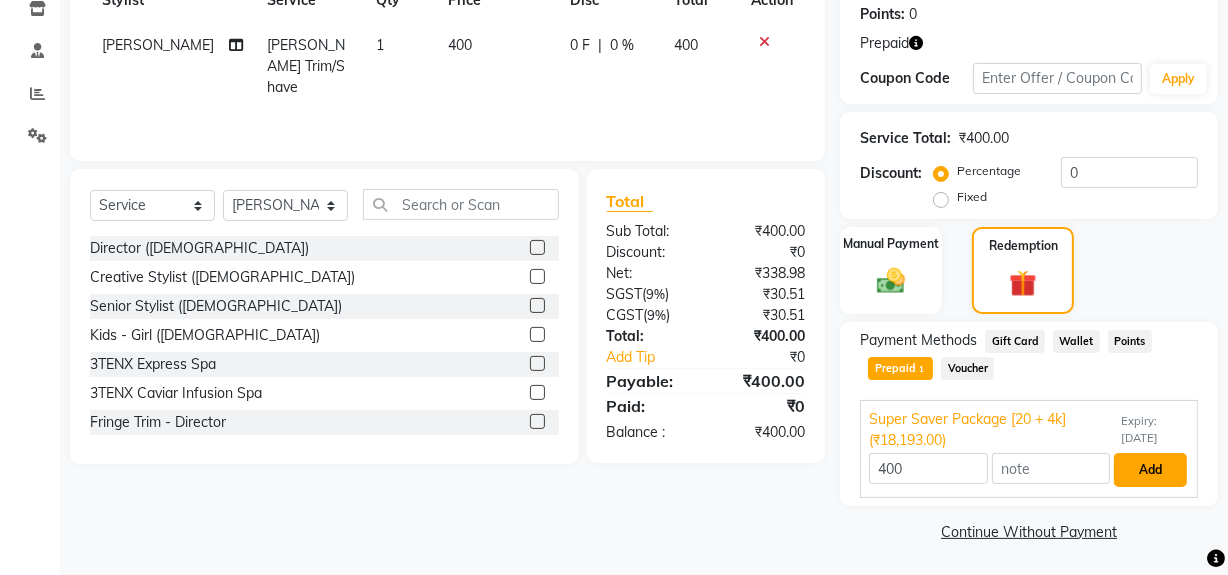 click on "Add" at bounding box center [1150, 470] 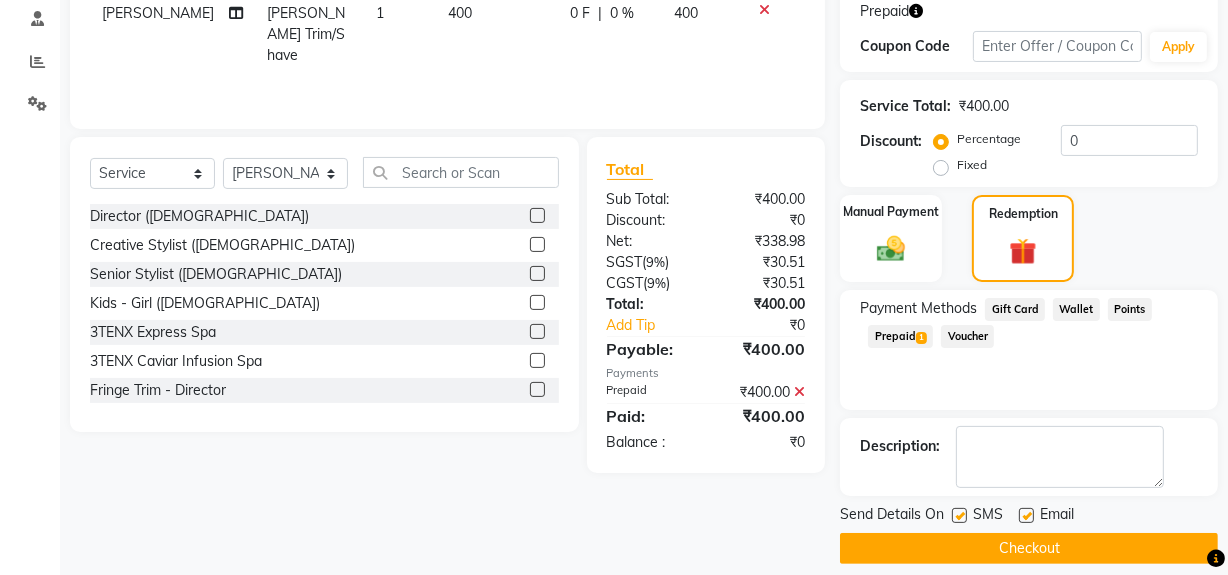 scroll, scrollTop: 356, scrollLeft: 0, axis: vertical 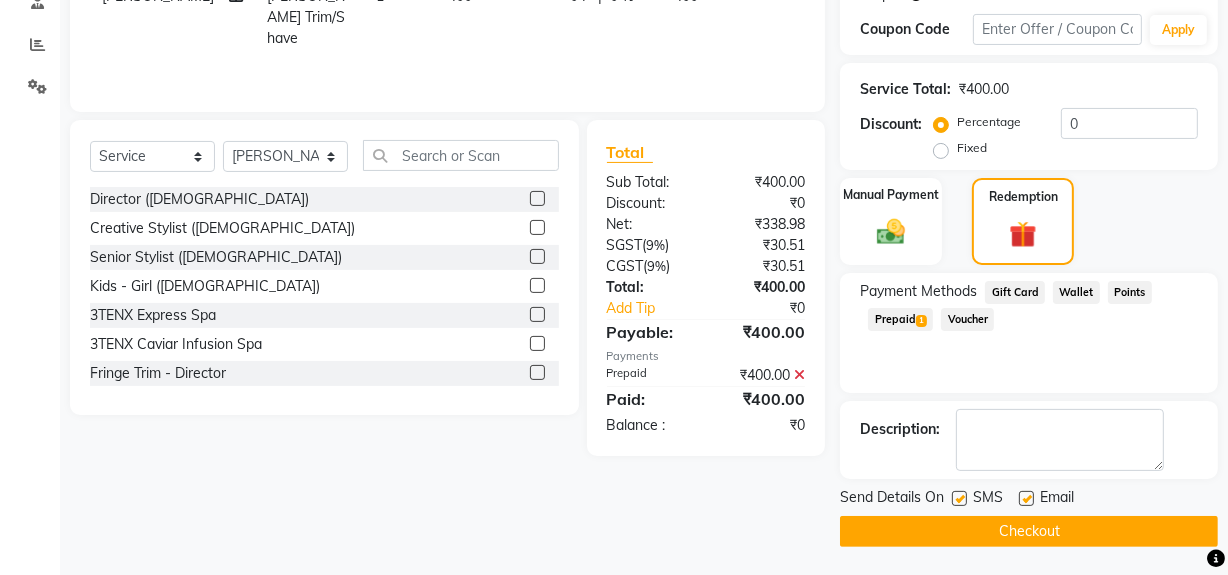 click on "Checkout" 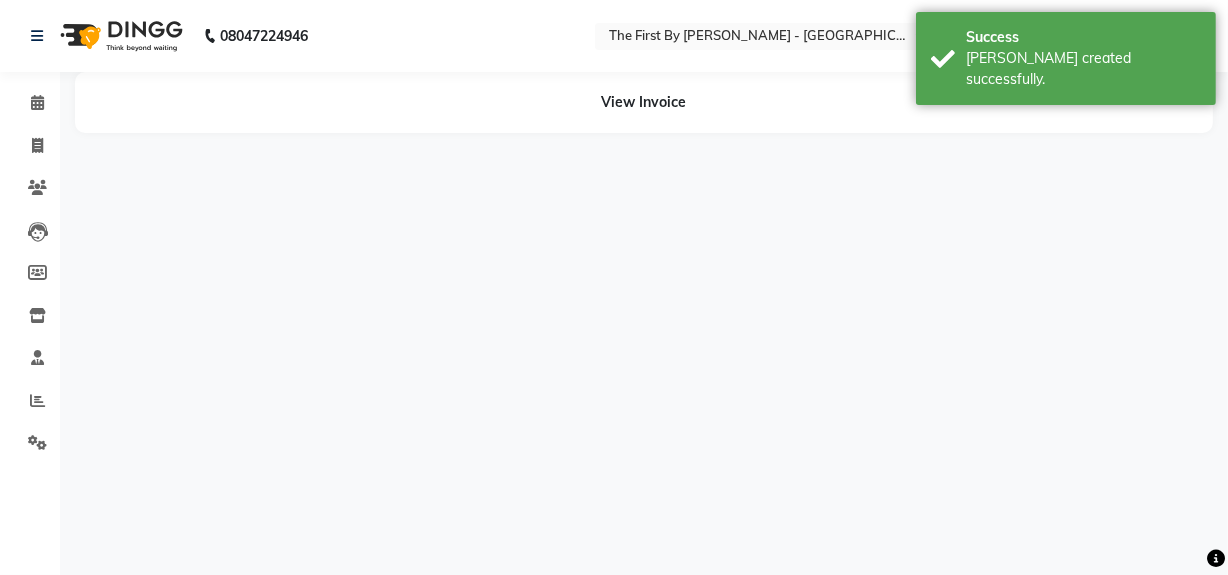 scroll, scrollTop: 0, scrollLeft: 0, axis: both 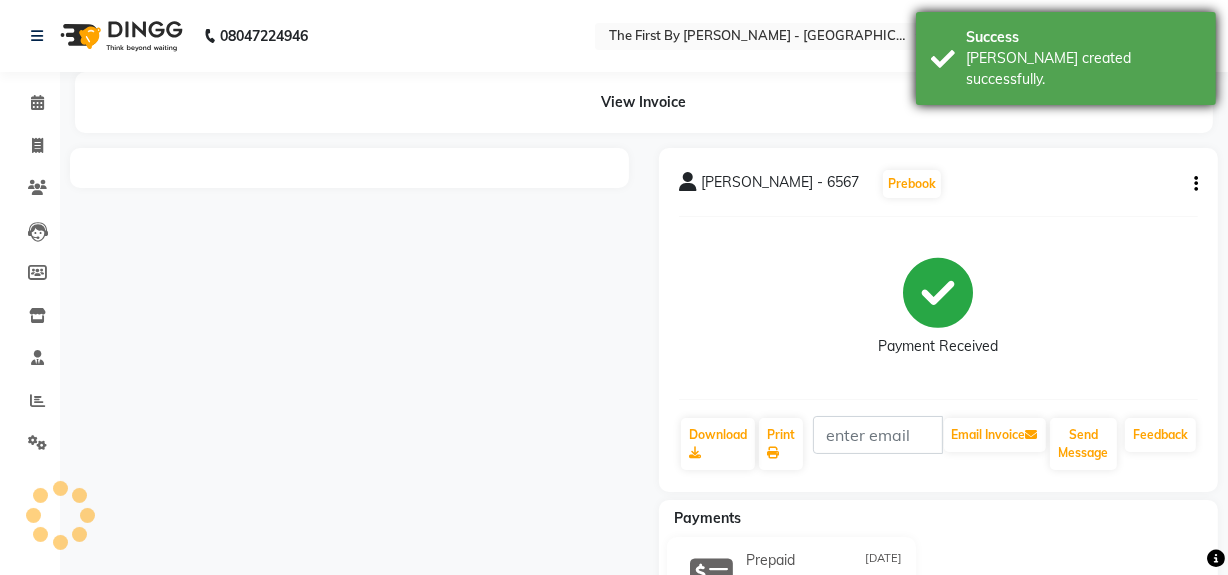 click on "Success   Bill created successfully." at bounding box center (1066, 58) 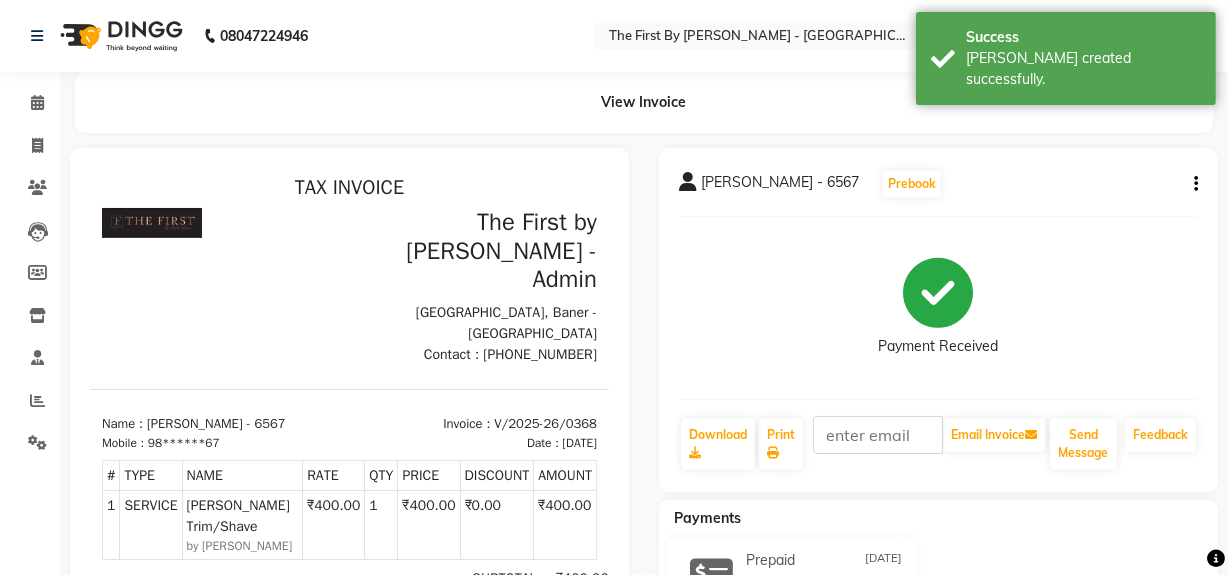 scroll, scrollTop: 0, scrollLeft: 0, axis: both 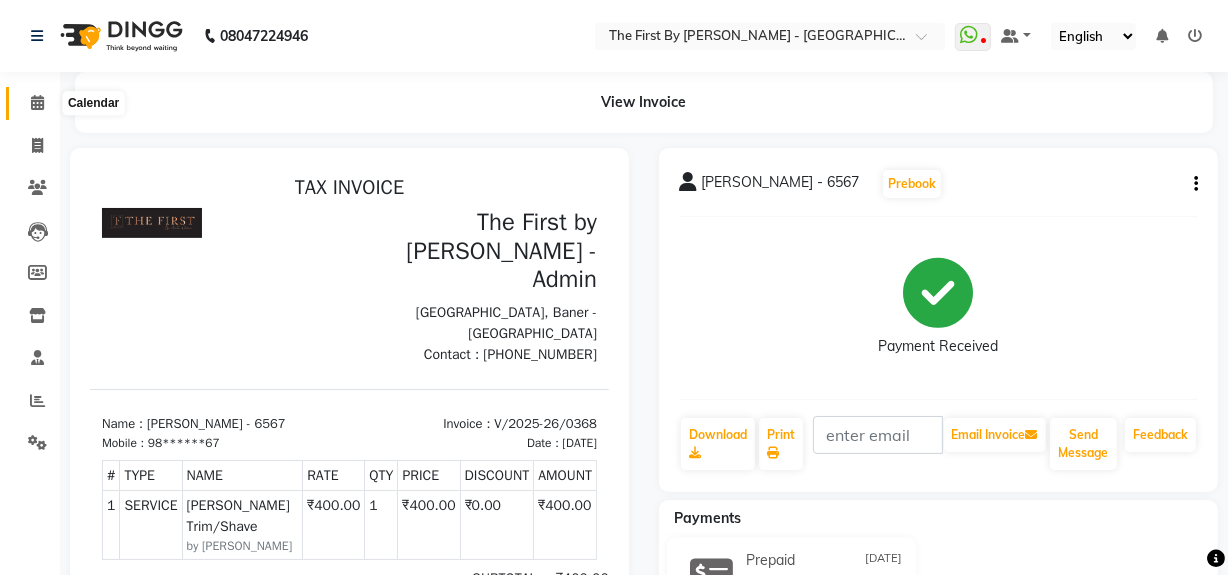 click 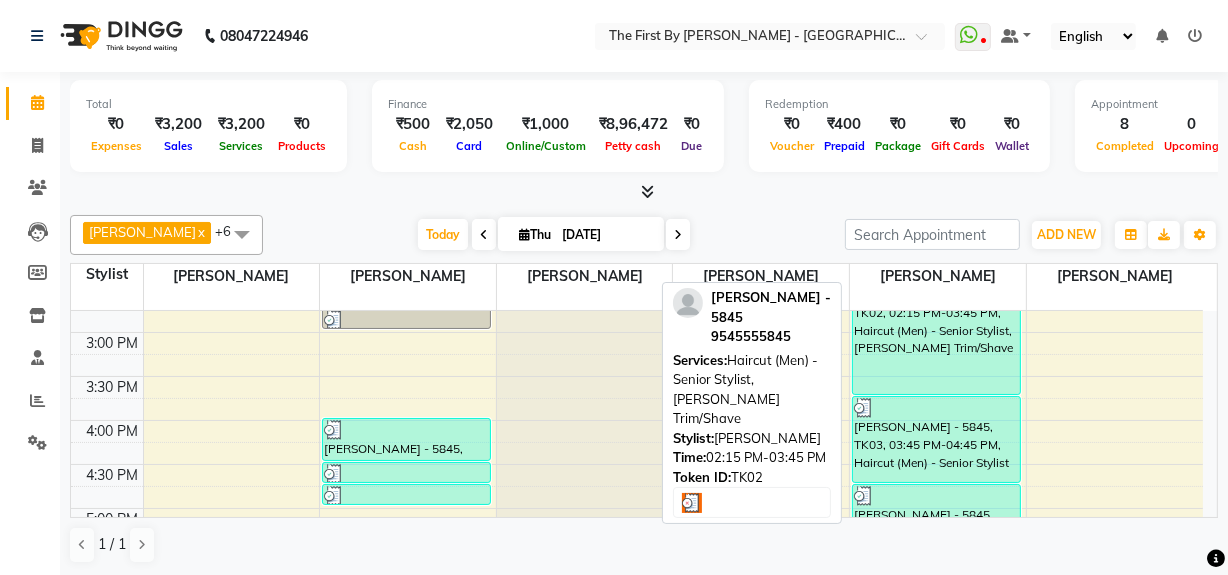 scroll, scrollTop: 818, scrollLeft: 0, axis: vertical 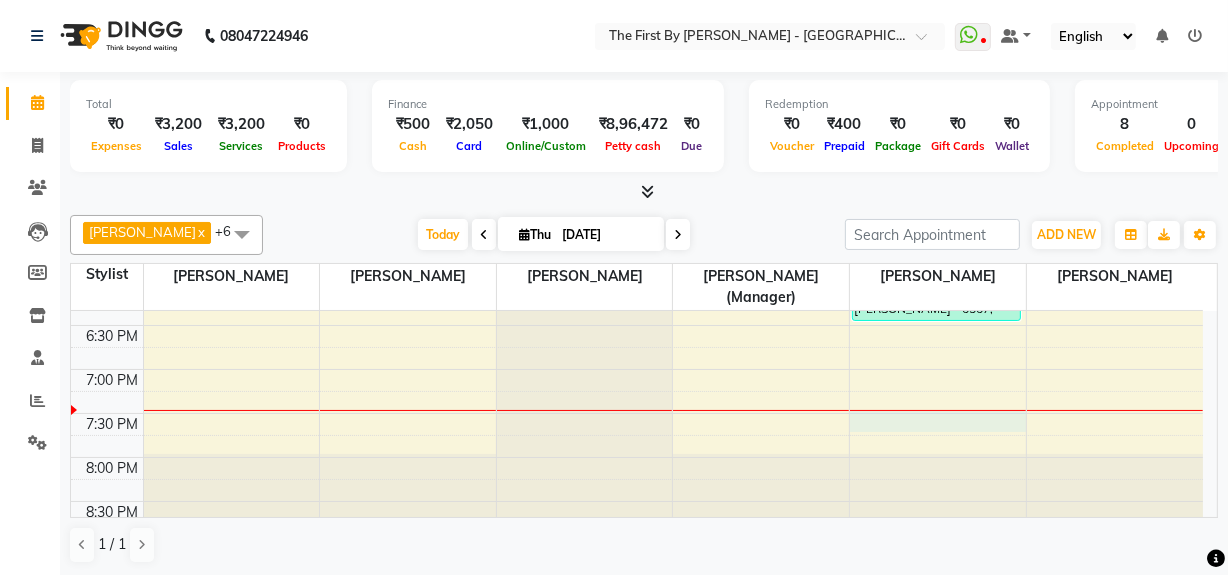 click on "8:00 AM 8:30 AM 9:00 AM 9:30 AM 10:00 AM 10:30 AM 11:00 AM 11:30 AM 12:00 PM 12:30 PM 1:00 PM 1:30 PM 2:00 PM 2:30 PM 3:00 PM 3:30 PM 4:00 PM 4:30 PM 5:00 PM 5:30 PM 6:00 PM 6:30 PM 7:00 PM 7:30 PM 8:00 PM 8:30 PM     KOMAL - 5845, TK02, 02:15 PM-02:45 PM, Waxing - Full Arms: (Rica)     KOMAL - 5845, TK02, 02:45 PM-03:00 PM, Brows : Wax & Thread - Eyebrows     KOMAL - 5845, TK03, 04:00 PM-04:30 PM, Waxing - Full Arms: (Rica)     KOMAL - 5845, TK03, 04:30 PM-04:45 PM, Brows : Wax & Thread - Eyebrows     KOMAL - 5845, TK03, 04:45 PM-05:00 PM, Brows : Wax & Thread - Forehead  ( Thread)     Shankar ., TK01, 01:15 PM-02:15 PM, Haircut (Men) - Senior Stylist     KOMAL - 5845, TK02, 02:15 PM-03:45 PM, Haircut (Men) - Senior Stylist,Beard - Beard Trim/Shave     KOMAL - 5845, TK03, 03:45 PM-04:45 PM, Haircut (Men) - Senior Stylist     KOMAL - 5845, TK03, 04:45 PM-05:15 PM, Beard - Beard Trim/Shave     RAMESH PATEL - 6567, TK04, 06:00 PM-06:30 PM, Beard - Beard Trim/Shave" at bounding box center (637, -27) 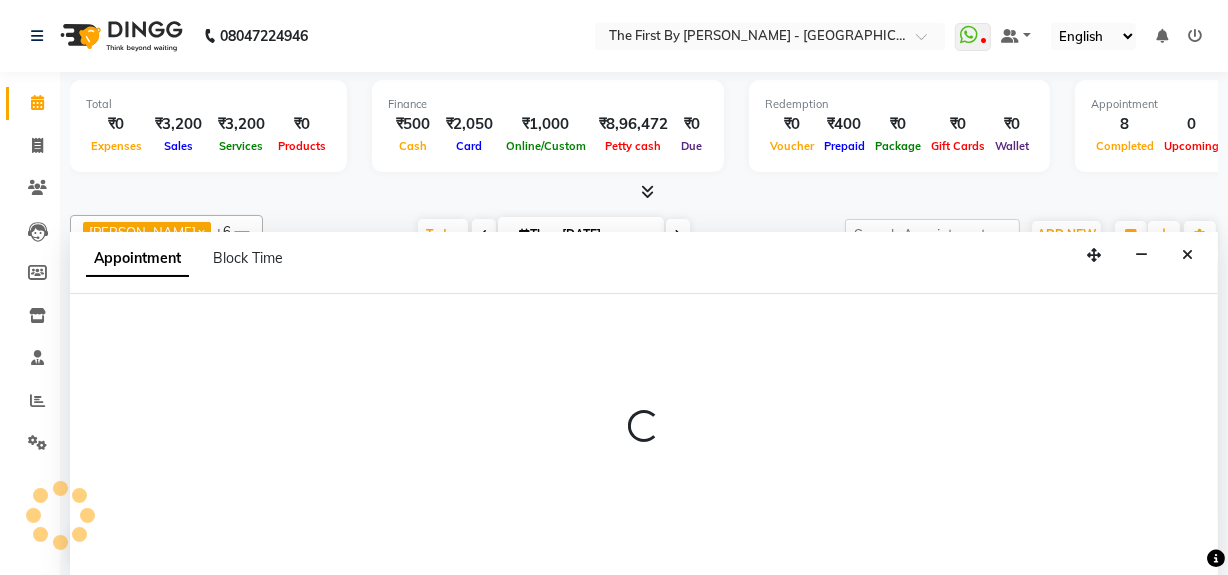 scroll, scrollTop: 0, scrollLeft: 0, axis: both 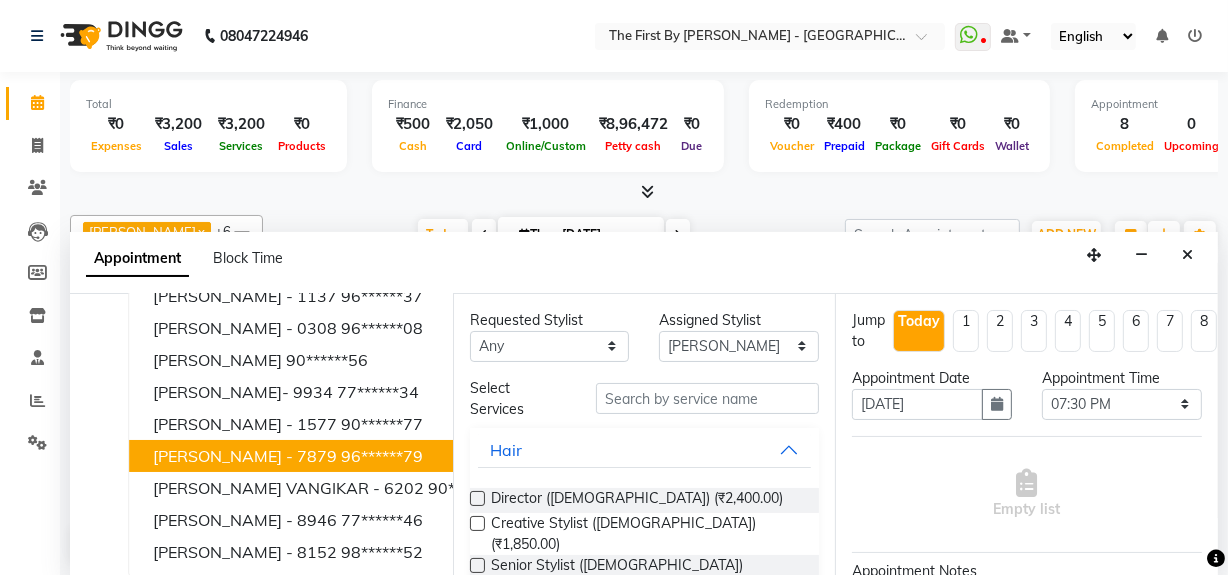click on "96******79" at bounding box center (382, 456) 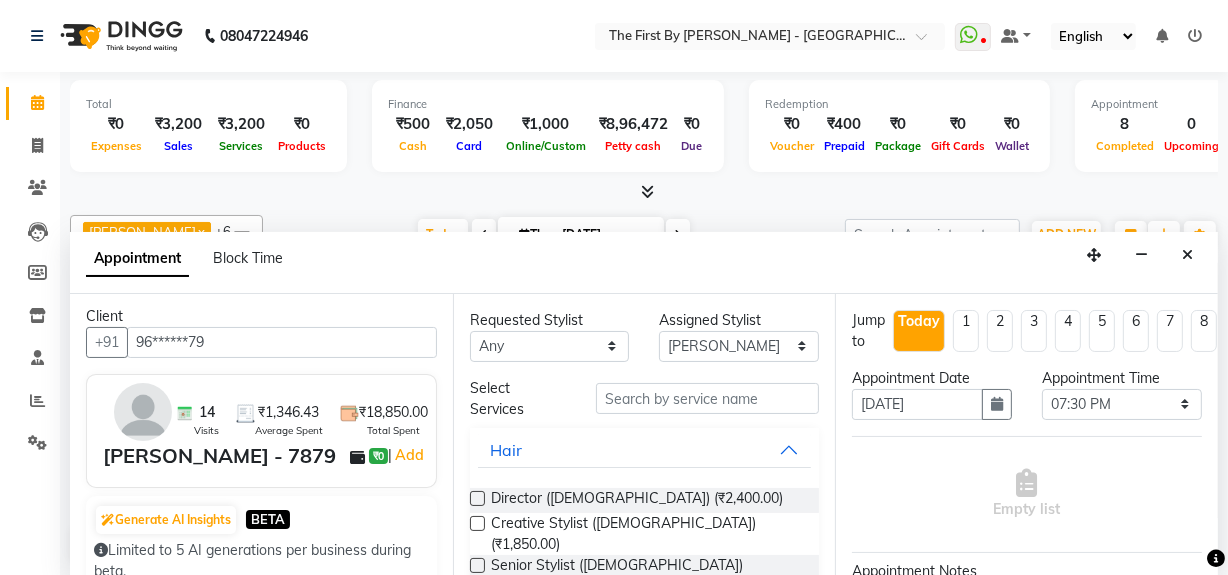 scroll, scrollTop: 0, scrollLeft: 0, axis: both 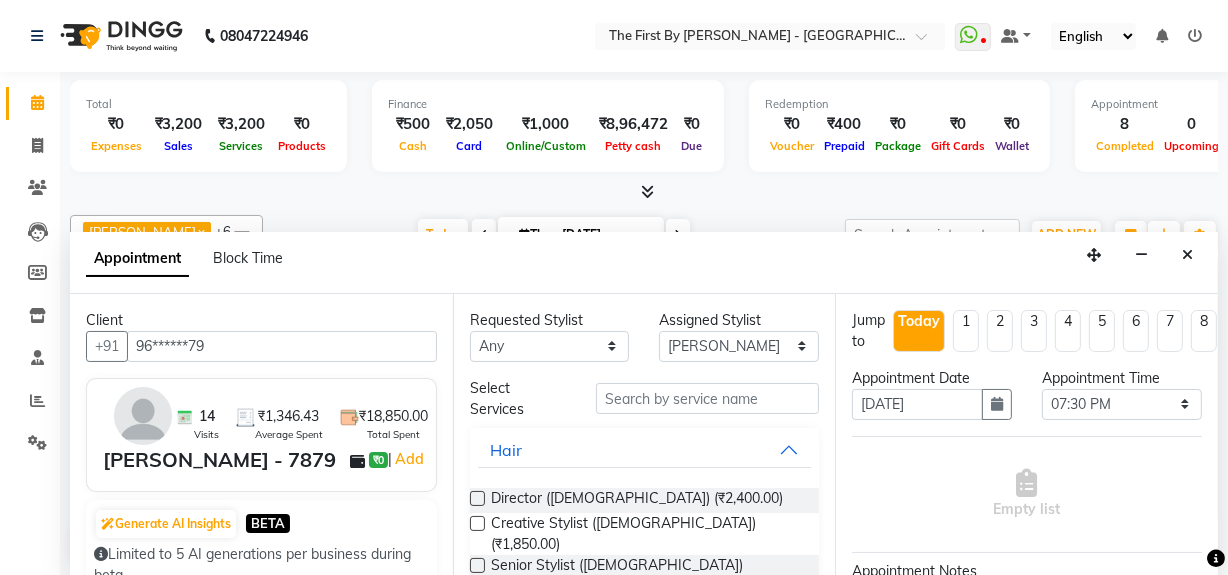 type on "96******79" 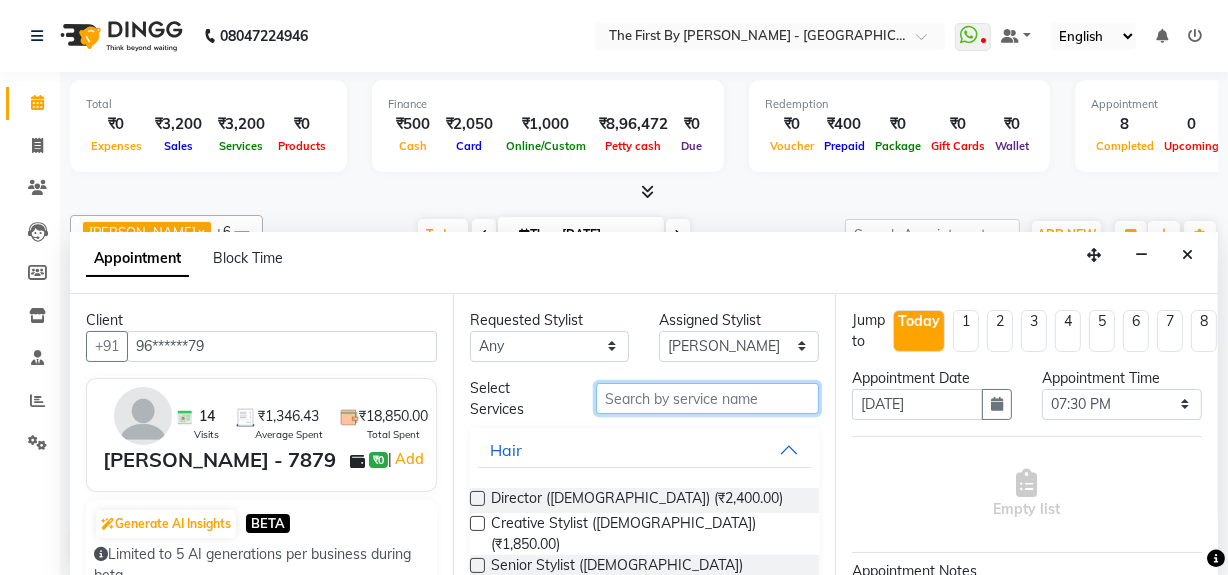 click at bounding box center [707, 398] 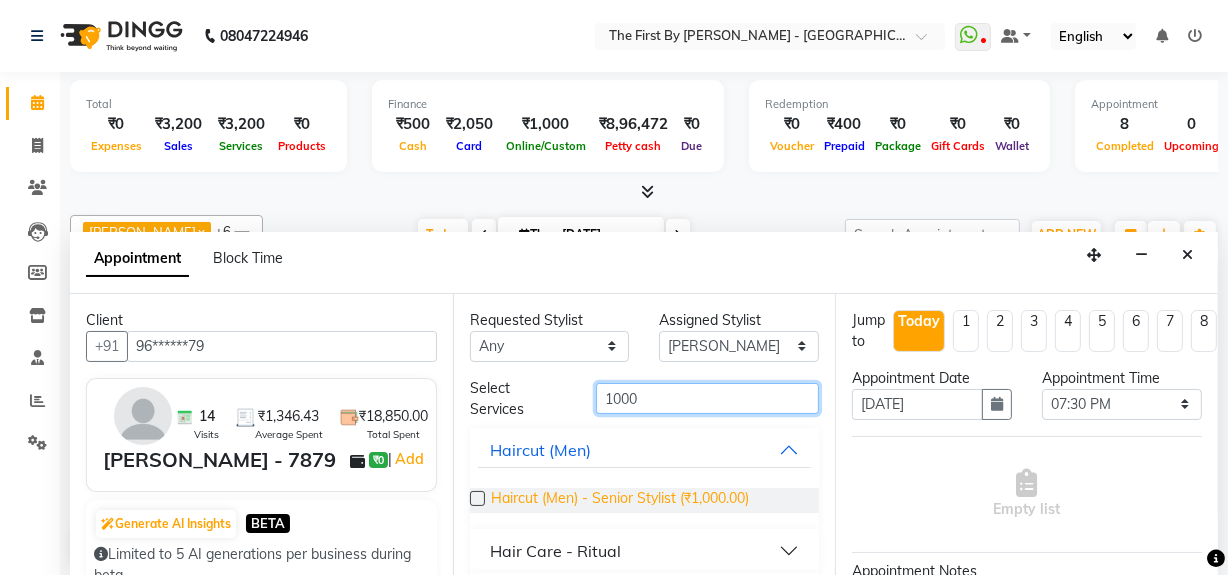 type on "1000" 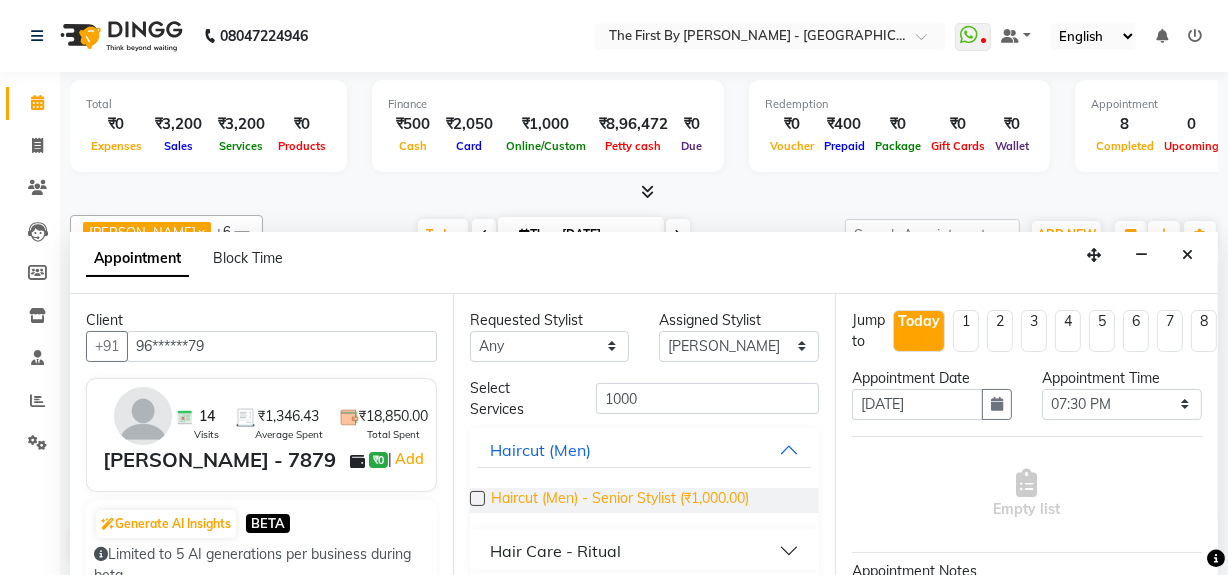 click on "Haircut (Men) - Senior Stylist (₹1,000.00)" at bounding box center [620, 500] 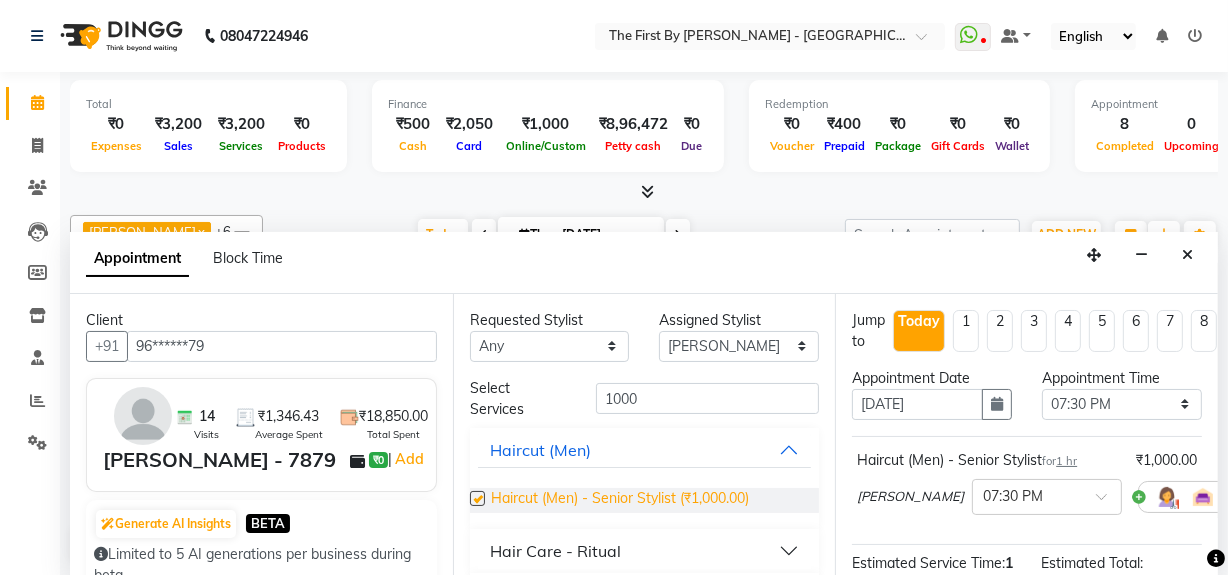 checkbox on "false" 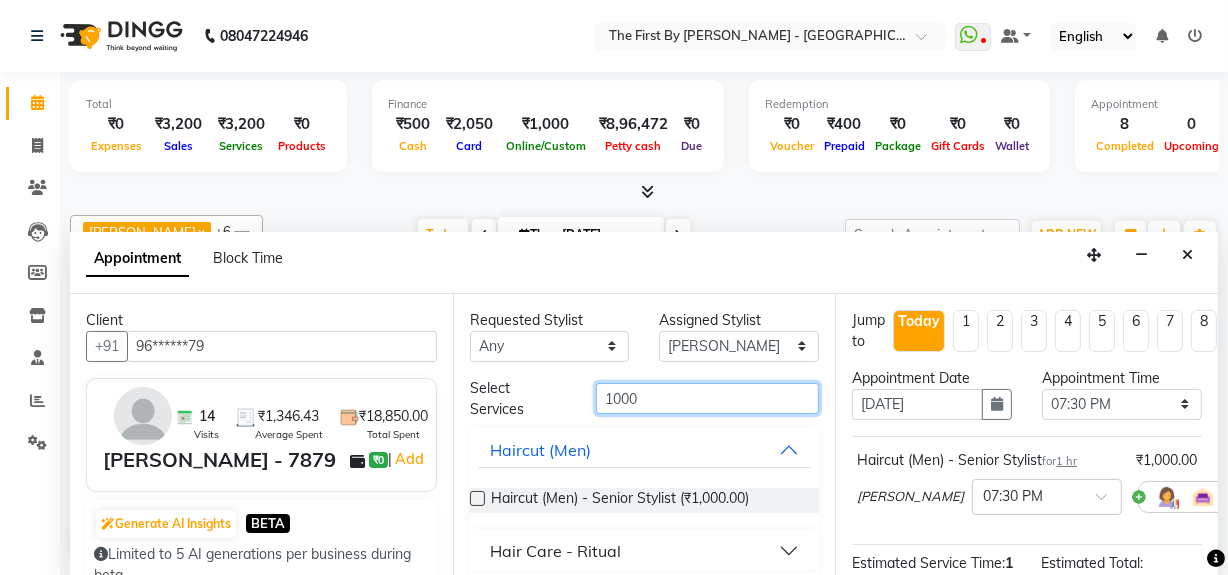 click on "1000" at bounding box center (707, 398) 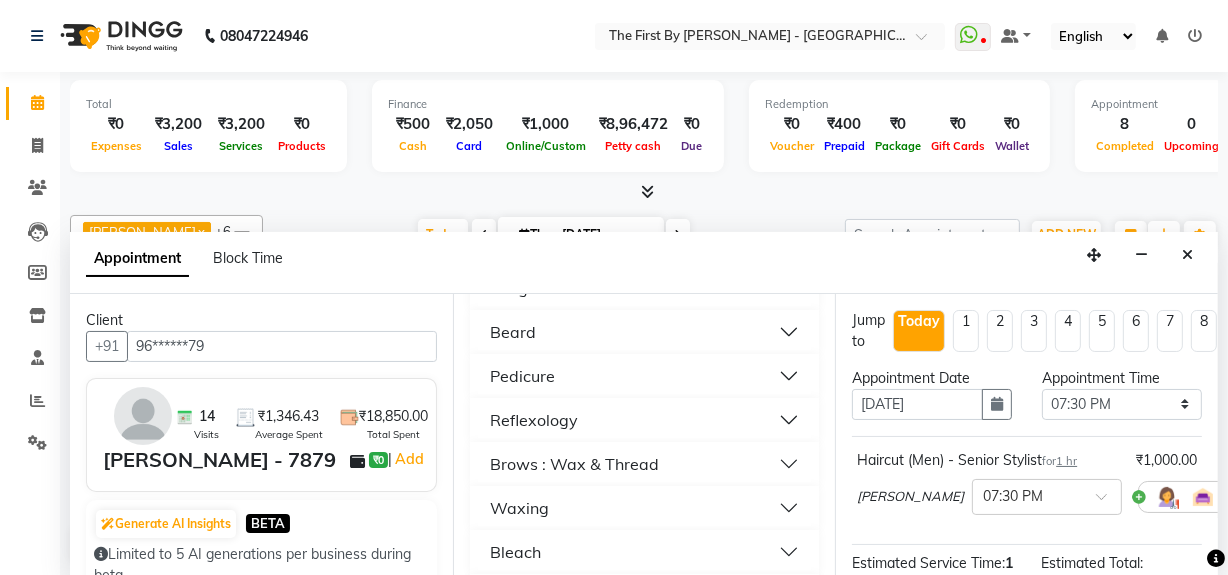 scroll, scrollTop: 272, scrollLeft: 0, axis: vertical 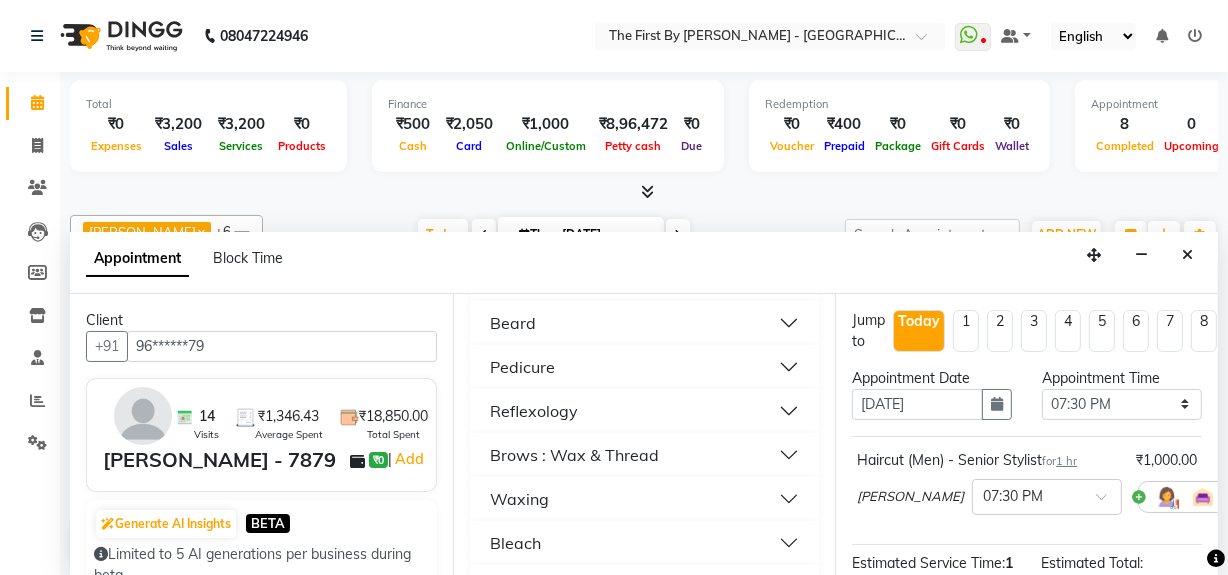 type on "400" 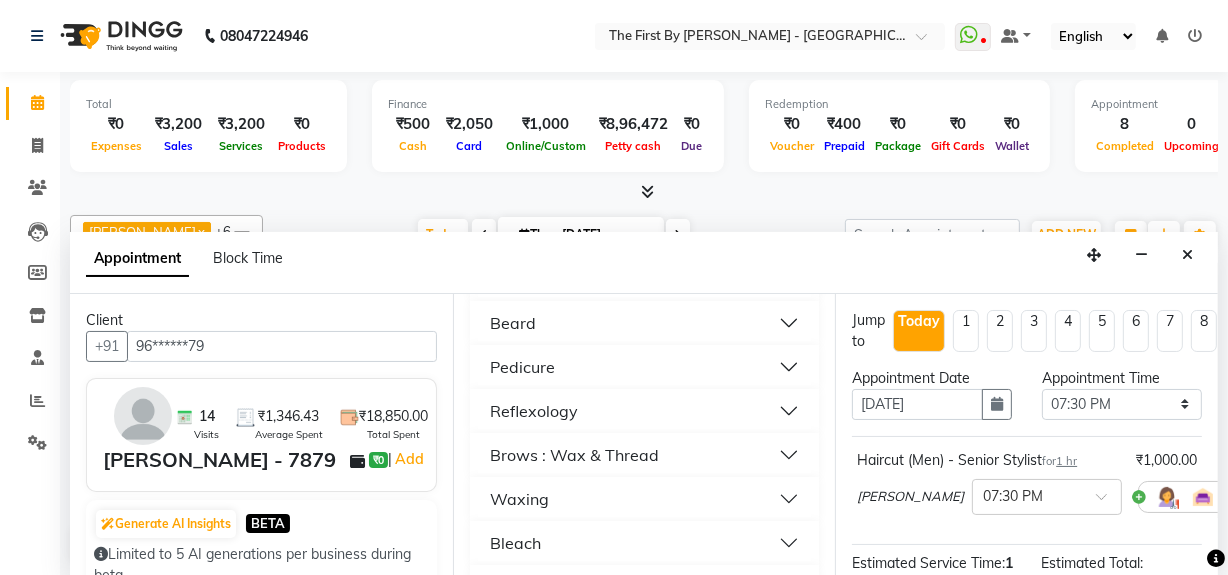 click on "Beard" at bounding box center (645, 323) 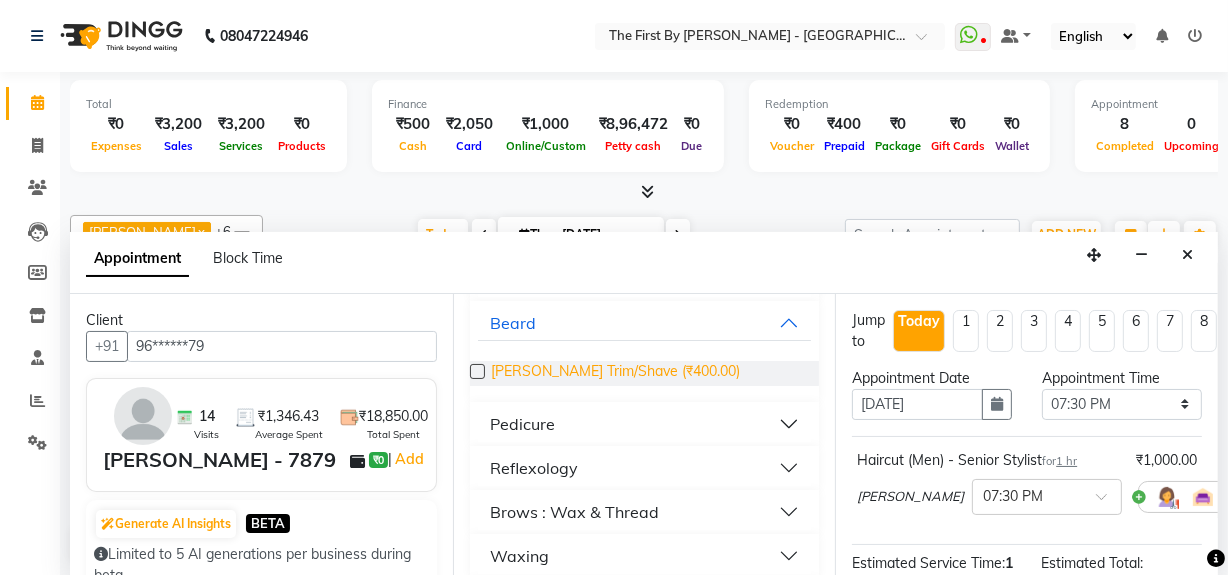 click on "Beard - Beard Trim/Shave (₹400.00)" at bounding box center (615, 373) 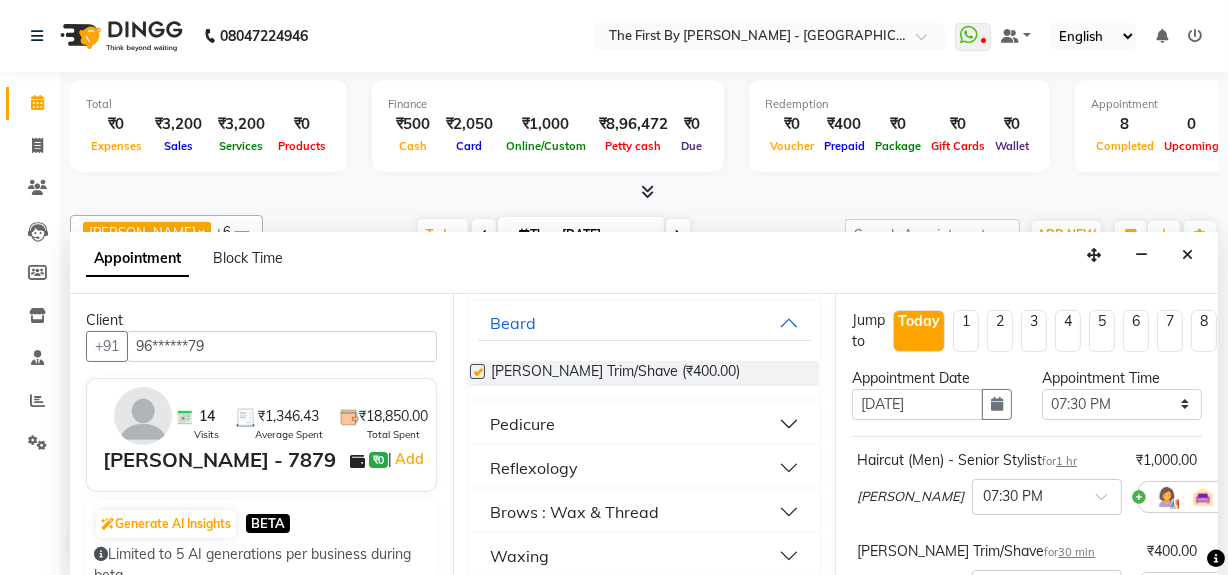checkbox on "false" 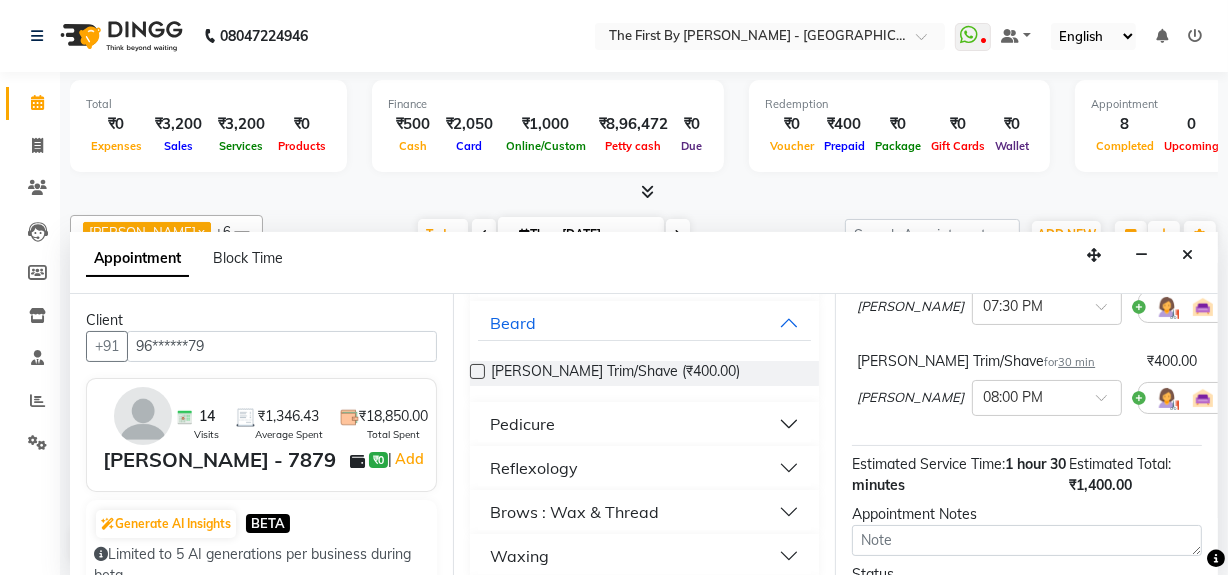 scroll, scrollTop: 390, scrollLeft: 0, axis: vertical 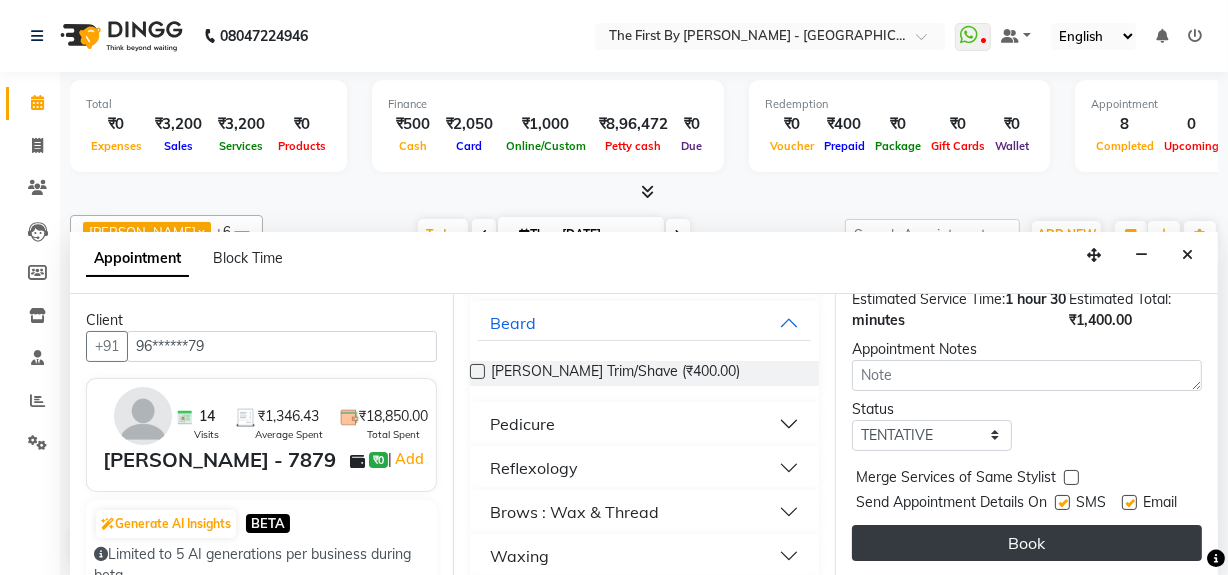 click on "Book" at bounding box center (1027, 543) 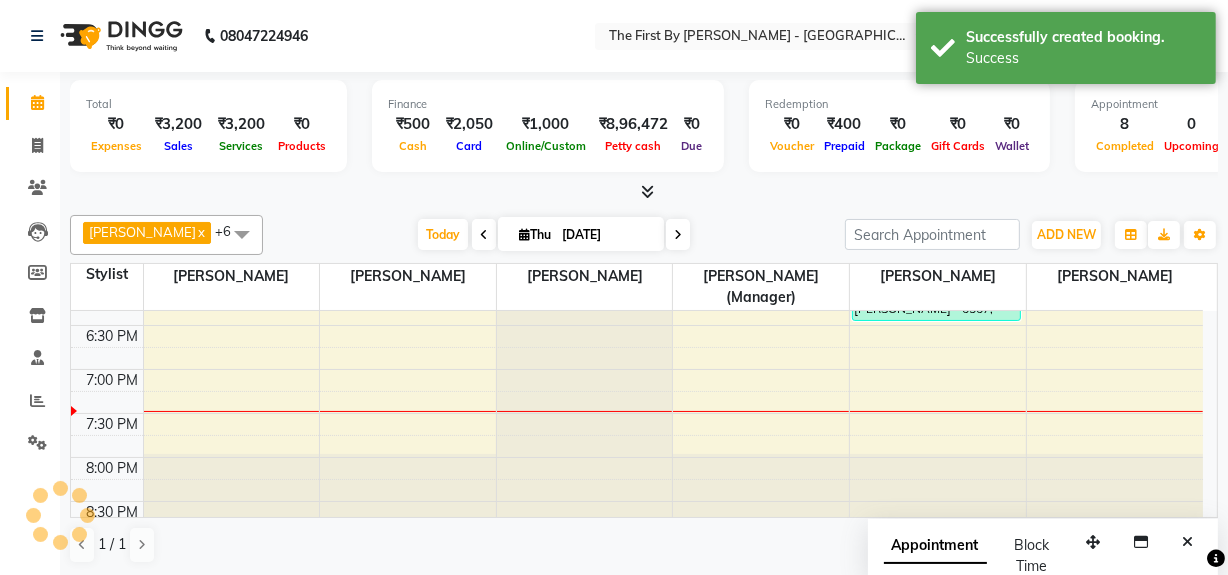 scroll, scrollTop: 0, scrollLeft: 0, axis: both 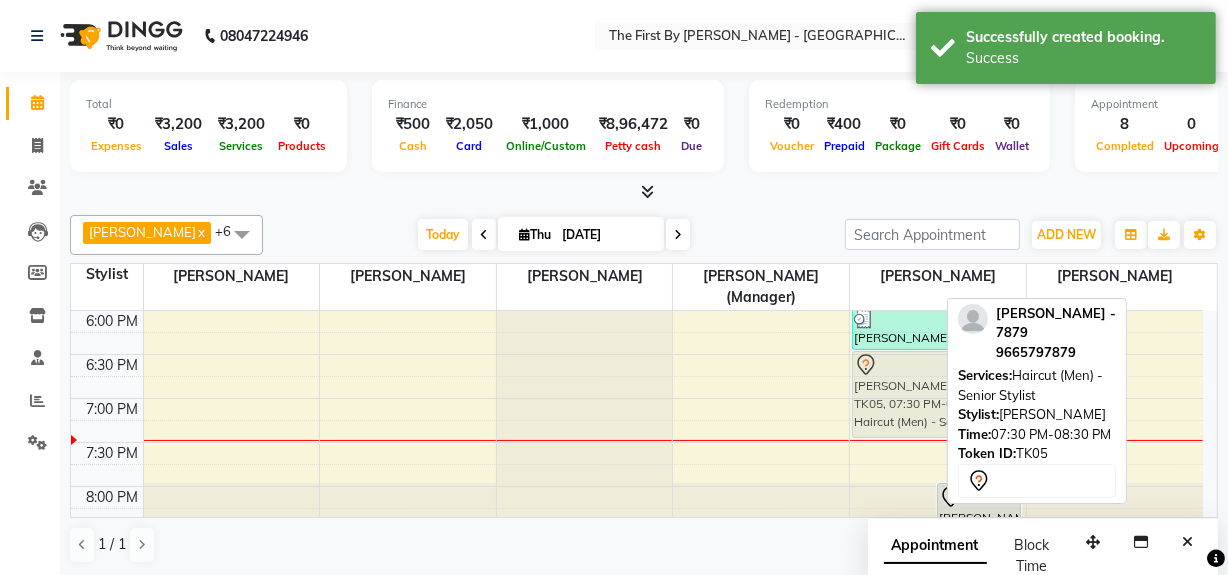 drag, startPoint x: 911, startPoint y: 425, endPoint x: 924, endPoint y: 372, distance: 54.571056 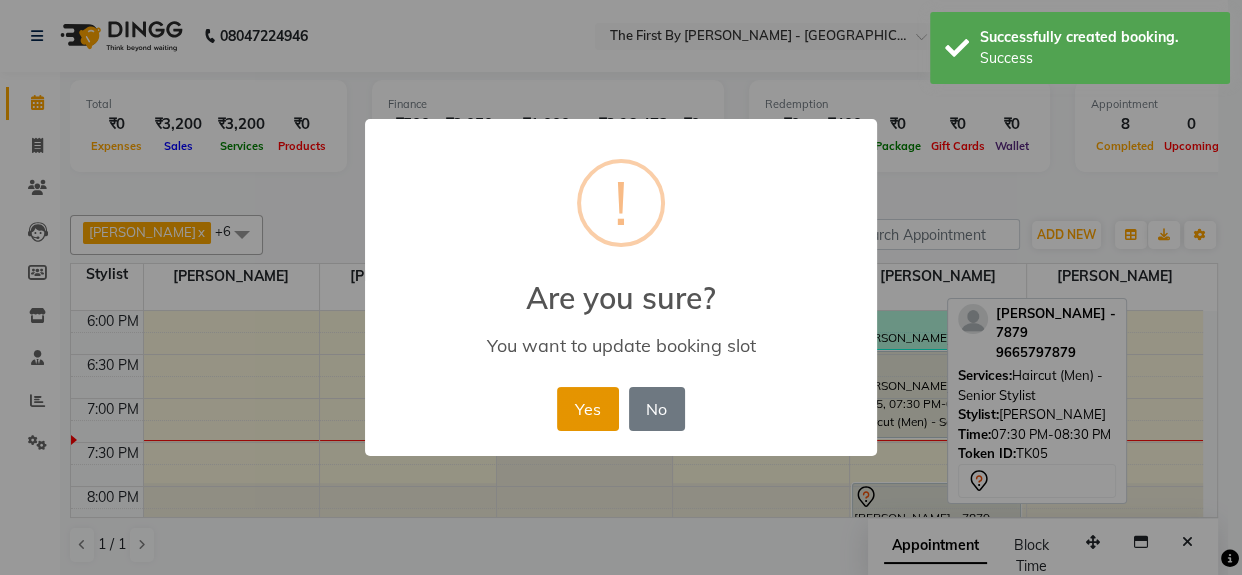 click on "Yes" at bounding box center [587, 409] 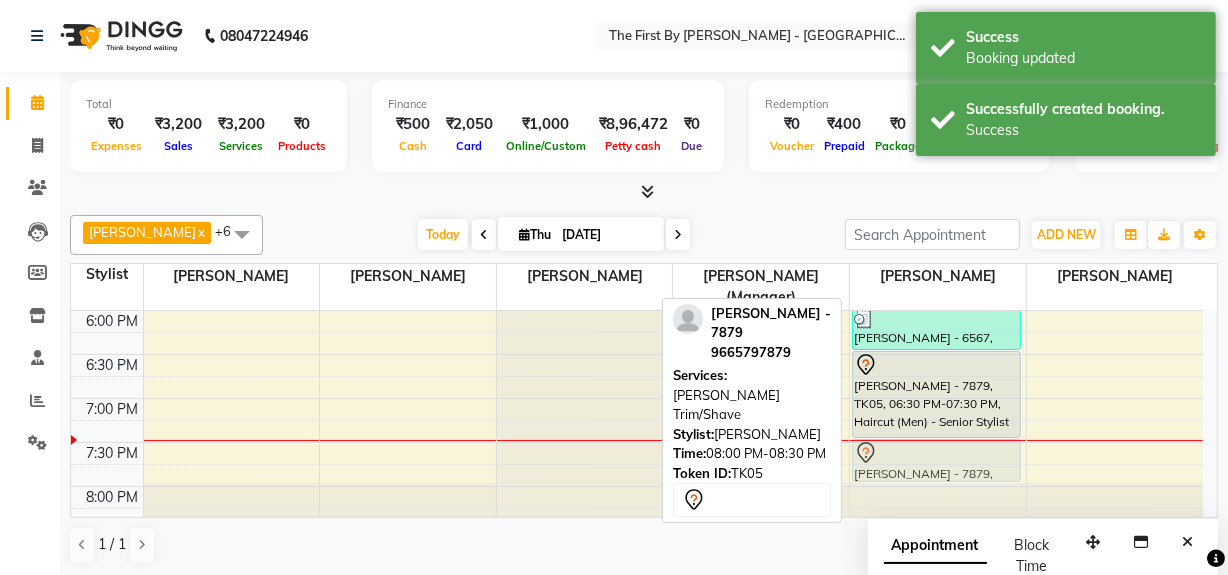 drag, startPoint x: 899, startPoint y: 498, endPoint x: 907, endPoint y: 448, distance: 50.635956 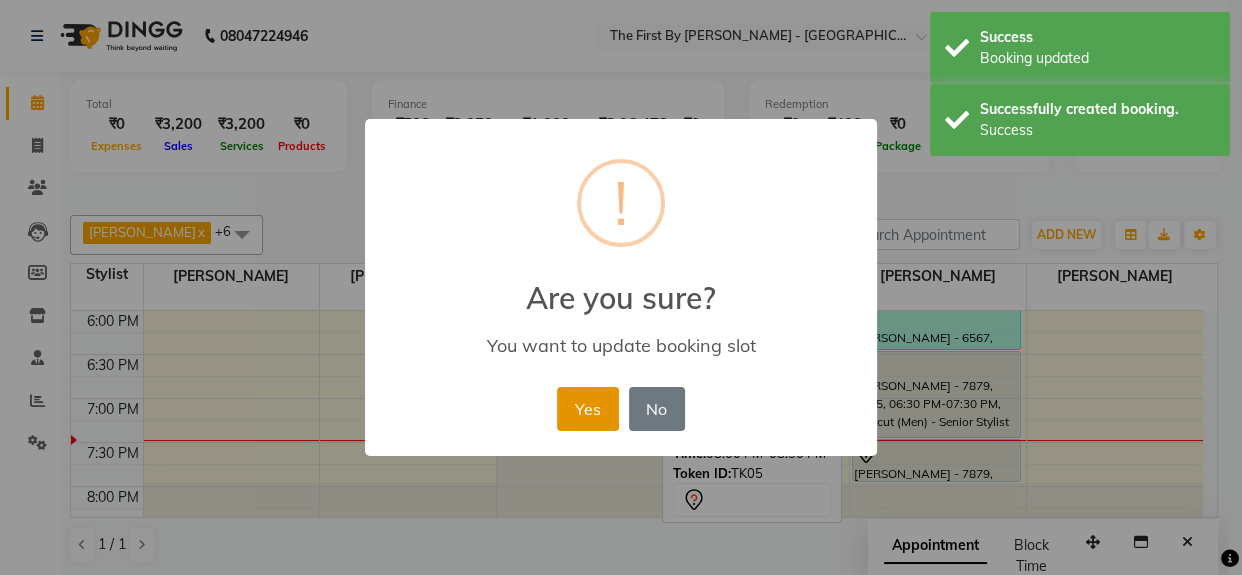 click on "Yes" at bounding box center (587, 409) 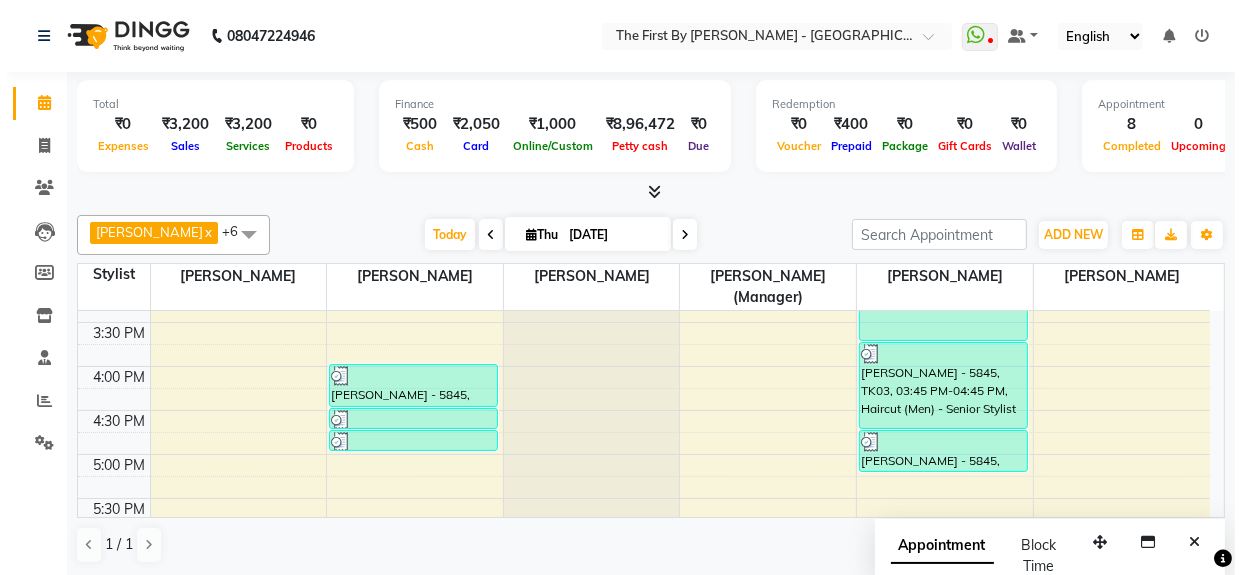 scroll, scrollTop: 607, scrollLeft: 0, axis: vertical 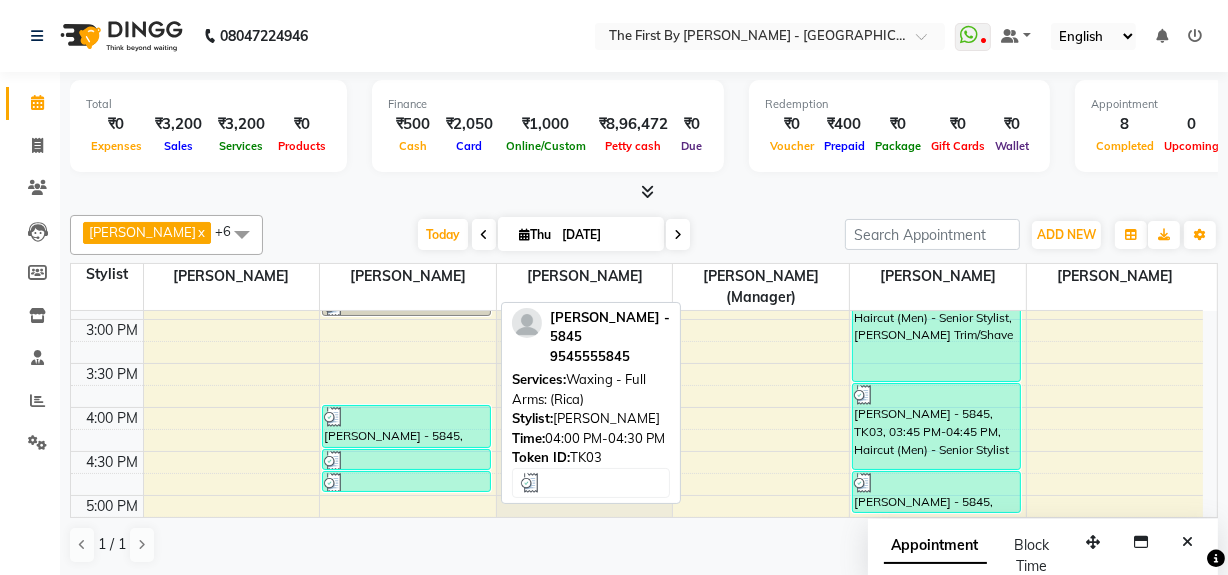 click on "[PERSON_NAME] - 5845, TK03, 04:00 PM-04:30 PM, Waxing - Full Arms: (Rica)" at bounding box center [406, 426] 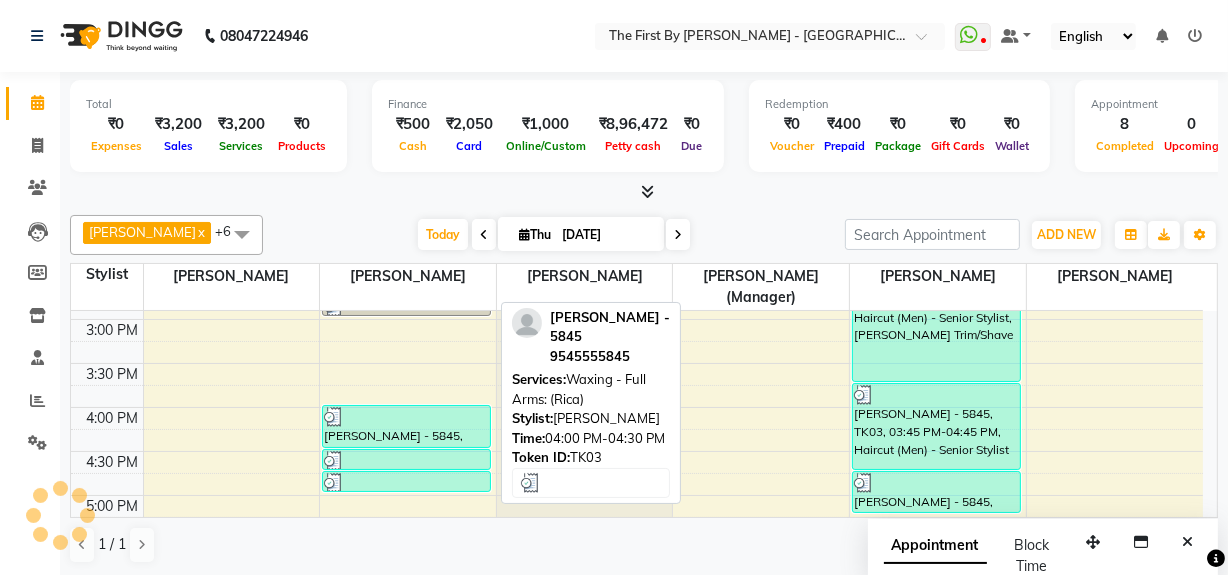 click on "[PERSON_NAME] - 5845, TK03, 04:00 PM-04:30 PM, Waxing - Full Arms: (Rica)" at bounding box center [406, 426] 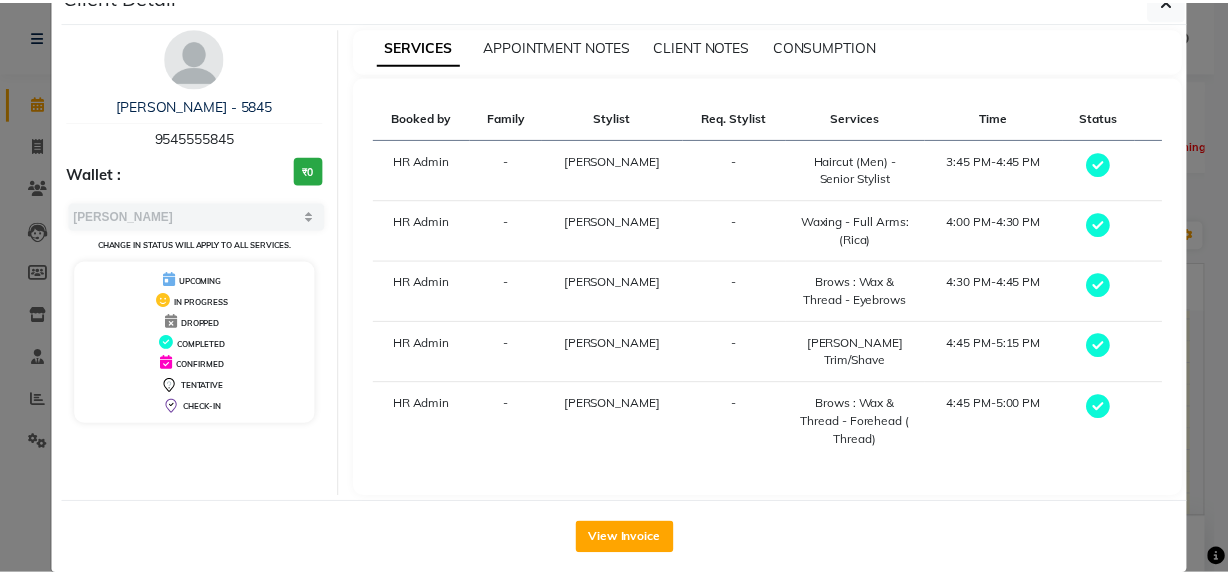 scroll, scrollTop: 77, scrollLeft: 0, axis: vertical 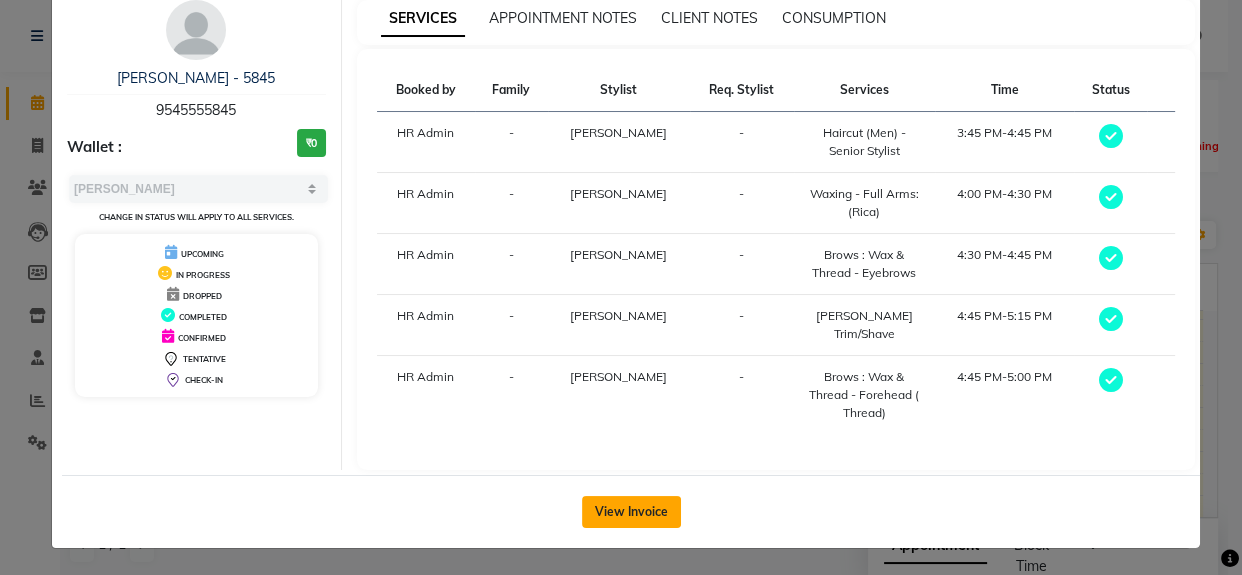 click on "View Invoice" 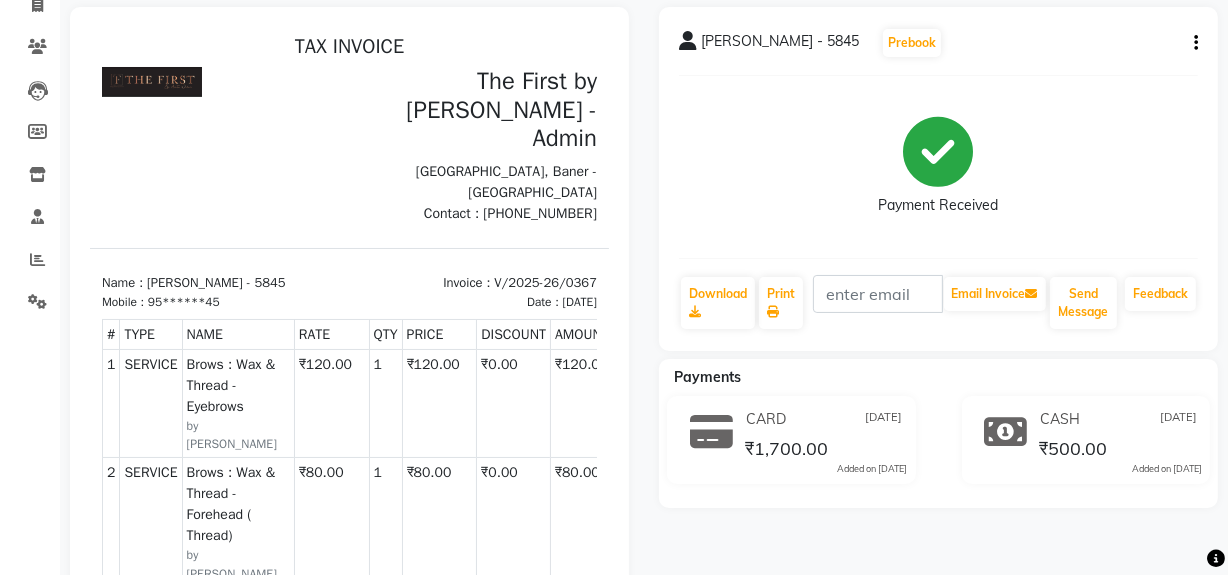 scroll, scrollTop: 0, scrollLeft: 0, axis: both 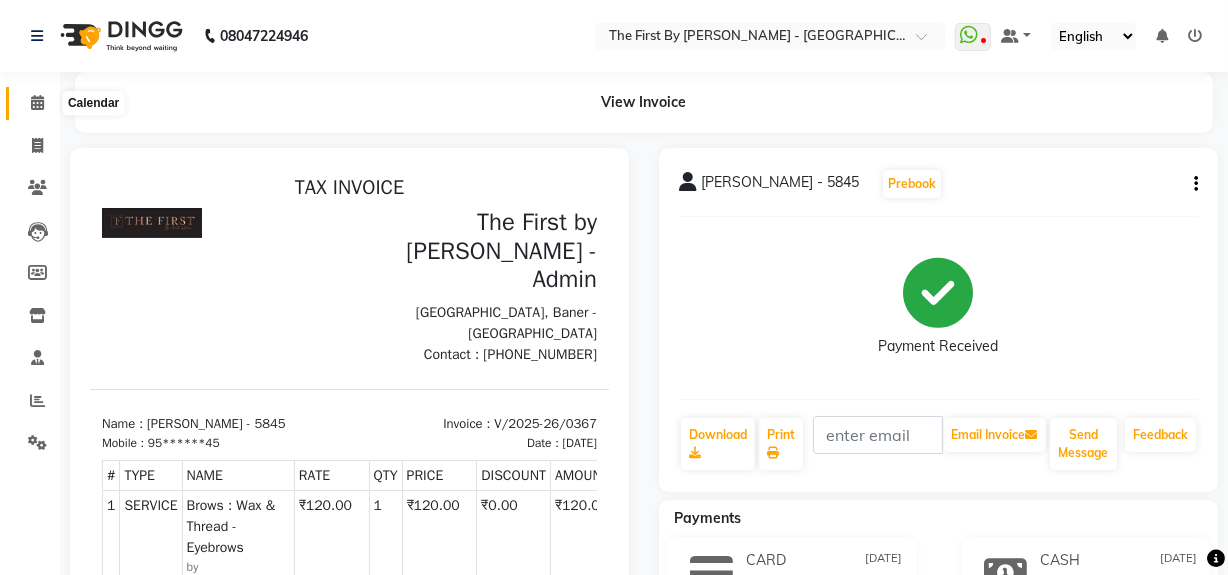 click 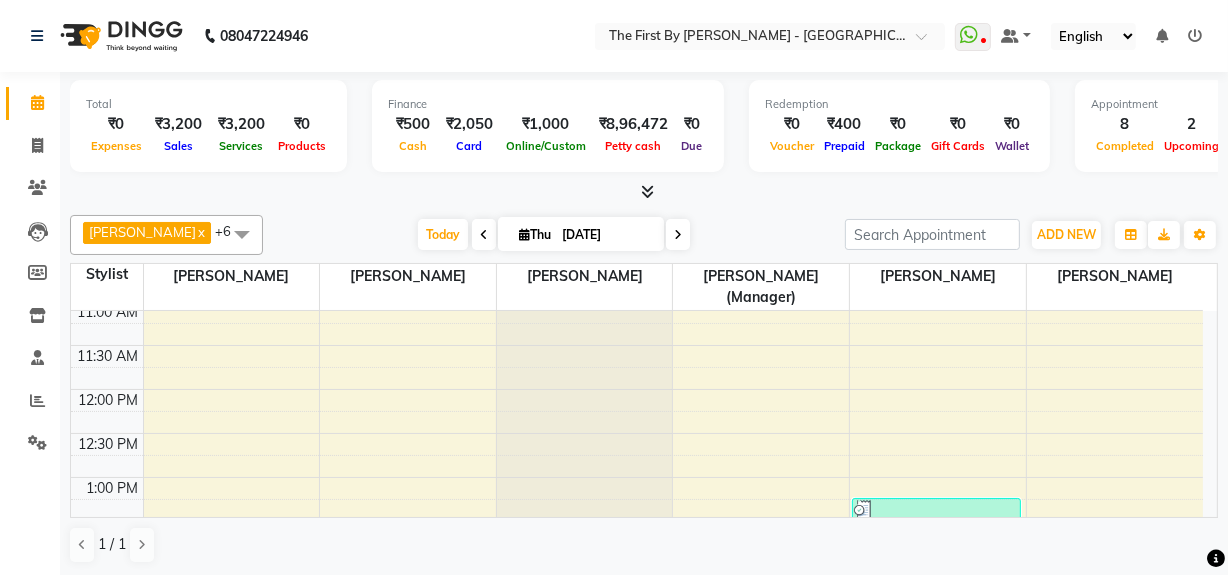 scroll, scrollTop: 363, scrollLeft: 0, axis: vertical 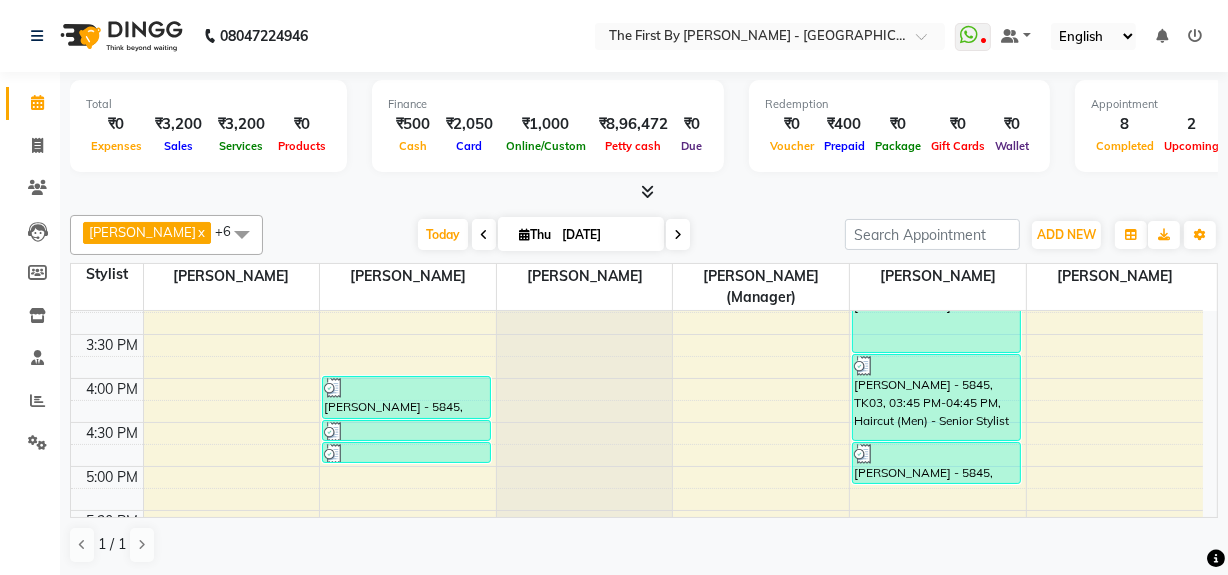 click on "8:00 AM 8:30 AM 9:00 AM 9:30 AM 10:00 AM 10:30 AM 11:00 AM 11:30 AM 12:00 PM 12:30 PM 1:00 PM 1:30 PM 2:00 PM 2:30 PM 3:00 PM 3:30 PM 4:00 PM 4:30 PM 5:00 PM 5:30 PM 6:00 PM 6:30 PM 7:00 PM 7:30 PM 8:00 PM 8:30 PM     KOMAL - 5845, TK02, 02:15 PM-02:45 PM, Waxing - Full Arms: (Rica)     KOMAL - 5845, TK02, 02:45 PM-03:00 PM, Brows : Wax & Thread - Eyebrows     KOMAL - 5845, TK03, 04:00 PM-04:30 PM, Waxing - Full Arms: (Rica)     KOMAL - 5845, TK03, 04:30 PM-04:45 PM, Brows : Wax & Thread - Eyebrows     KOMAL - 5845, TK03, 04:45 PM-05:00 PM, Brows : Wax & Thread - Forehead  ( Thread)     Shankar ., TK01, 01:15 PM-02:15 PM, Haircut (Men) - Senior Stylist     KOMAL - 5845, TK02, 02:15 PM-03:45 PM, Haircut (Men) - Senior Stylist,Beard - Beard Trim/Shave     KOMAL - 5845, TK03, 03:45 PM-04:45 PM, Haircut (Men) - Senior Stylist     KOMAL - 5845, TK03, 04:45 PM-05:15 PM, Beard - Beard Trim/Shave     RAMESH PATEL - 6567, TK04, 06:00 PM-06:30 PM, Beard - Beard Trim/Shave" at bounding box center [637, 246] 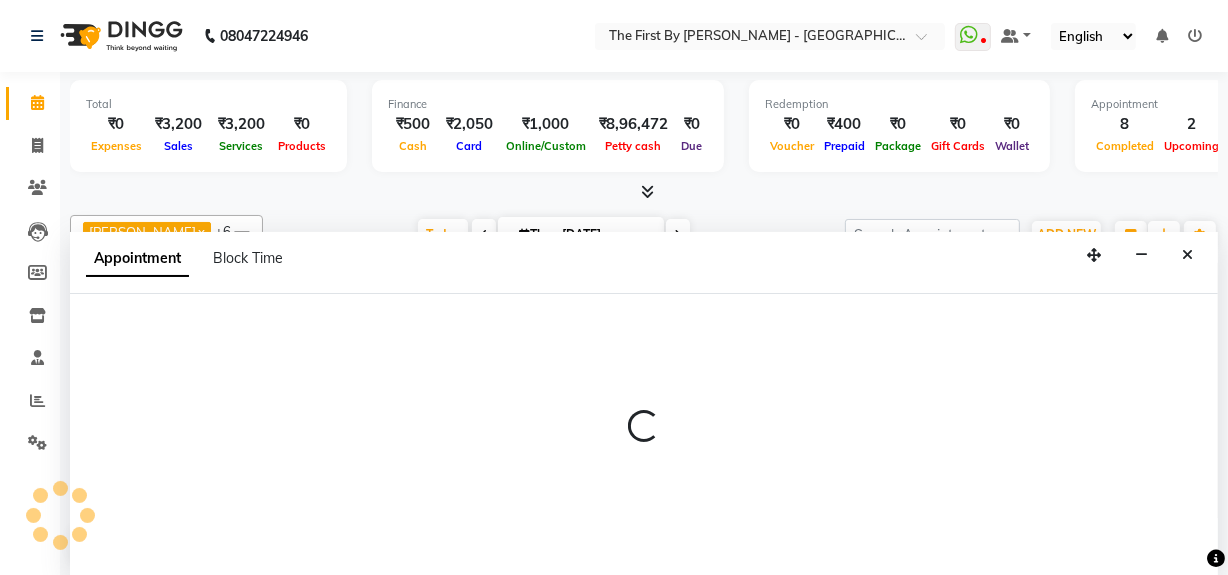 scroll, scrollTop: 0, scrollLeft: 0, axis: both 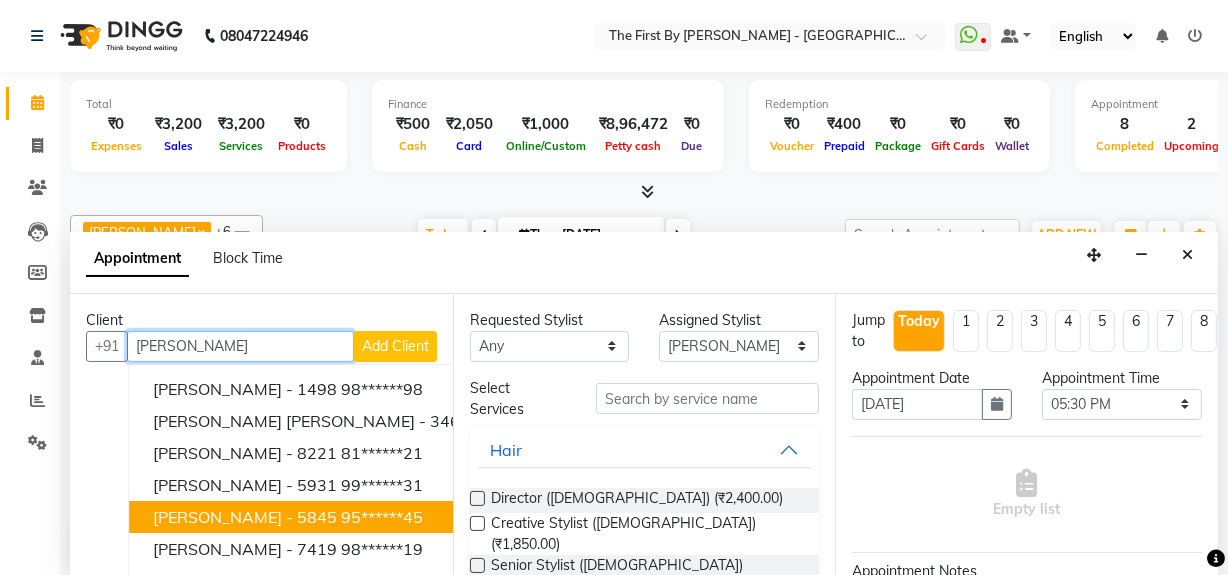 click on "95******45" at bounding box center (382, 517) 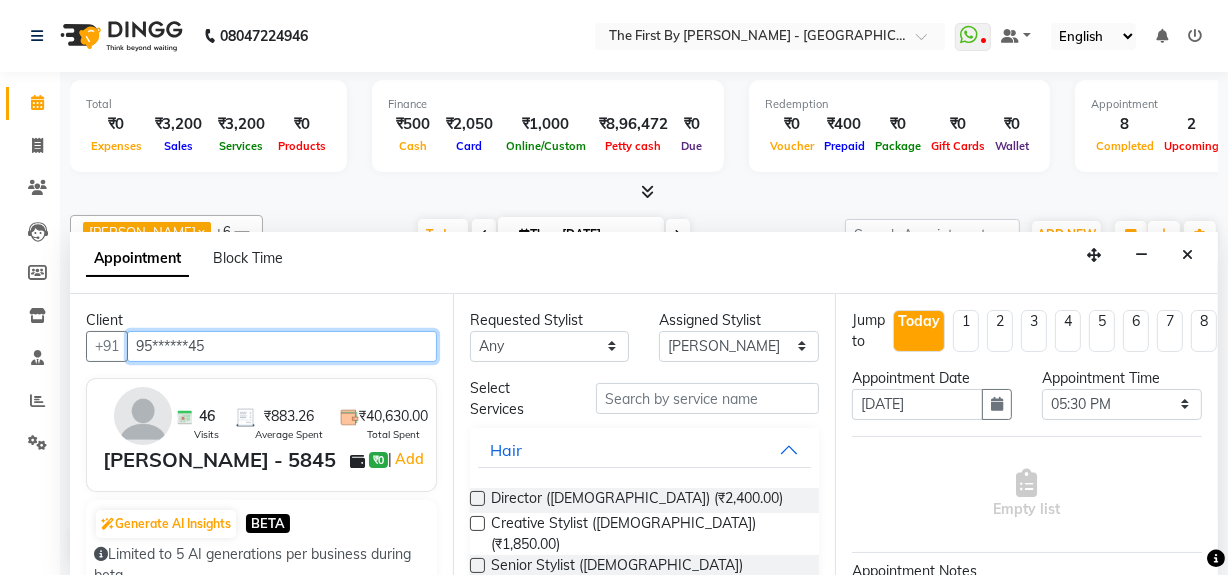 type on "95******45" 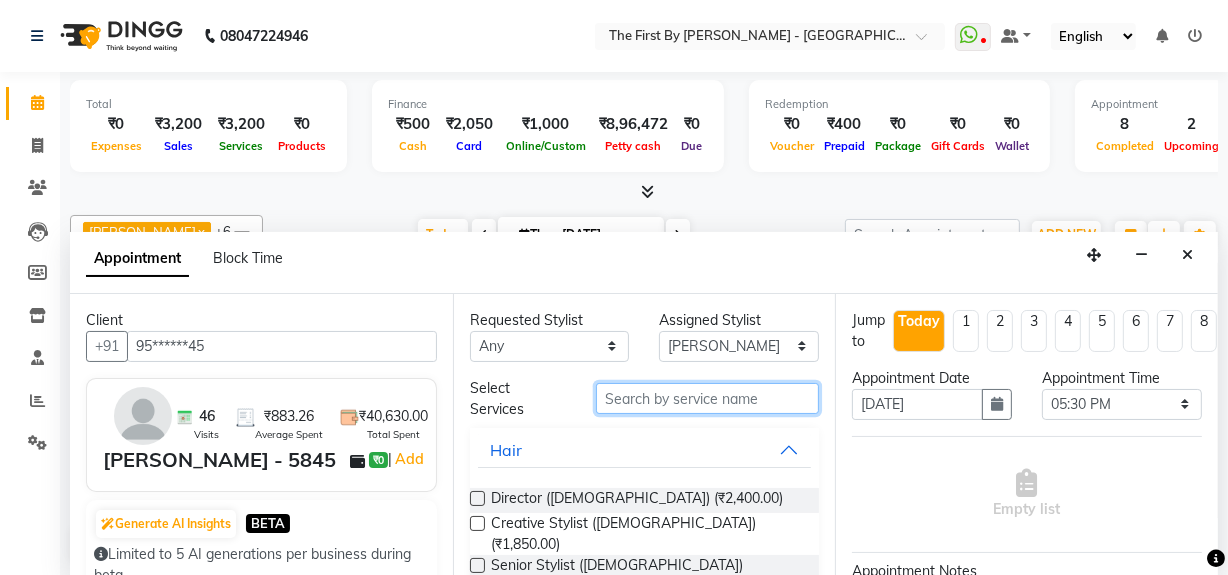 click at bounding box center [707, 398] 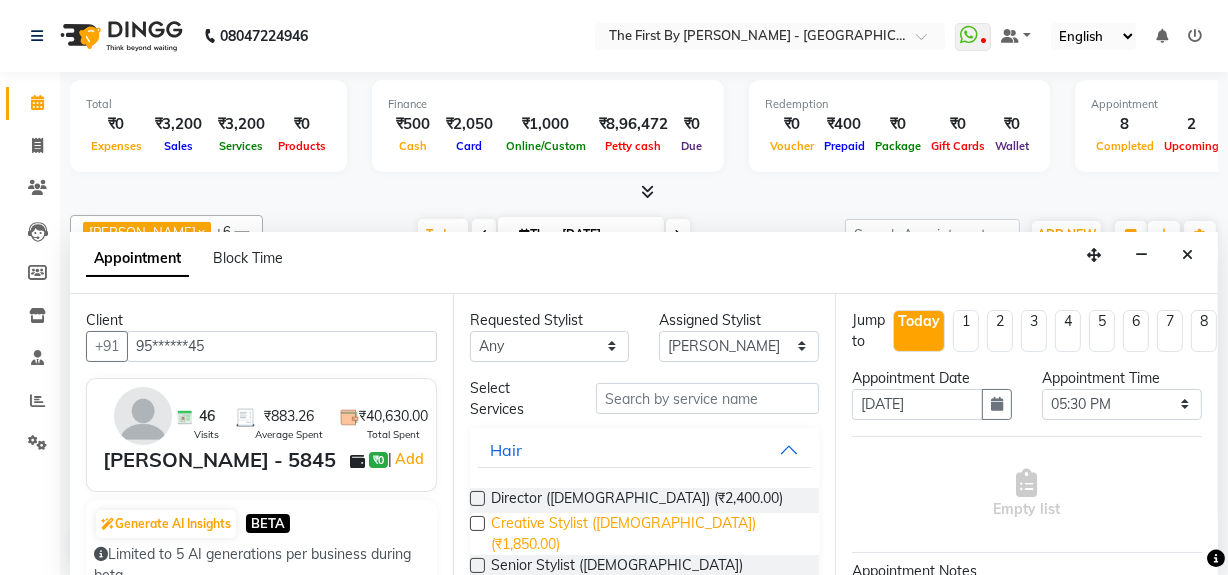 click on "Creative Stylist (Female) (₹1,850.00)" at bounding box center (647, 534) 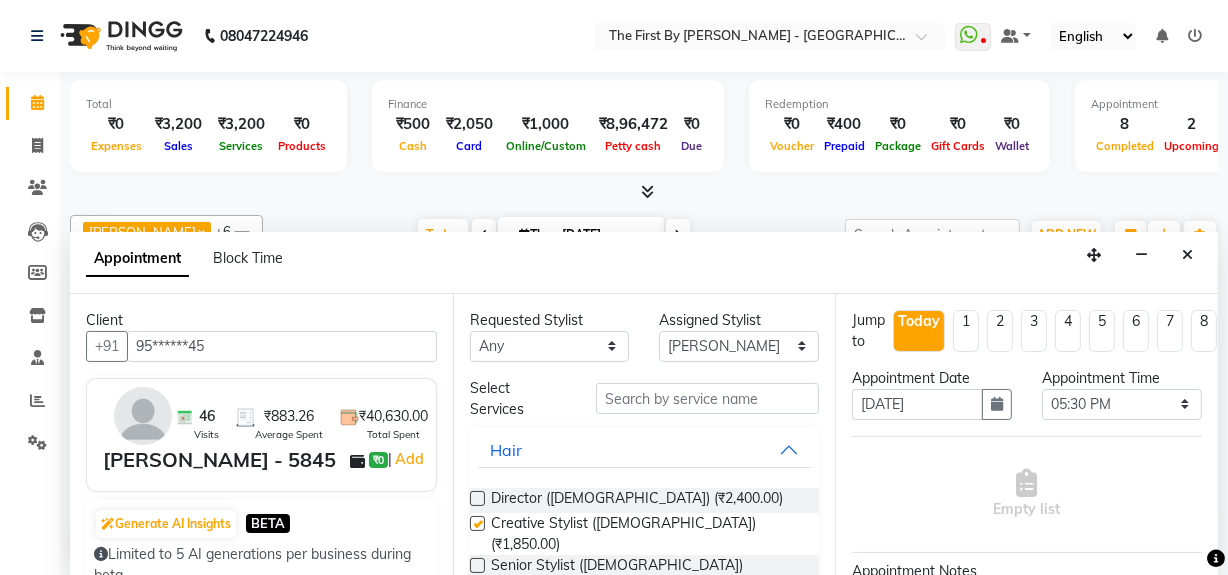 checkbox on "false" 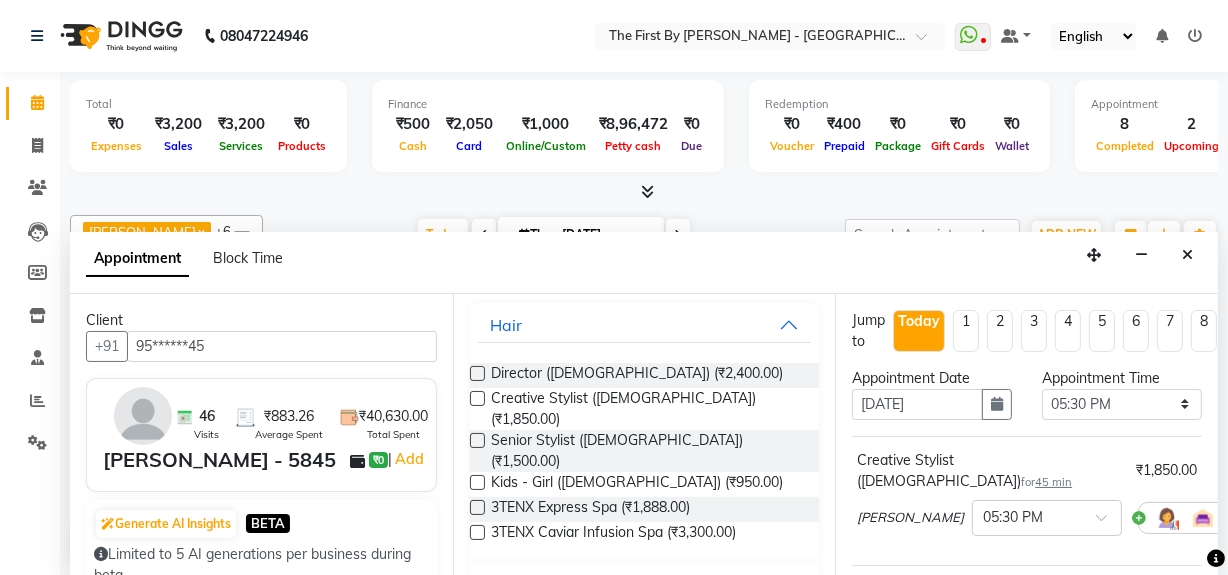 scroll, scrollTop: 454, scrollLeft: 0, axis: vertical 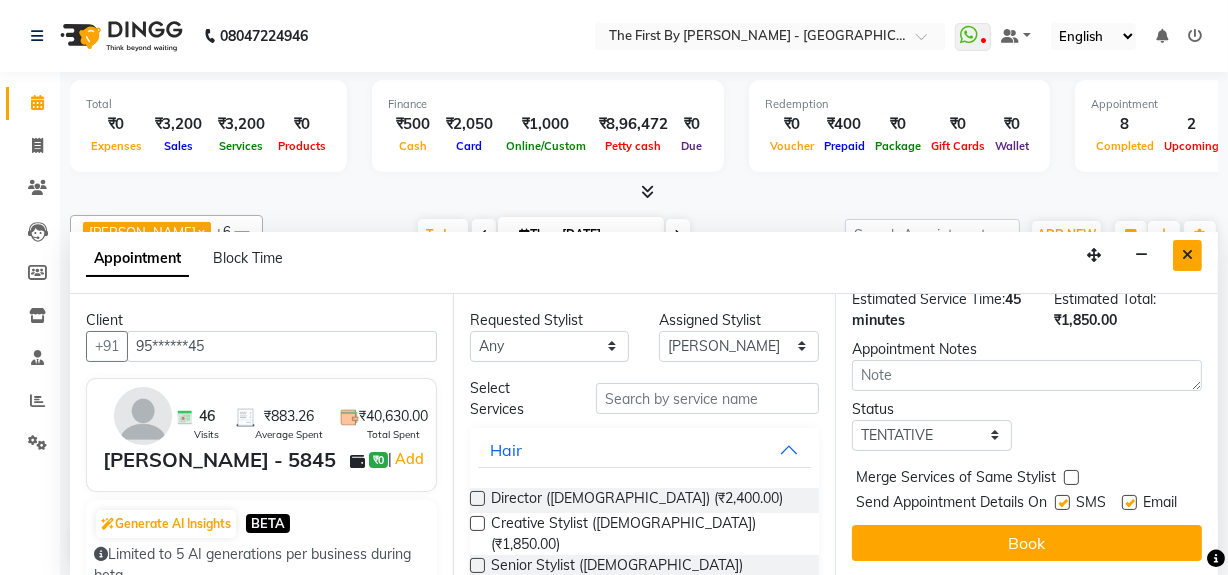 click at bounding box center (1187, 255) 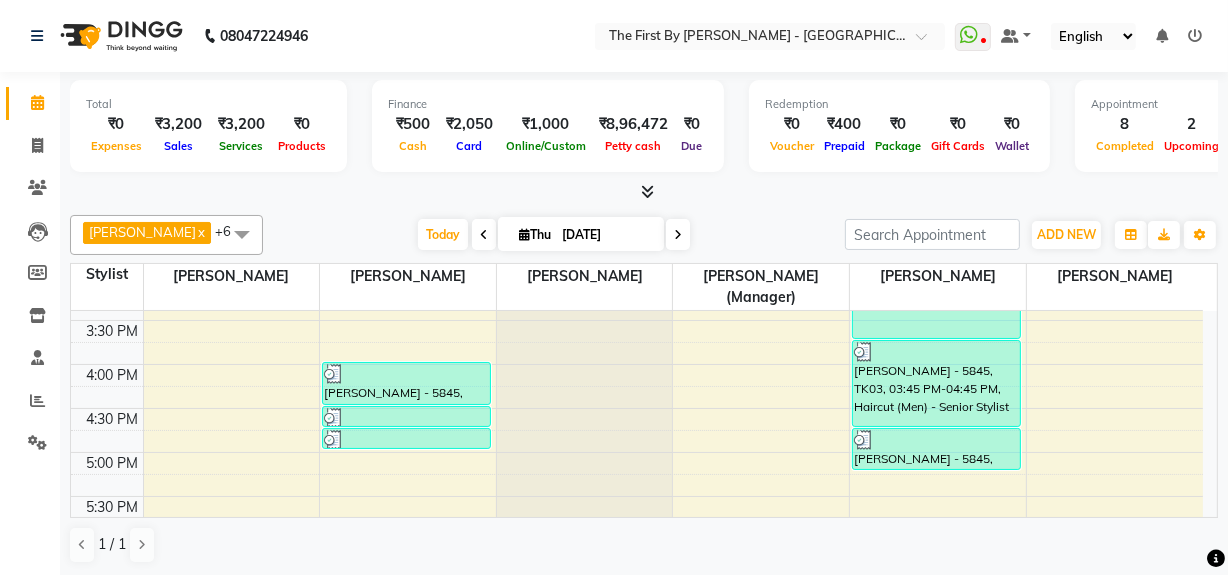 scroll, scrollTop: 545, scrollLeft: 0, axis: vertical 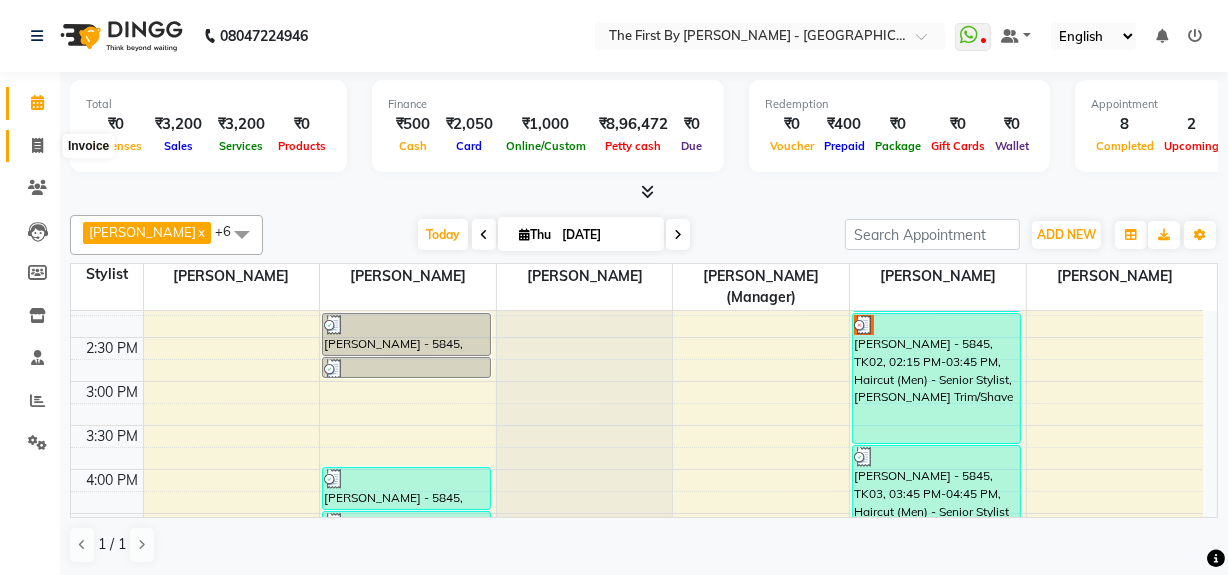 click 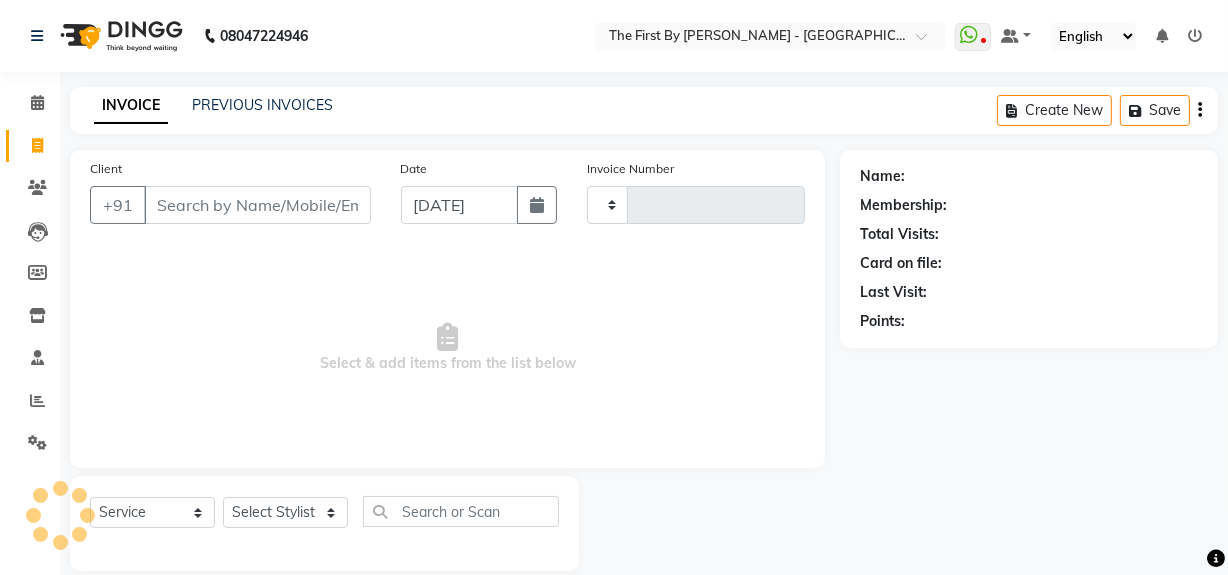 type on "0369" 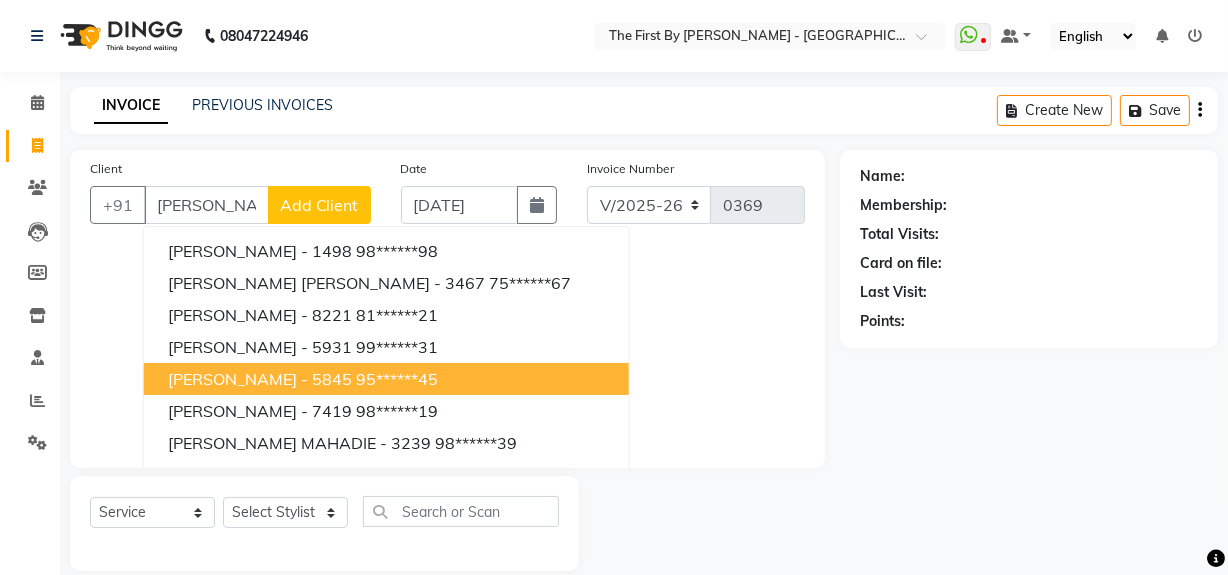 click on "KOMAL - 5845  95******45" at bounding box center [386, 379] 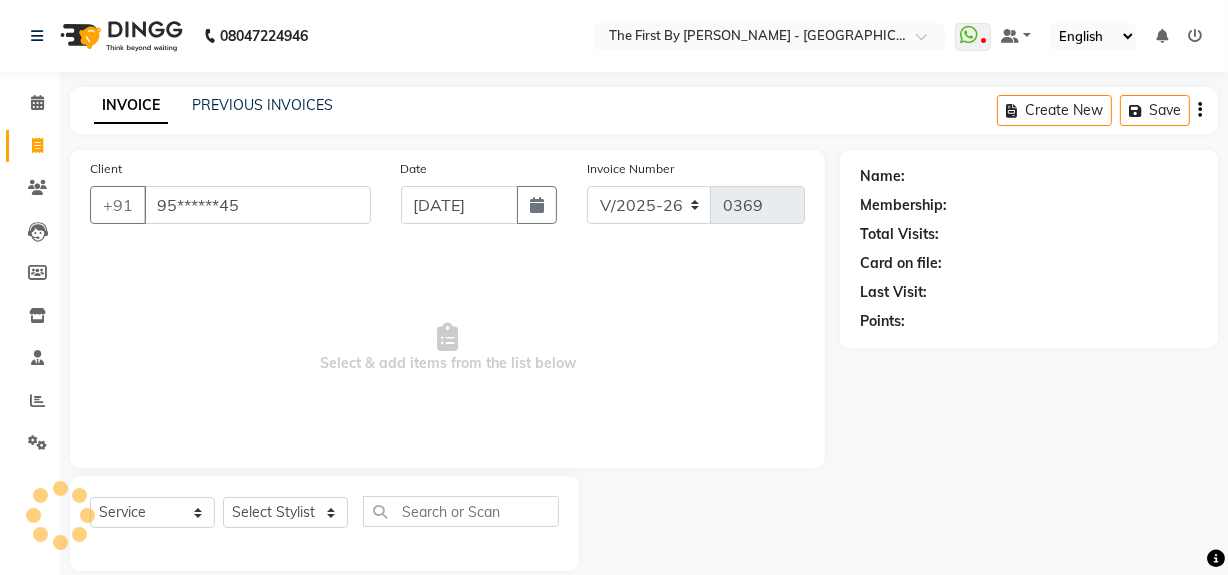 type on "95******45" 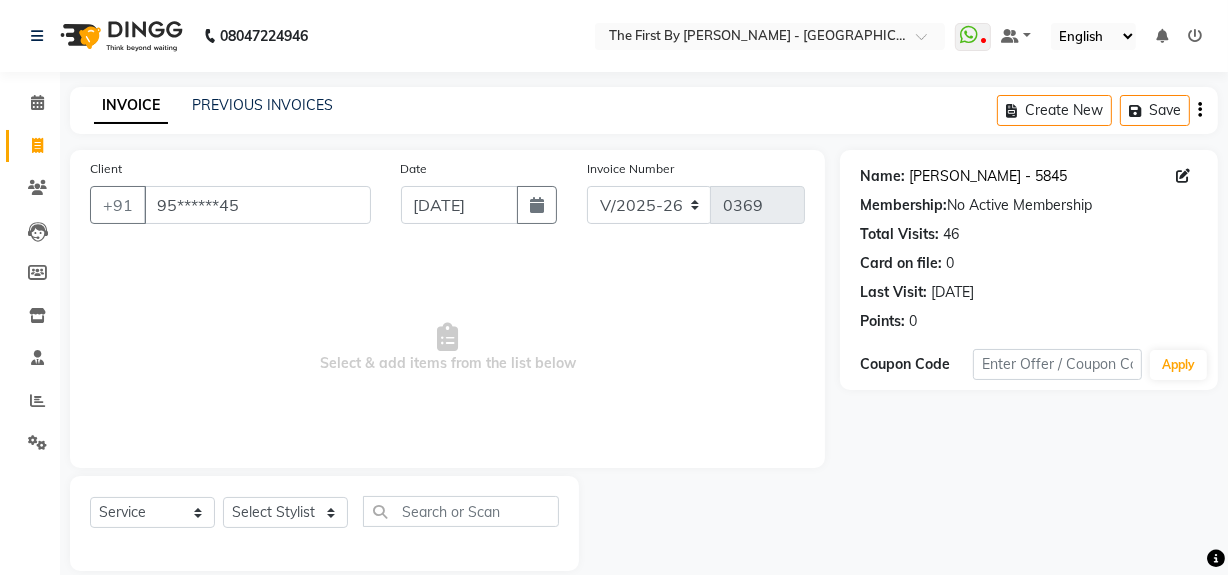 click on "Komal - 5845" 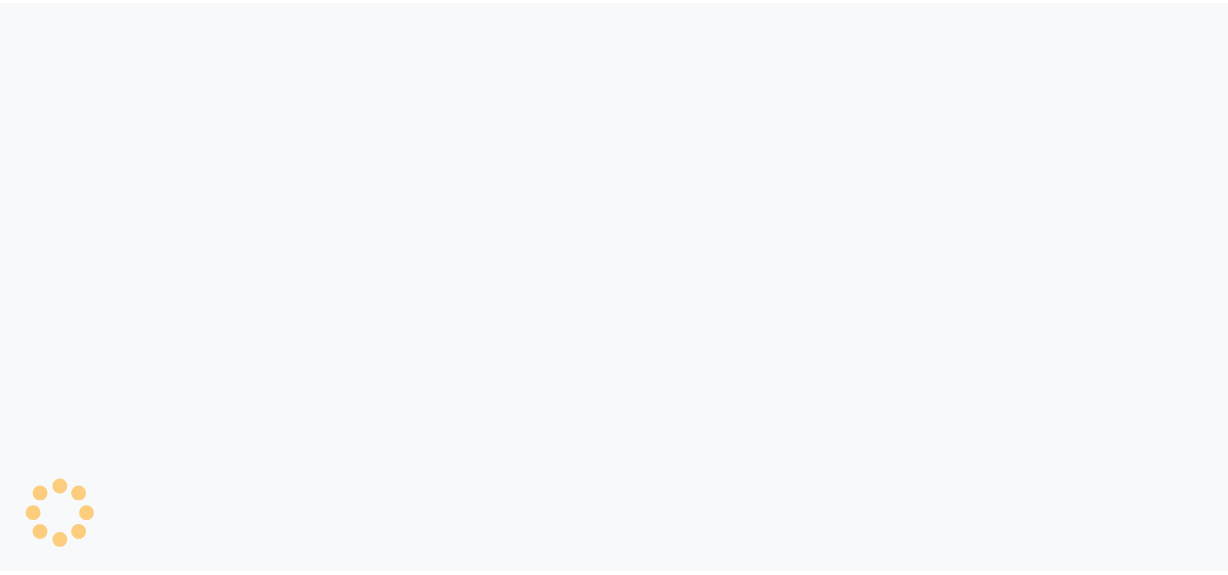 scroll, scrollTop: 0, scrollLeft: 0, axis: both 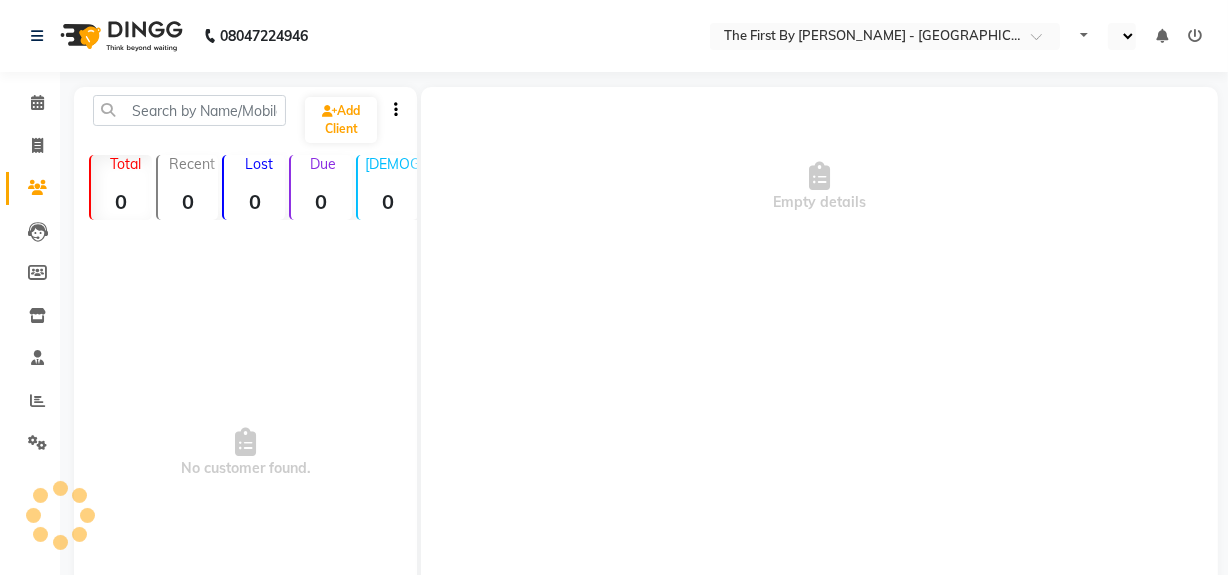 select on "en" 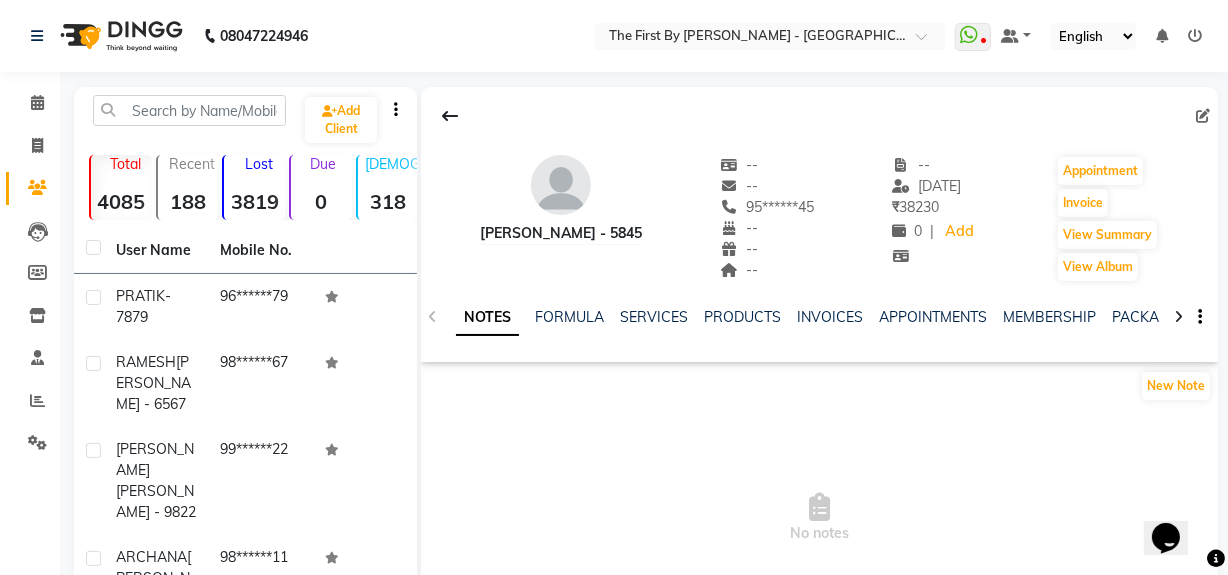 scroll, scrollTop: 0, scrollLeft: 0, axis: both 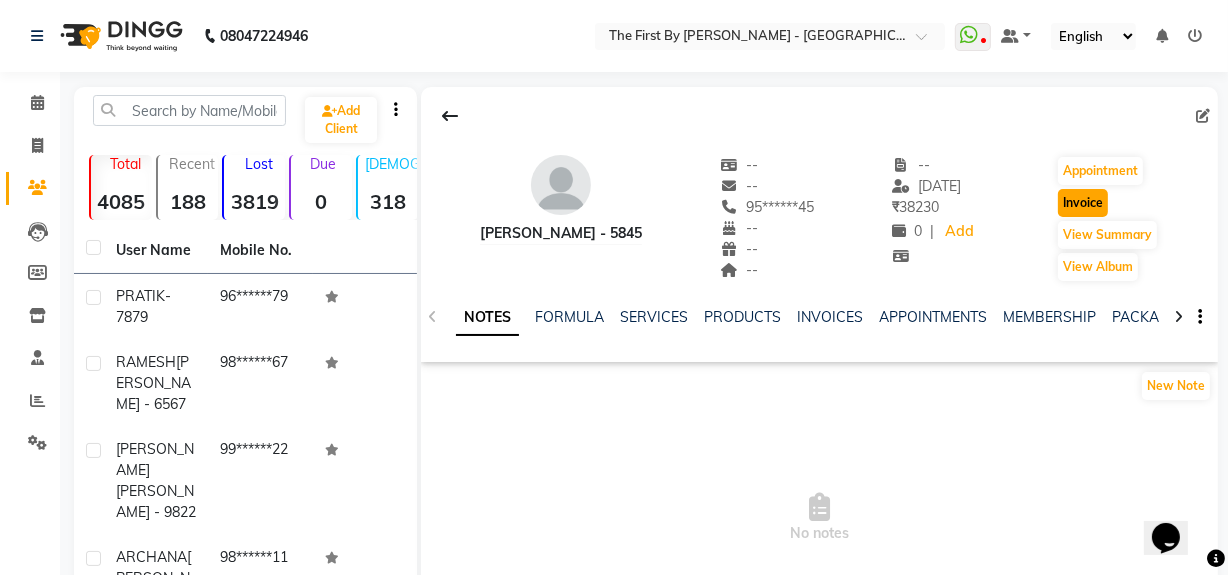 click on "Invoice" 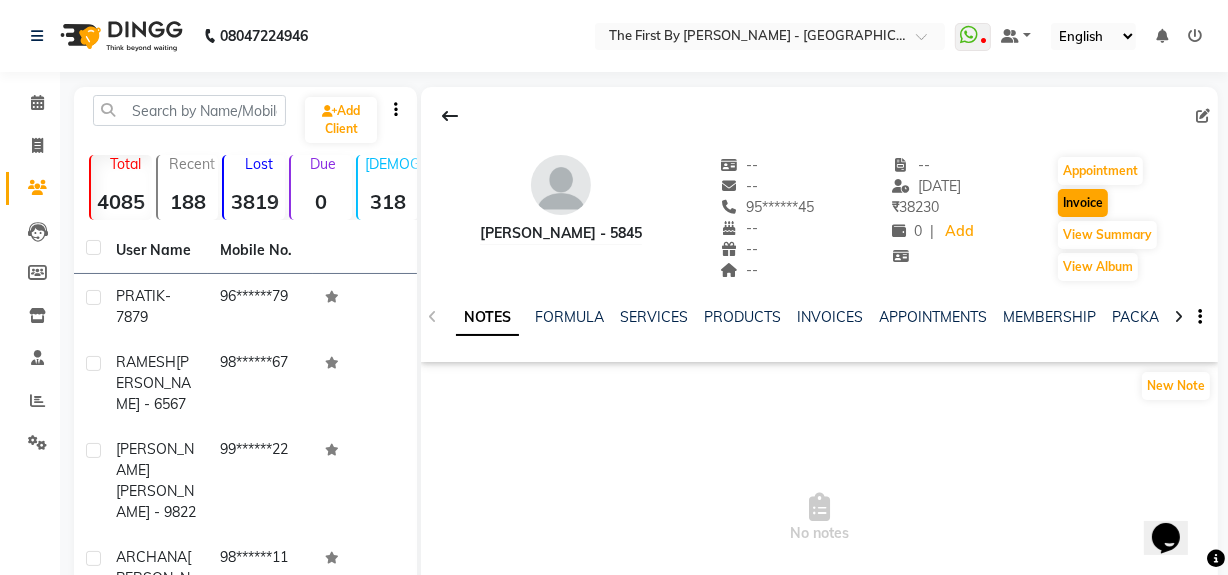 select on "service" 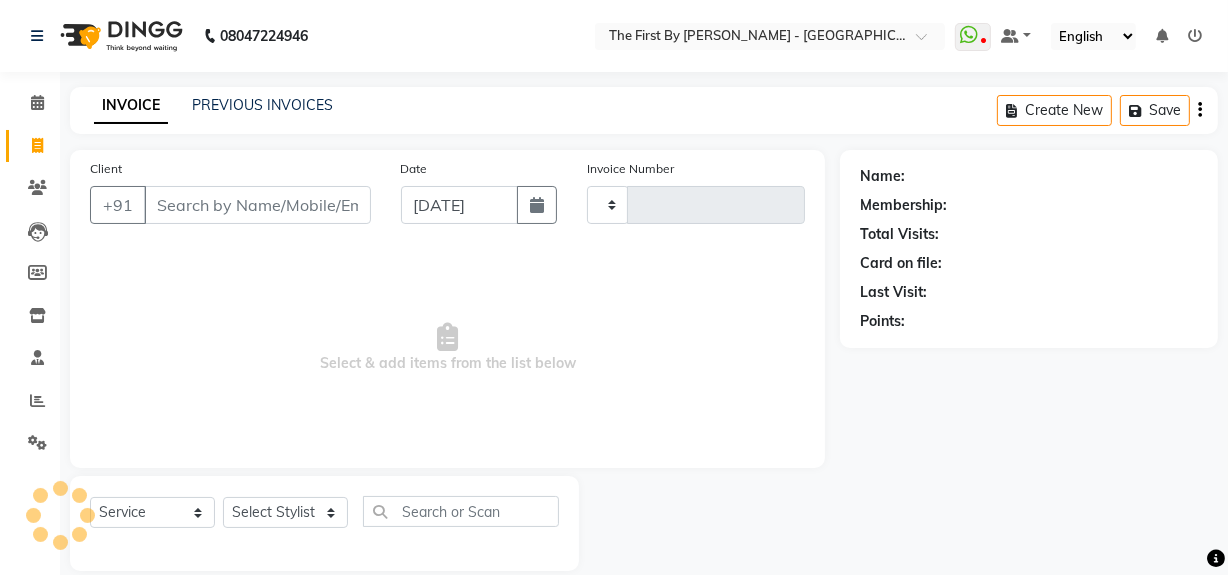 scroll, scrollTop: 26, scrollLeft: 0, axis: vertical 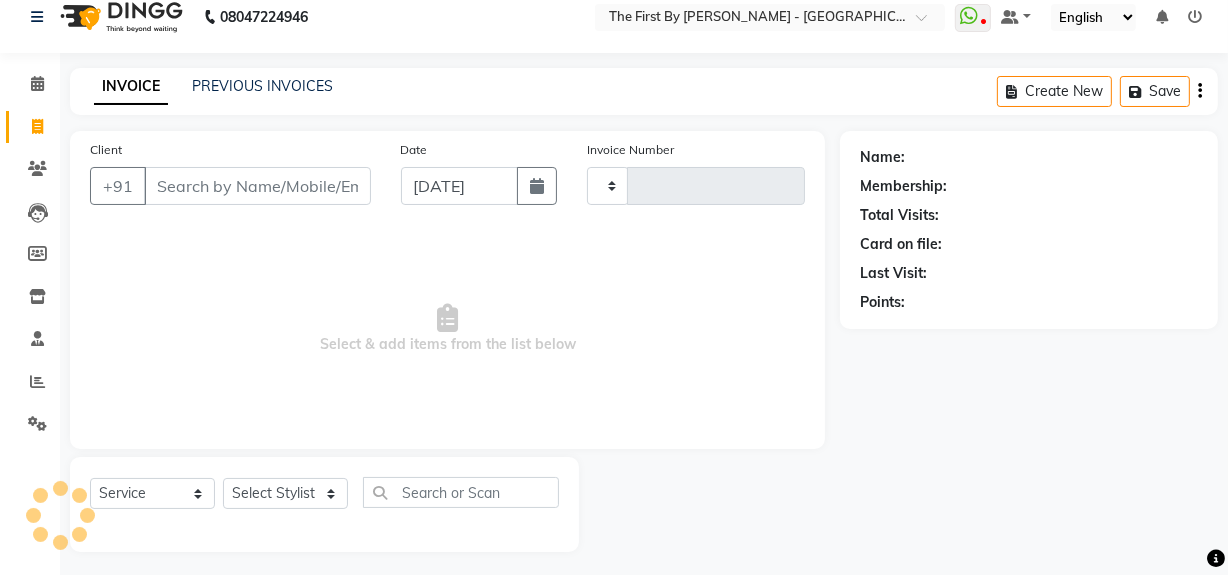 type on "0369" 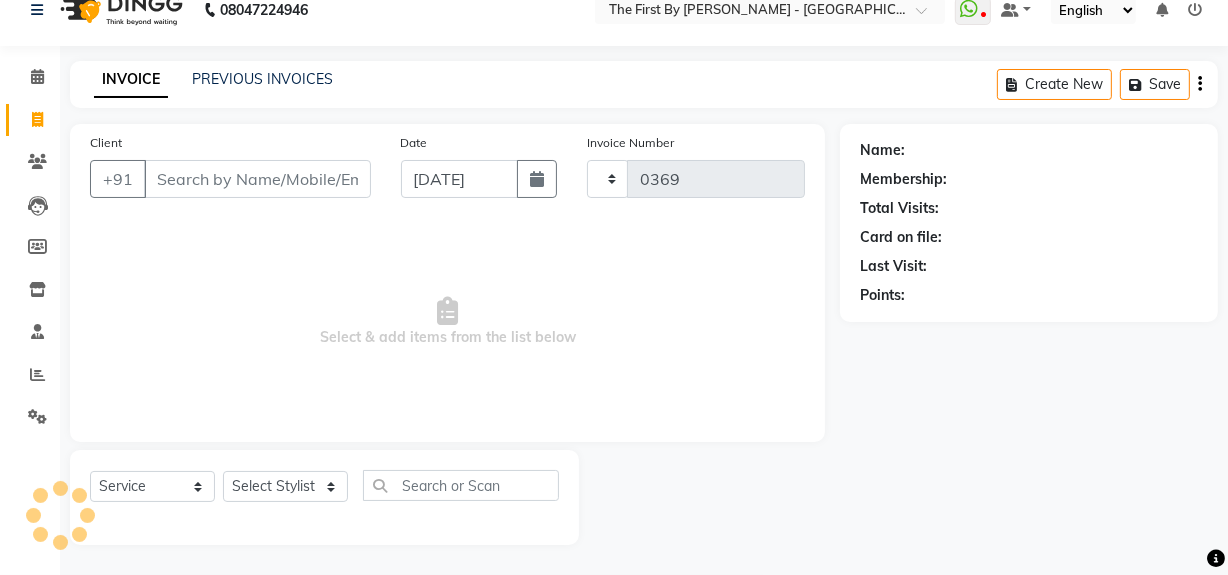 select on "6407" 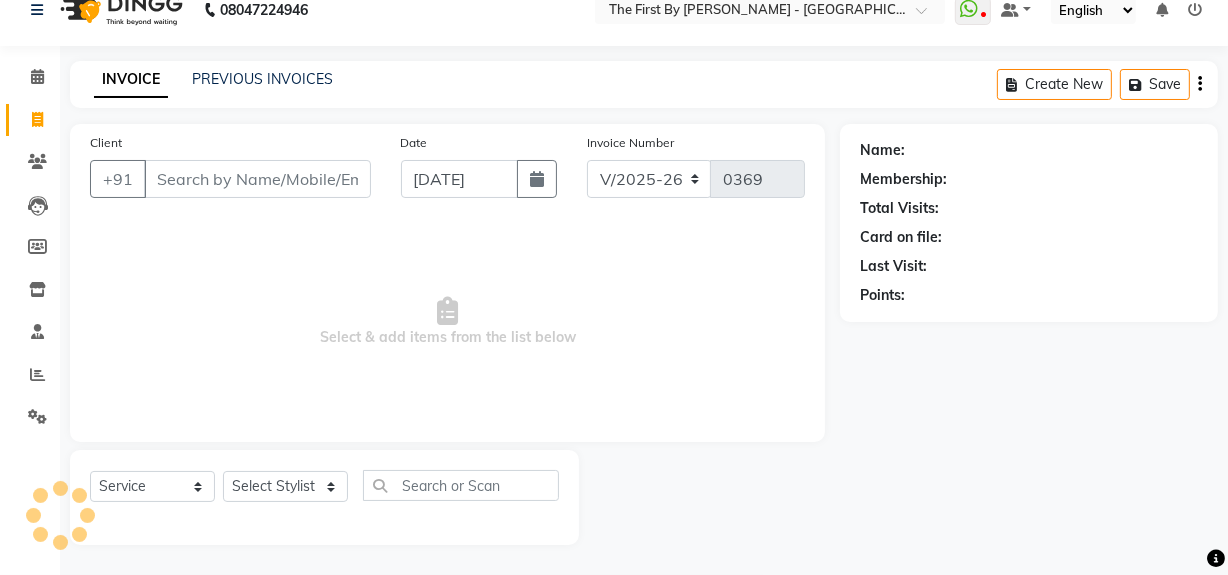 type on "95******45" 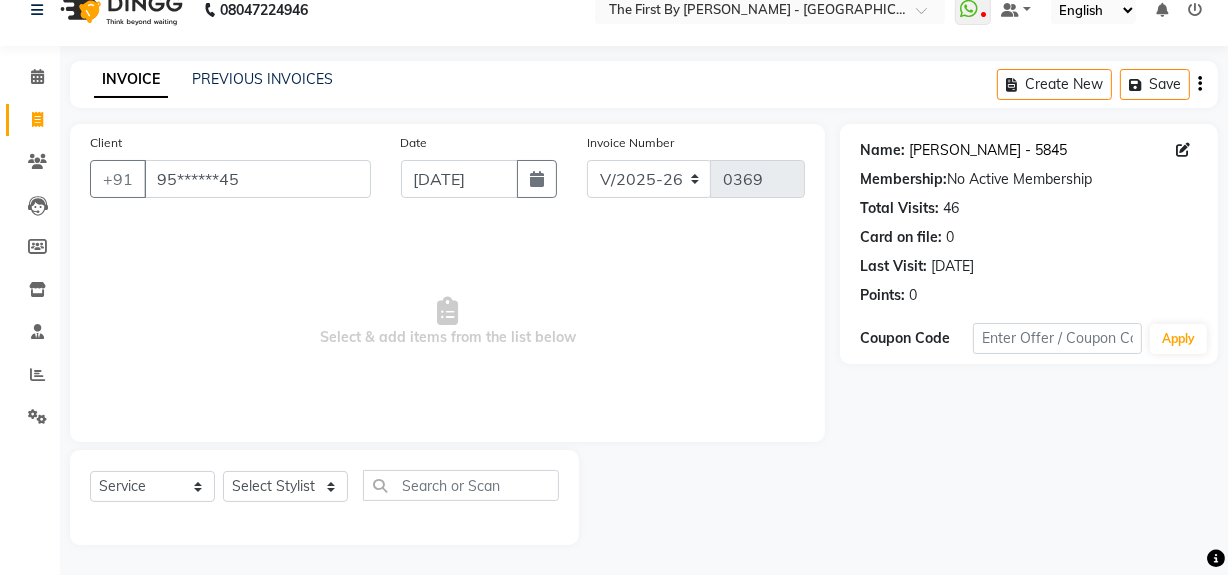 click on "[PERSON_NAME] - 5845" 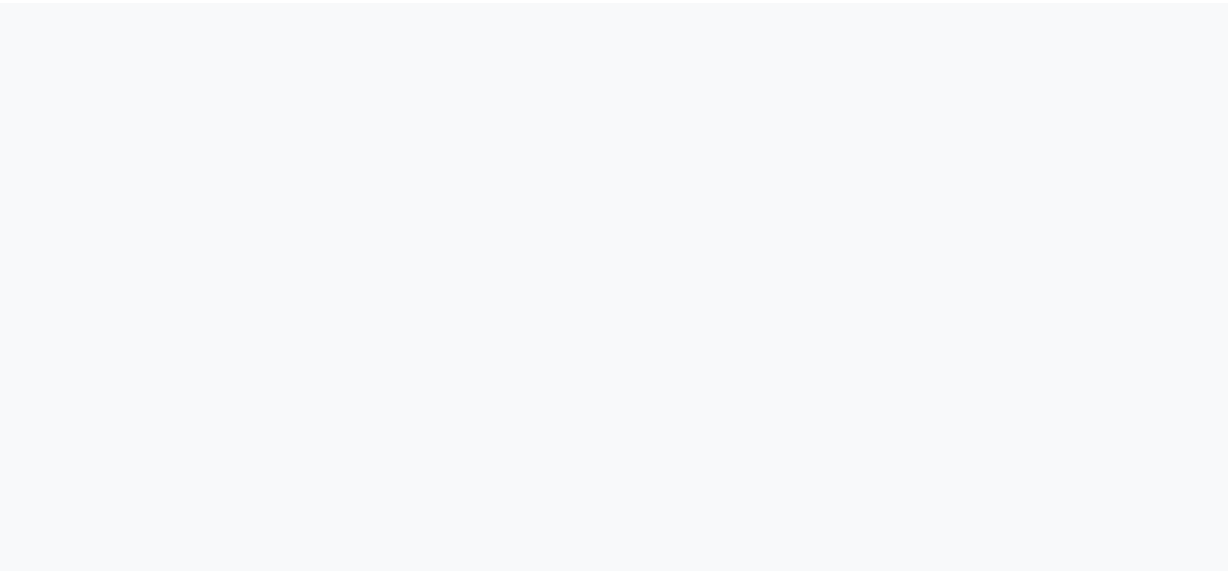 scroll, scrollTop: 0, scrollLeft: 0, axis: both 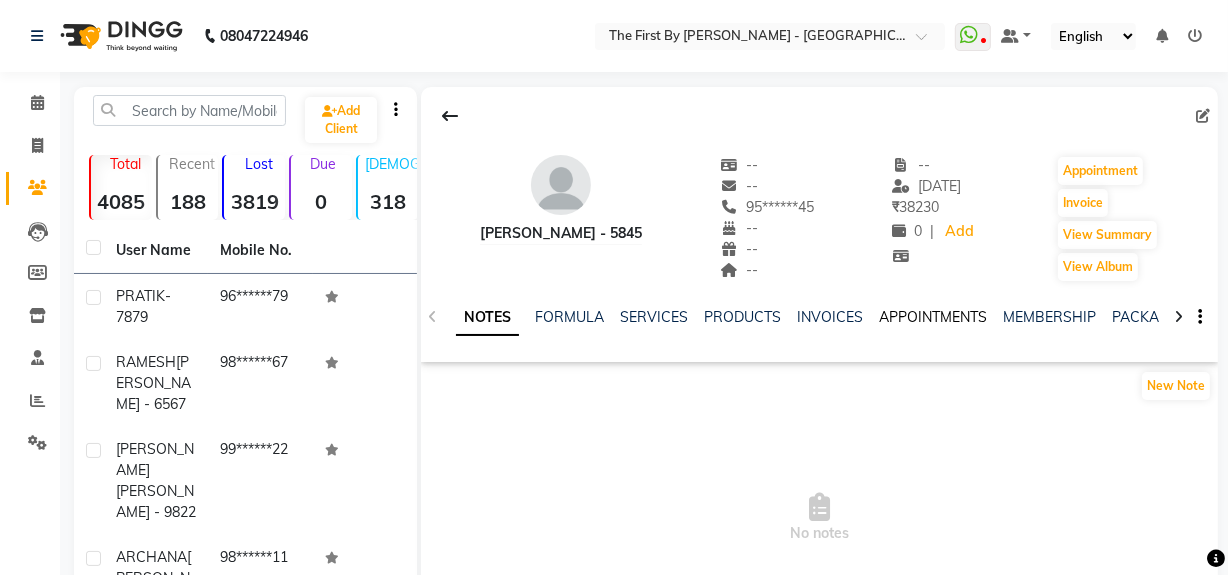 click on "APPOINTMENTS" 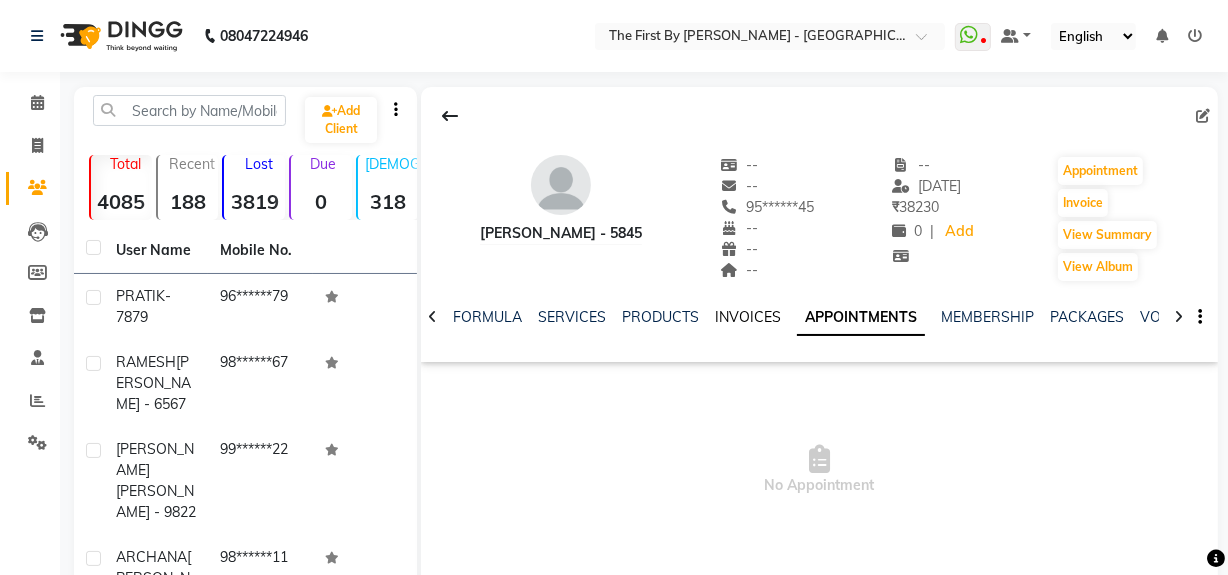 click on "INVOICES" 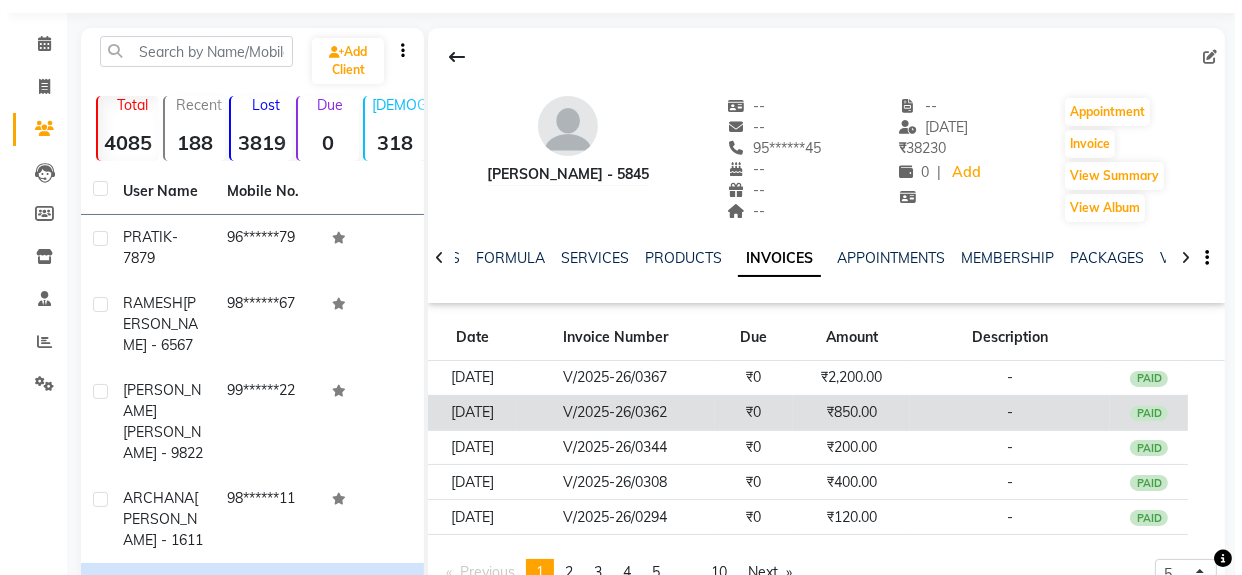 scroll, scrollTop: 90, scrollLeft: 0, axis: vertical 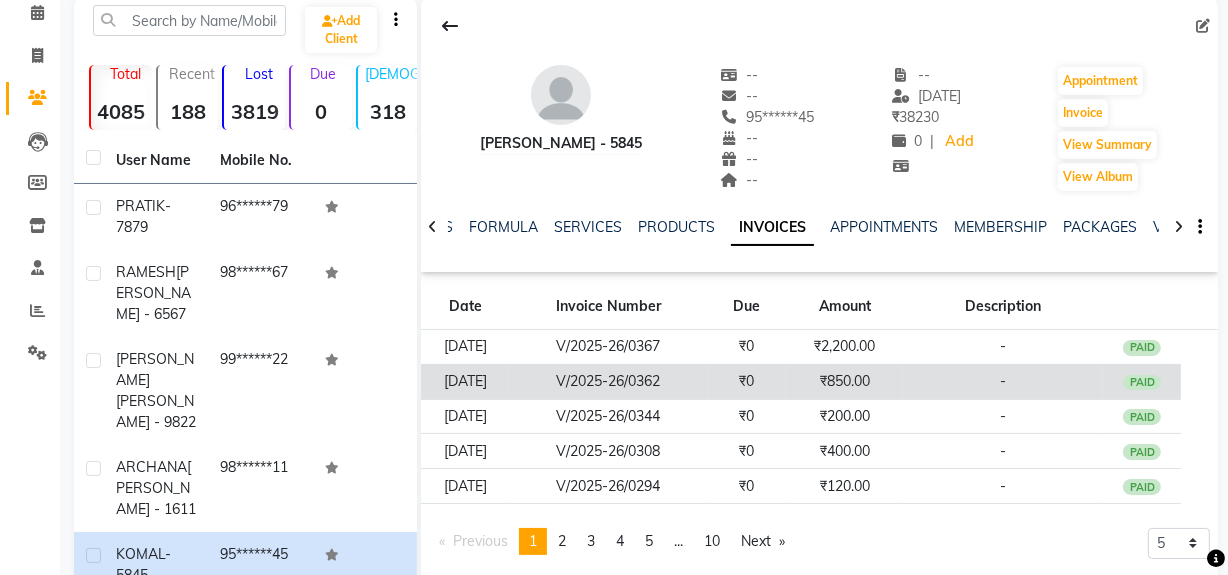 click on "PAID" 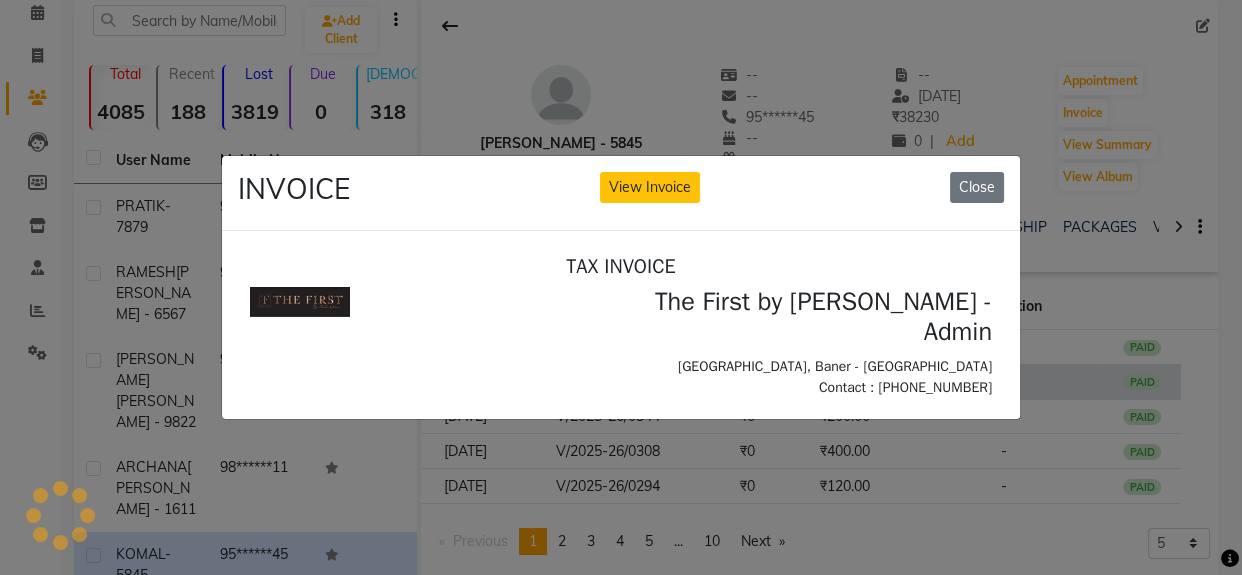 scroll, scrollTop: 0, scrollLeft: 0, axis: both 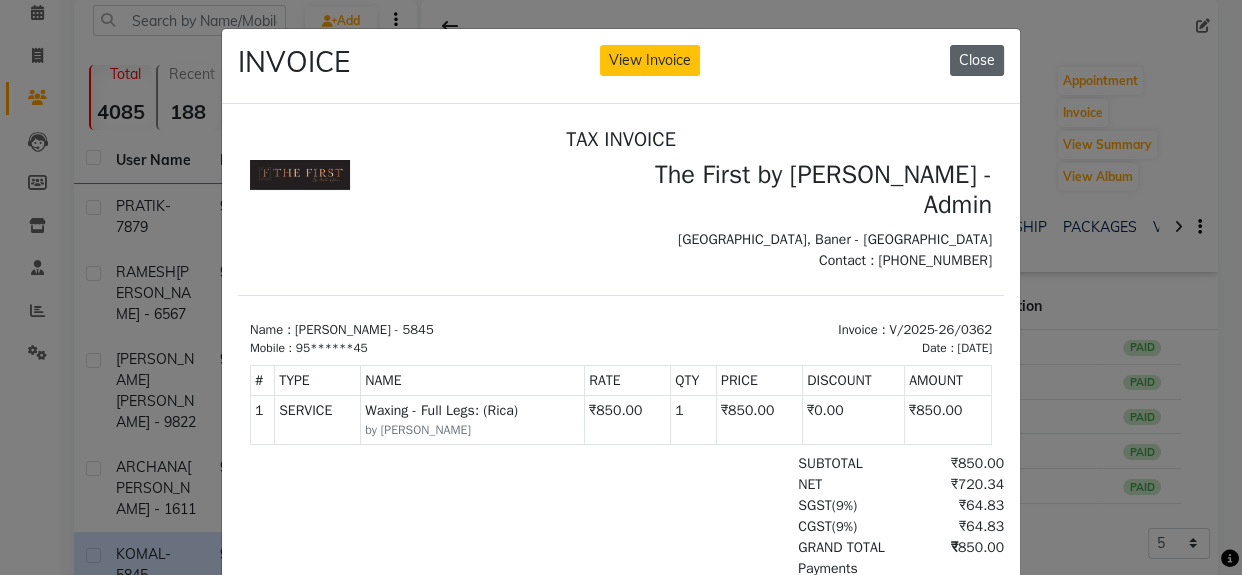click on "Close" 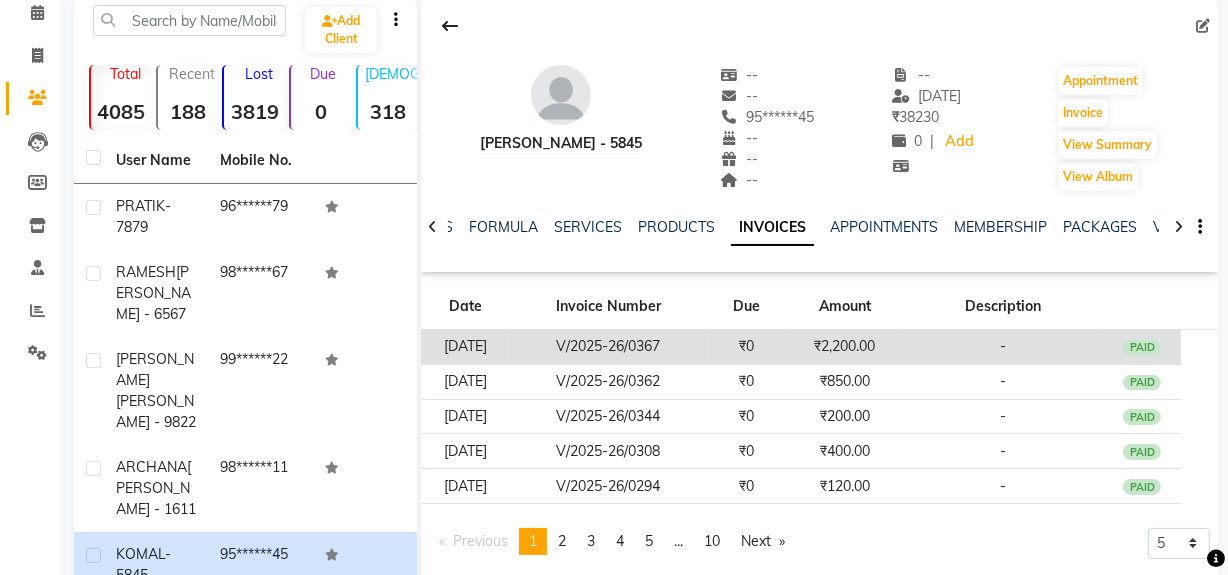 click on "₹2,200.00" 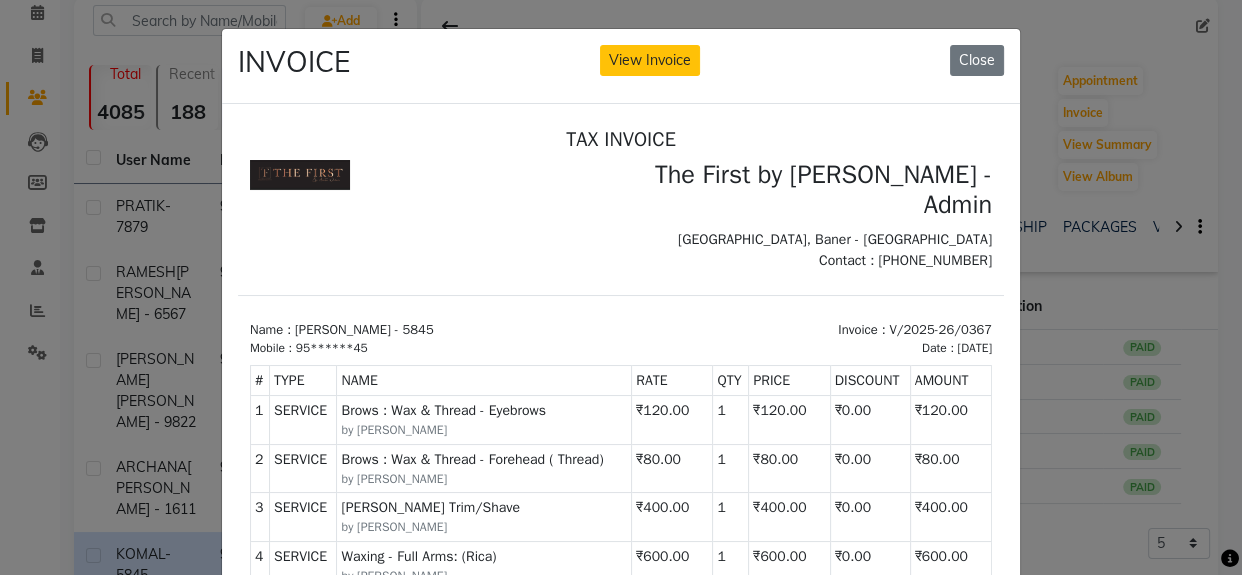 scroll, scrollTop: 15, scrollLeft: 0, axis: vertical 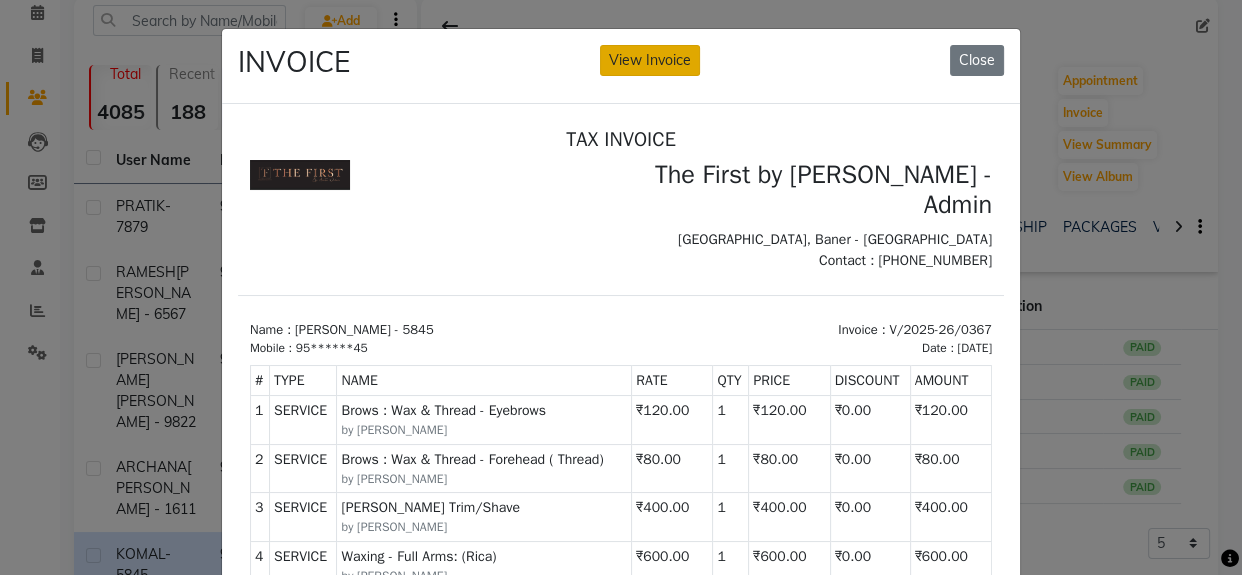 click on "View Invoice" 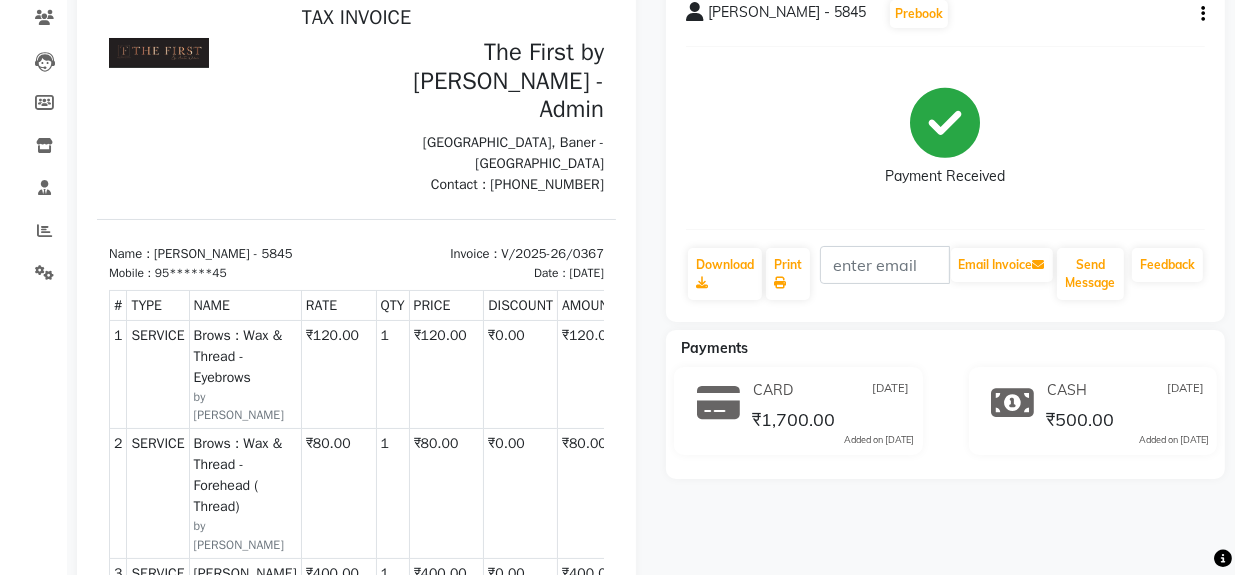 scroll, scrollTop: 0, scrollLeft: 0, axis: both 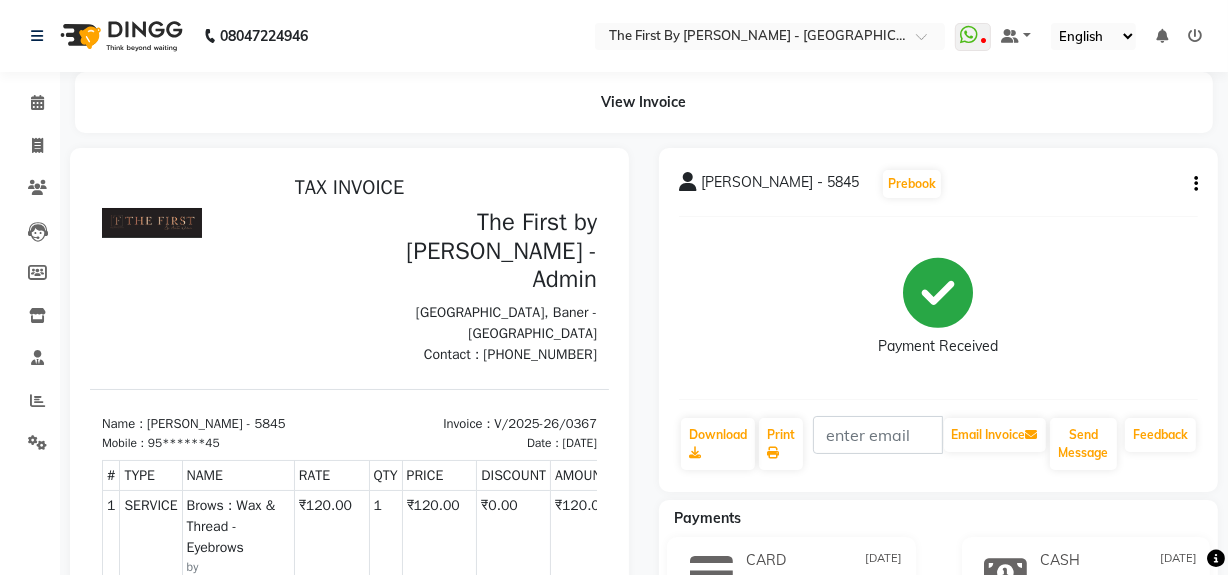 click on "KOMAL - 5845  Prebook   Payment Received  Download  Print   Email Invoice   Send Message Feedback" 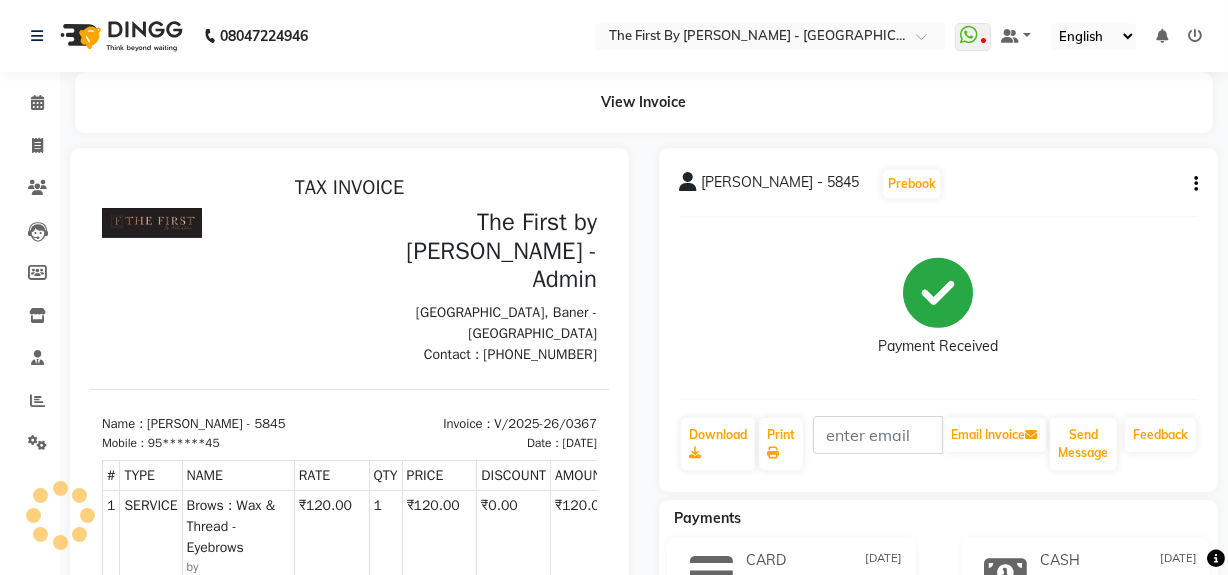 click 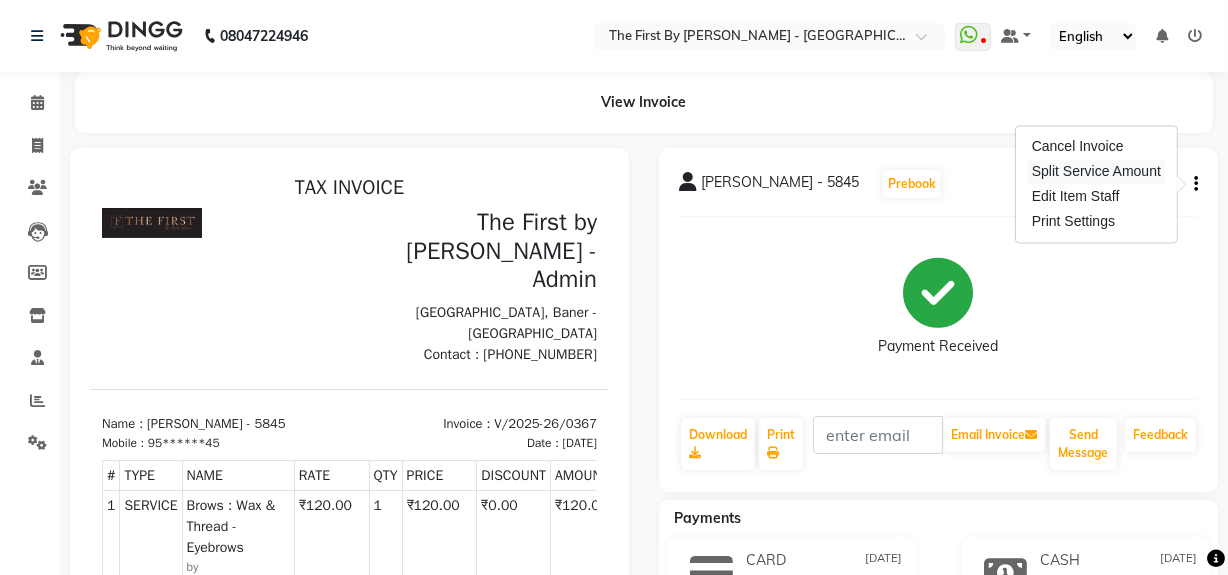 click on "Split Service Amount" at bounding box center [1096, 171] 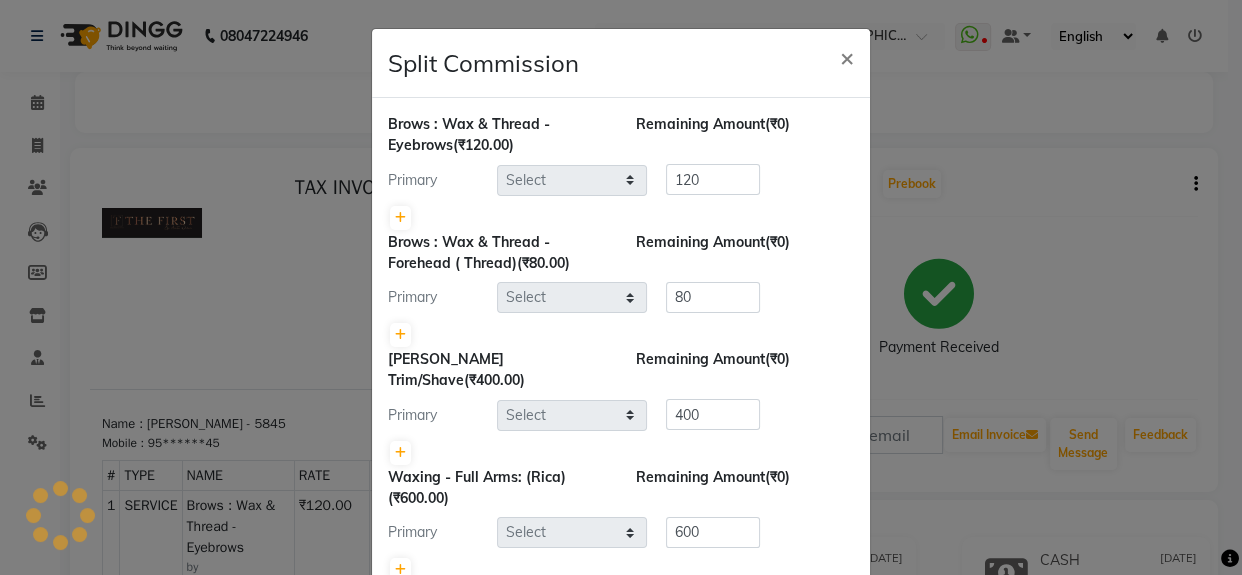 select on "49058" 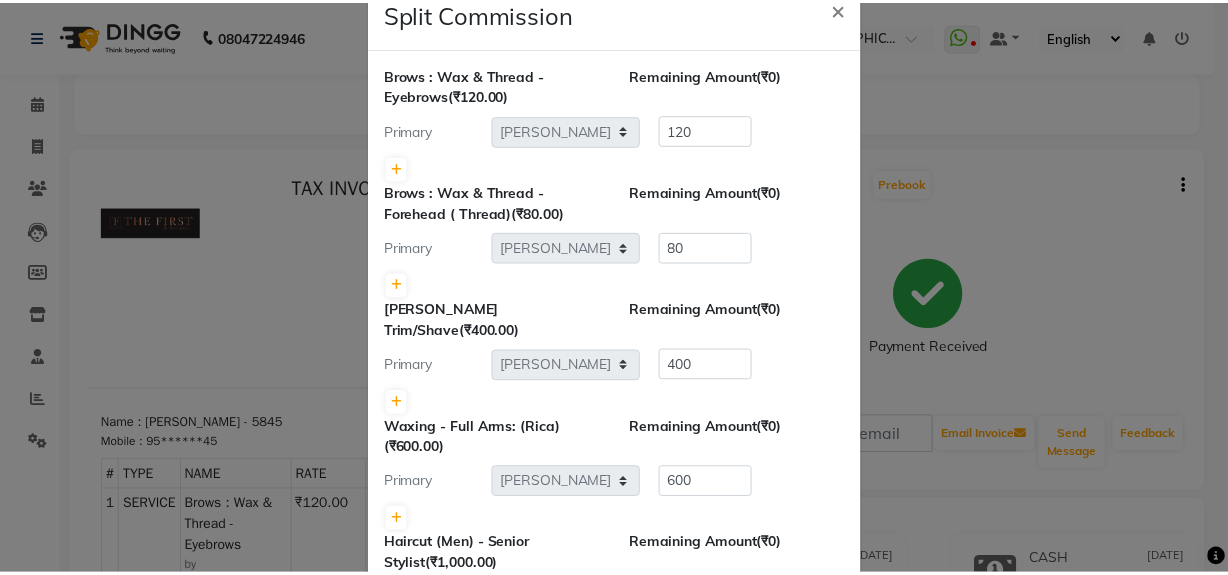 scroll, scrollTop: 0, scrollLeft: 0, axis: both 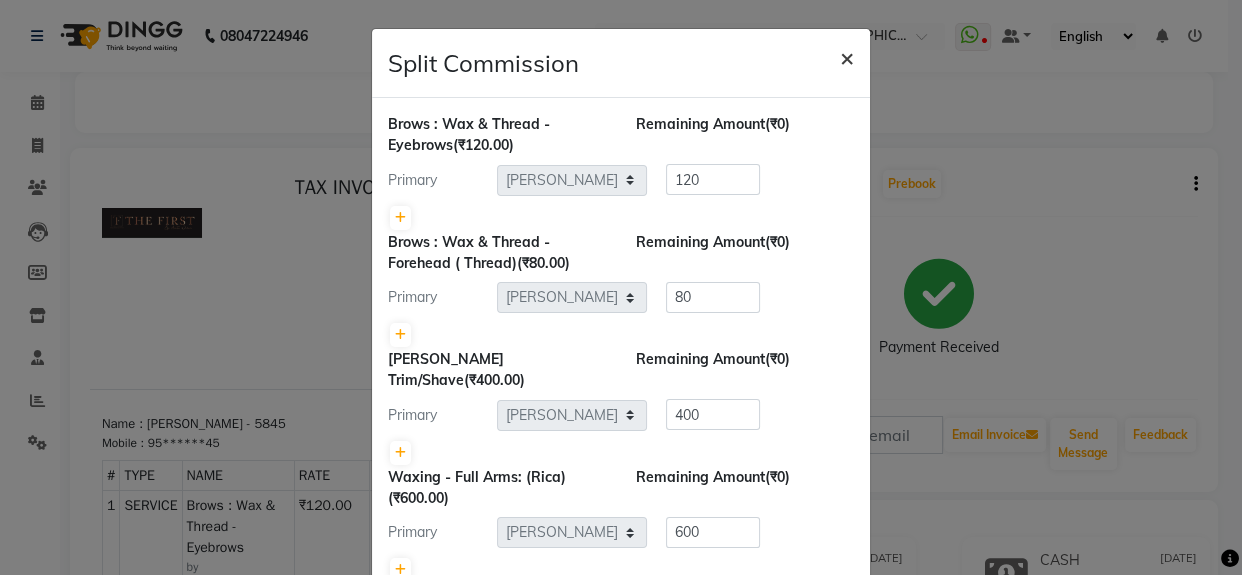 click on "×" 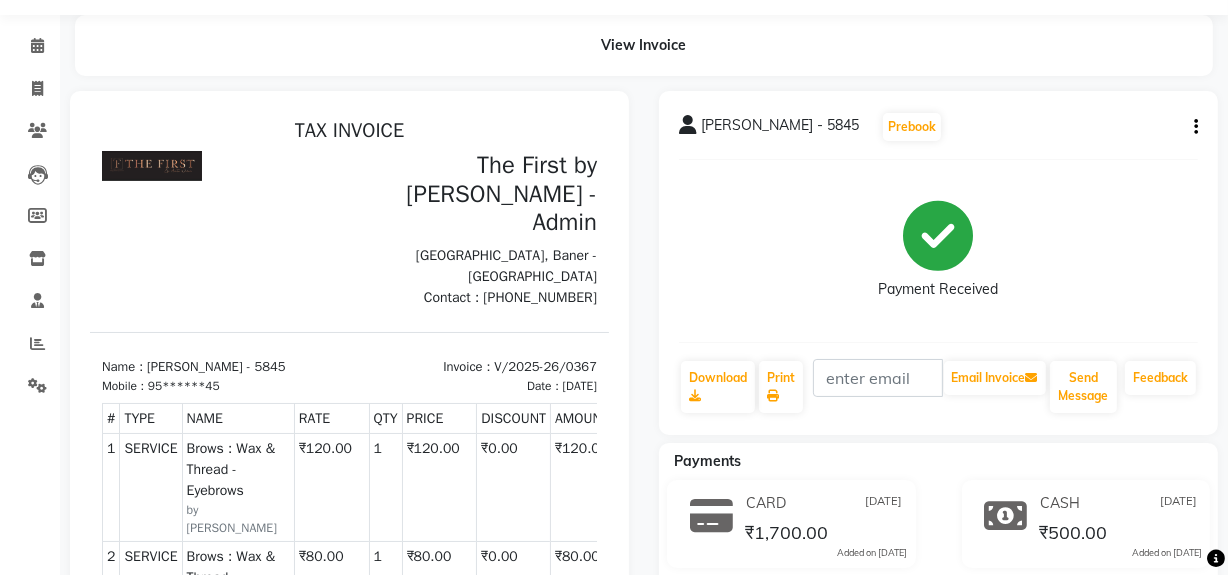 scroll, scrollTop: 0, scrollLeft: 0, axis: both 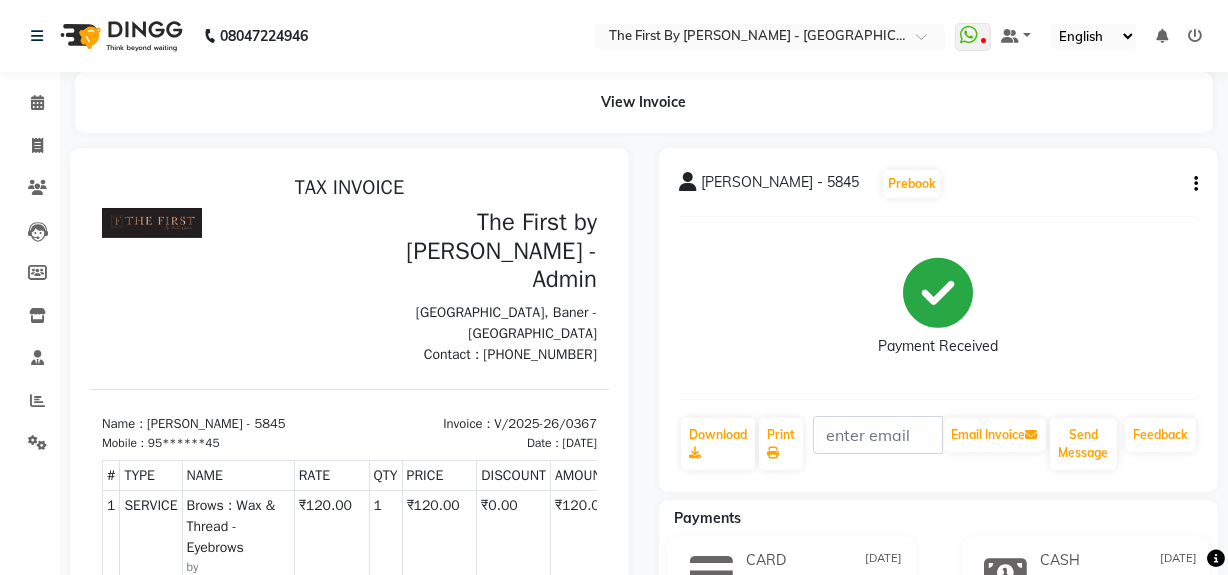 click 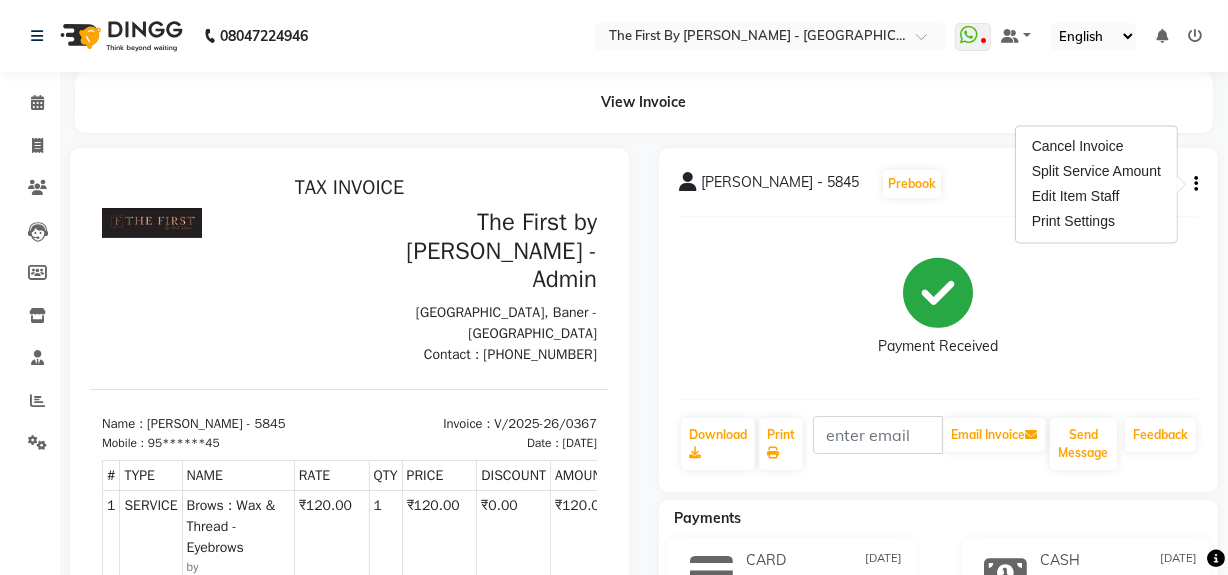 scroll, scrollTop: 0, scrollLeft: 0, axis: both 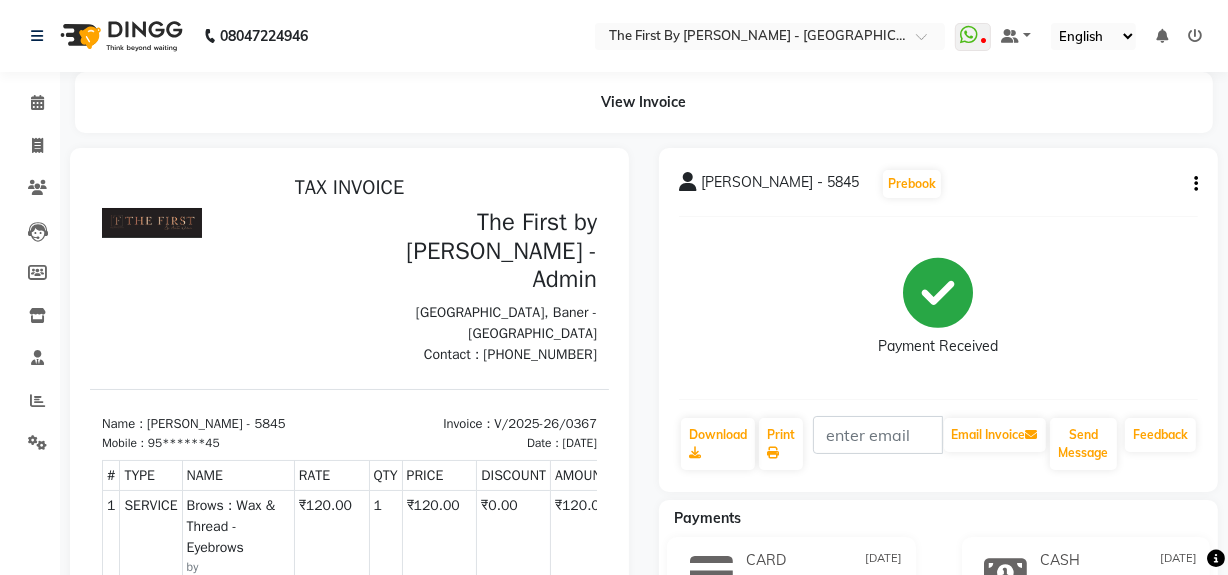 click 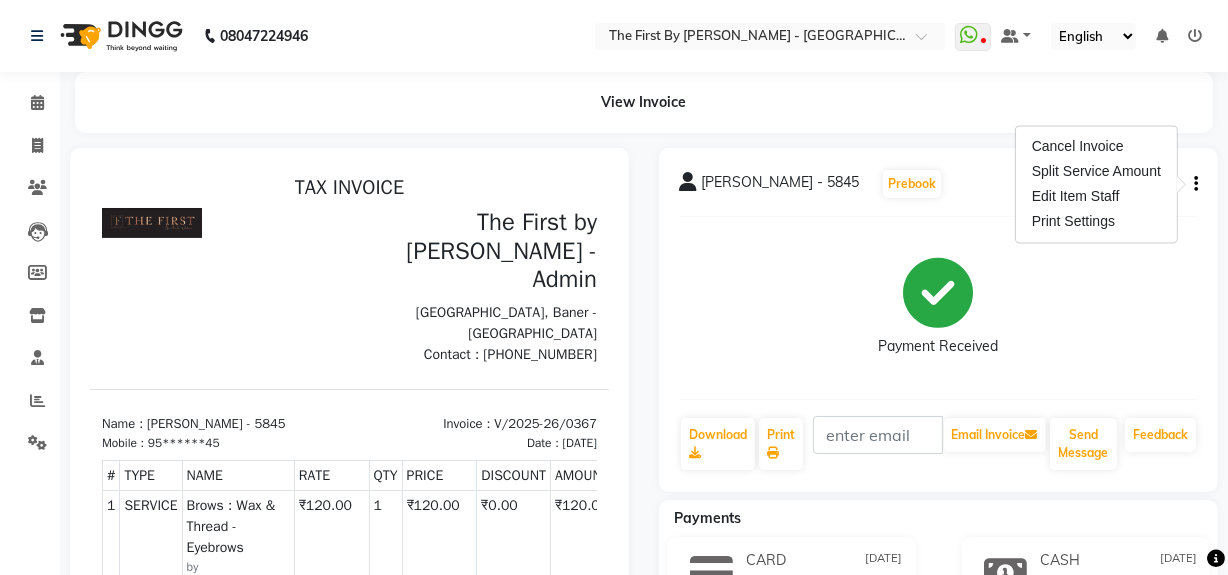 click on "Payment Received" 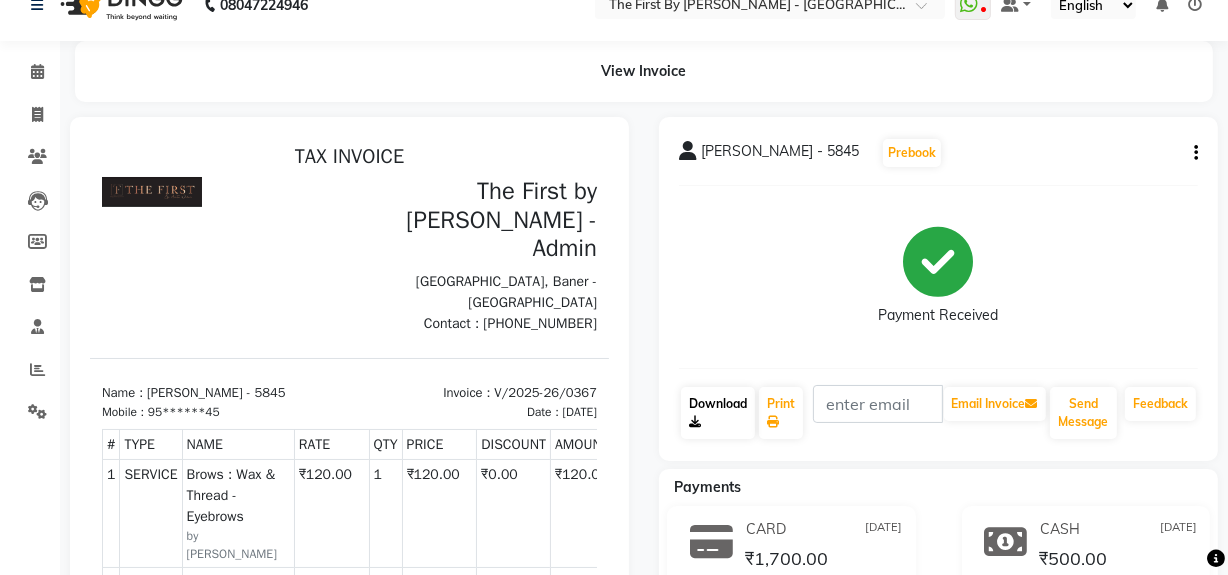 scroll, scrollTop: 0, scrollLeft: 0, axis: both 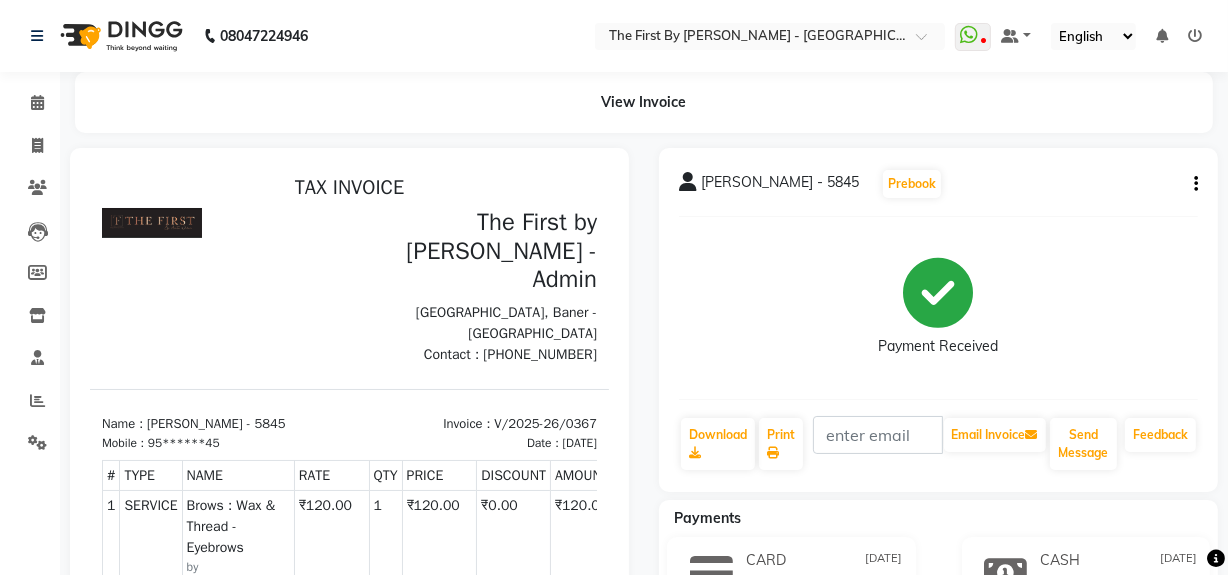 drag, startPoint x: 1194, startPoint y: 192, endPoint x: 1181, endPoint y: 198, distance: 14.3178215 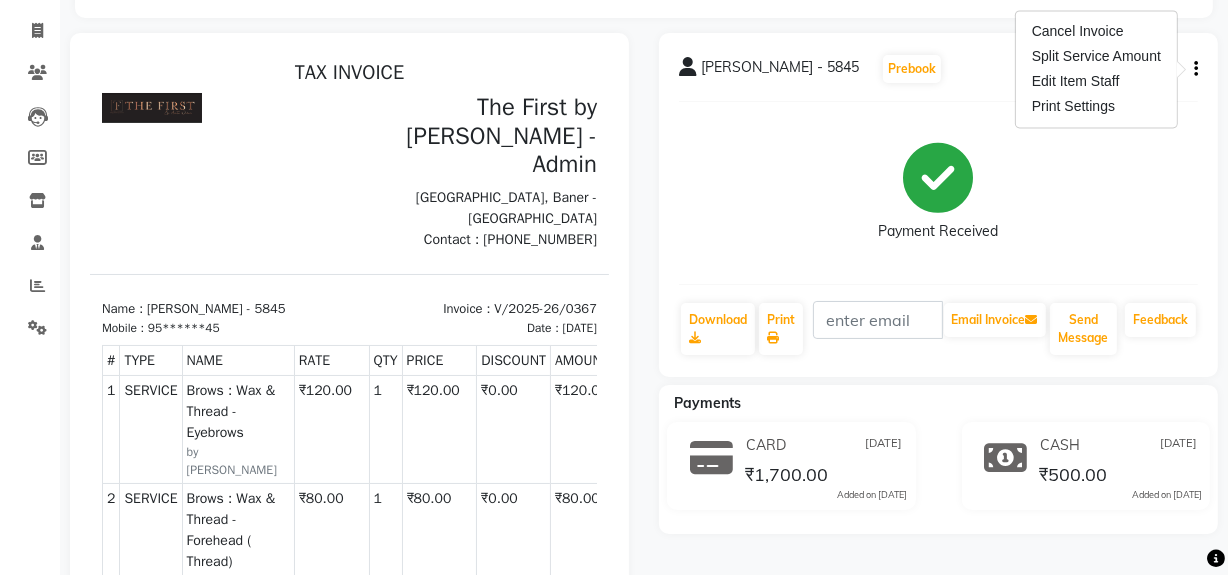 scroll, scrollTop: 90, scrollLeft: 0, axis: vertical 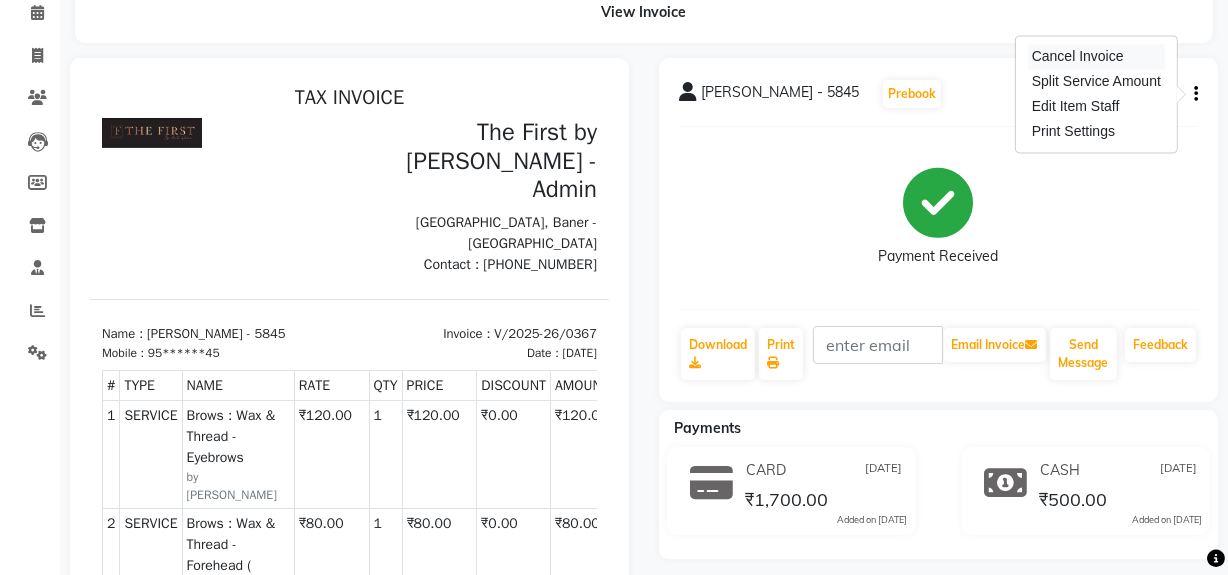 click on "Cancel Invoice" at bounding box center (1096, 56) 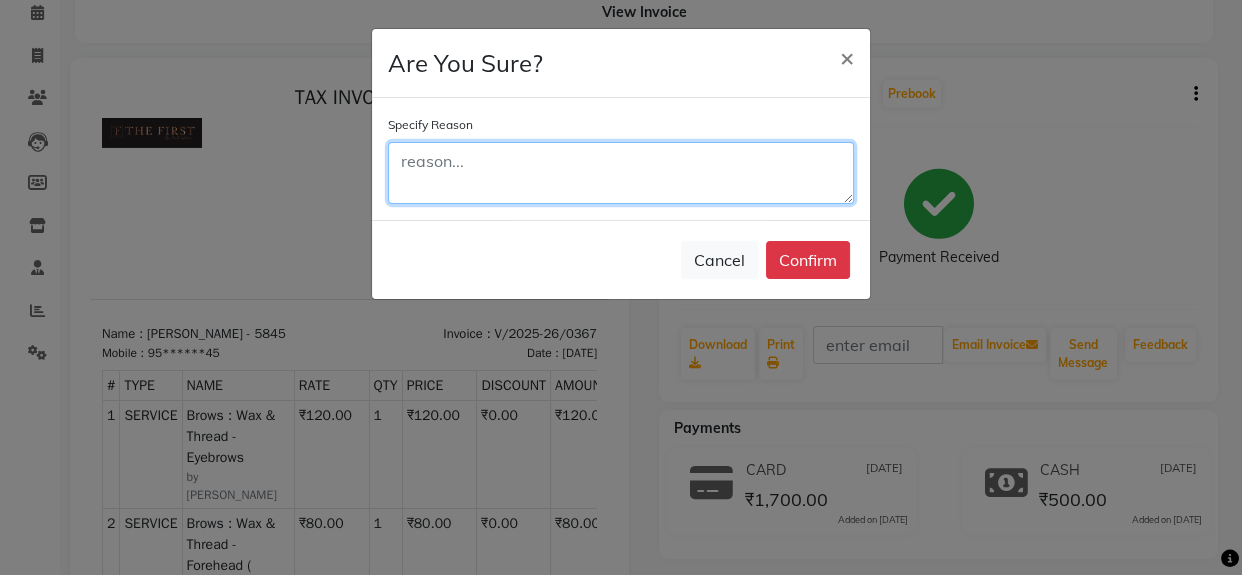 click 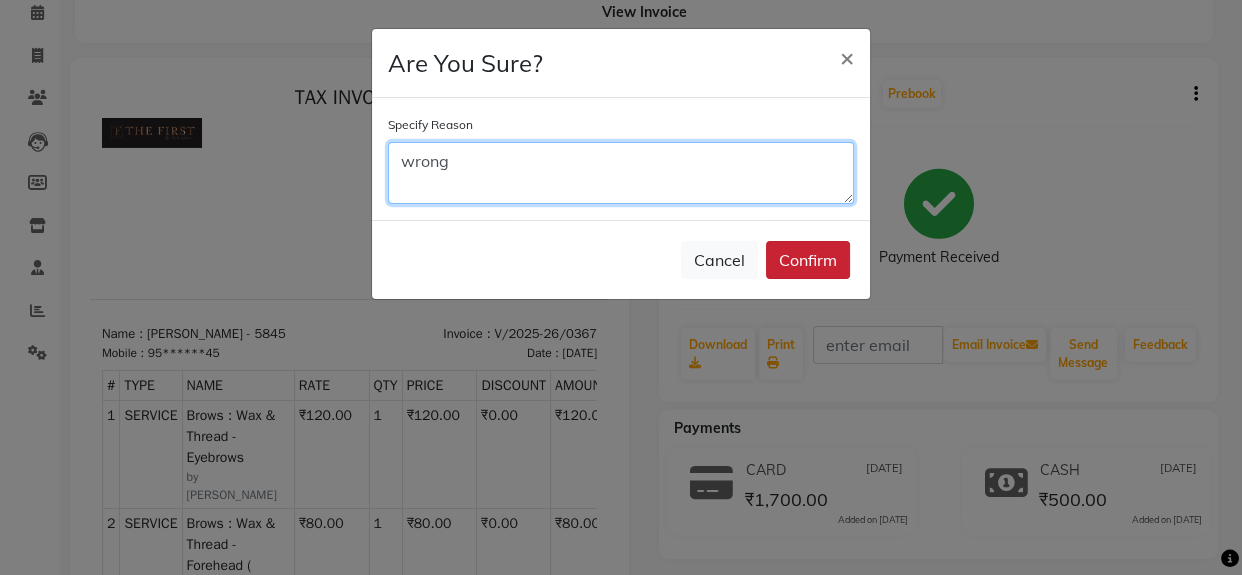 type on "wrong" 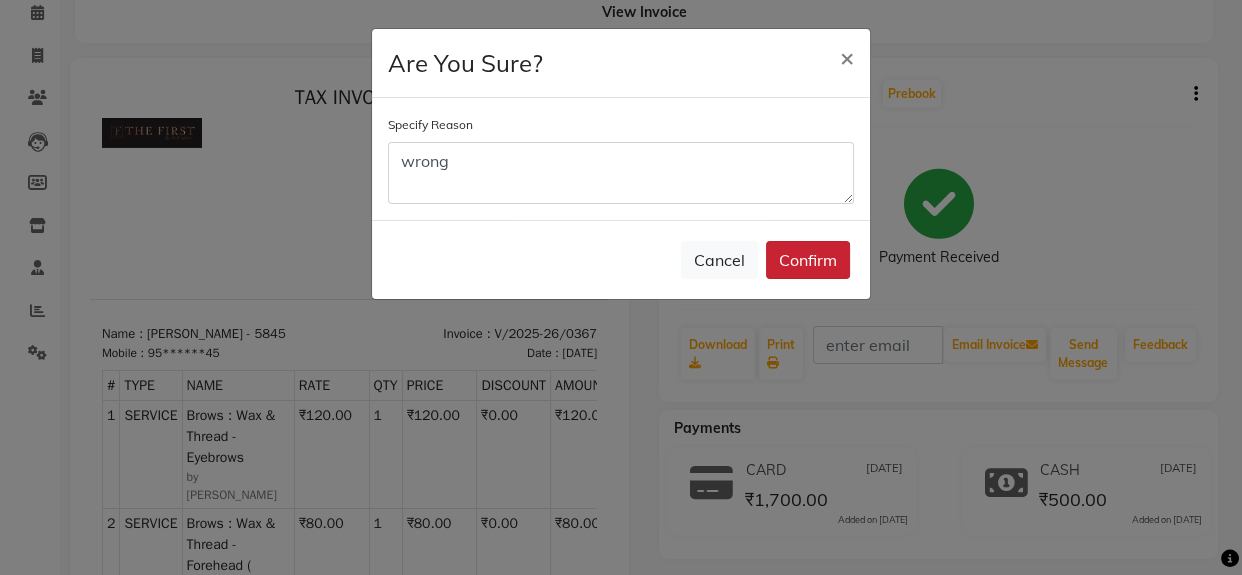 click on "Confirm" 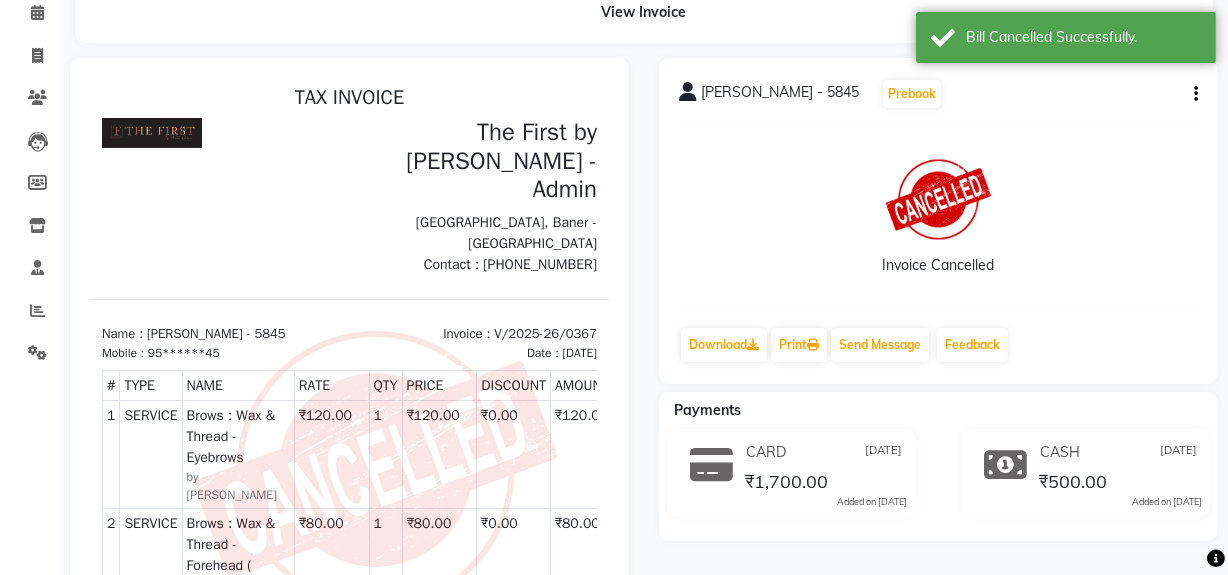 scroll, scrollTop: 0, scrollLeft: 0, axis: both 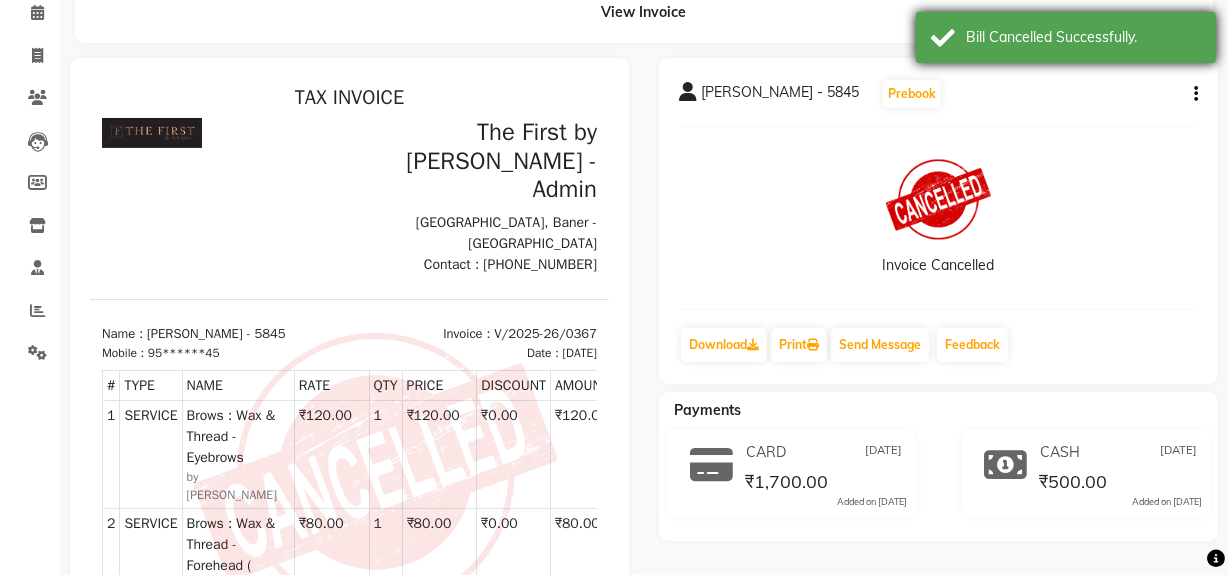 click on "Bill Cancelled Successfully." at bounding box center [1066, 37] 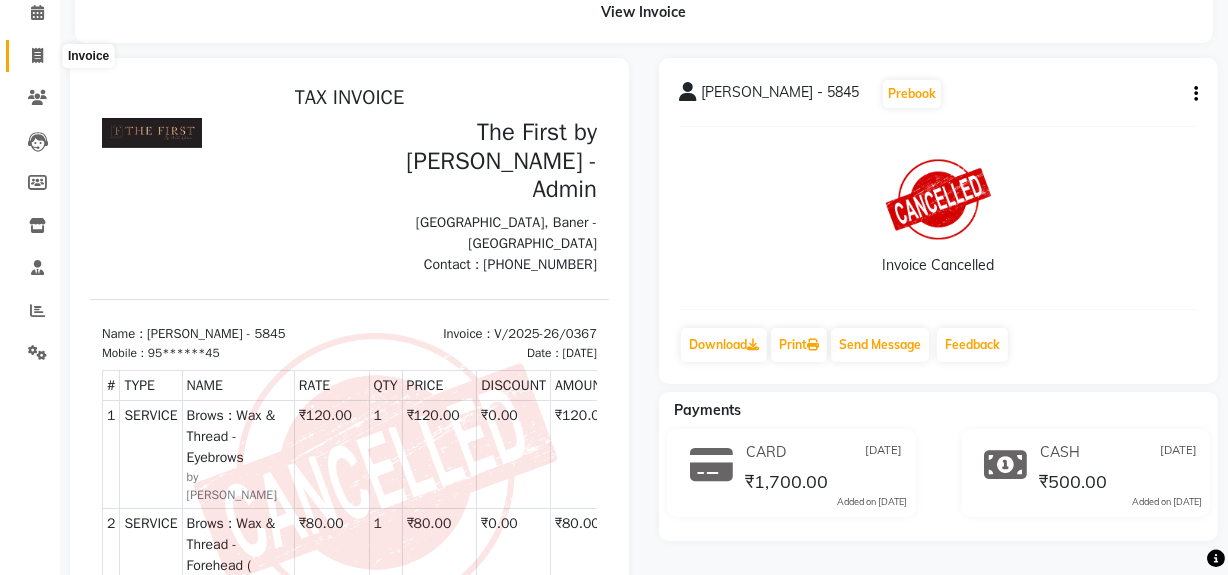 click 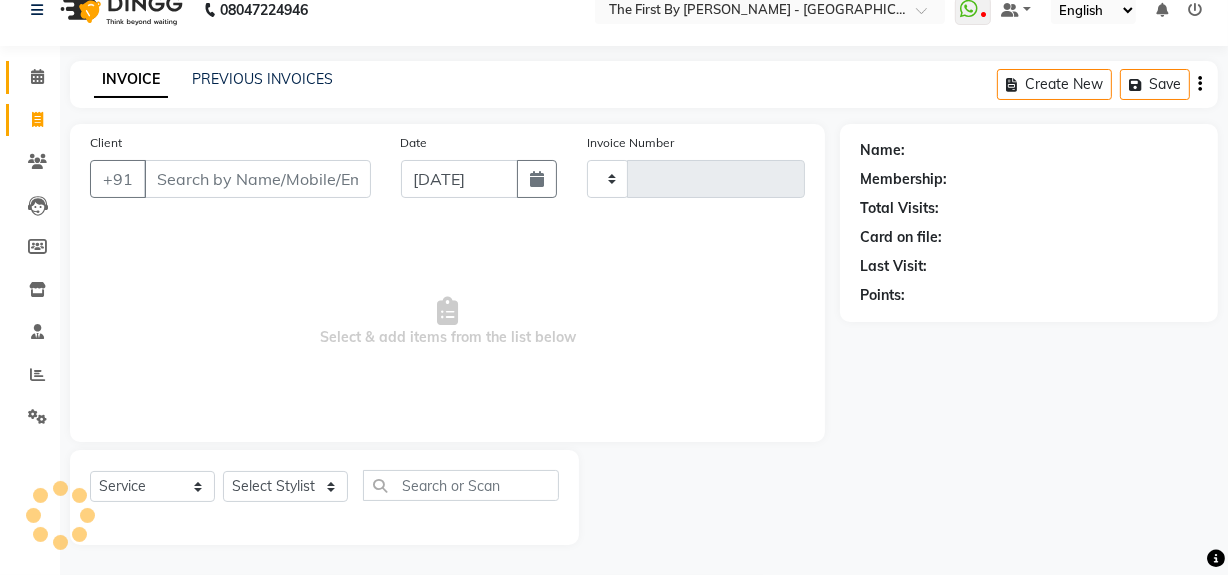 scroll, scrollTop: 26, scrollLeft: 0, axis: vertical 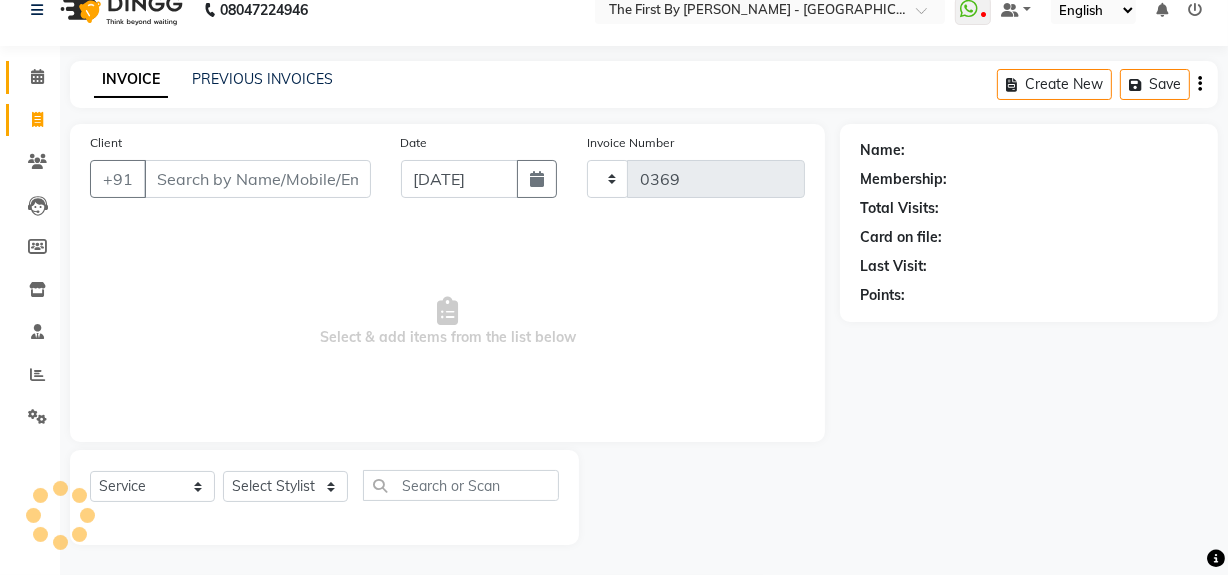 select on "6407" 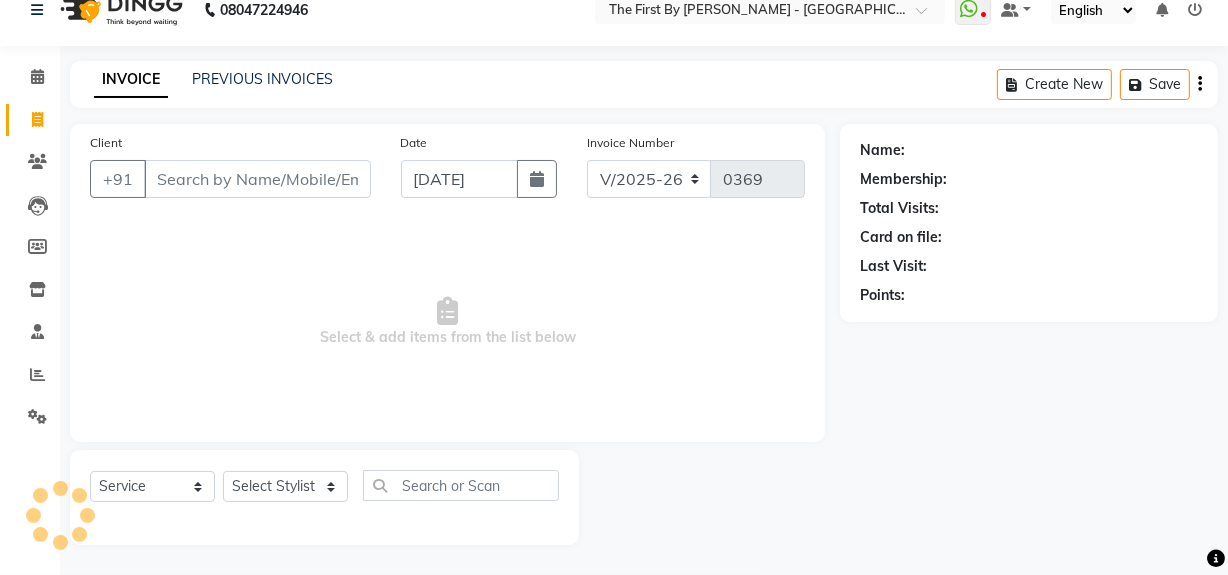 click on "Client" at bounding box center [257, 179] 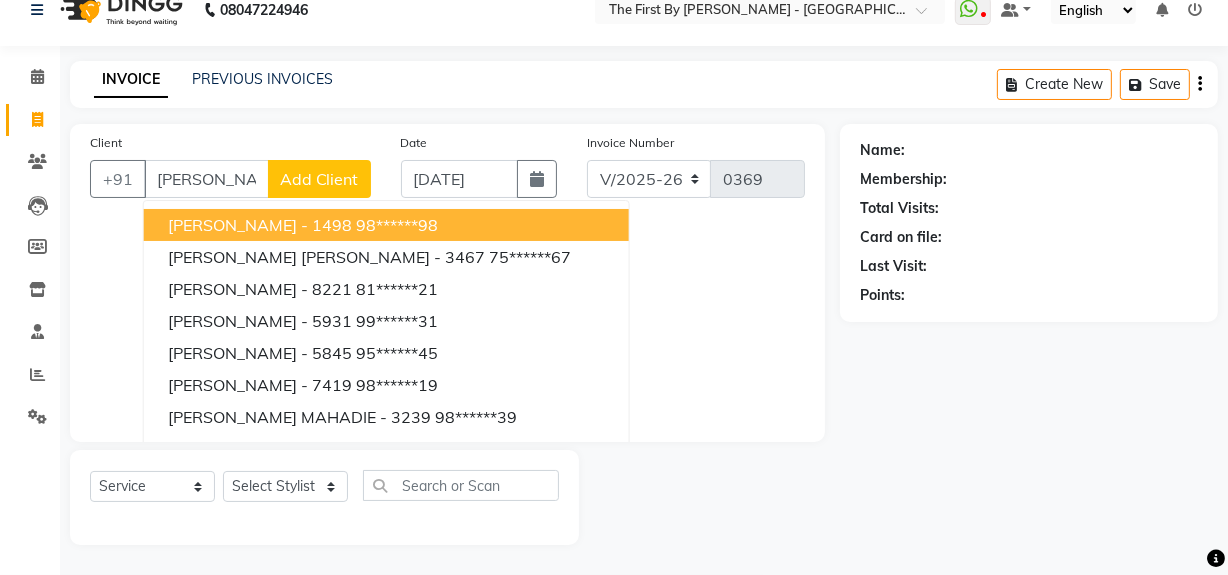 scroll, scrollTop: 26, scrollLeft: 0, axis: vertical 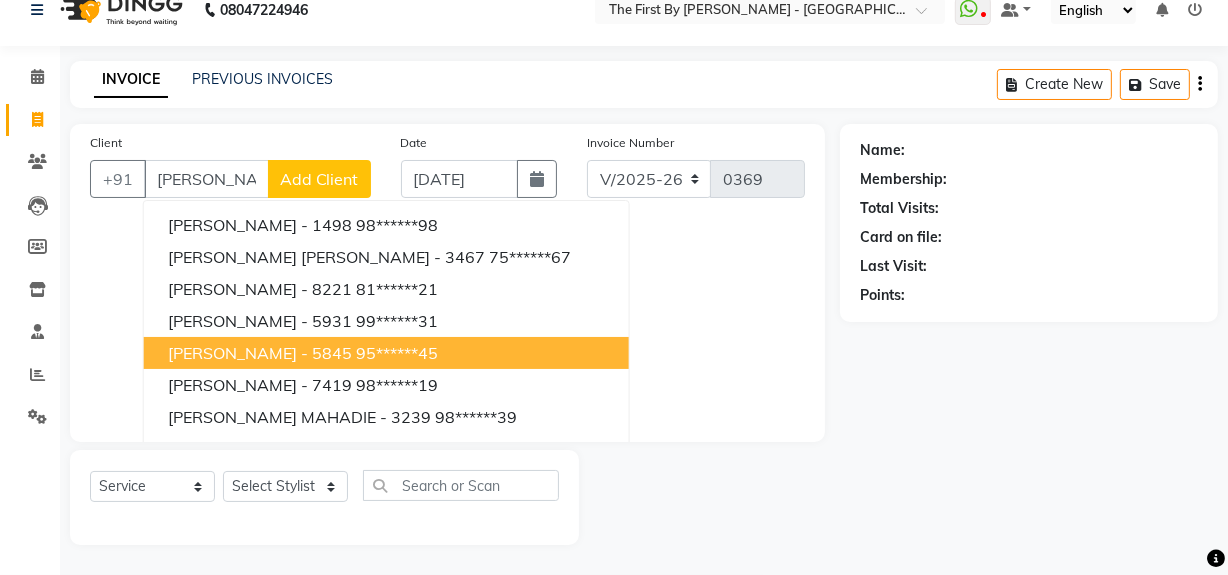 click on "95******45" at bounding box center [397, 353] 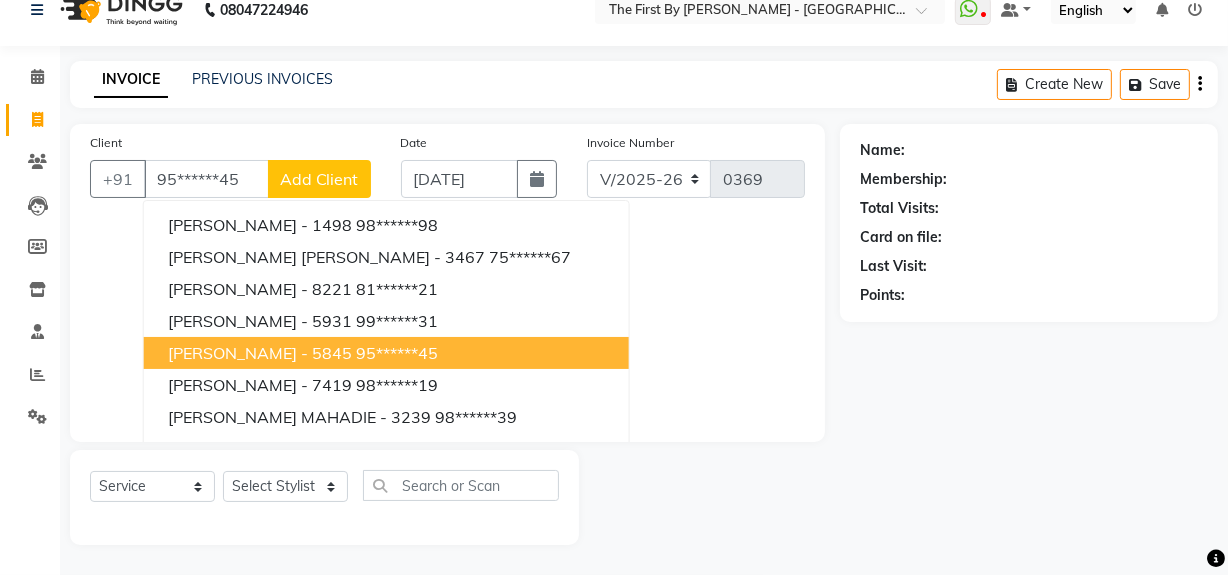 type on "95******45" 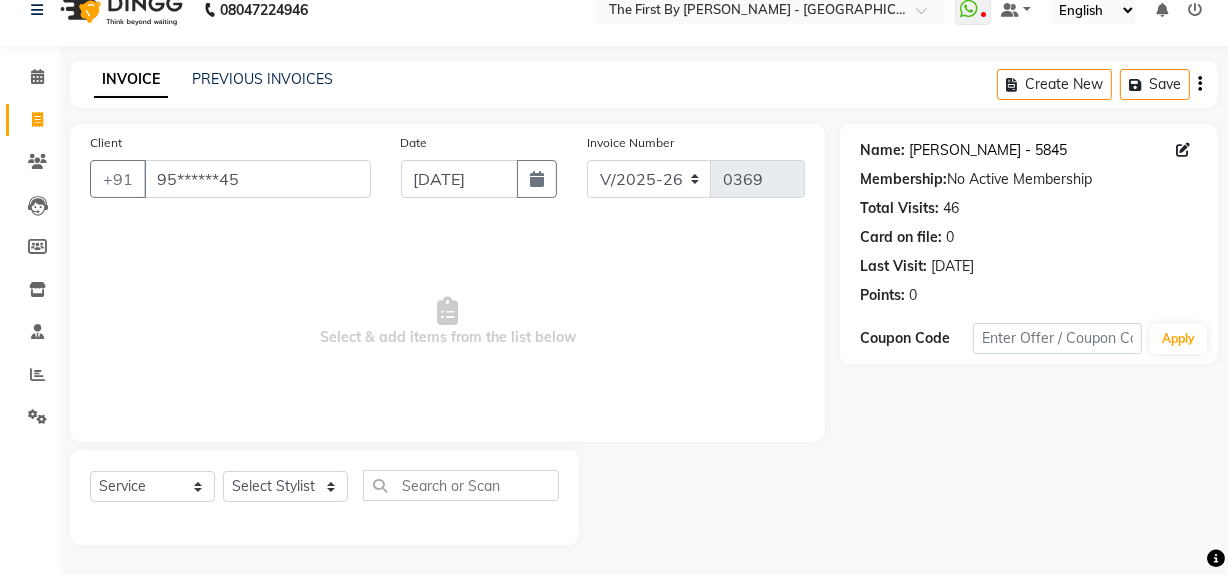 click on "[PERSON_NAME] - 5845" 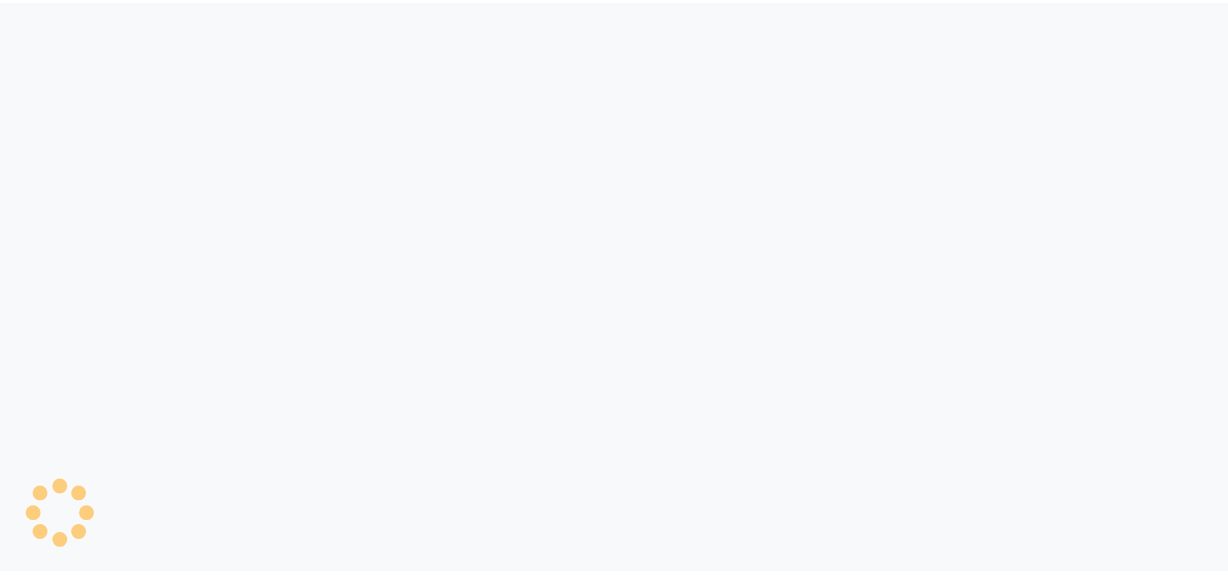 scroll, scrollTop: 0, scrollLeft: 0, axis: both 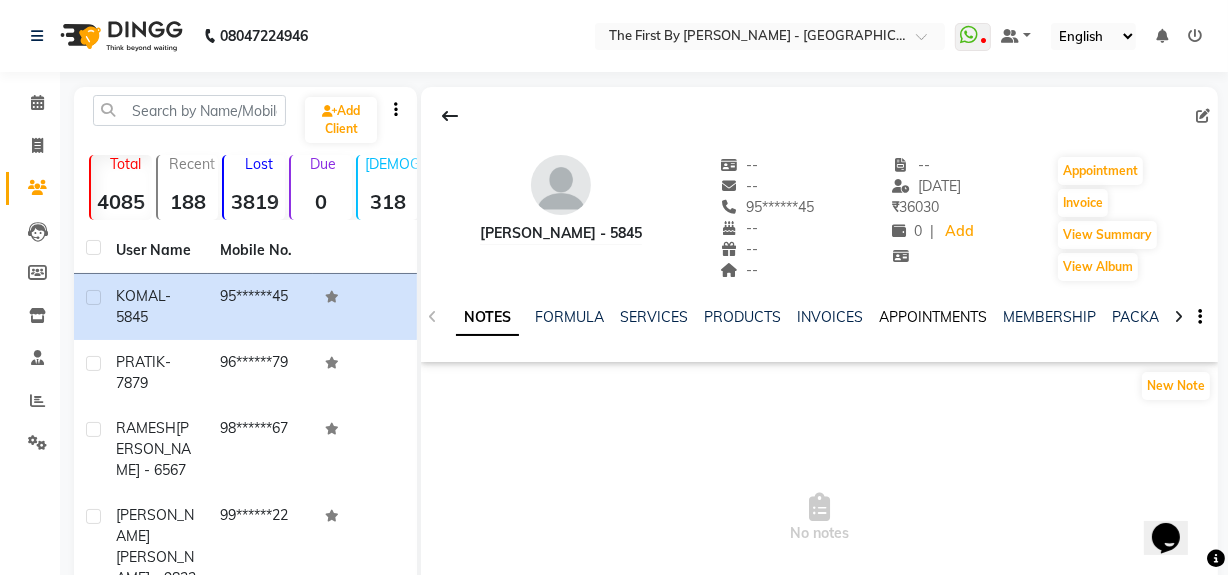 click on "APPOINTMENTS" 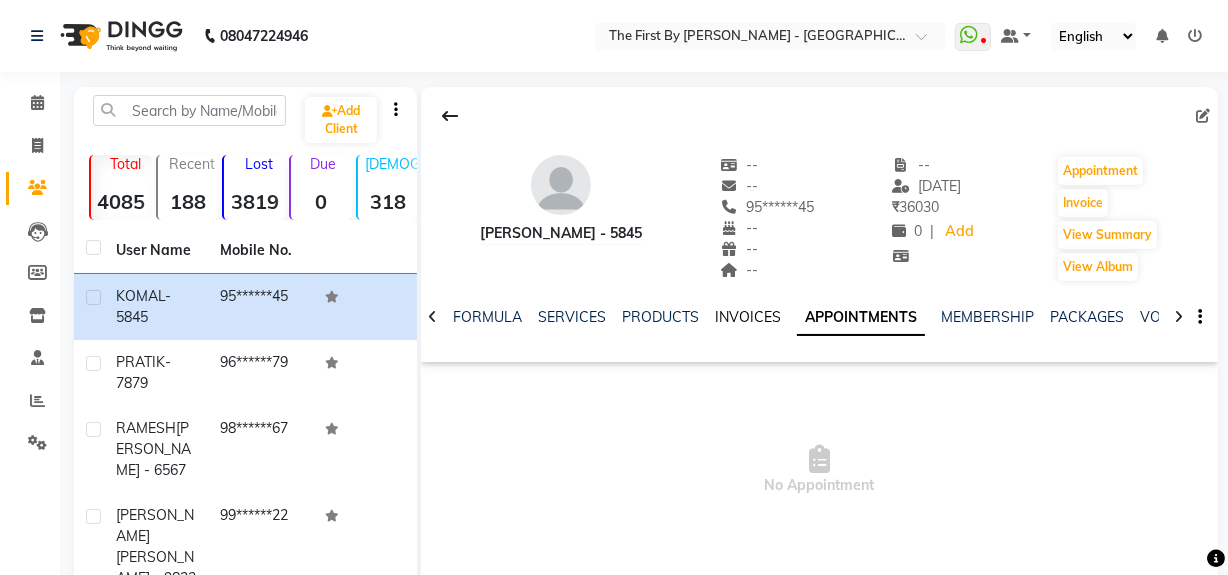click on "INVOICES" 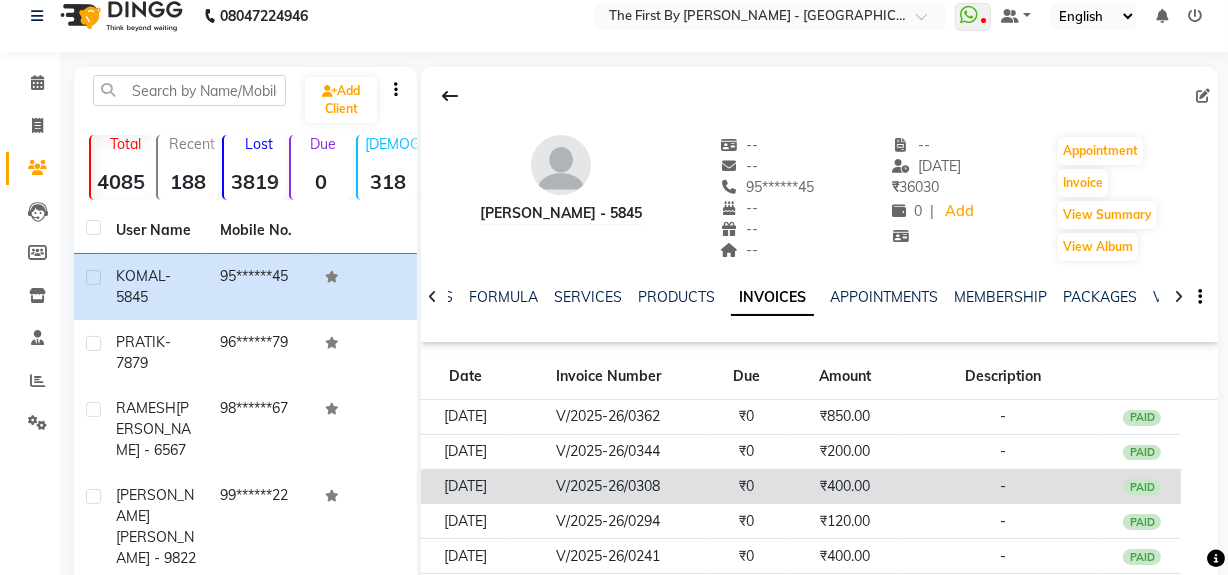 scroll, scrollTop: 0, scrollLeft: 0, axis: both 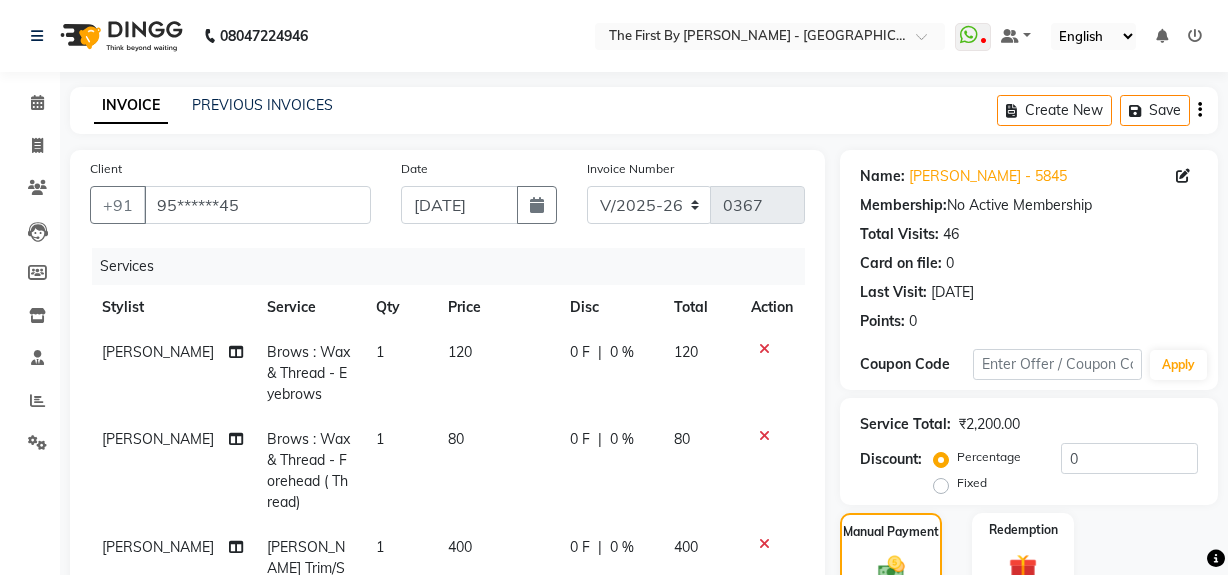 select on "6407" 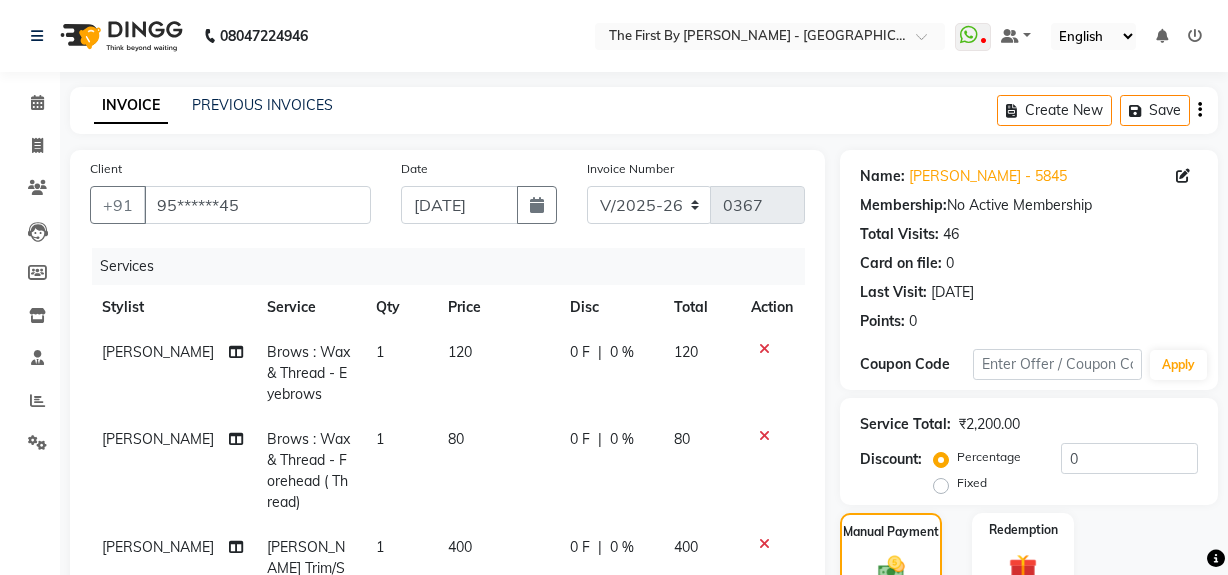 scroll, scrollTop: 0, scrollLeft: 0, axis: both 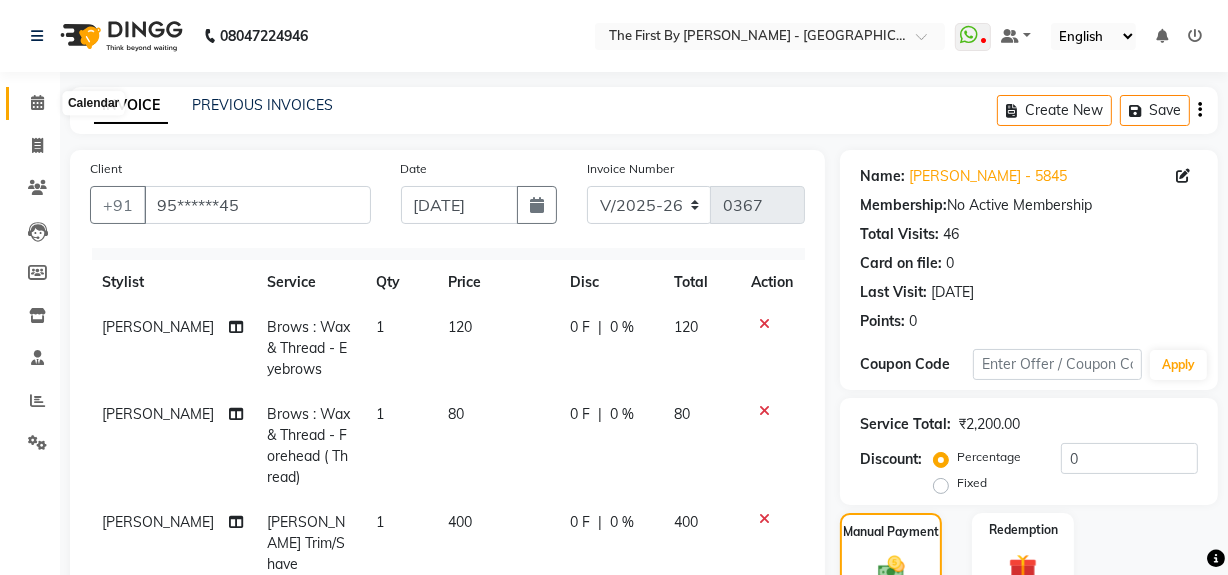 click 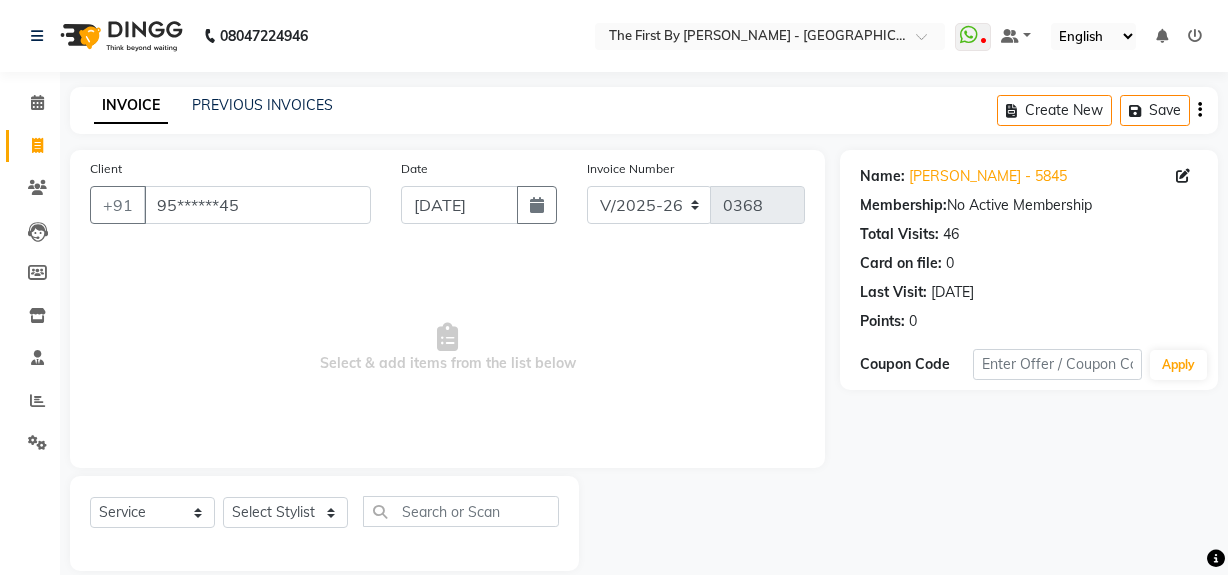 select on "6407" 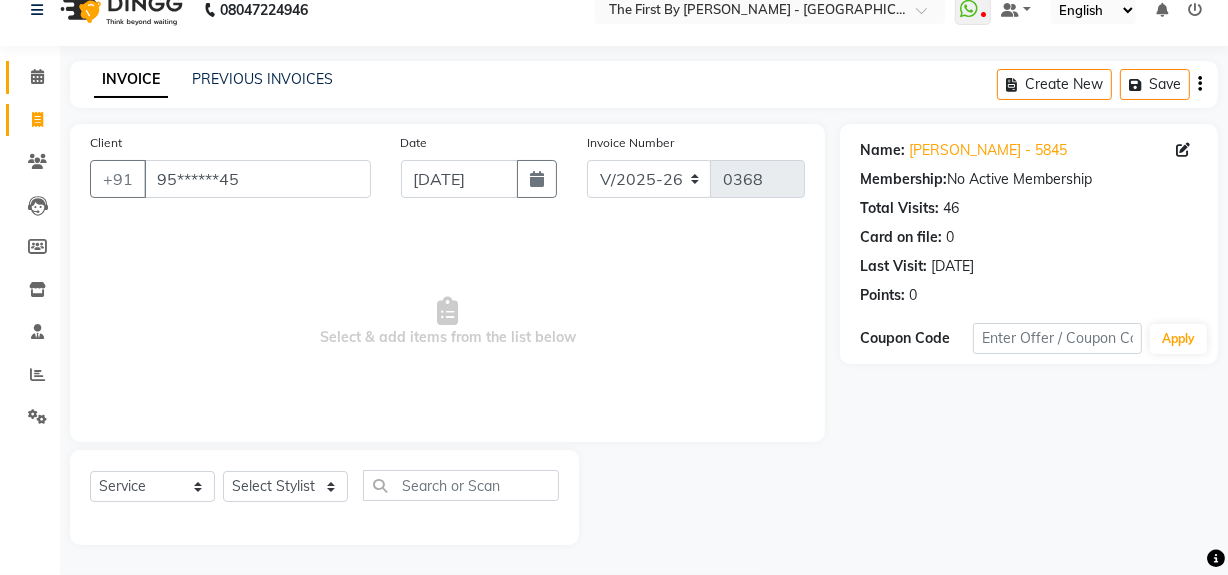 scroll, scrollTop: 0, scrollLeft: 0, axis: both 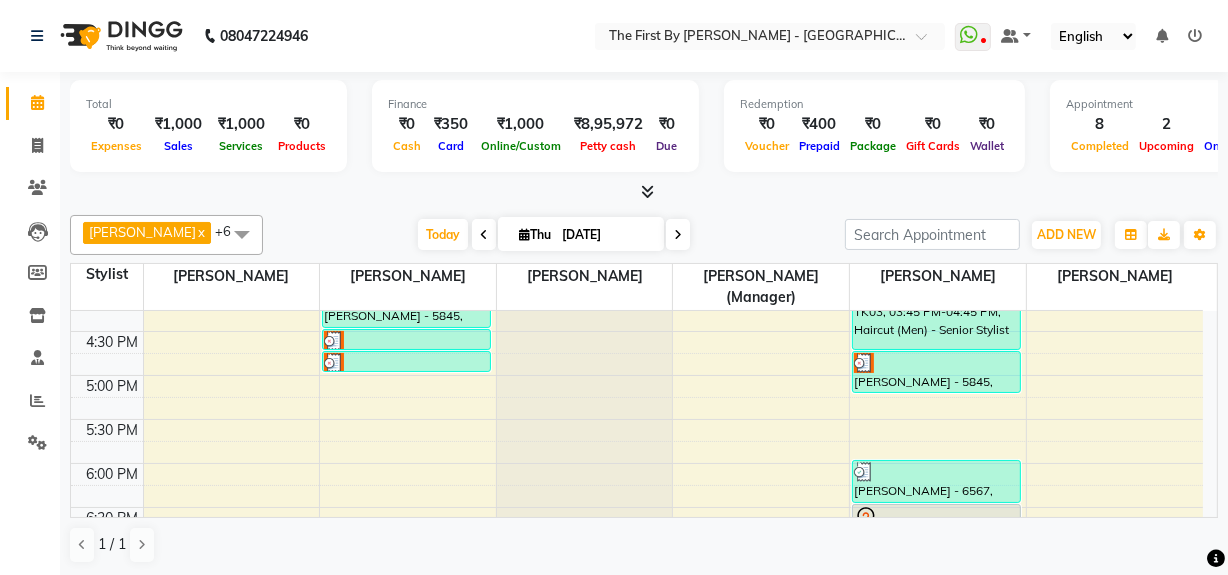 click on "8:00 AM 8:30 AM 9:00 AM 9:30 AM 10:00 AM 10:30 AM 11:00 AM 11:30 AM 12:00 PM 12:30 PM 1:00 PM 1:30 PM 2:00 PM 2:30 PM 3:00 PM 3:30 PM 4:00 PM 4:30 PM 5:00 PM 5:30 PM 6:00 PM 6:30 PM 7:00 PM 7:30 PM 8:00 PM 8:30 PM     KOMAL - 5845, TK02, 02:15 PM-02:45 PM, Waxing - Full Arms: (Rica)     KOMAL - 5845, TK02, 02:45 PM-03:00 PM, Brows : Wax & Thread - Eyebrows     KOMAL - 5845, TK03, 04:00 PM-04:30 PM, Waxing - Full Arms: (Rica)     KOMAL - 5845, TK03, 04:30 PM-04:45 PM, Brows : Wax & Thread - Eyebrows     KOMAL - 5845, TK03, 04:45 PM-05:00 PM, Brows : Wax & Thread - Forehead  ( Thread)     Shankar ., TK01, 01:15 PM-02:15 PM, Haircut (Men) - Senior Stylist     KOMAL - 5845, TK02, 02:15 PM-03:45 PM, Haircut (Men) - Senior Stylist,Beard - Beard Trim/Shave     KOMAL - 5845, TK03, 03:45 PM-04:45 PM, Haircut (Men) - Senior Stylist     KOMAL - 5845, TK03, 04:45 PM-05:15 PM, Beard - Beard Trim/Shave     RAMESH PATEL - 6567, TK04, 06:00 PM-06:30 PM, Beard - Beard Trim/Shave" at bounding box center (637, 155) 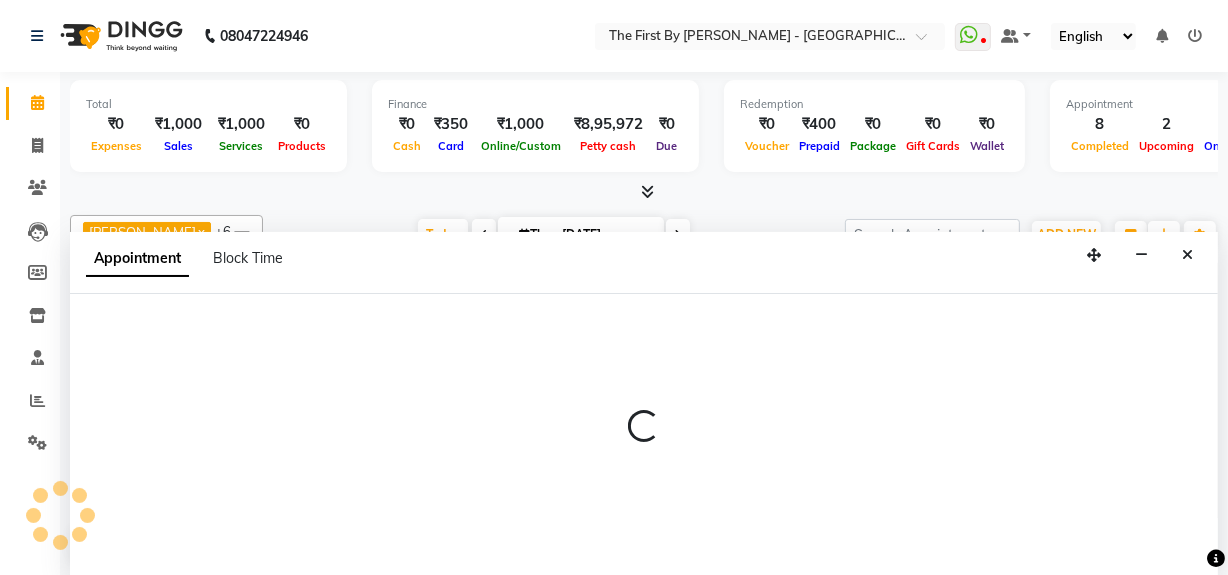 scroll, scrollTop: 0, scrollLeft: 0, axis: both 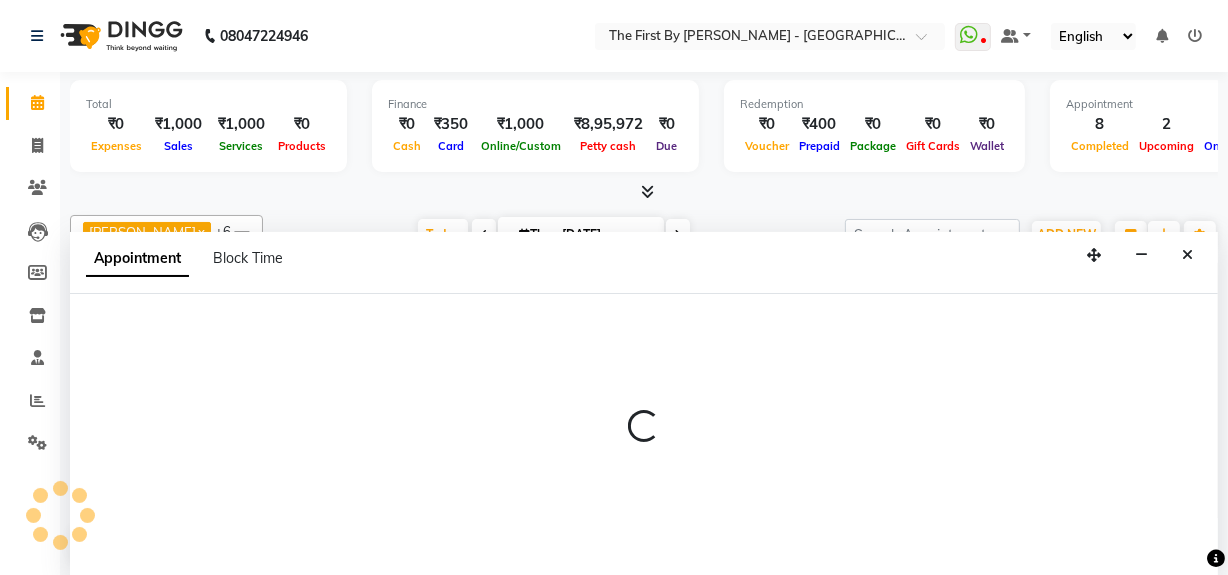 click at bounding box center (644, 435) 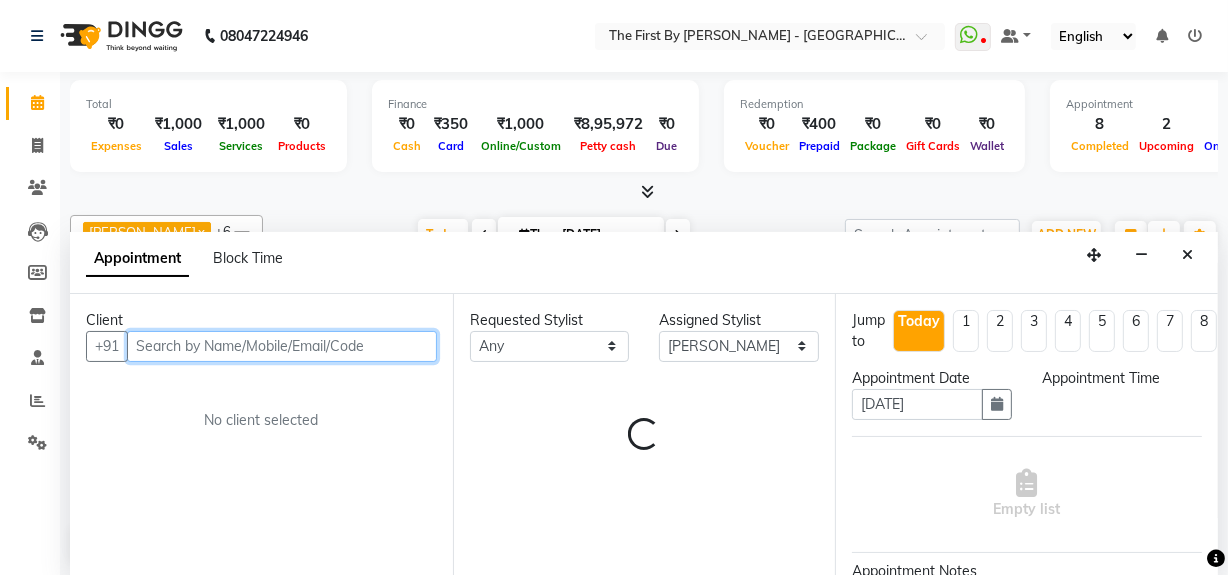 select on "1035" 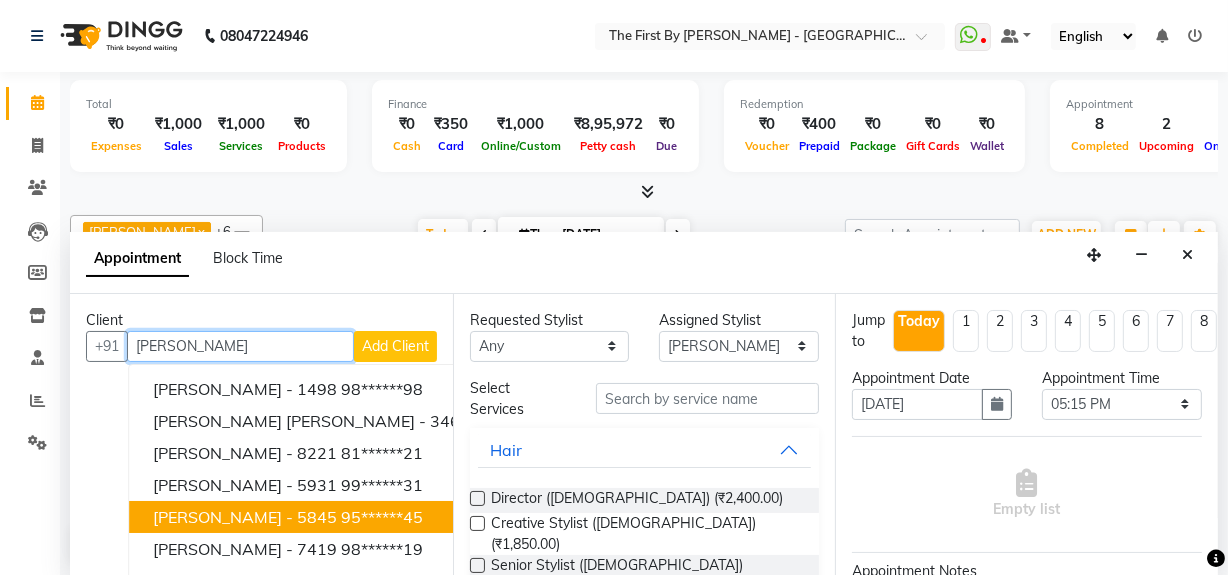click on "KOMAL - 5845  95******45" at bounding box center [371, 517] 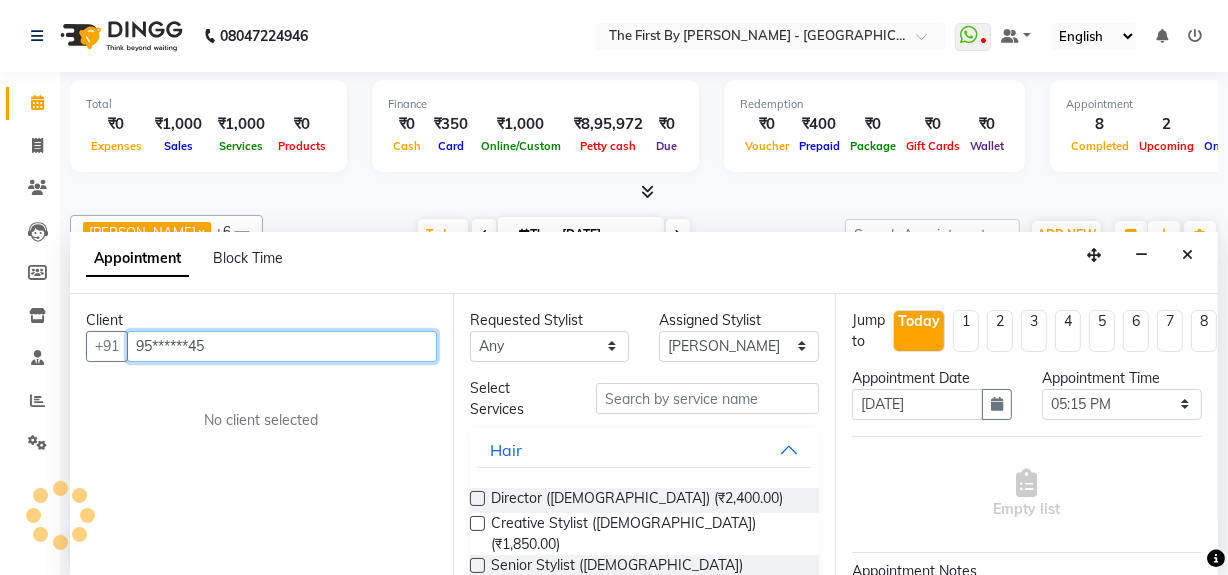 type on "95******45" 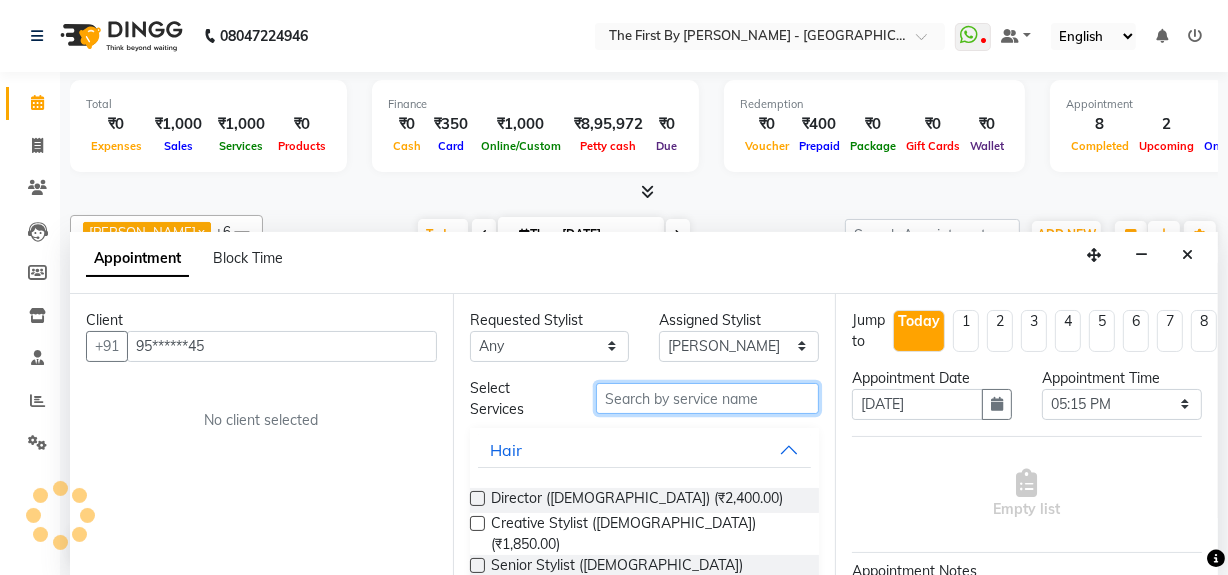 click at bounding box center (707, 398) 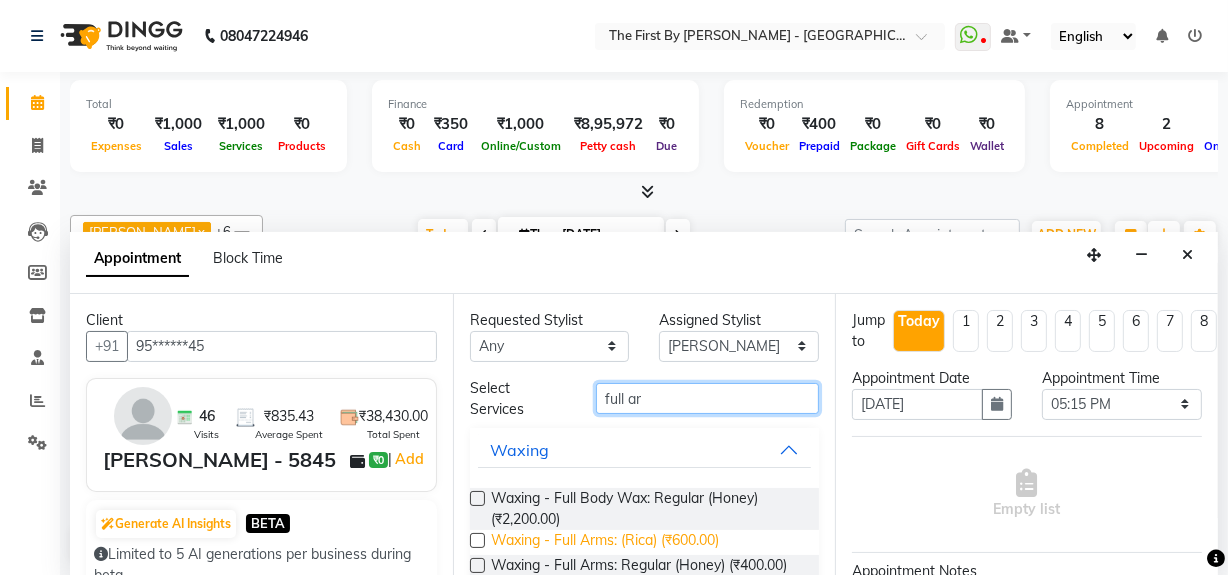type on "full ar" 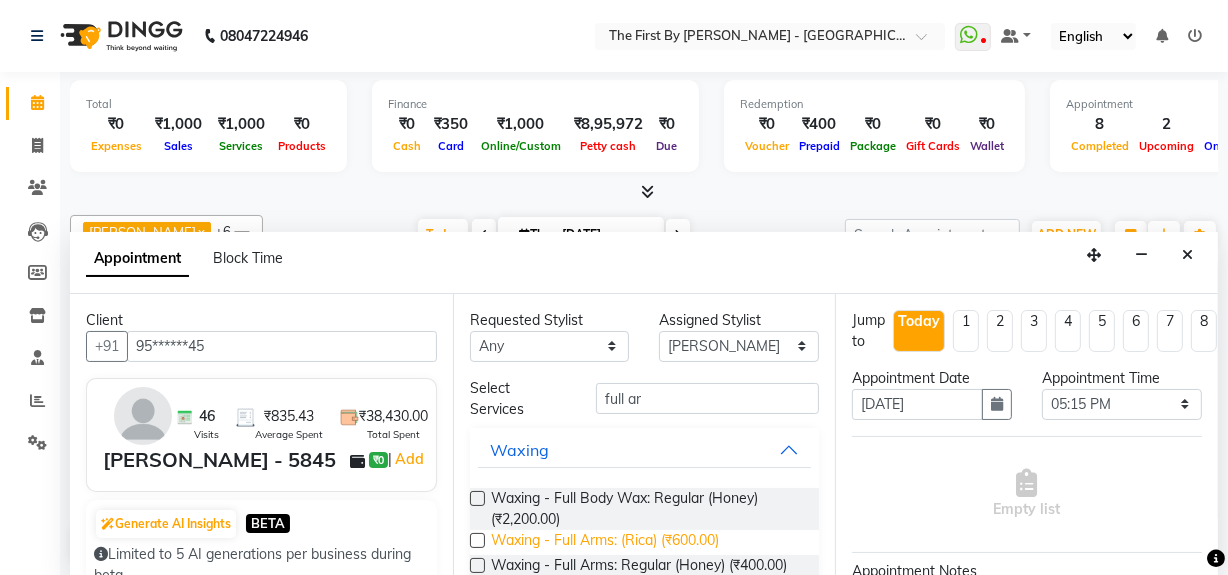click on "Waxing - Full Arms: (Rica) (₹600.00)" at bounding box center [605, 542] 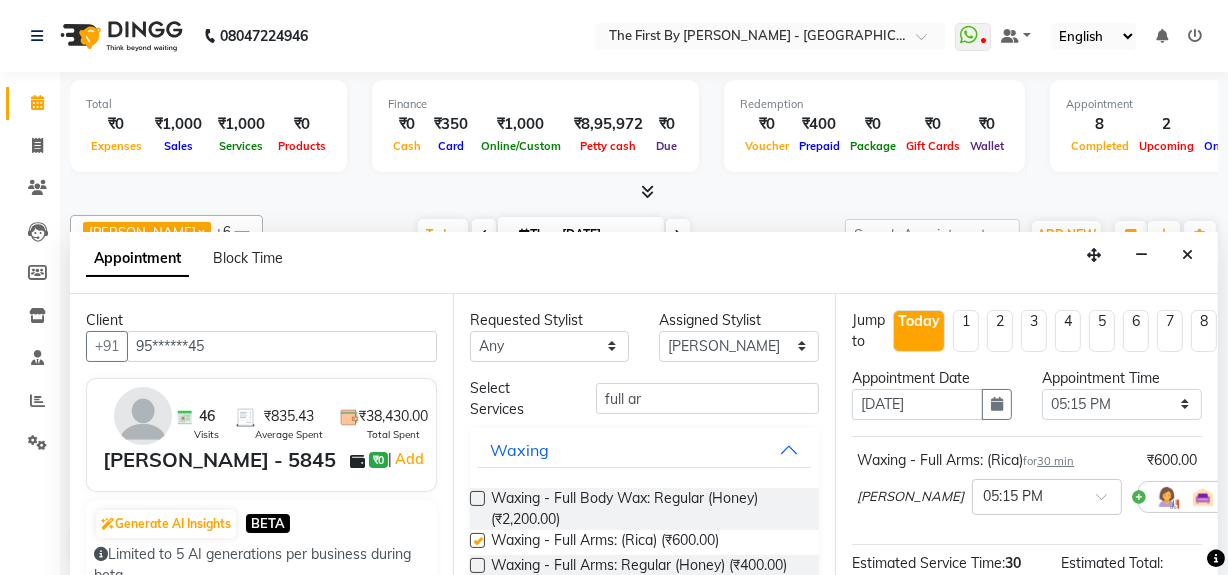 checkbox on "false" 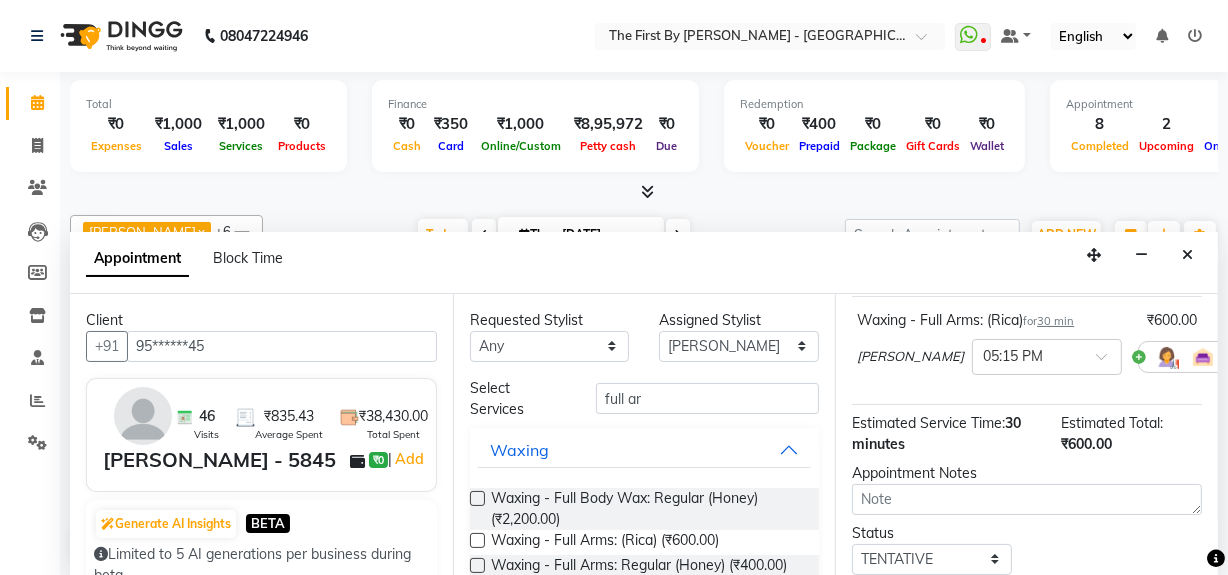 scroll, scrollTop: 296, scrollLeft: 0, axis: vertical 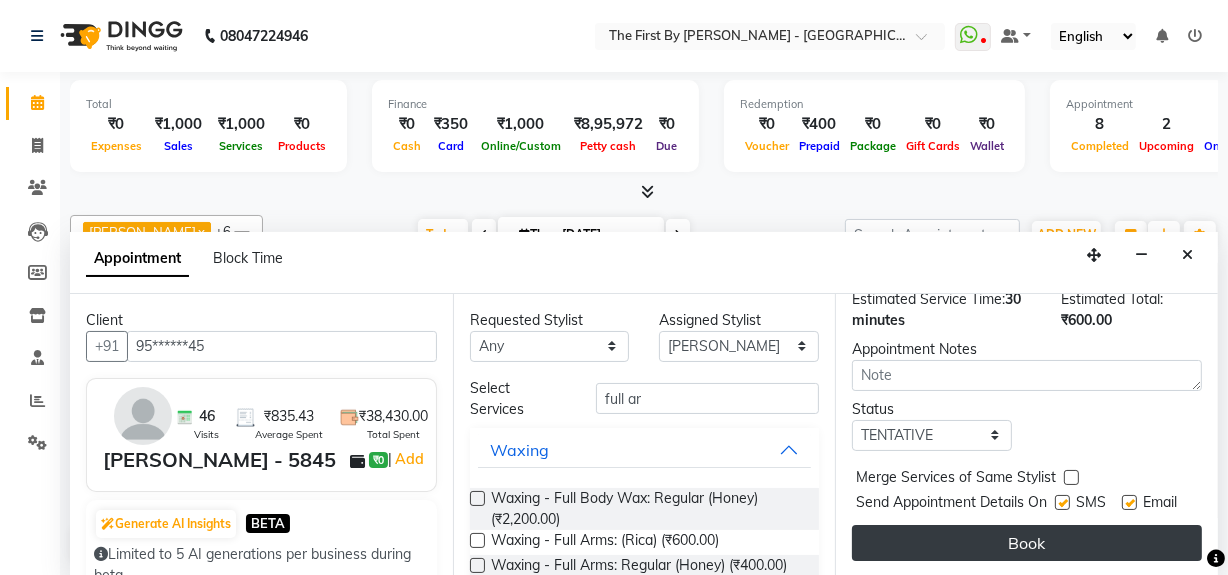 click on "Book" at bounding box center (1027, 543) 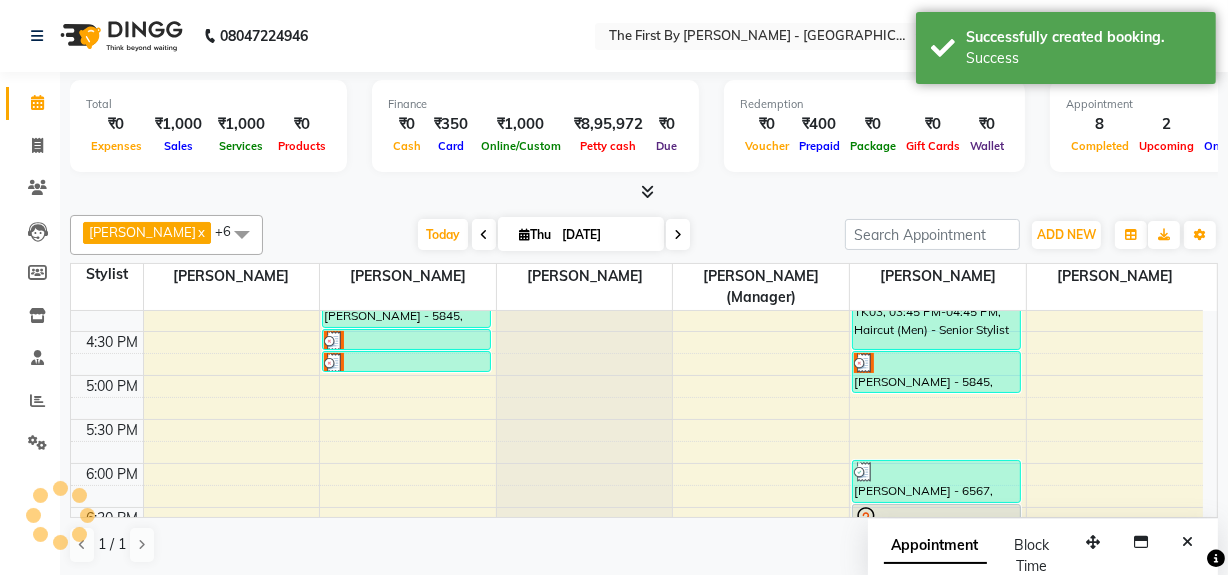 scroll, scrollTop: 0, scrollLeft: 0, axis: both 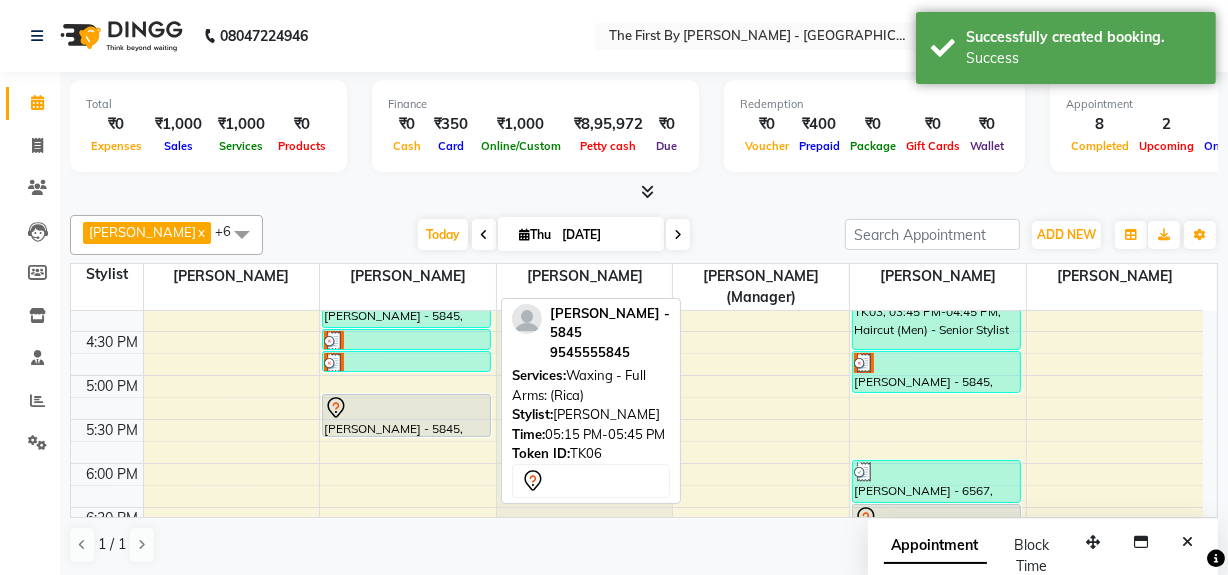 click on "KOMAL - 5845, TK06, 05:15 PM-05:45 PM, Waxing - Full Arms: (Rica)" at bounding box center [406, 415] 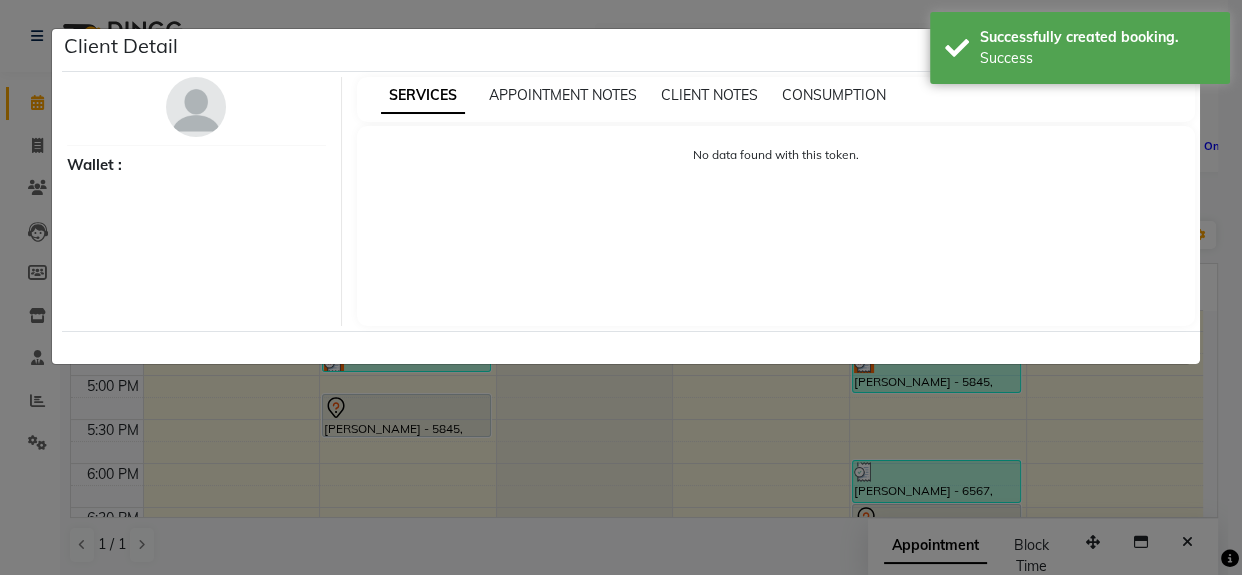 select on "7" 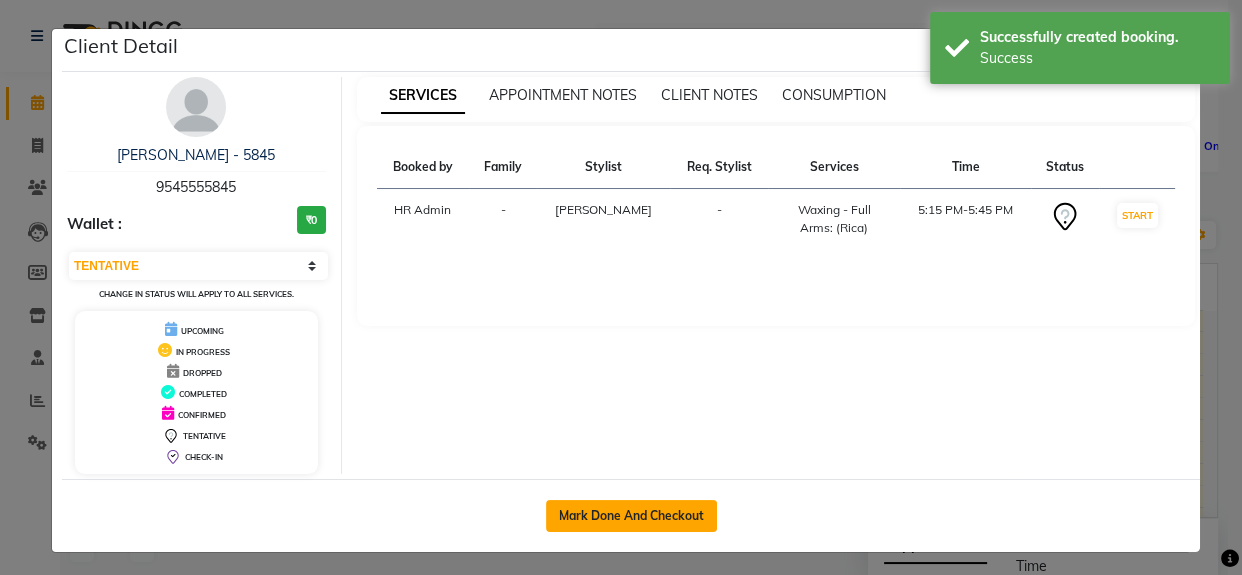 click on "Mark Done And Checkout" 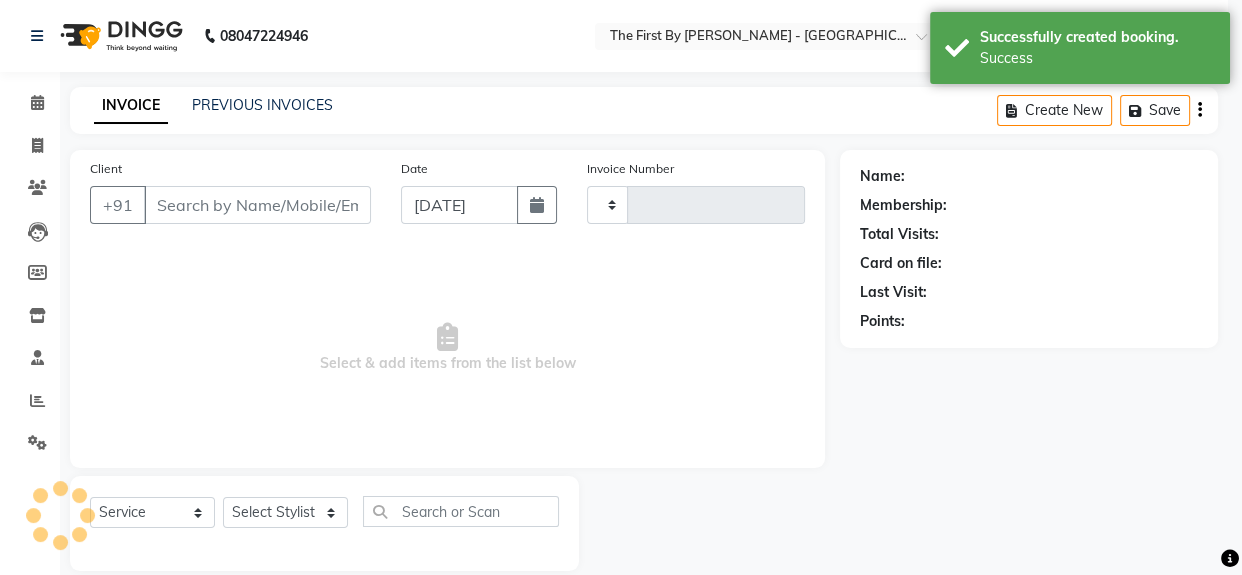 type on "0369" 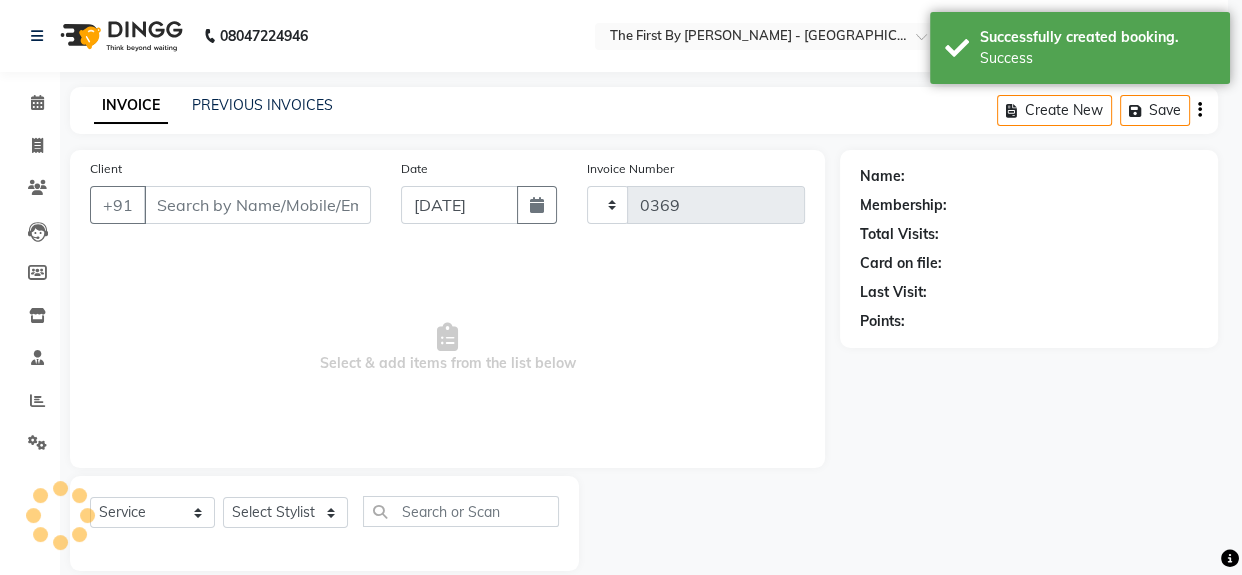 select on "6407" 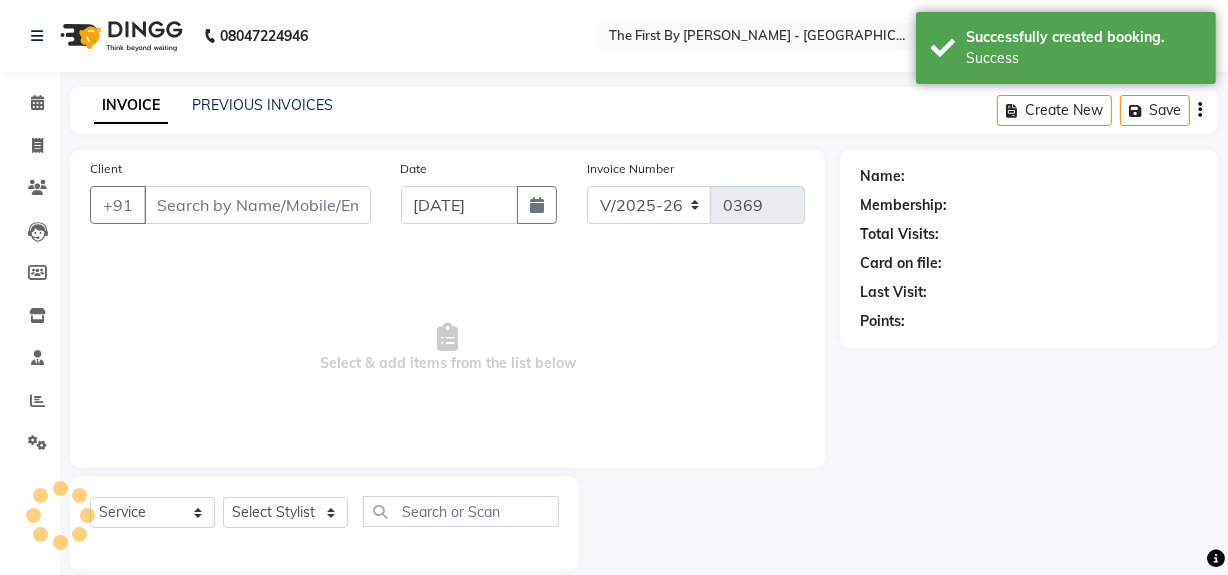 type on "95******45" 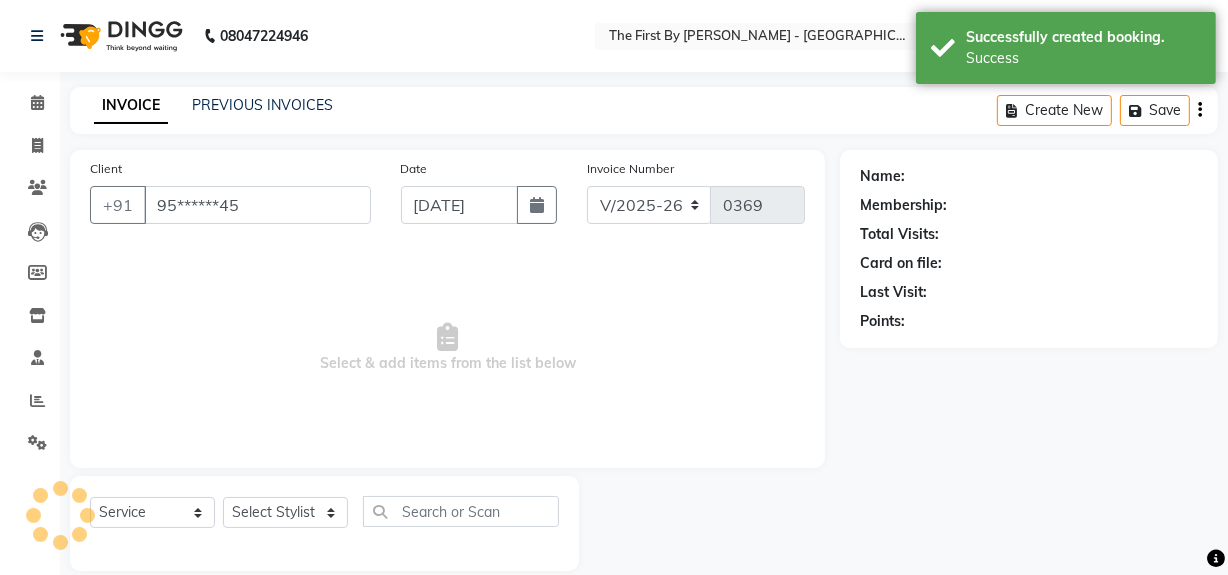 select on "49058" 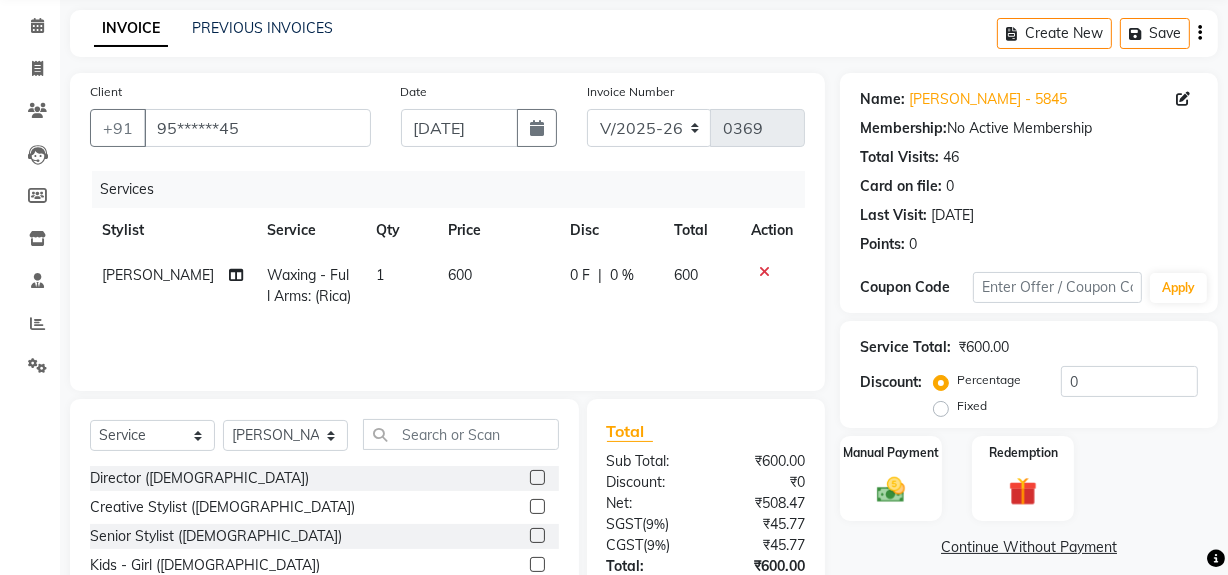 scroll, scrollTop: 226, scrollLeft: 0, axis: vertical 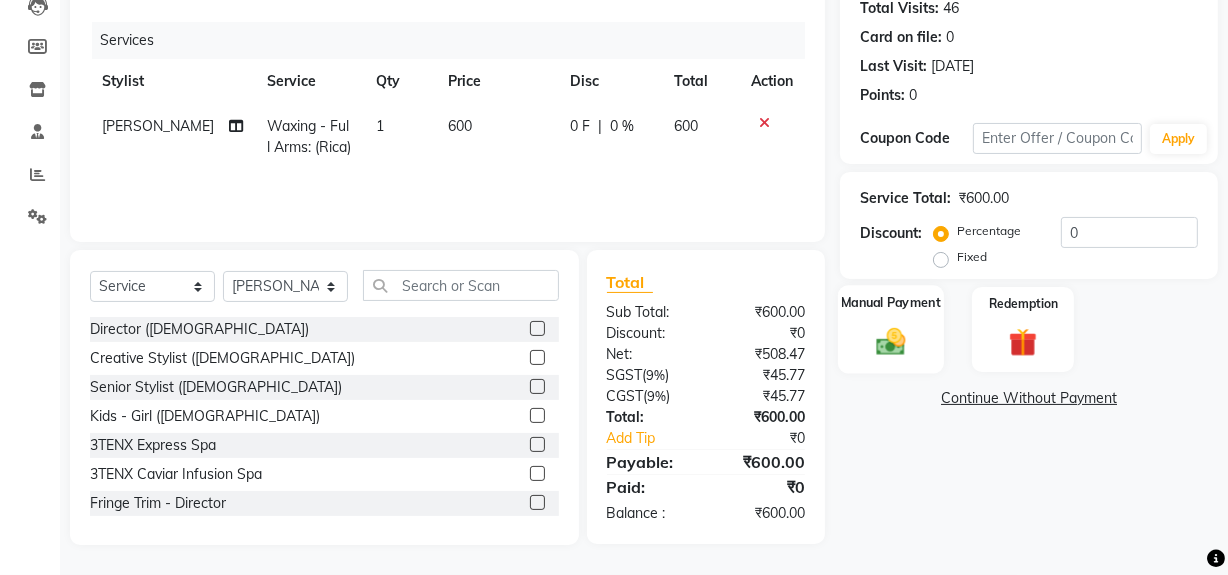 click 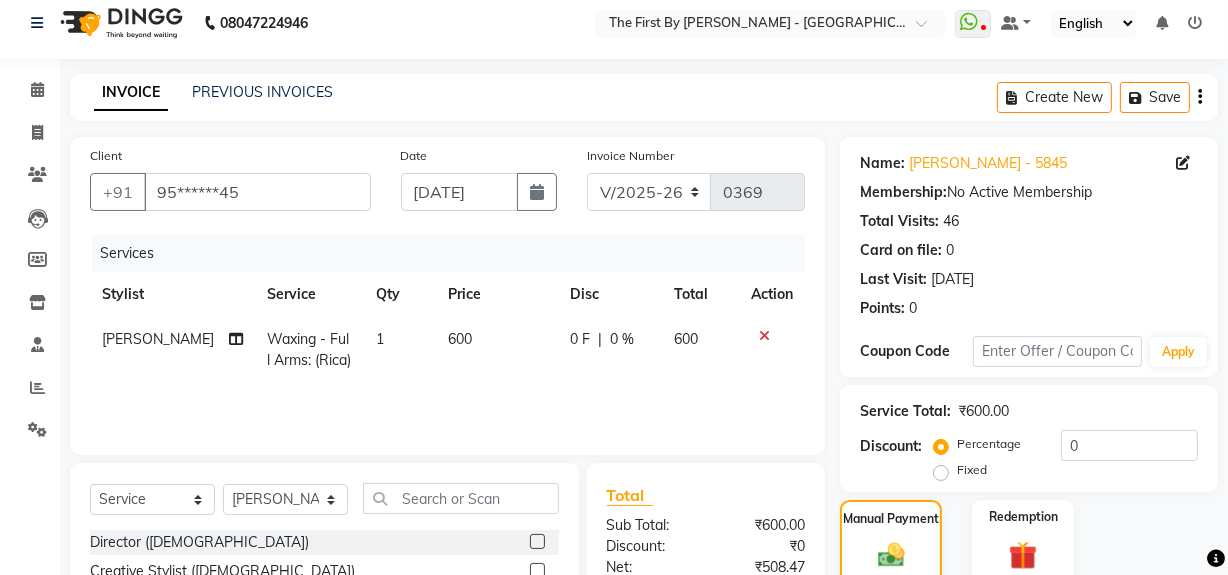 scroll, scrollTop: 0, scrollLeft: 0, axis: both 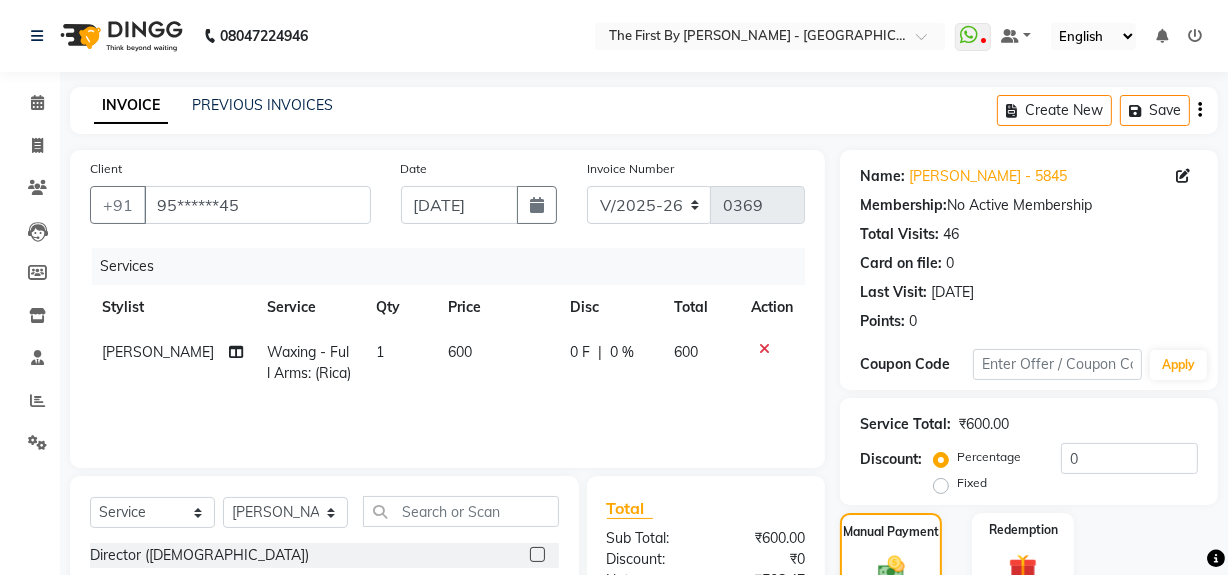 click on "Create New   Save" 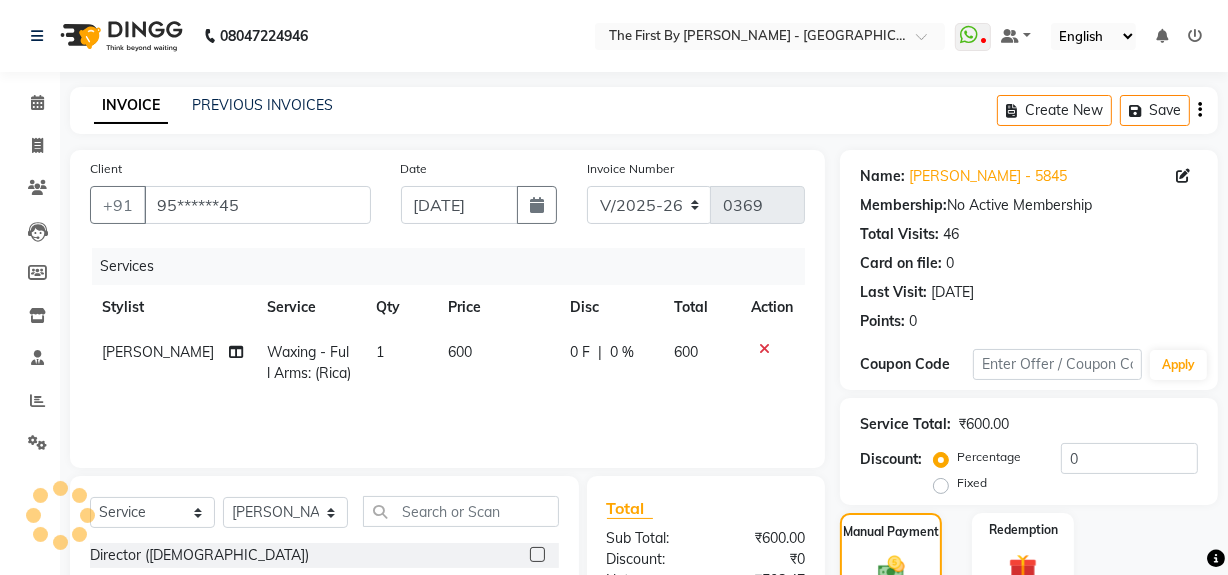 click on "Create New   Save" 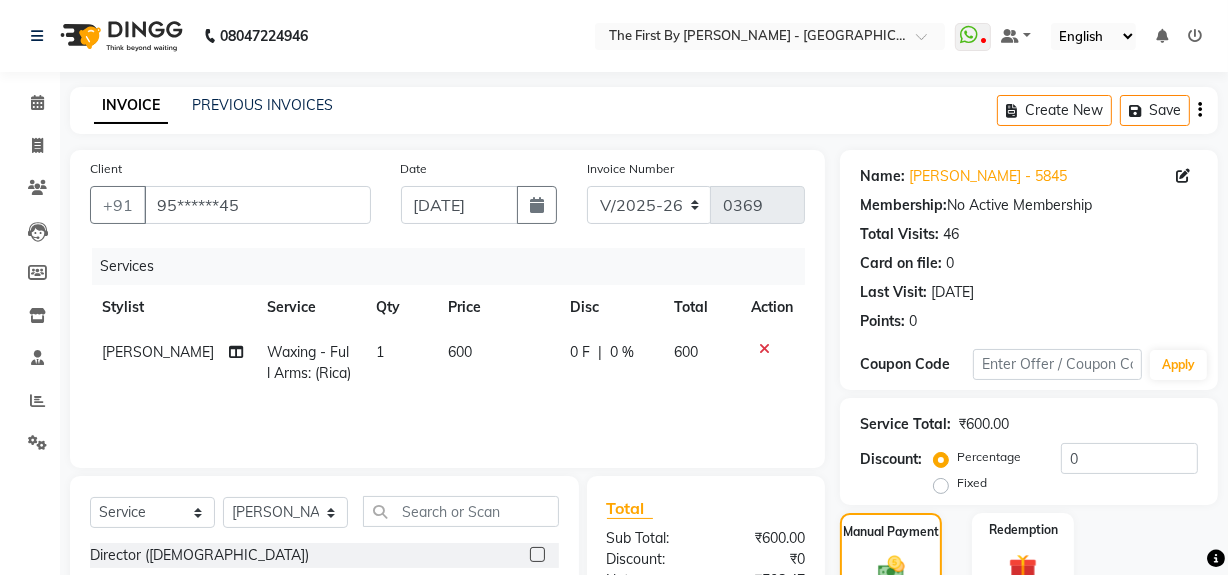 click 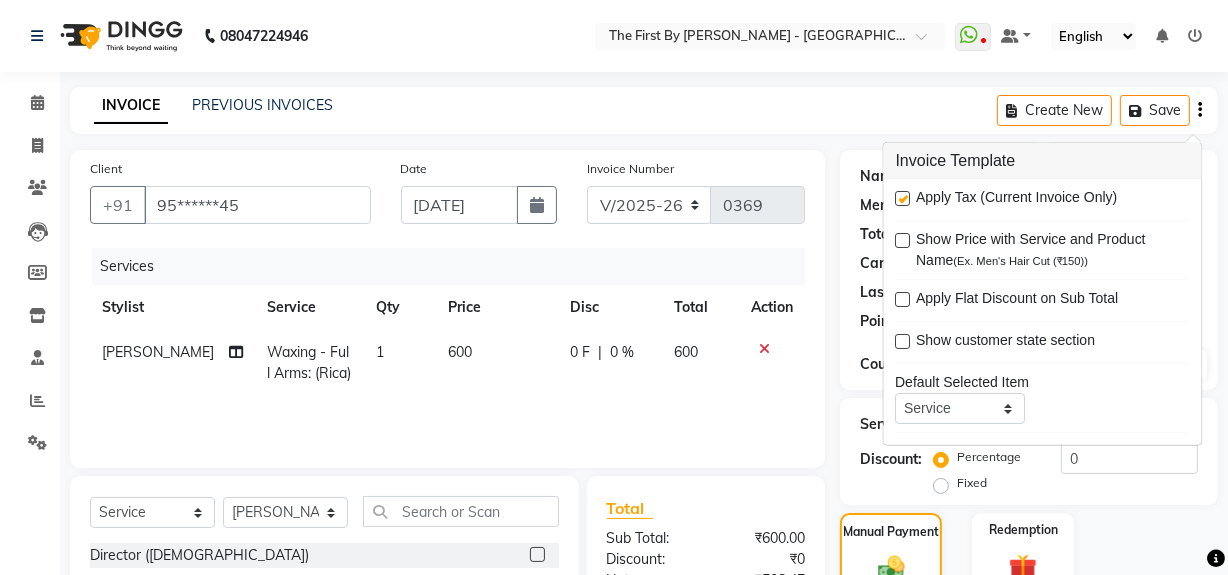 click 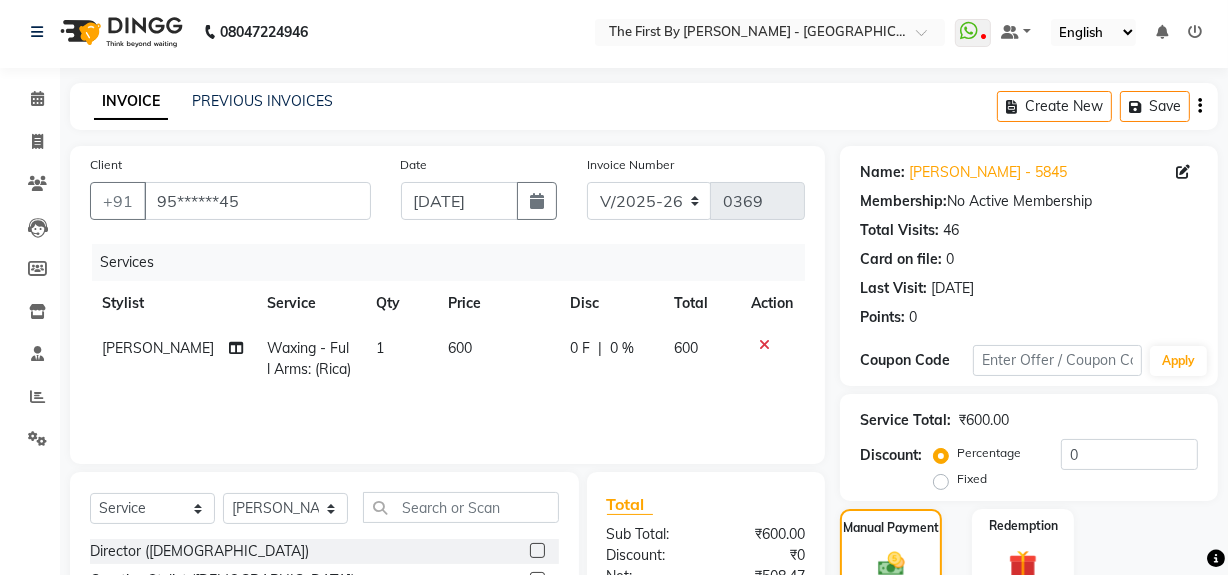 scroll, scrollTop: 0, scrollLeft: 0, axis: both 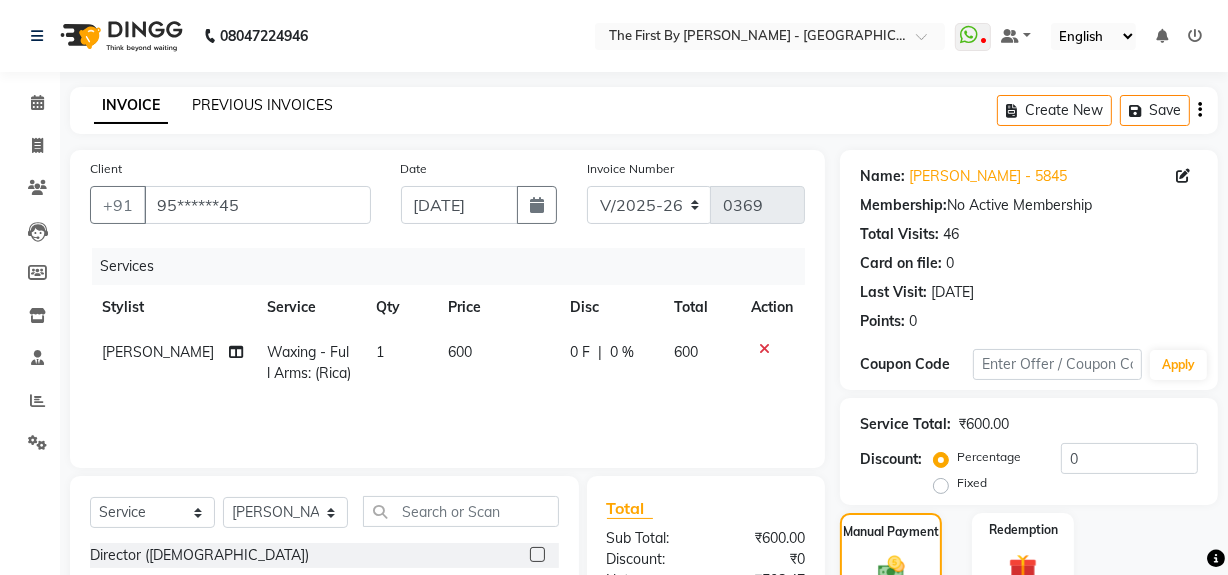 click on "PREVIOUS INVOICES" 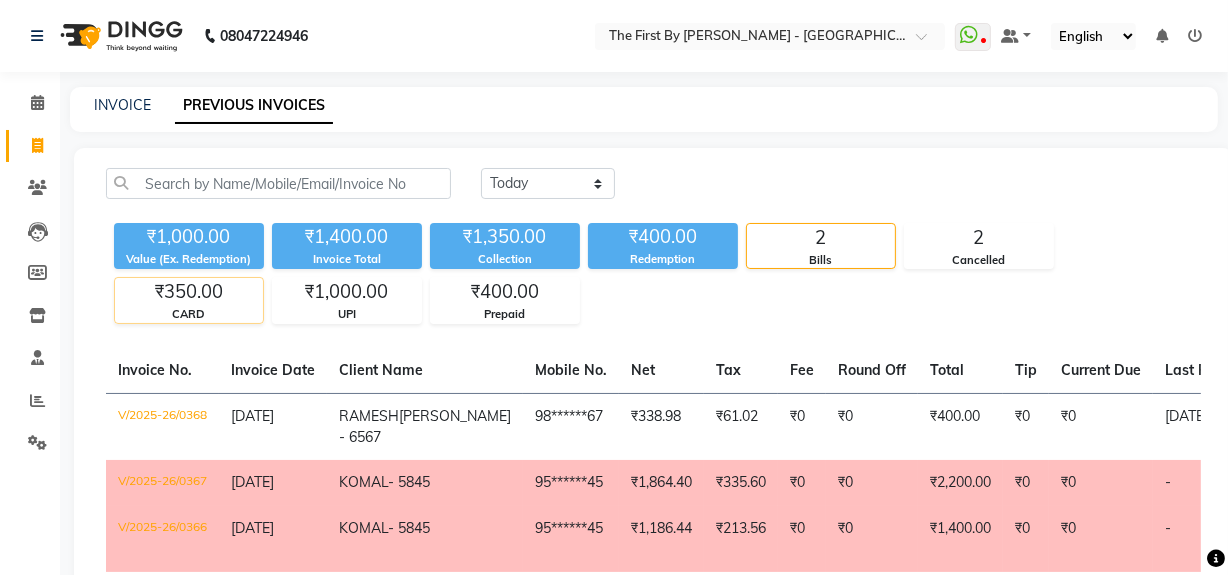 click on "CARD" 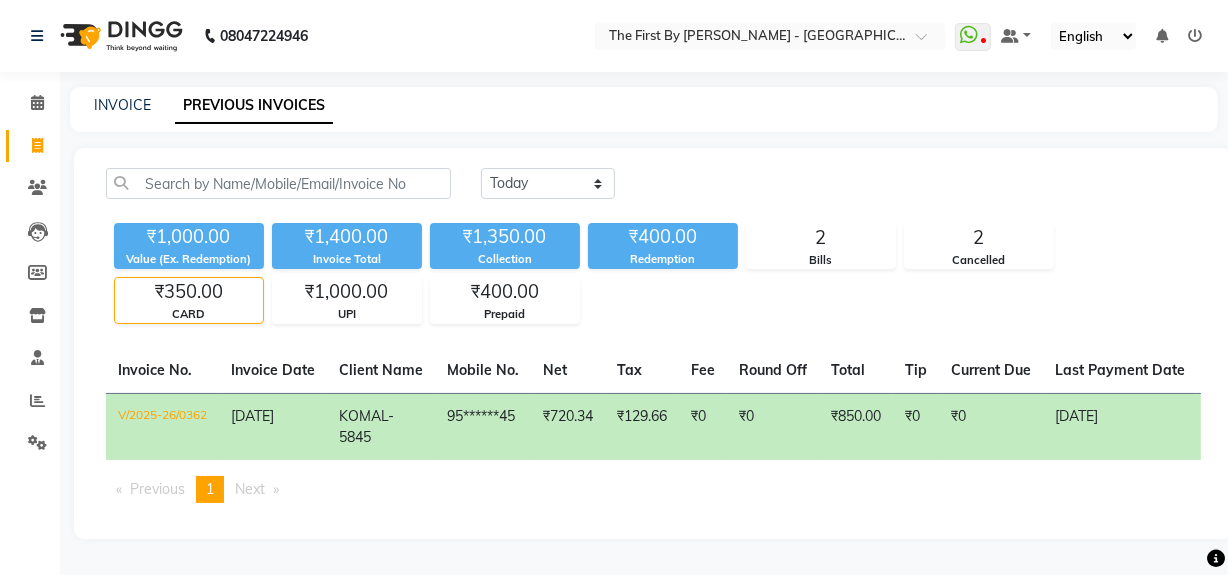 drag, startPoint x: 182, startPoint y: 302, endPoint x: 593, endPoint y: 299, distance: 411.01096 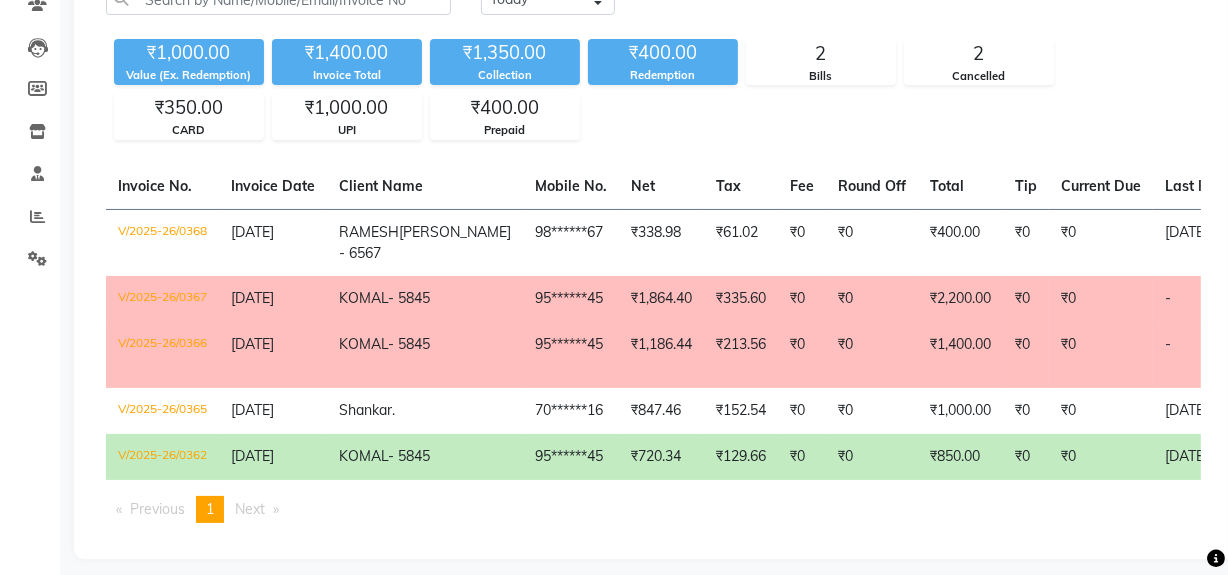 scroll, scrollTop: 180, scrollLeft: 0, axis: vertical 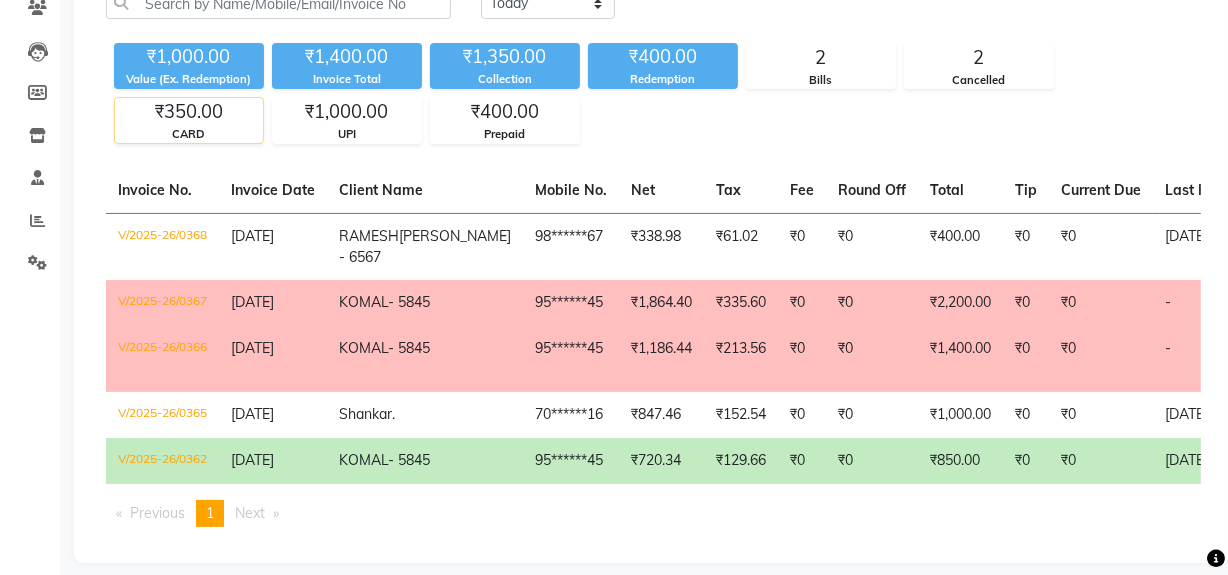 click on "CARD" 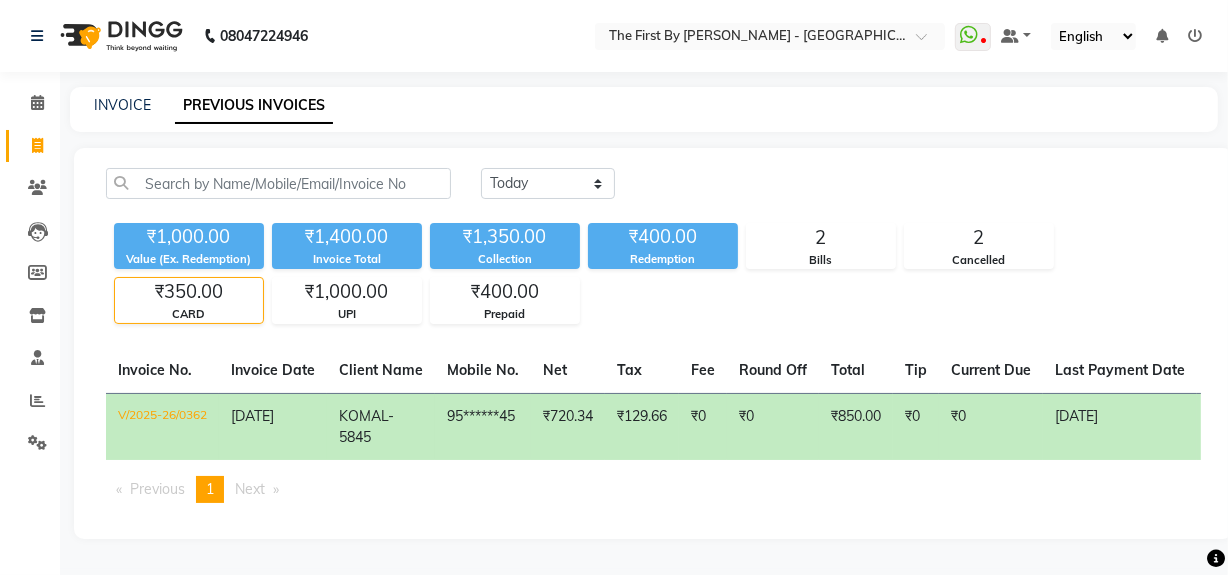 click on "[DATE]" 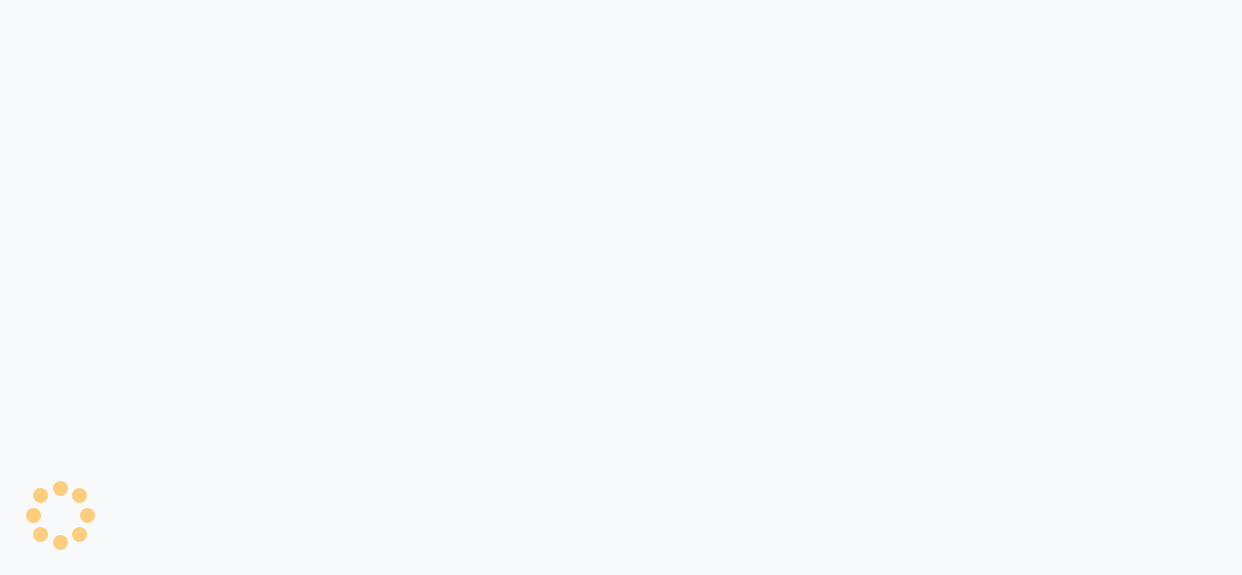 scroll, scrollTop: 0, scrollLeft: 0, axis: both 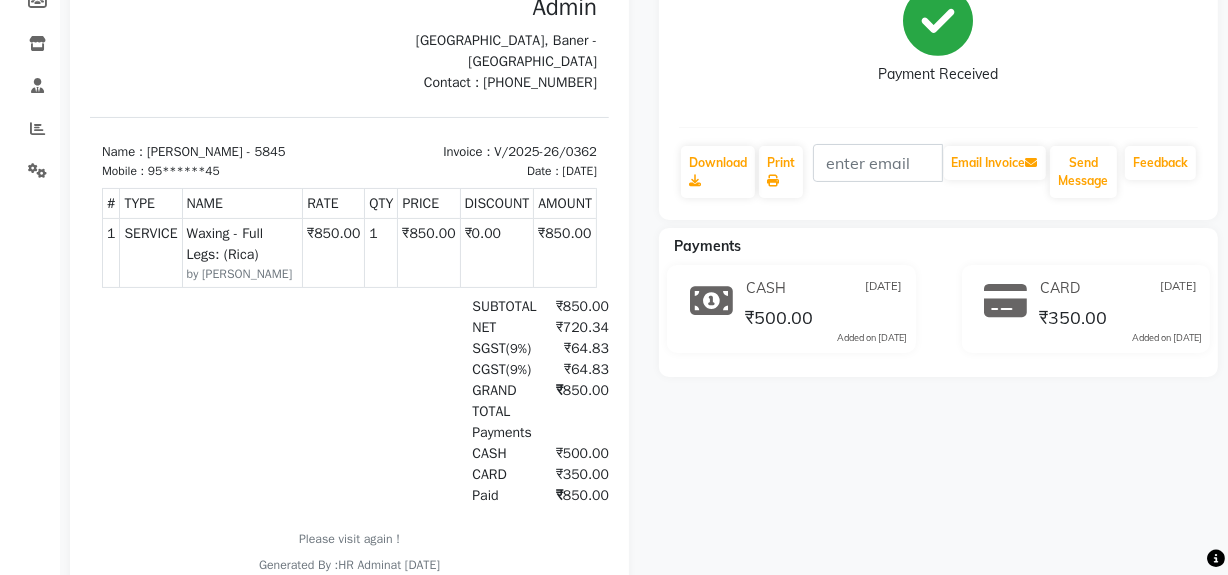 click 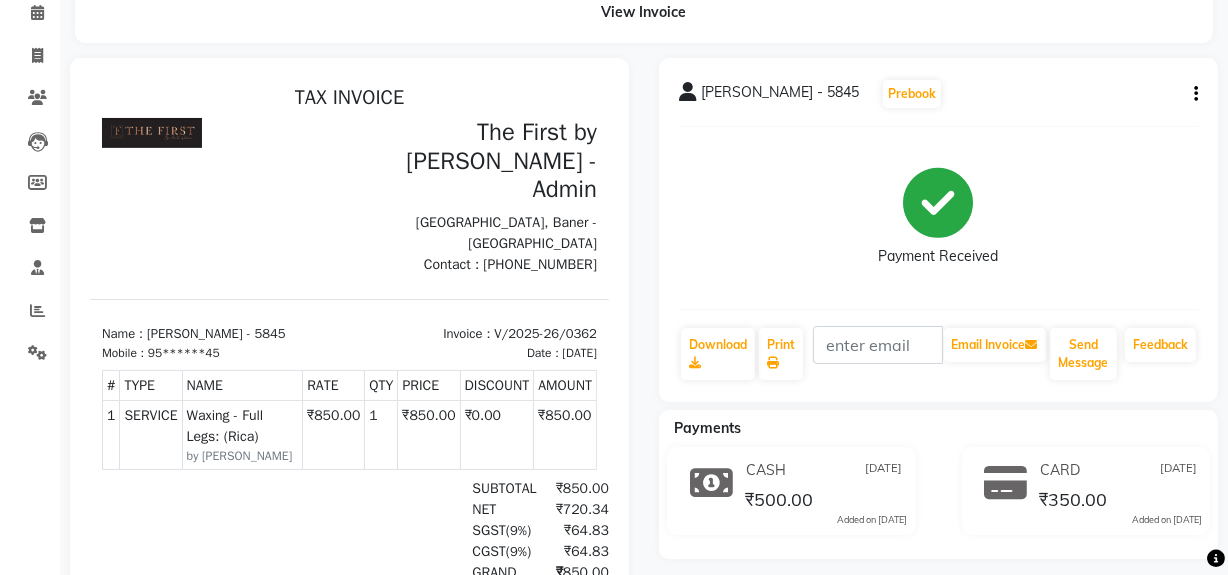 scroll, scrollTop: 0, scrollLeft: 0, axis: both 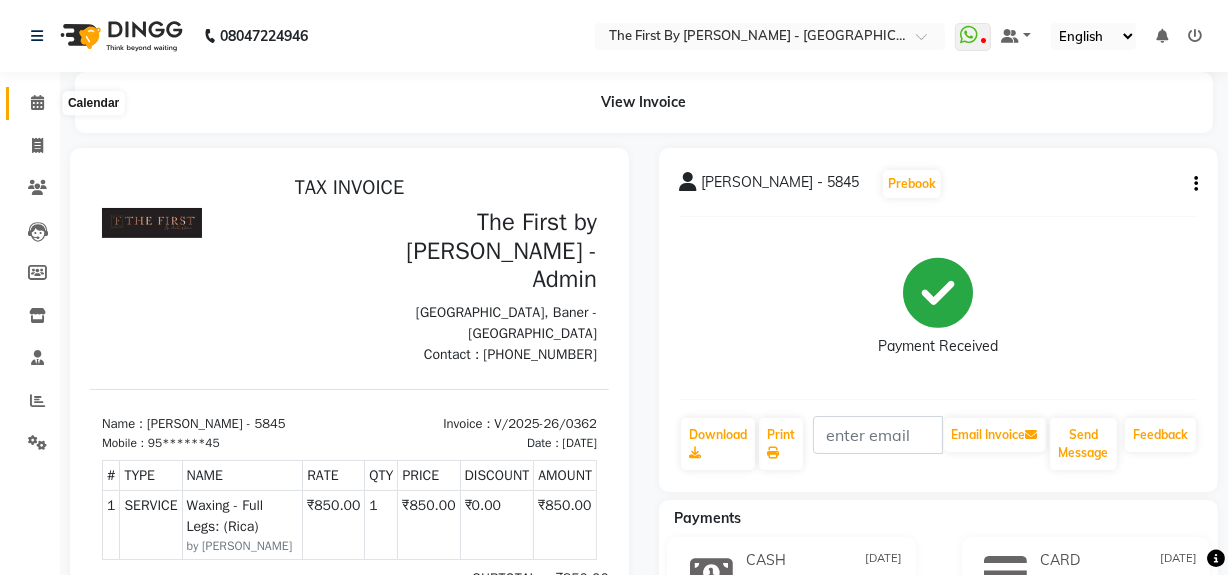 drag, startPoint x: 39, startPoint y: 96, endPoint x: 32, endPoint y: 105, distance: 11.401754 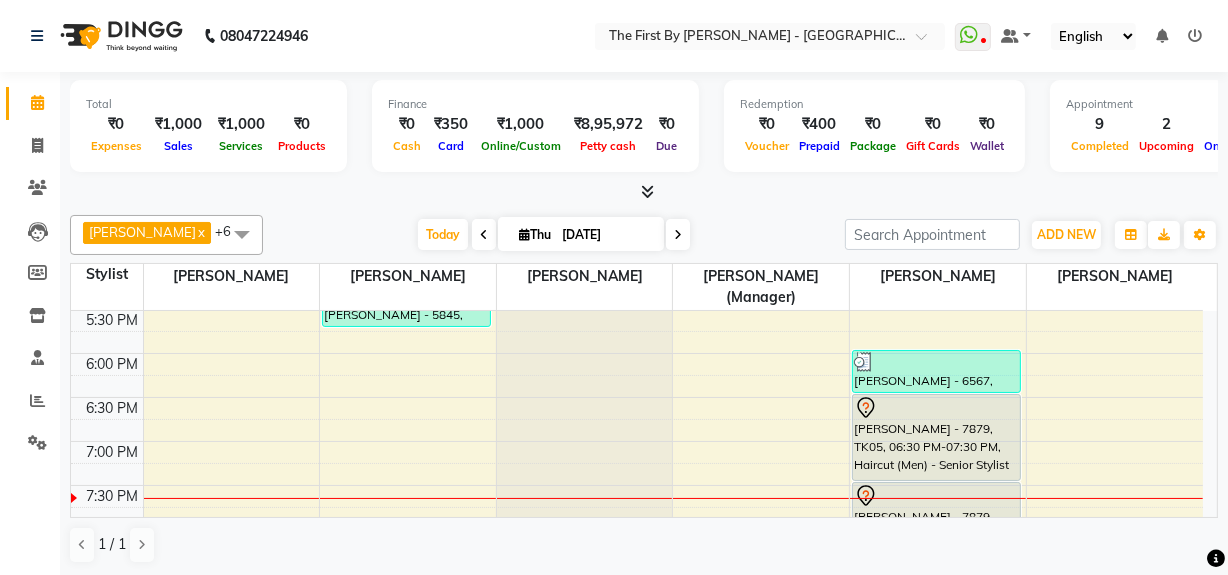 scroll, scrollTop: 841, scrollLeft: 0, axis: vertical 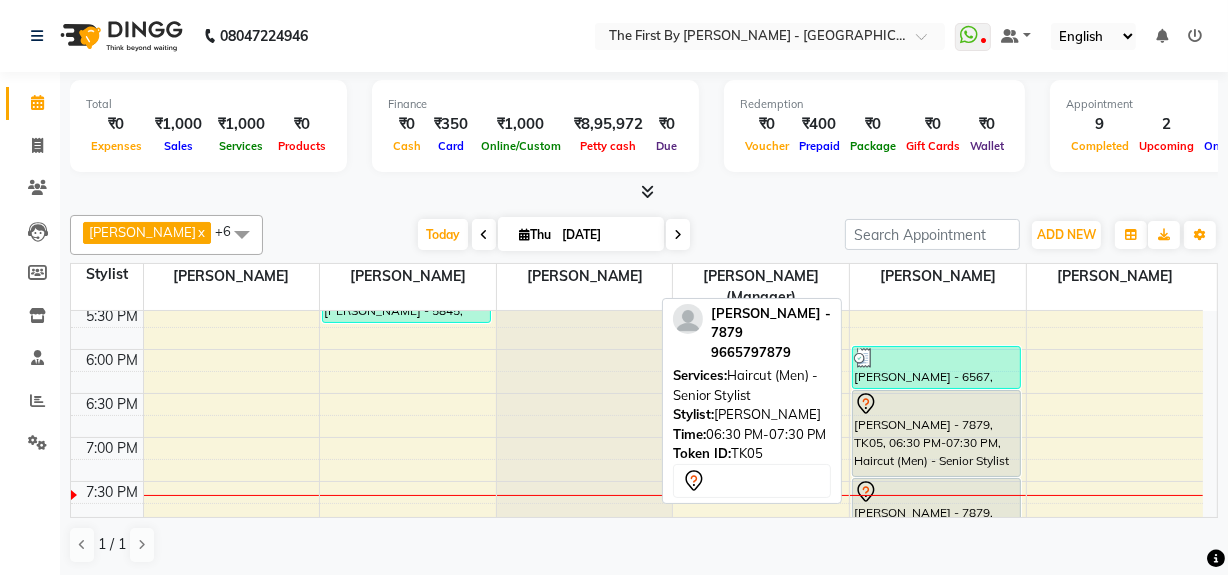 click on "[PERSON_NAME] - 7879, TK05, 06:30 PM-07:30 PM, Haircut (Men) - Senior Stylist" at bounding box center [936, 433] 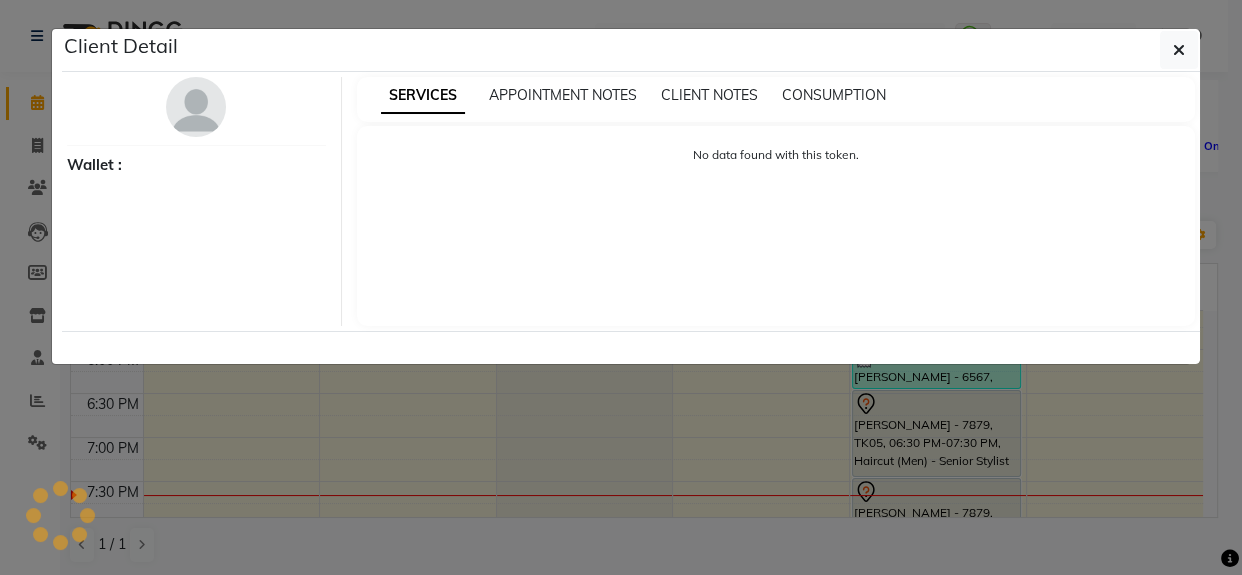 select on "7" 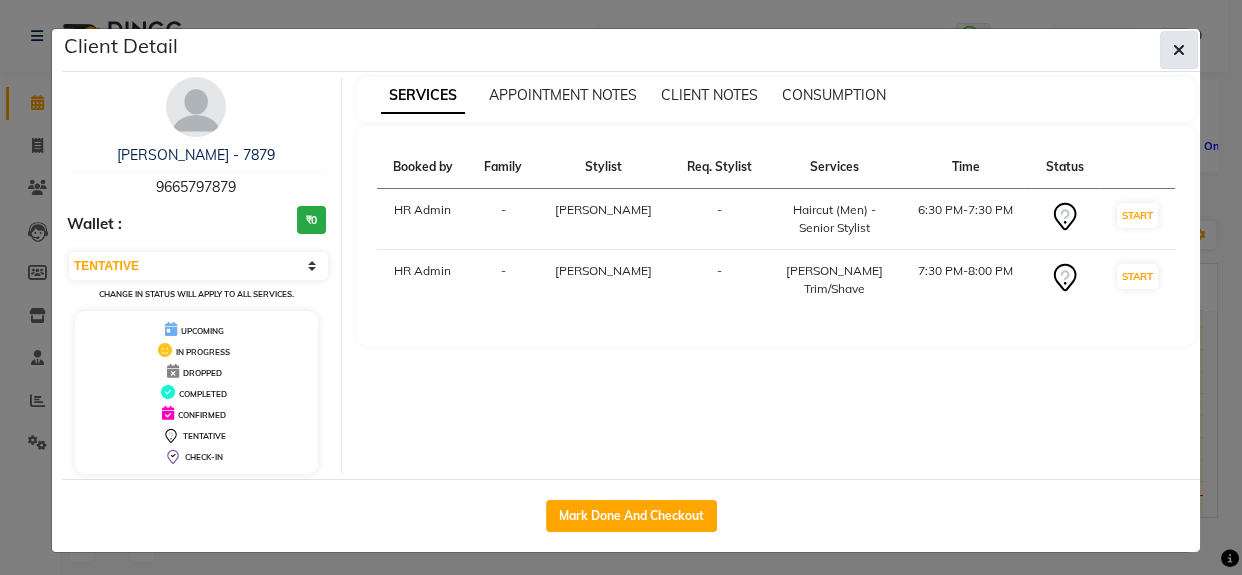 click 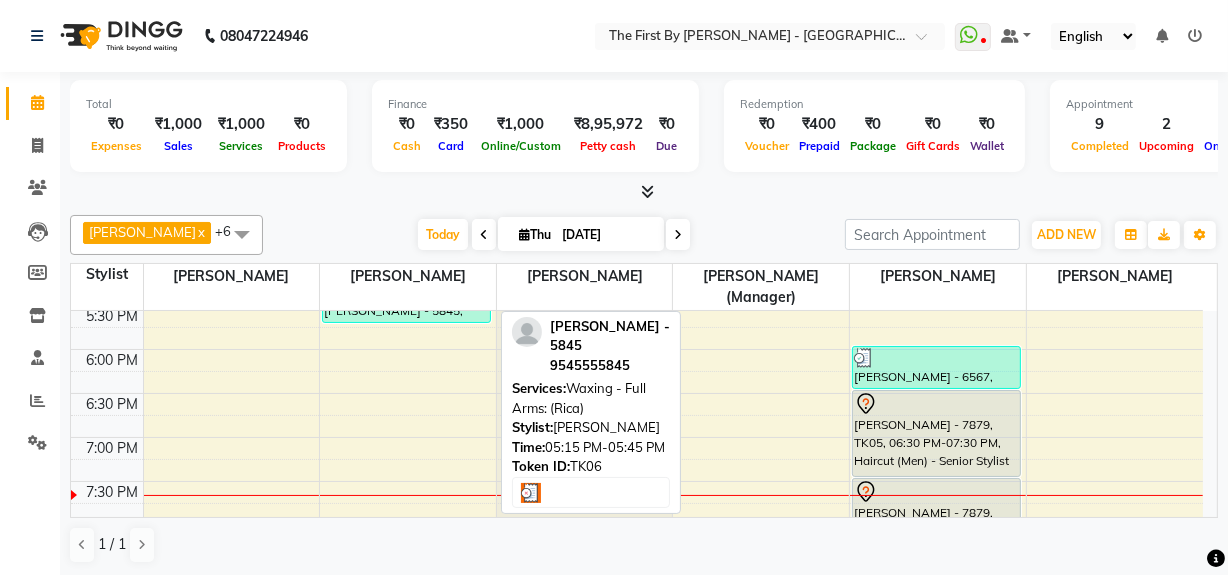 click on "[PERSON_NAME] - 5845, TK06, 05:15 PM-05:45 PM, Waxing - Full Arms: (Rica)" at bounding box center [406, 301] 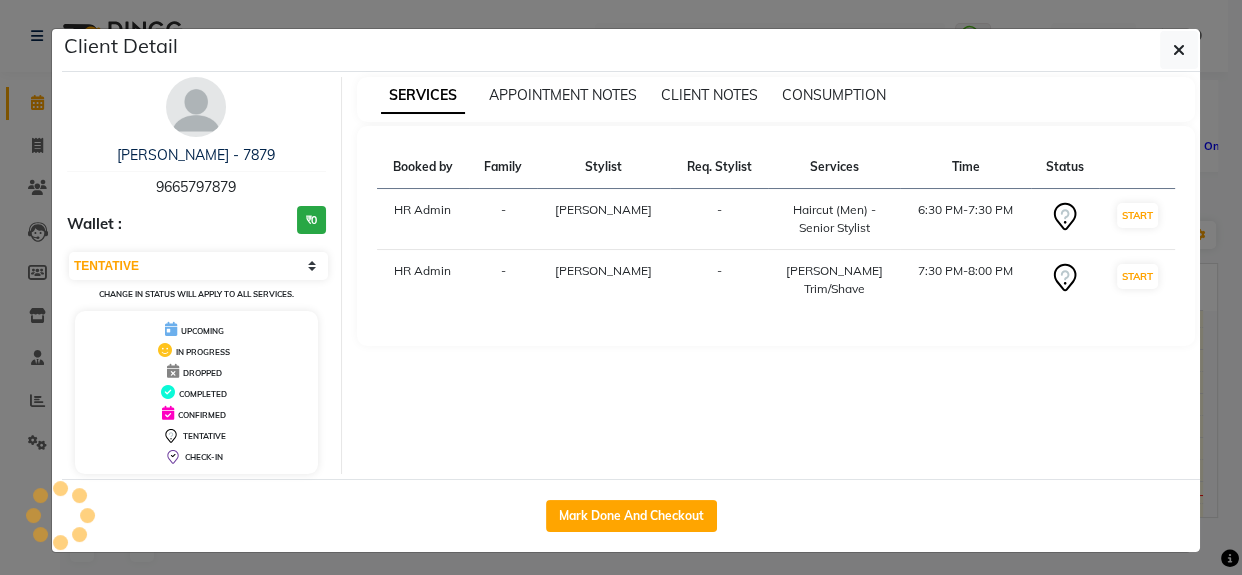 select on "3" 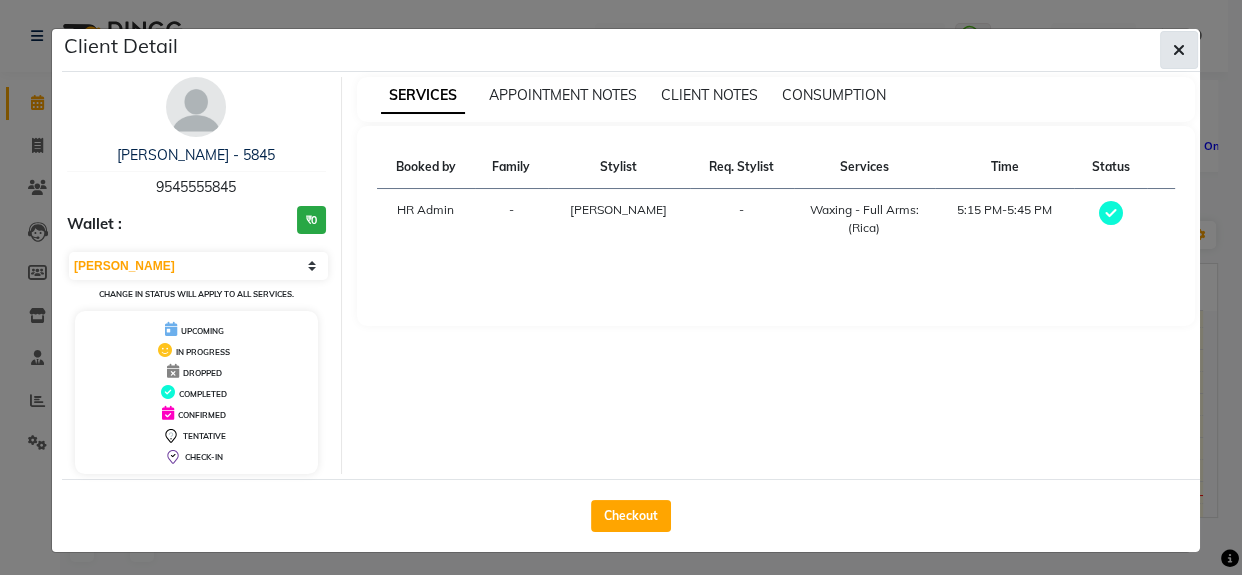 click 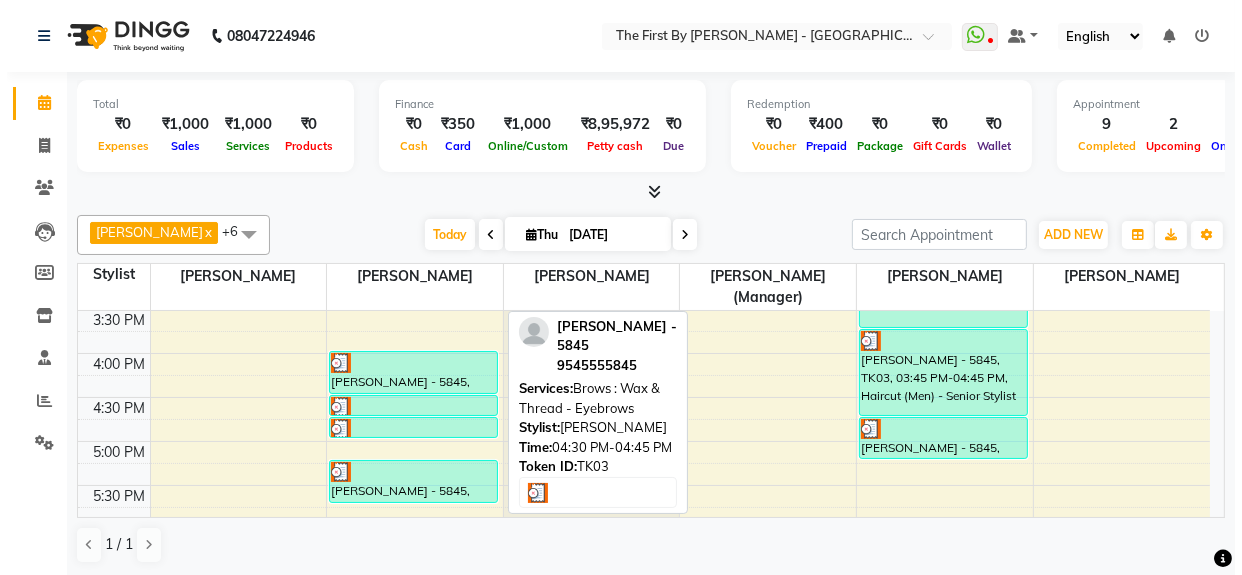 scroll, scrollTop: 660, scrollLeft: 0, axis: vertical 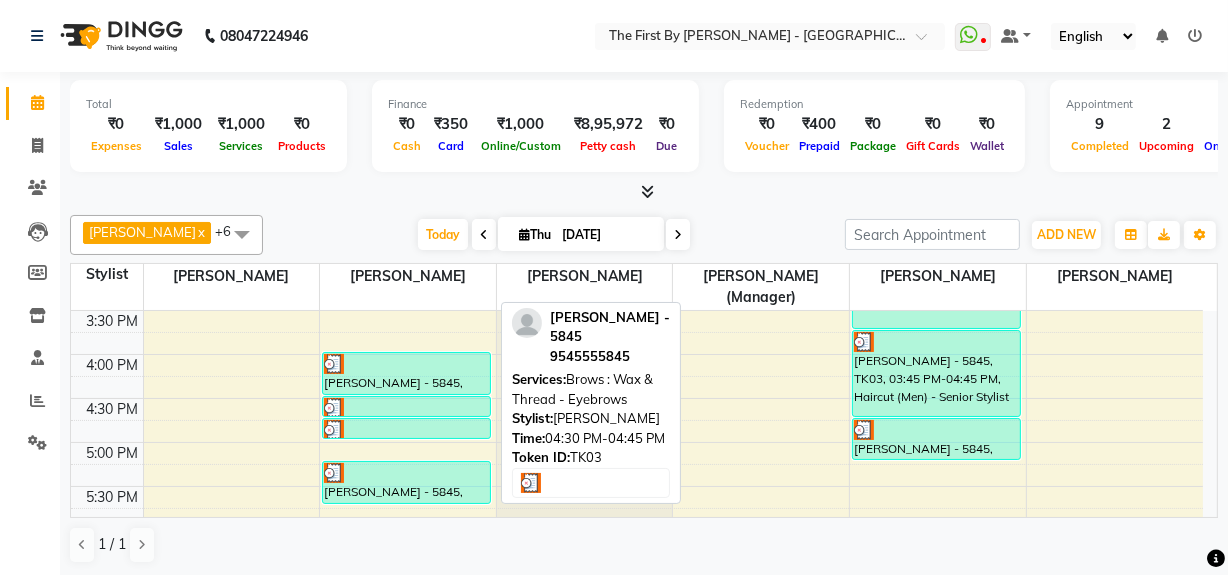 click at bounding box center [406, 408] 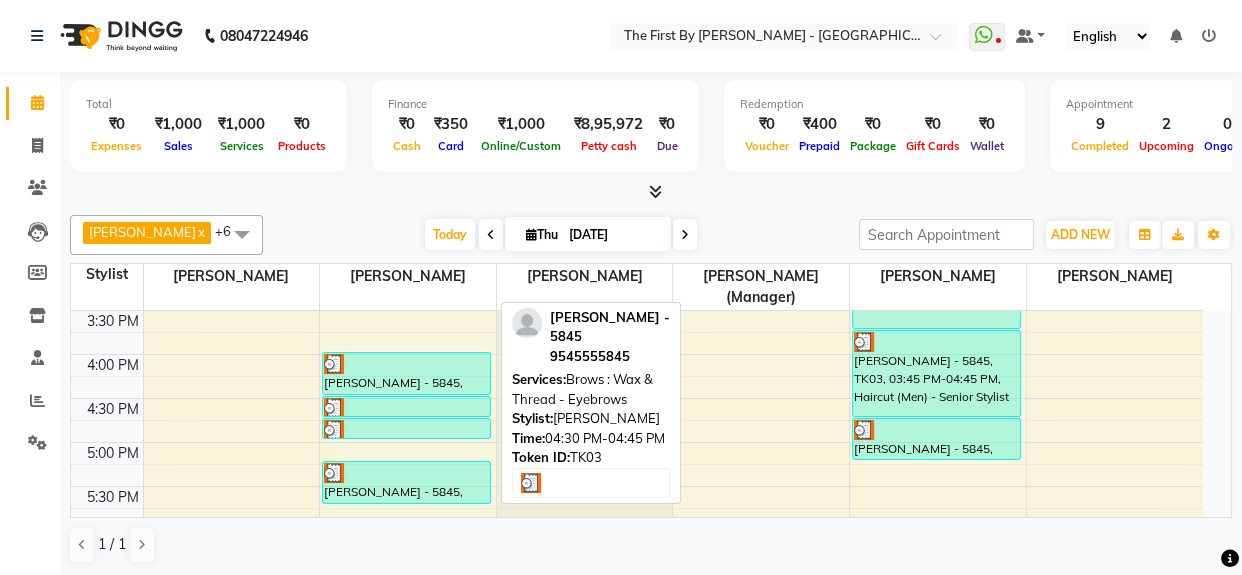 select on "3" 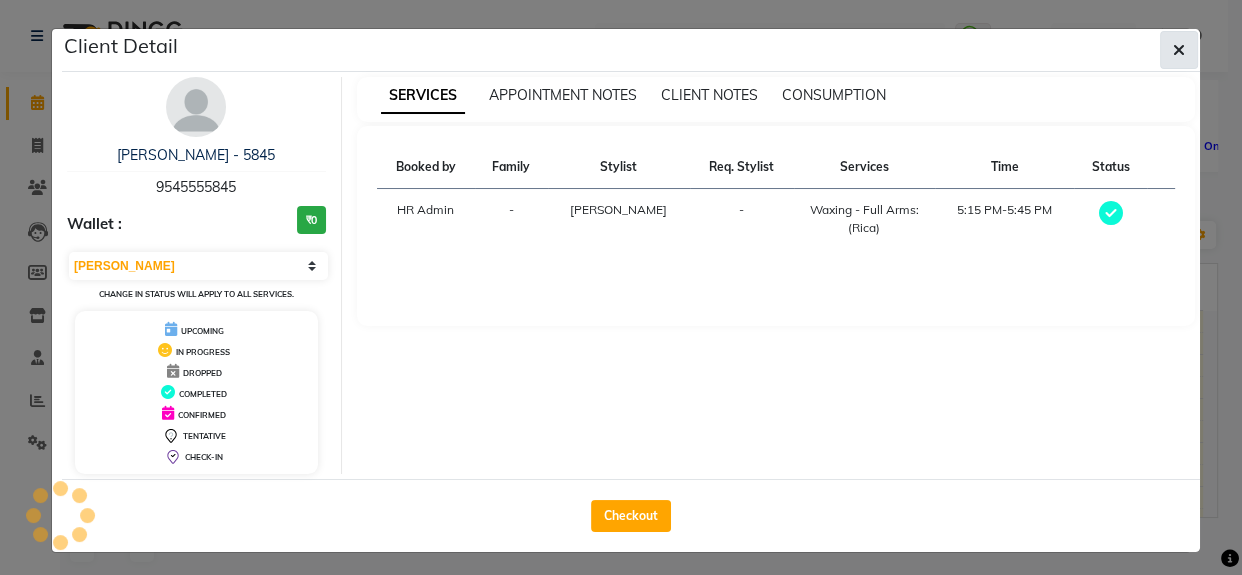 drag, startPoint x: 1168, startPoint y: 50, endPoint x: 1121, endPoint y: 98, distance: 67.17886 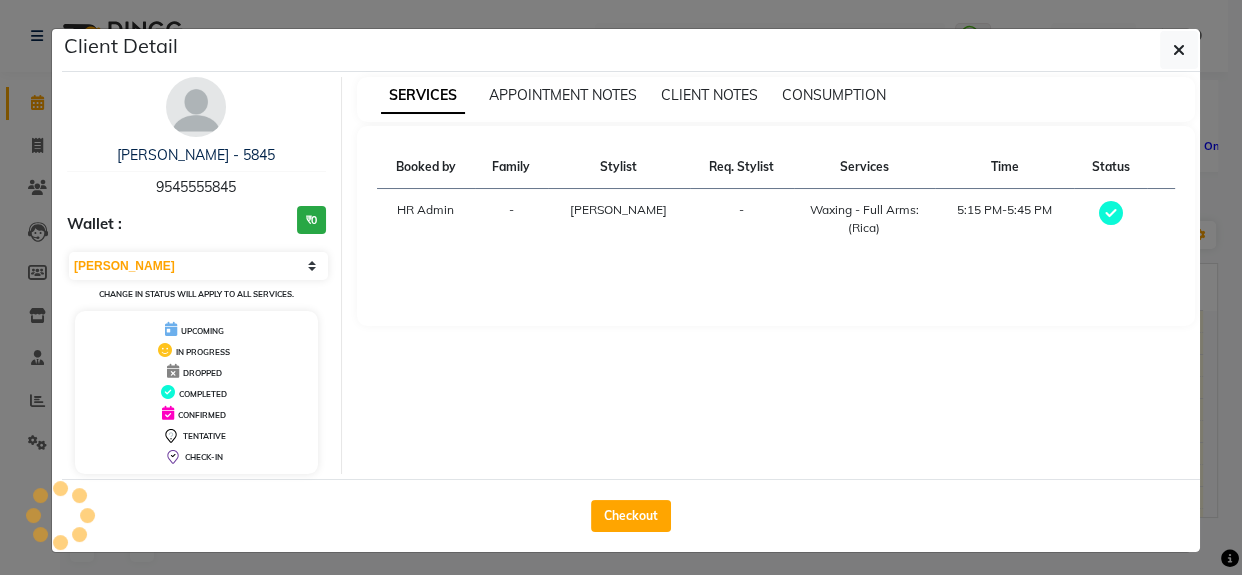 click 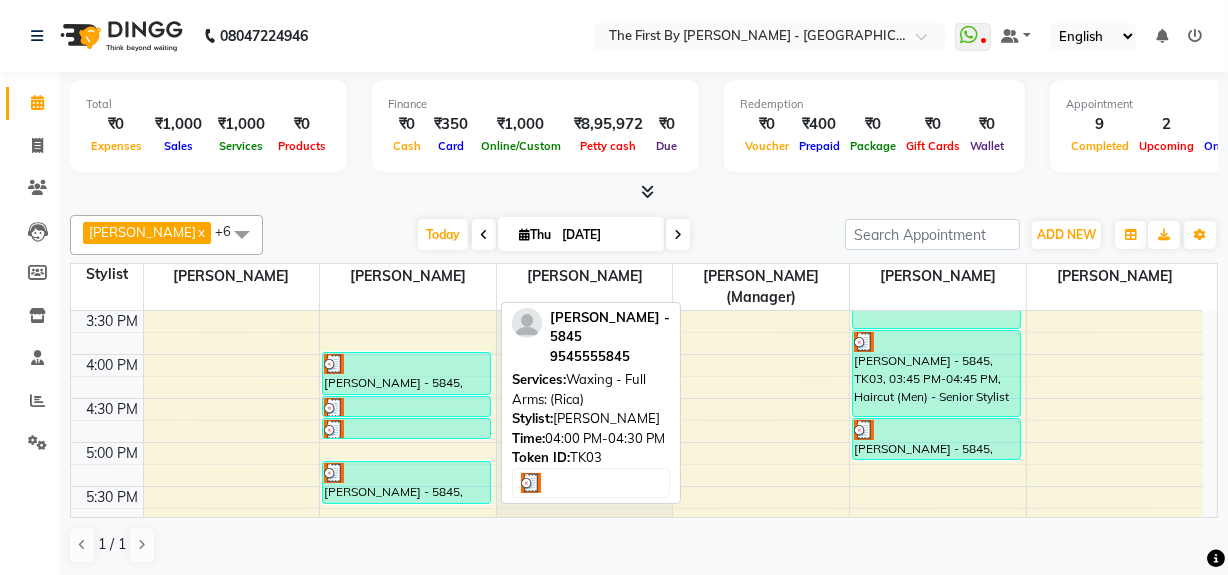 click on "[PERSON_NAME] - 5845, TK03, 04:00 PM-04:30 PM, Waxing - Full Arms: (Rica)" at bounding box center [406, 373] 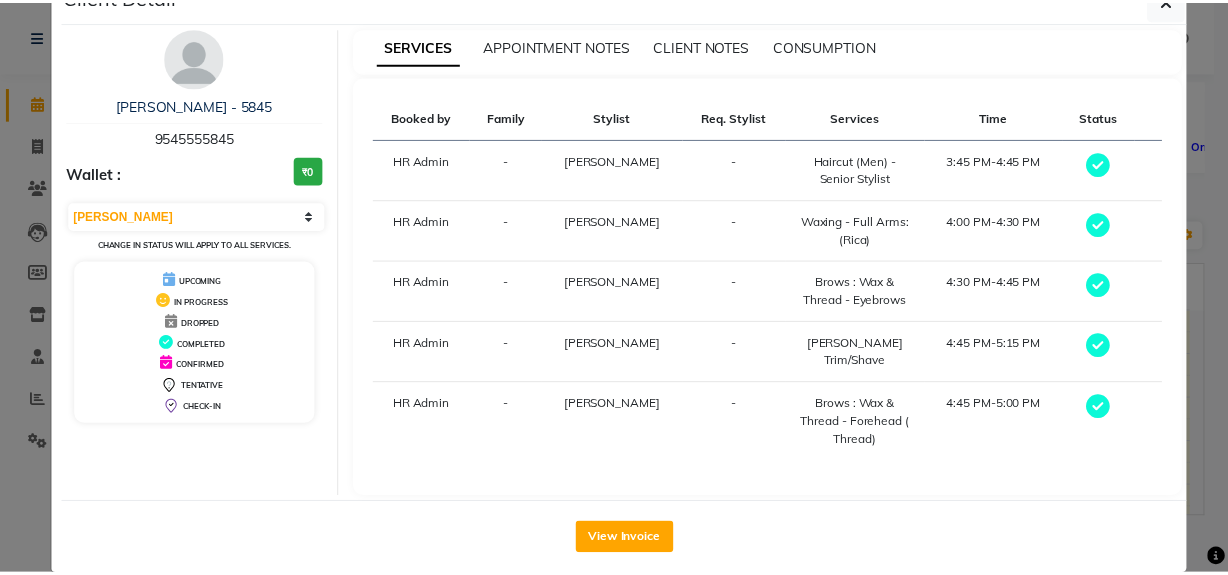 scroll, scrollTop: 77, scrollLeft: 0, axis: vertical 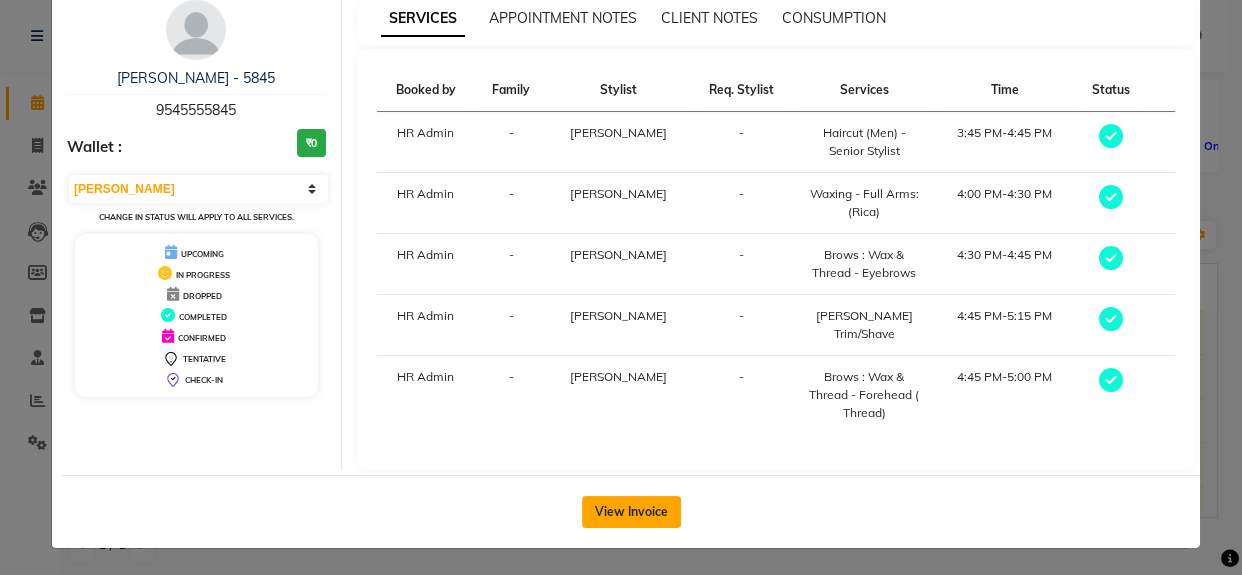 click on "View Invoice" 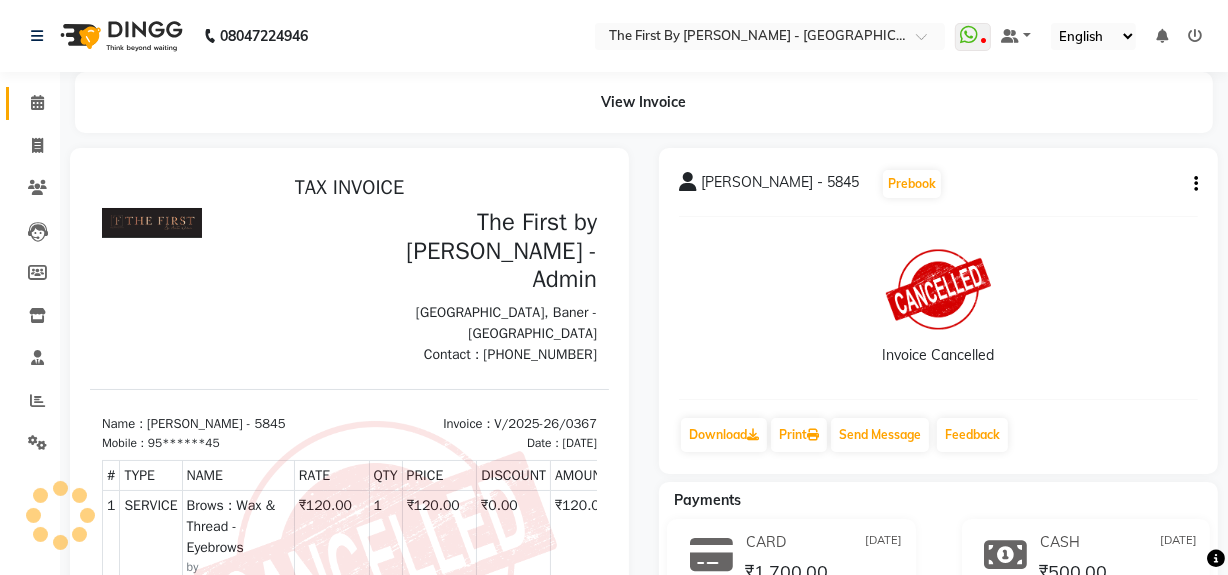 scroll, scrollTop: 0, scrollLeft: 0, axis: both 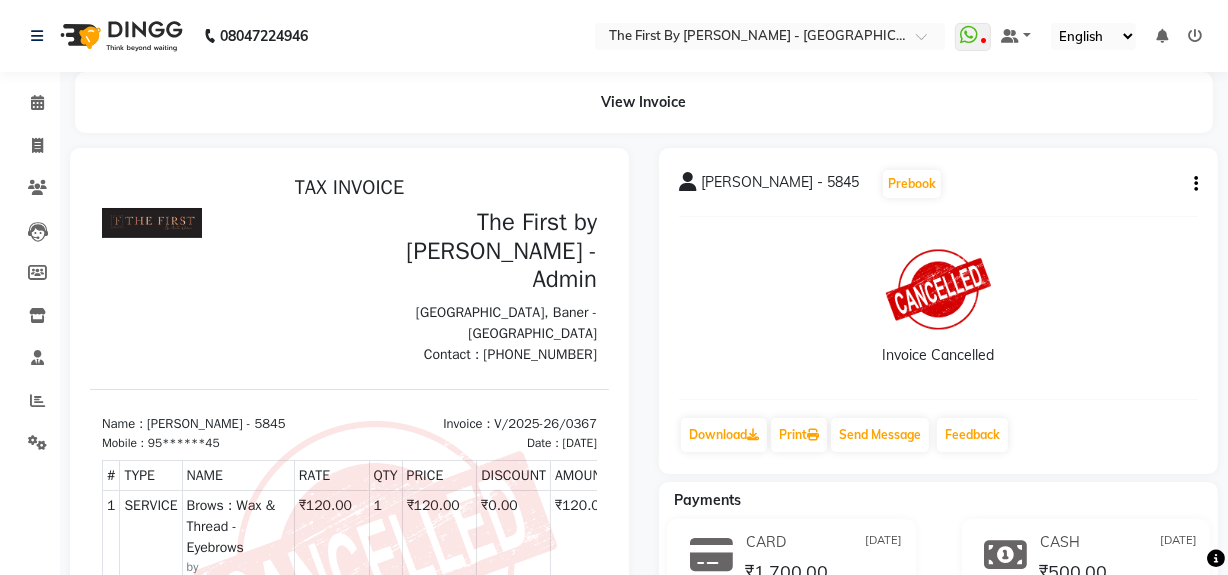 click 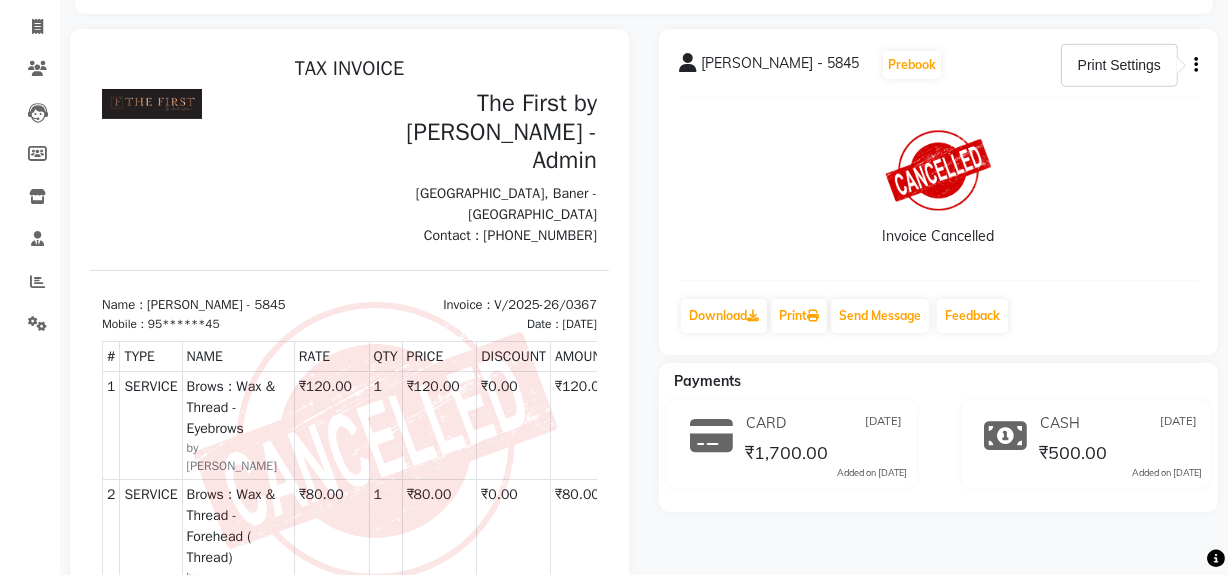 scroll, scrollTop: 0, scrollLeft: 0, axis: both 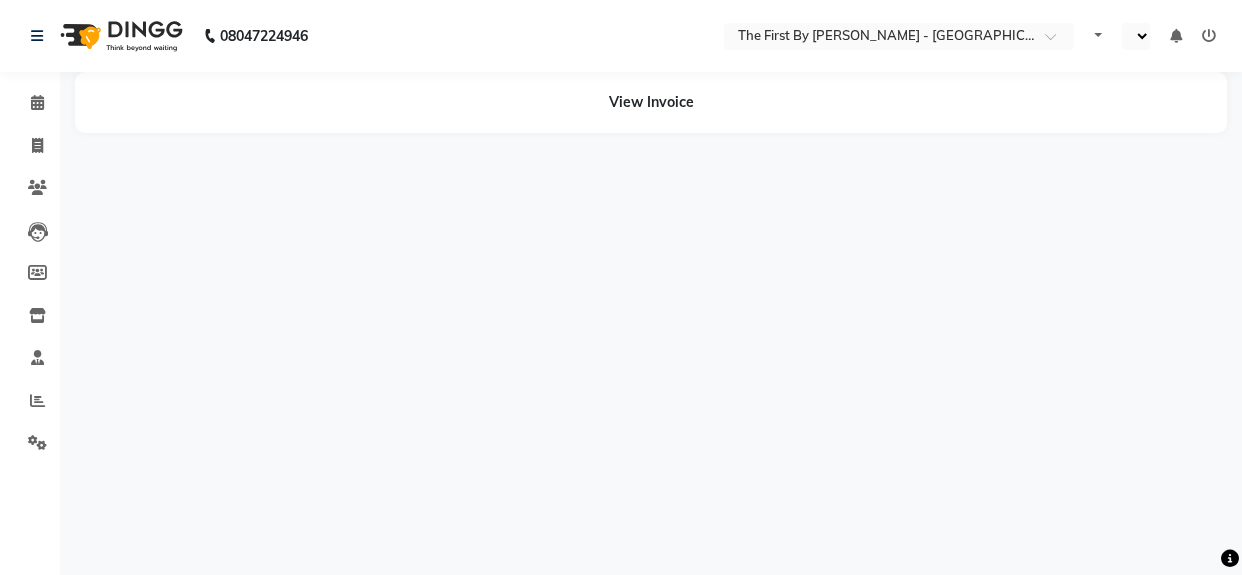 select on "en" 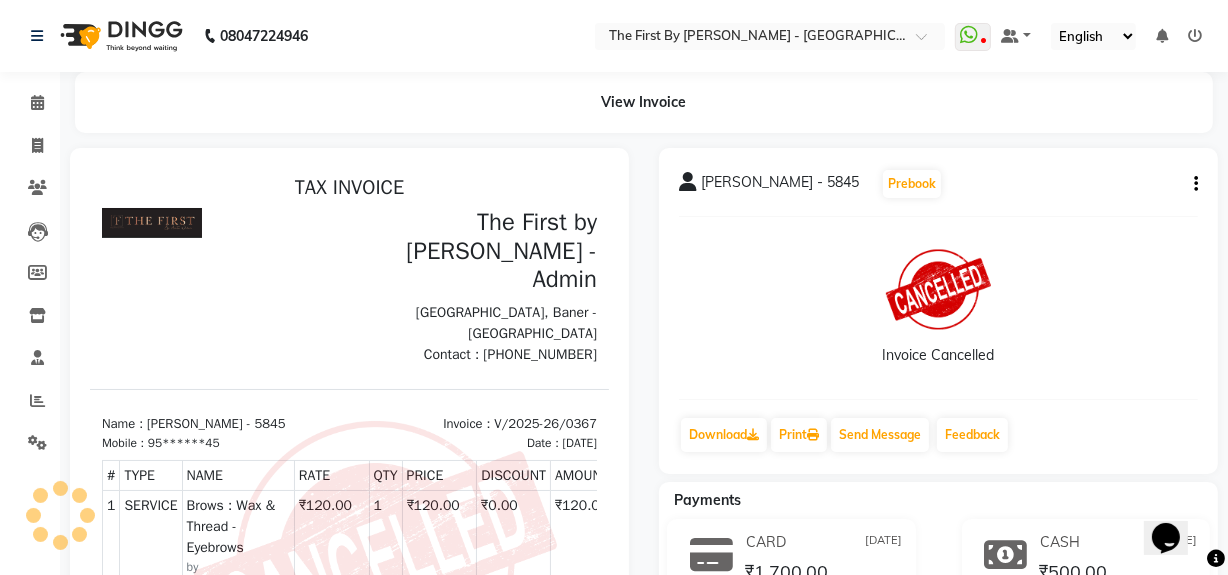 scroll, scrollTop: 0, scrollLeft: 0, axis: both 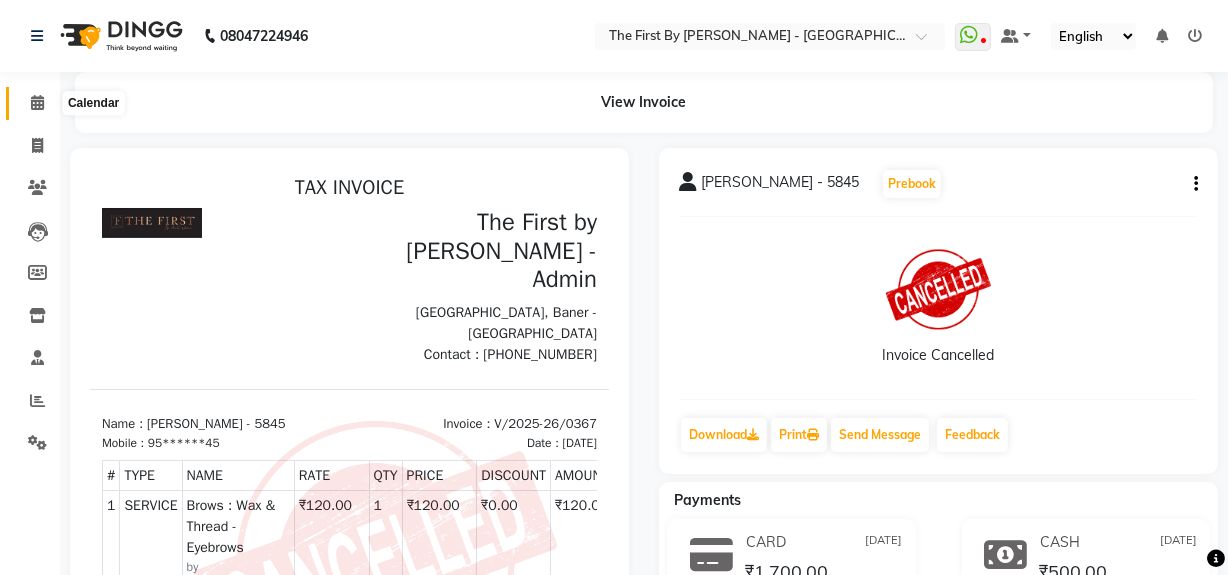 click 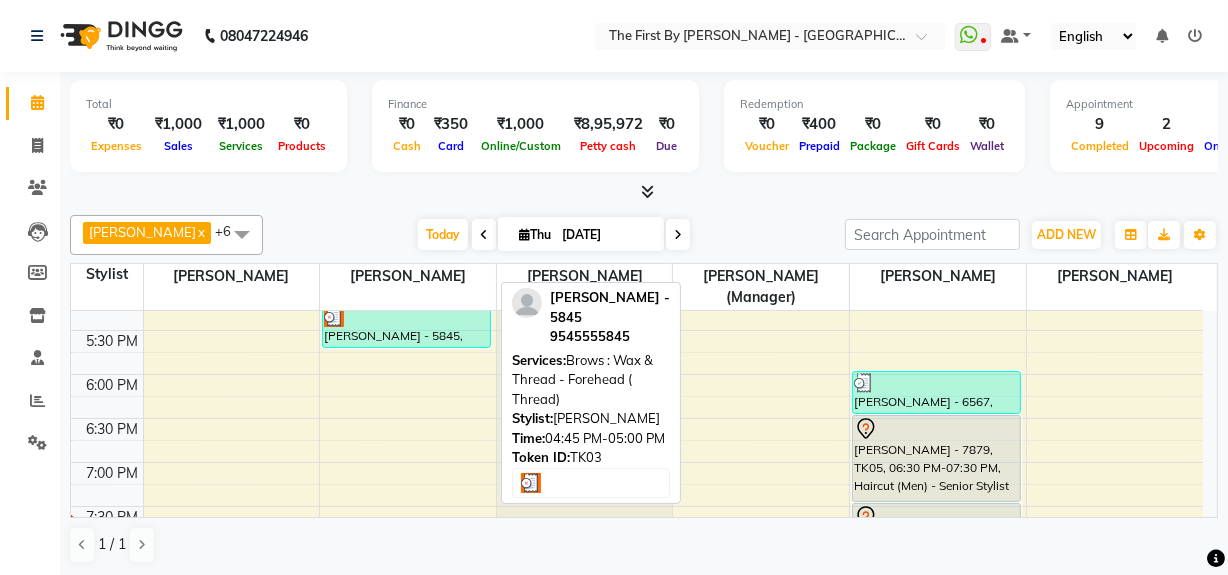 scroll, scrollTop: 817, scrollLeft: 0, axis: vertical 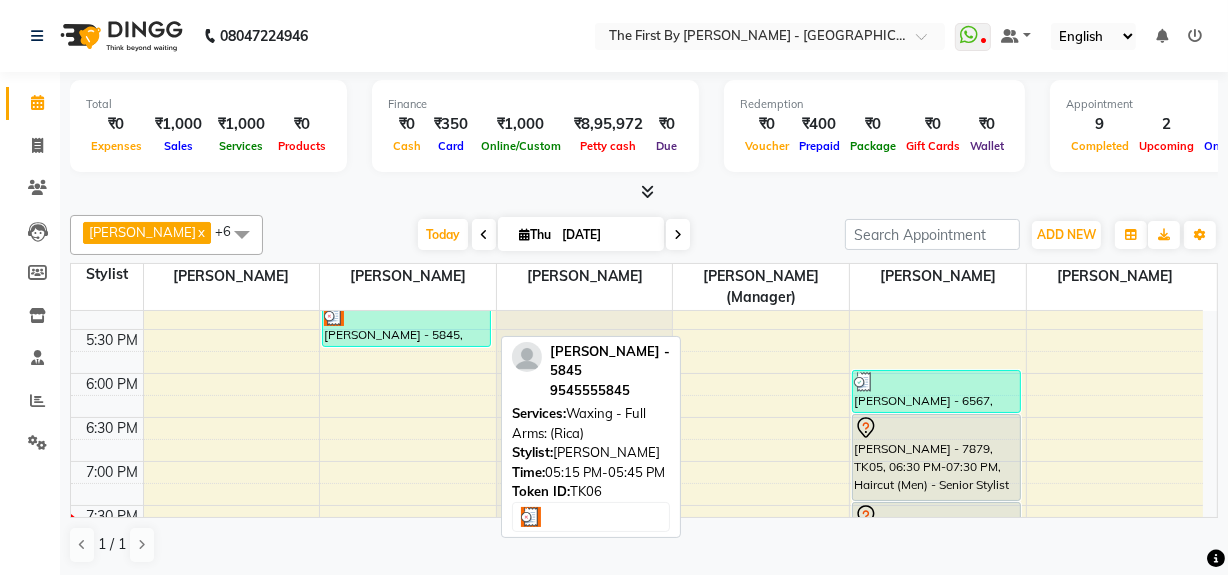 click at bounding box center (406, 316) 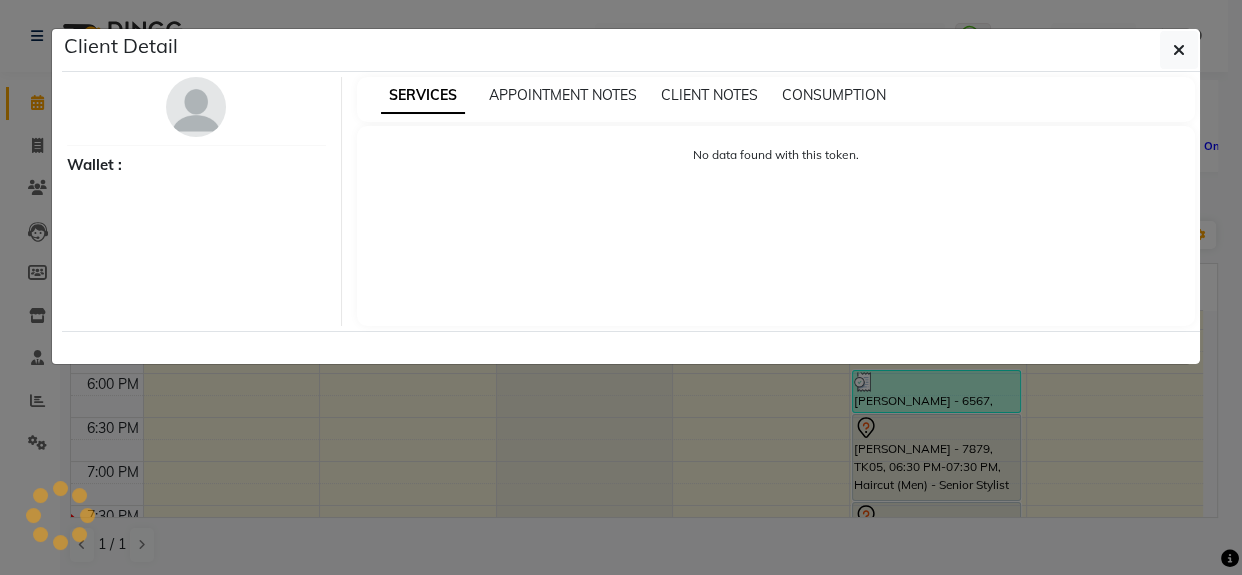 select on "3" 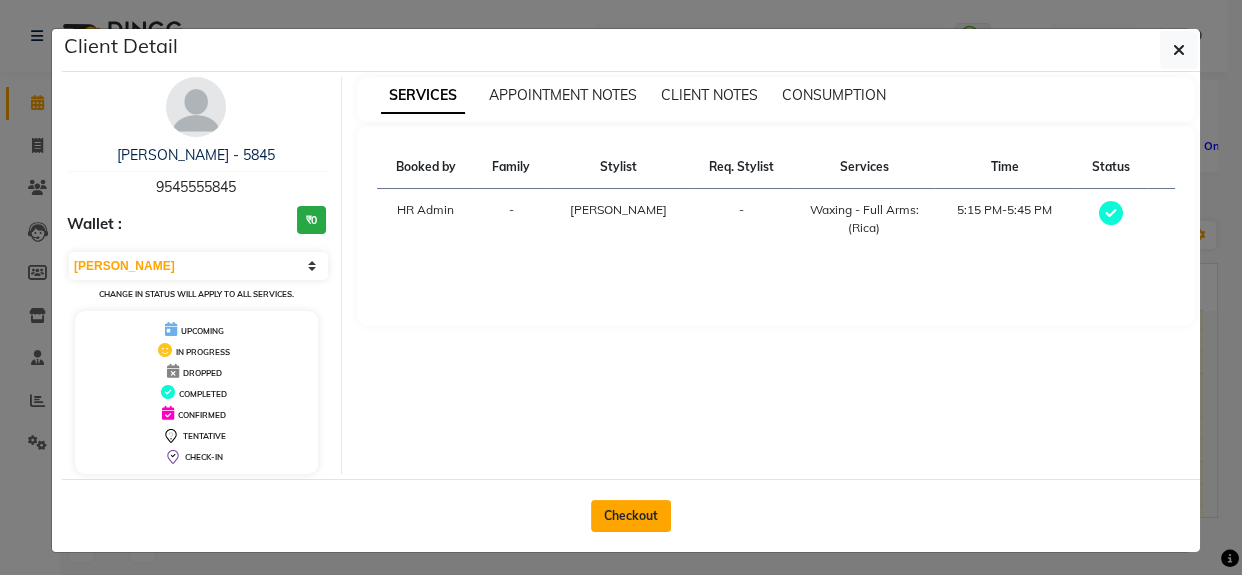 click on "Checkout" 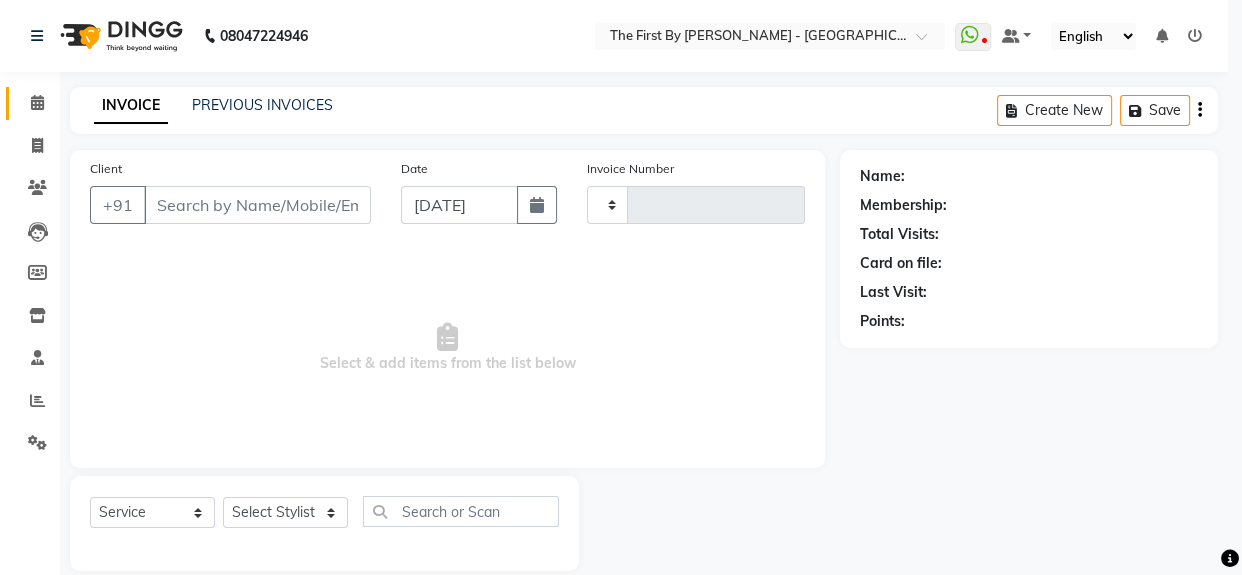 type on "0369" 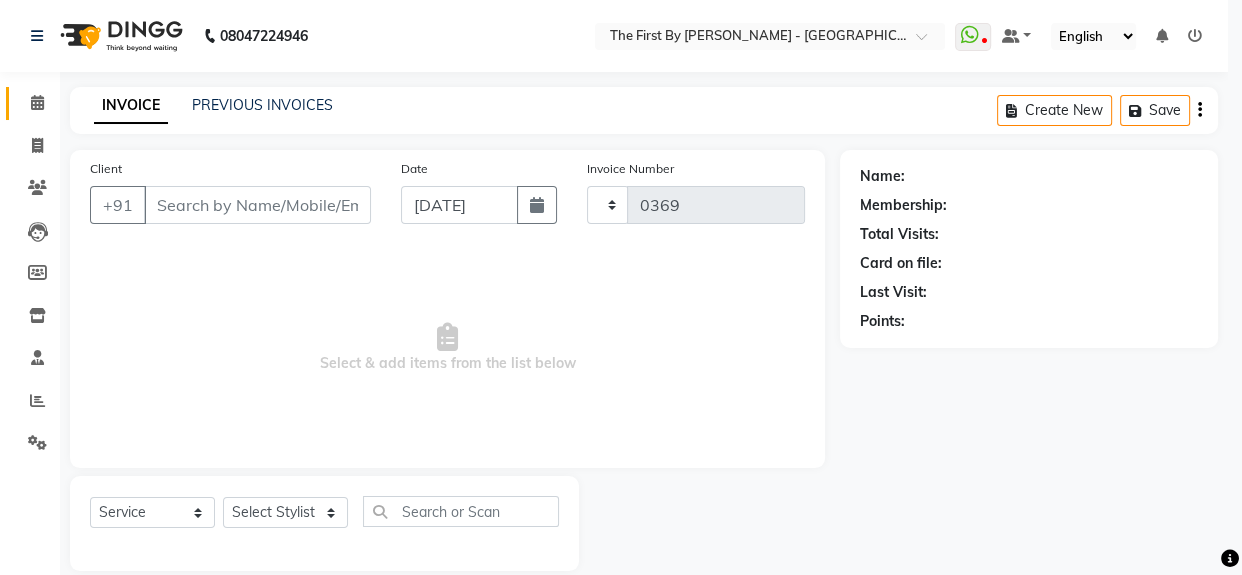 select on "6407" 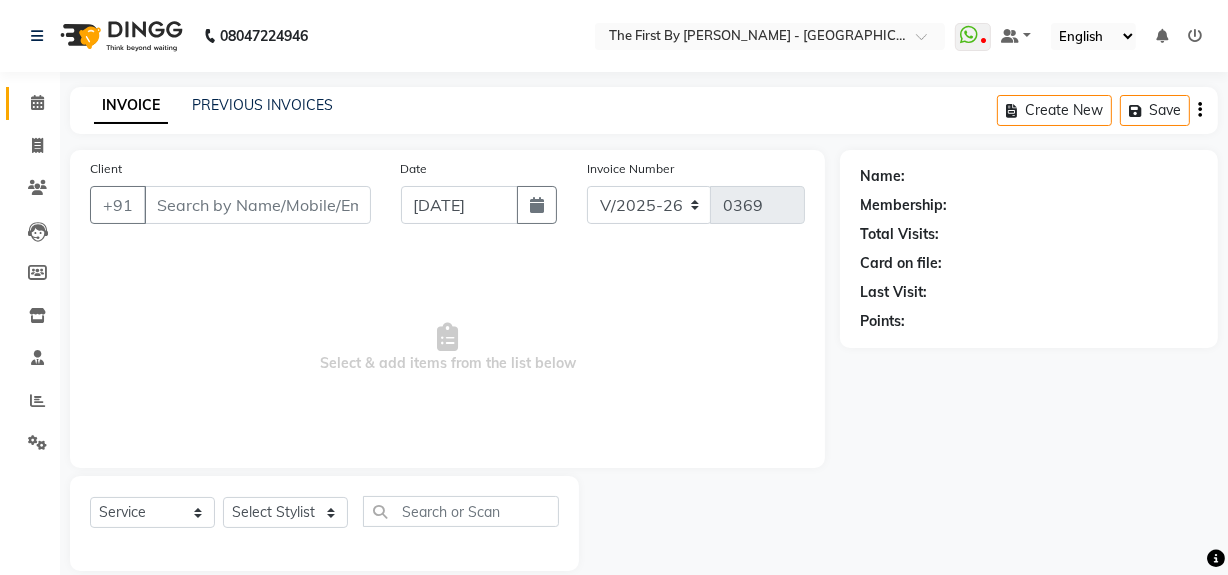 type on "95******45" 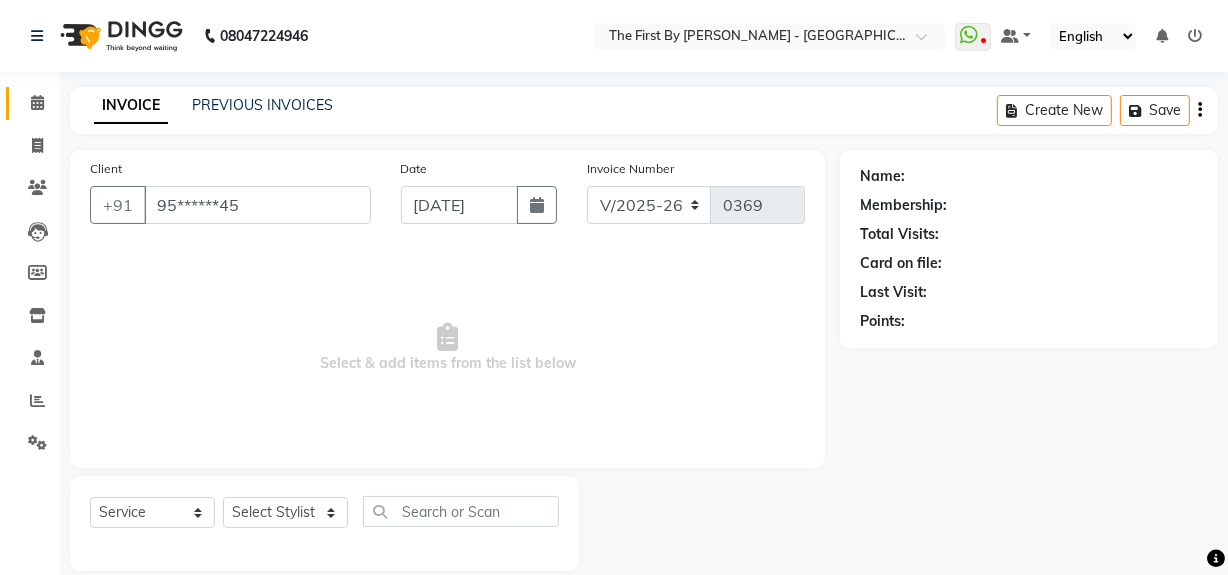 select on "49058" 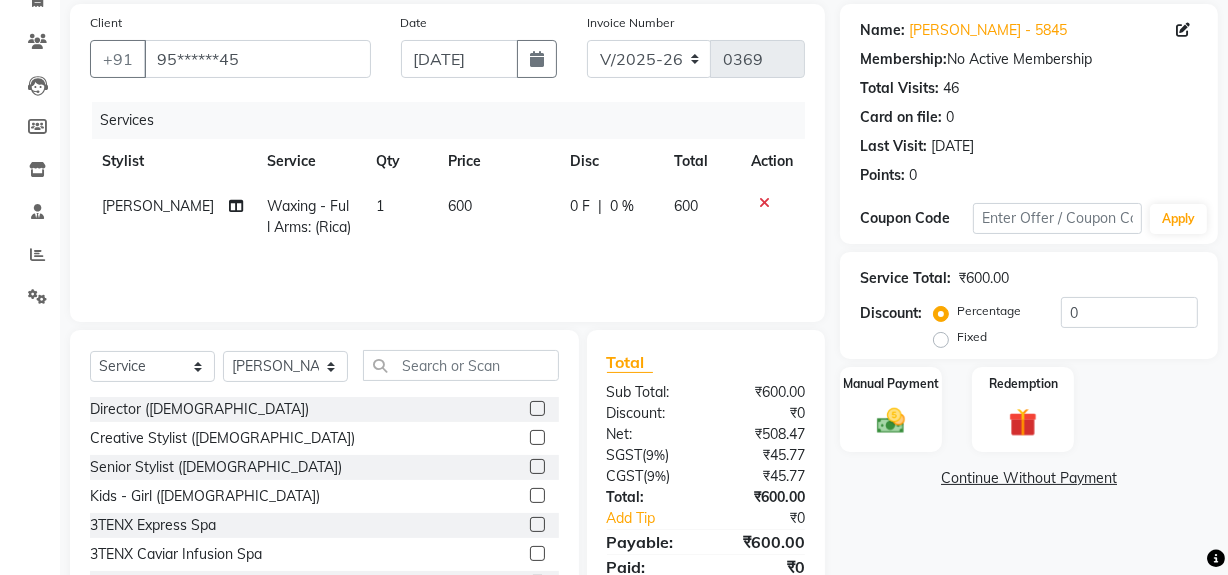 scroll, scrollTop: 0, scrollLeft: 0, axis: both 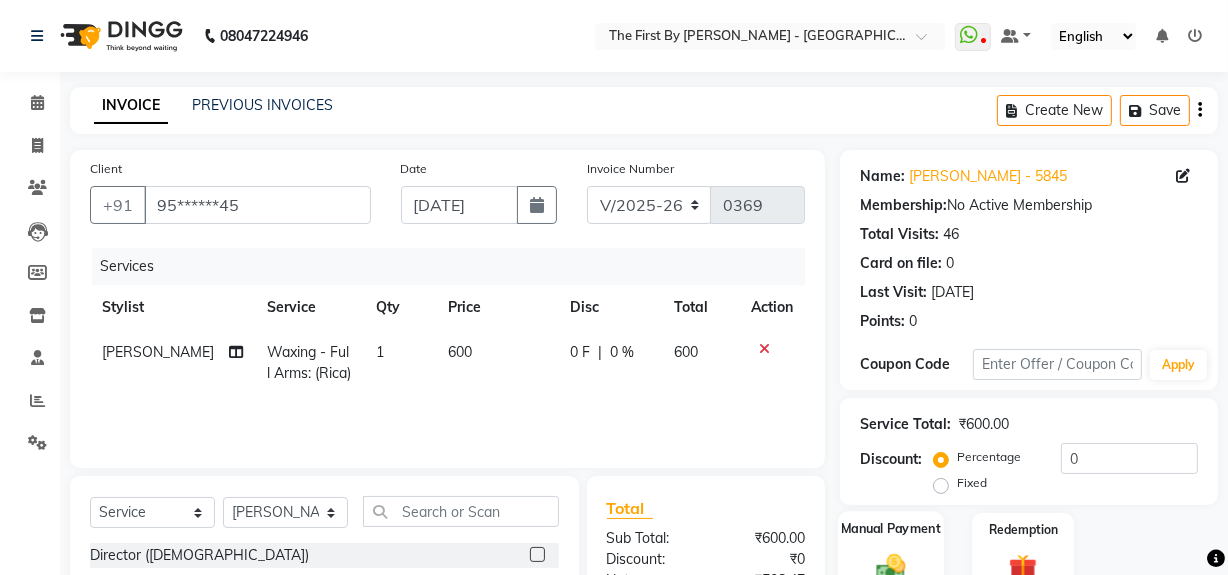 click on "Manual Payment" 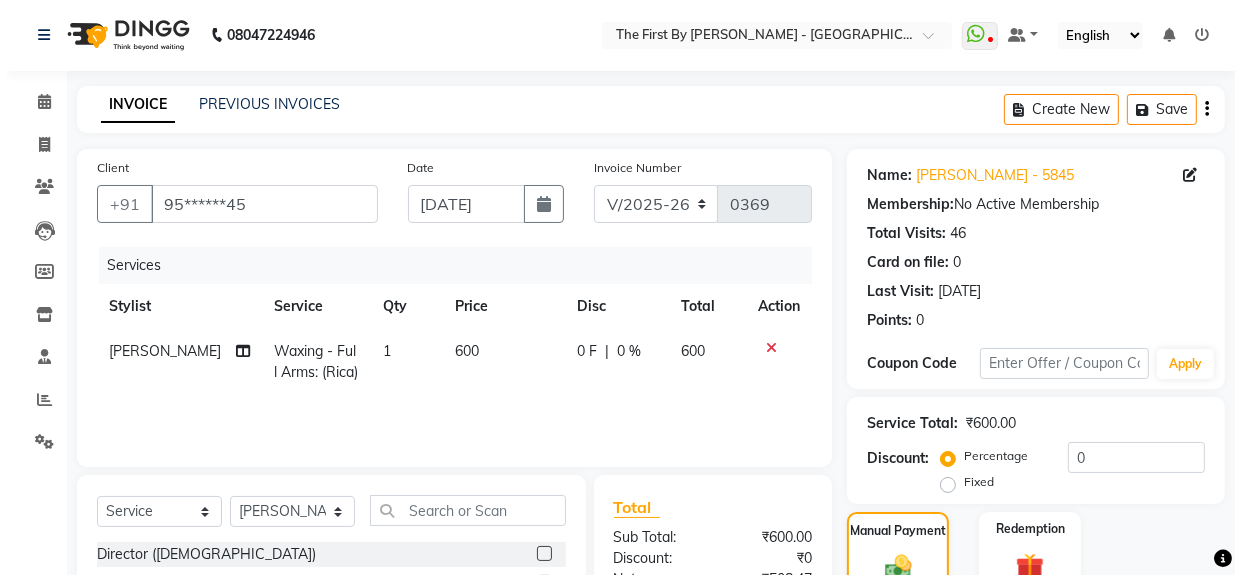 scroll, scrollTop: 0, scrollLeft: 0, axis: both 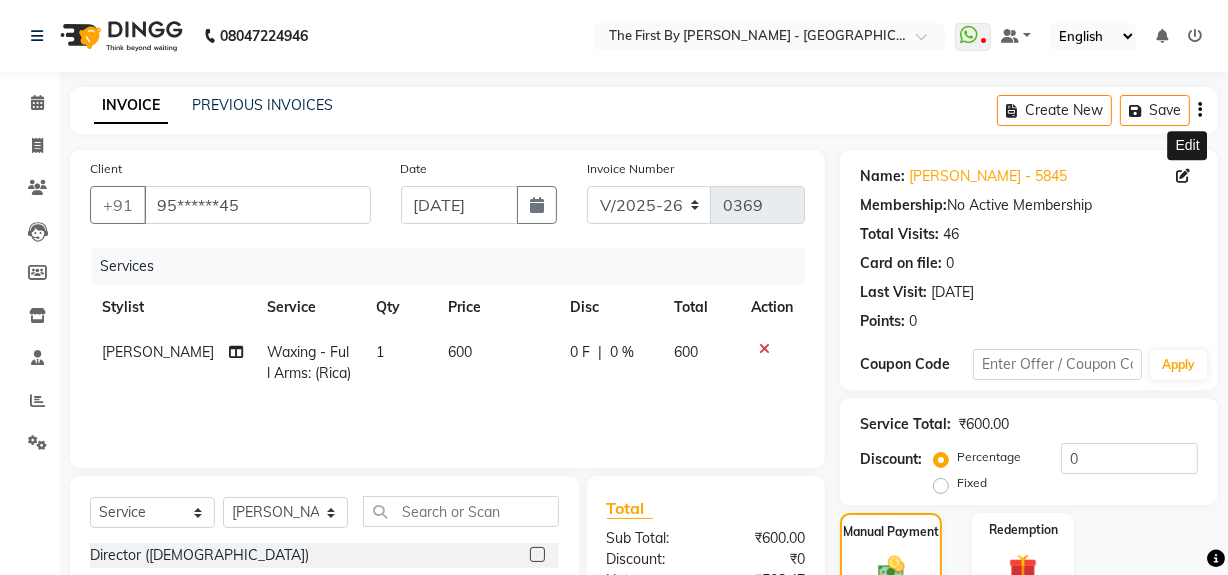 click 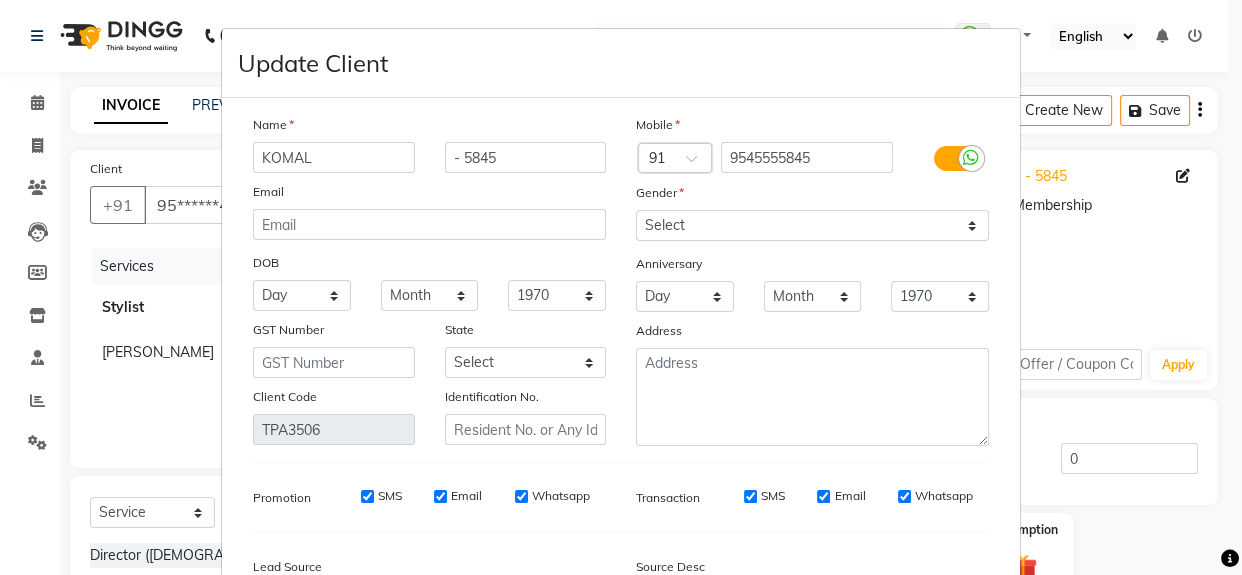 click on "Update Client Name [PERSON_NAME] - 5845 Email DOB Day 01 02 03 04 05 06 07 08 09 10 11 12 13 14 15 16 17 18 19 20 21 22 23 24 25 26 27 28 29 30 31 Month January February March April May June July August September October November [DATE] 1941 1942 1943 1944 1945 1946 1947 1948 1949 1950 1951 1952 1953 1954 1955 1956 1957 1958 1959 1960 1961 1962 1963 1964 1965 1966 1967 1968 1969 1970 1971 1972 1973 1974 1975 1976 1977 1978 1979 1980 1981 1982 1983 1984 1985 1986 1987 1988 1989 1990 1991 1992 1993 1994 1995 1996 1997 1998 1999 2000 2001 2002 2003 2004 2005 2006 2007 2008 2009 2010 2011 2012 2013 2014 2015 2016 2017 2018 2019 2020 2021 2022 2023 2024 GST Number State Select [GEOGRAPHIC_DATA] [GEOGRAPHIC_DATA] [GEOGRAPHIC_DATA] [GEOGRAPHIC_DATA] [GEOGRAPHIC_DATA] [GEOGRAPHIC_DATA] [GEOGRAPHIC_DATA] [GEOGRAPHIC_DATA] and [GEOGRAPHIC_DATA] [GEOGRAPHIC_DATA] [GEOGRAPHIC_DATA] [GEOGRAPHIC_DATA] [GEOGRAPHIC_DATA] [GEOGRAPHIC_DATA] [GEOGRAPHIC_DATA] [GEOGRAPHIC_DATA] [GEOGRAPHIC_DATA] [GEOGRAPHIC_DATA] [GEOGRAPHIC_DATA] [GEOGRAPHIC_DATA] [GEOGRAPHIC_DATA] [GEOGRAPHIC_DATA] [GEOGRAPHIC_DATA] [GEOGRAPHIC_DATA] [GEOGRAPHIC_DATA] [GEOGRAPHIC_DATA] [GEOGRAPHIC_DATA] [GEOGRAPHIC_DATA] [GEOGRAPHIC_DATA] [GEOGRAPHIC_DATA] [GEOGRAPHIC_DATA] × 91" at bounding box center [621, 287] 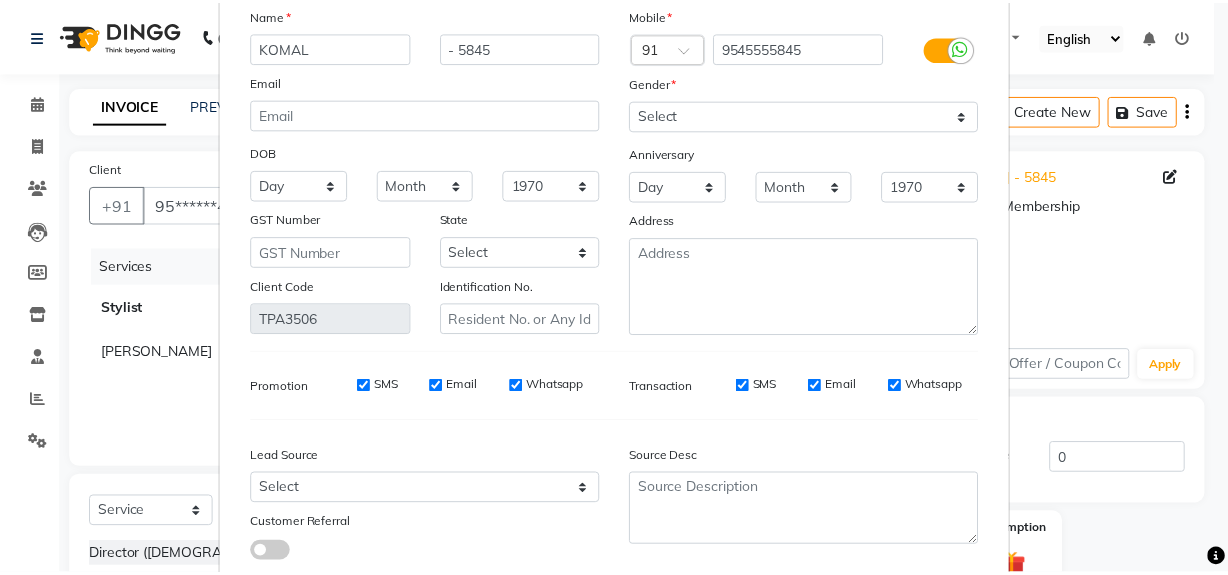 scroll, scrollTop: 242, scrollLeft: 0, axis: vertical 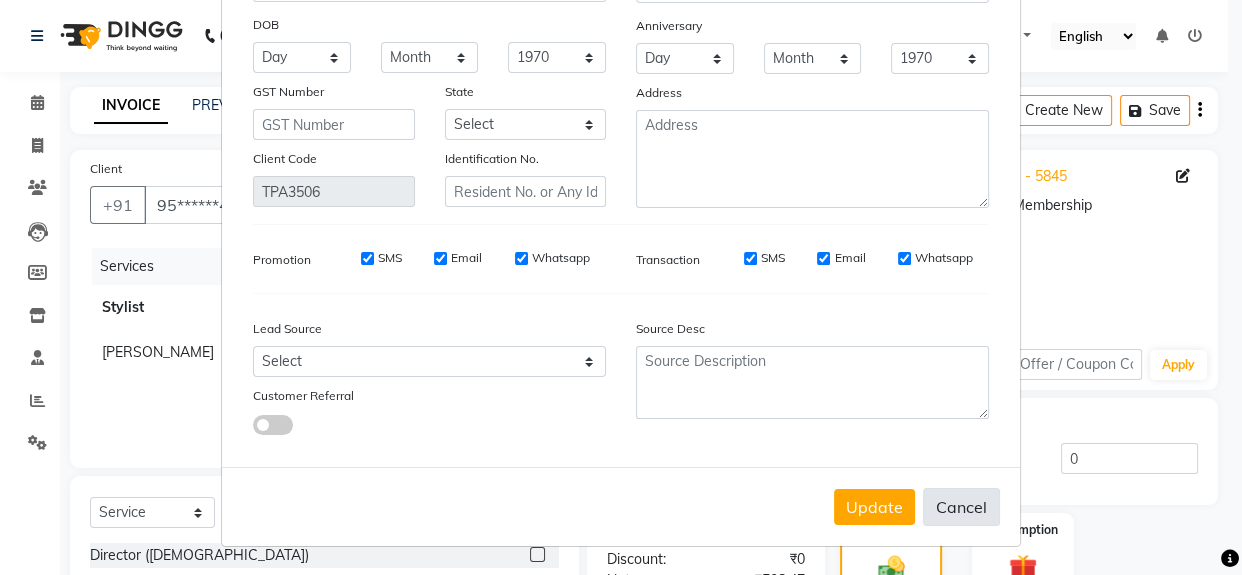 click on "Cancel" at bounding box center [961, 507] 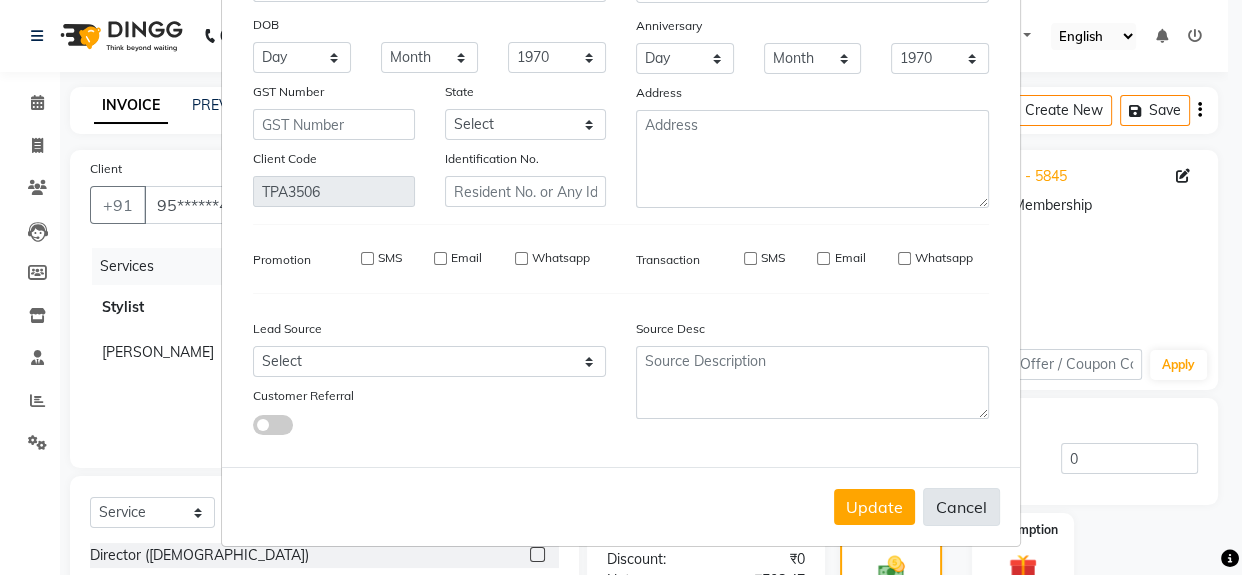 type 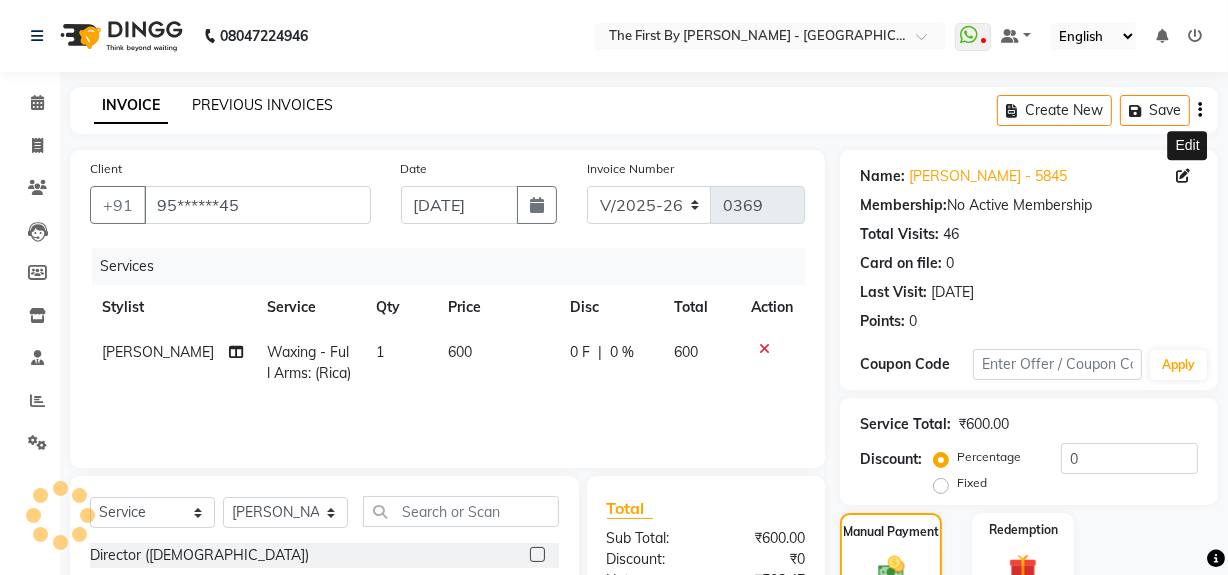 click on "PREVIOUS INVOICES" 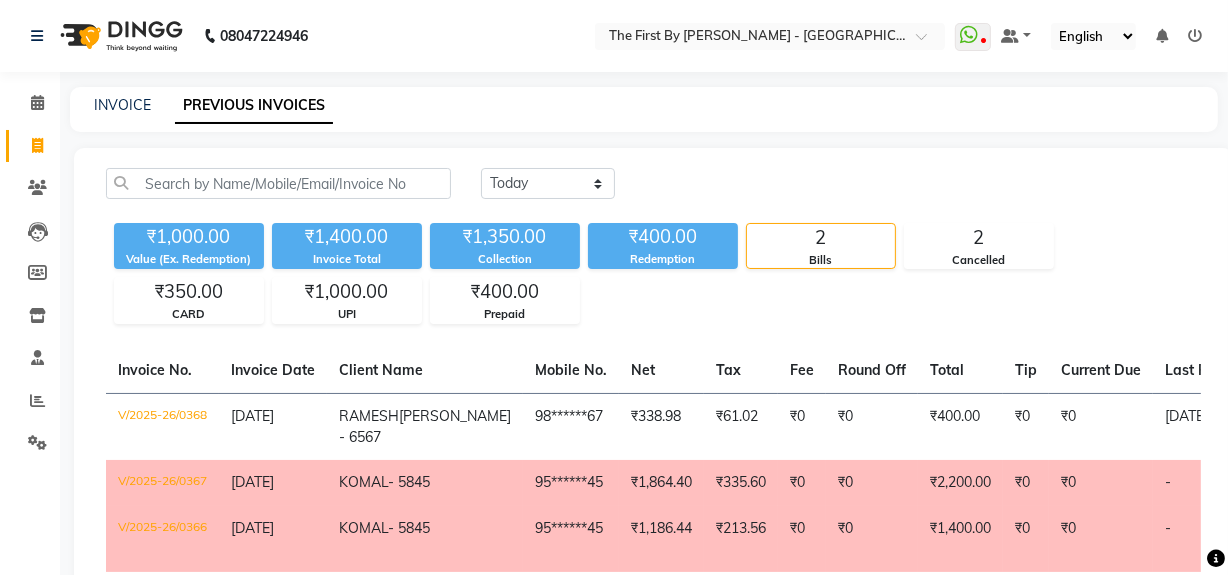 drag, startPoint x: 213, startPoint y: 302, endPoint x: 174, endPoint y: 231, distance: 81.00617 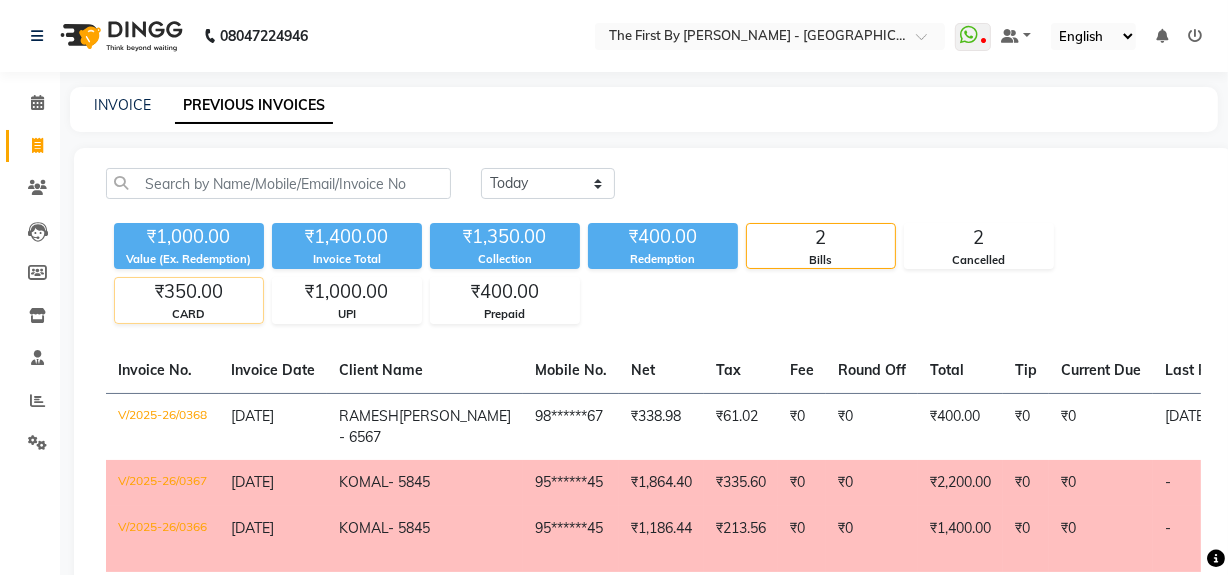 click on "₹350.00" 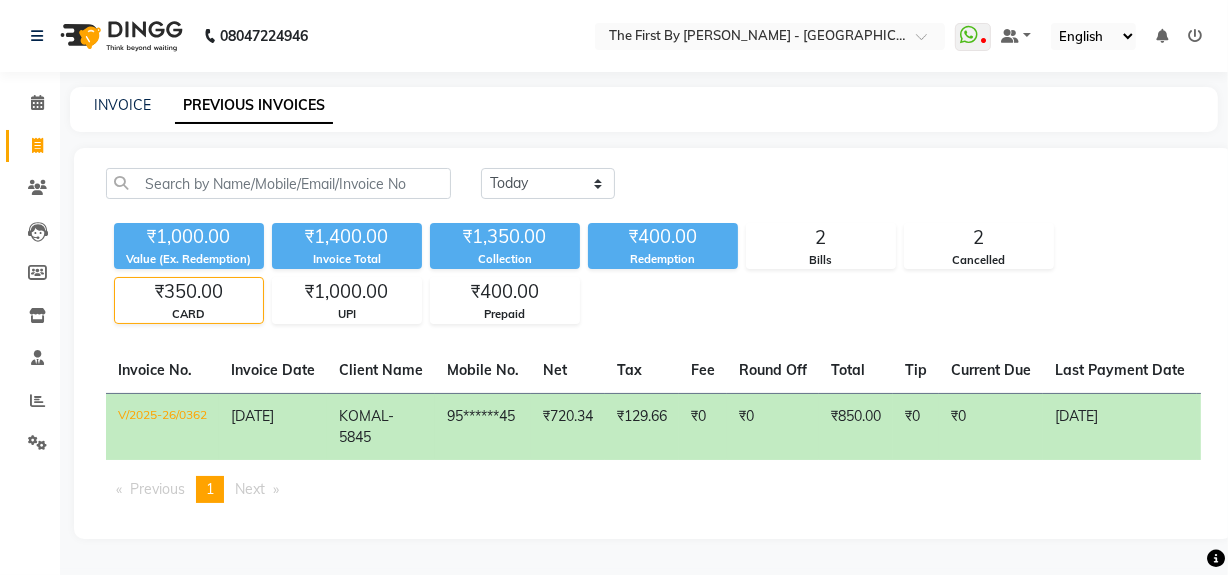click on "95******45" 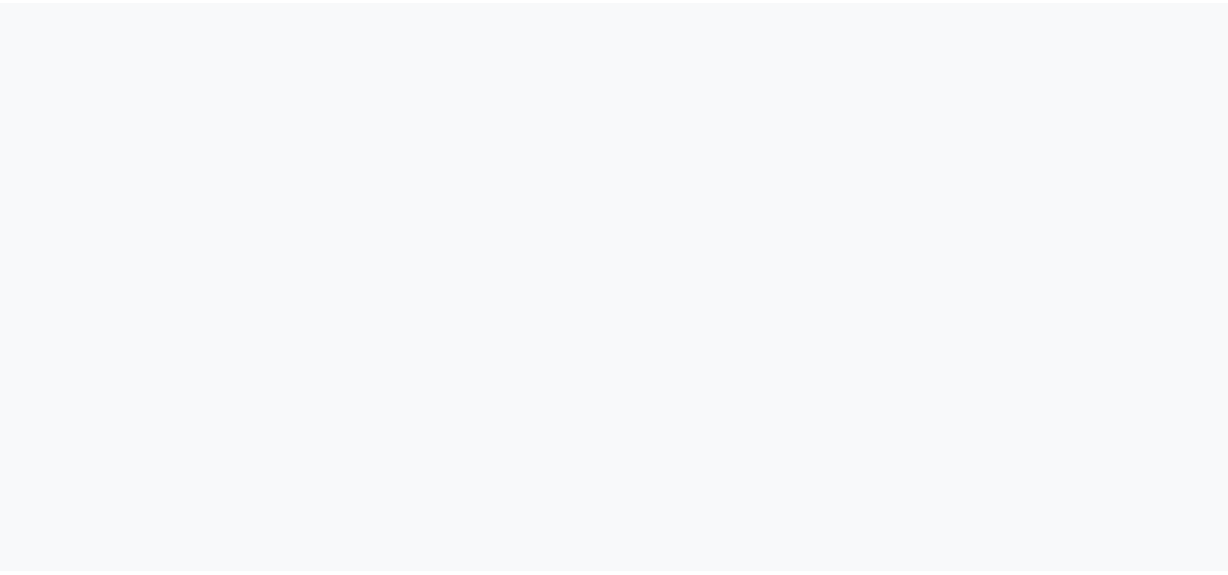 scroll, scrollTop: 0, scrollLeft: 0, axis: both 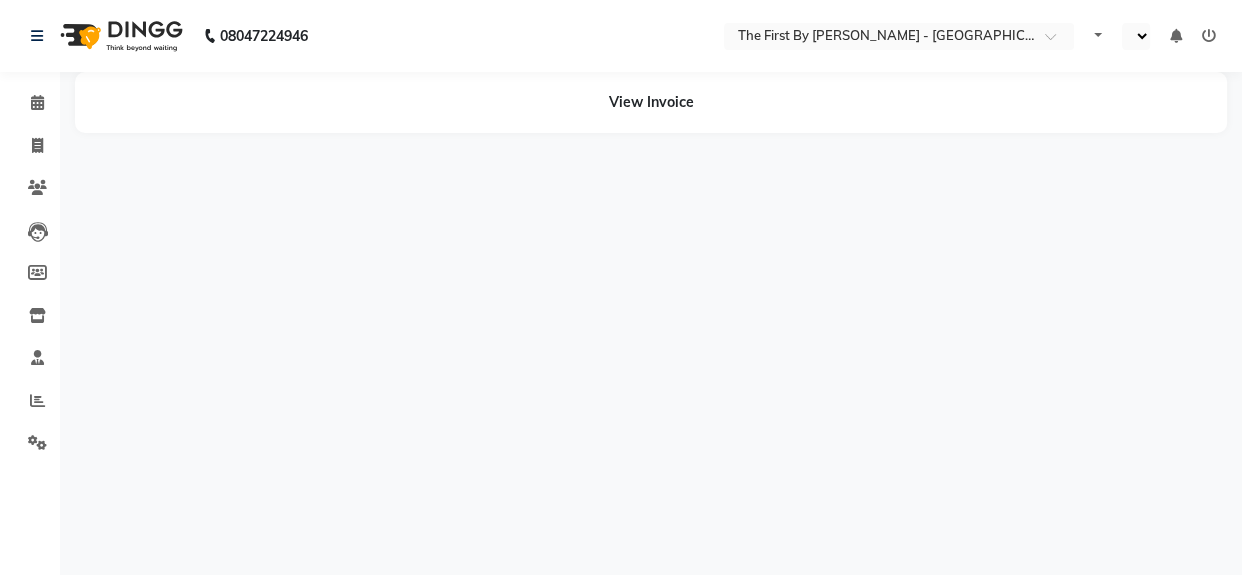select on "en" 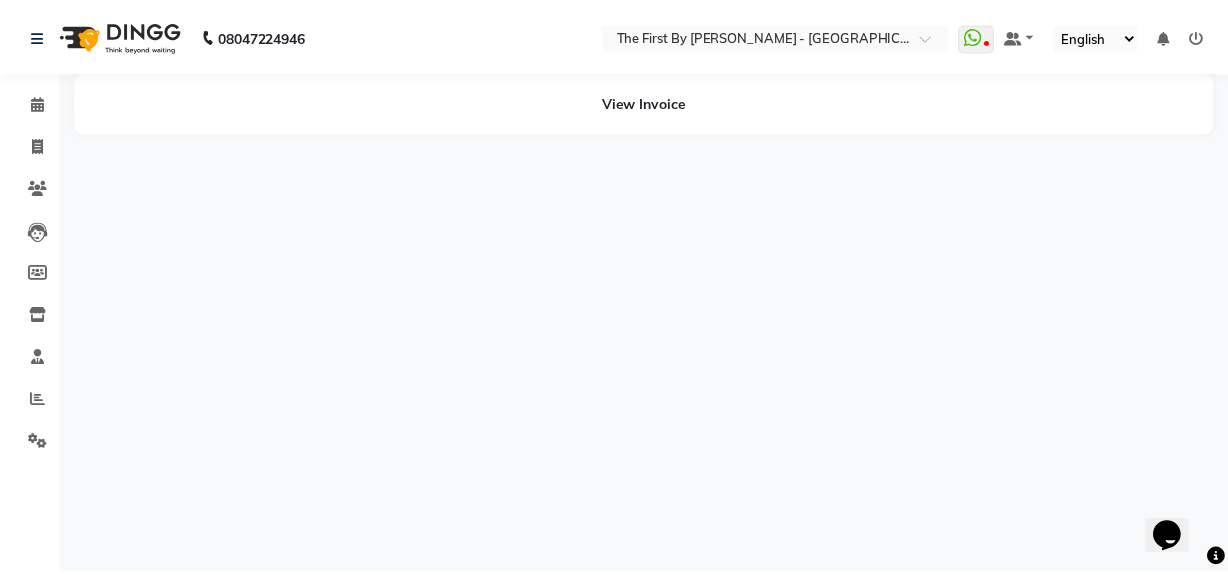scroll, scrollTop: 0, scrollLeft: 0, axis: both 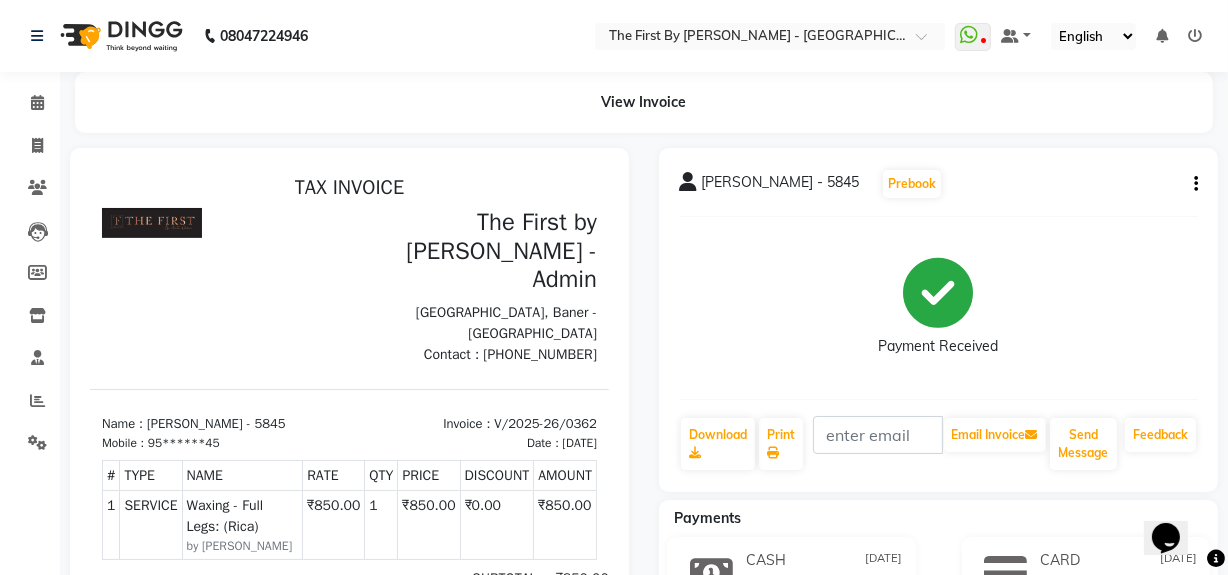 drag, startPoint x: 1198, startPoint y: 189, endPoint x: 1188, endPoint y: 192, distance: 10.440307 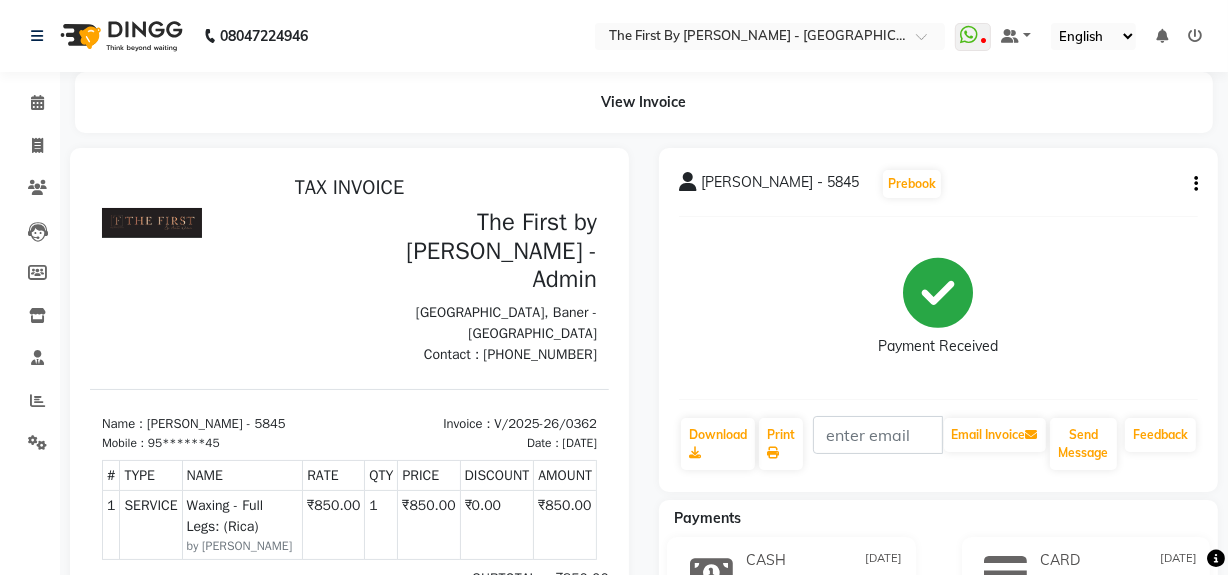 click 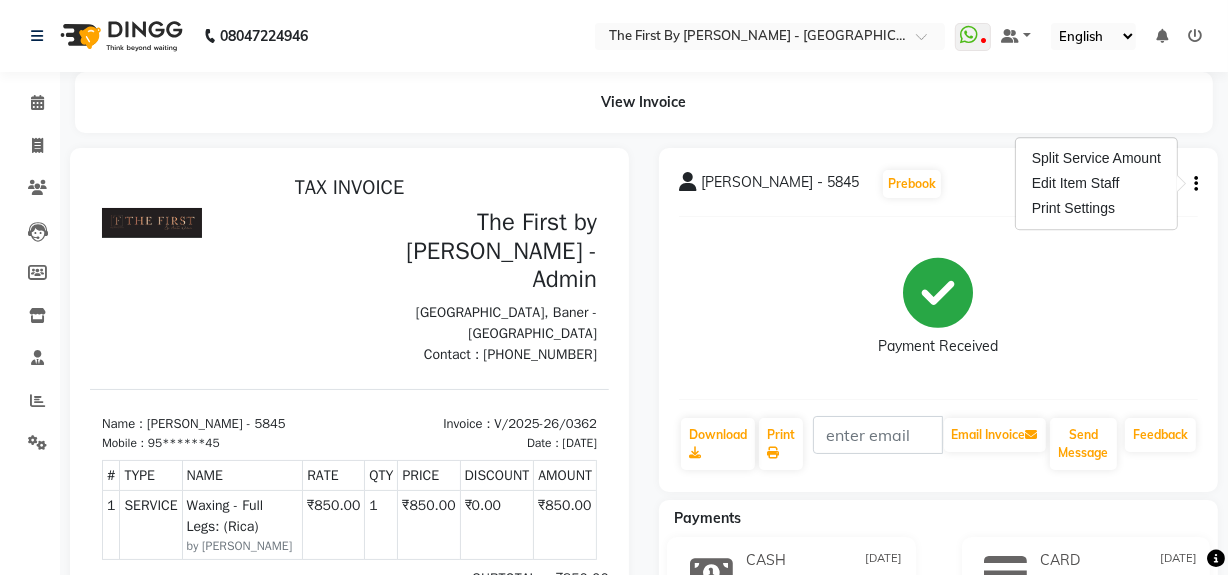 click on "Payment Received" 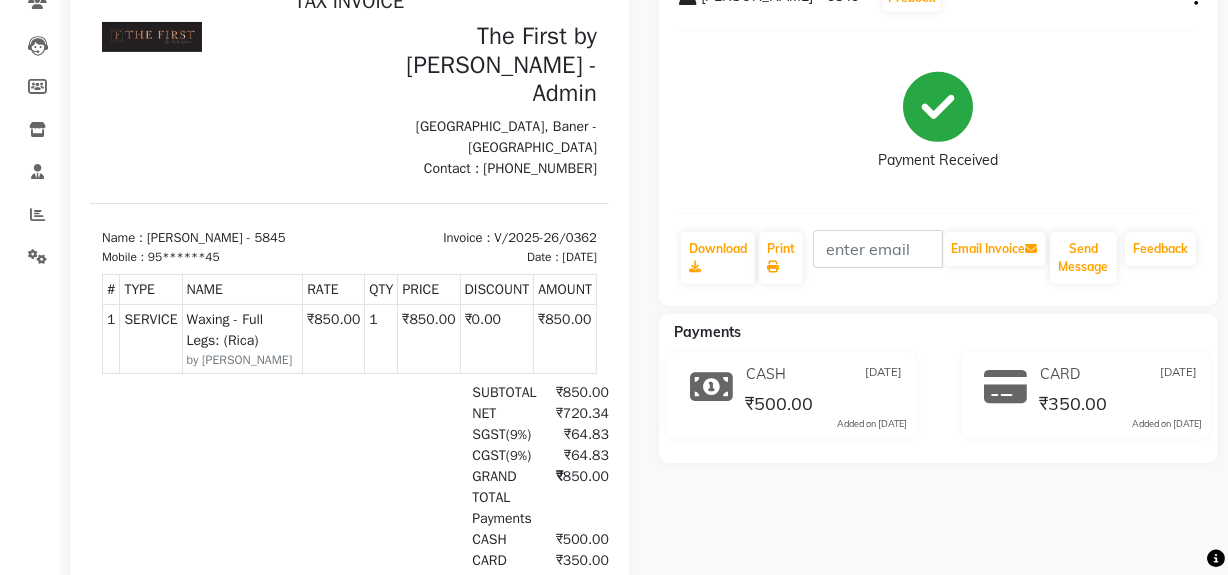 scroll, scrollTop: 181, scrollLeft: 0, axis: vertical 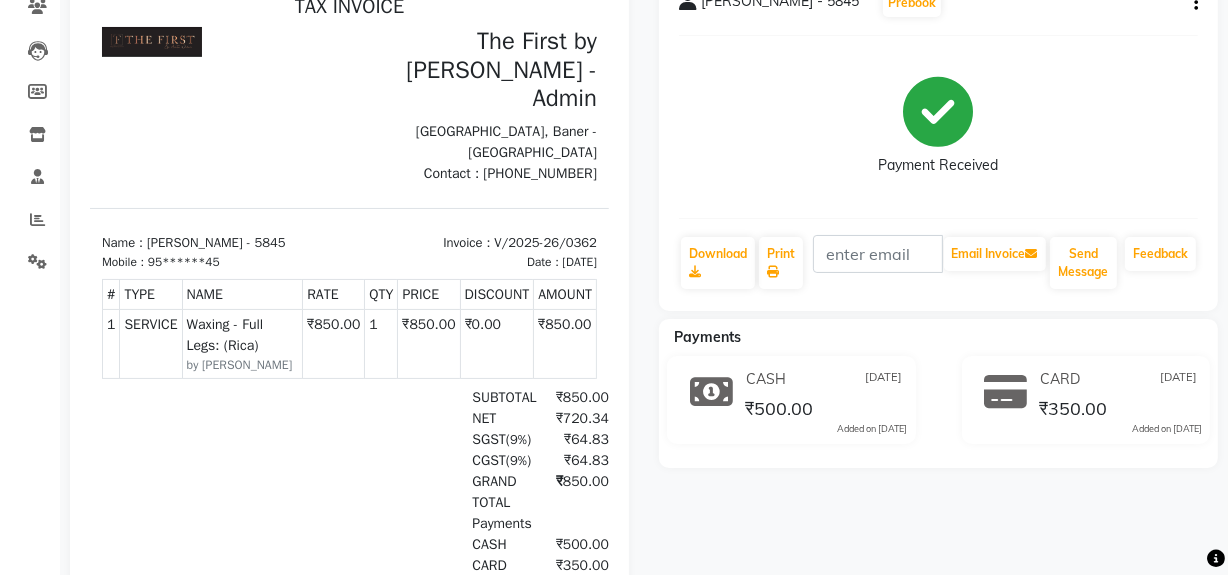 drag, startPoint x: 1066, startPoint y: 374, endPoint x: 1069, endPoint y: 394, distance: 20.22375 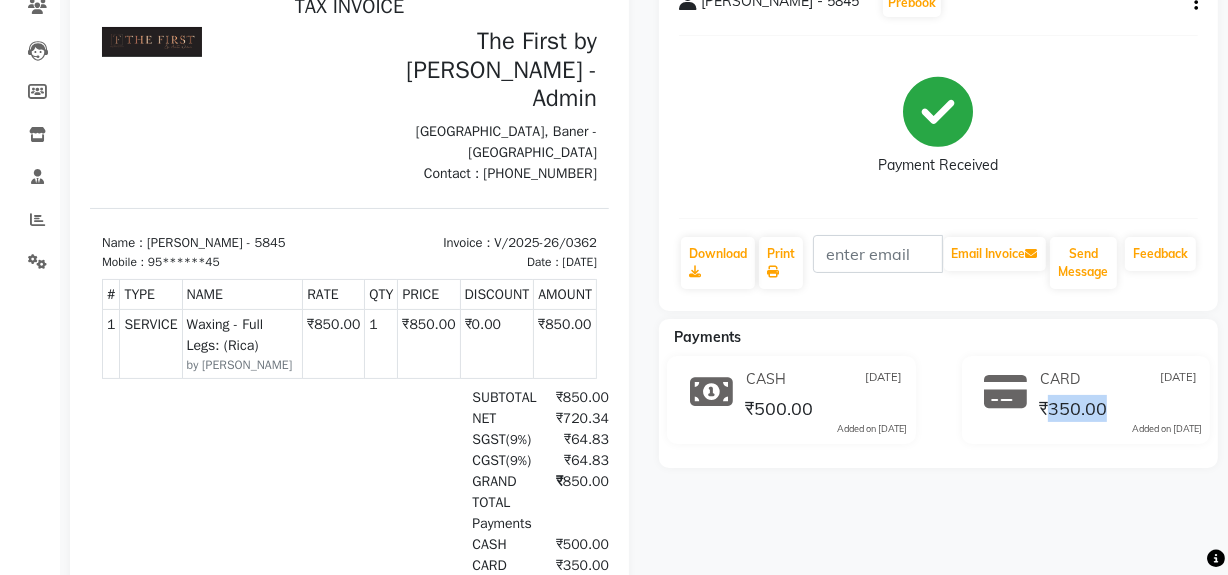 click on "₹350.00" 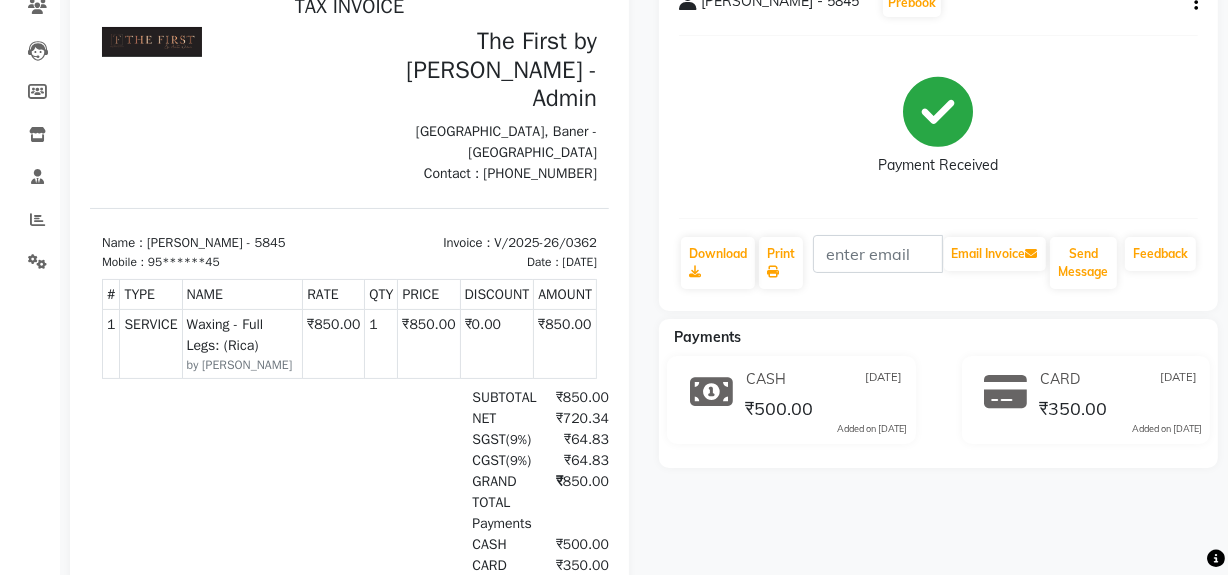 click on "CARD 10-07-2025 ₹350.00  Added on 10-07-2025" 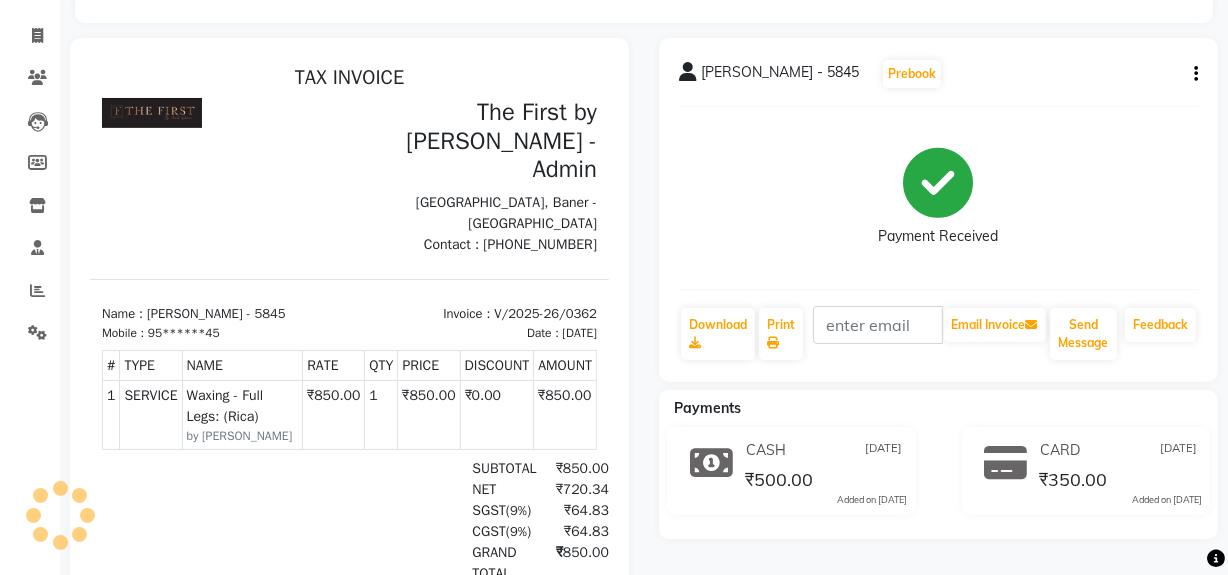 scroll, scrollTop: 0, scrollLeft: 0, axis: both 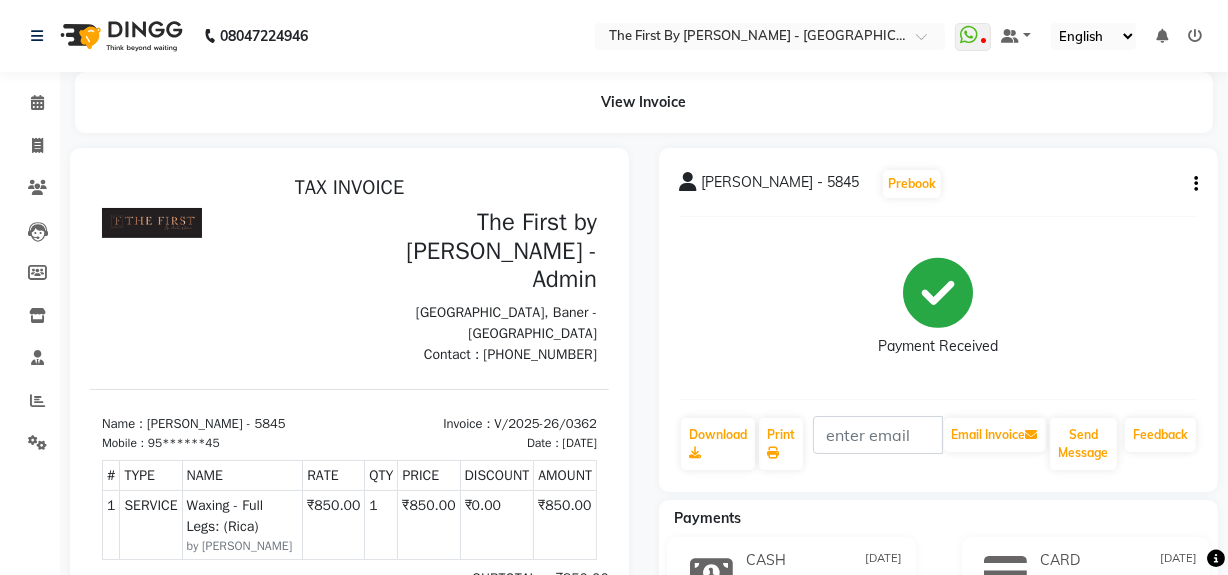 click 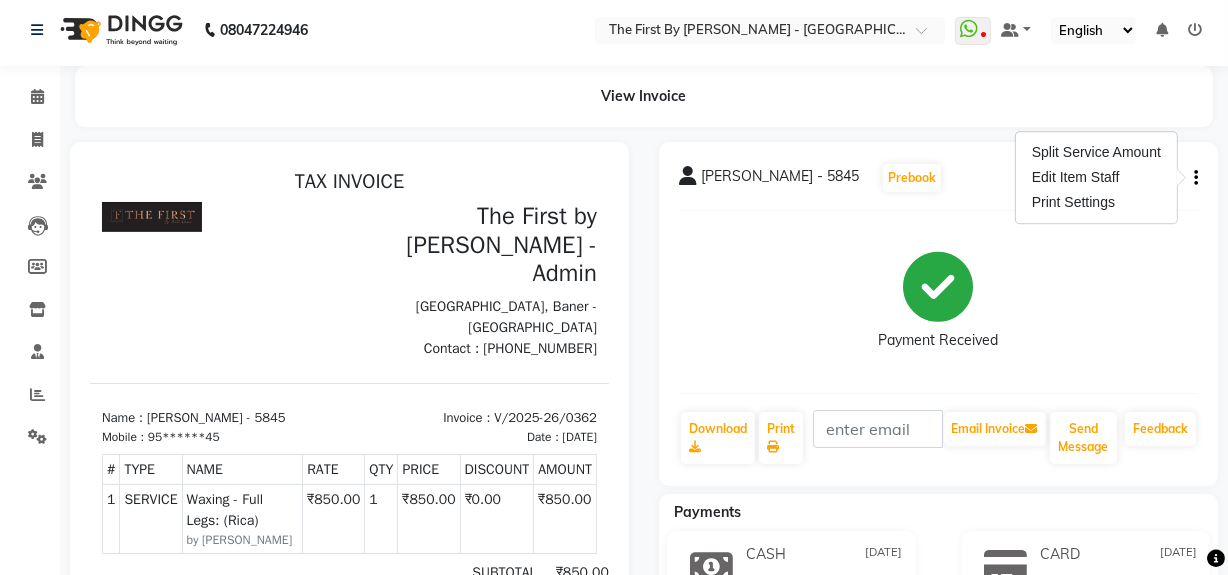 scroll, scrollTop: 0, scrollLeft: 0, axis: both 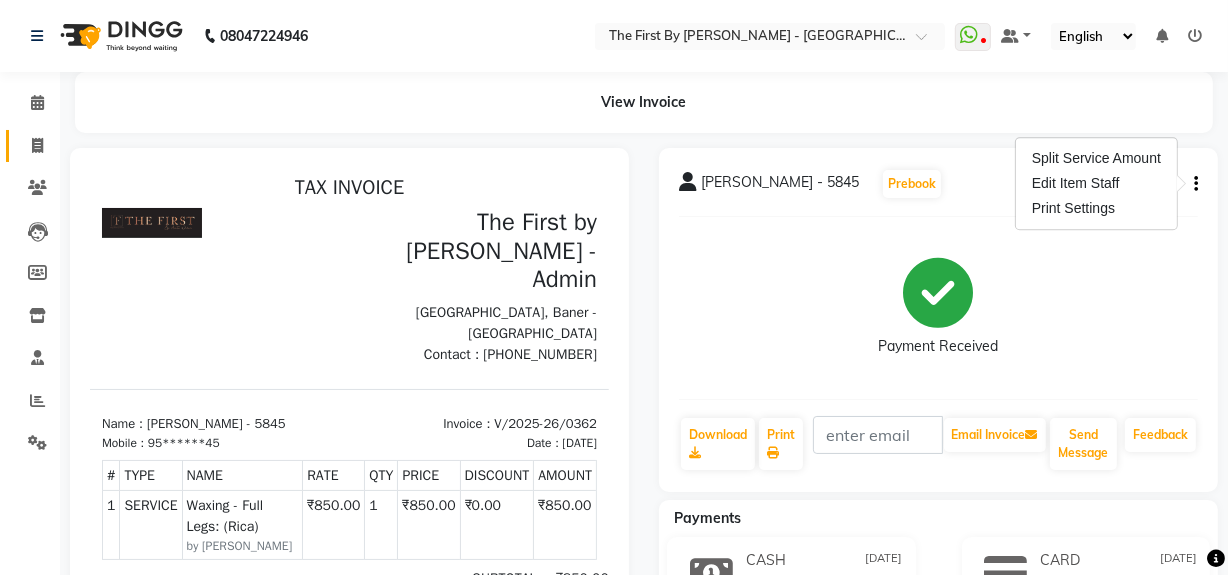 click 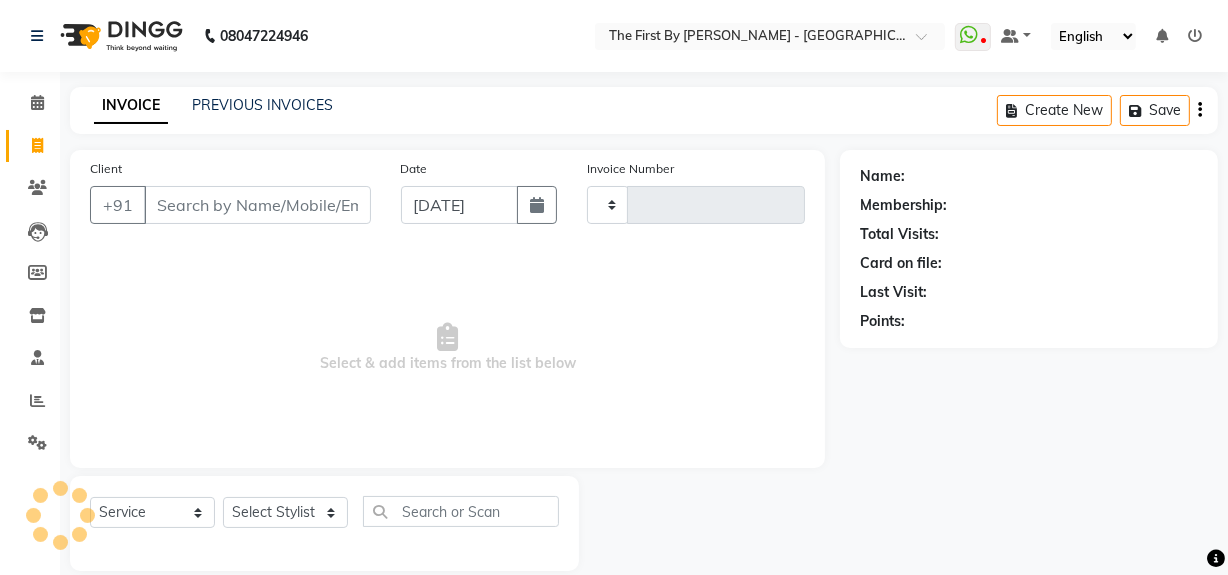 scroll, scrollTop: 26, scrollLeft: 0, axis: vertical 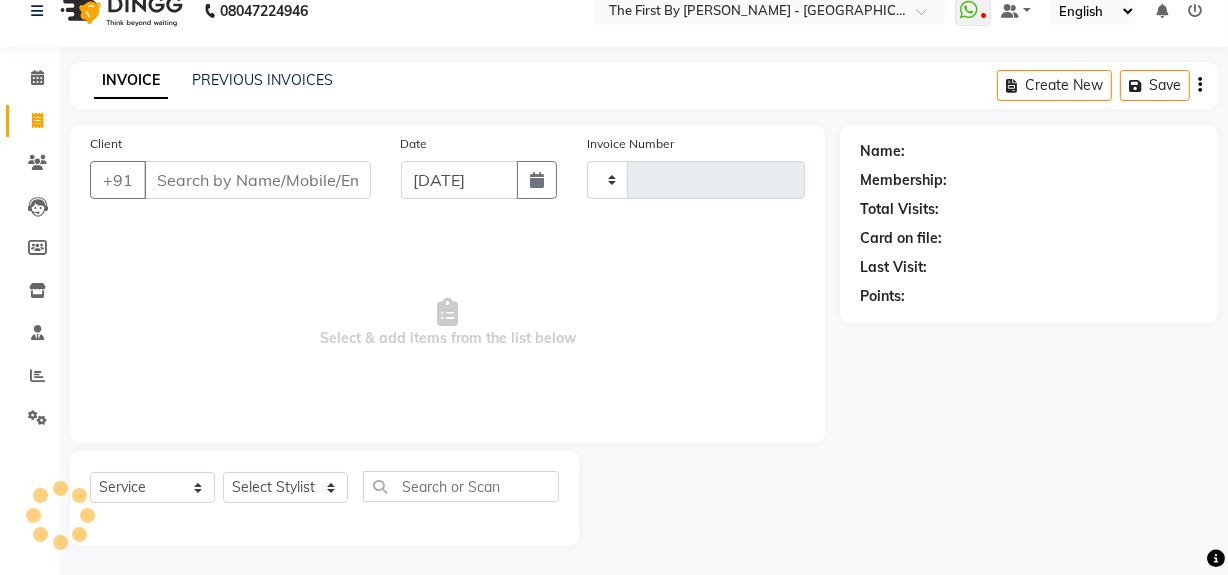 type on "0369" 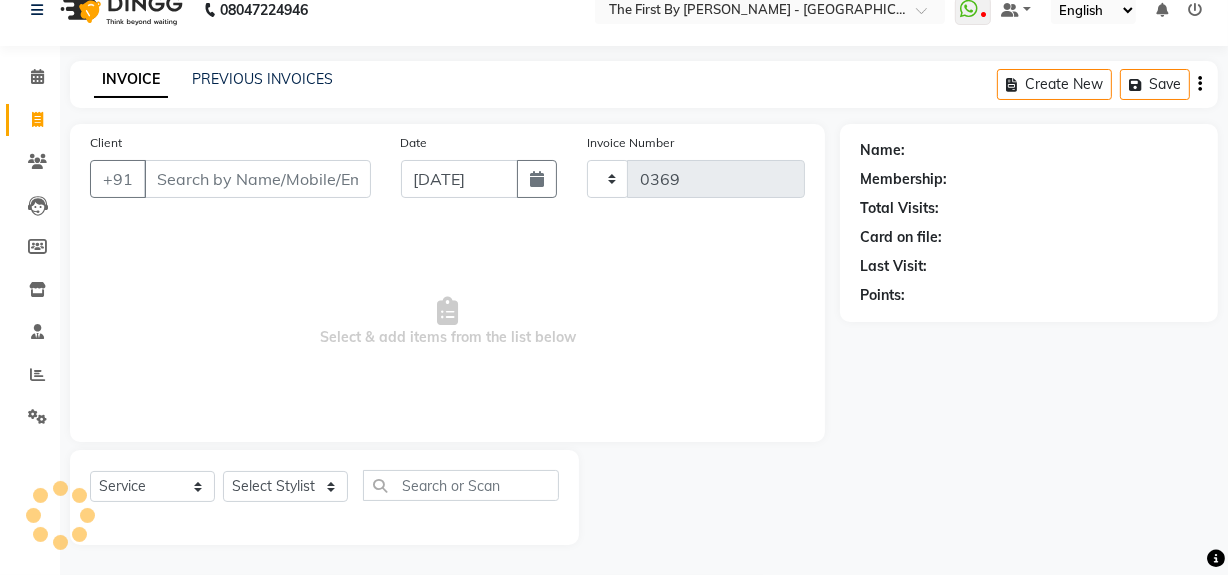select on "6407" 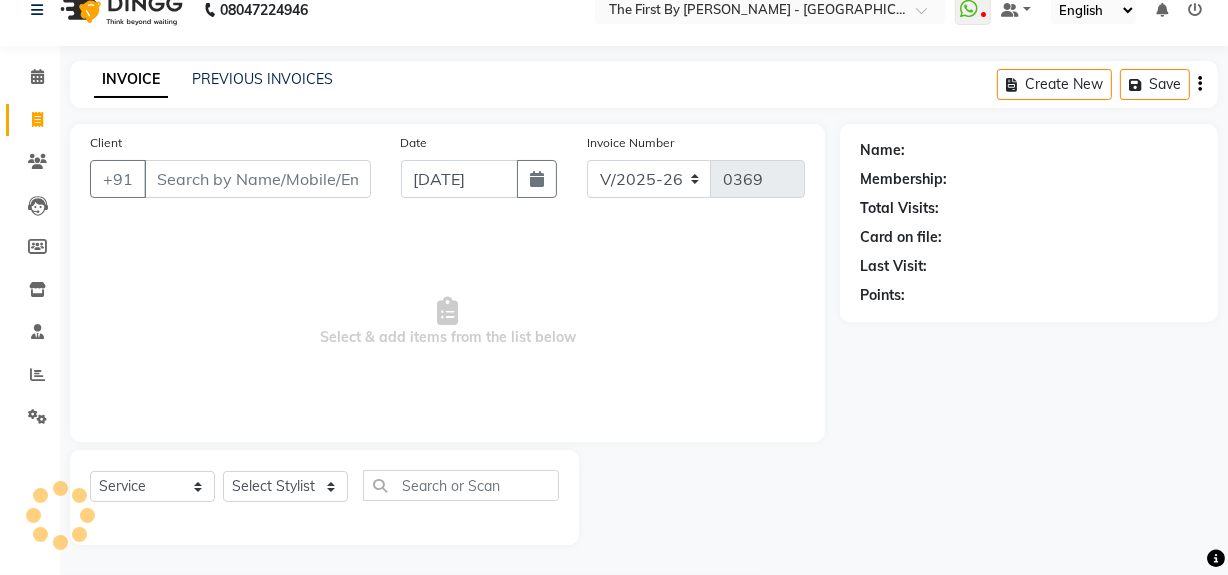 click on "Client" at bounding box center [257, 179] 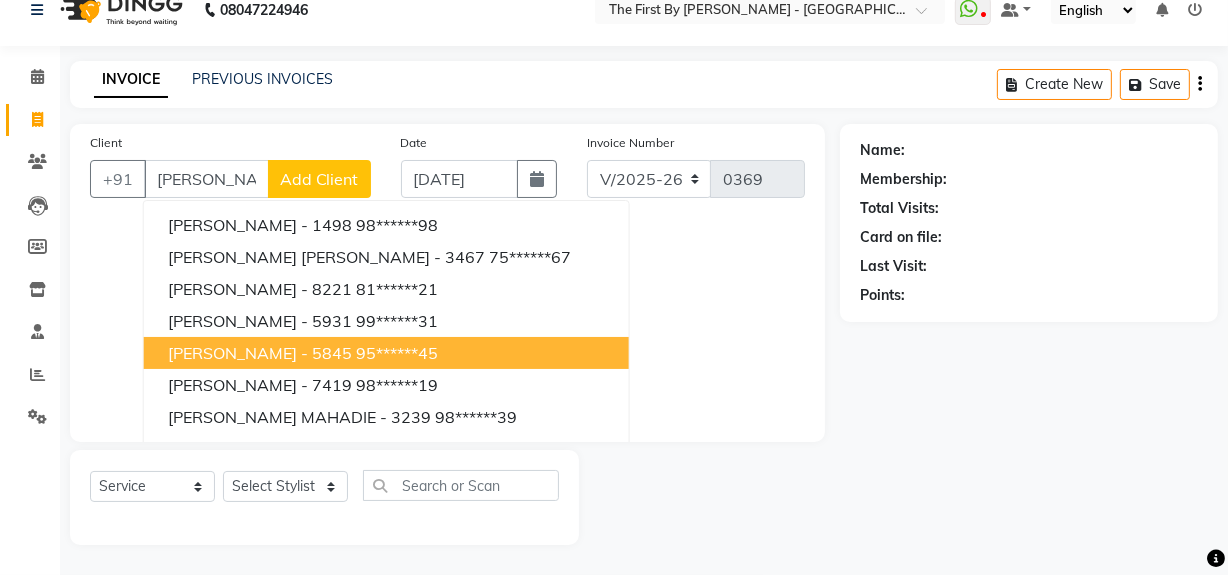 click on "KOMAL - 5845  95******45" at bounding box center [386, 353] 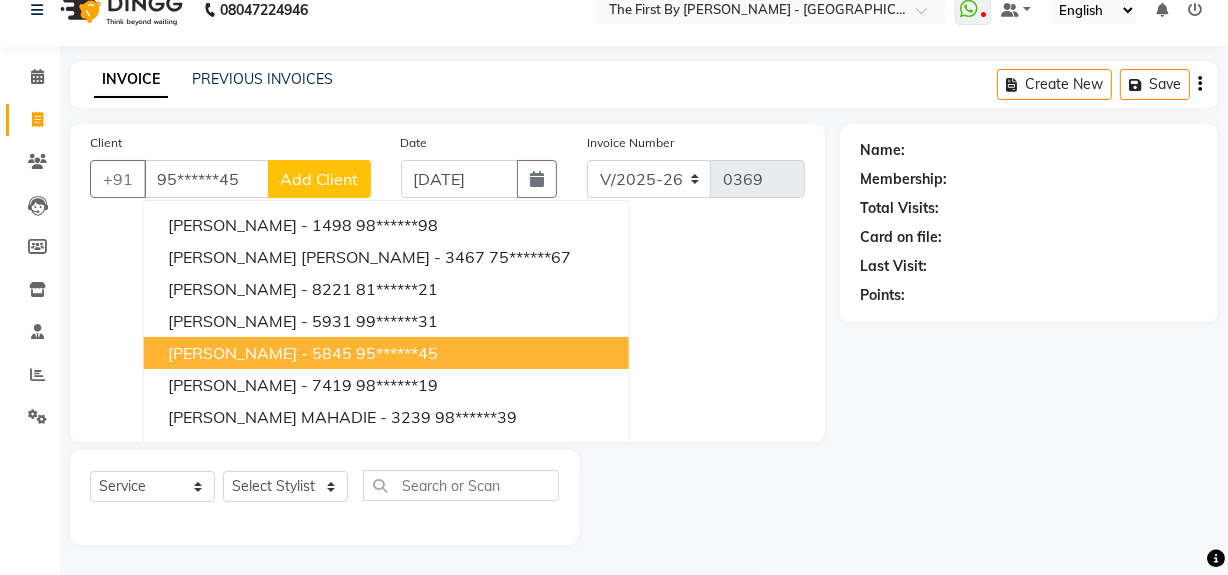type on "95******45" 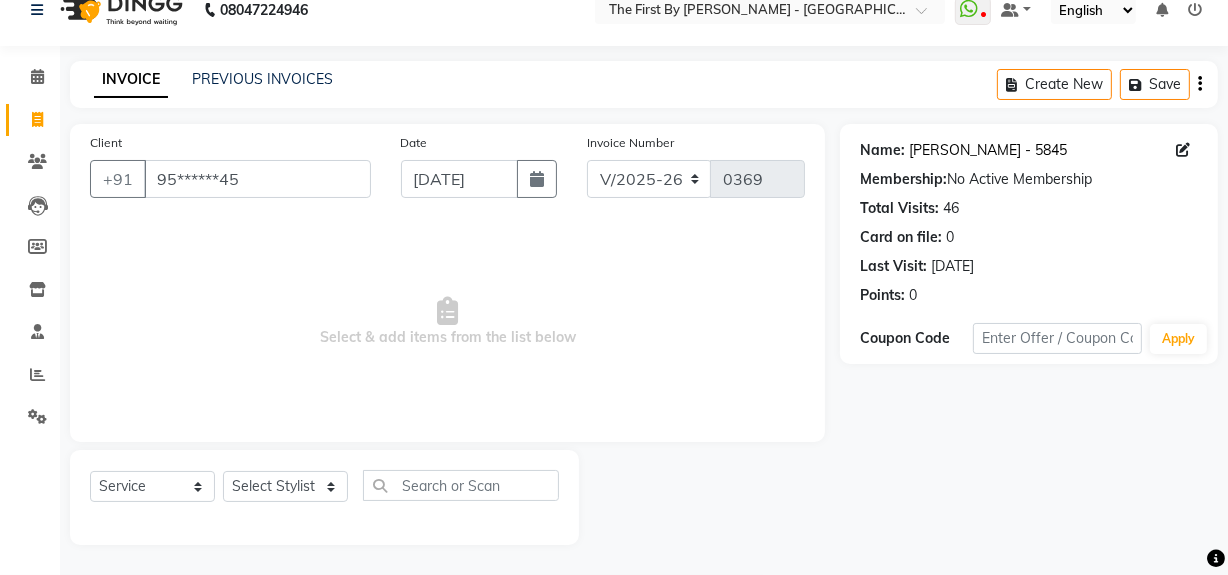 click on "Komal - 5845" 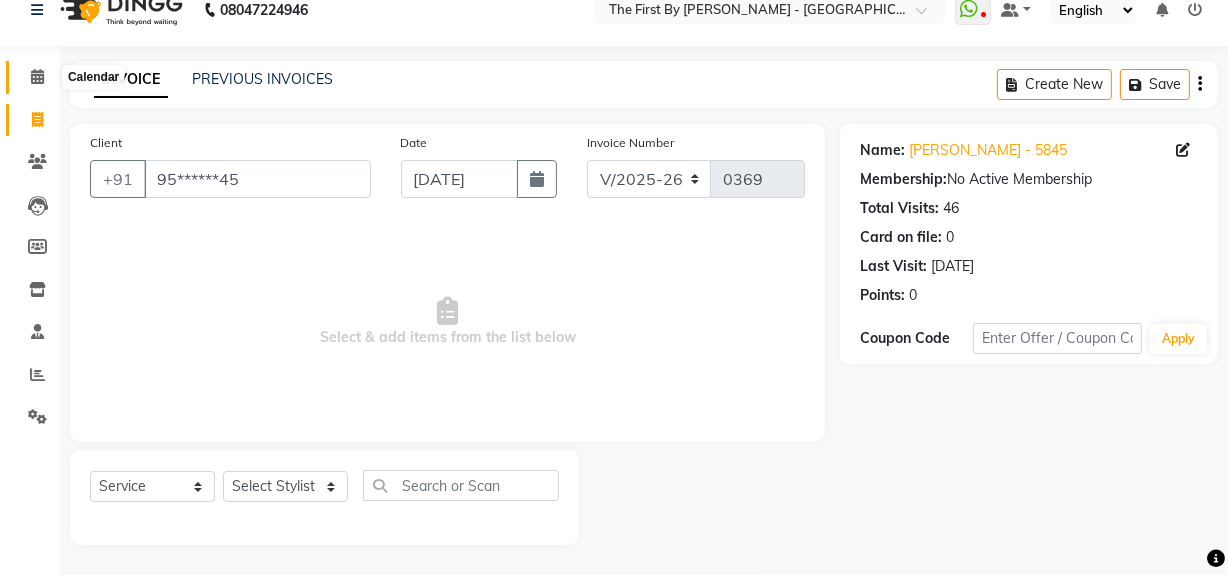 click 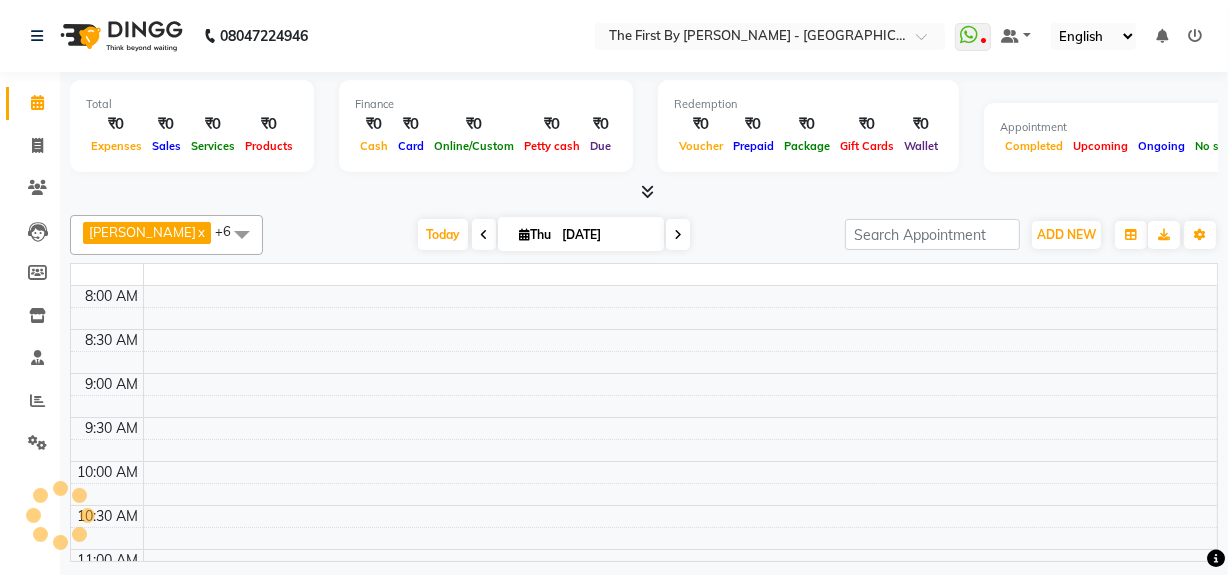 scroll, scrollTop: 0, scrollLeft: 0, axis: both 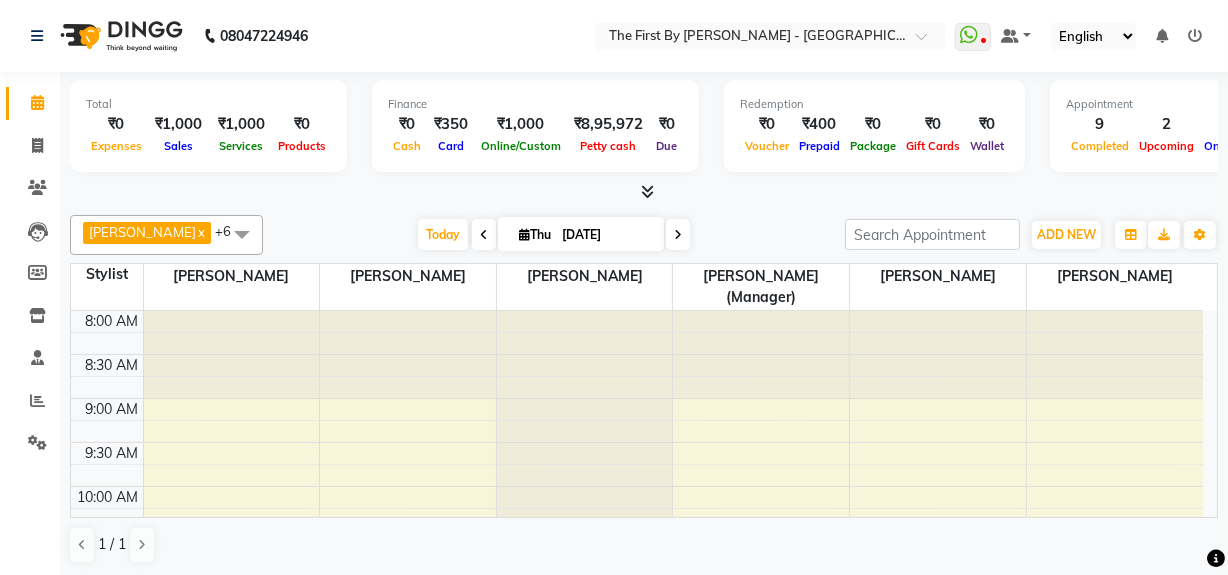 click on "8:00 AM 8:30 AM 9:00 AM 9:30 AM 10:00 AM 10:30 AM 11:00 AM 11:30 AM 12:00 PM 12:30 PM 1:00 PM 1:30 PM 2:00 PM 2:30 PM 3:00 PM 3:30 PM 4:00 PM 4:30 PM 5:00 PM 5:30 PM 6:00 PM 6:30 PM 7:00 PM 7:30 PM 8:00 PM 8:30 PM     KOMAL - 5845, TK02, 02:15 PM-02:45 PM, Waxing - Full Arms: (Rica)     KOMAL - 5845, TK02, 02:45 PM-03:00 PM, Brows : Wax & Thread - Eyebrows     KOMAL - 5845, TK03, 04:00 PM-04:30 PM, Waxing - Full Arms: (Rica)     KOMAL - 5845, TK03, 04:30 PM-04:45 PM, Brows : Wax & Thread - Eyebrows     KOMAL - 5845, TK03, 04:45 PM-05:00 PM, Brows : Wax & Thread - Forehead  ( Thread)     KOMAL - 5845, TK06, 05:15 PM-05:45 PM, Waxing - Full Arms: (Rica)     Shankar ., TK01, 01:15 PM-02:15 PM, Haircut (Men) - Senior Stylist     KOMAL - 5845, TK02, 02:15 PM-03:45 PM, Haircut (Men) - Senior Stylist,Beard - Beard Trim/Shave     KOMAL - 5845, TK03, 03:45 PM-04:45 PM, Haircut (Men) - Senior Stylist     KOMAL - 5845, TK03, 04:45 PM-05:15 PM, Beard - Beard Trim/Shave" at bounding box center (637, 882) 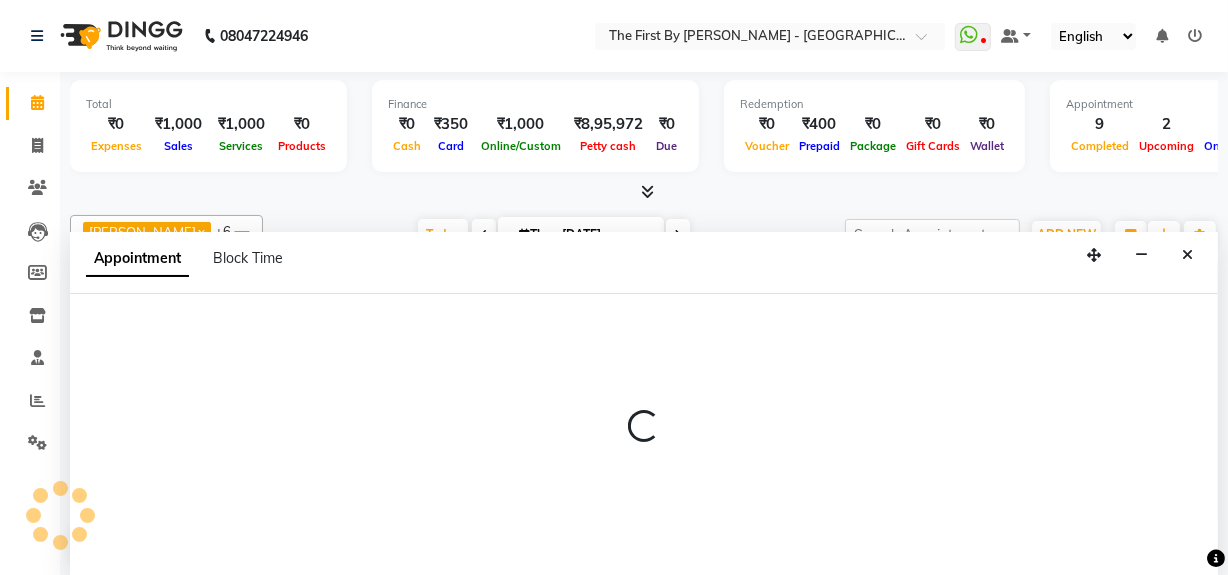 scroll, scrollTop: 0, scrollLeft: 0, axis: both 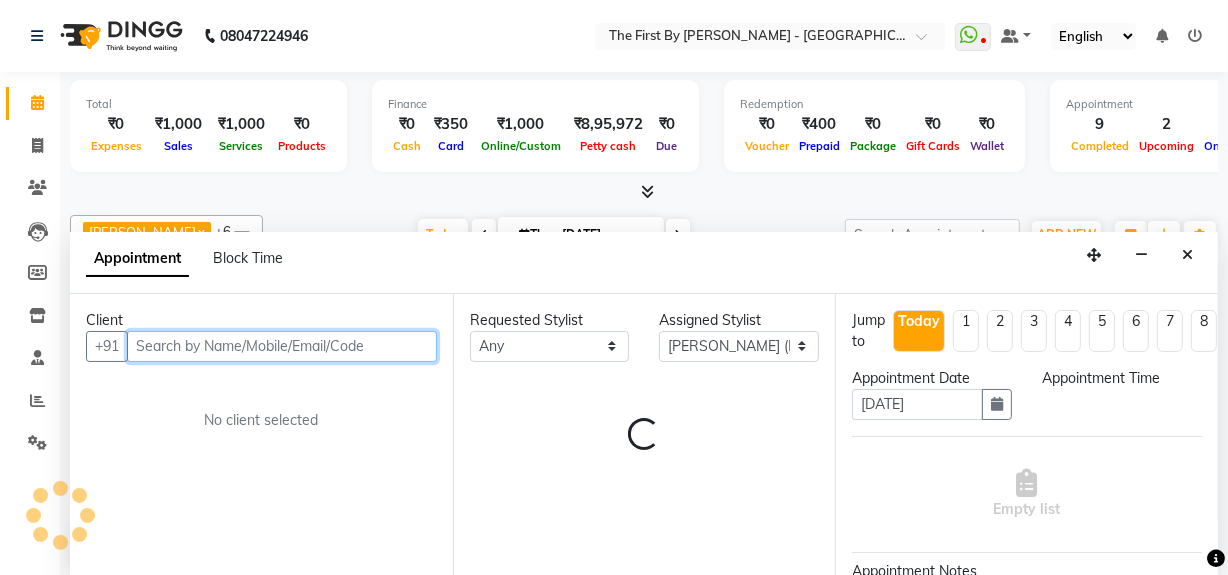 select on "585" 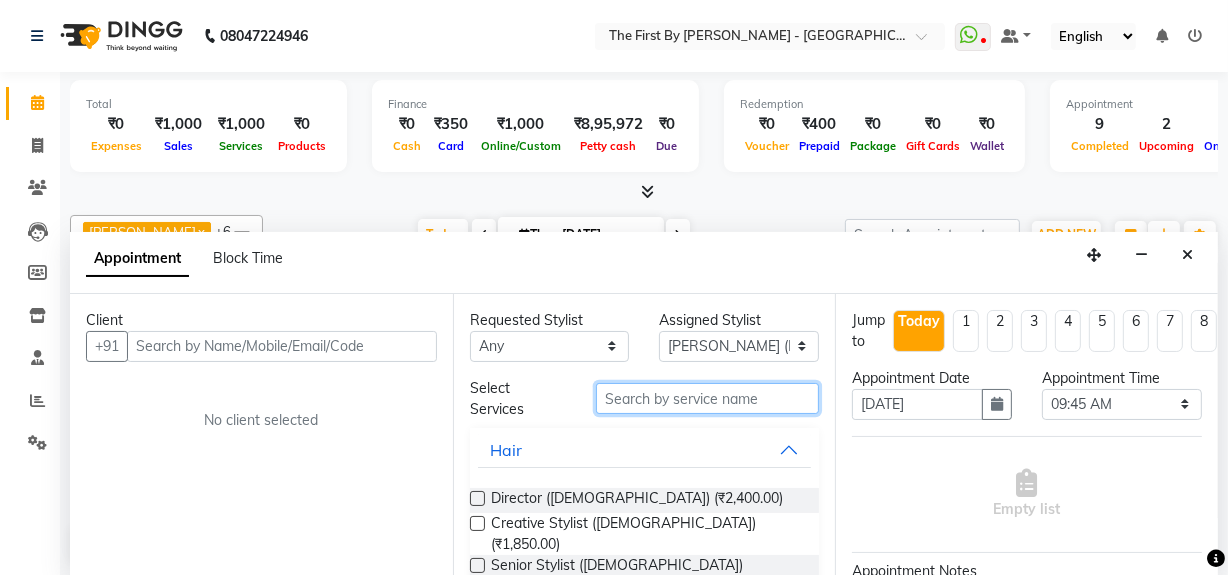 click at bounding box center [707, 398] 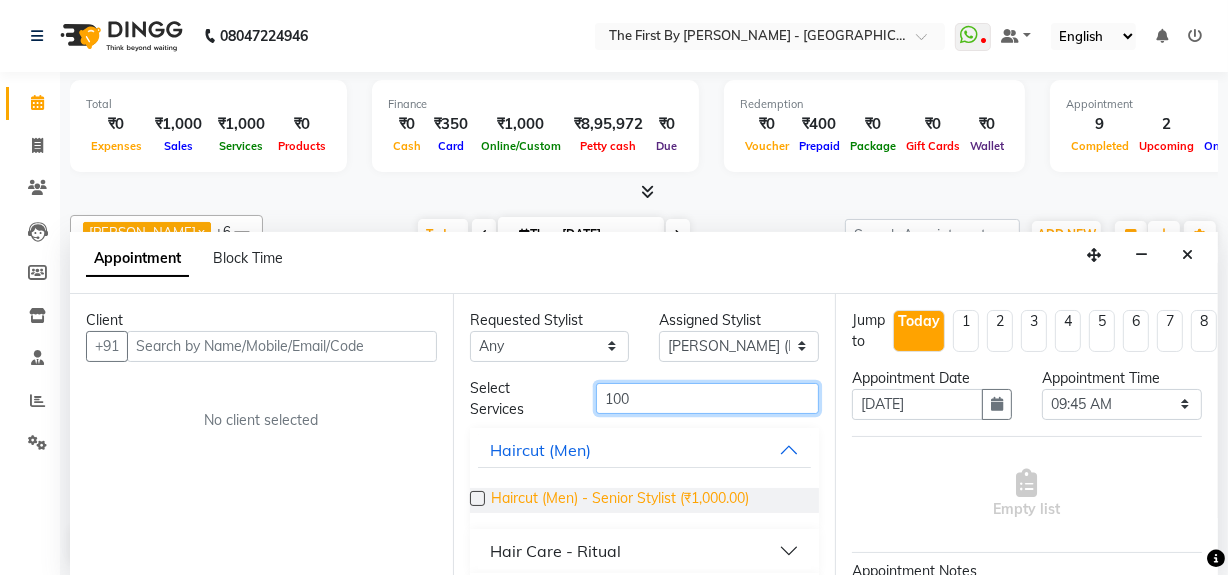 scroll, scrollTop: 90, scrollLeft: 0, axis: vertical 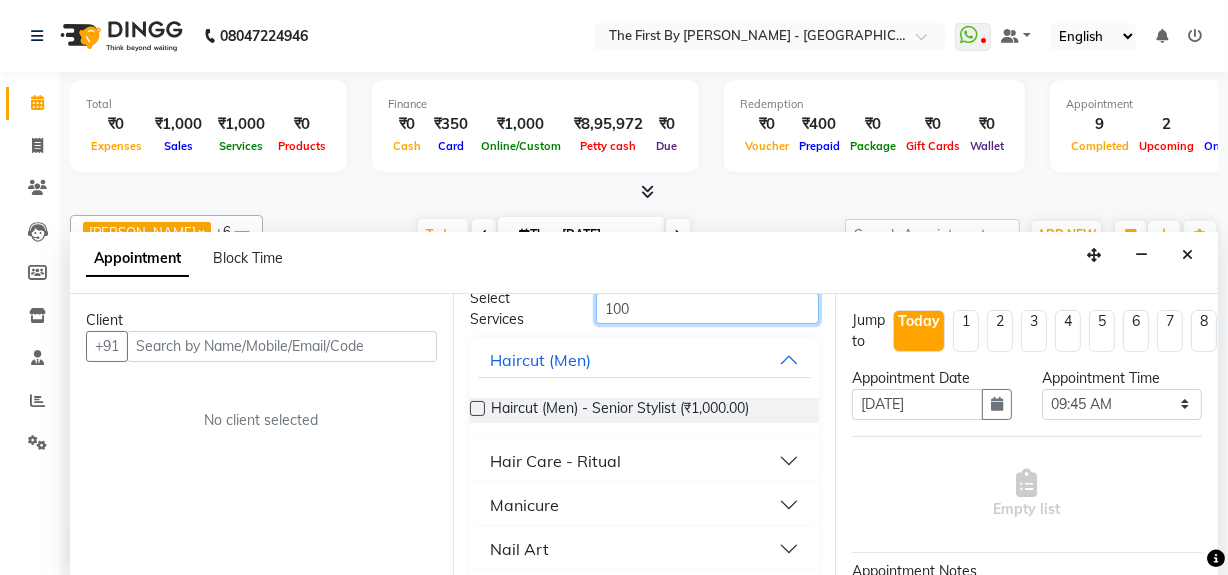 type on "100" 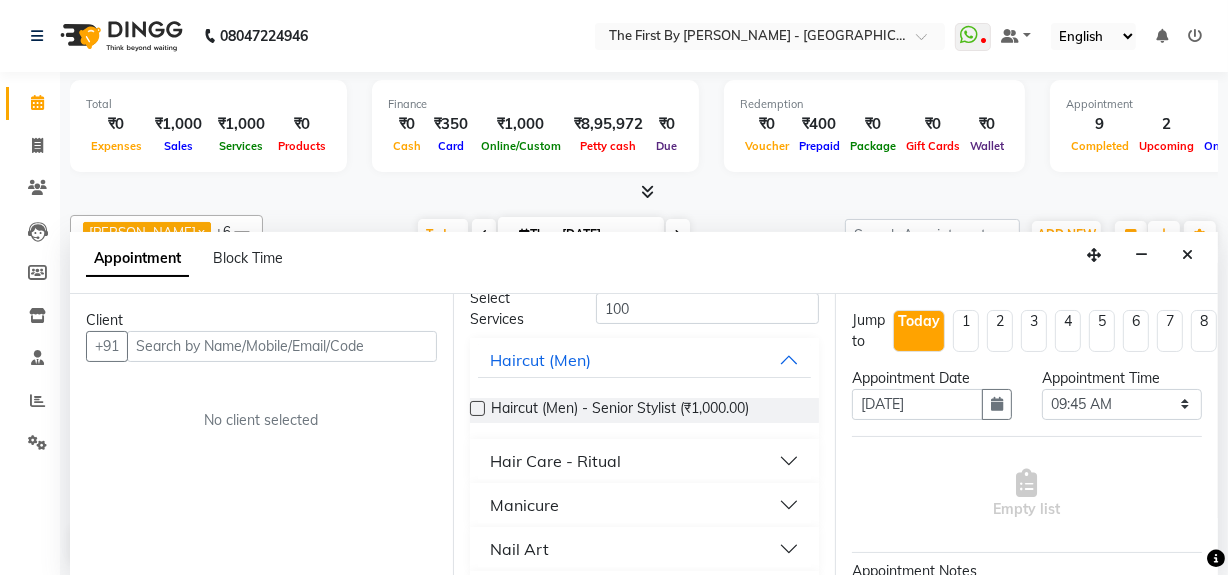 click on "Hair Care - Ritual" at bounding box center (555, 461) 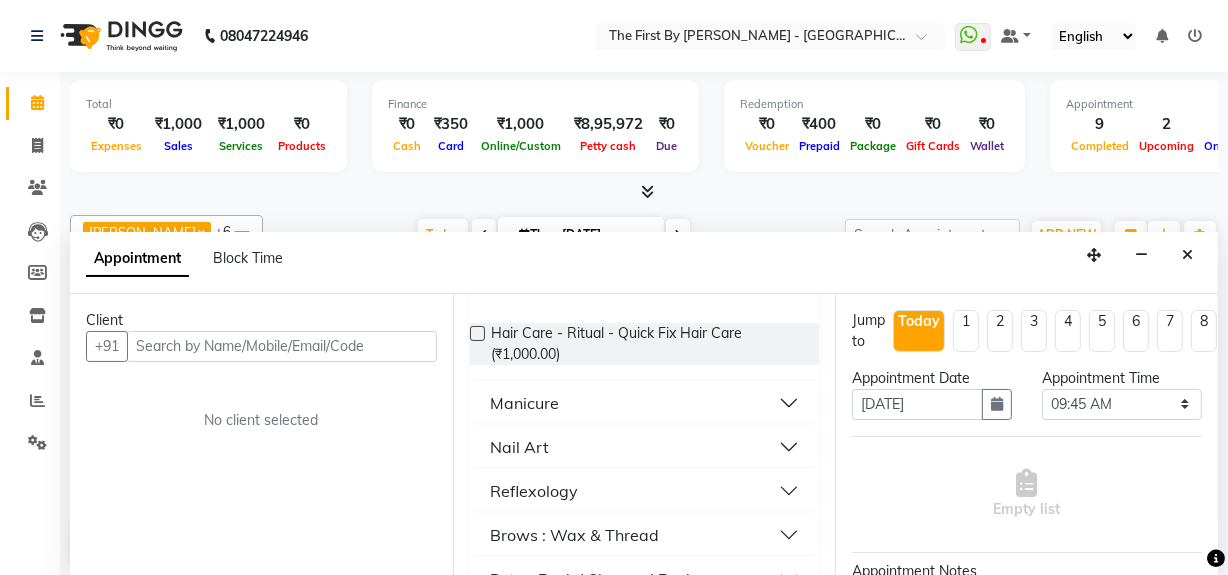 scroll, scrollTop: 272, scrollLeft: 0, axis: vertical 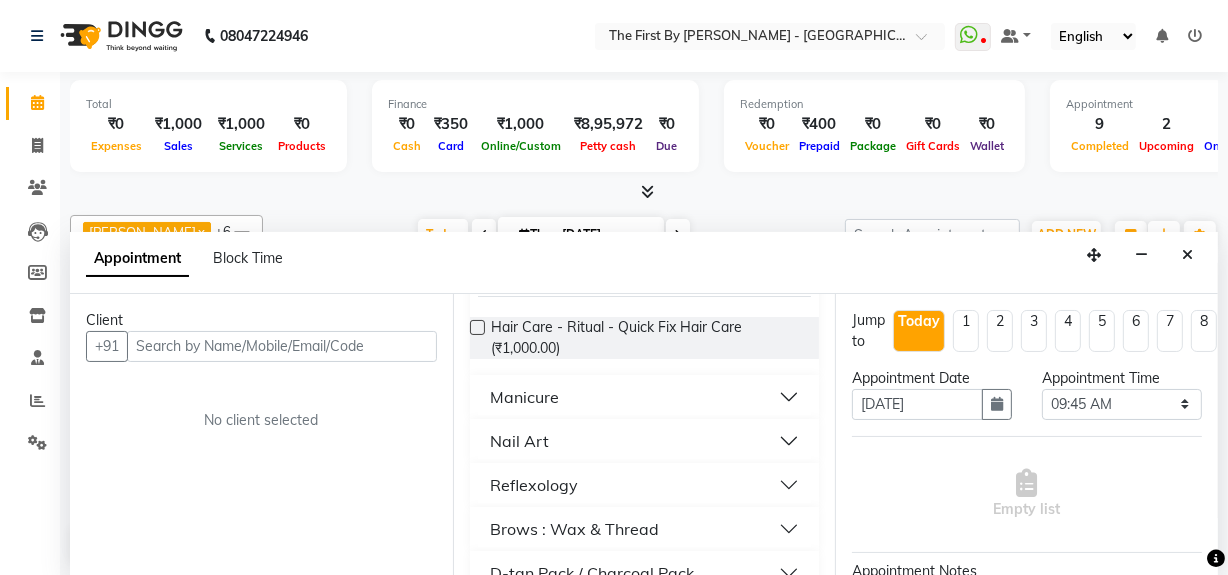 click on "Manicure" at bounding box center (645, 397) 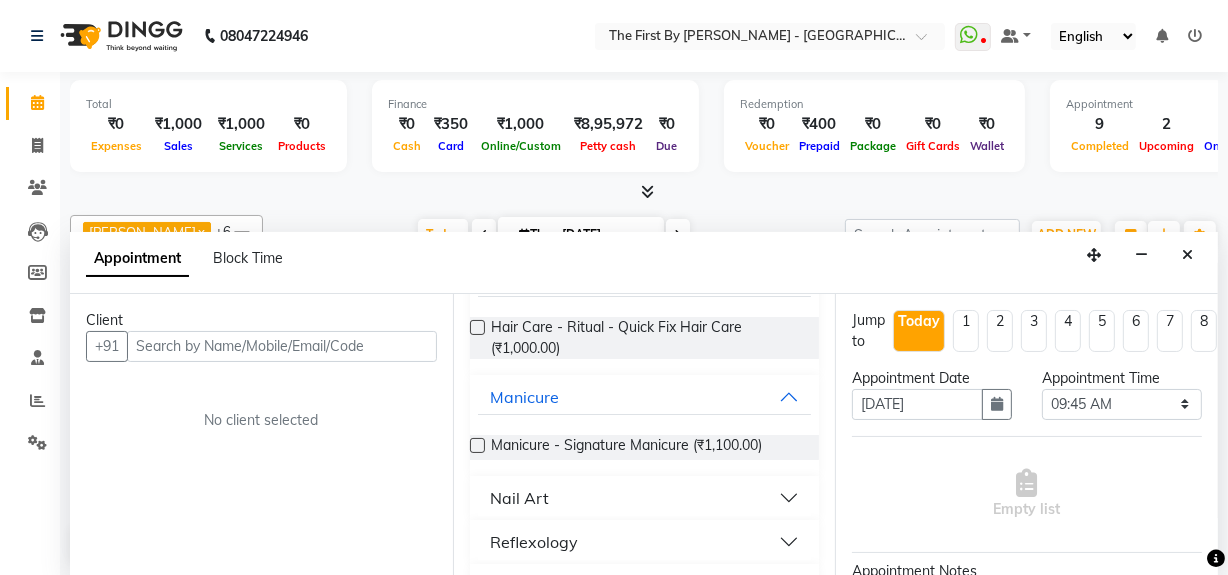 click on "Manicure - Signature Manicure (₹1,100.00)" at bounding box center [645, 447] 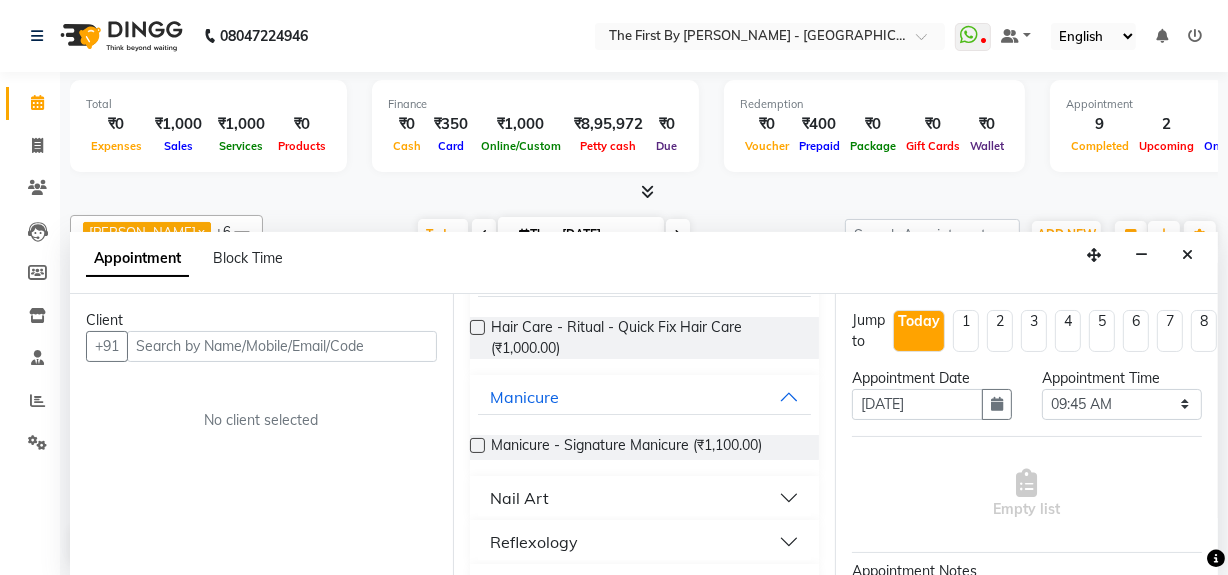 click on "Nail Art" at bounding box center [645, 498] 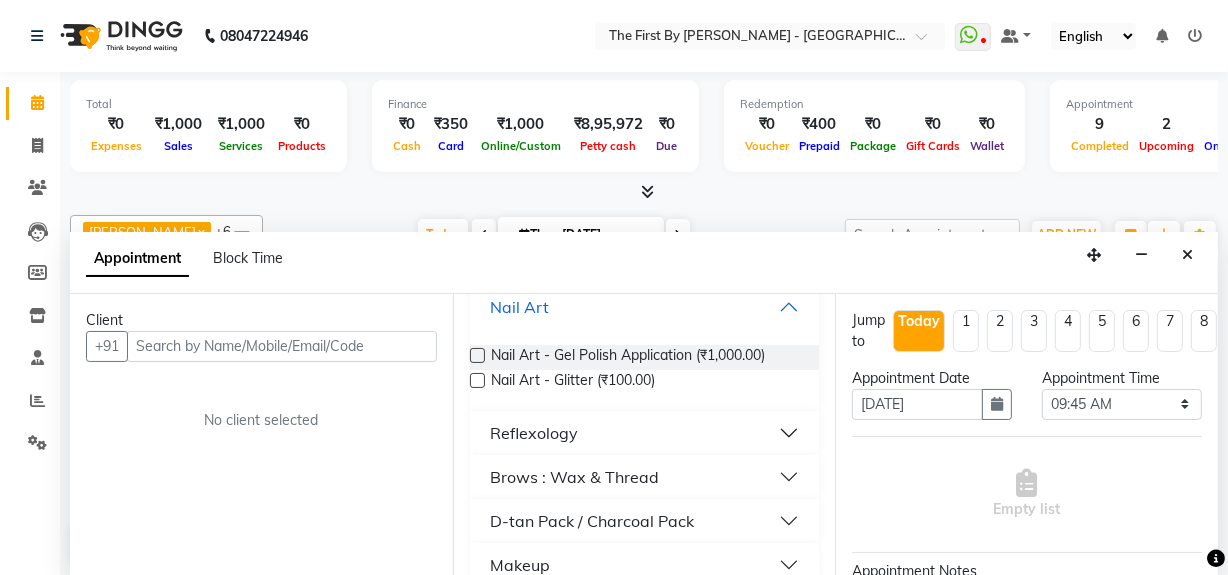 scroll, scrollTop: 488, scrollLeft: 0, axis: vertical 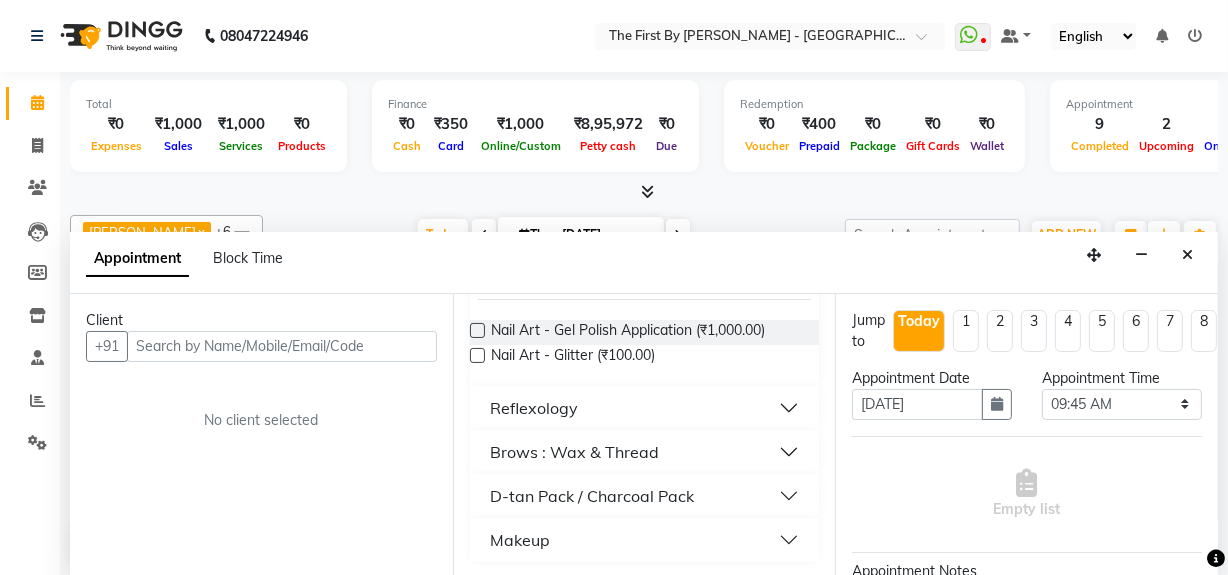 click on "Reflexology" at bounding box center (645, 408) 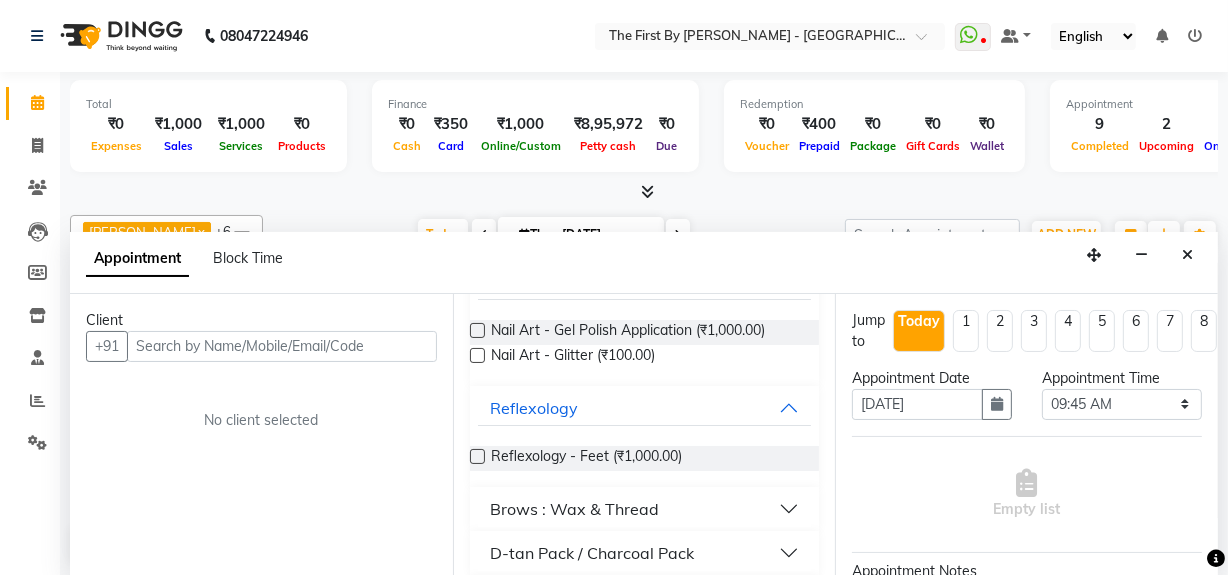 click on "Brows : Wax & Thread" at bounding box center (645, 509) 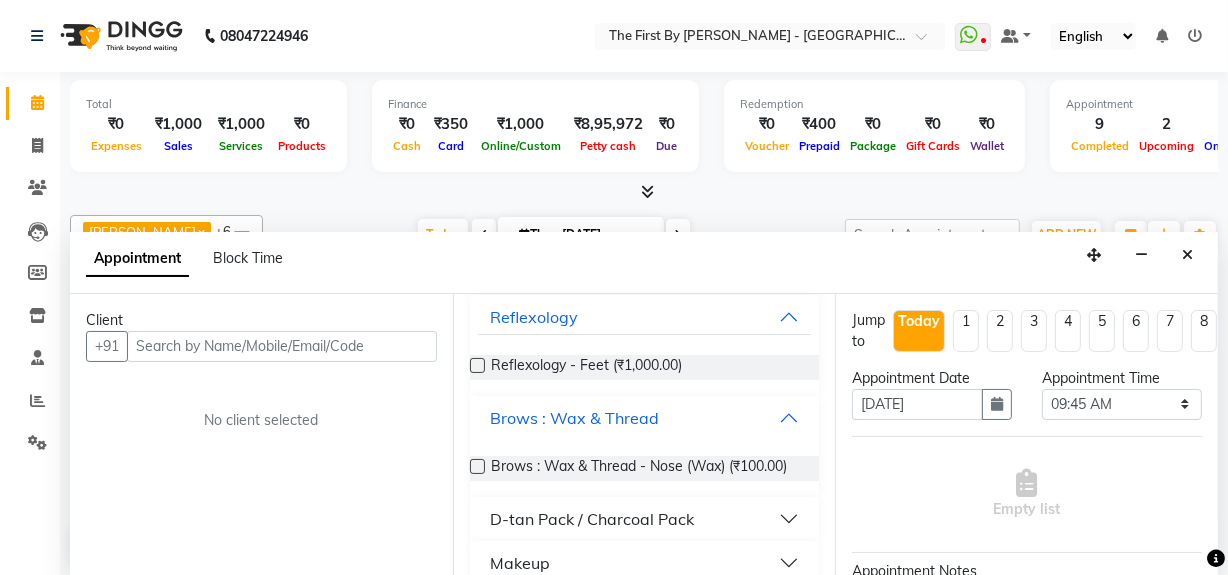 scroll, scrollTop: 619, scrollLeft: 0, axis: vertical 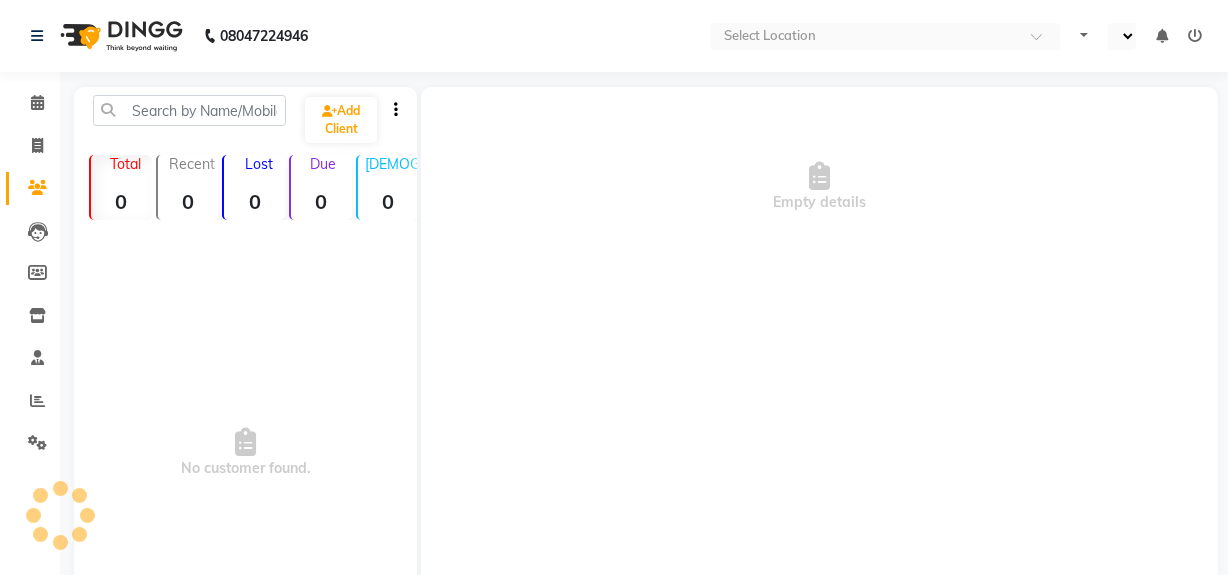 select on "en" 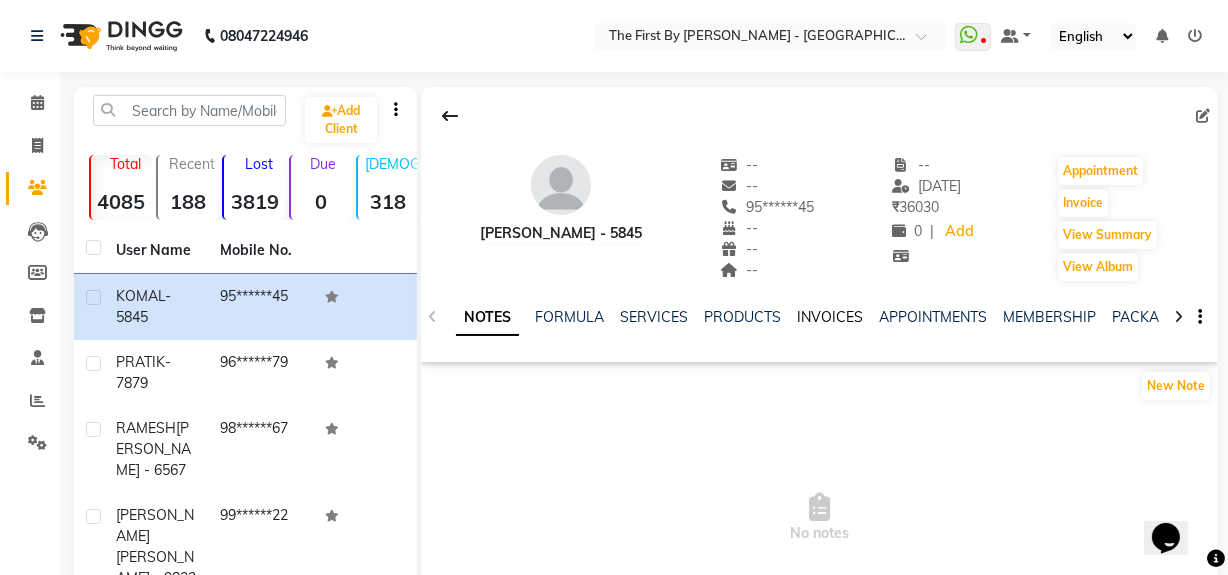 scroll, scrollTop: 0, scrollLeft: 0, axis: both 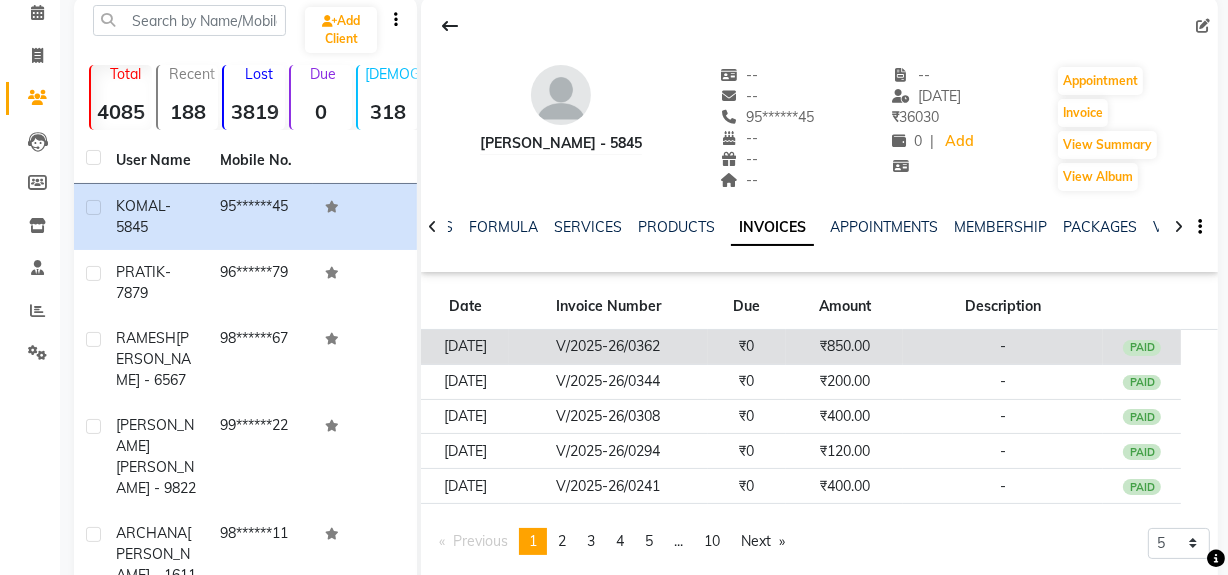 click on "₹850.00" 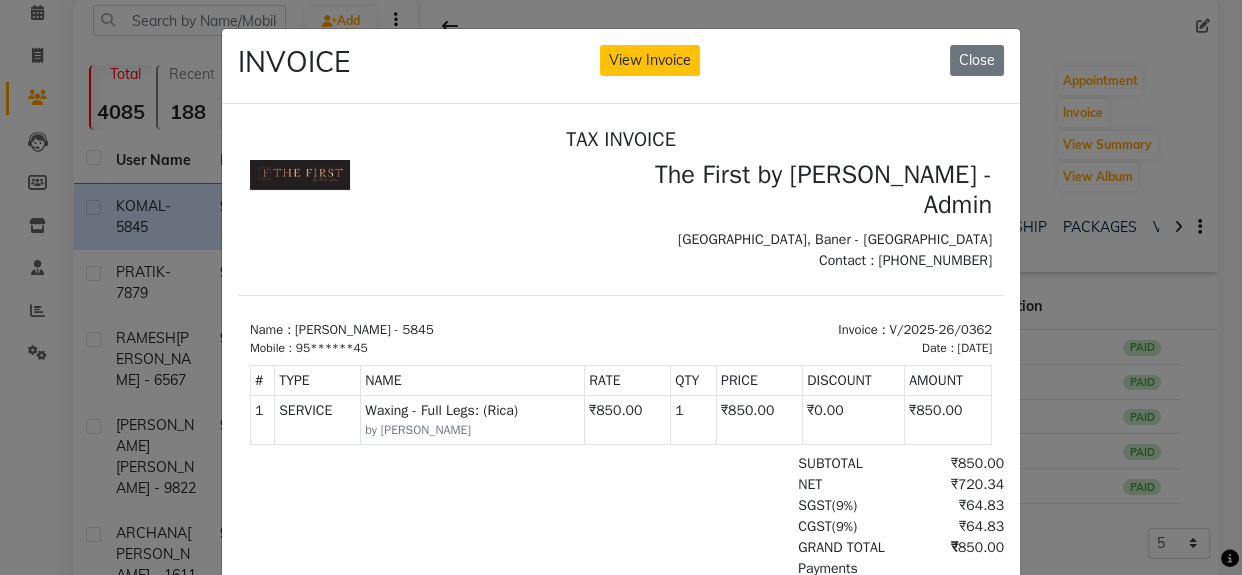 scroll, scrollTop: 15, scrollLeft: 0, axis: vertical 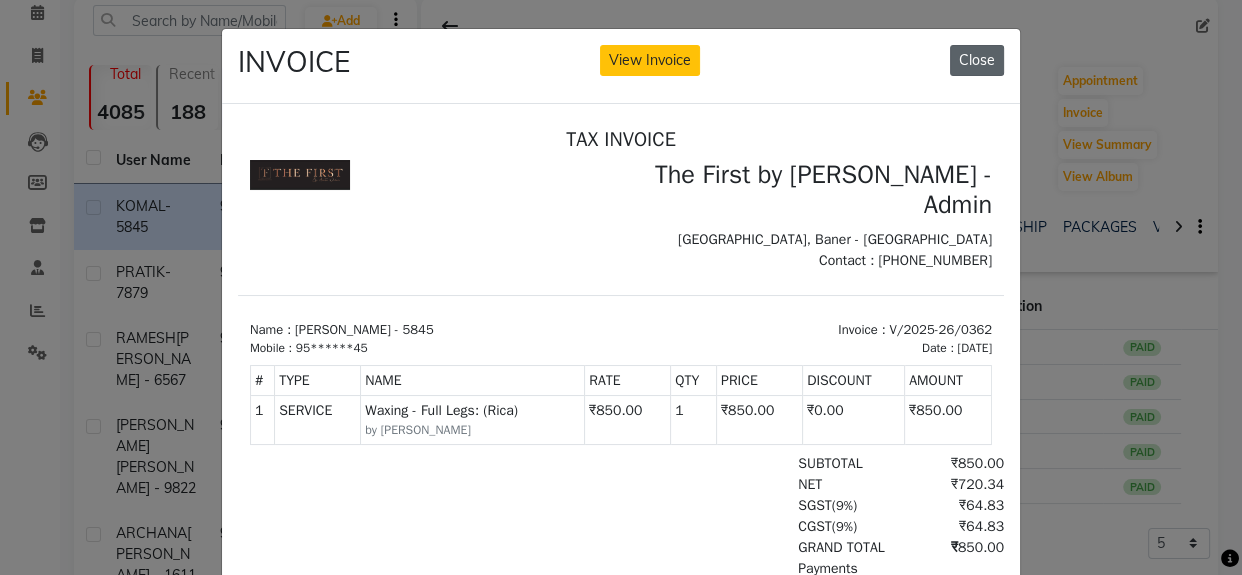 click on "Close" 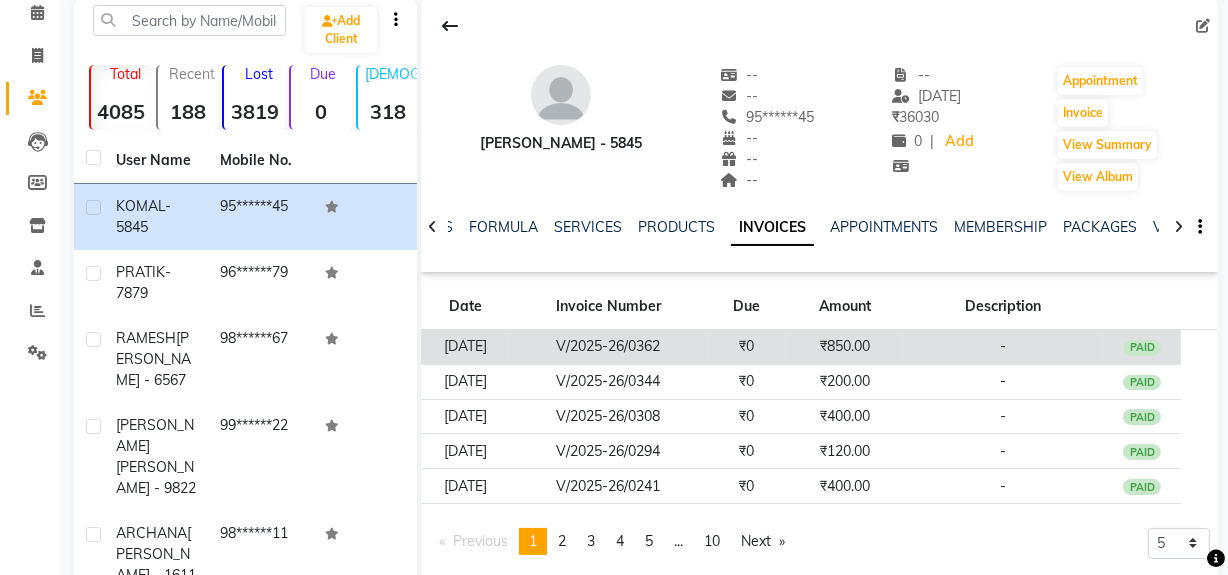 click on "-" 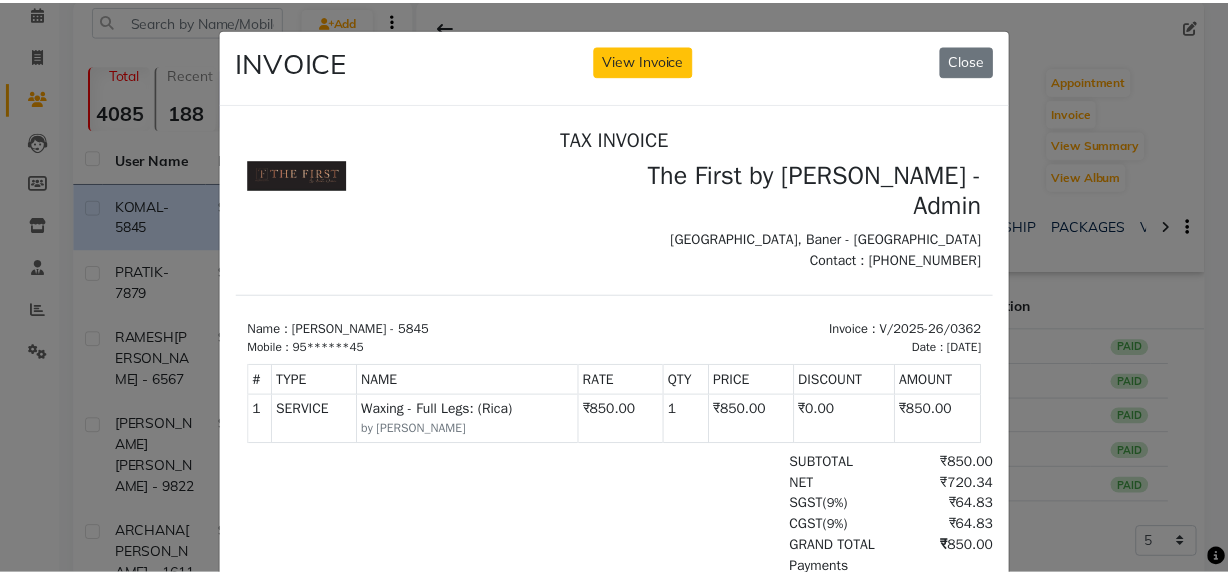 scroll, scrollTop: 0, scrollLeft: 0, axis: both 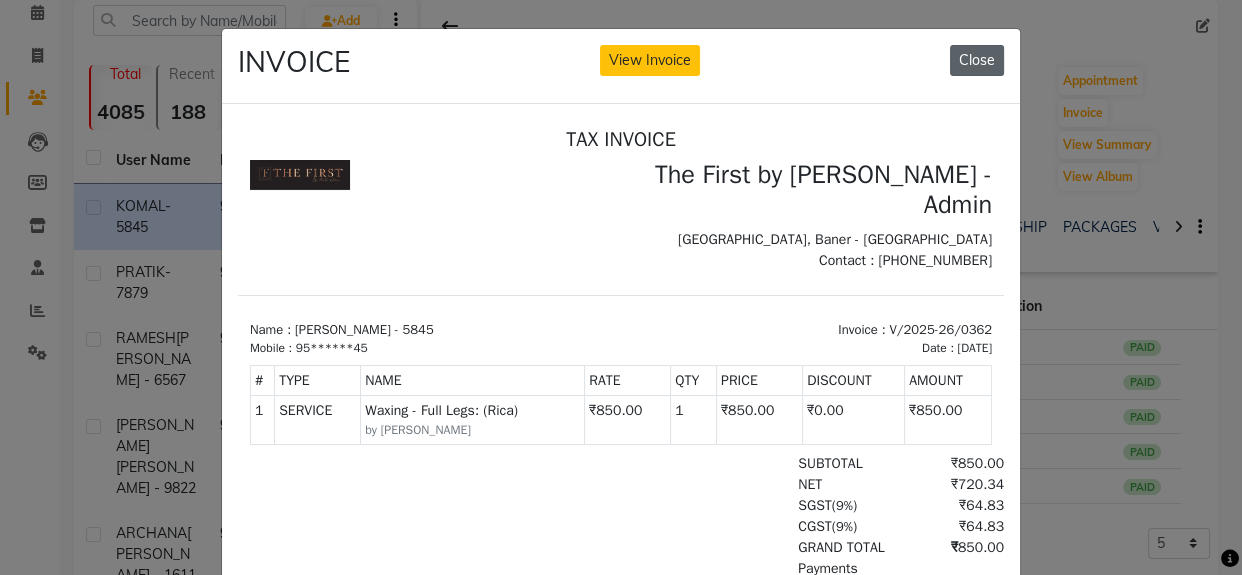 click on "Close" 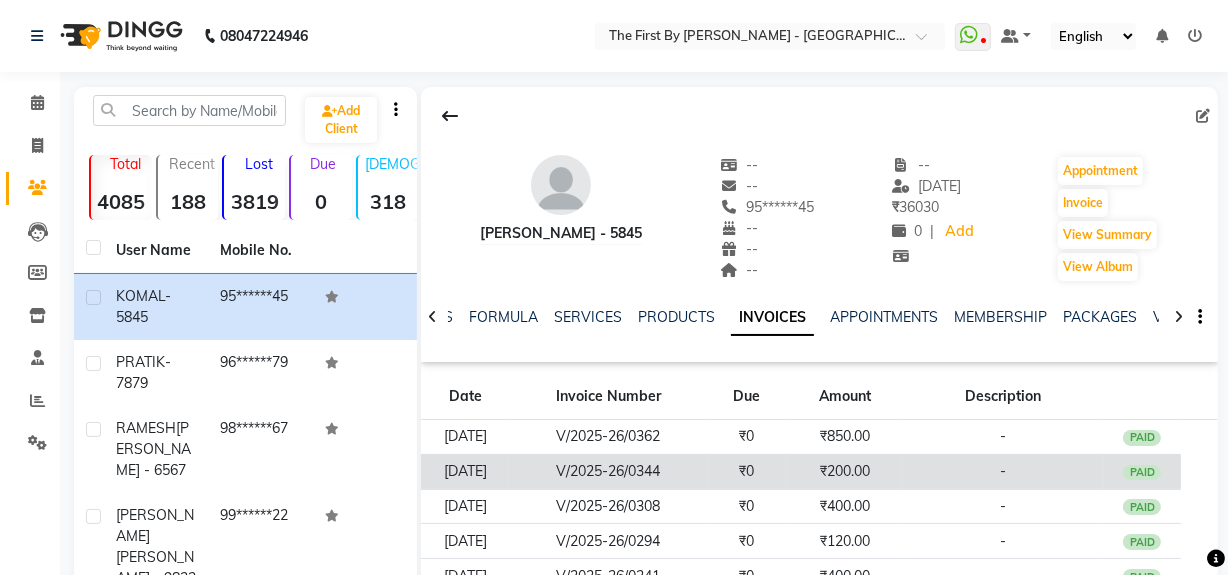 scroll, scrollTop: 0, scrollLeft: 0, axis: both 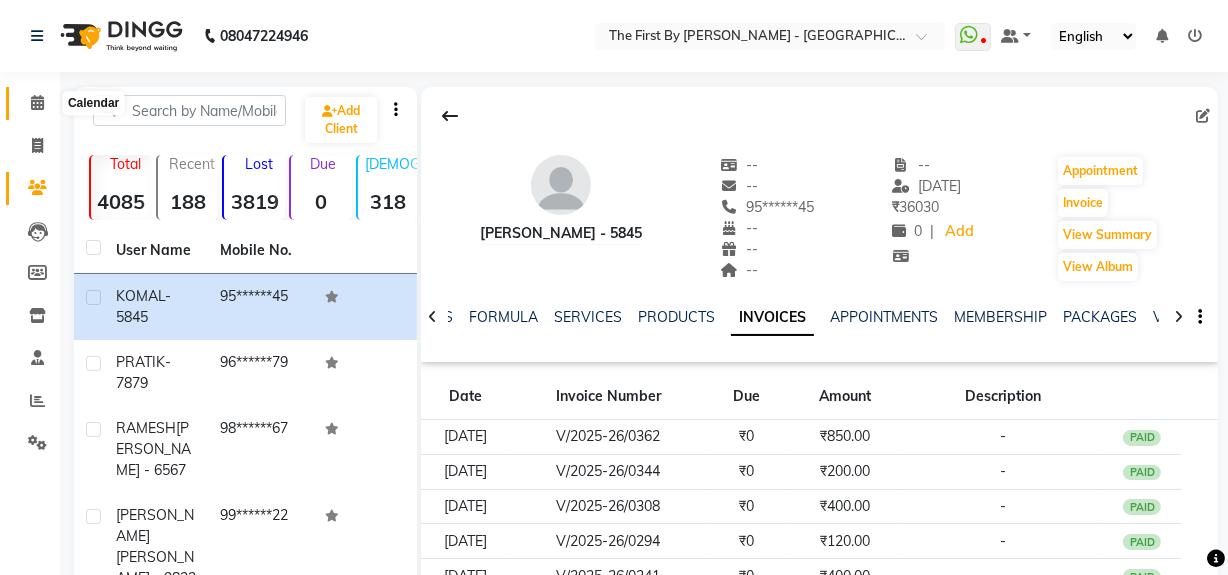 click 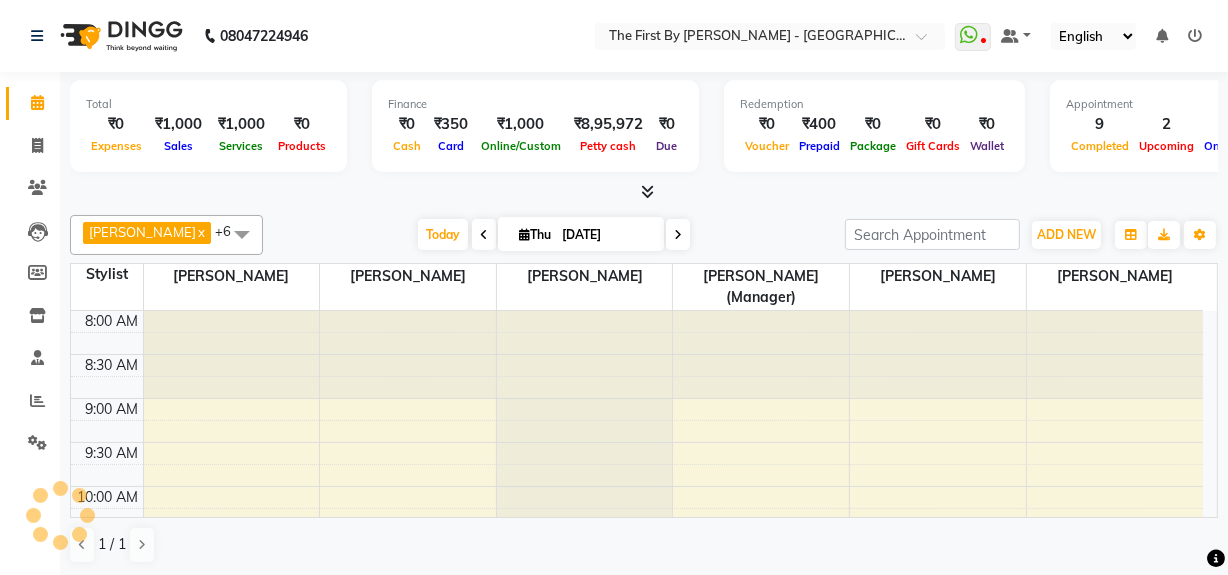 scroll, scrollTop: 932, scrollLeft: 0, axis: vertical 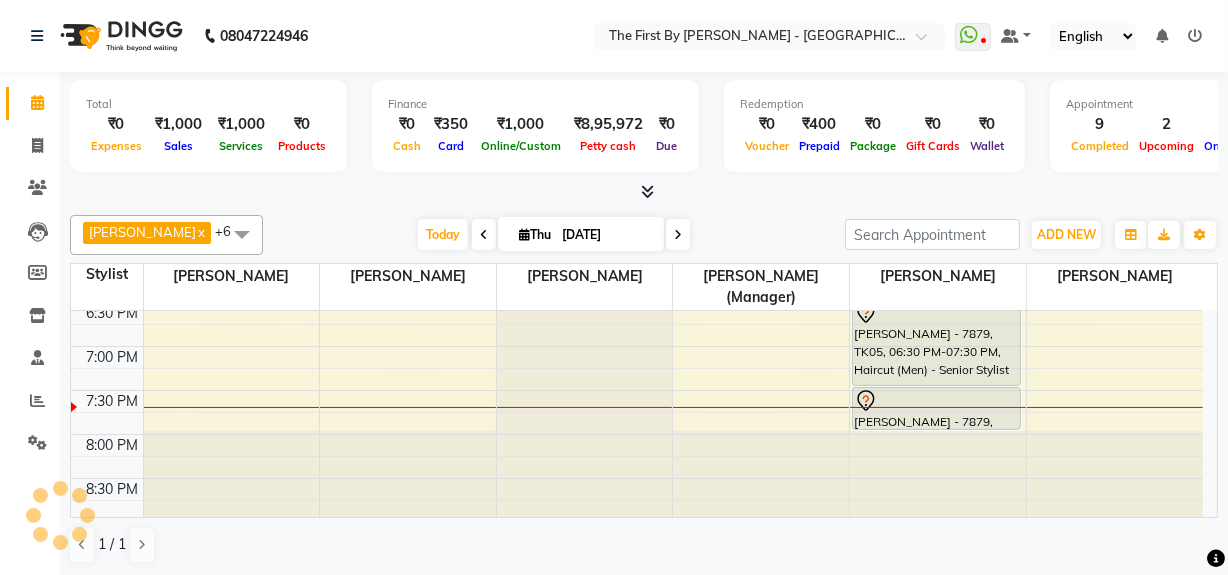 click at bounding box center (484, 235) 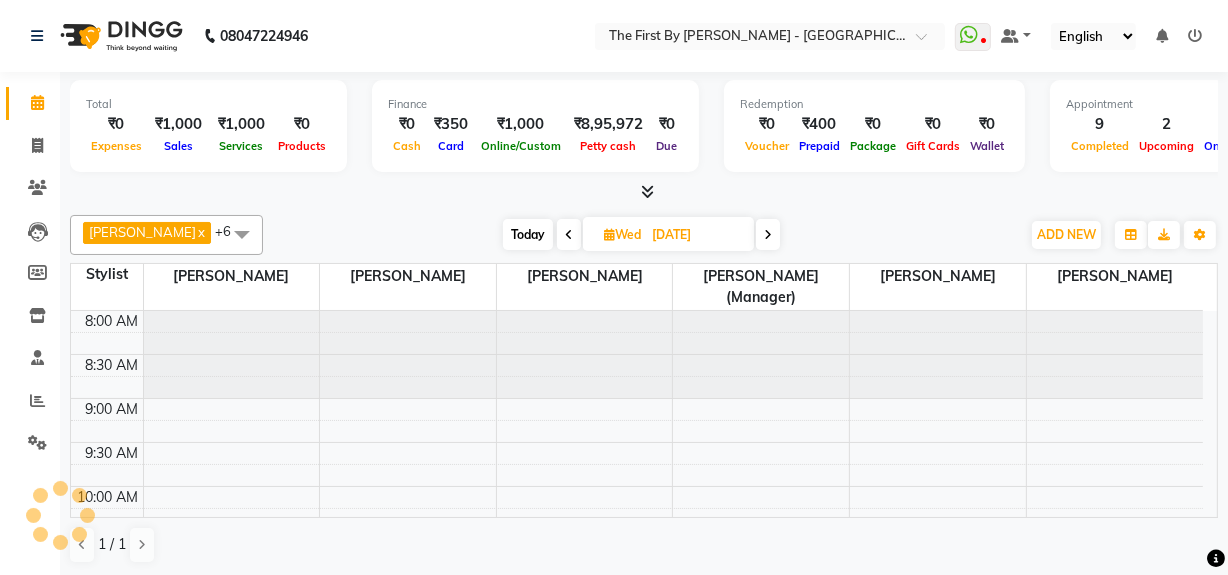 scroll, scrollTop: 932, scrollLeft: 0, axis: vertical 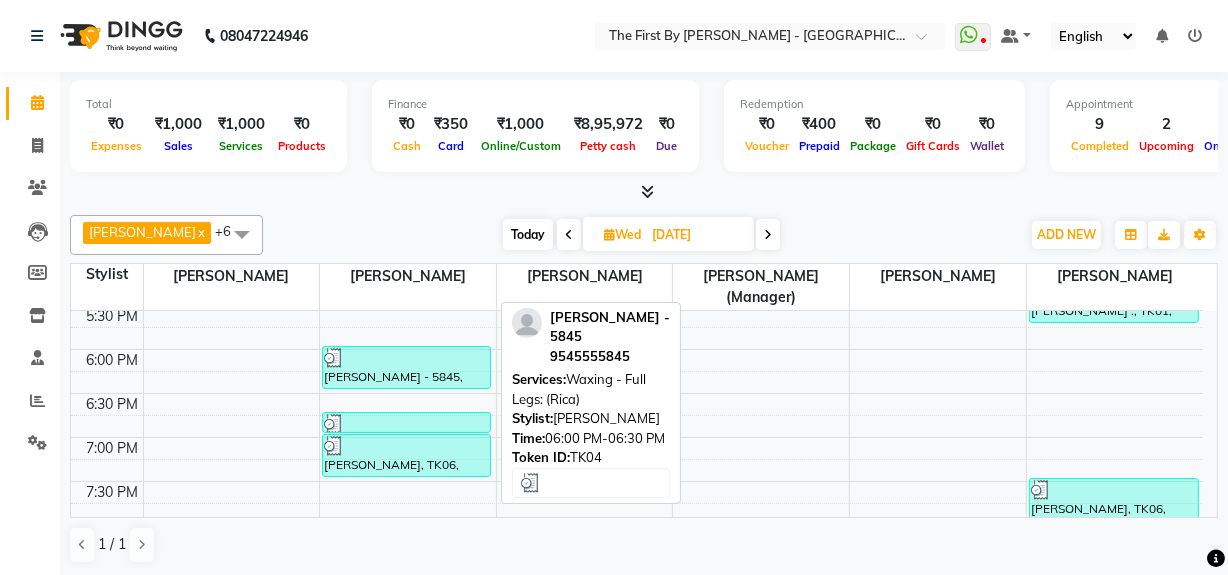 click at bounding box center (406, 358) 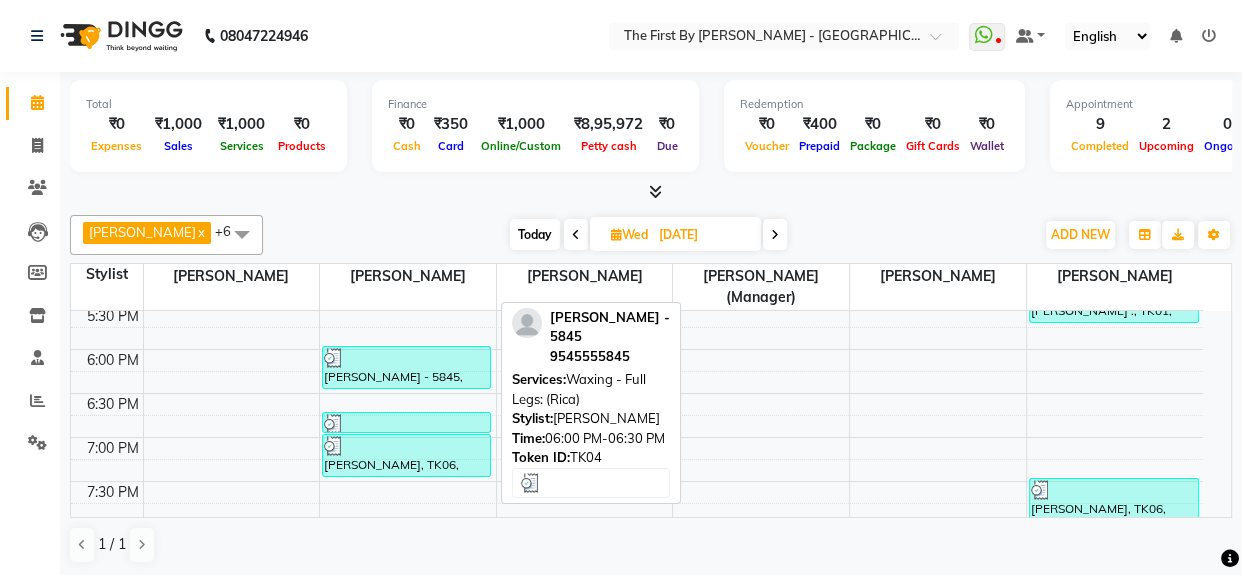 select on "3" 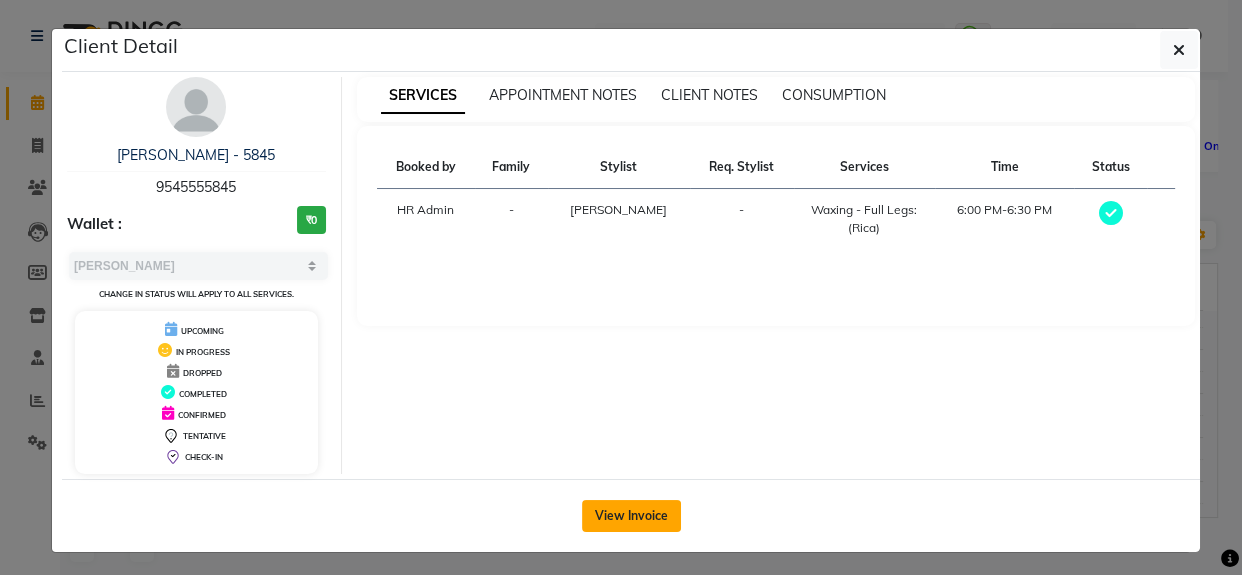 click on "View Invoice" 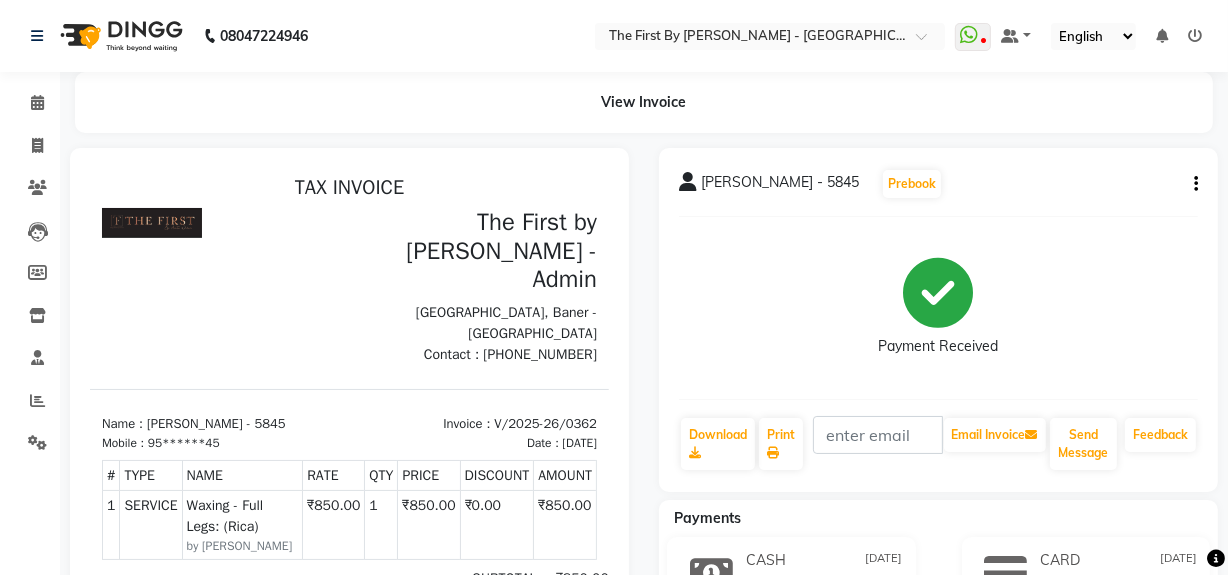 scroll, scrollTop: 0, scrollLeft: 0, axis: both 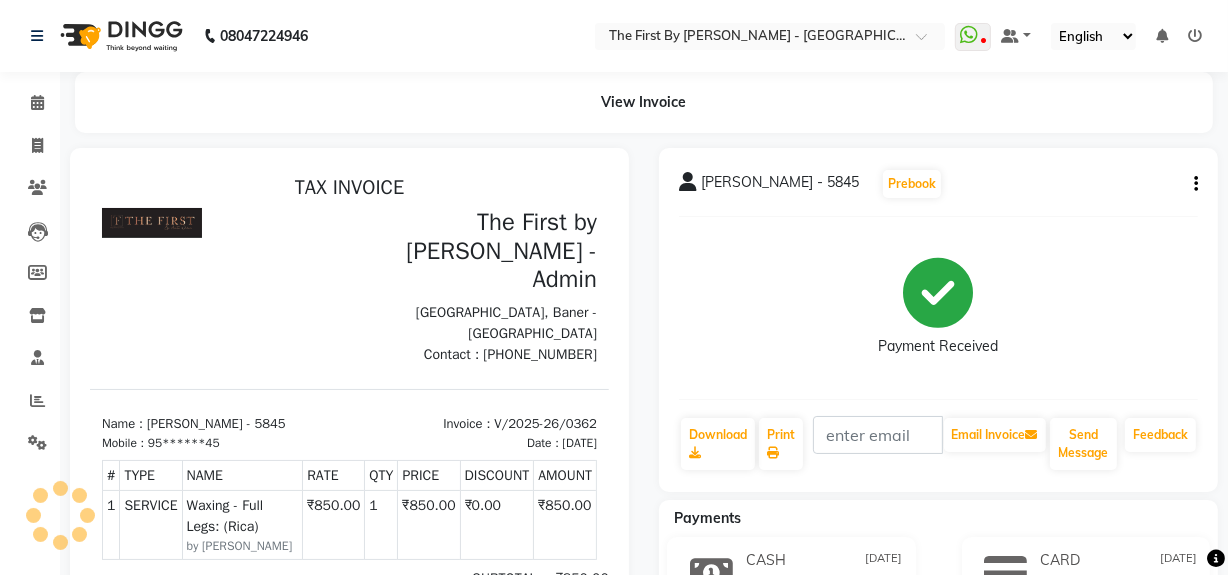 click 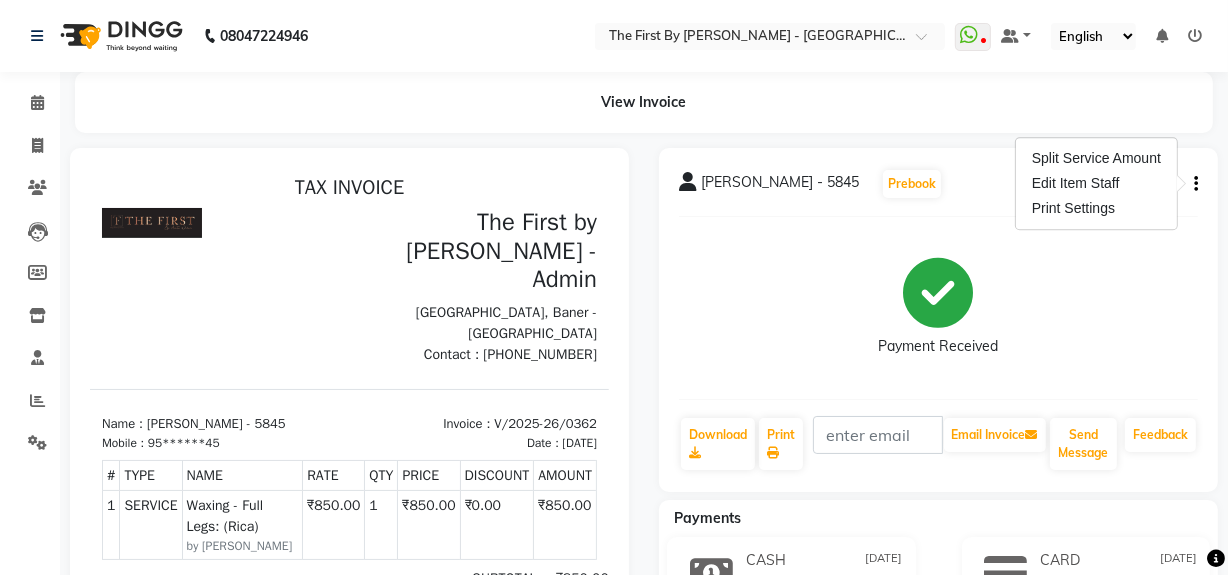 click on "Payment Received" 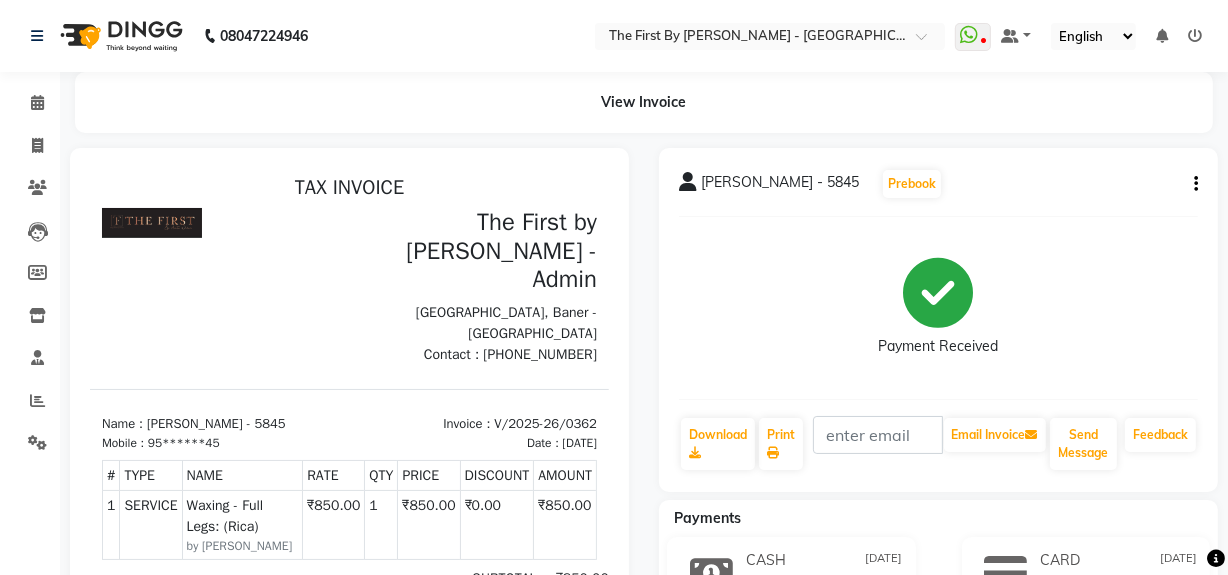 click 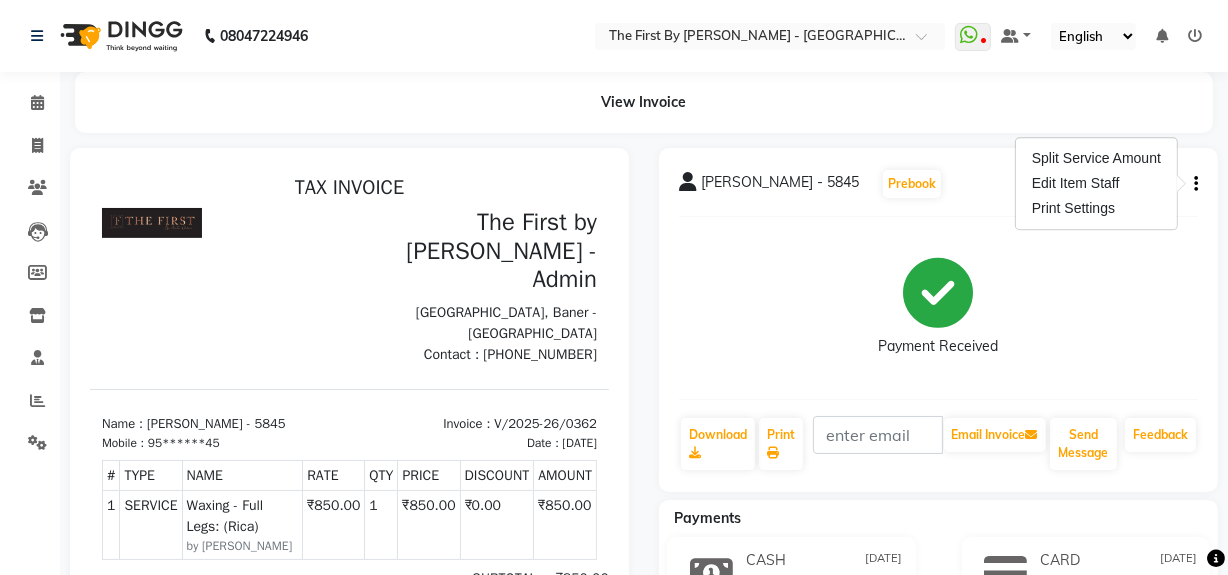click on "Payment Received" 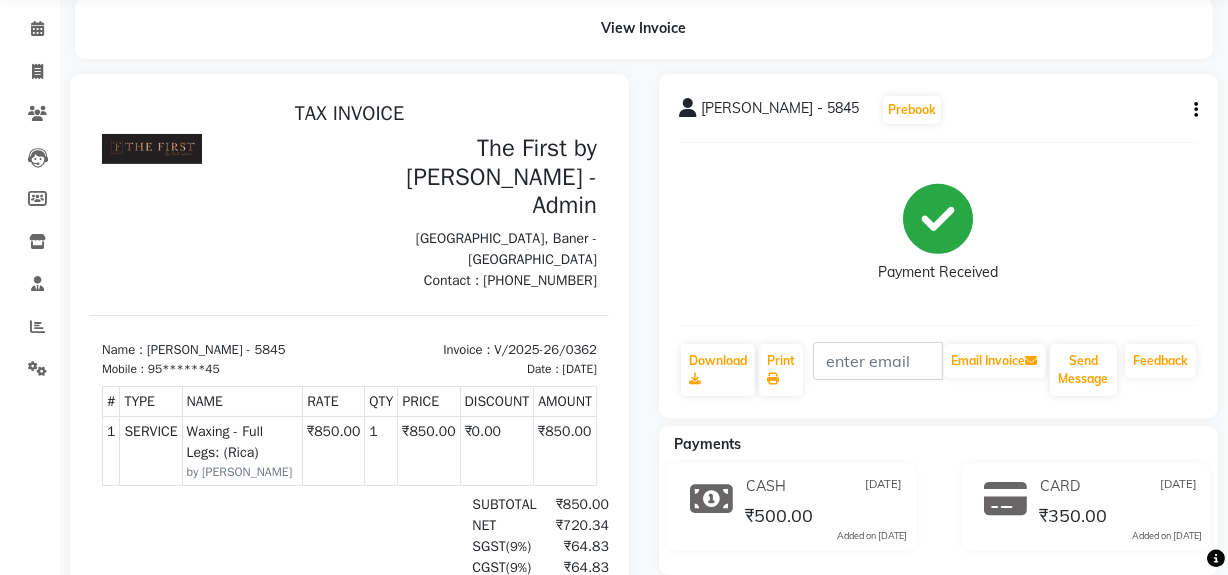 scroll, scrollTop: 363, scrollLeft: 0, axis: vertical 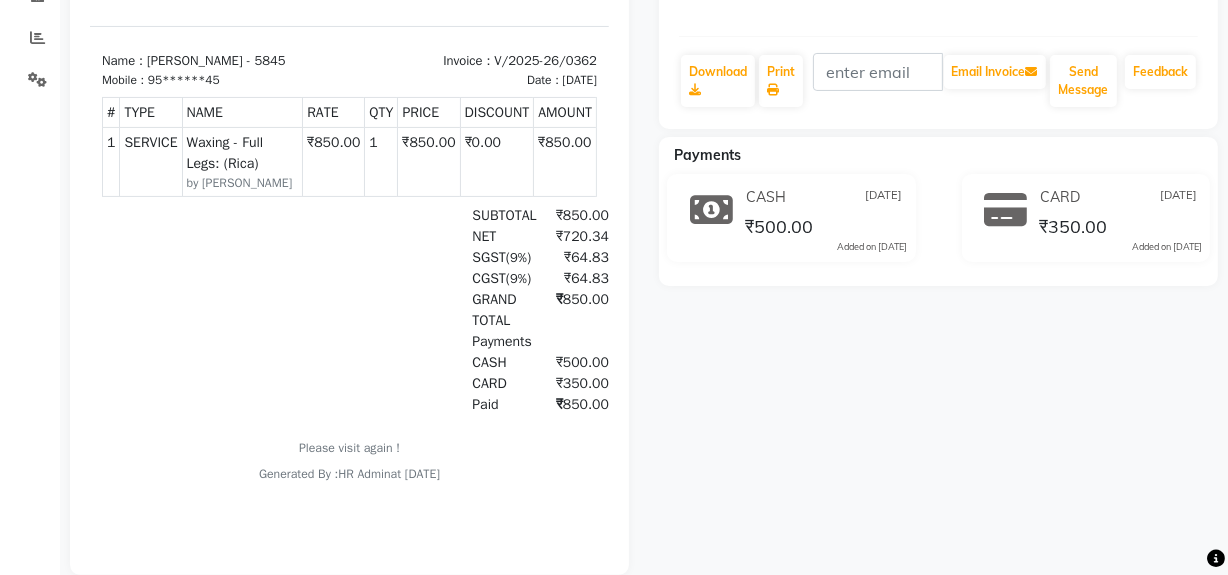 drag, startPoint x: 1127, startPoint y: 210, endPoint x: 1180, endPoint y: 410, distance: 206.90337 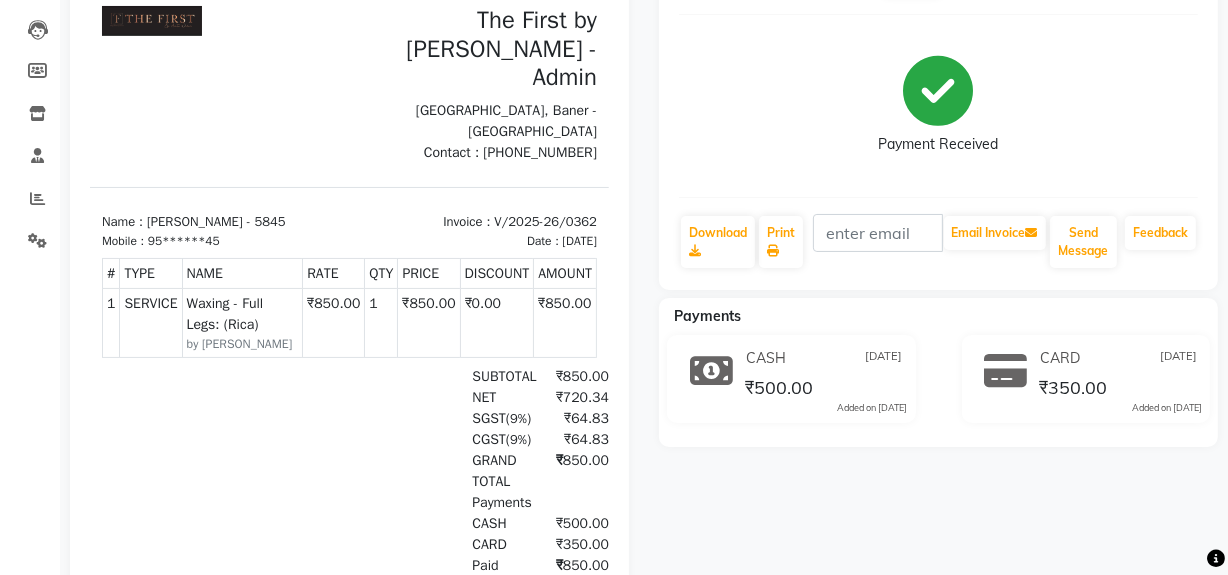 scroll, scrollTop: 0, scrollLeft: 0, axis: both 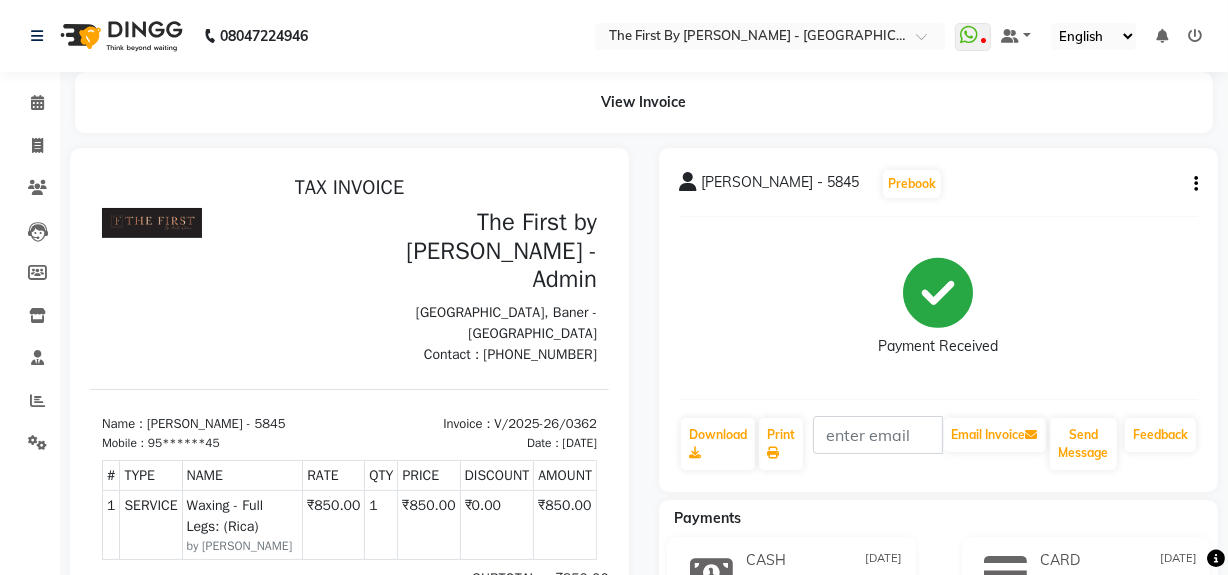 click 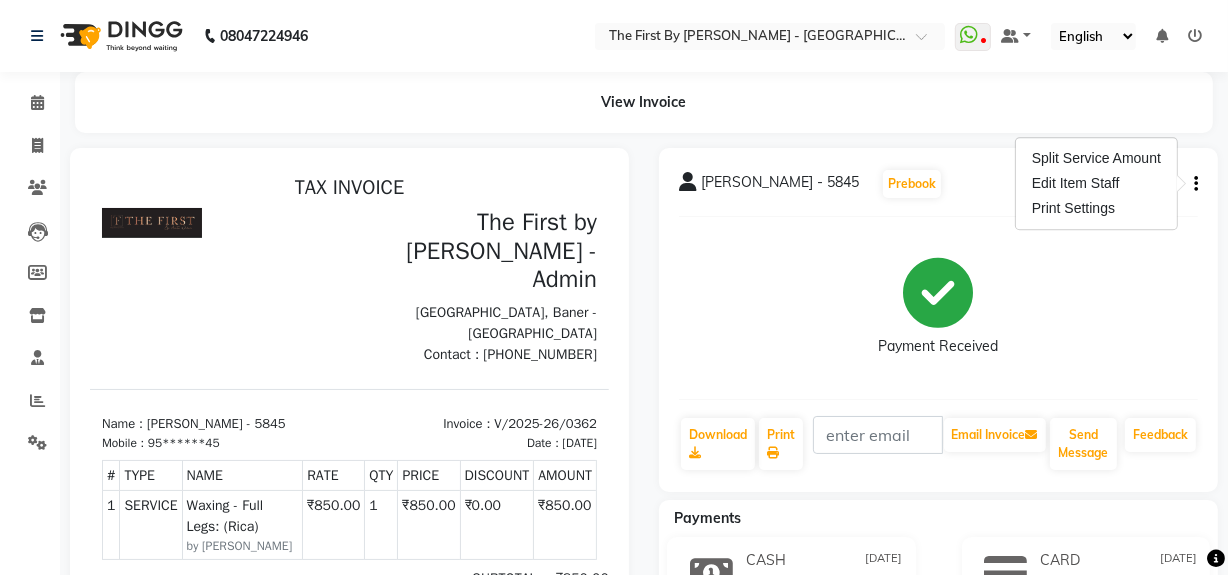 click on "Payment Received" 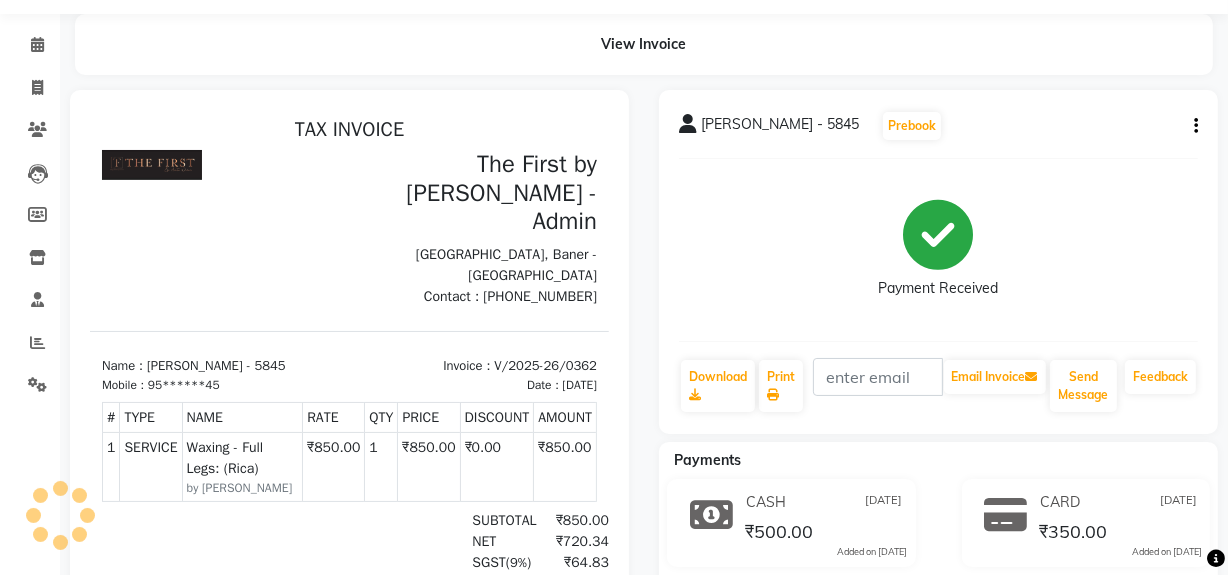 scroll, scrollTop: 0, scrollLeft: 0, axis: both 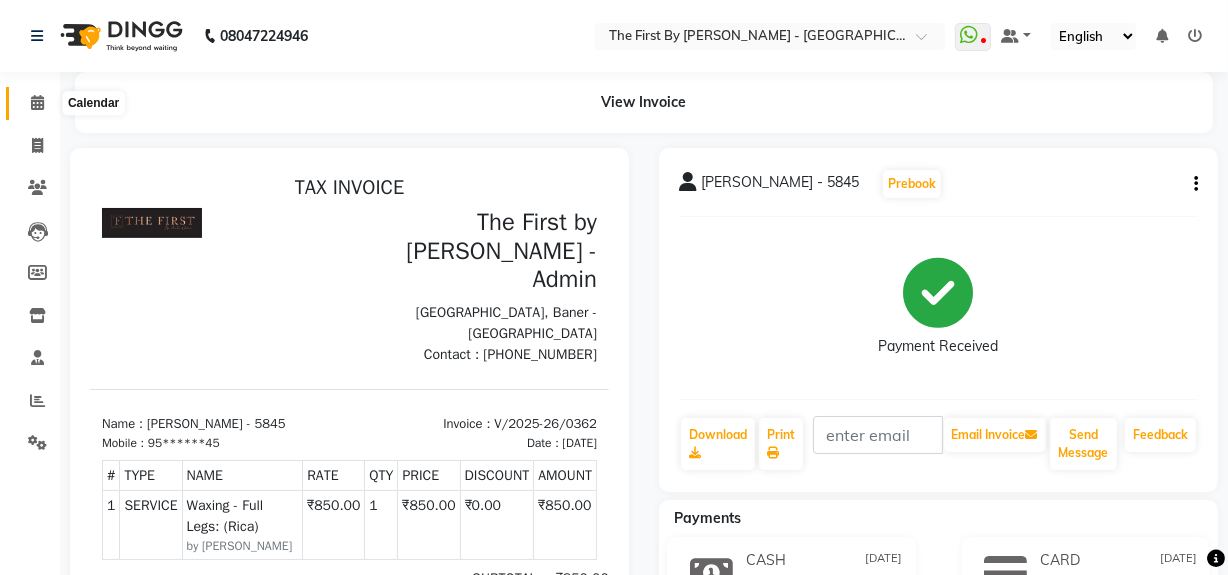 click 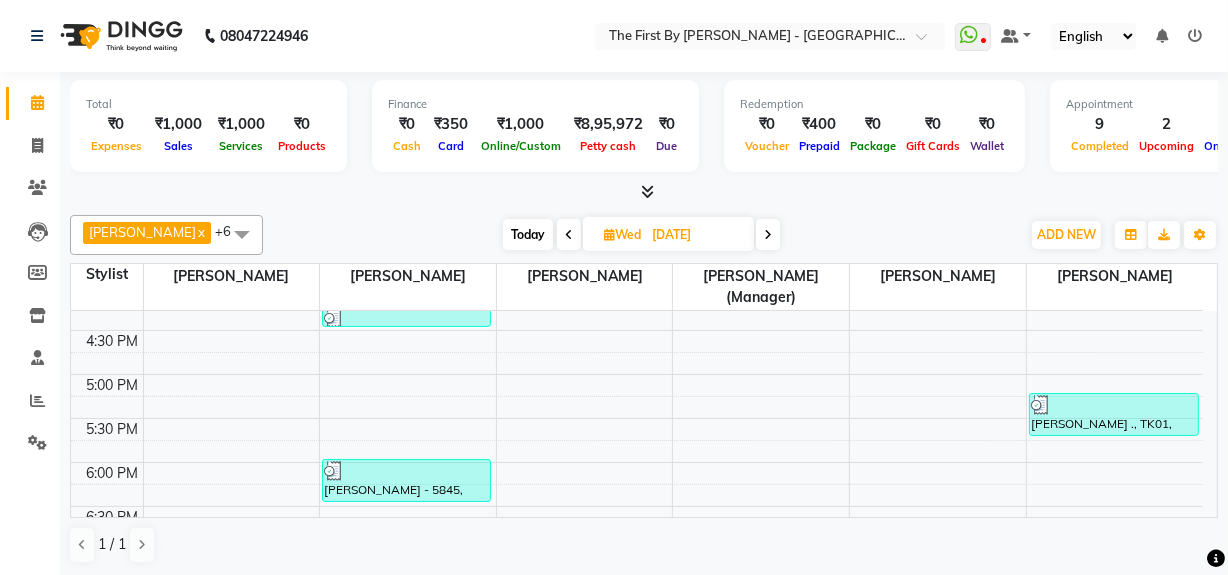 scroll, scrollTop: 480, scrollLeft: 0, axis: vertical 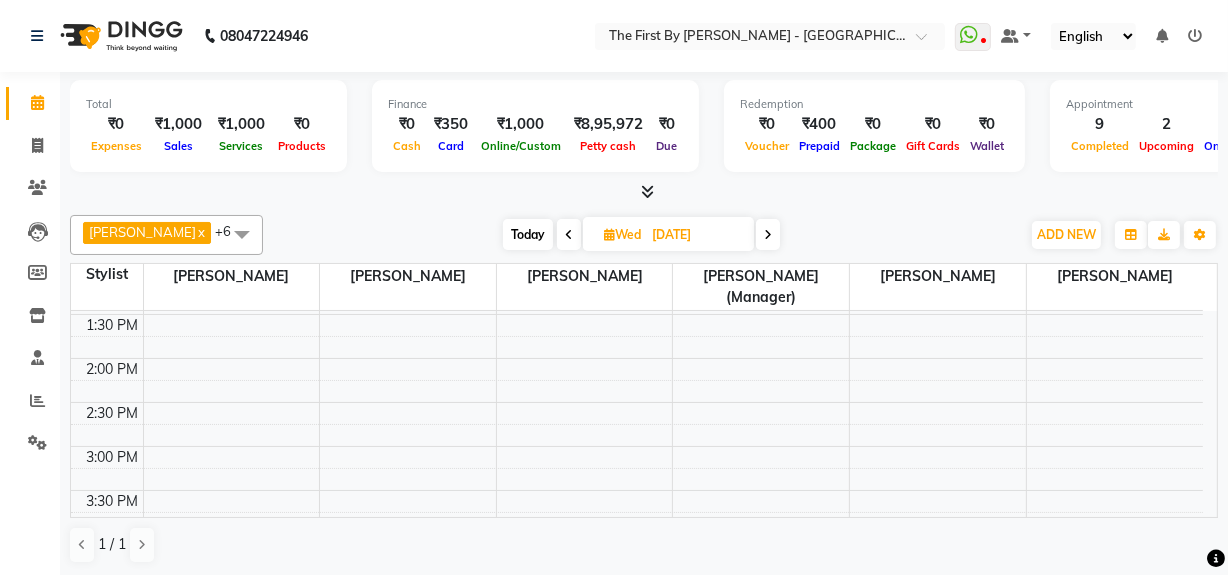 click on "Aarti Walia  x Guru Singh  x Laxmi Kamble   x Pranav Gaikwad  x Sachin Pasalkar   x Guru Singh  x Sakshi Khairnar (Manager)  x +6 Select All Aarti Walia Guru Singh Laxmi Kamble  Pranav Gaikwad Sachin Pasalkar  Sakshi Khairnar (Manager) Today  Wed 09-07-2025 Toggle Dropdown Add Appointment Add Invoice Add Attendance Add Client Toggle Dropdown Add Appointment Add Invoice Add Attendance Add Client ADD NEW Toggle Dropdown Add Appointment Add Invoice Add Attendance Add Client Aarti Walia  x Guru Singh  x Laxmi Kamble   x Pranav Gaikwad  x Sachin Pasalkar   x Guru Singh  x Sakshi Khairnar (Manager)  x +6 Select All Aarti Walia Guru Singh Laxmi Kamble  Pranav Gaikwad Sachin Pasalkar  Sakshi Khairnar (Manager) Group By  Staff View   Room View  View as Vertical  Vertical - Week View  Horizontal  Horizontal - Week View  List  Toggle Dropdown Calendar Settings Manage Tags   Arrange Stylists   Reset Stylists  Full Screen Appointment Form Zoom 100% Staff/Room Display Count 6" at bounding box center (644, 235) 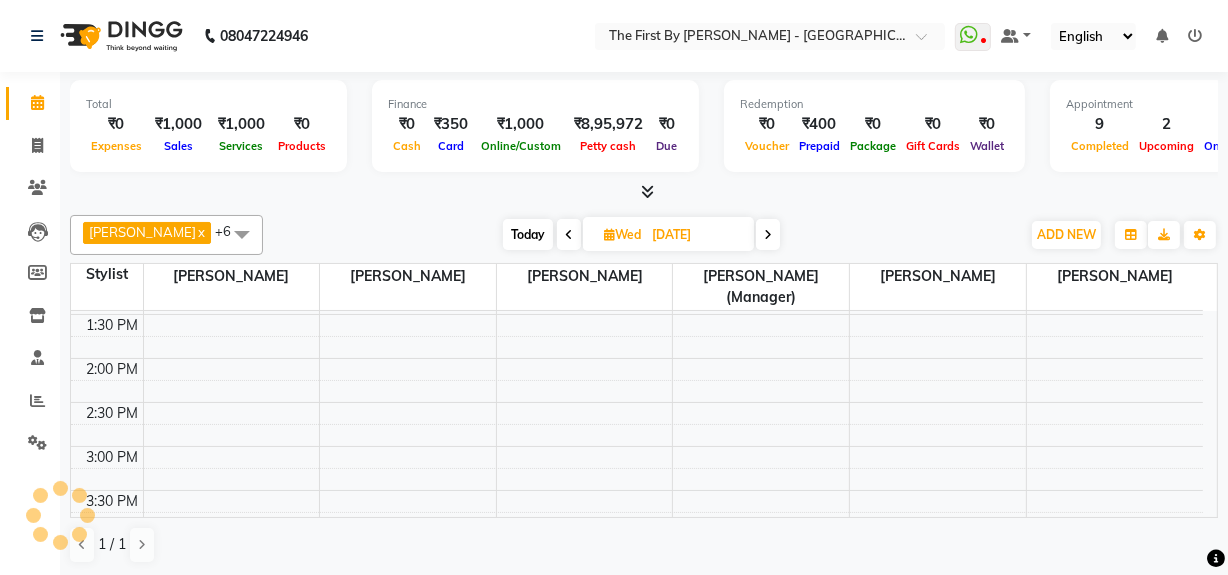 click on "[DATE]" at bounding box center [696, 235] 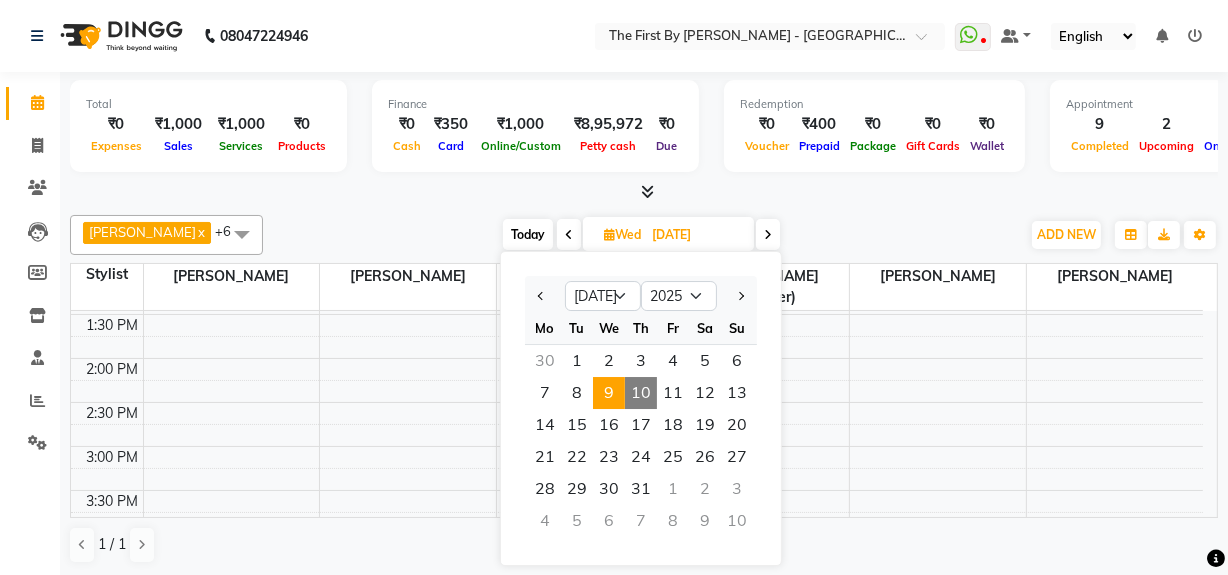click on "10" at bounding box center (641, 393) 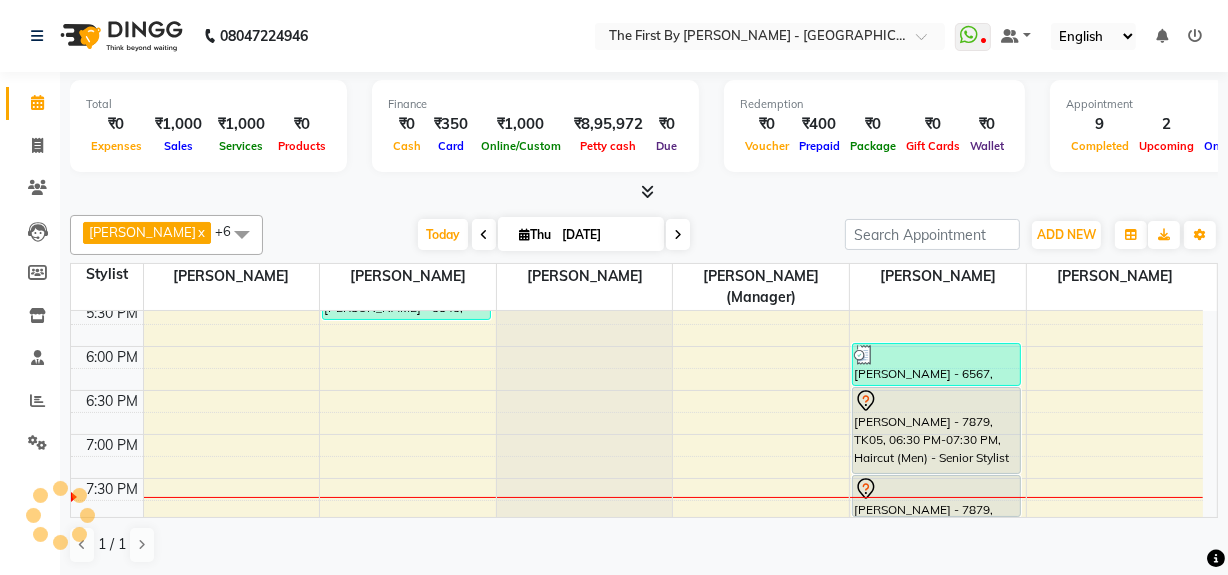 scroll, scrollTop: 0, scrollLeft: 0, axis: both 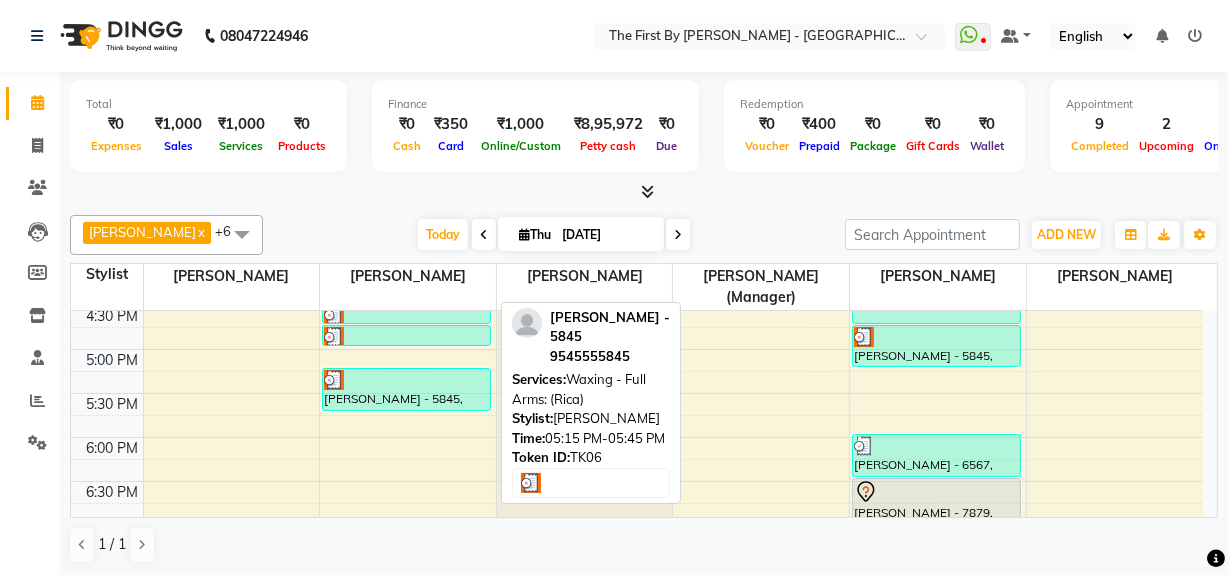 click on "KOMAL - 5845, TK06, 05:15 PM-05:45 PM, Waxing - Full Arms: (Rica)" at bounding box center (406, 389) 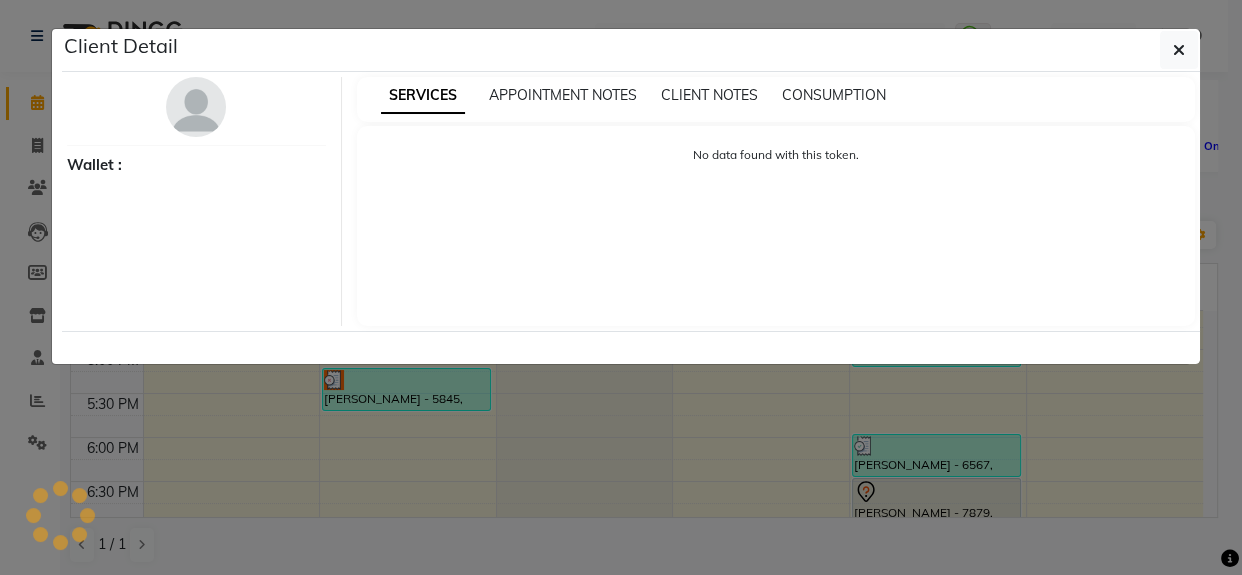 select on "3" 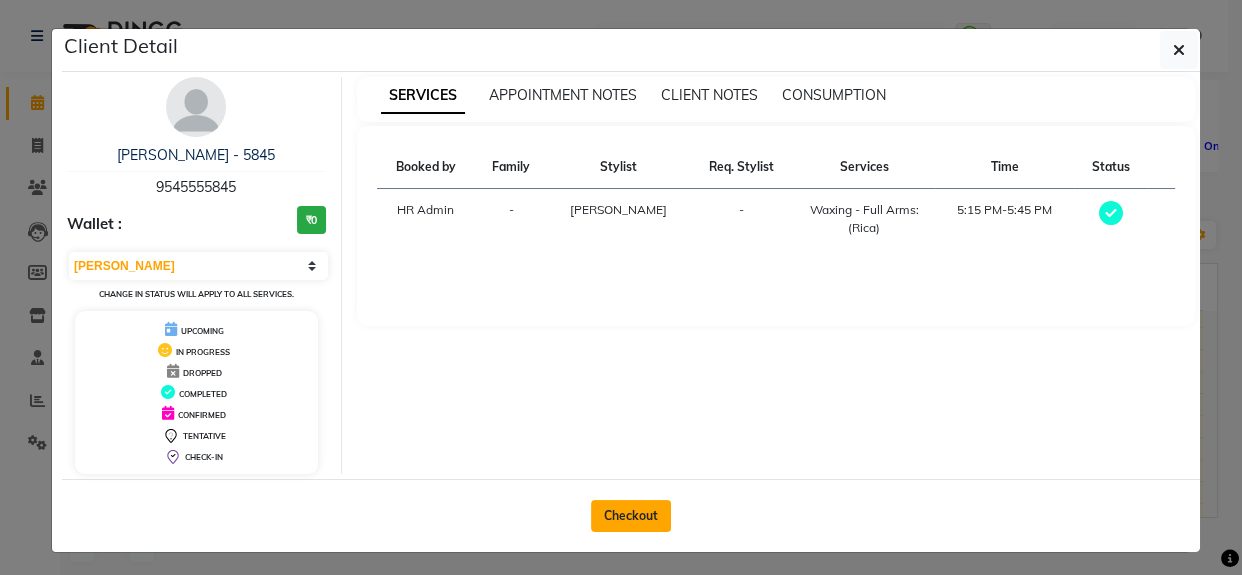 click on "Checkout" 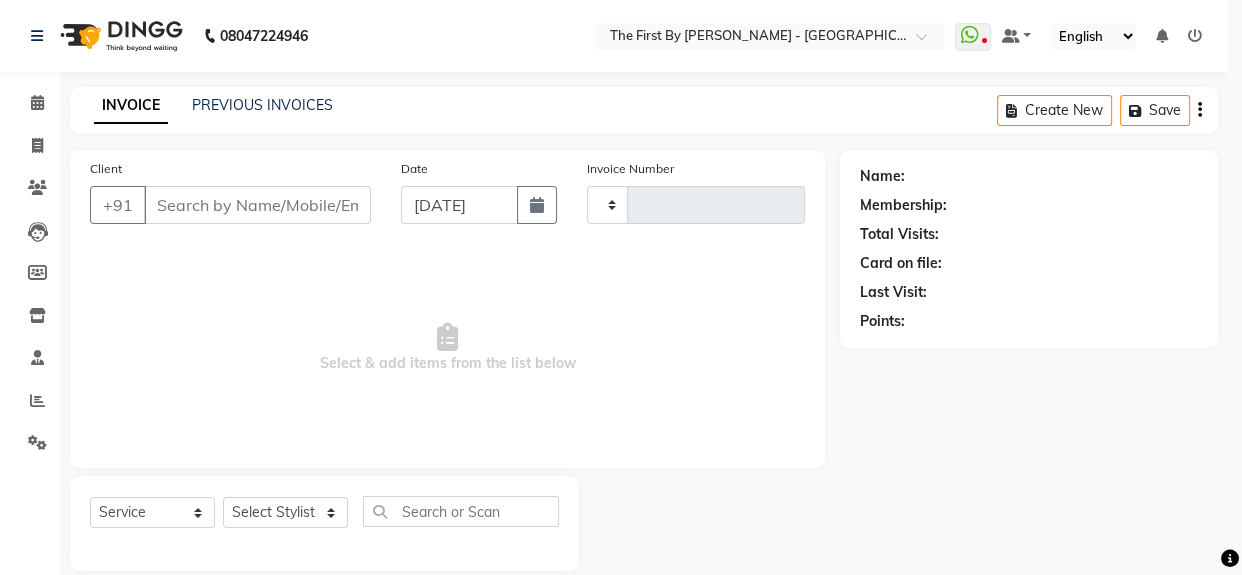 type on "0369" 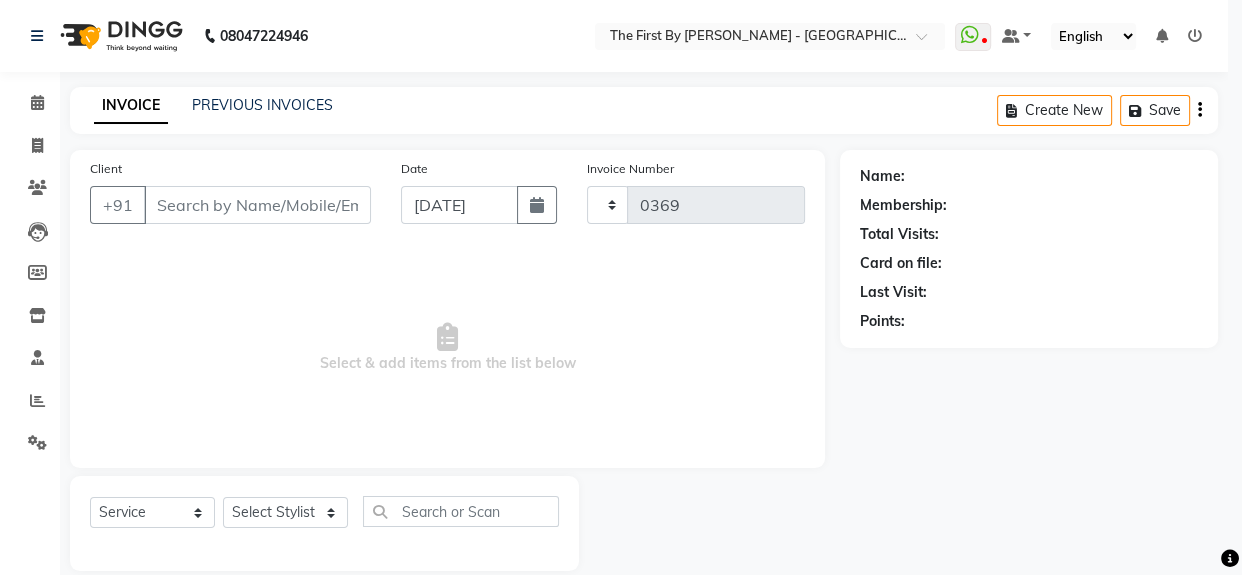 select on "6407" 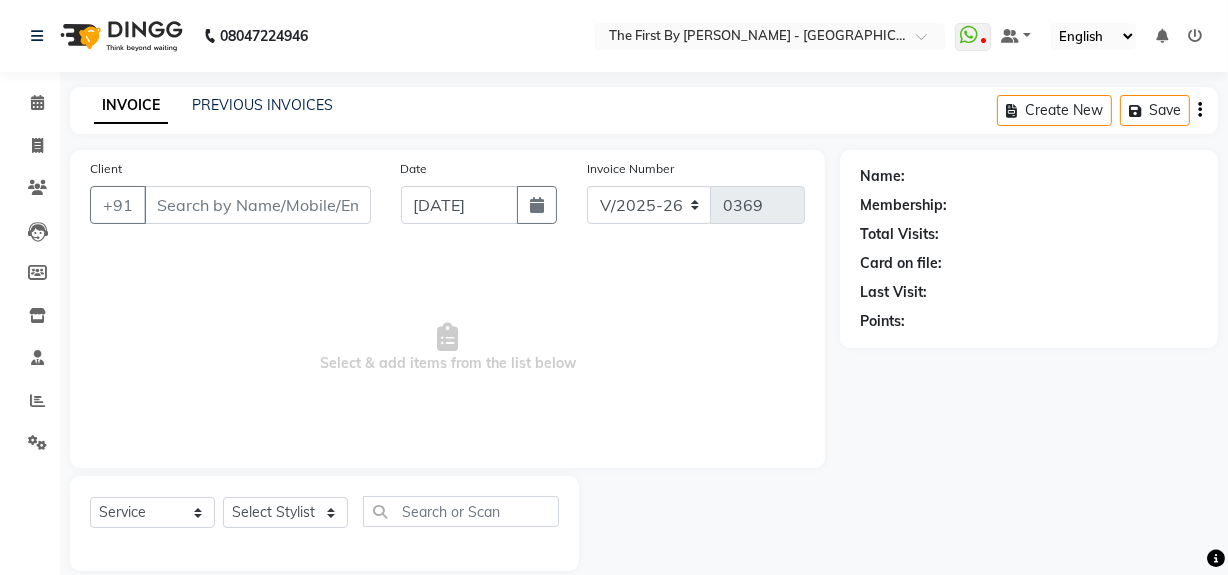 type on "95******45" 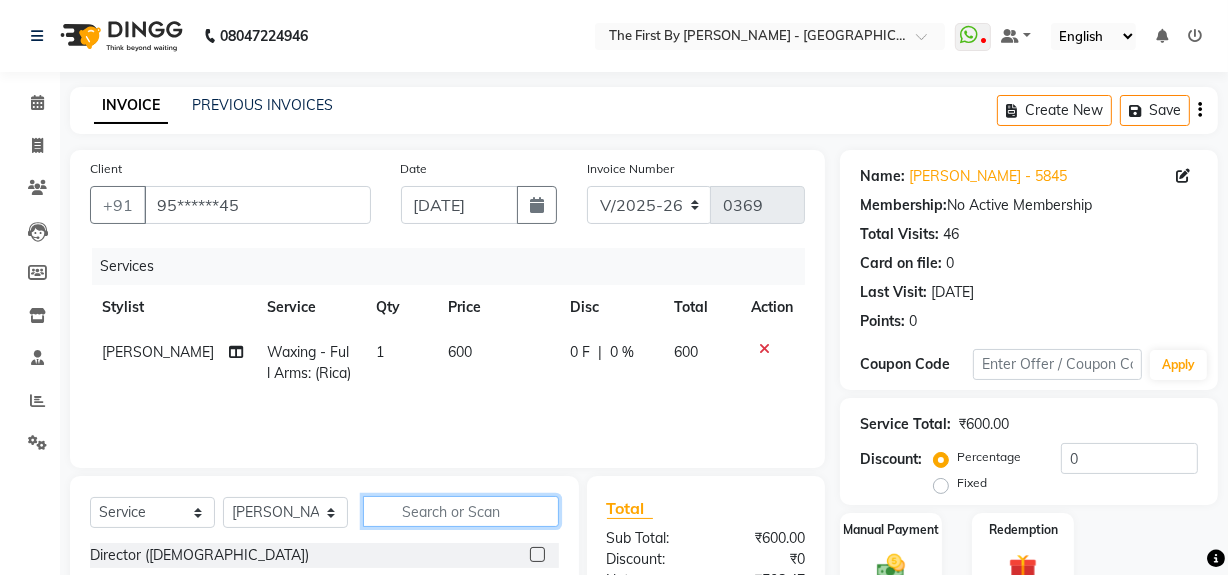 click 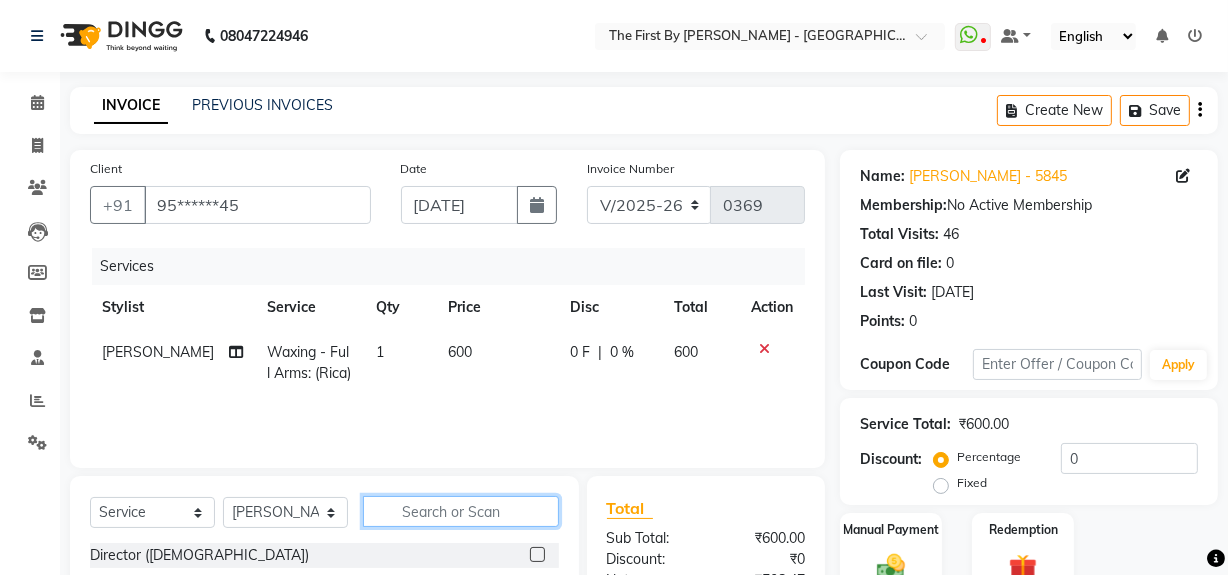 click 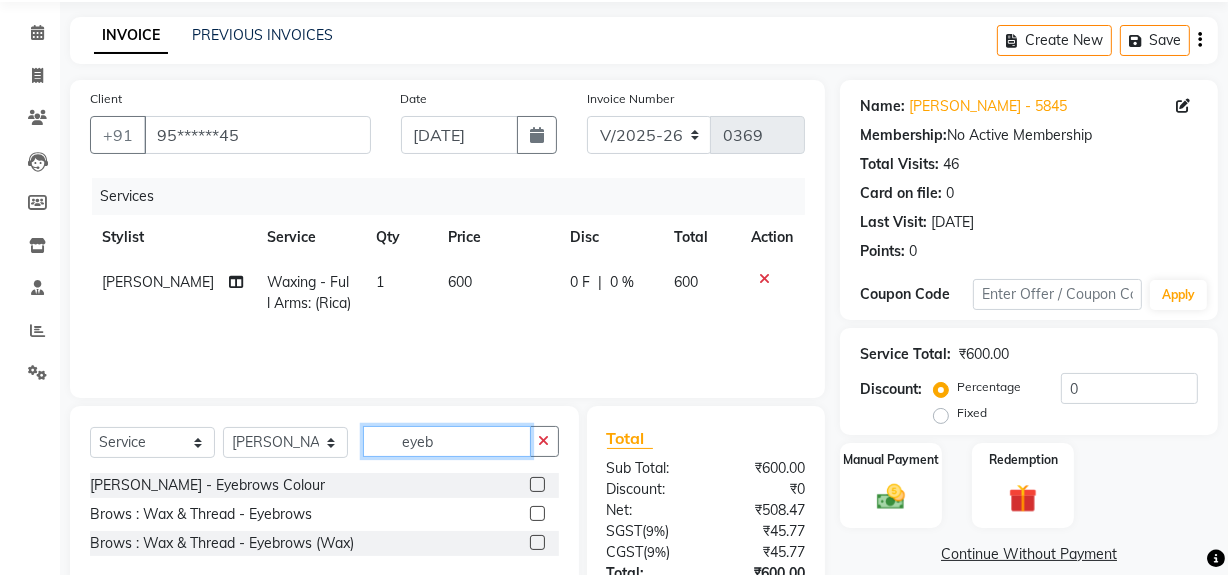 scroll, scrollTop: 91, scrollLeft: 0, axis: vertical 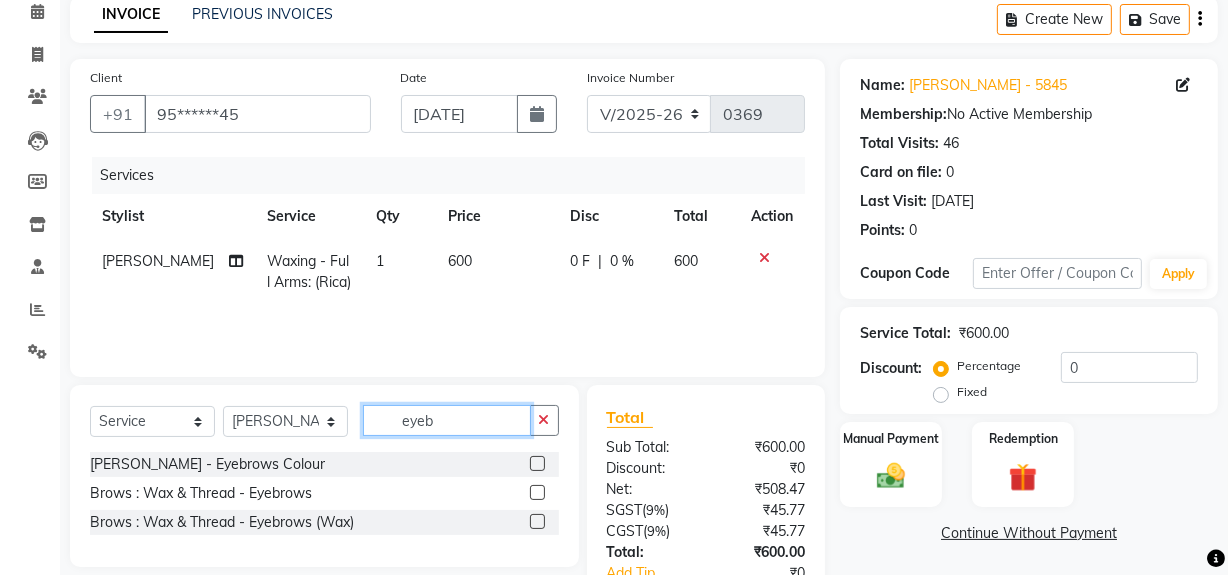 type on "eyeb" 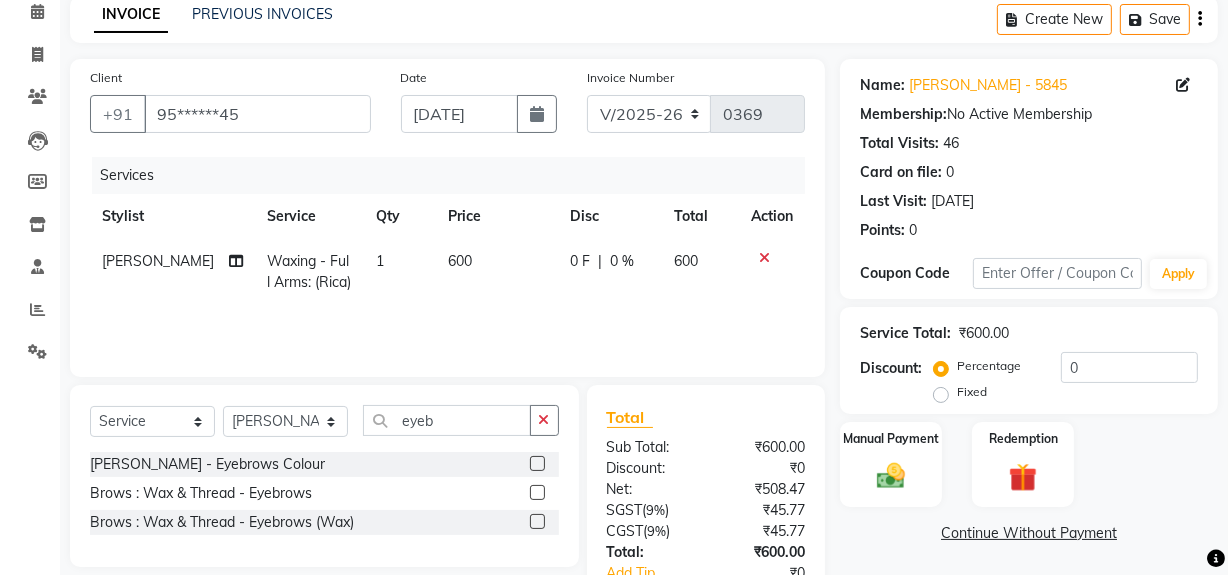 click 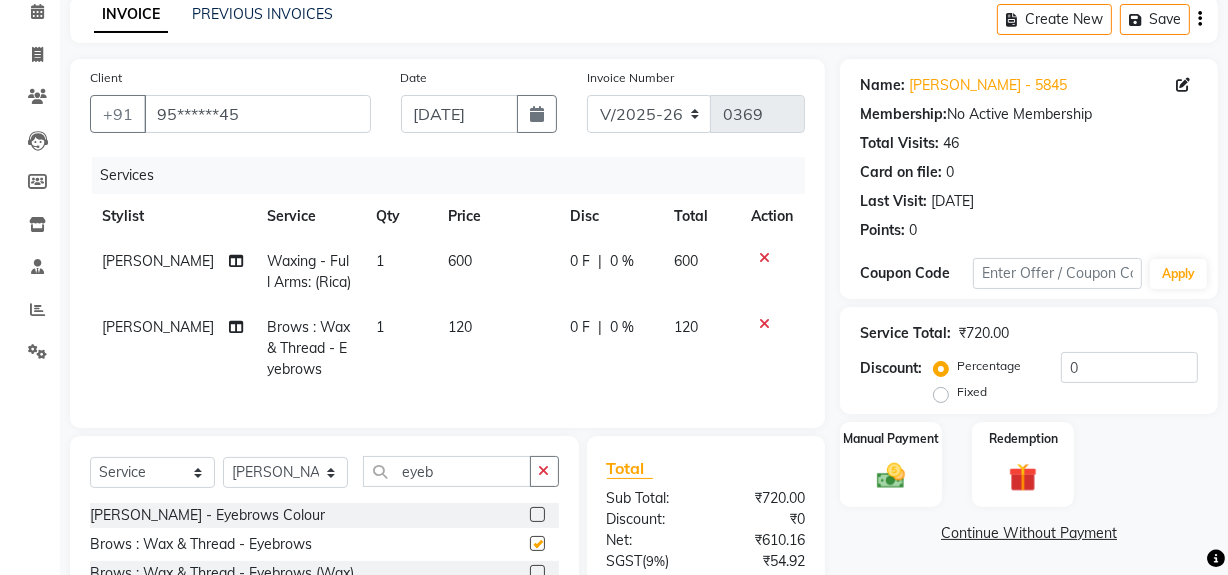 checkbox on "false" 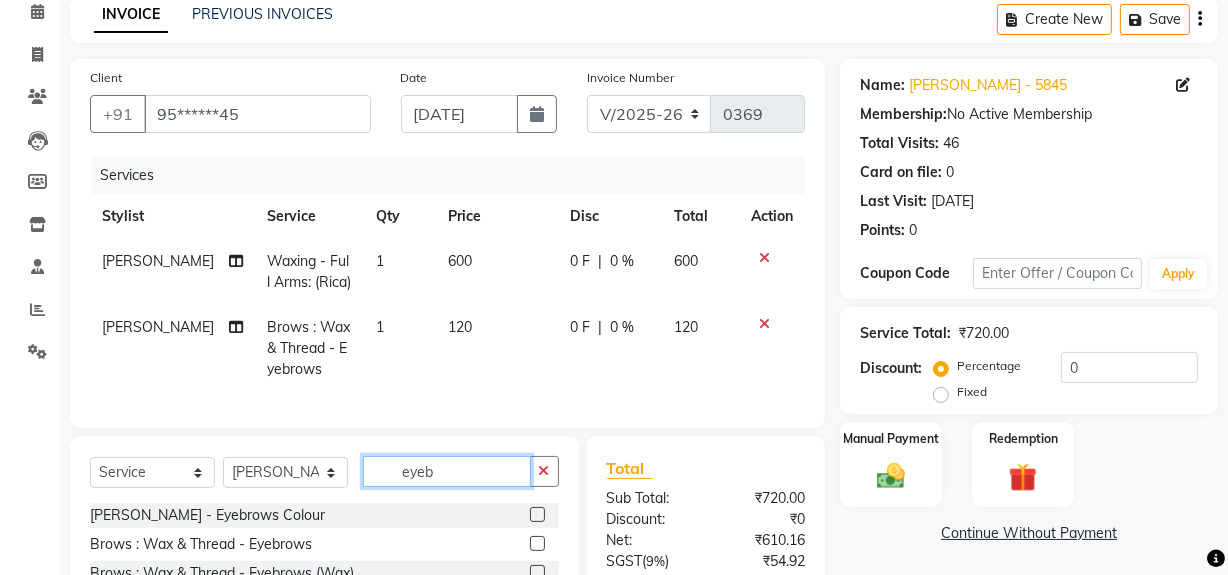 click on "eyeb" 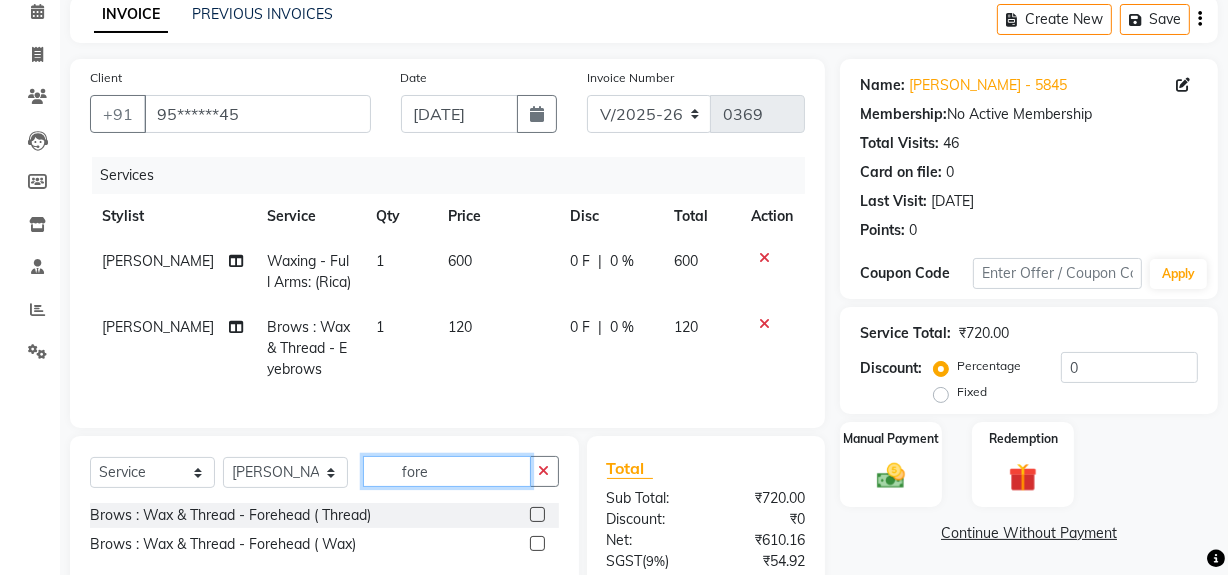 type on "fore" 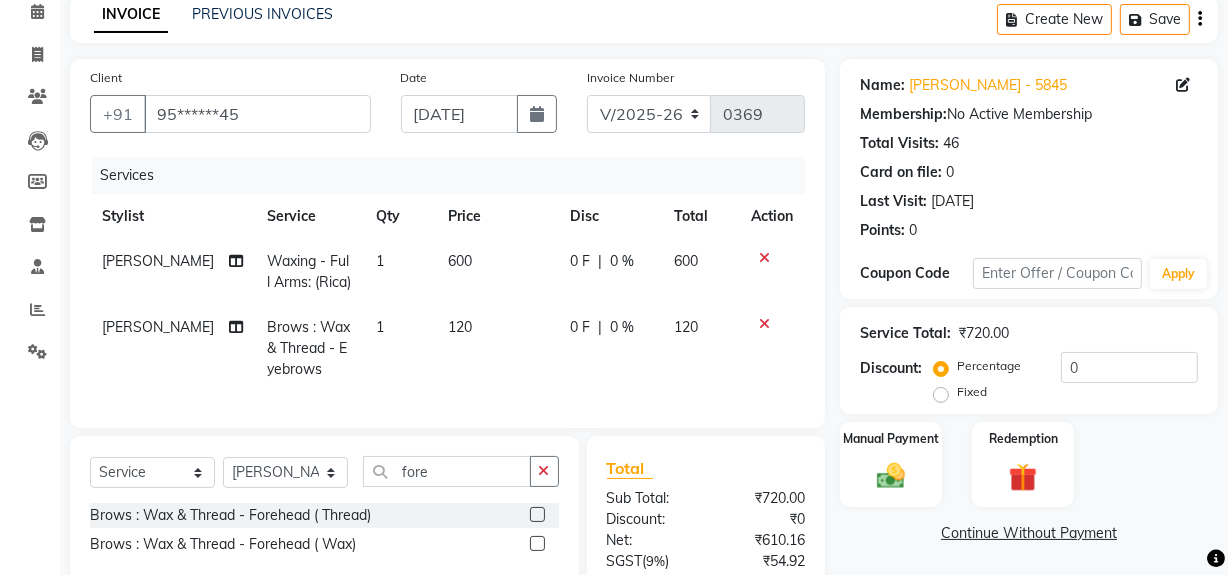 click 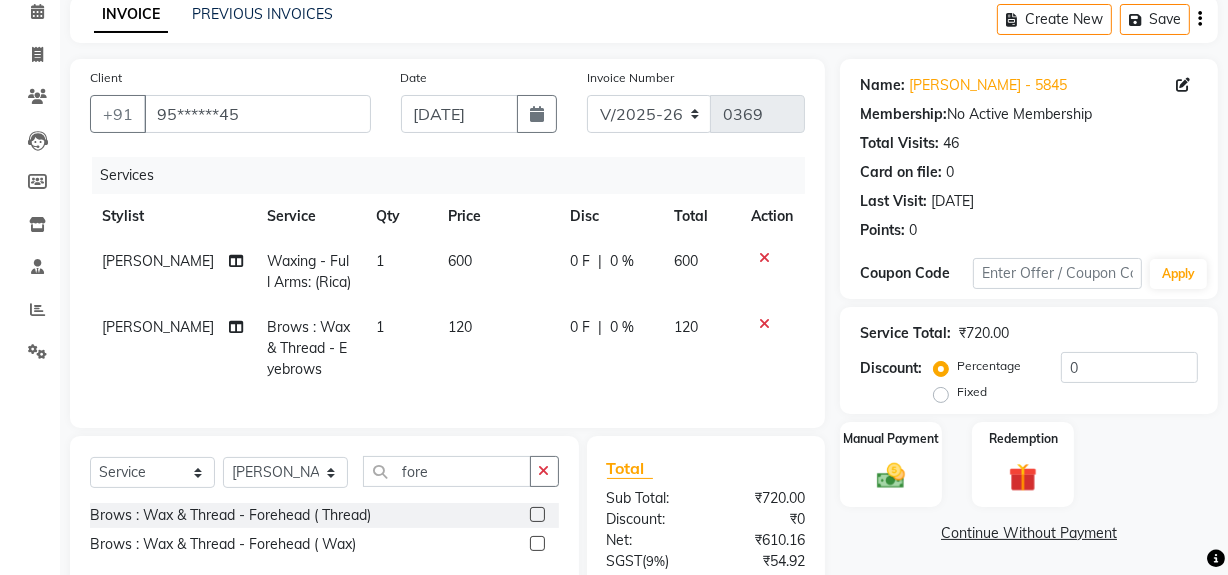 click at bounding box center (536, 515) 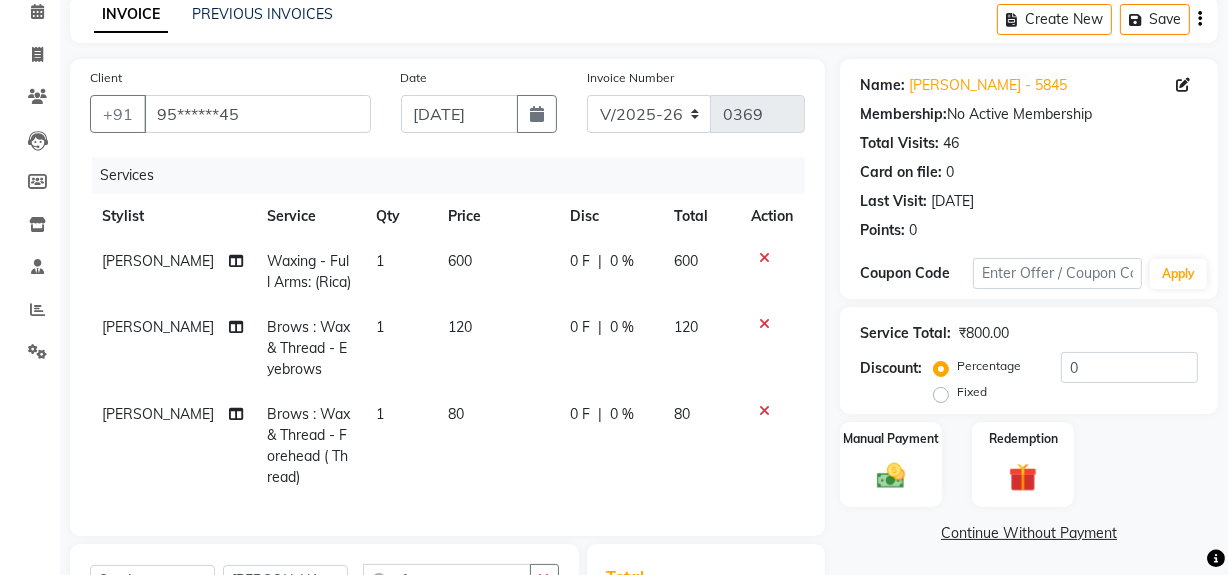 checkbox on "false" 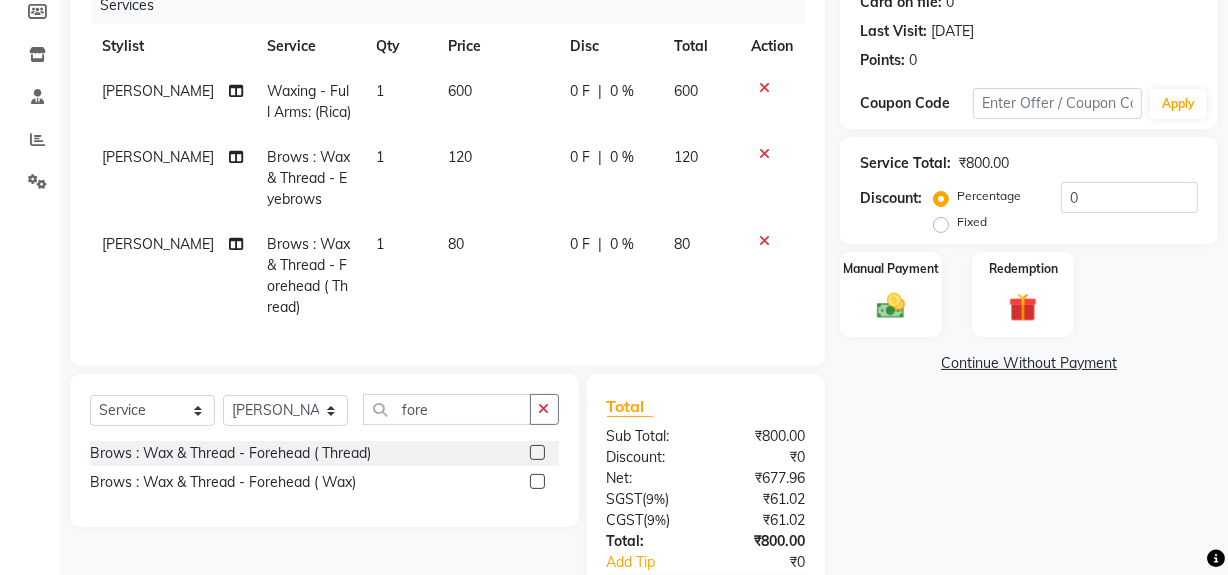 scroll, scrollTop: 273, scrollLeft: 0, axis: vertical 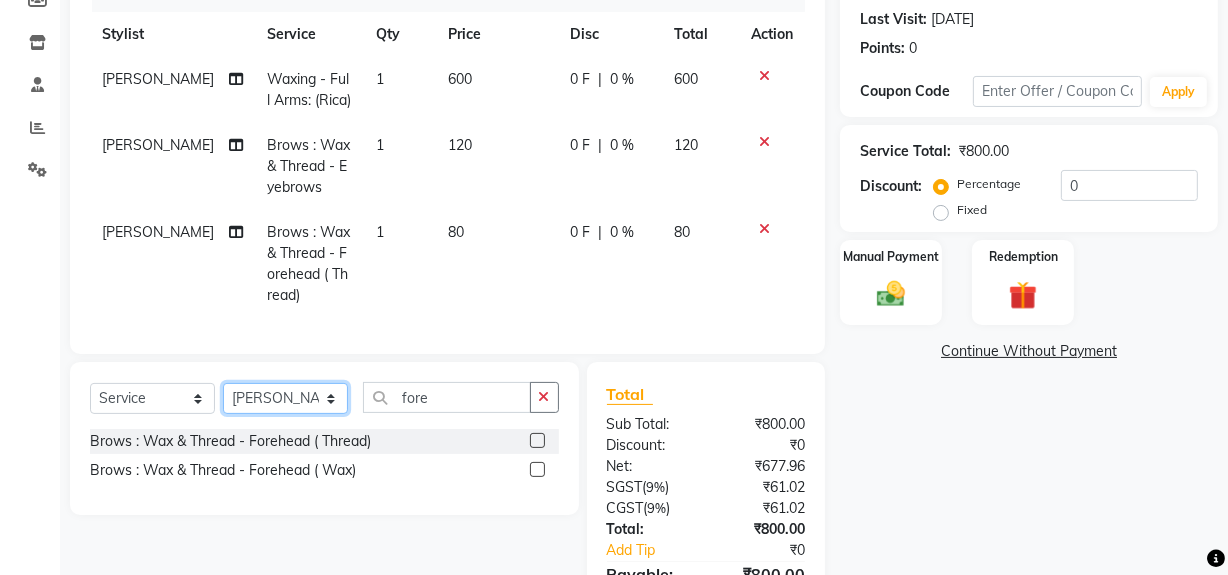click on "Select Stylist Aarti Walia Guru Singh HR Admin Laxmi Kamble  Manish Rai Pranav Gaikwad Sachin Pasalkar  Sakshi Khairnar (Manager)" 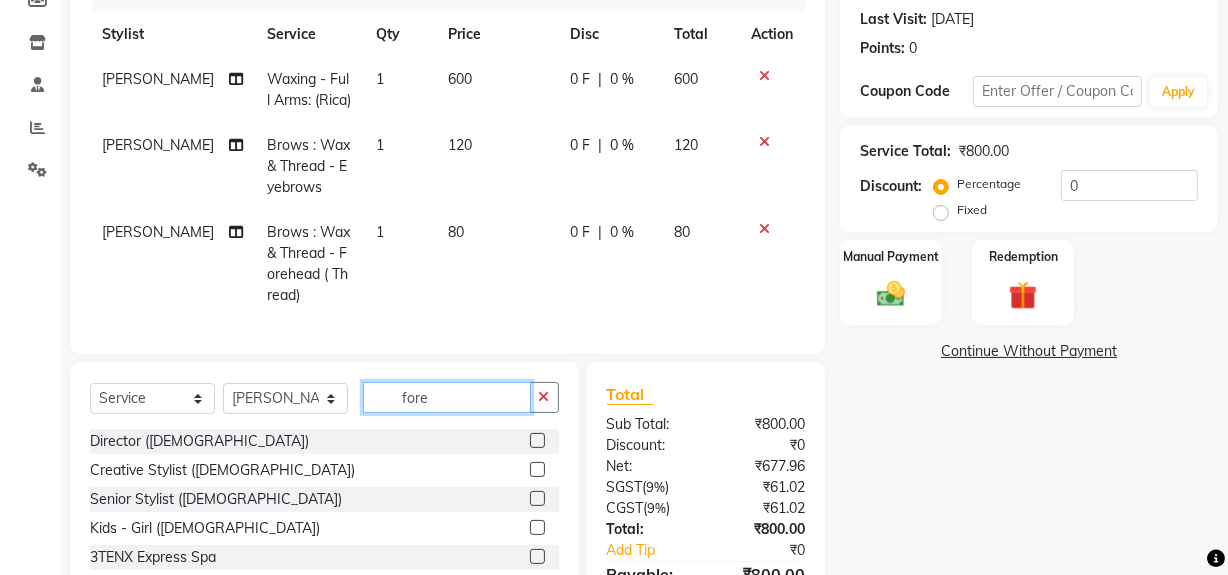 click on "fore" 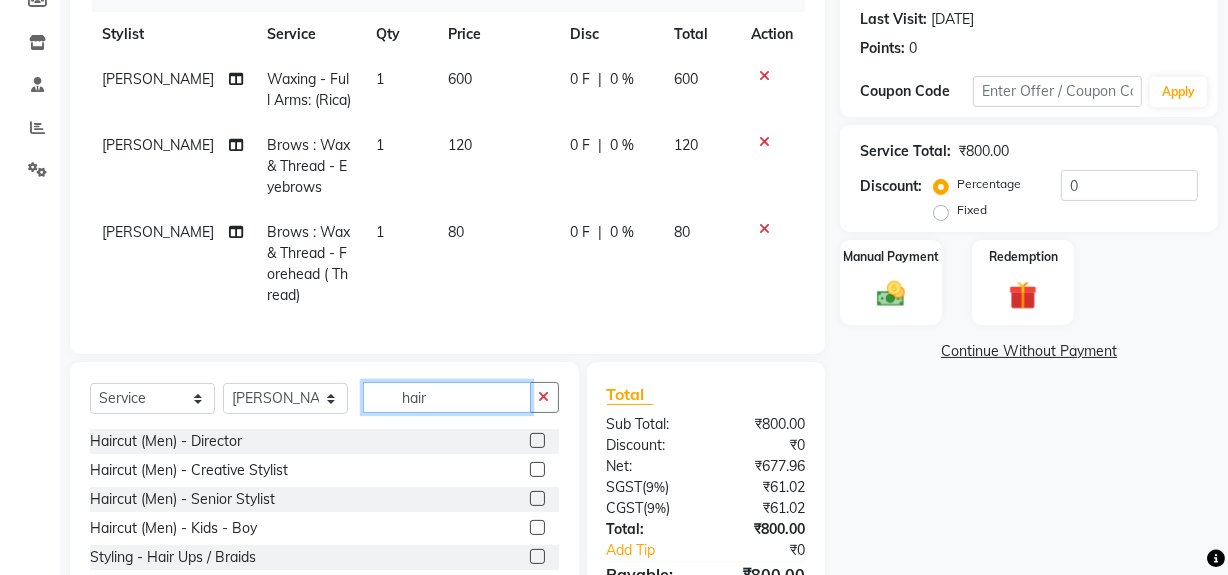 type on "hair" 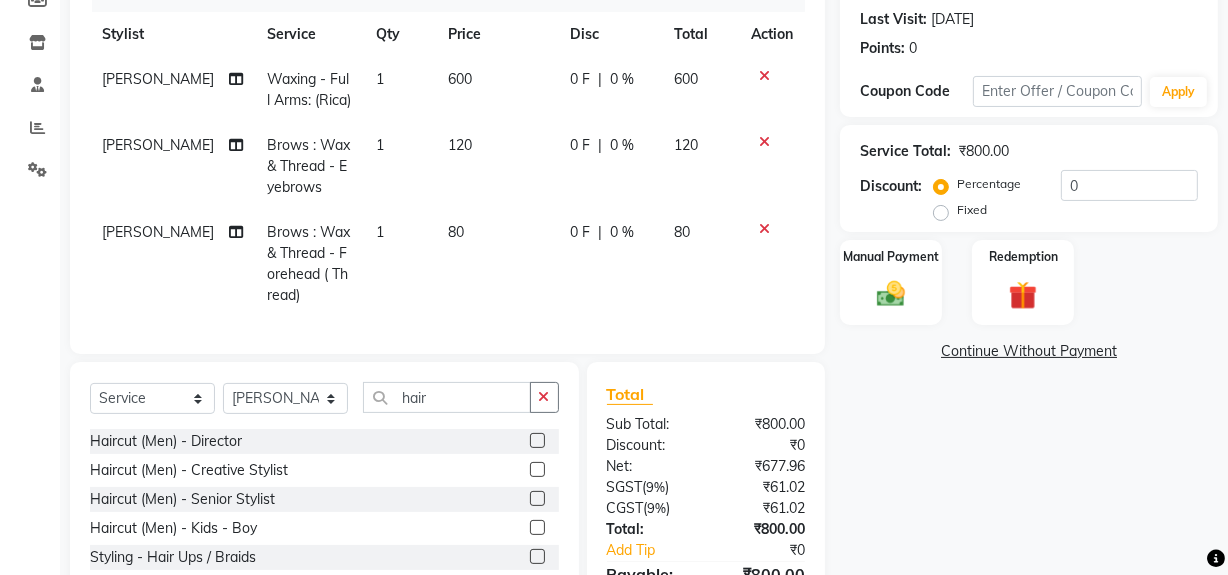 click 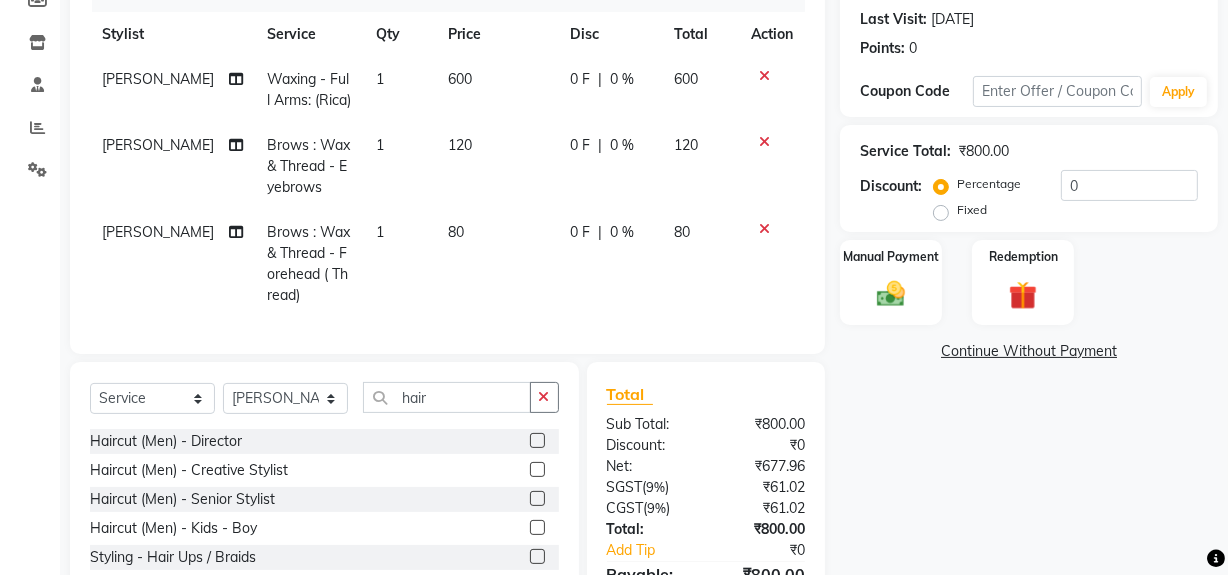 click at bounding box center (536, 499) 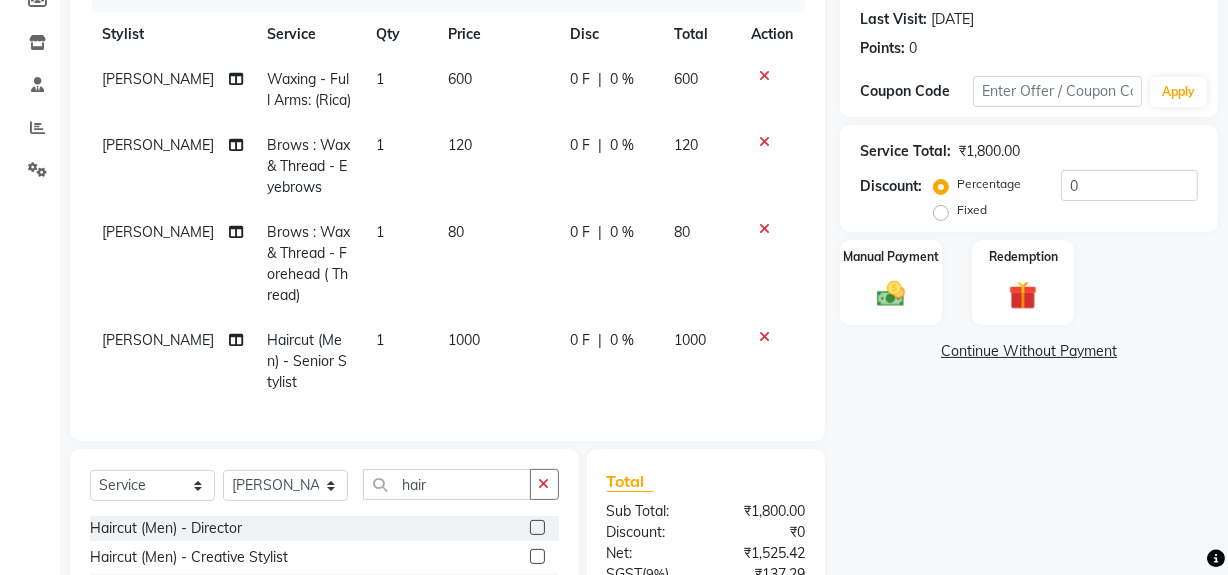 checkbox on "false" 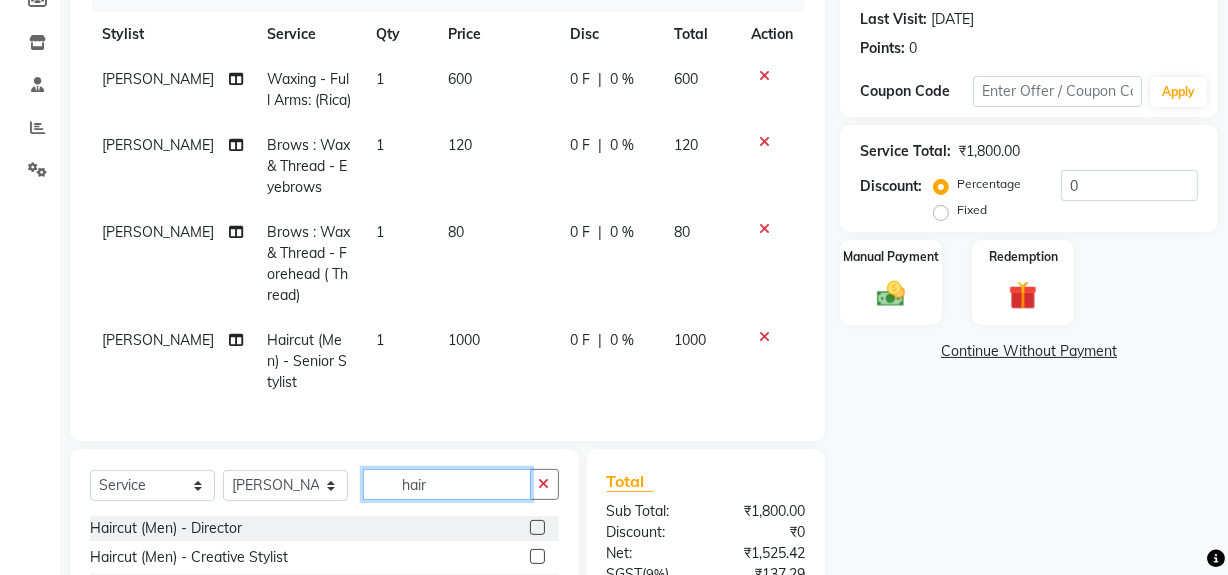 click on "hair" 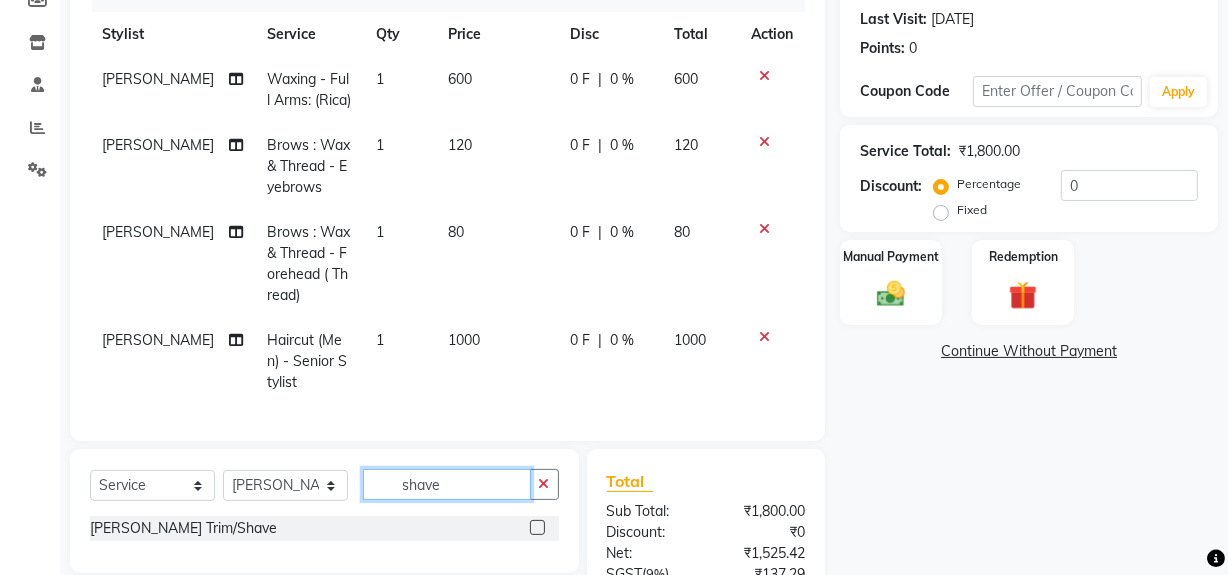 type on "shave" 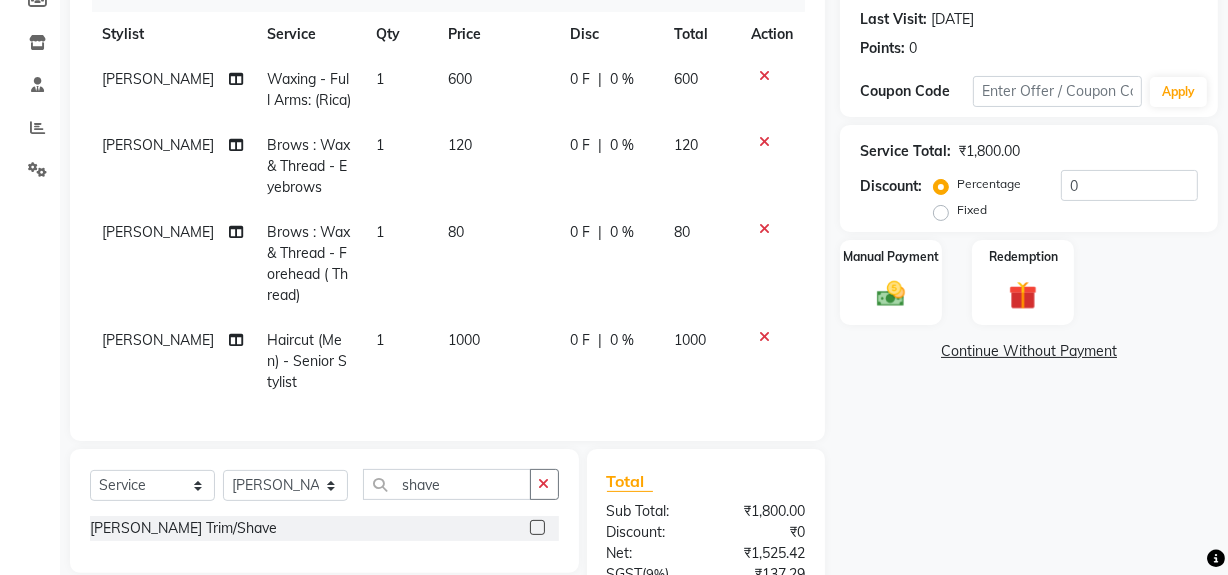 click 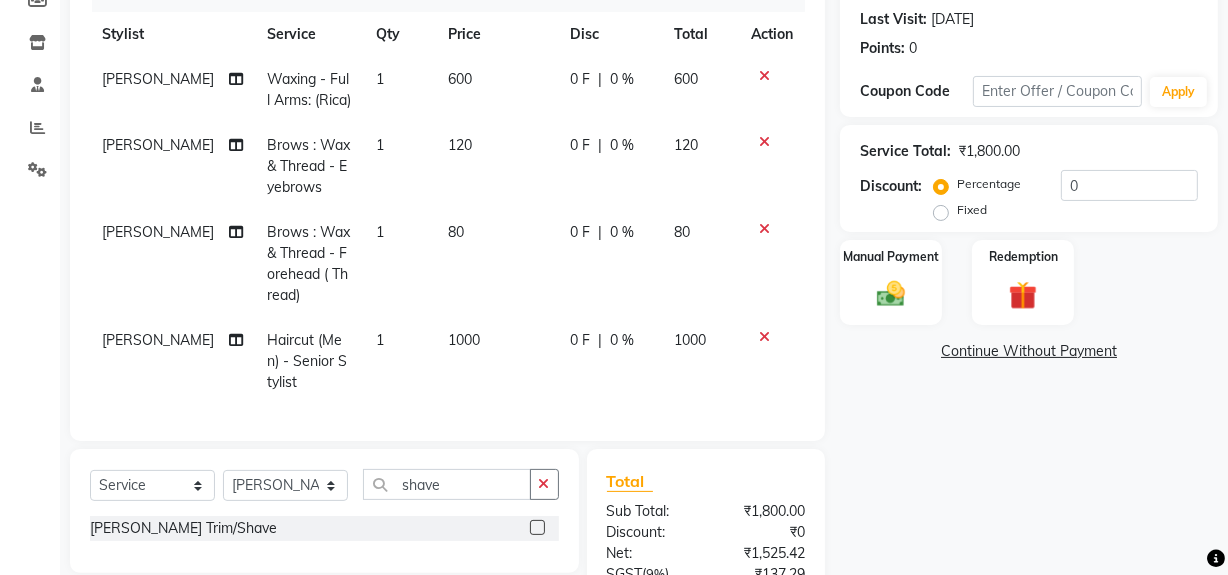 click at bounding box center (536, 528) 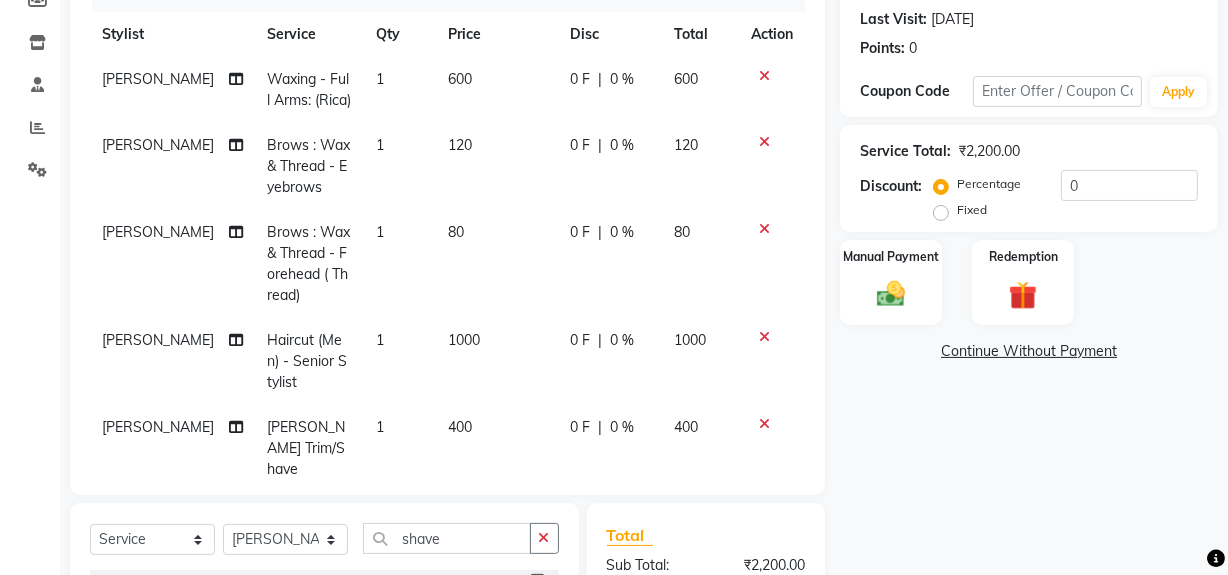 checkbox on "false" 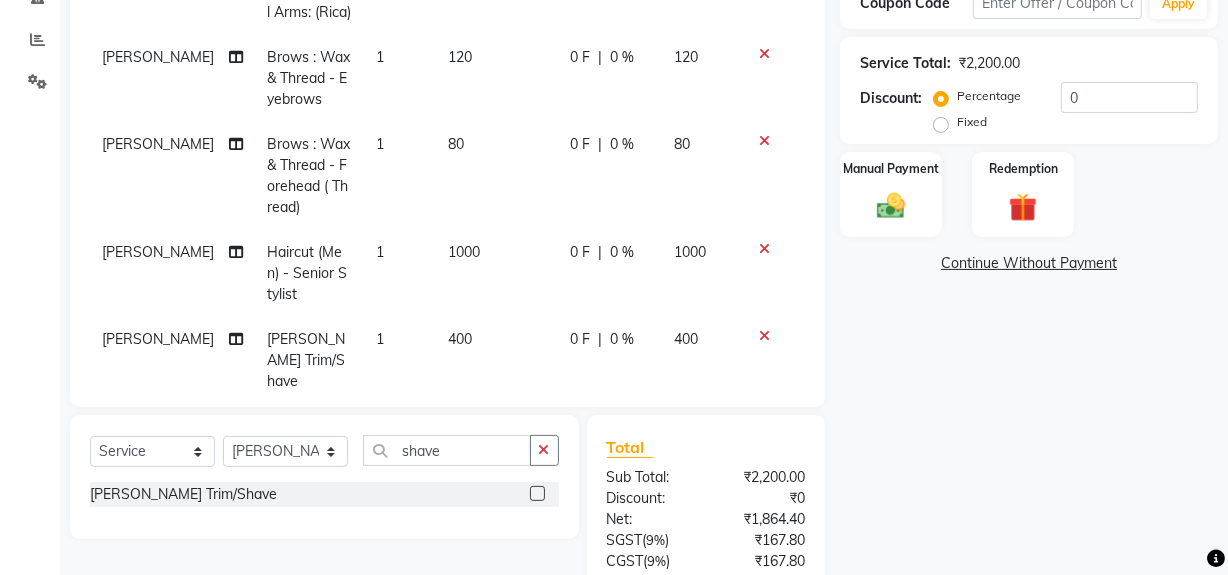 scroll, scrollTop: 363, scrollLeft: 0, axis: vertical 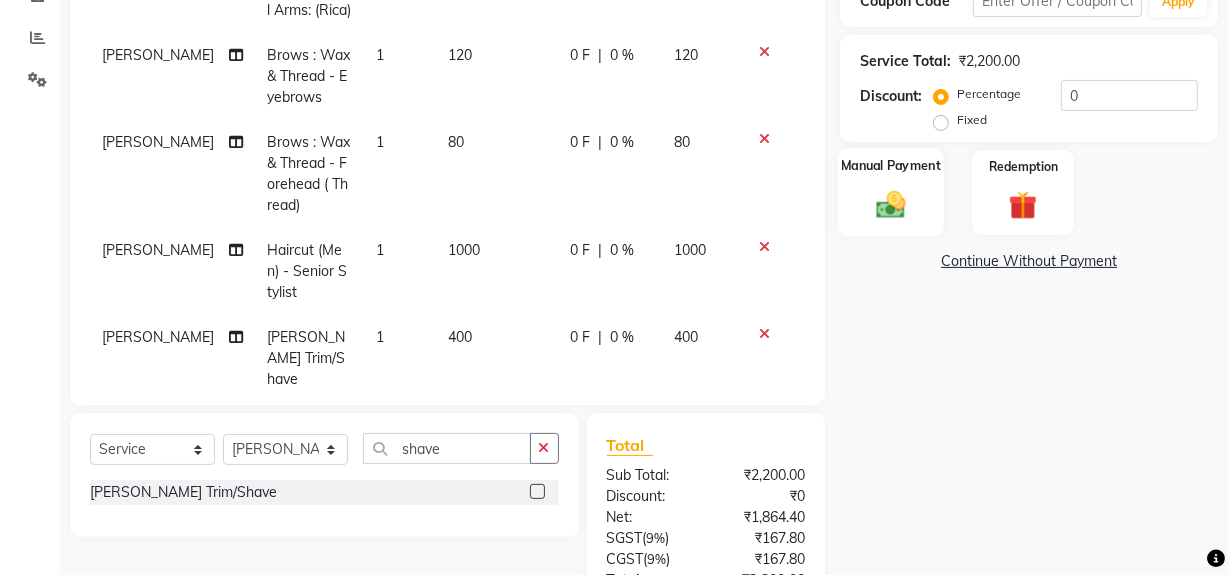 click on "Manual Payment" 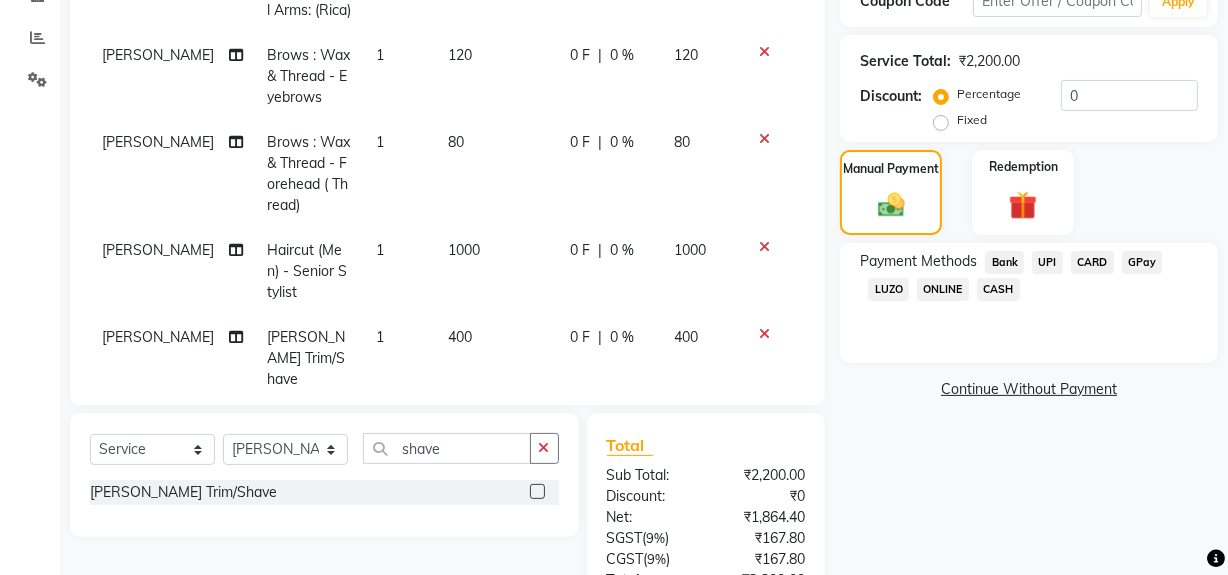 scroll, scrollTop: 272, scrollLeft: 0, axis: vertical 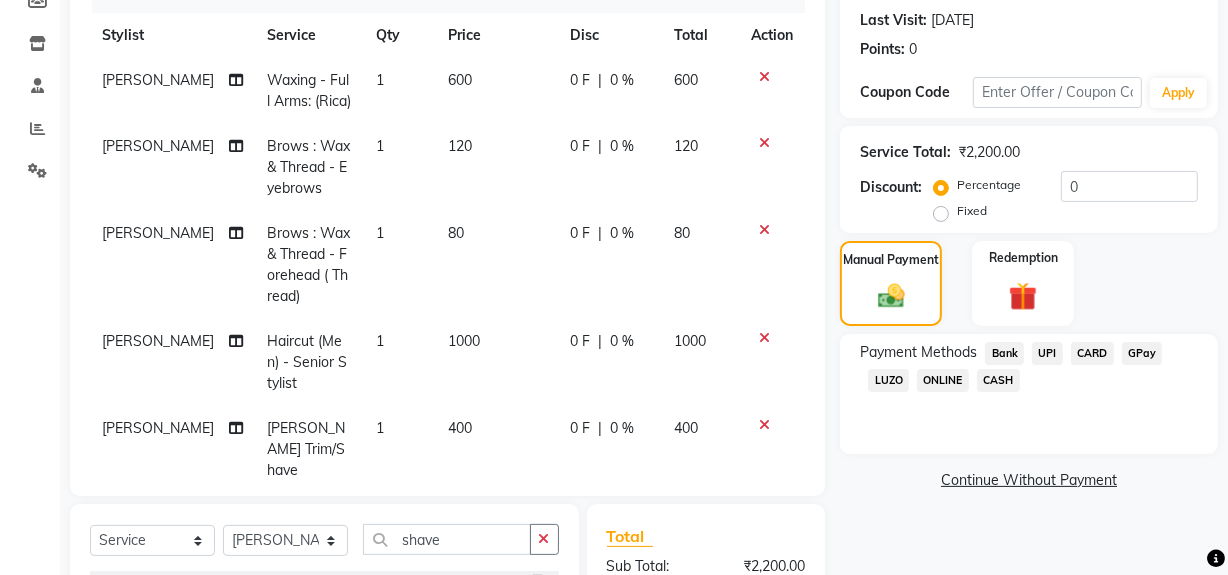 click on "CASH" 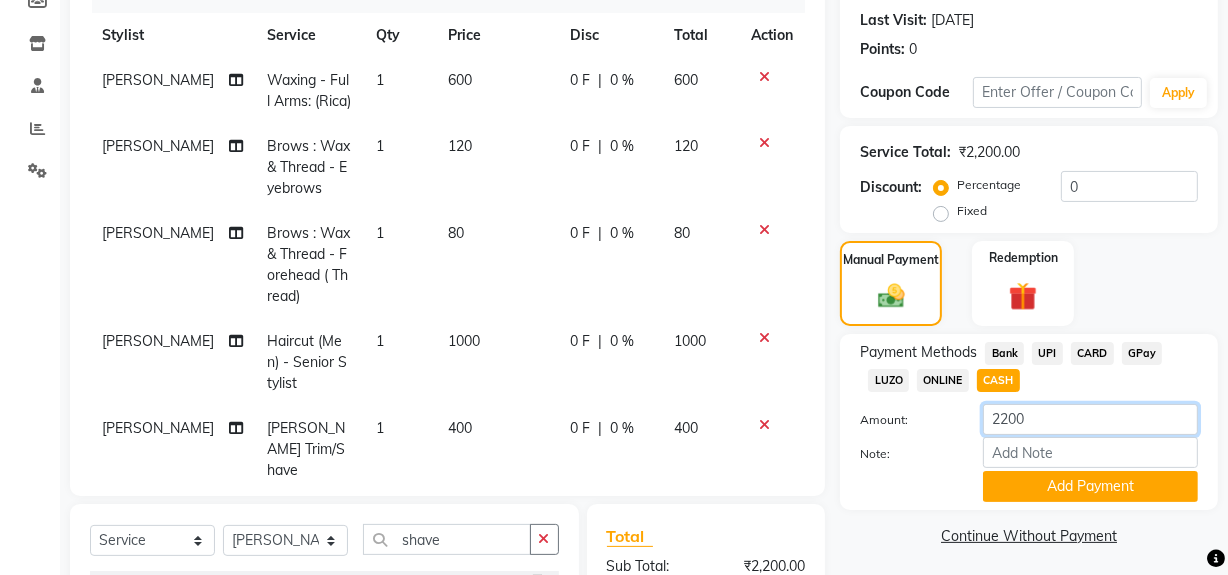 click on "2200" 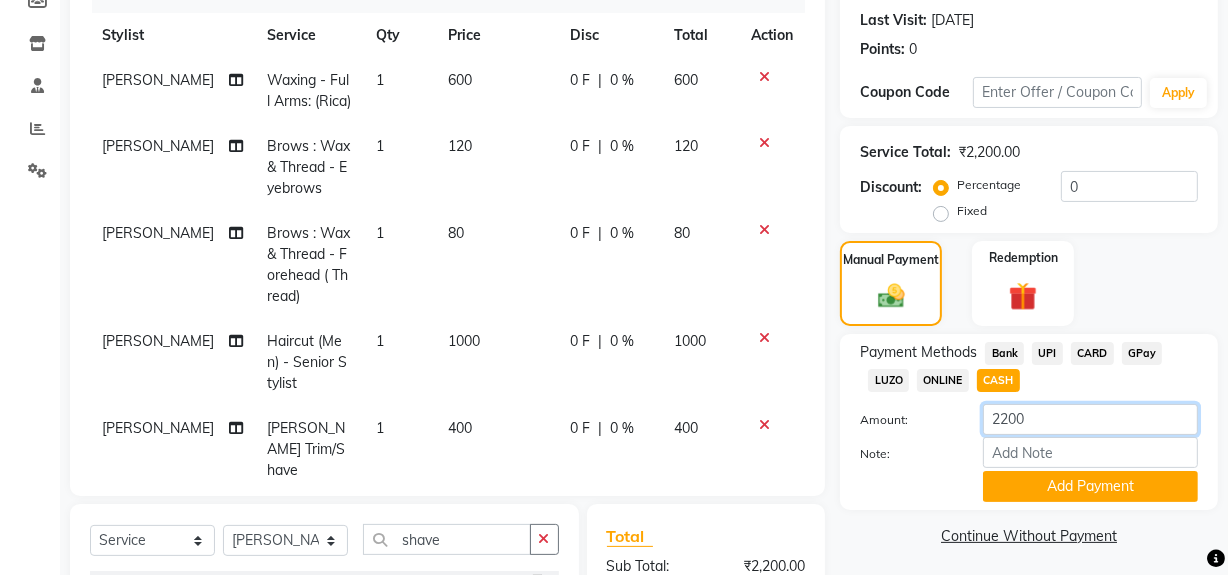 click on "2200" 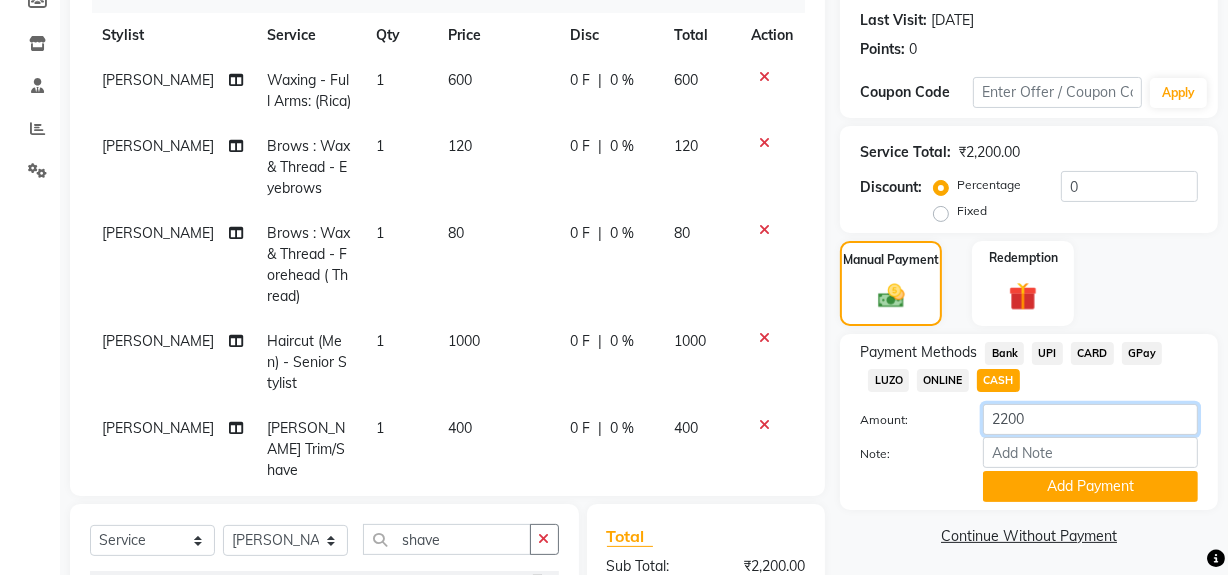 click on "2200" 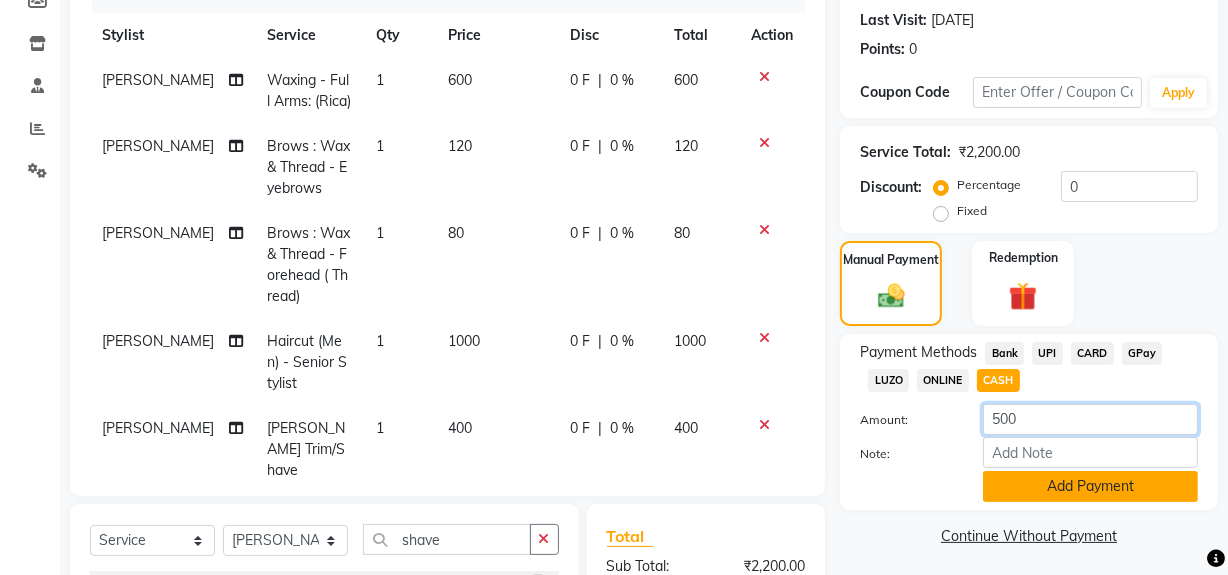 type on "500" 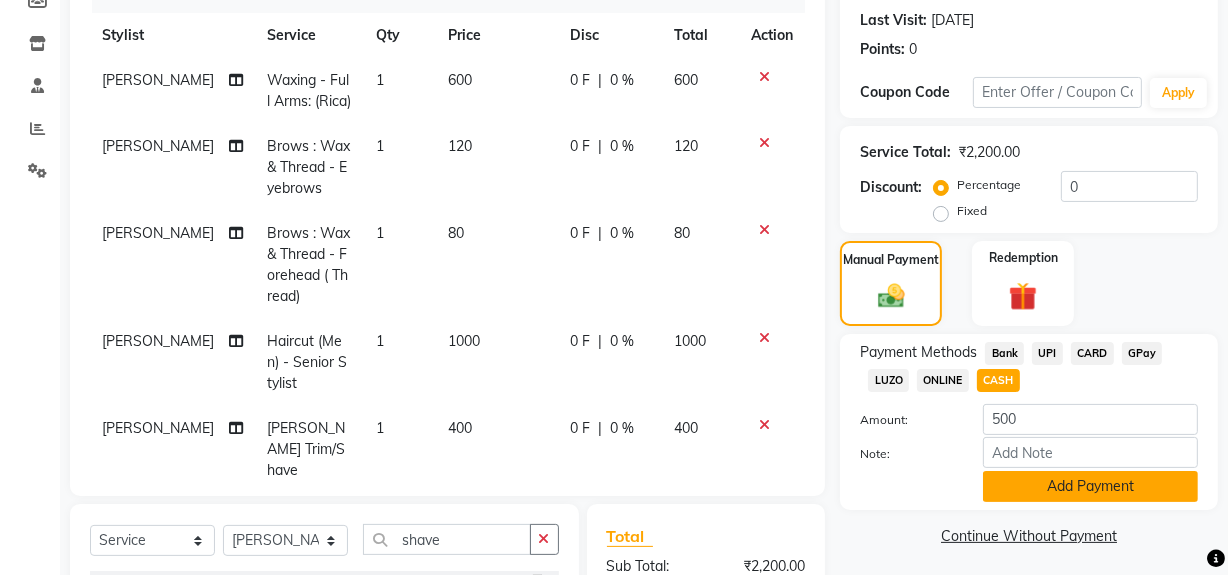 click on "Add Payment" 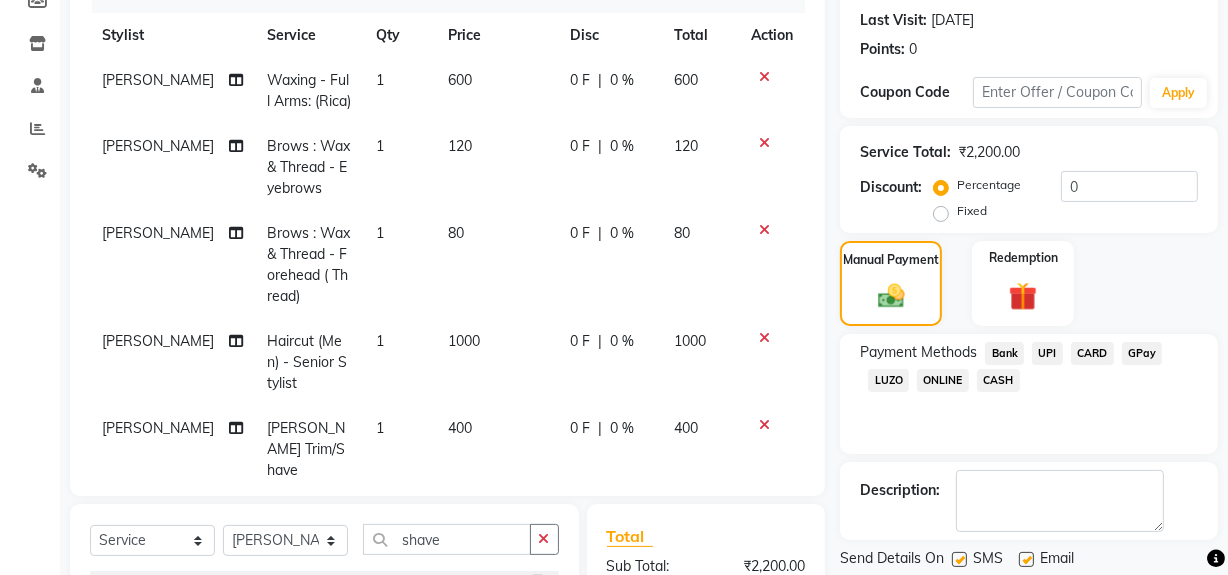 click on "CARD" 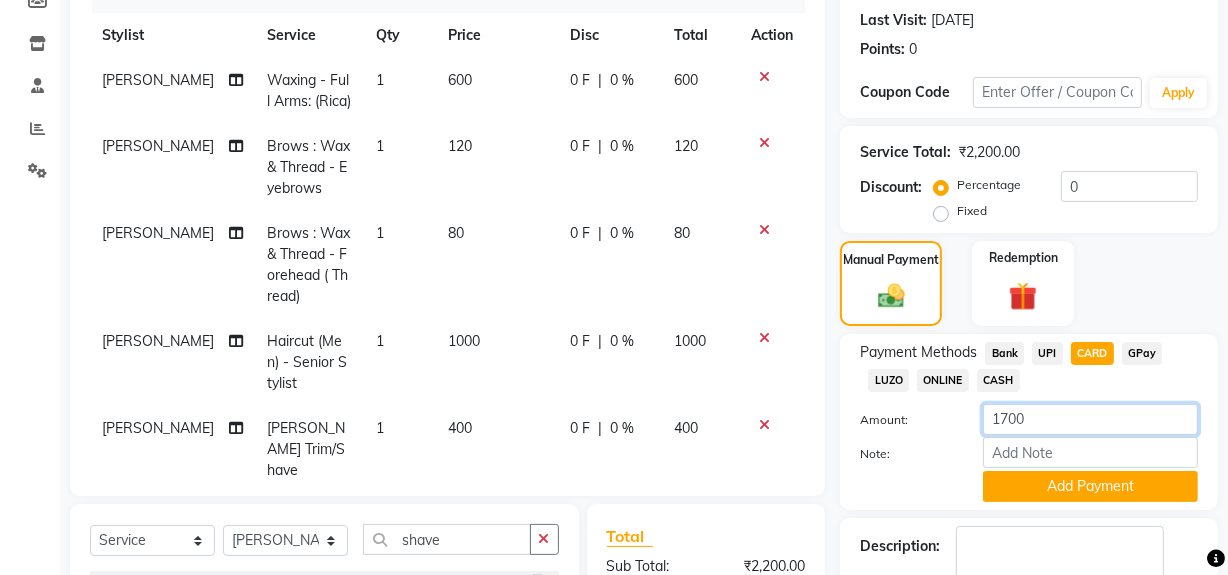 click on "1700" 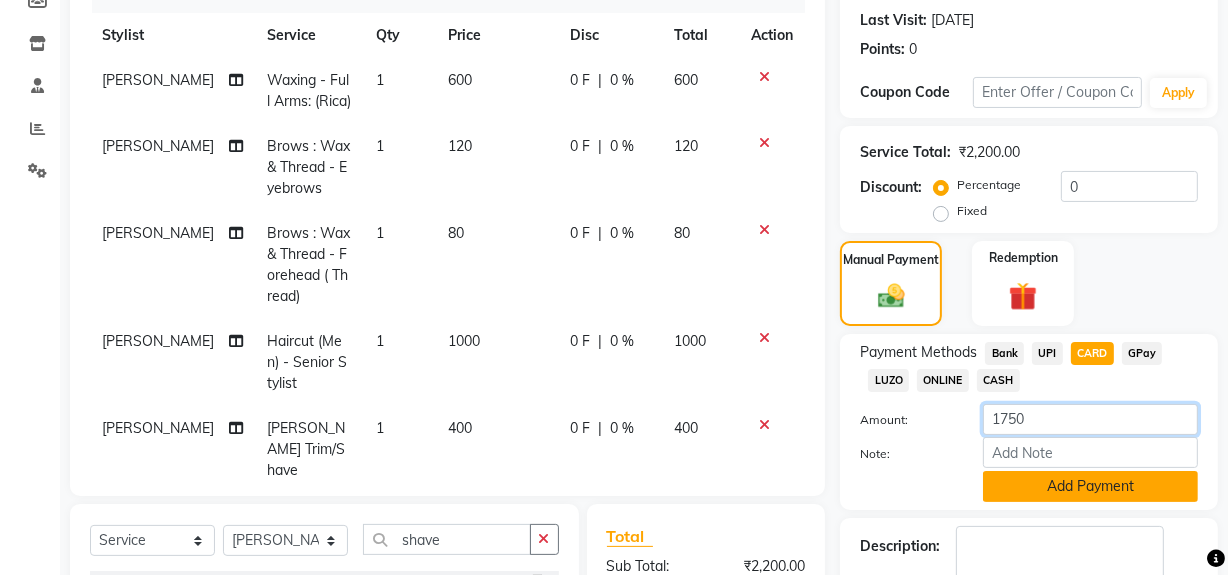 type on "1750" 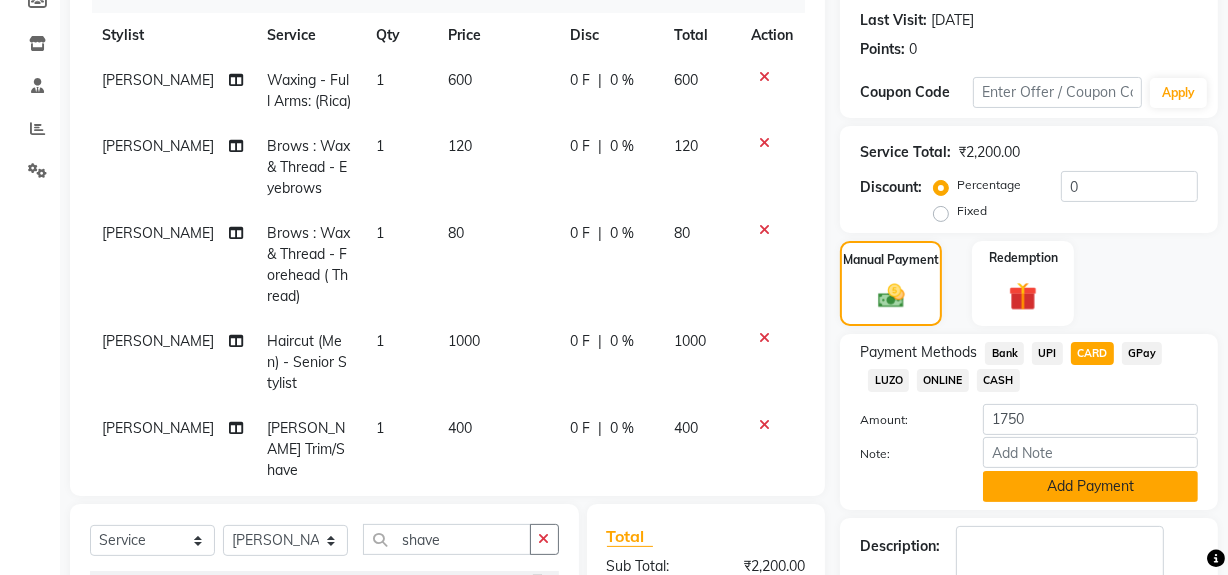 click on "Add Payment" 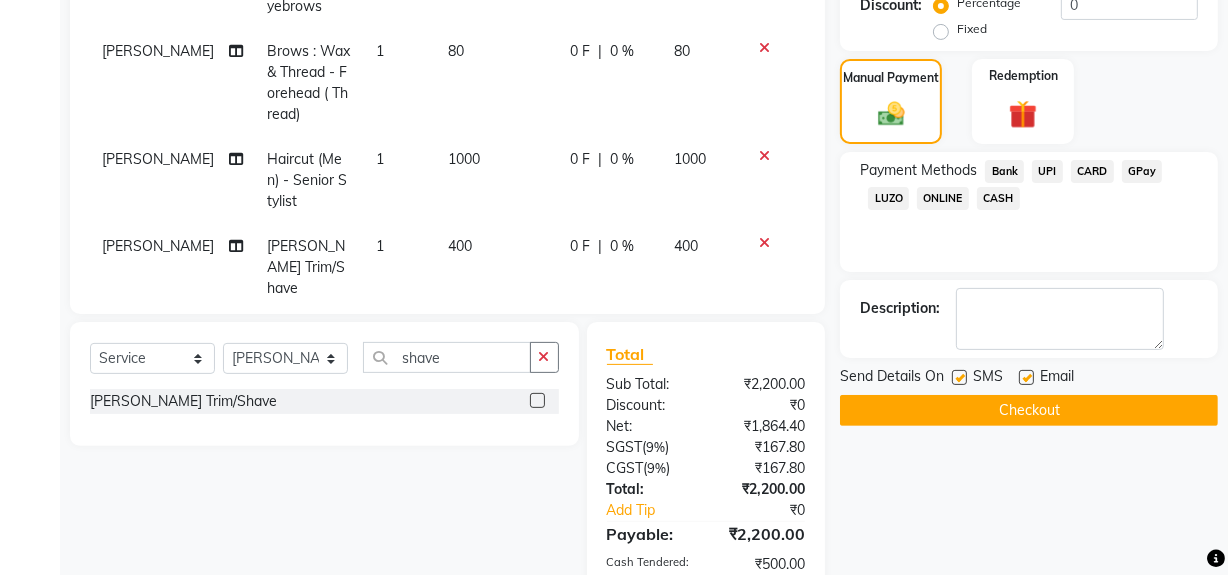 scroll, scrollTop: 363, scrollLeft: 0, axis: vertical 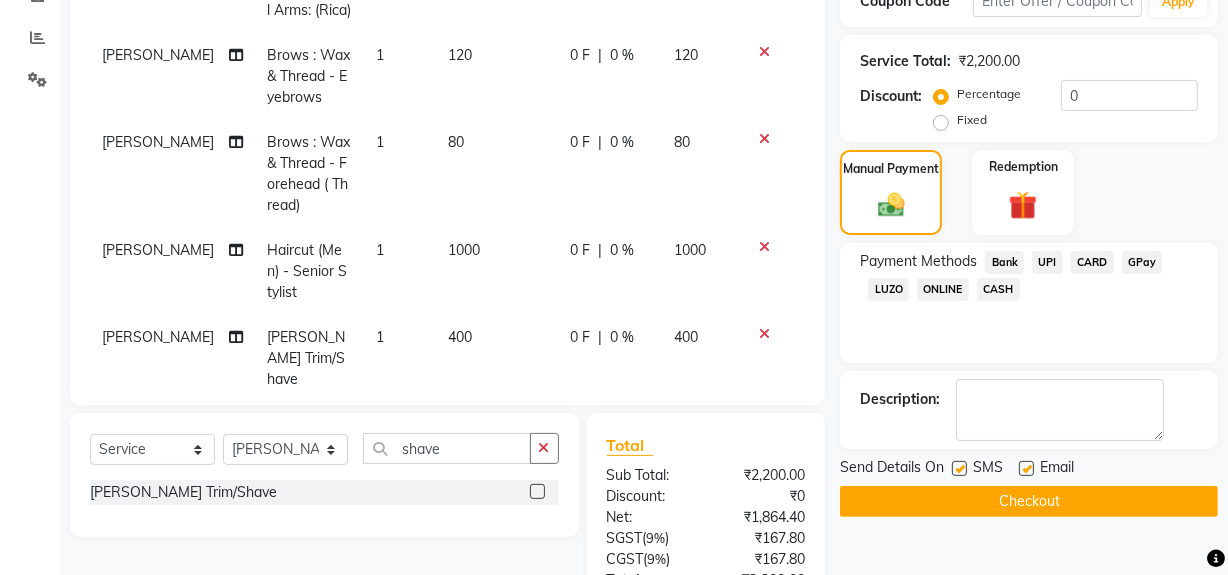 click on "UPI" 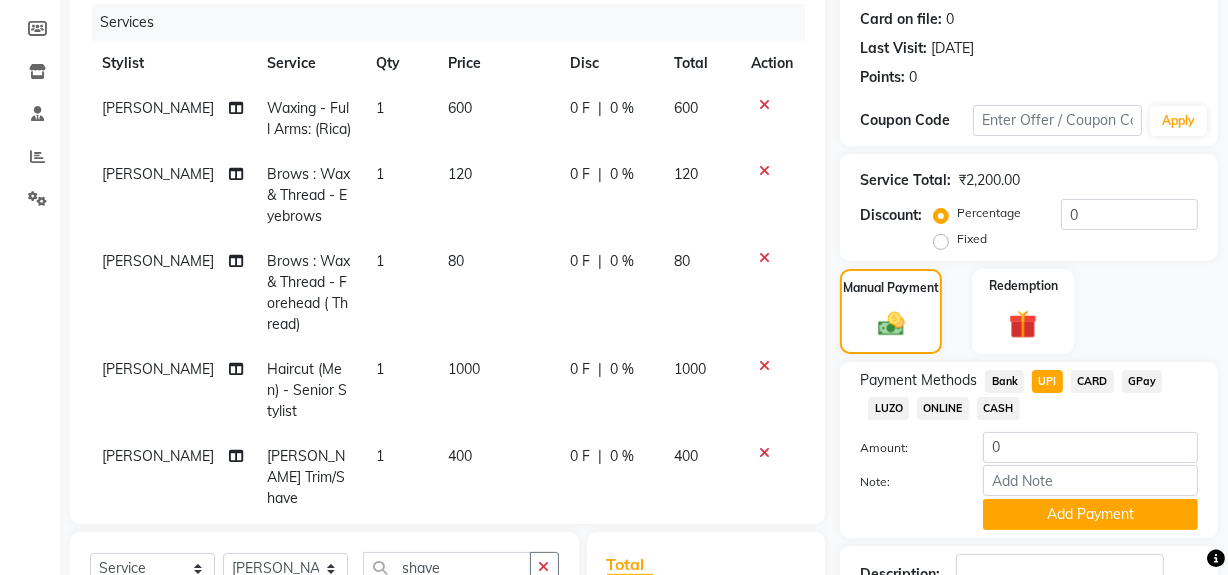 scroll, scrollTop: 272, scrollLeft: 0, axis: vertical 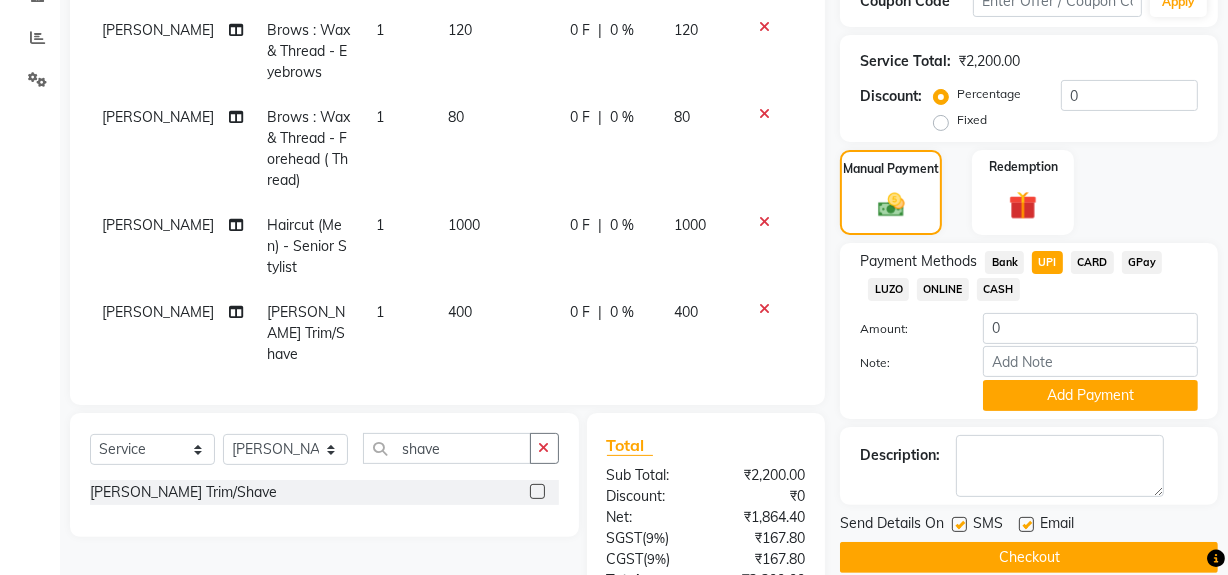 click on "UPI" 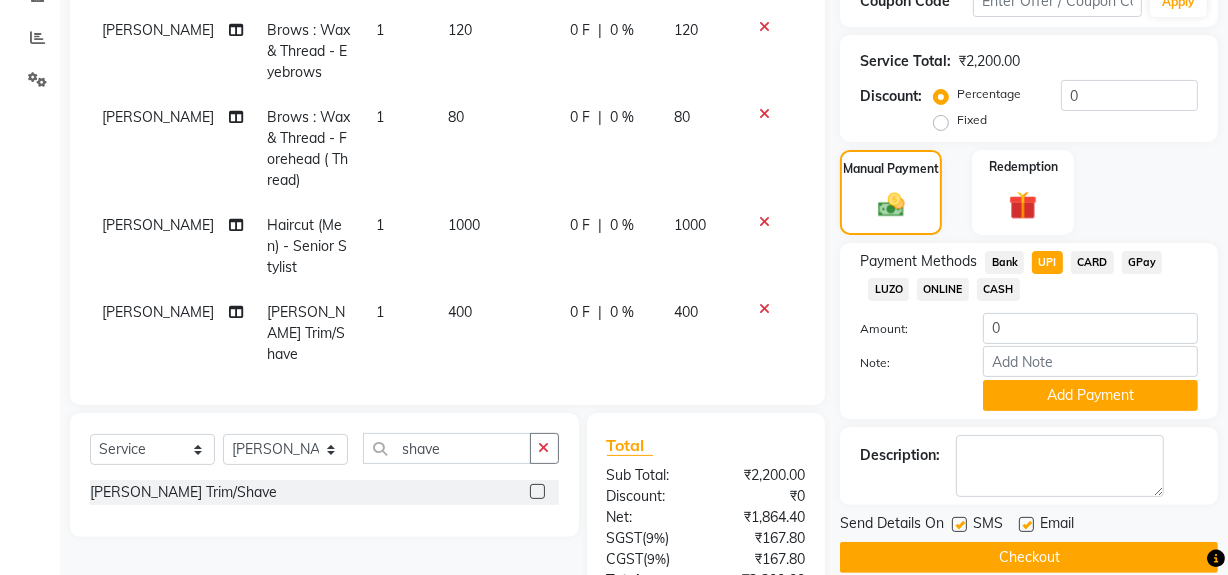 click on "Bank" 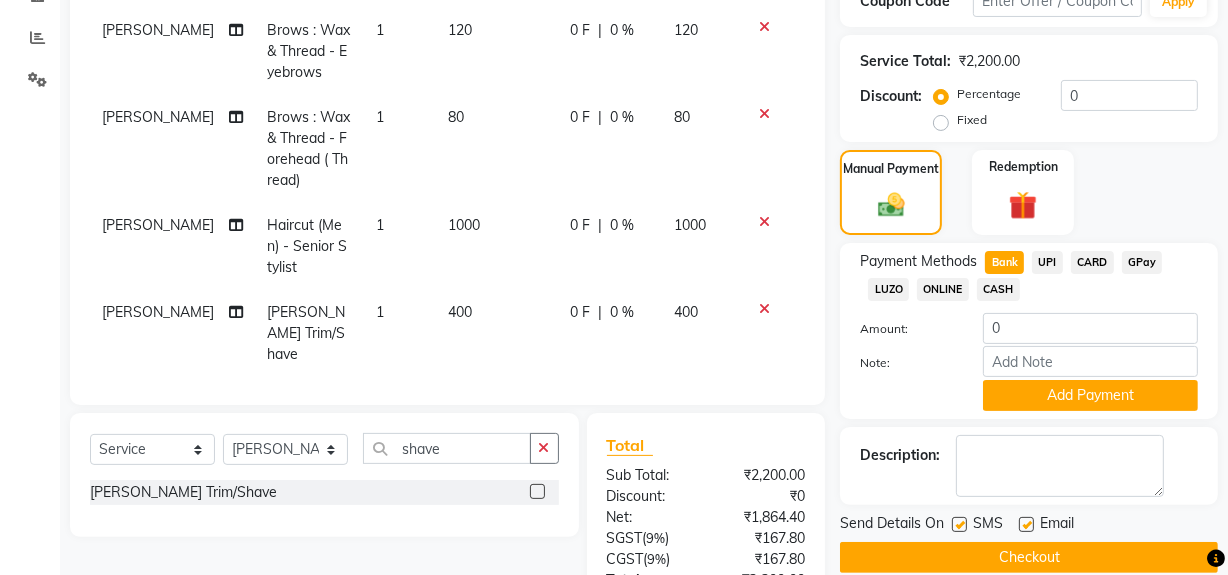 click on "Bank" 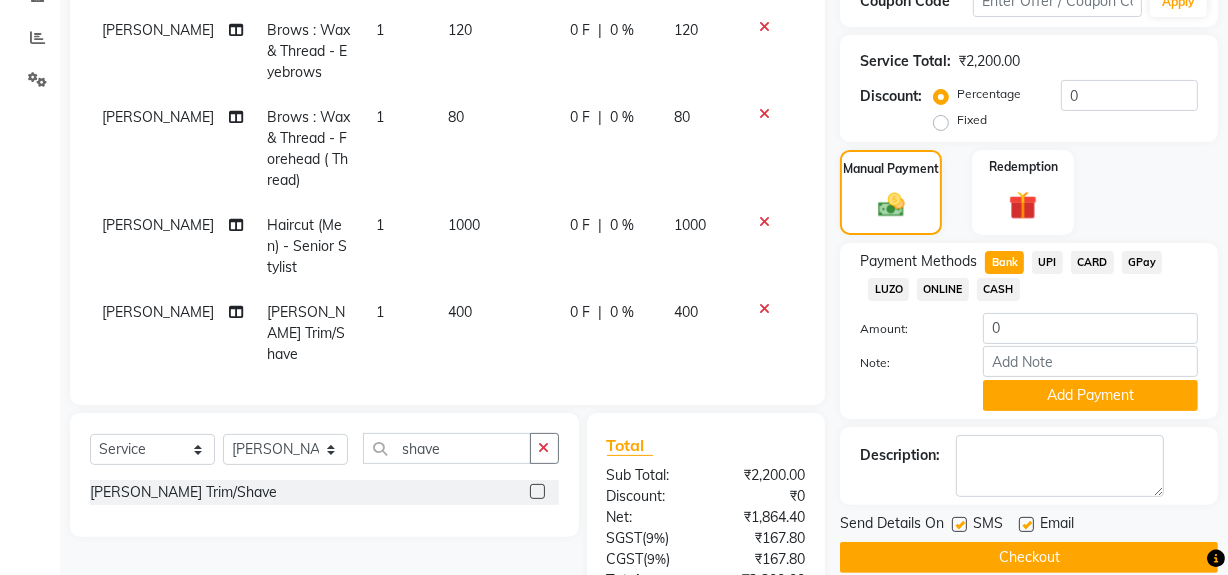 click on "400" 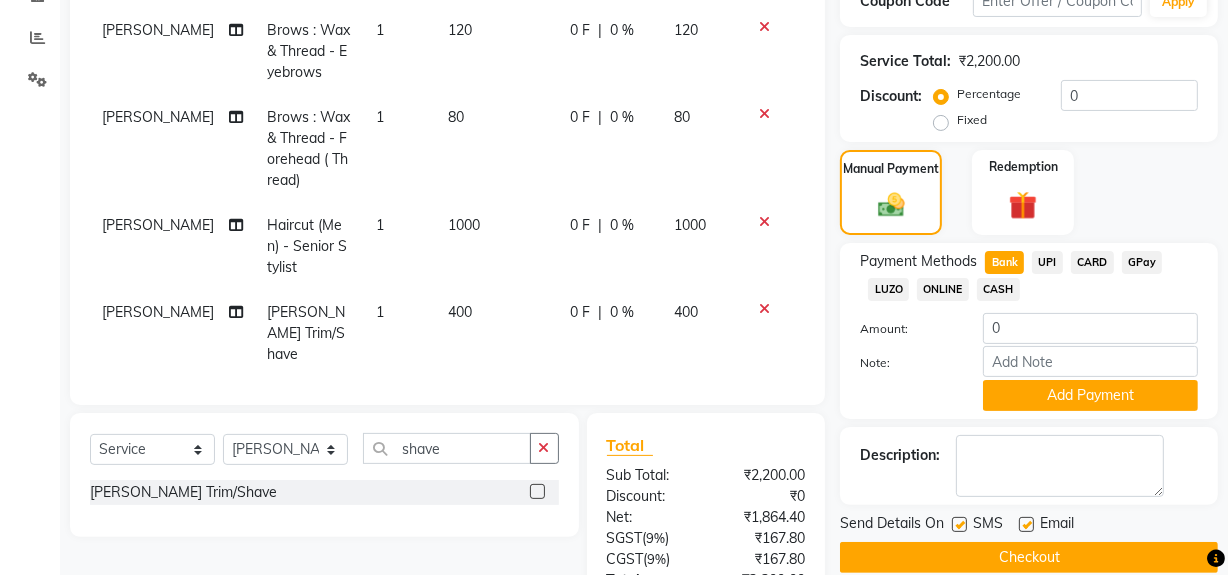 select on "68243" 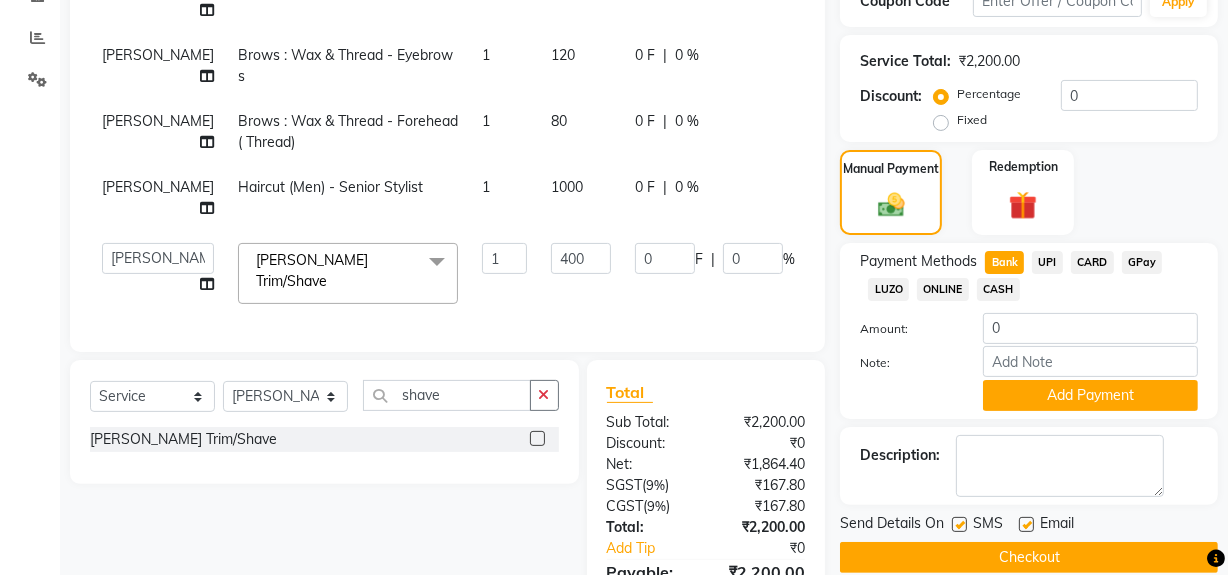 click on "0 F | 0 %" 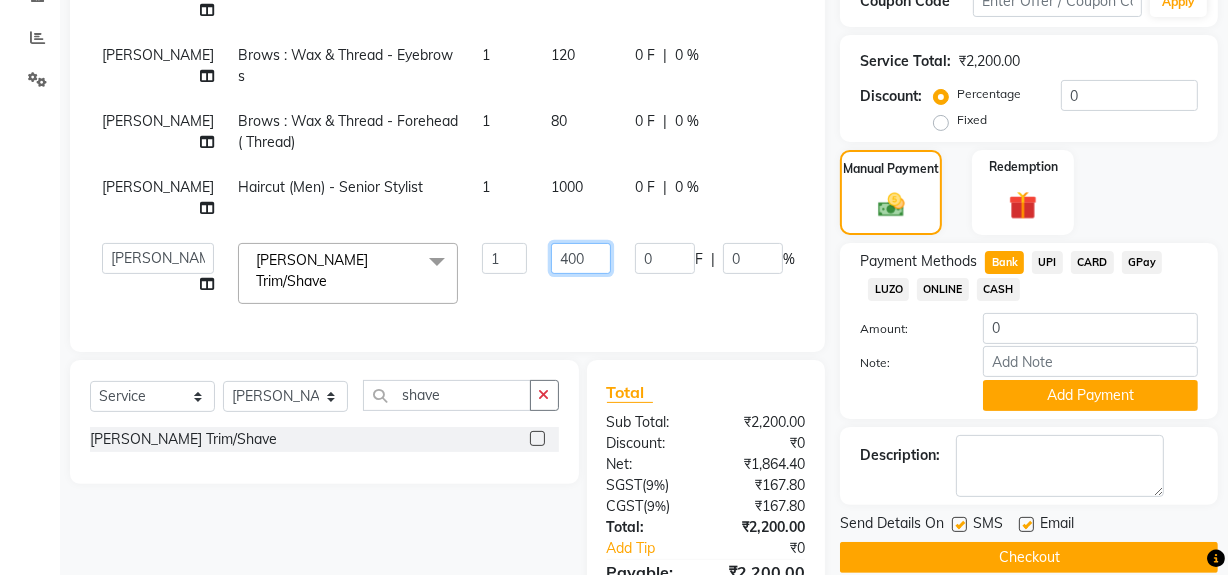 click on "400" 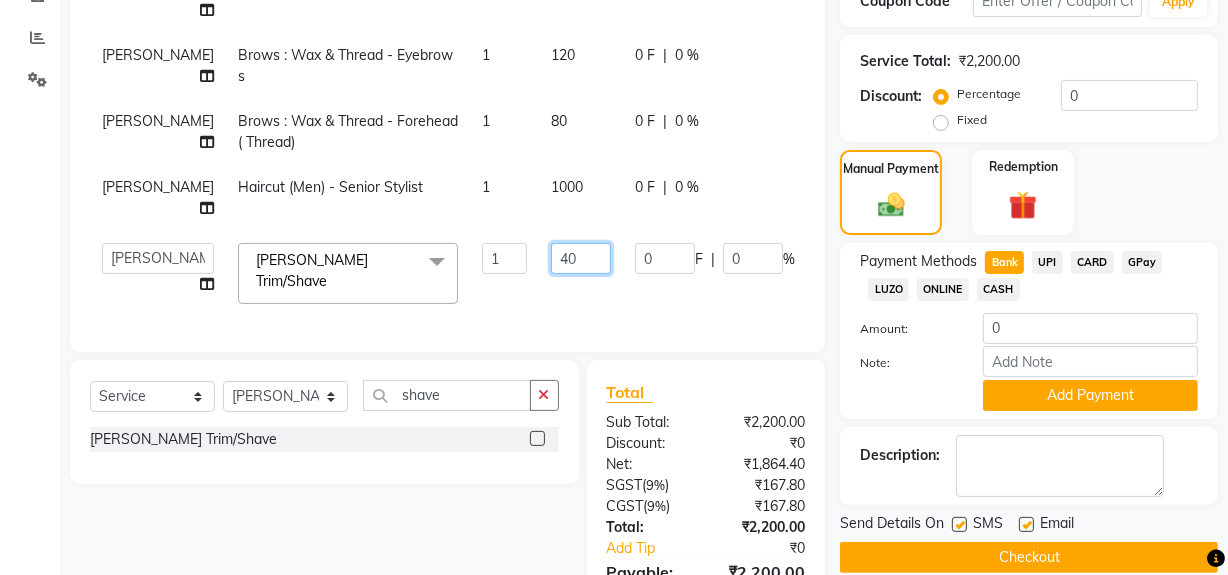 type on "4" 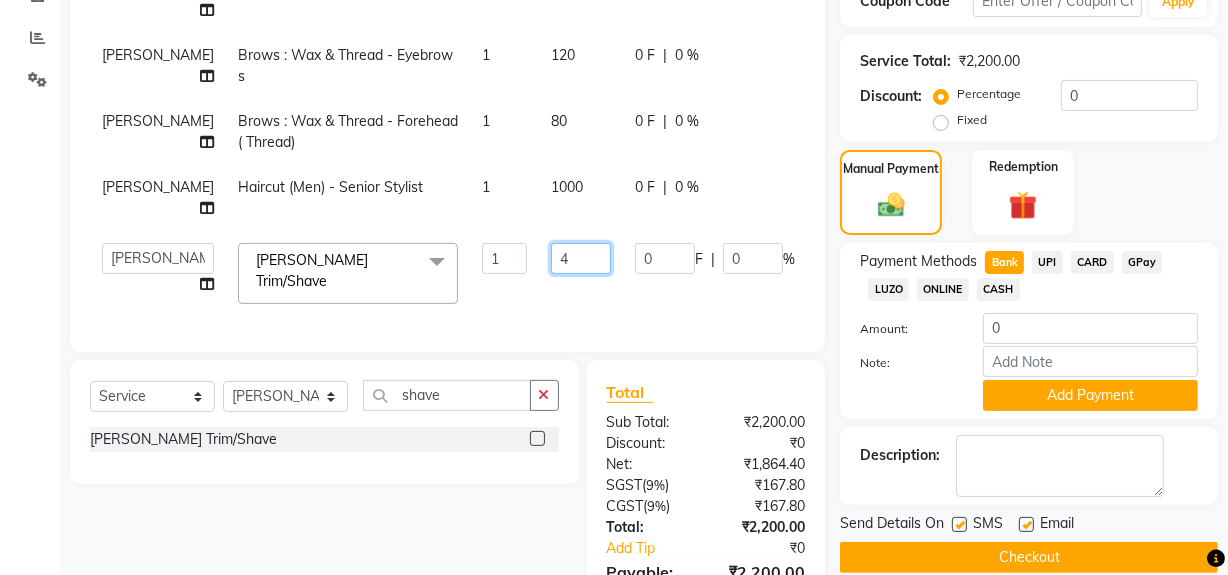 type 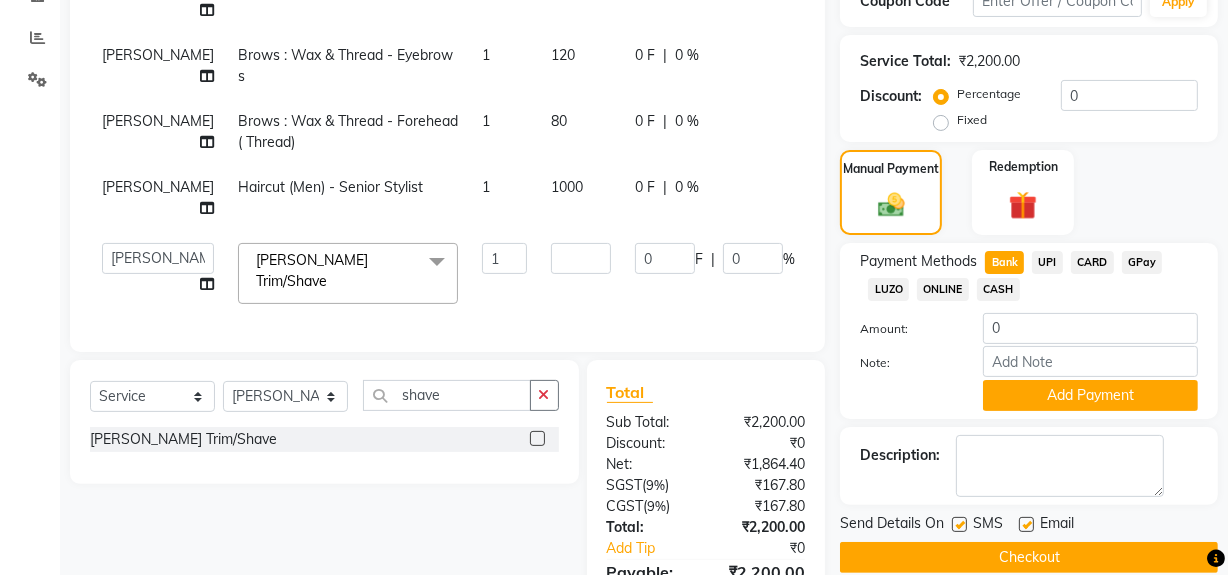 click on "Client +91 95******45 Date 10-07-2025 Invoice Number V/2025 V/2025-26 0369 Services Stylist Service Qty Price Disc Total Action Laxmi Kamble  Waxing - Full Arms: (Rica) 1 600 0 F | 0 % 600 Laxmi Kamble  Brows : Wax & Thread - Eyebrows 1 120 0 F | 0 % 120 Laxmi Kamble  Brows : Wax & Thread - Forehead  ( Thread) 1 80 0 F | 0 % 80 Pranav Gaikwad Haircut (Men) - Senior Stylist 1 1000 0 F | 0 % 1000  Aarti Walia   Guru Singh   HR Admin   Laxmi Kamble    Manish Rai   Pranav Gaikwad   Sachin Pasalkar    Sakshi Khairnar (Manager)  Beard - Beard Trim/Shave  x Director (Female) Creative Stylist (Female) Senior Stylist (Female) Kids - Girl (Female) 3TENX Express Spa 3TENX Caviar Infusion Spa Fringe Trim - Director Fringe Trim - Creative Stylist Fringe Trim - Senior Stylist Haircut (Men) - Director Haircut (Men) - Creative Stylist Haircut (Men) - Senior Stylist Haircut (Men) - Kids - Boy Beard - Beard Trim/Shave Beard - Beard Colour Beard - Moushtache Trim Beard - Moushtache Colour Beard - Eyebrows Colour Wash 1 Wash 1" 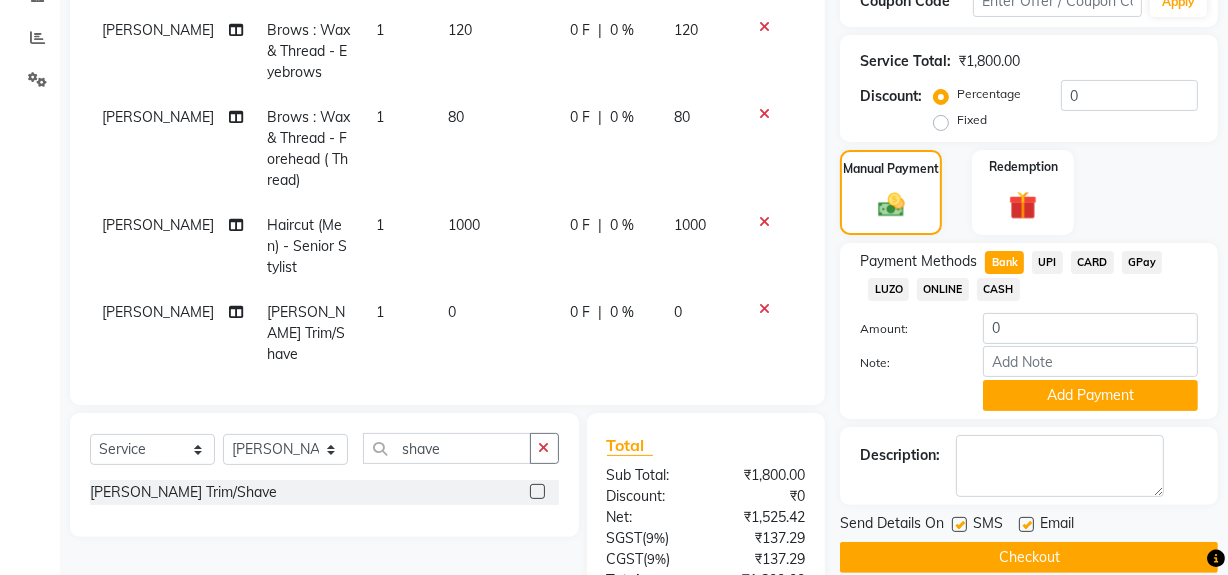 click on "0" 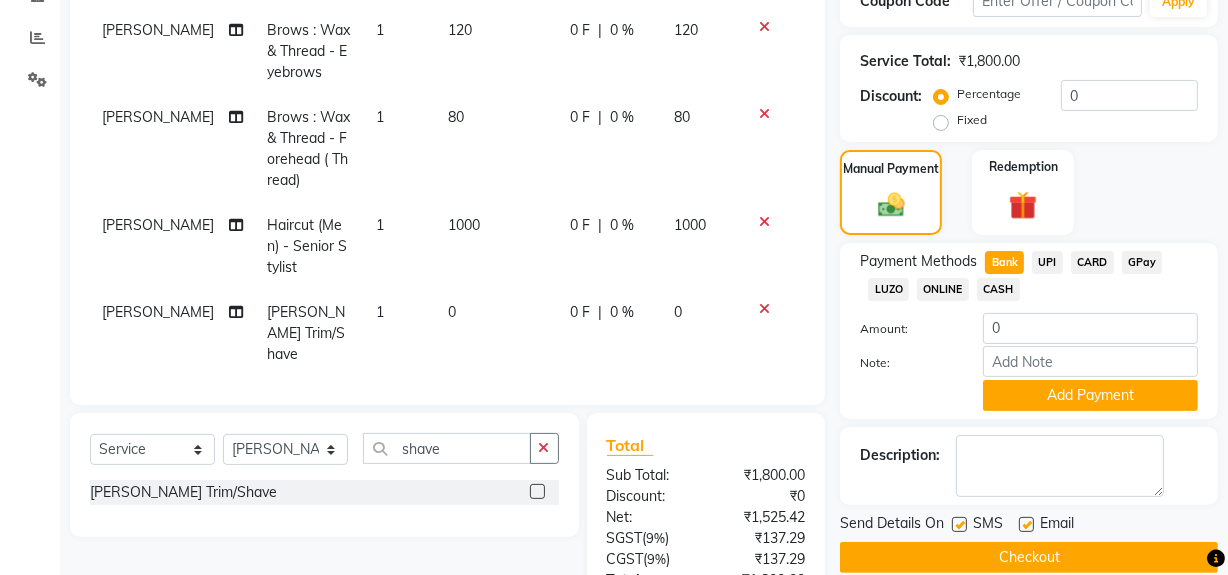 select on "68243" 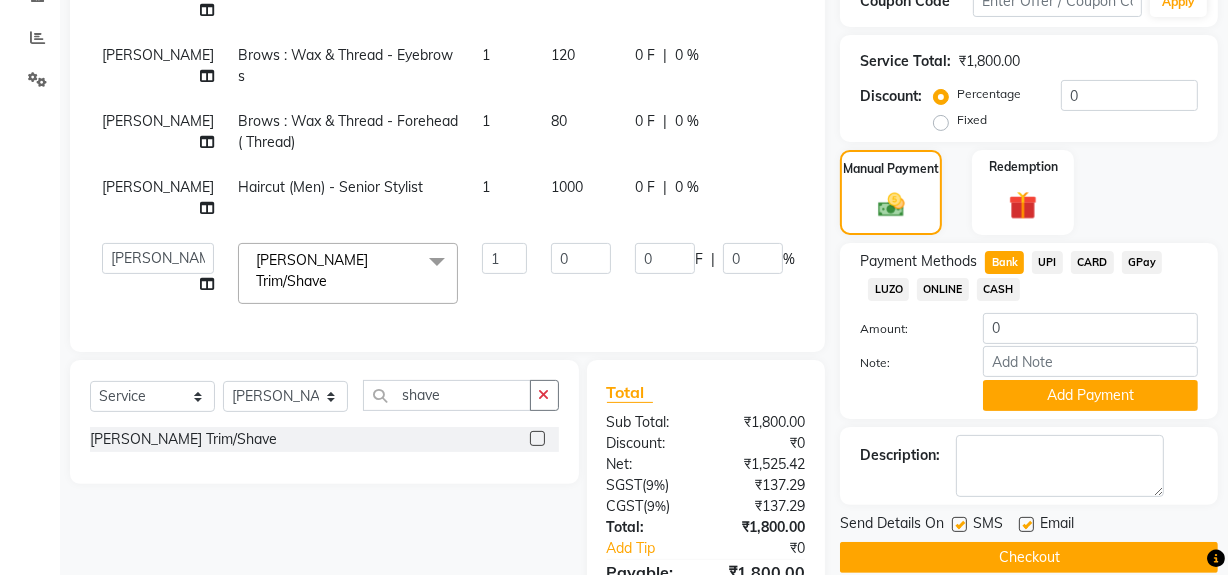 click on "0" 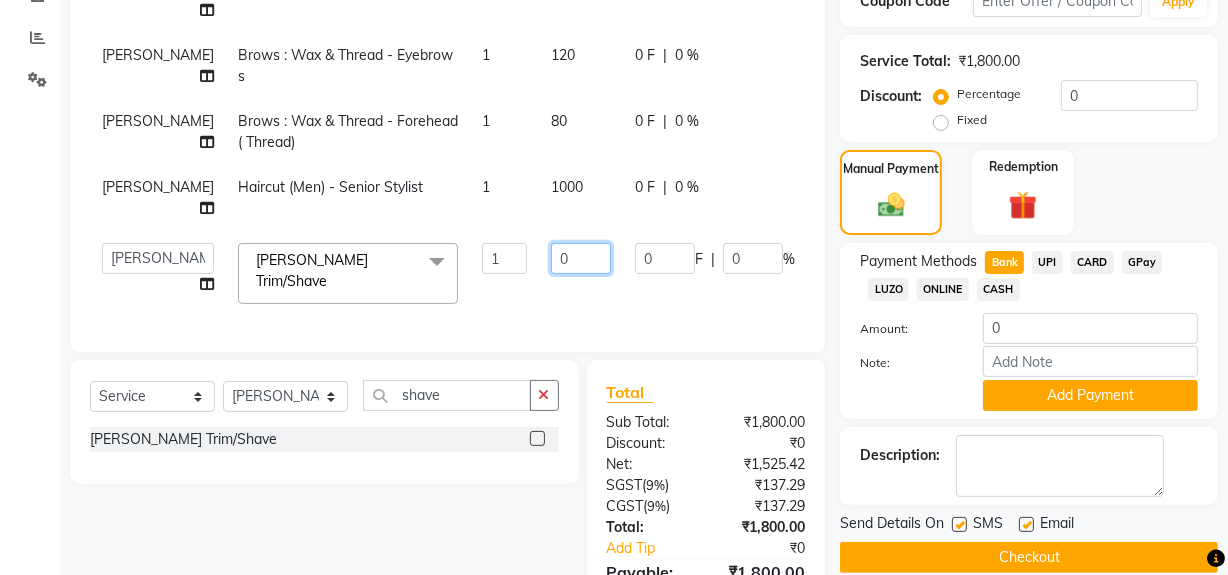 click on "0" 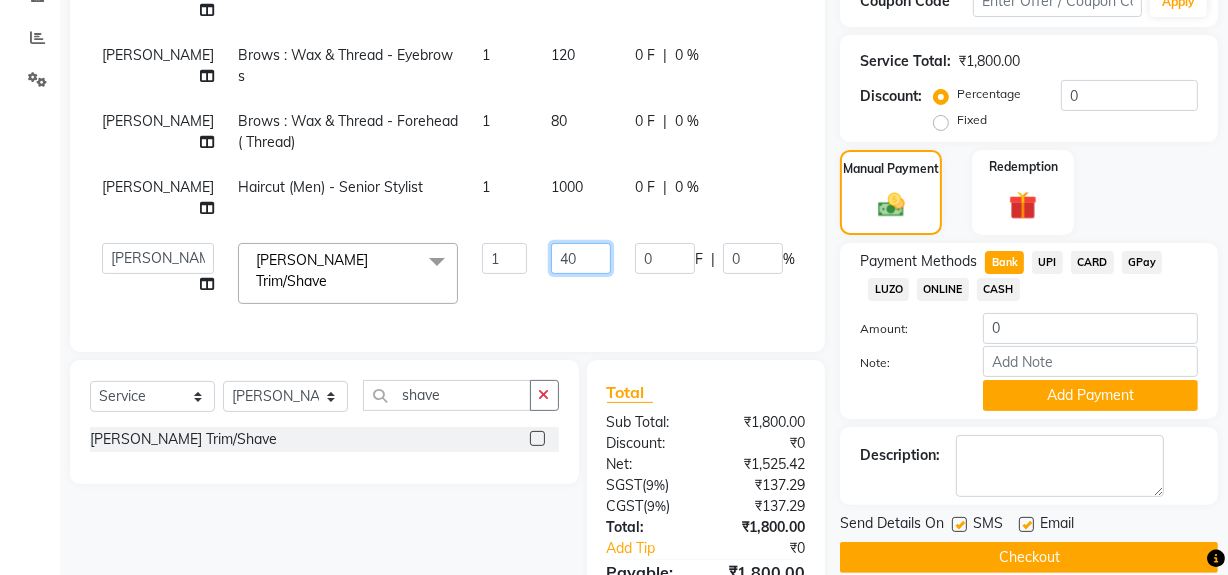 type on "400" 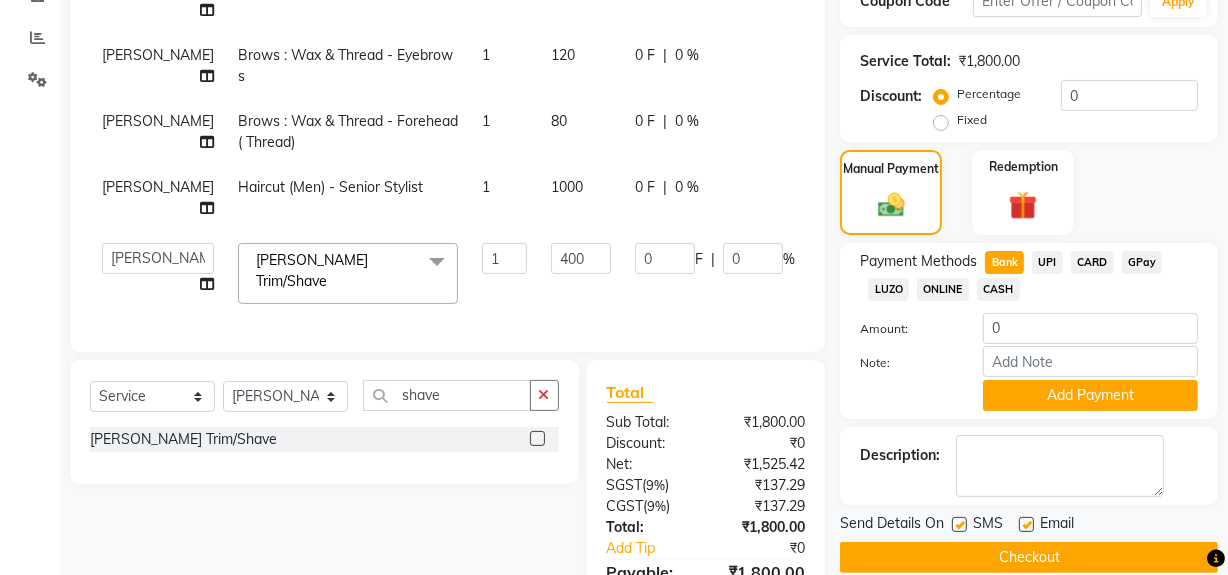 click on "Client +91 95******45 Date 10-07-2025 Invoice Number V/2025 V/2025-26 0369 Services Stylist Service Qty Price Disc Total Action Laxmi Kamble  Waxing - Full Arms: (Rica) 1 600 0 F | 0 % 600 Laxmi Kamble  Brows : Wax & Thread - Eyebrows 1 120 0 F | 0 % 120 Laxmi Kamble  Brows : Wax & Thread - Forehead  ( Thread) 1 80 0 F | 0 % 80 Pranav Gaikwad Haircut (Men) - Senior Stylist 1 1000 0 F | 0 % 1000  Aarti Walia   Guru Singh   HR Admin   Laxmi Kamble    Manish Rai   Pranav Gaikwad   Sachin Pasalkar    Sakshi Khairnar (Manager)  Beard - Beard Trim/Shave  x Director (Female) Creative Stylist (Female) Senior Stylist (Female) Kids - Girl (Female) 3TENX Express Spa 3TENX Caviar Infusion Spa Fringe Trim - Director Fringe Trim - Creative Stylist Fringe Trim - Senior Stylist Haircut (Men) - Director Haircut (Men) - Creative Stylist Haircut (Men) - Senior Stylist Haircut (Men) - Kids - Boy Beard - Beard Trim/Shave Beard - Beard Colour Beard - Moushtache Trim Beard - Moushtache Colour Beard - Eyebrows Colour Wash 1 Wash 1" 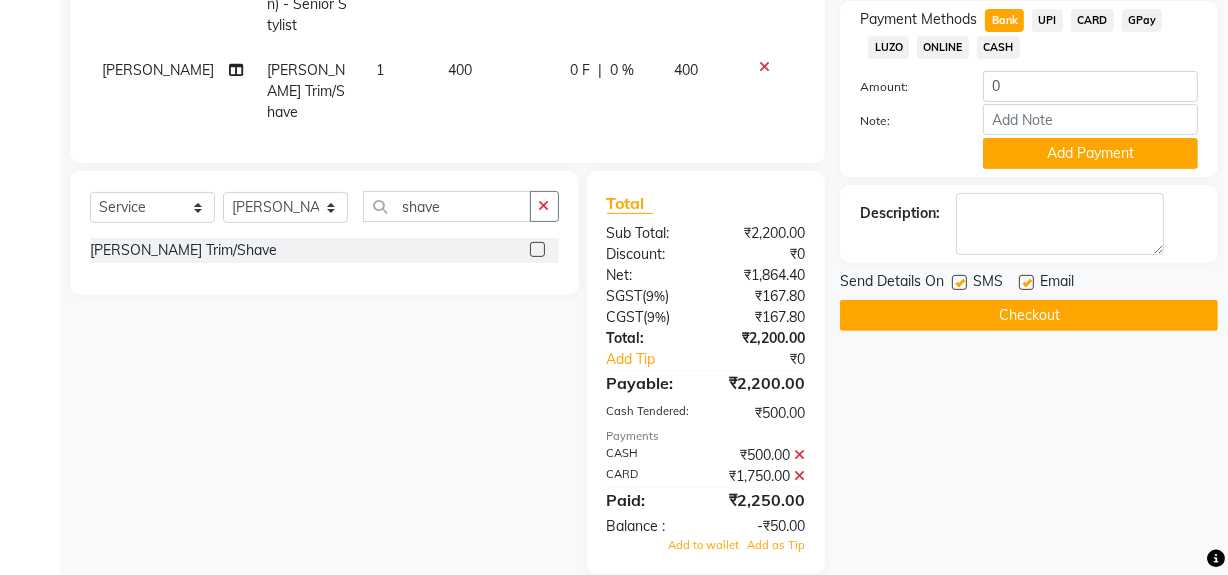 scroll, scrollTop: 633, scrollLeft: 0, axis: vertical 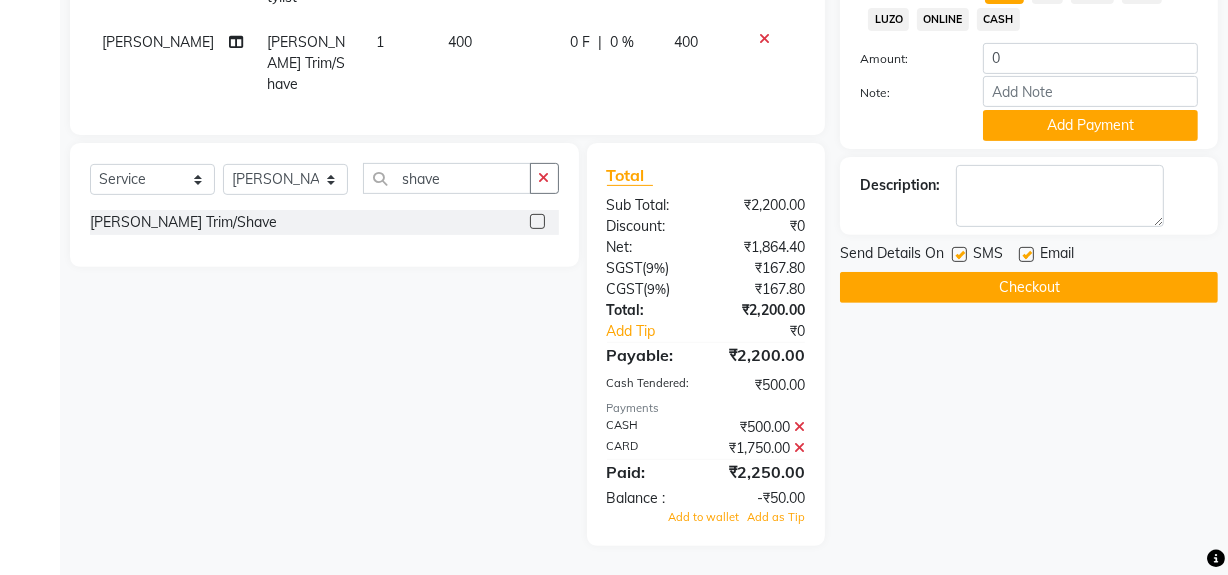 click 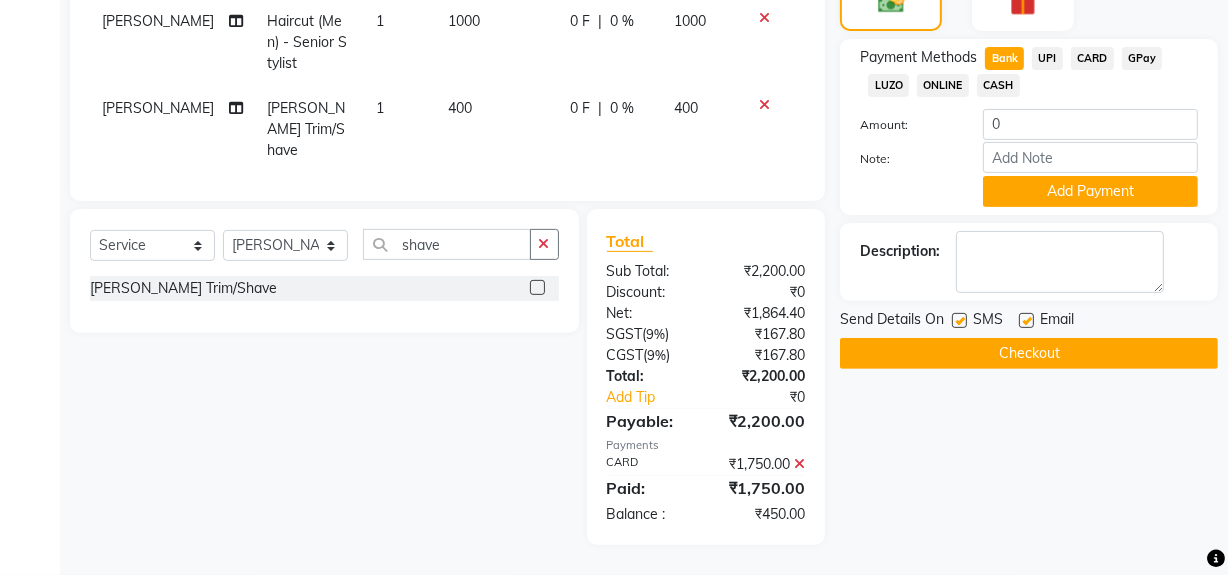 click 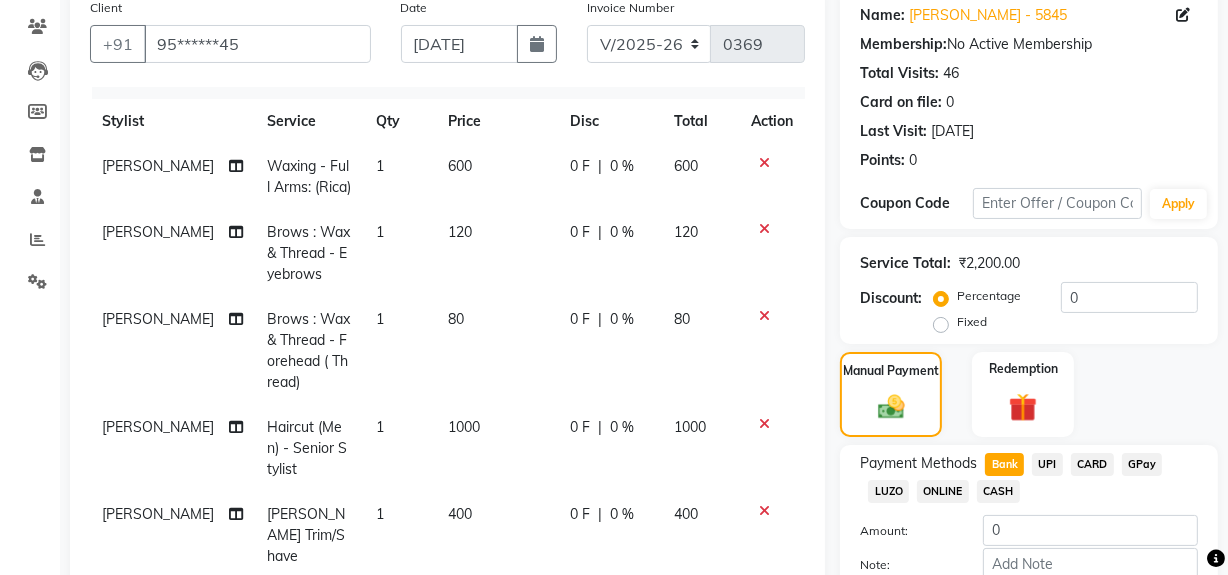 scroll, scrollTop: 252, scrollLeft: 0, axis: vertical 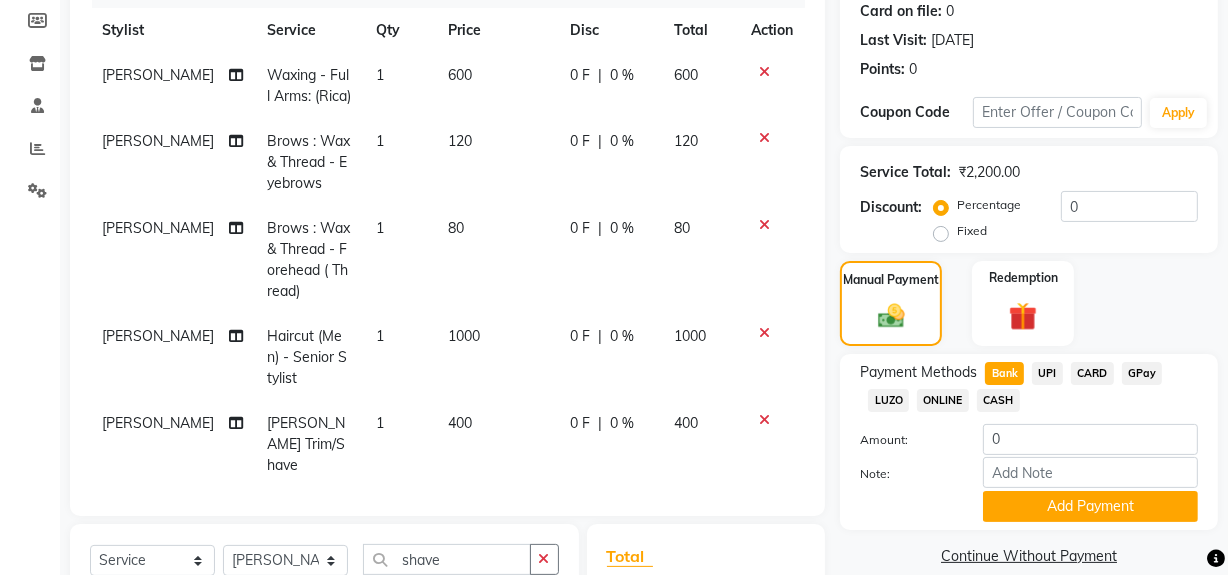 click on "UPI" 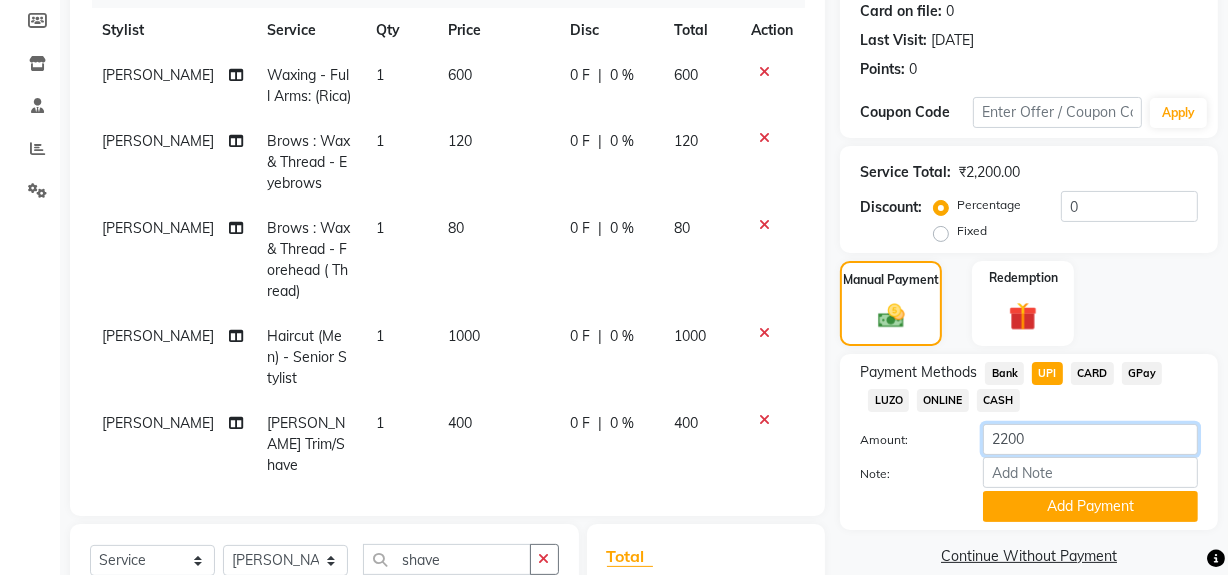 click on "2200" 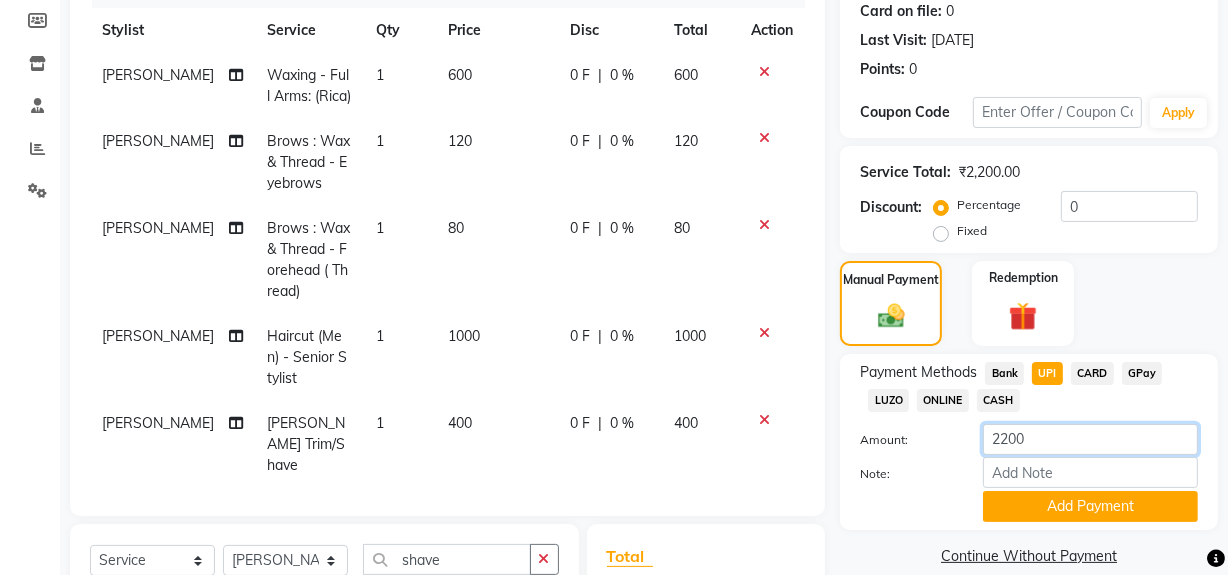 click on "2200" 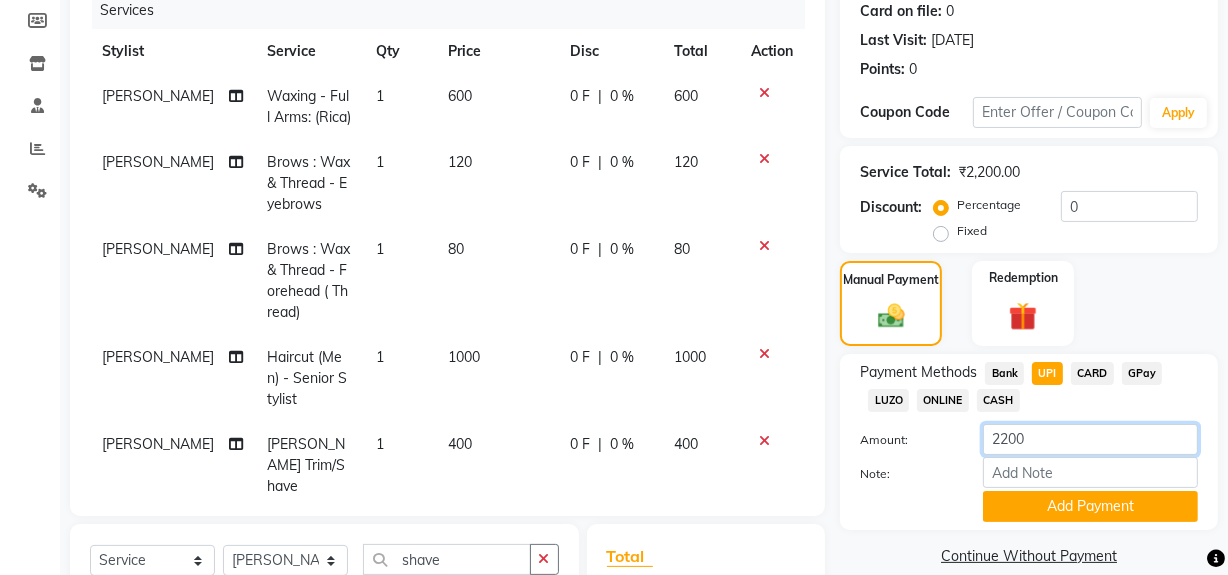 scroll, scrollTop: 0, scrollLeft: 0, axis: both 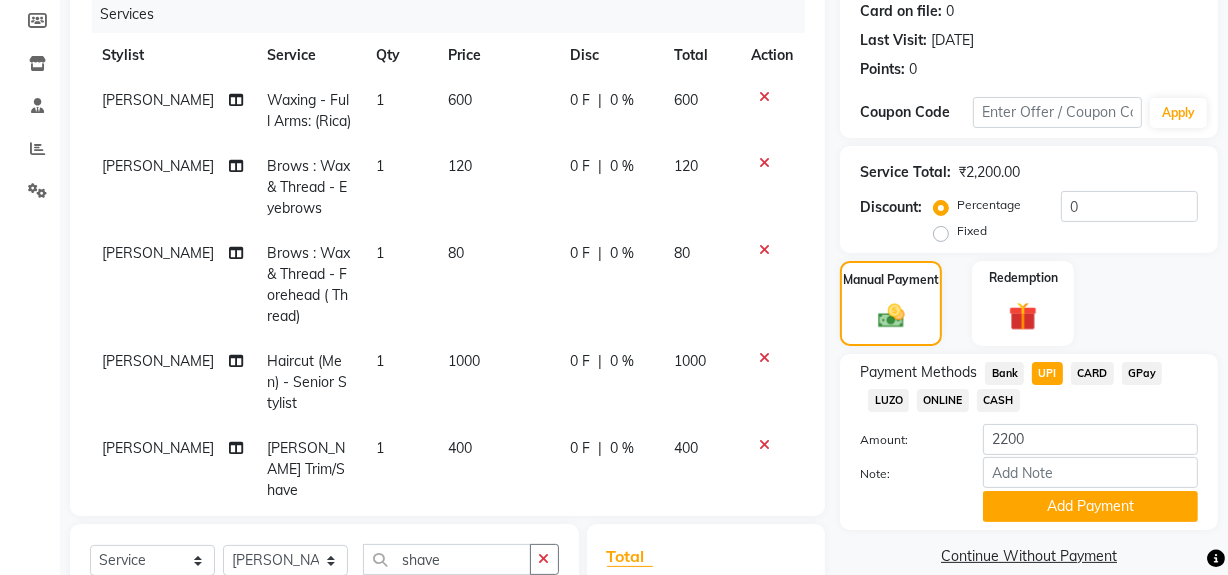 click 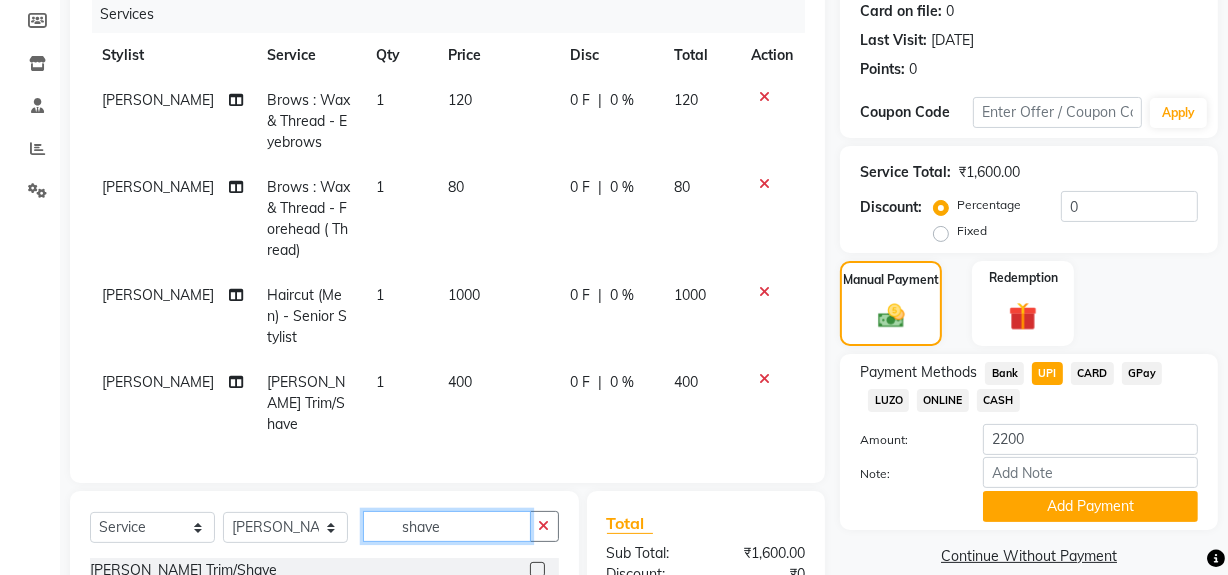 click on "shave" 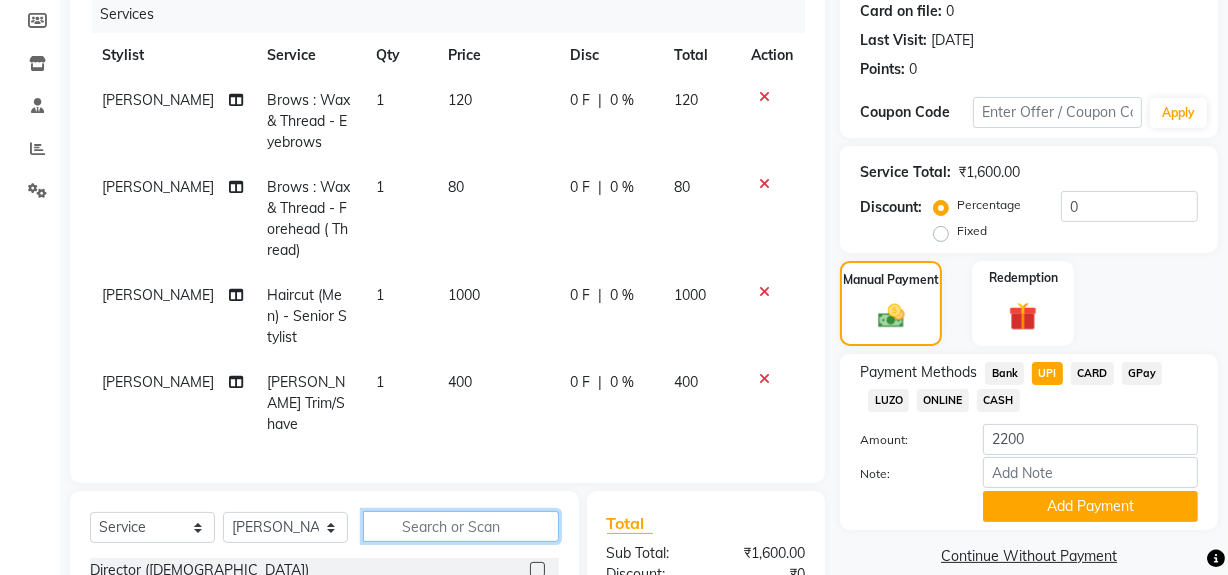 type 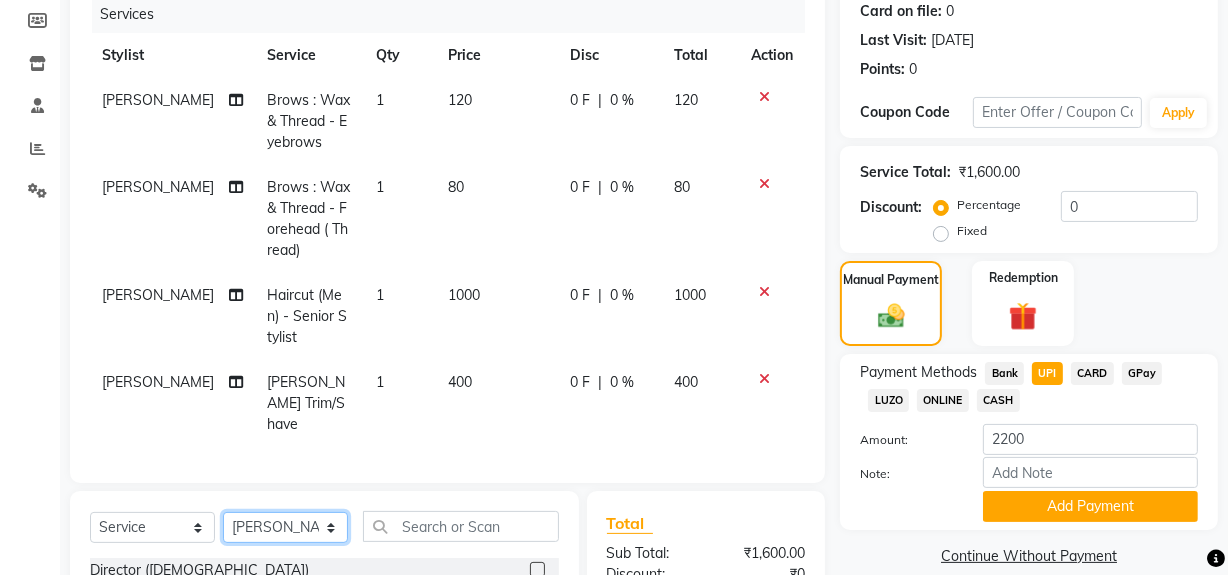 click on "Select Stylist Aarti Walia Guru Singh HR Admin Laxmi Kamble  Manish Rai Pranav Gaikwad Sachin Pasalkar  Sakshi Khairnar (Manager)" 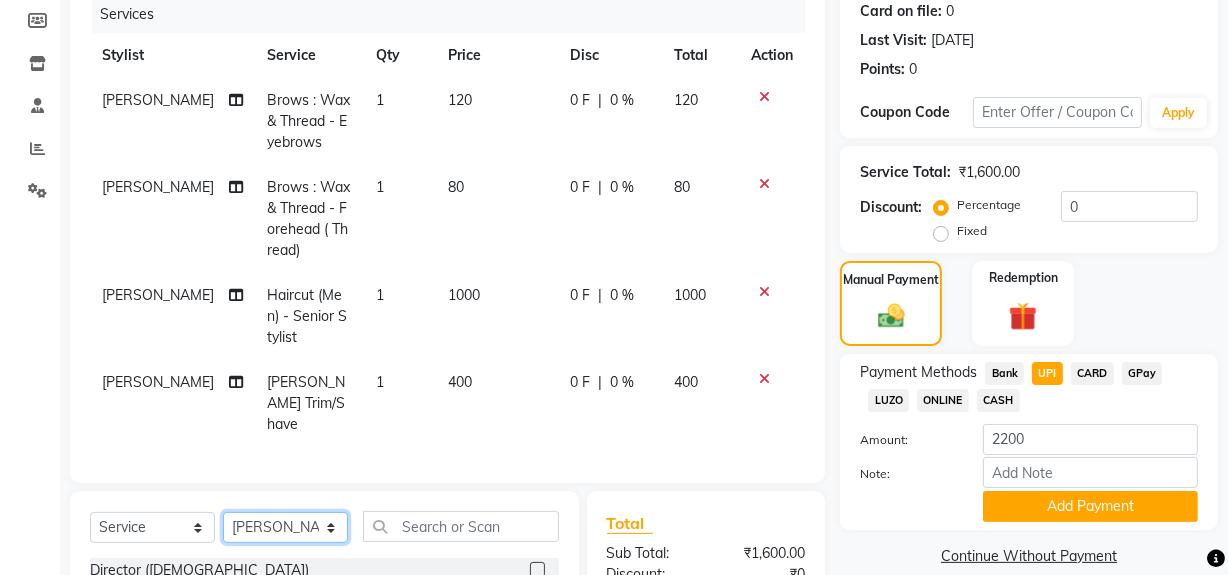 select on "49058" 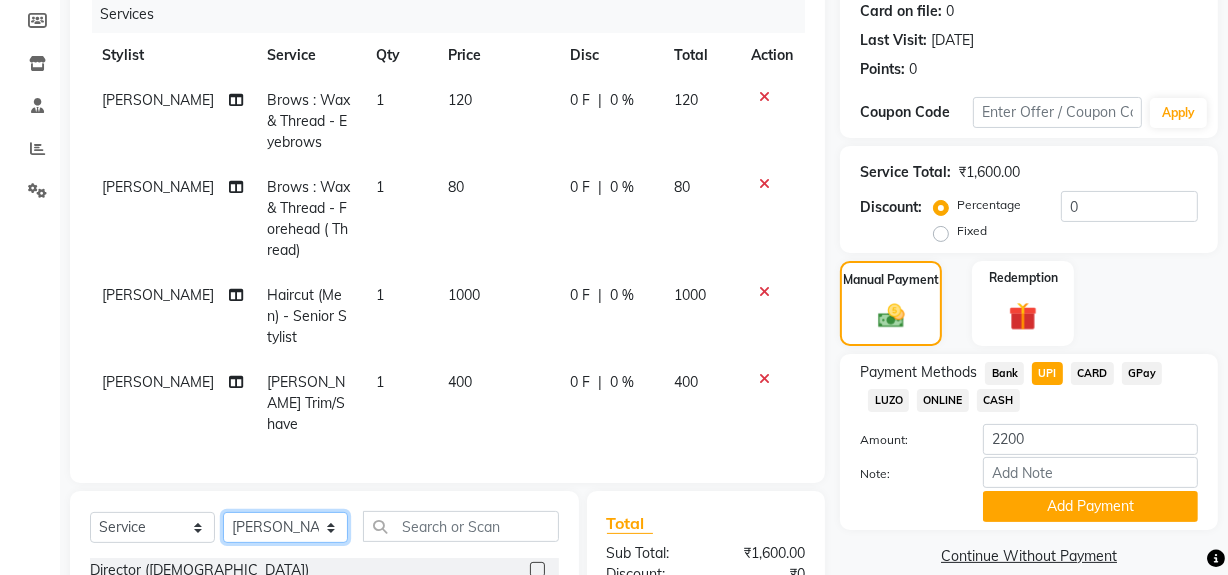 click on "Select Stylist Aarti Walia Guru Singh HR Admin Laxmi Kamble  Manish Rai Pranav Gaikwad Sachin Pasalkar  Sakshi Khairnar (Manager)" 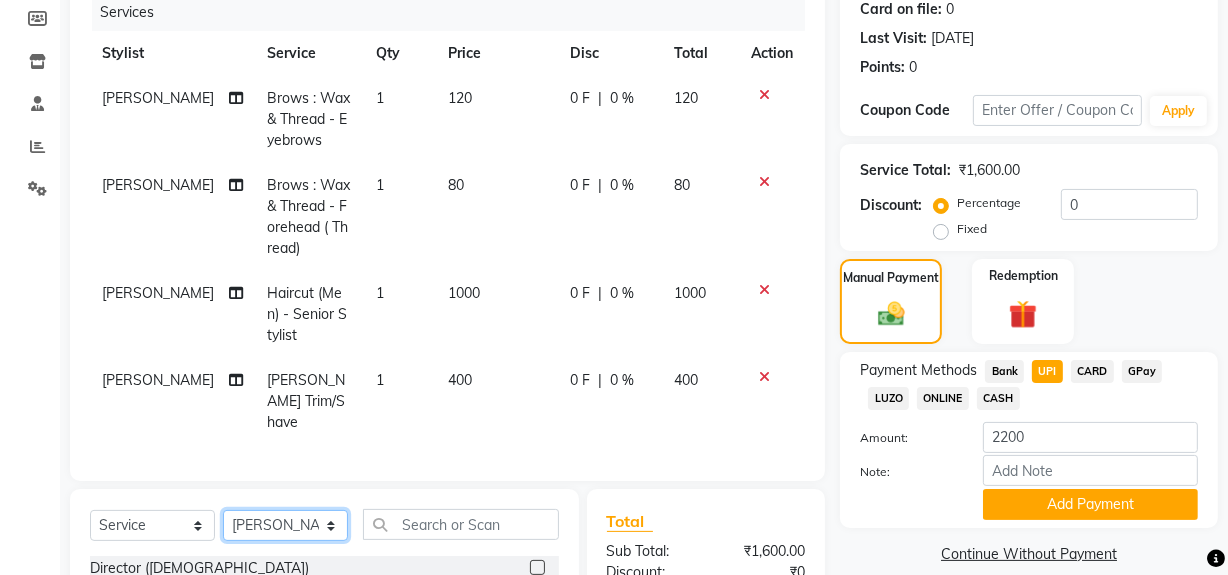 scroll, scrollTop: 252, scrollLeft: 0, axis: vertical 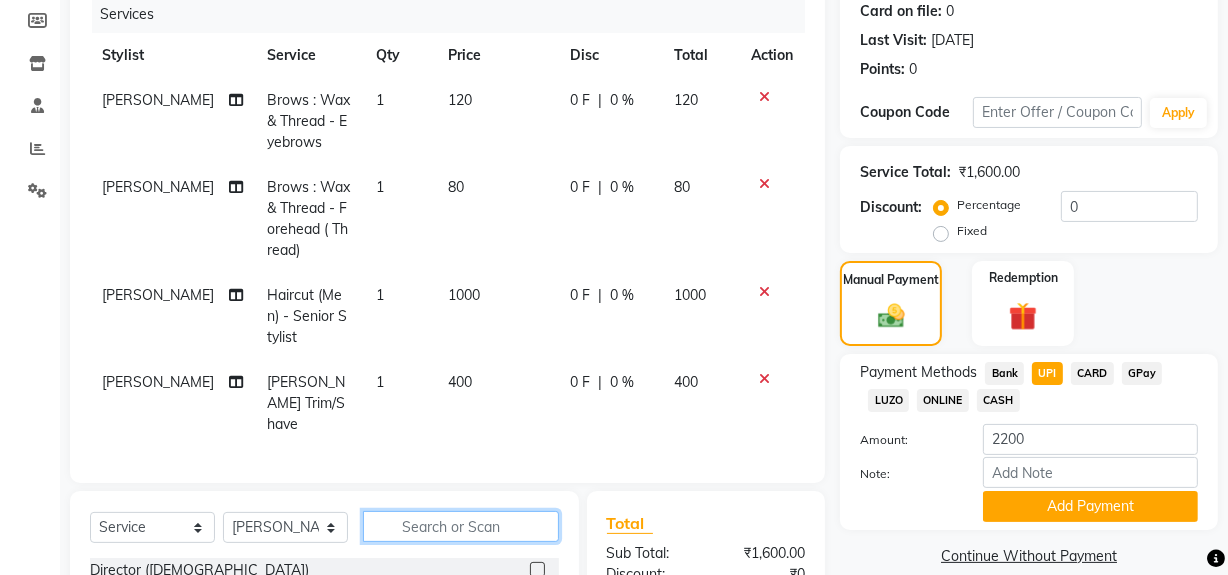 click 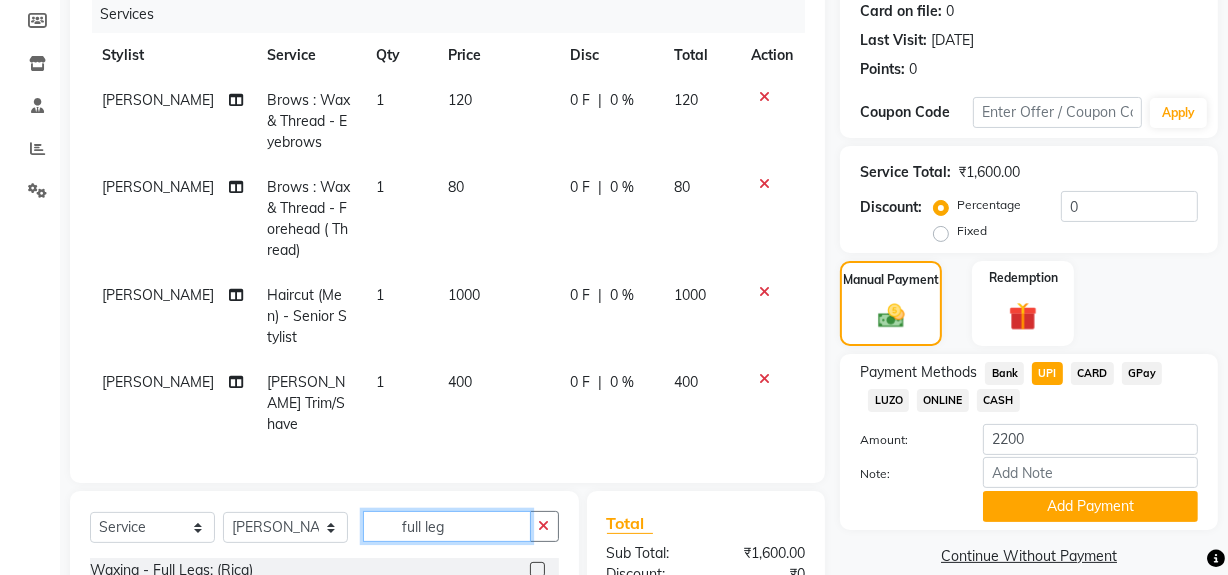 type on "full leg" 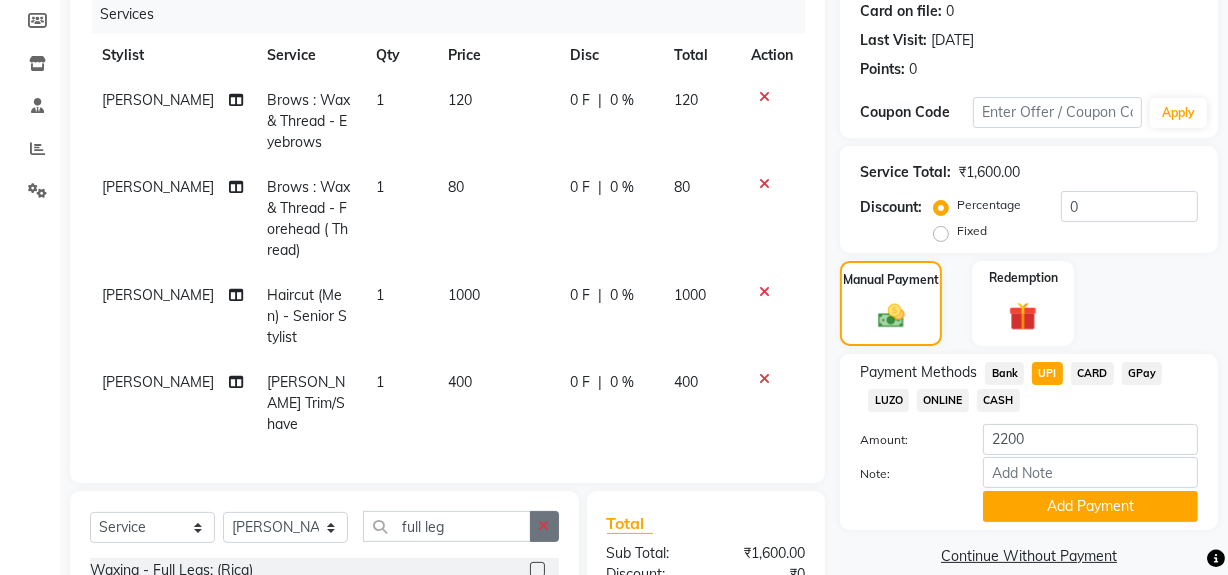 click 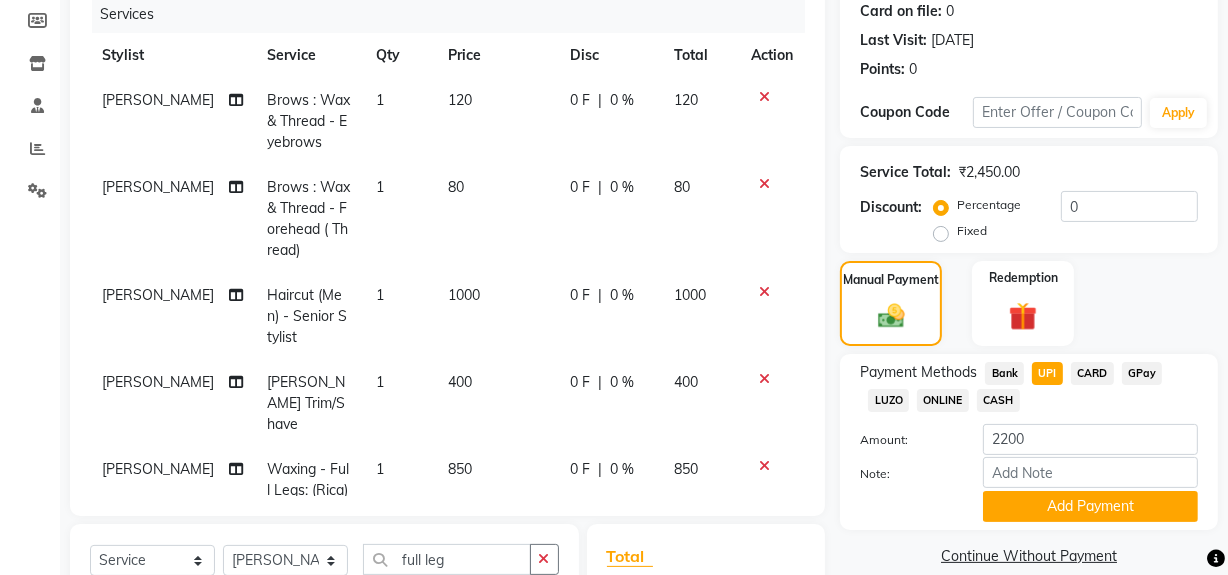 checkbox on "false" 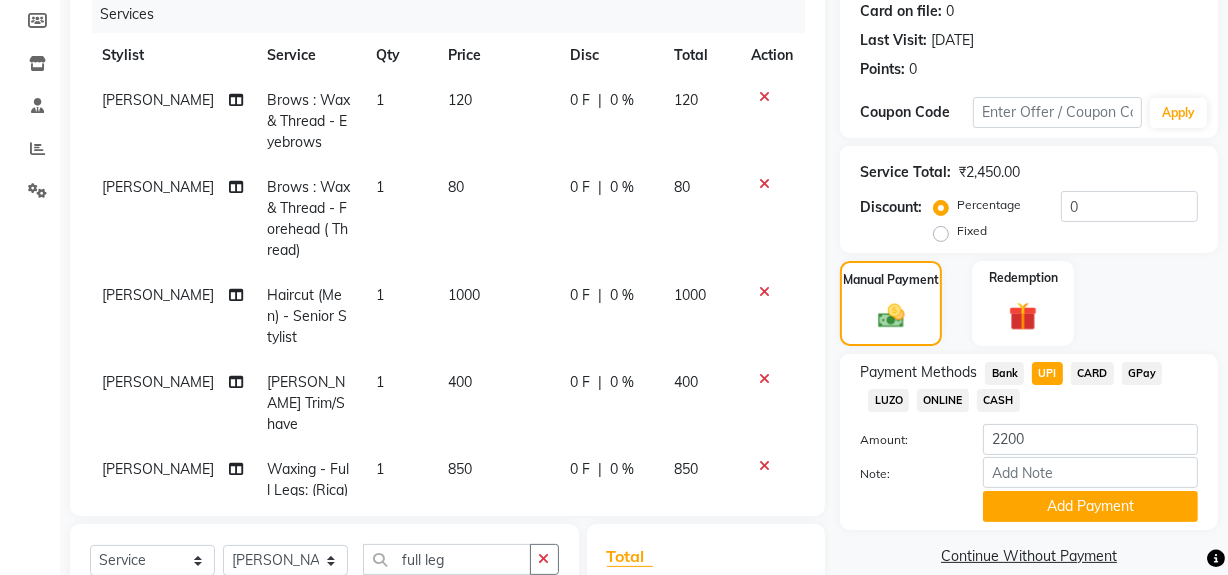 click on "CASH" 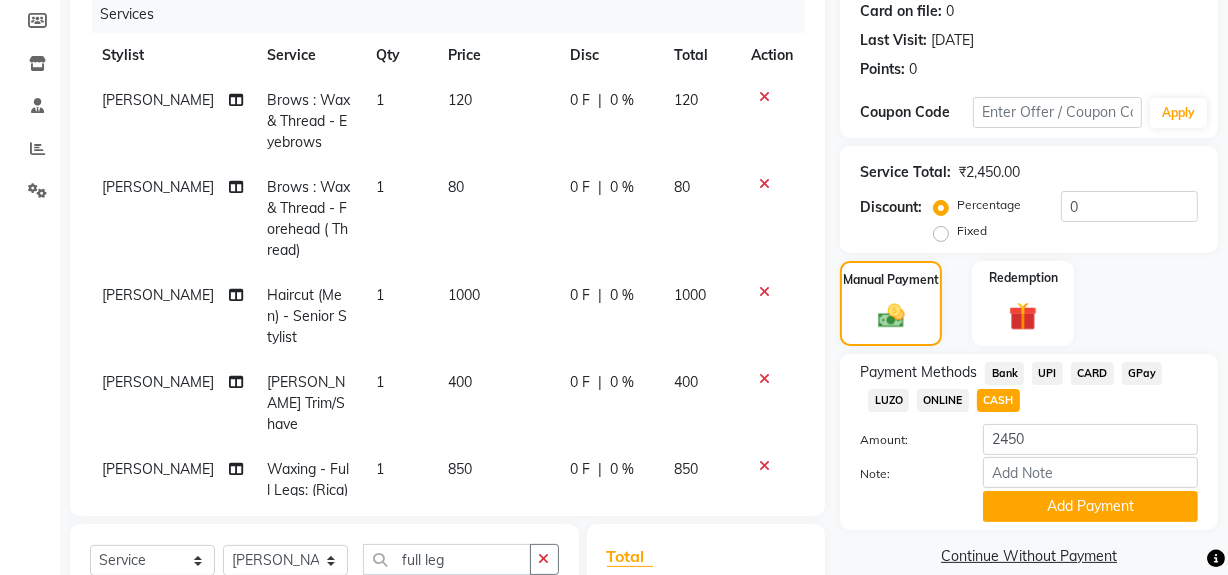 click on "UPI" 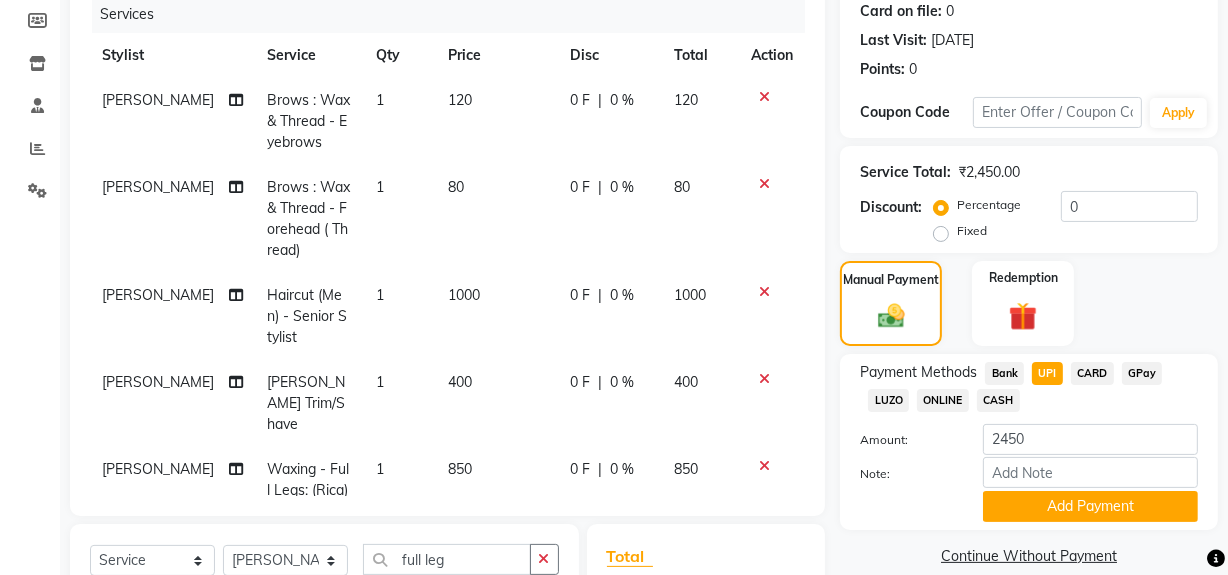 click on "CARD" 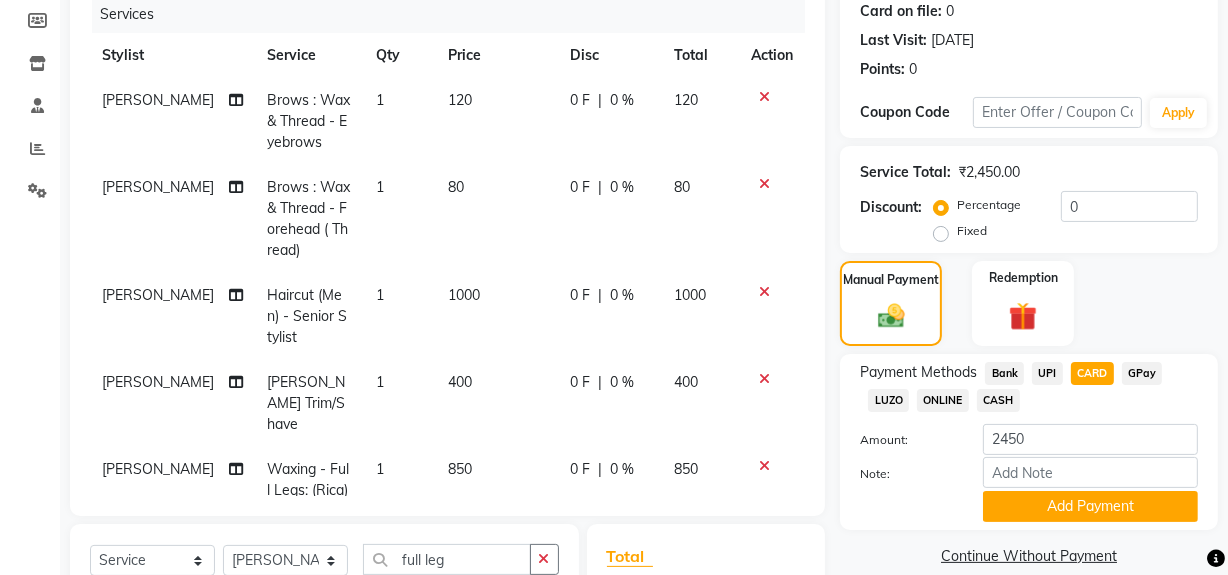 click on "CASH" 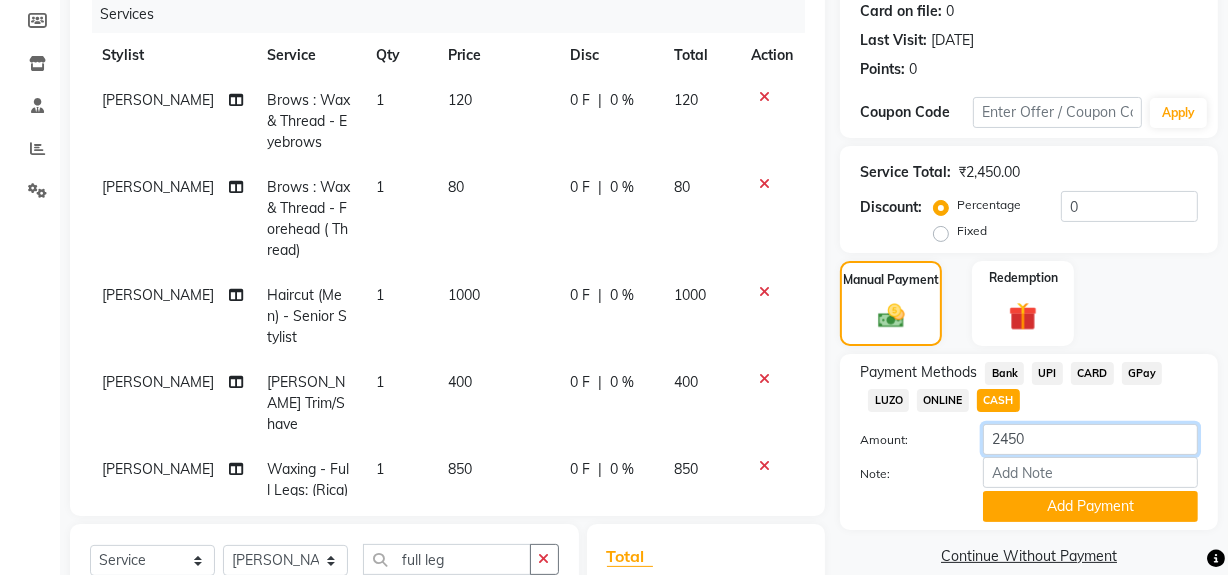 click on "2450" 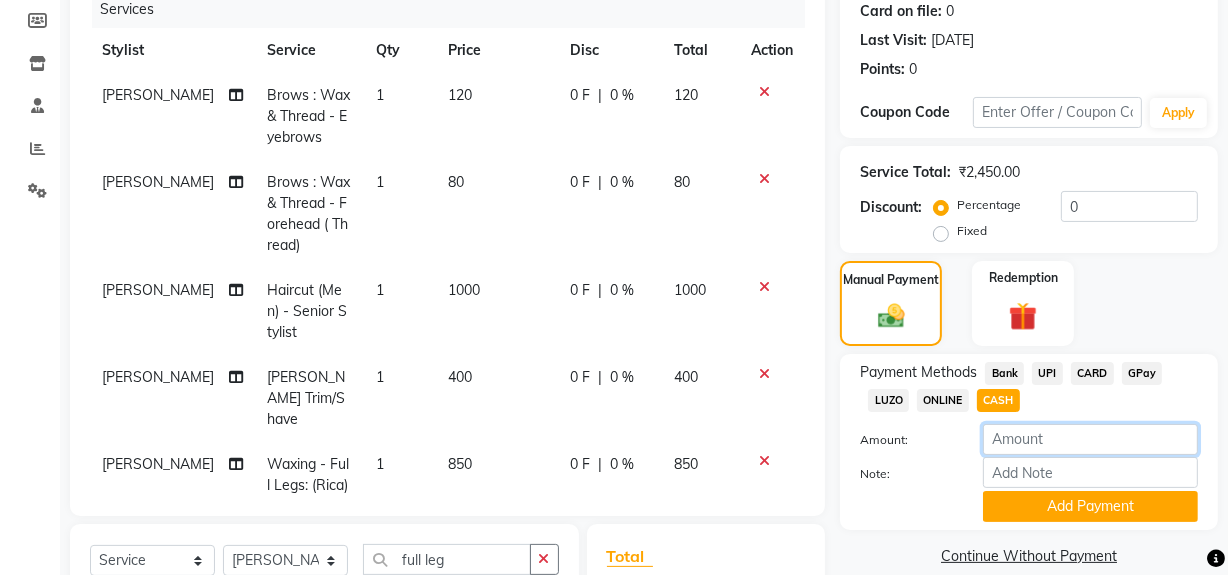 scroll, scrollTop: 0, scrollLeft: 0, axis: both 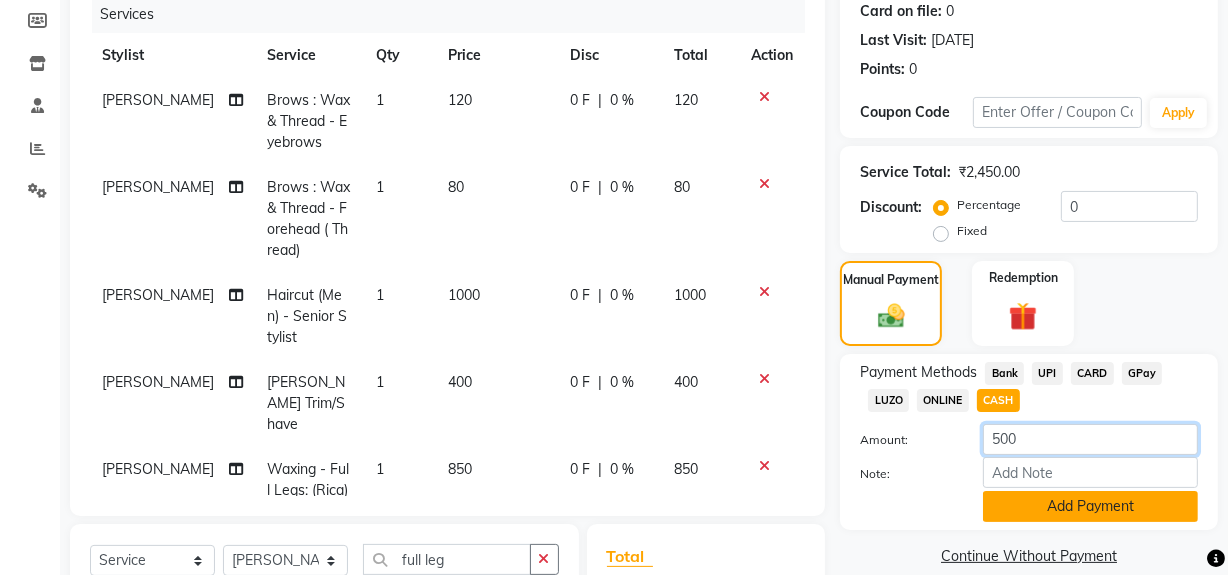 type on "500" 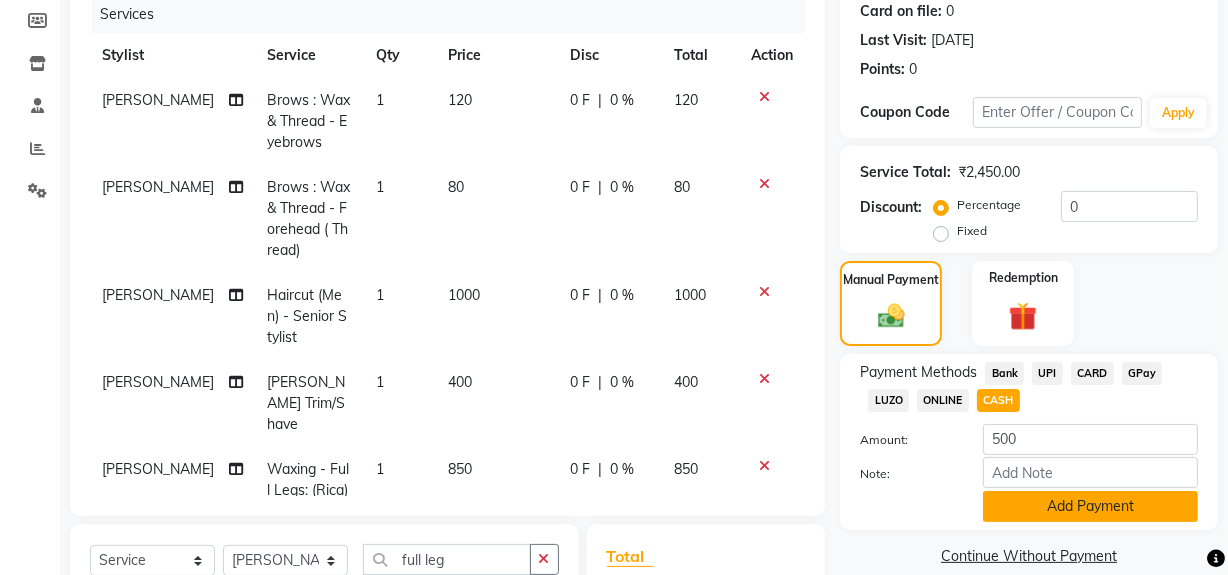 click on "Add Payment" 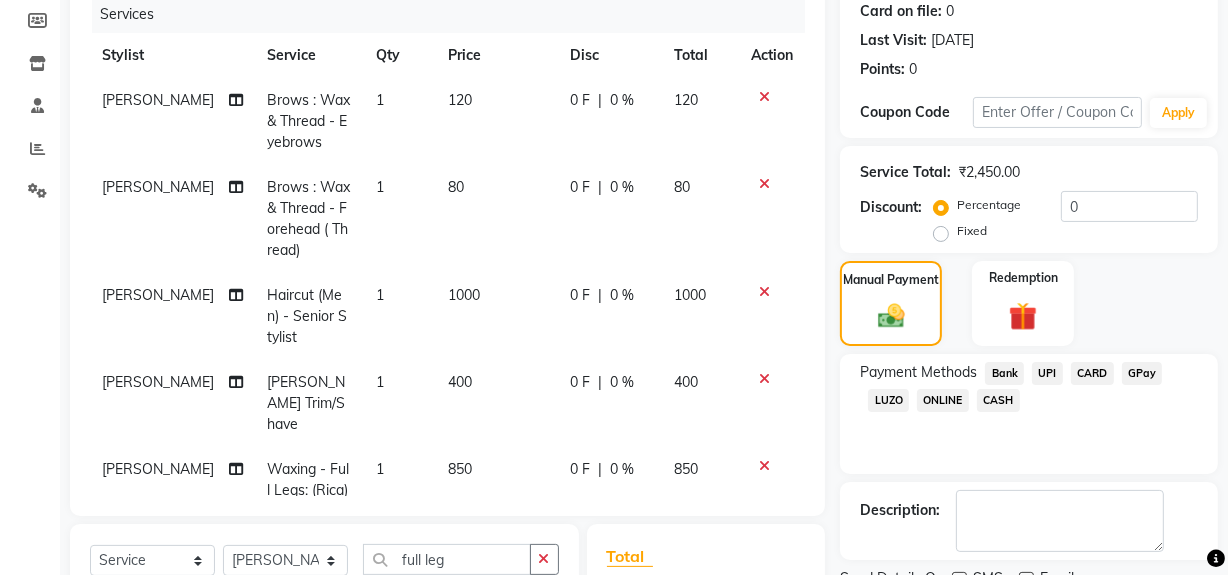 click on "CARD" 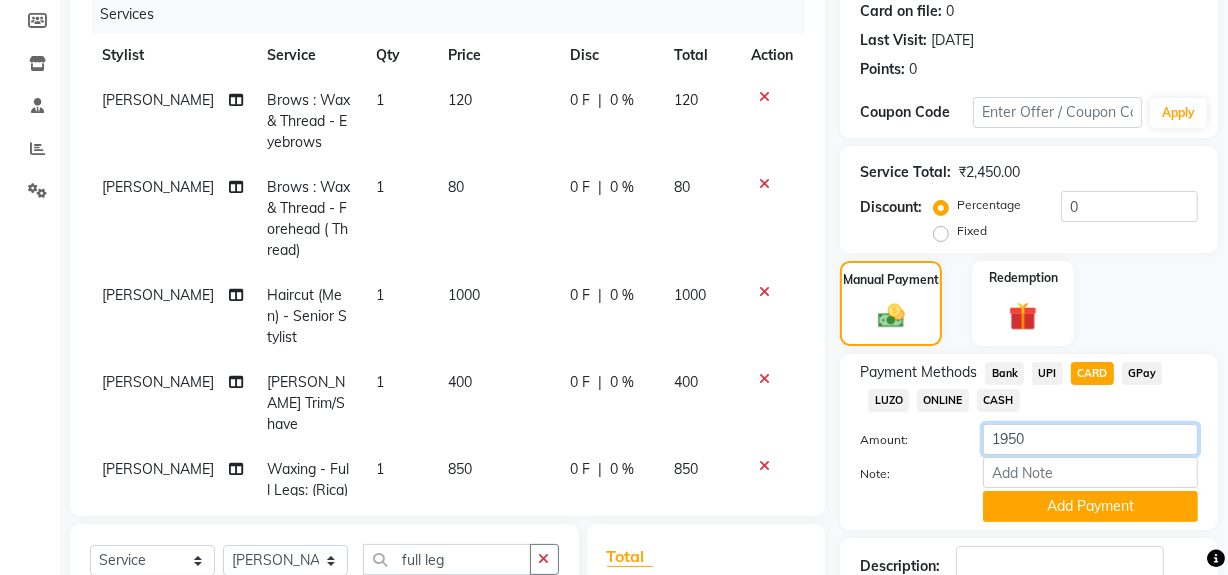 click on "1950" 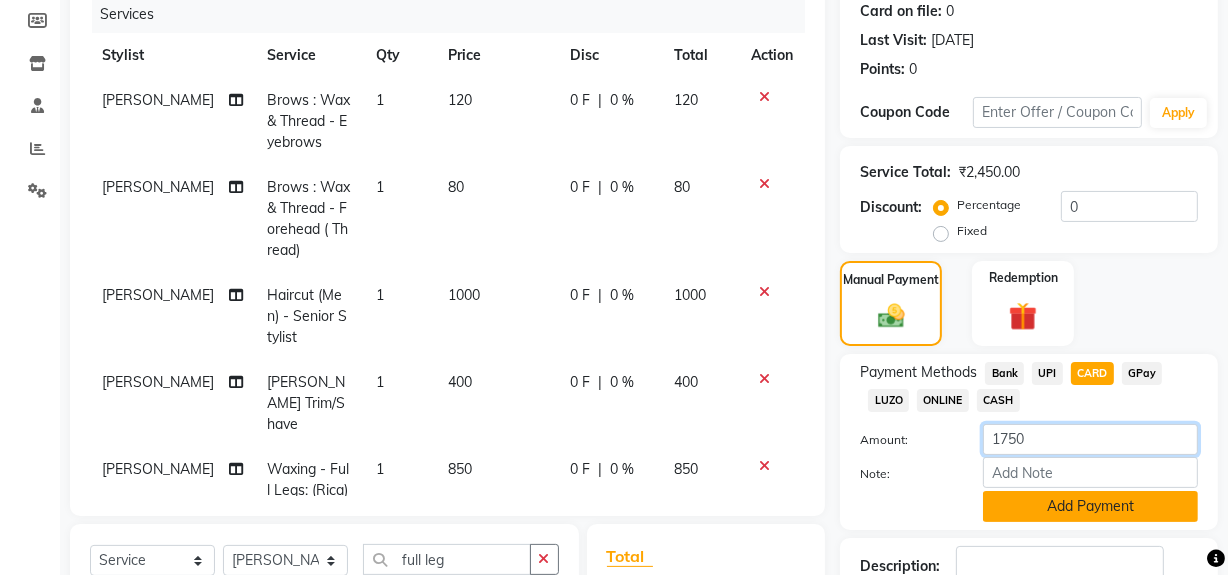 type on "1750" 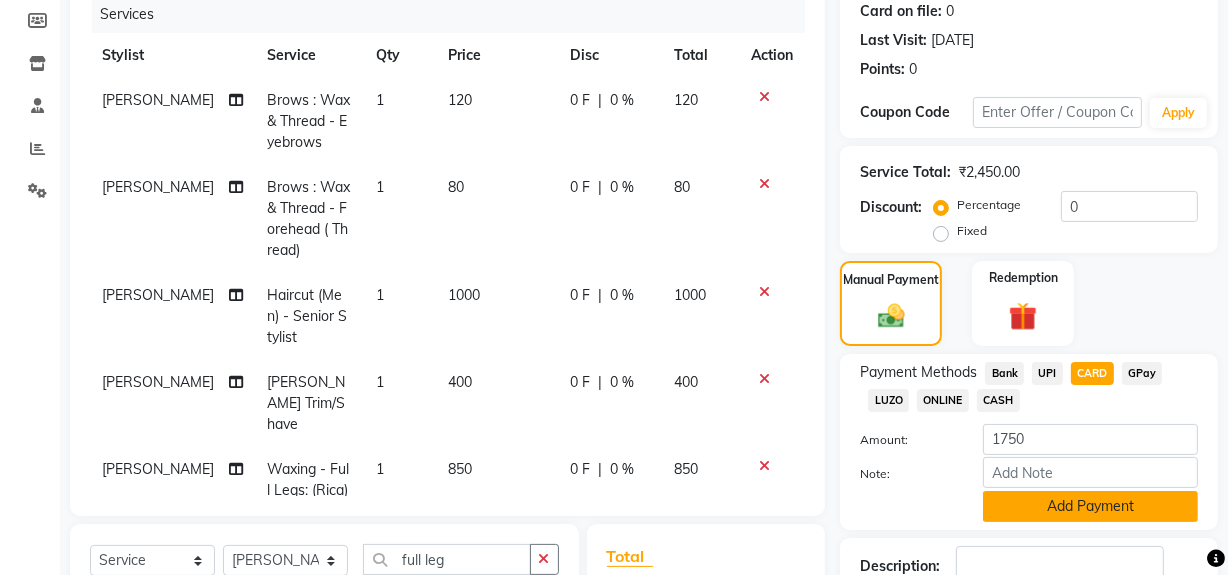 click on "Add Payment" 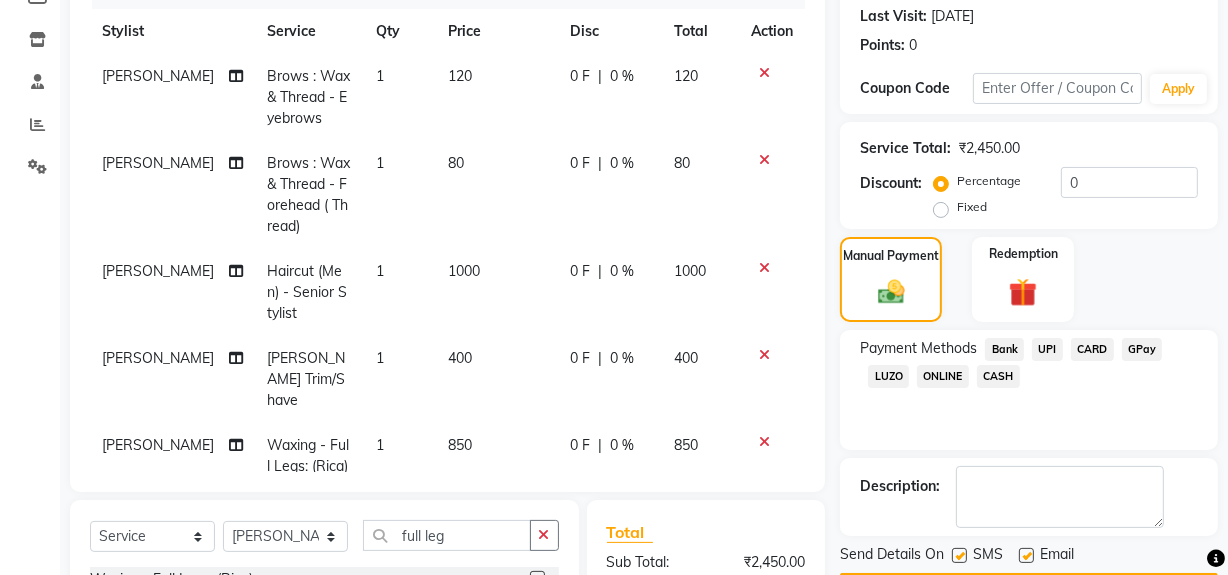 scroll, scrollTop: 343, scrollLeft: 0, axis: vertical 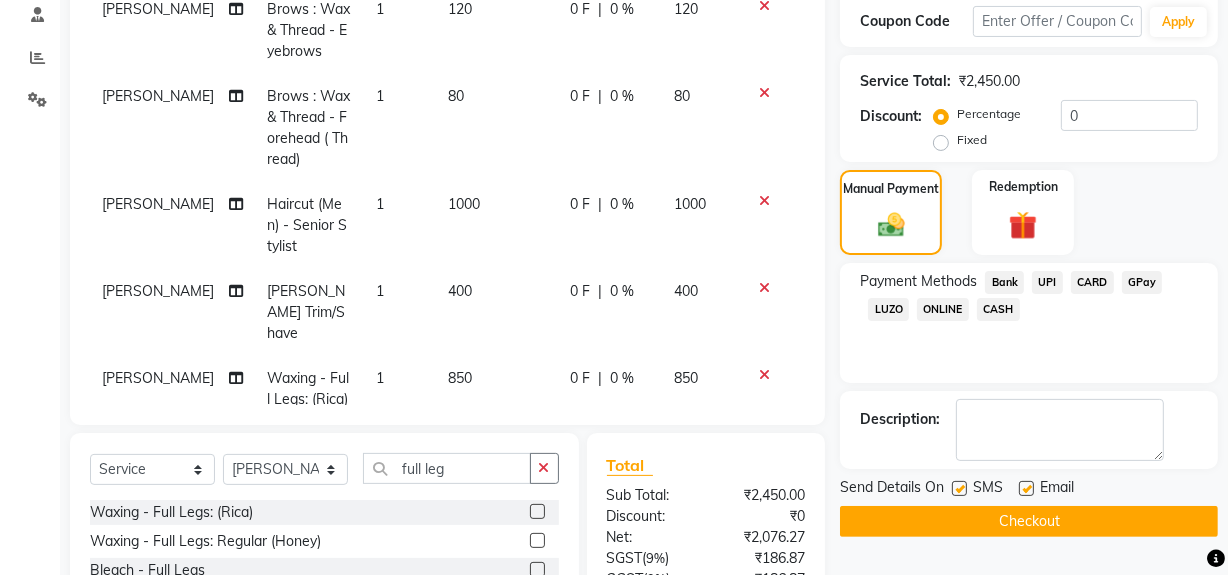 click on "CASH" 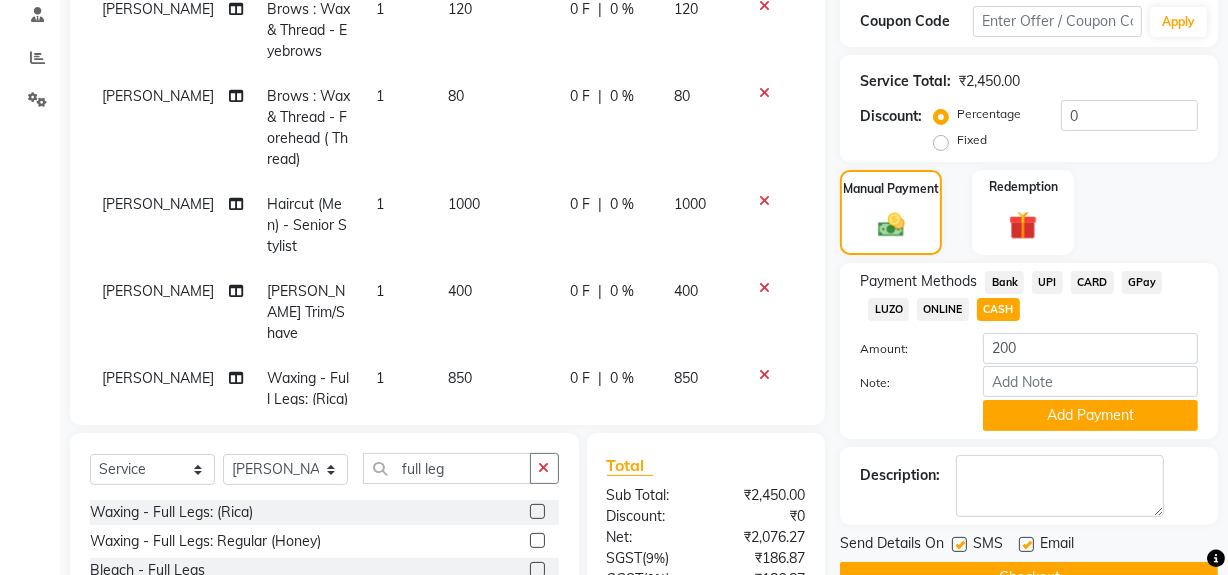 click on "Payment Methods  Bank   UPI   CARD   GPay   LUZO   ONLINE   CASH  Amount: 200 Note: Add Payment" 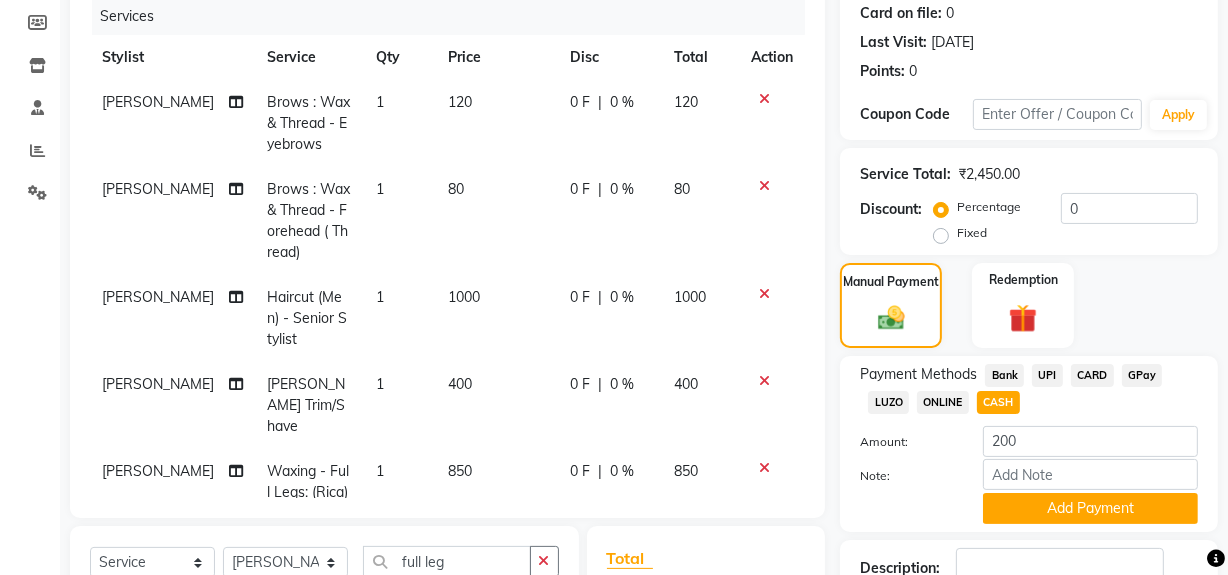 scroll, scrollTop: 161, scrollLeft: 0, axis: vertical 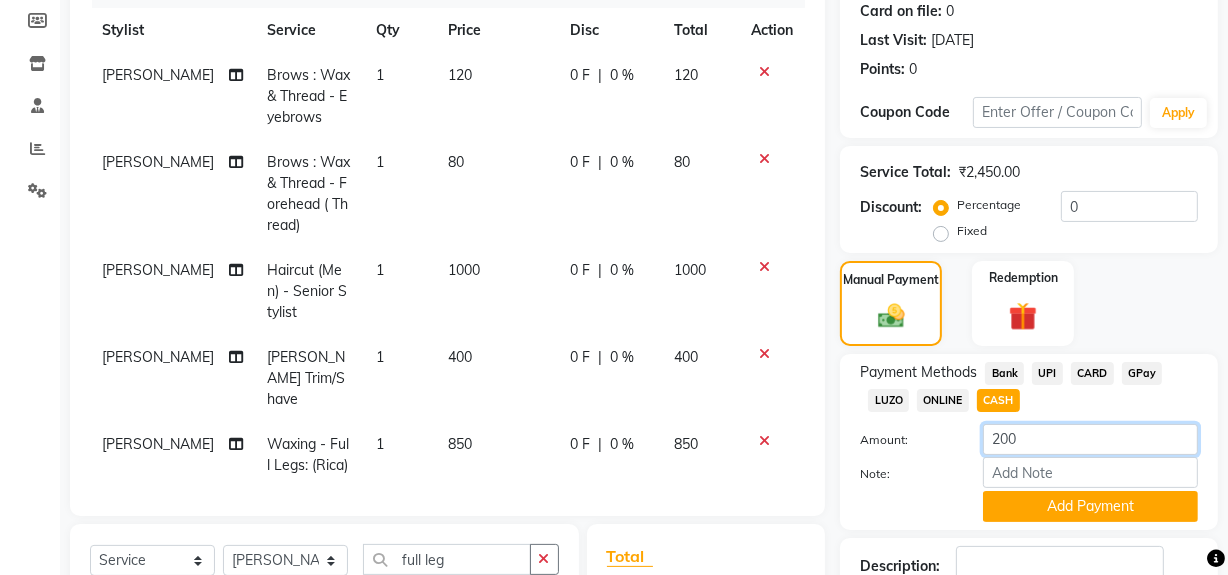 click on "200" 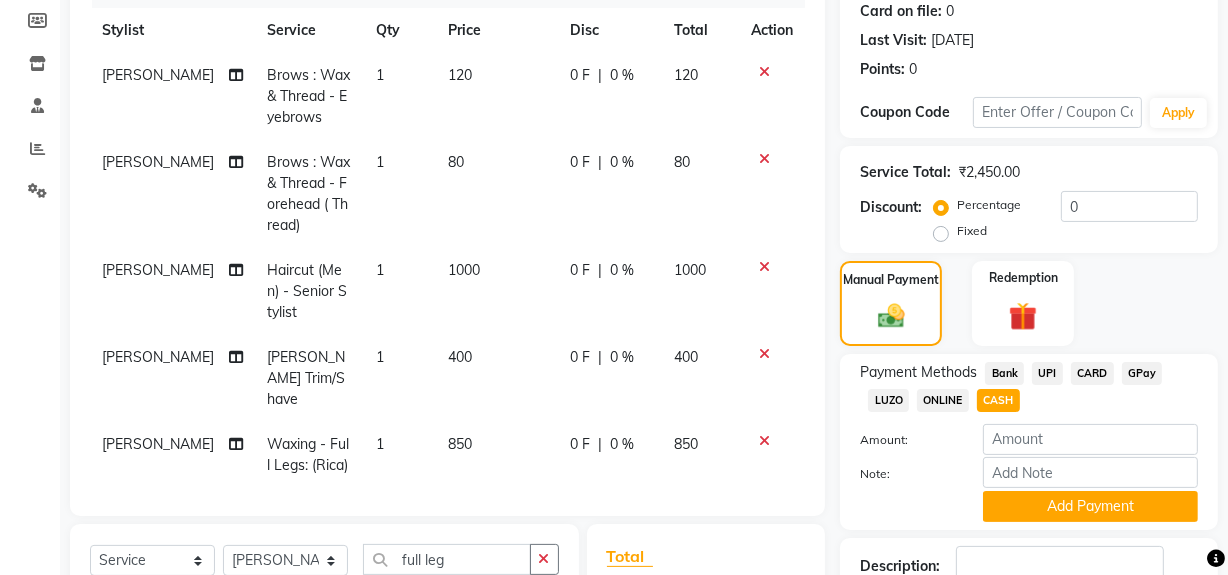 click on "Note:" 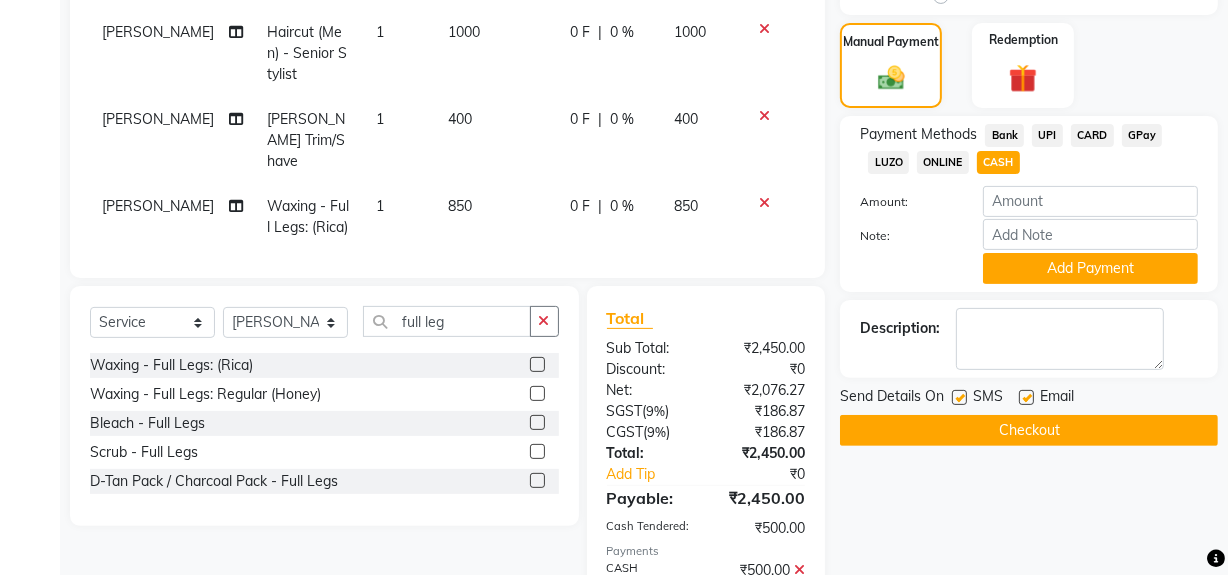 scroll, scrollTop: 617, scrollLeft: 0, axis: vertical 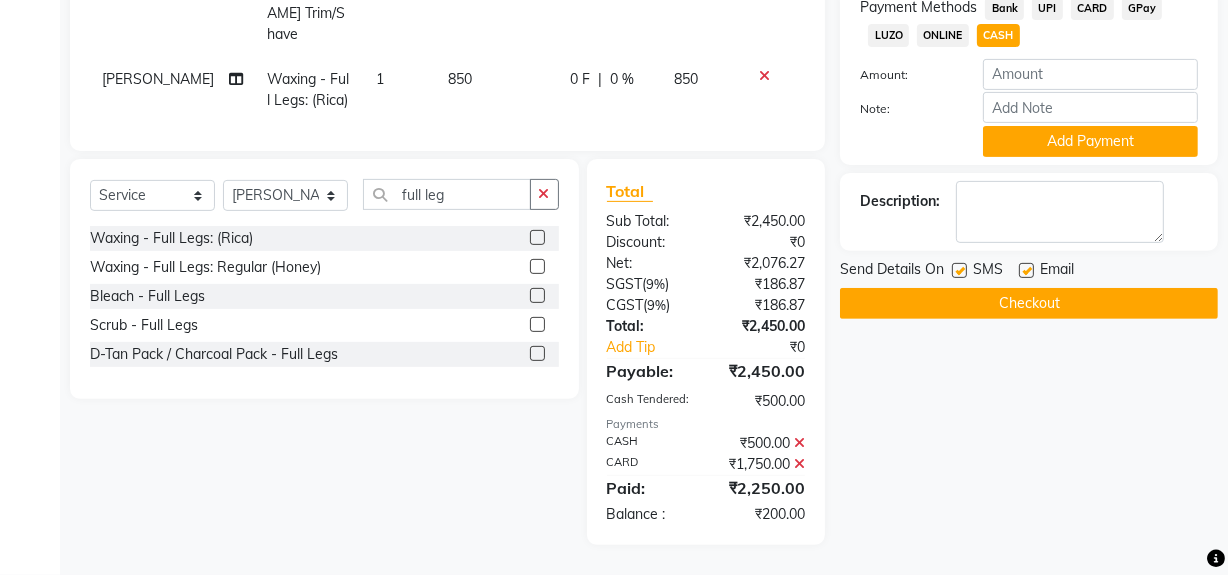 click 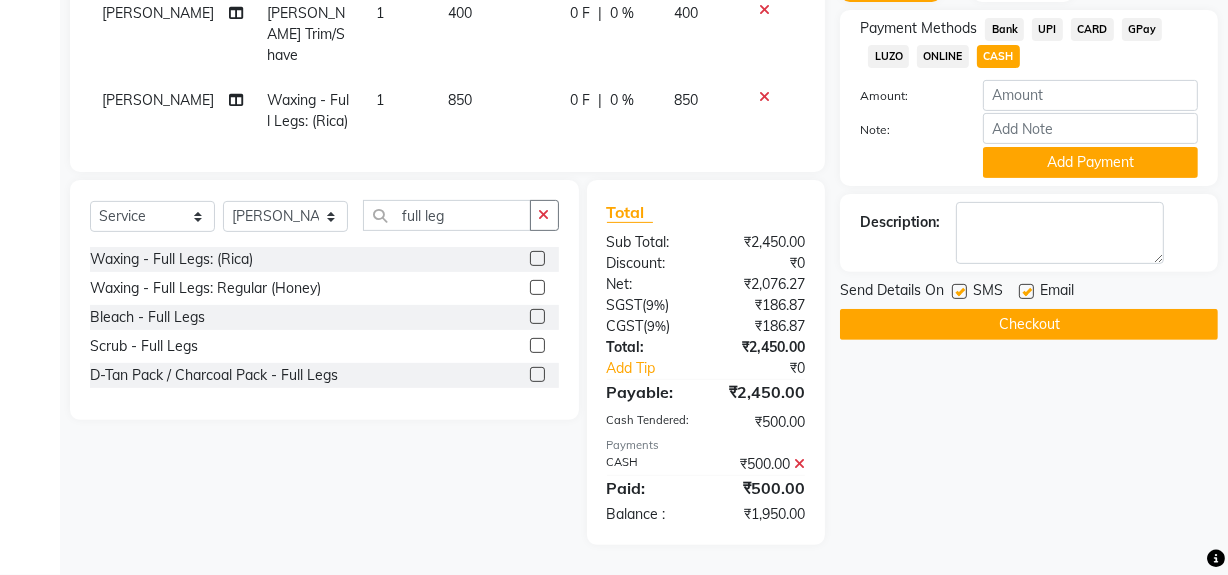 scroll, scrollTop: 596, scrollLeft: 0, axis: vertical 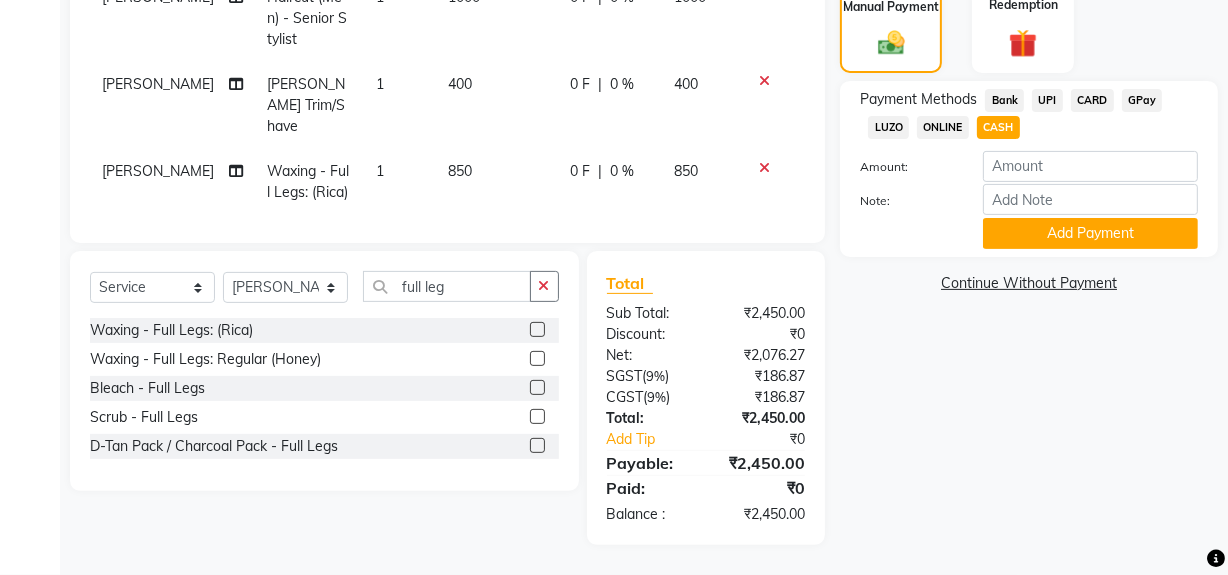 click on "Name: Komal - 5845 Membership:  No Active Membership  Total Visits:  46 Card on file:  0 Last Visit:   10-07-2025 Points:   0  Coupon Code Apply Service Total:  ₹2,450.00  Discount:  Percentage   Fixed  0 Manual Payment Redemption Payment Methods  Bank   UPI   CARD   GPay   LUZO   ONLINE   CASH  Amount: Note: Add Payment  Continue Without Payment" 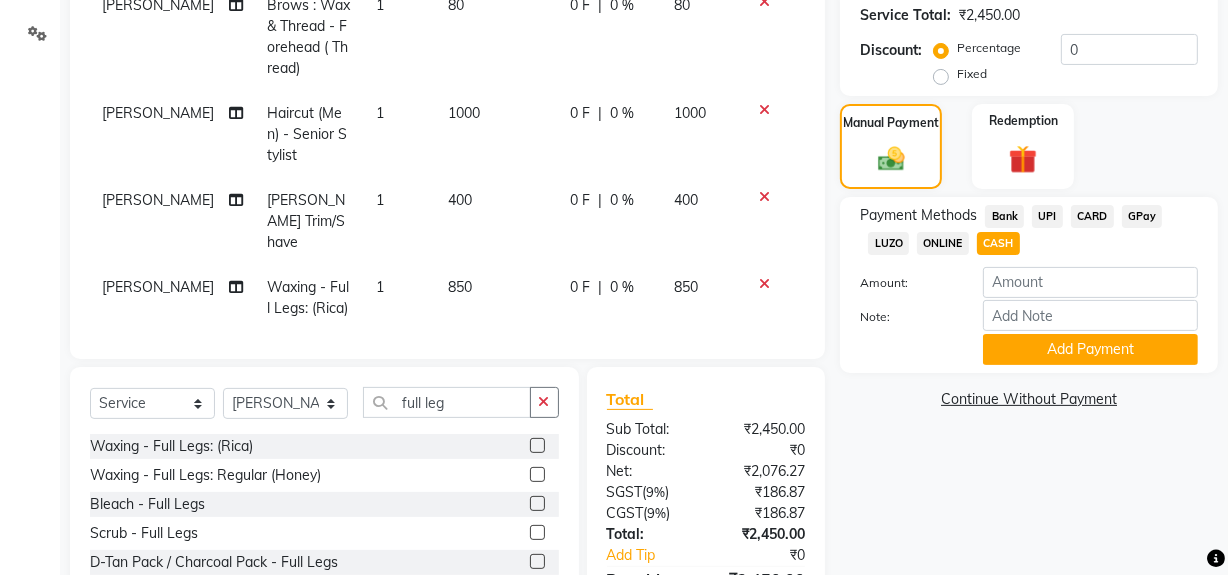 scroll, scrollTop: 252, scrollLeft: 0, axis: vertical 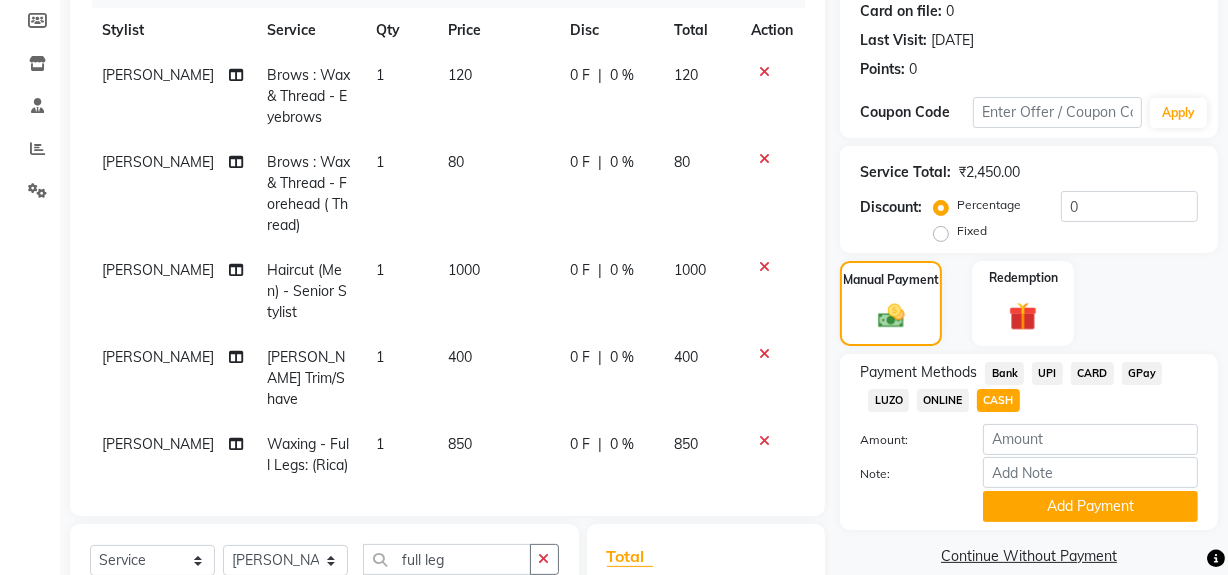 click on "UPI" 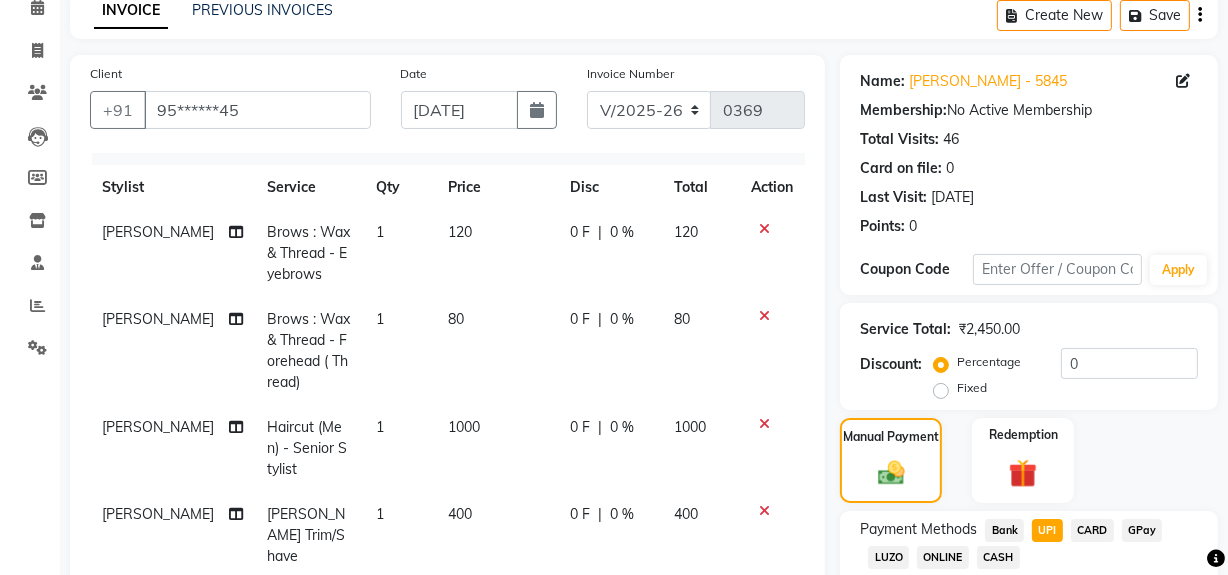 scroll, scrollTop: 70, scrollLeft: 0, axis: vertical 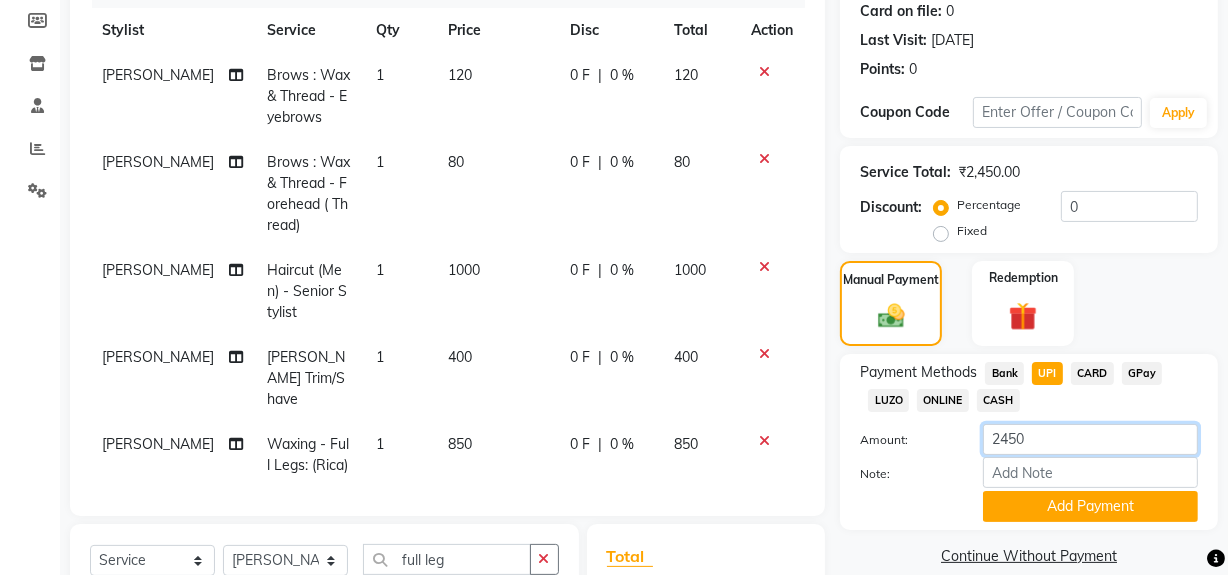 click on "2450" 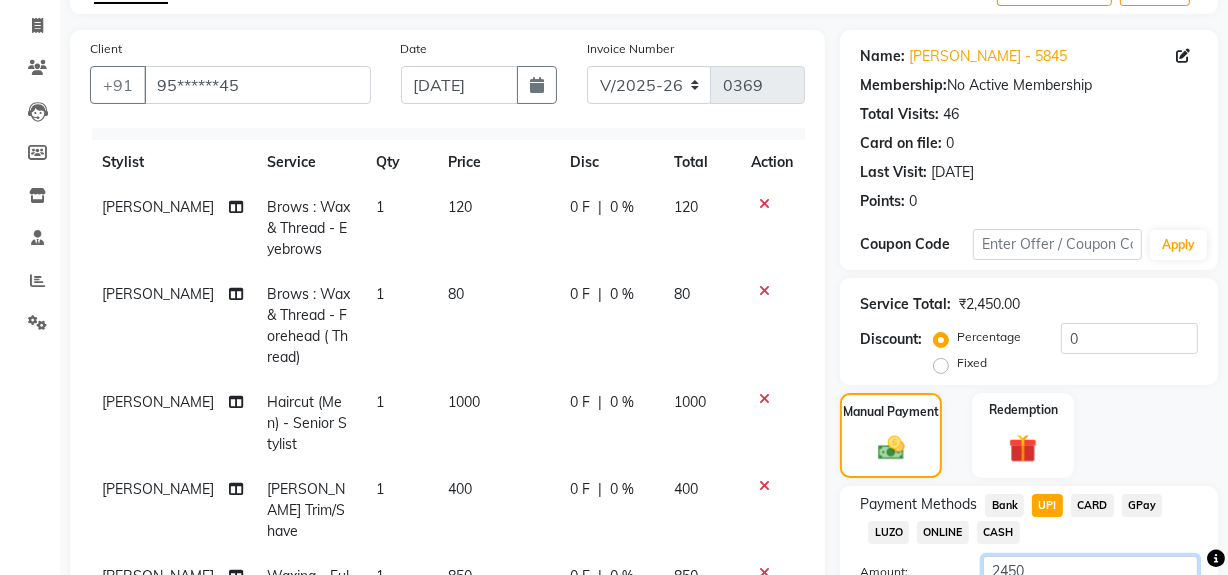 scroll, scrollTop: 161, scrollLeft: 0, axis: vertical 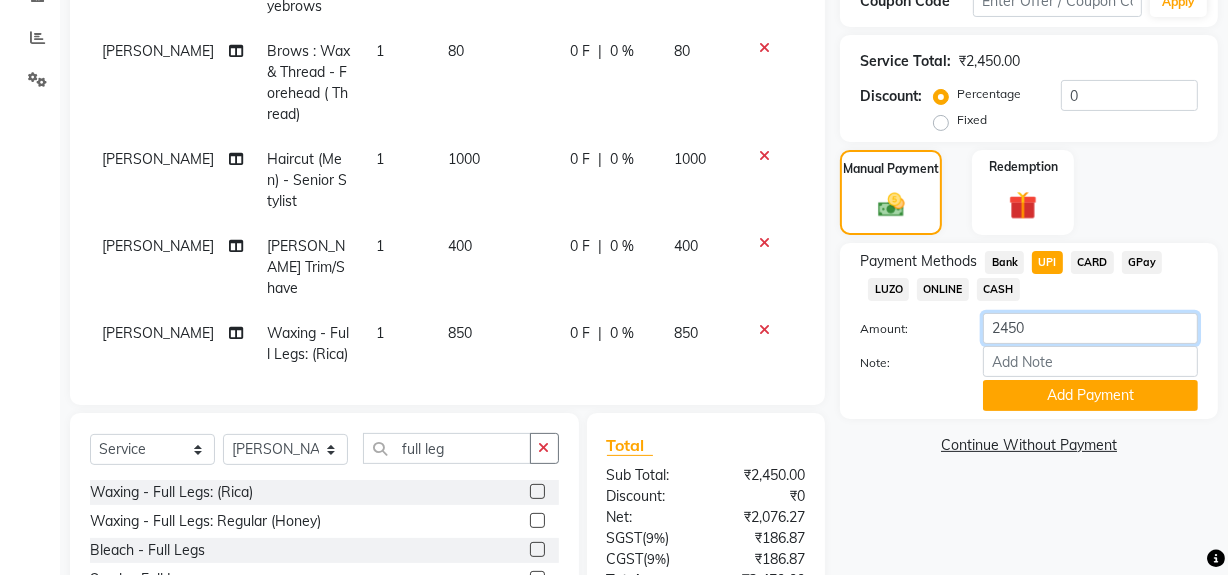 click on "2450" 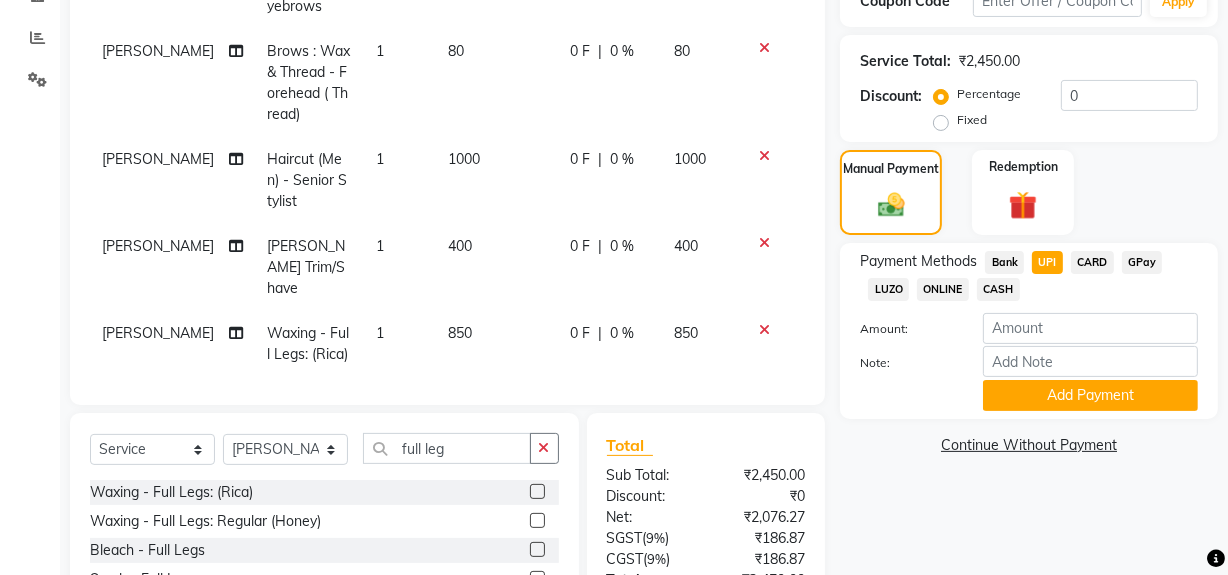 click on "Name: Komal - 5845 Membership:  No Active Membership  Total Visits:  46 Card on file:  0 Last Visit:   10-07-2025 Points:   0  Coupon Code Apply Service Total:  ₹2,450.00  Discount:  Percentage   Fixed  0 Manual Payment Redemption Payment Methods  Bank   UPI   CARD   GPay   LUZO   ONLINE   CASH  Amount: Note: Add Payment  Continue Without Payment" 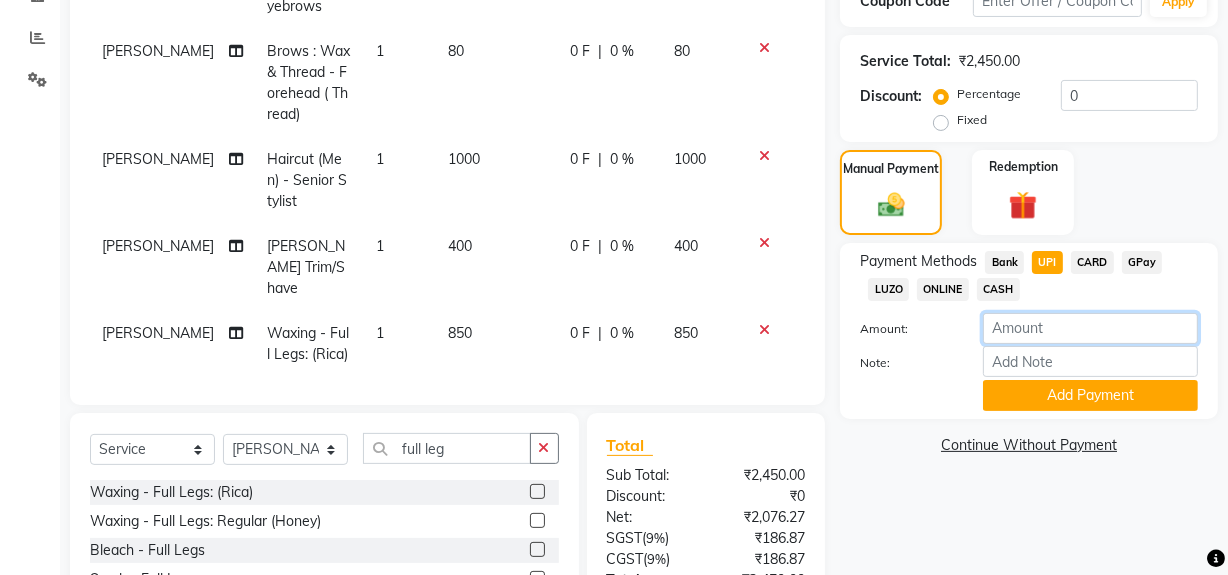 click 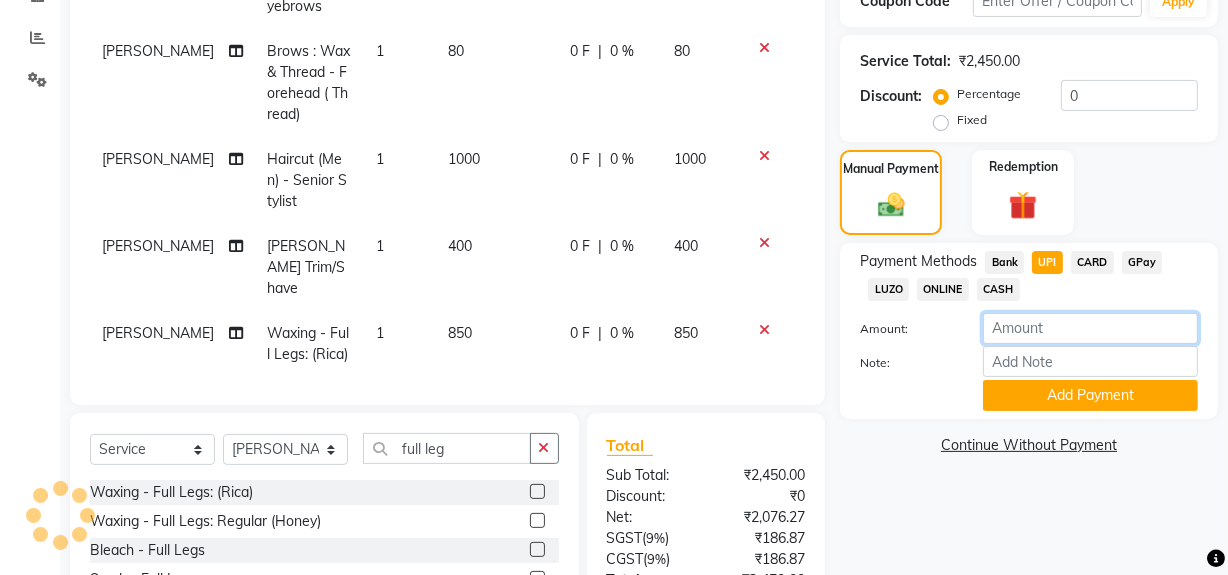 scroll, scrollTop: 0, scrollLeft: 0, axis: both 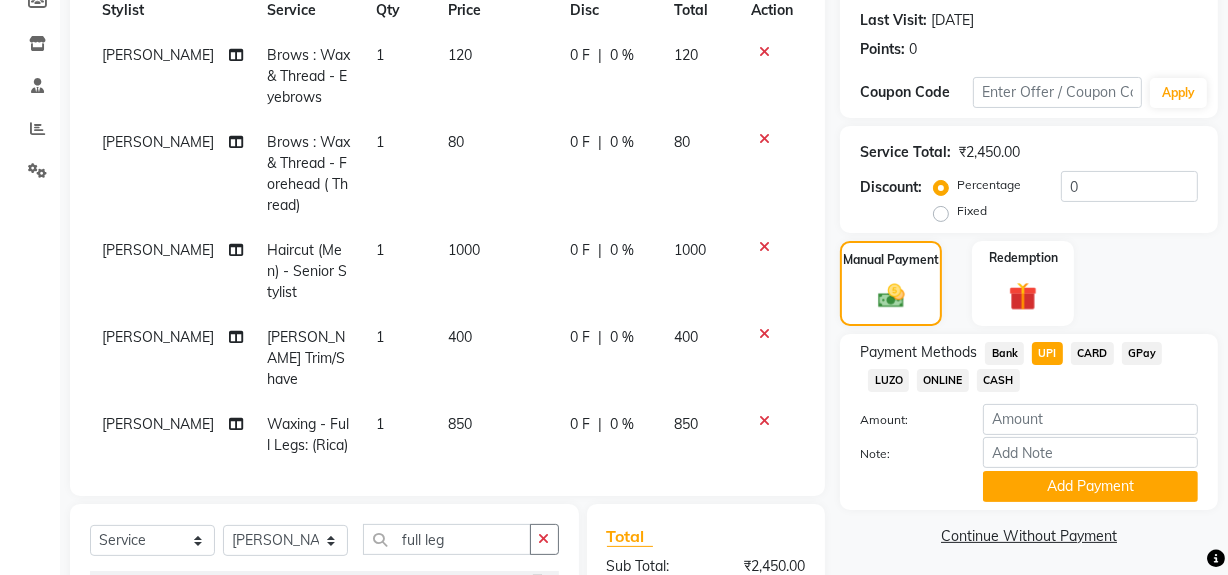 click on "CASH" 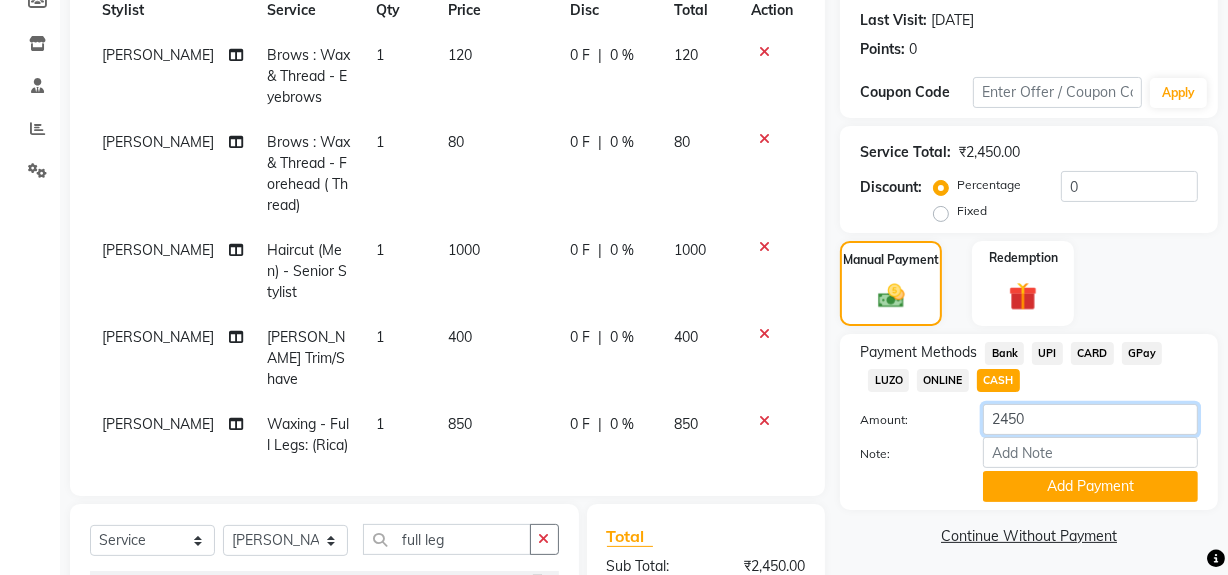 click on "2450" 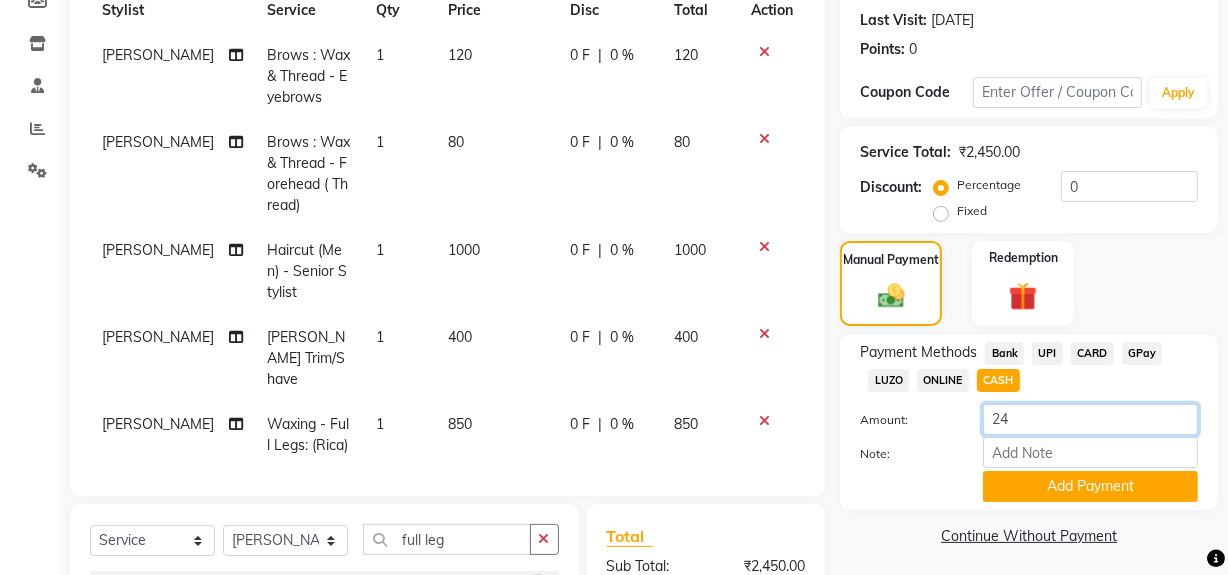 type on "2" 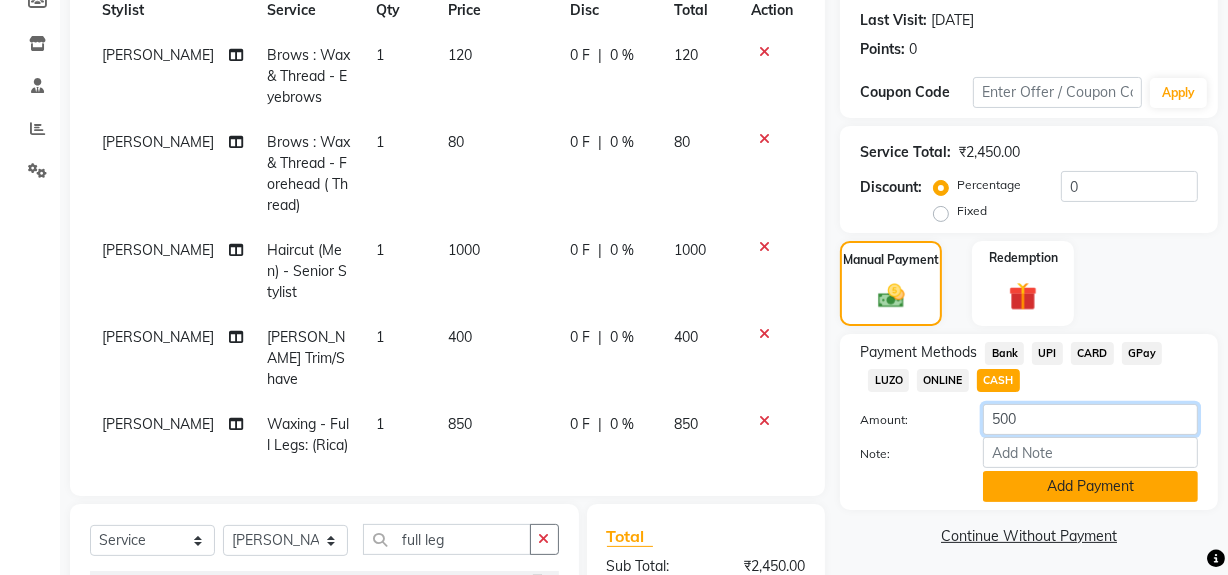 type on "500" 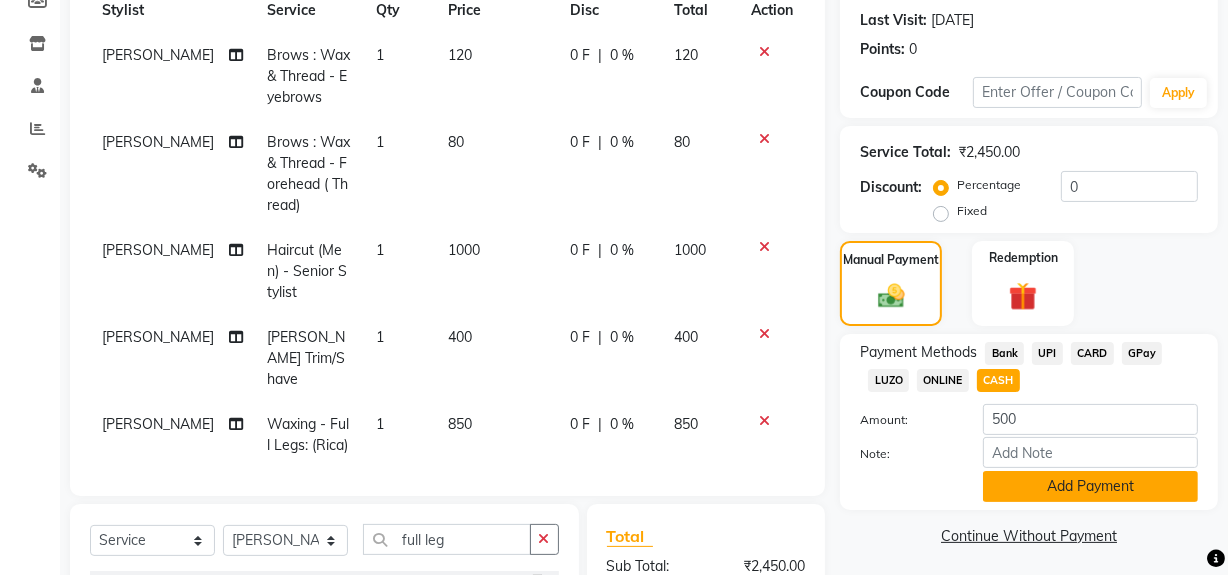click on "Add Payment" 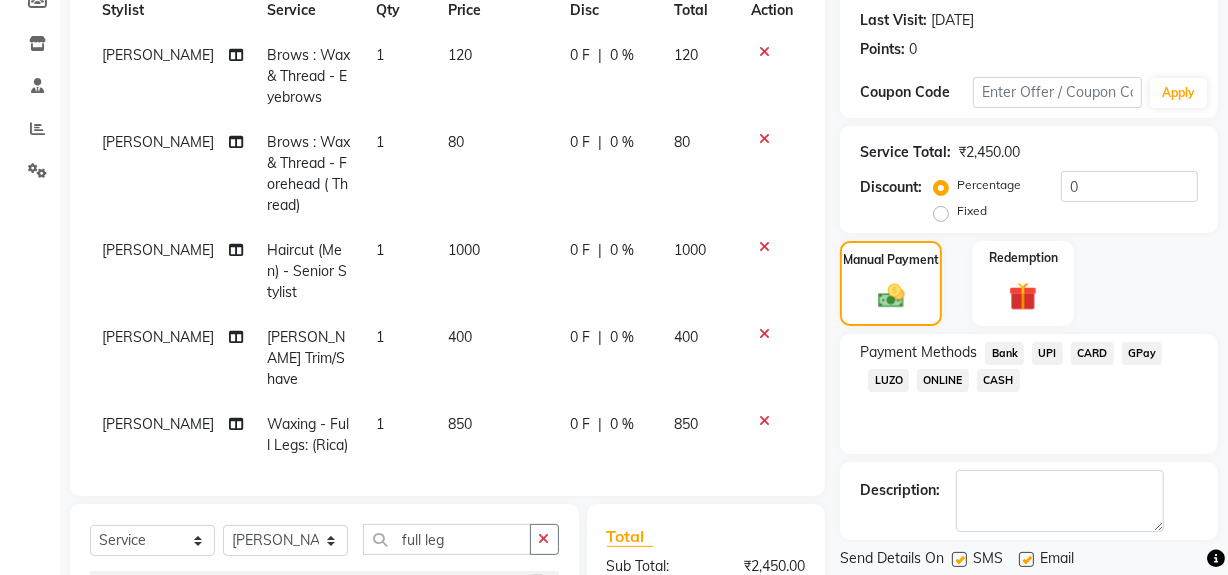 click on "CARD" 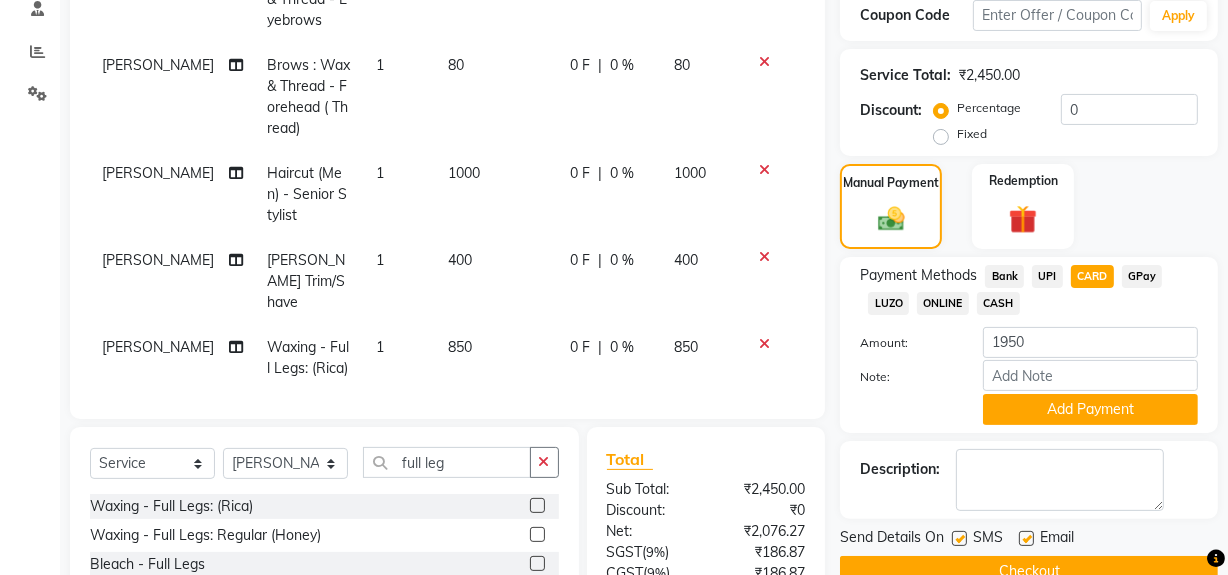 scroll, scrollTop: 454, scrollLeft: 0, axis: vertical 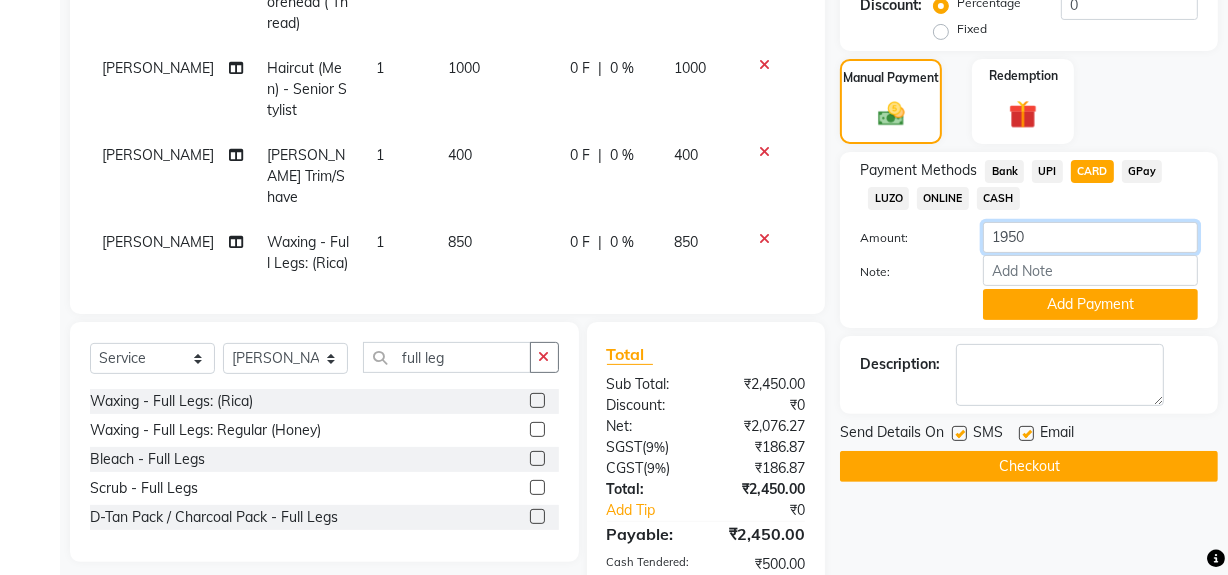 click on "1950" 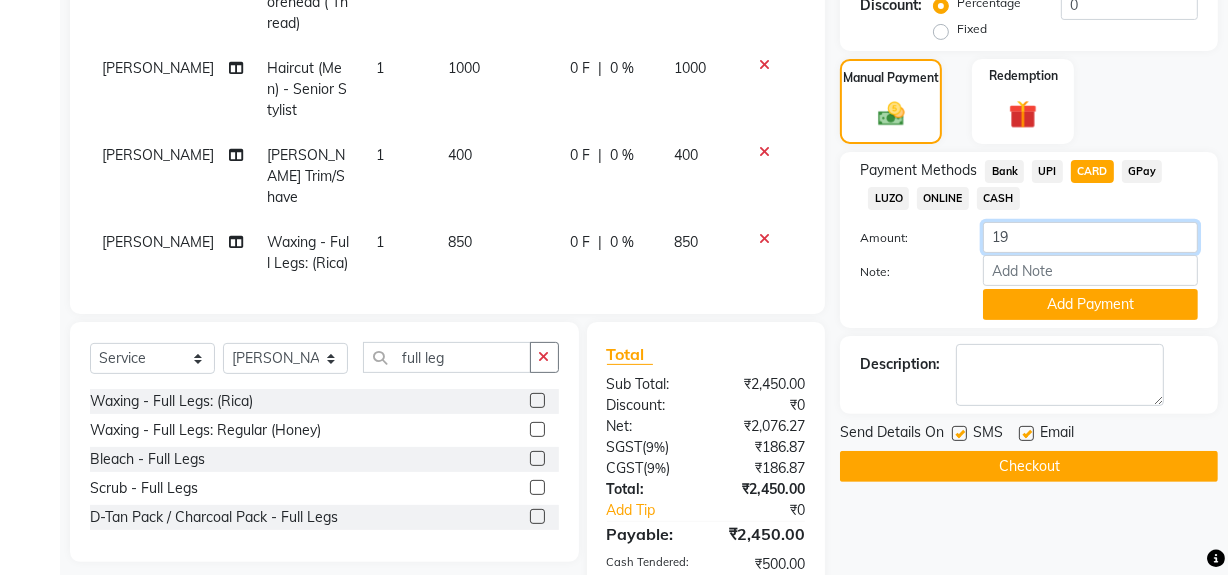 type on "1" 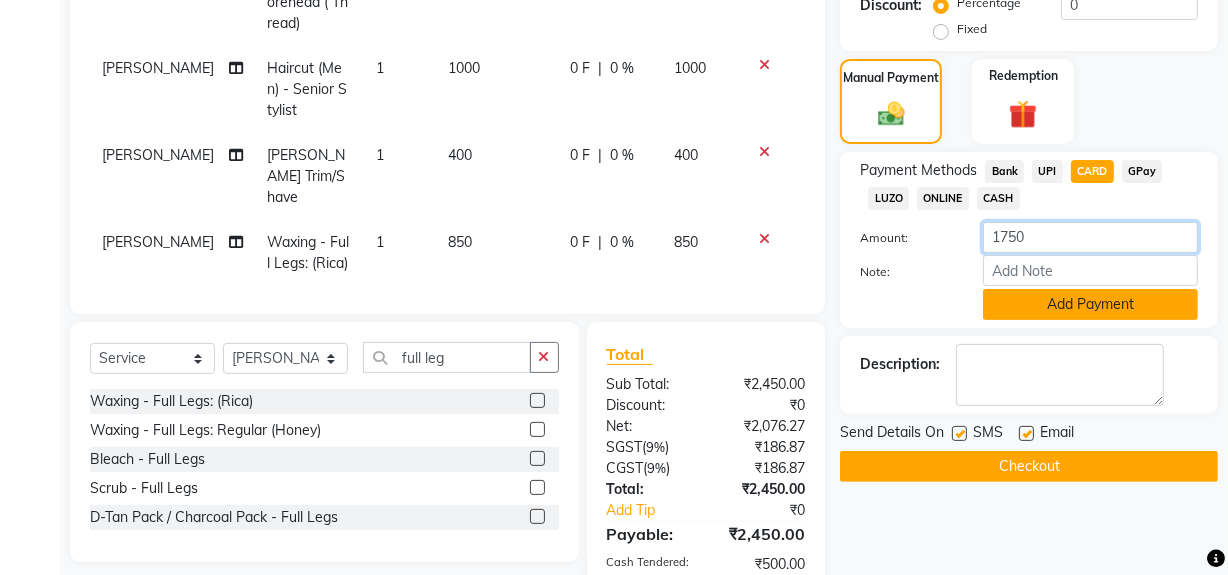 type on "1750" 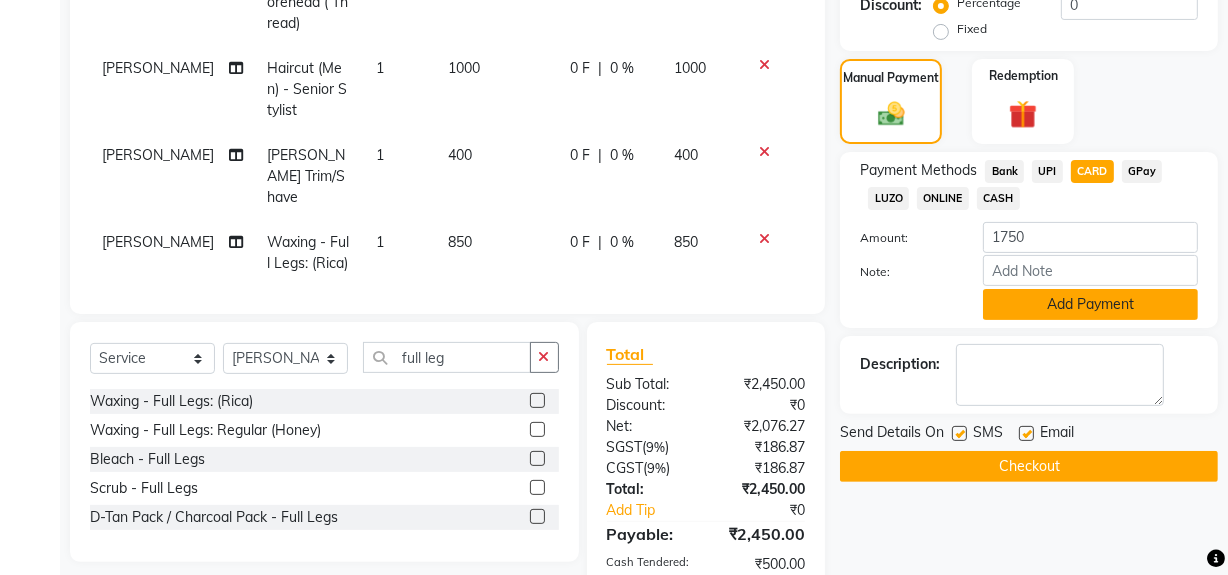 click on "Add Payment" 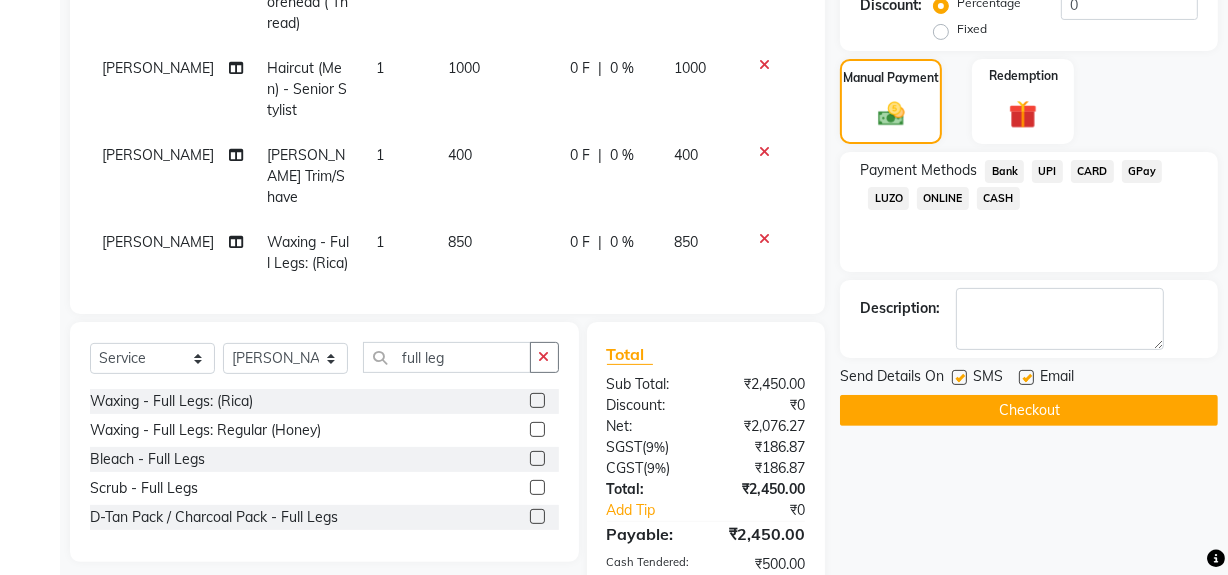 click on "UPI" 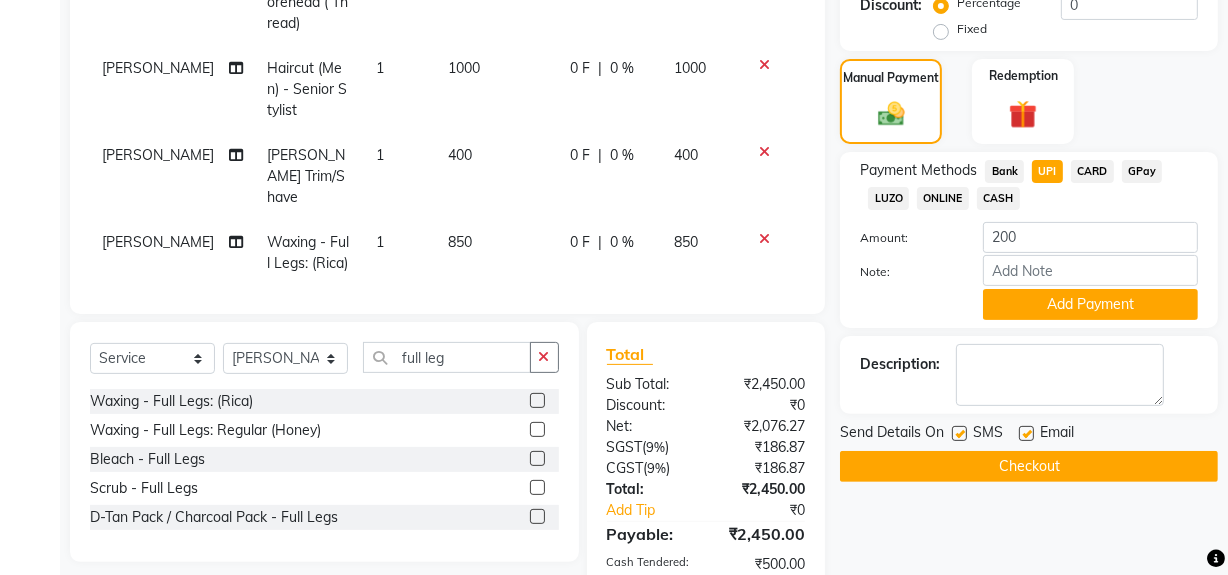 click on "CARD" 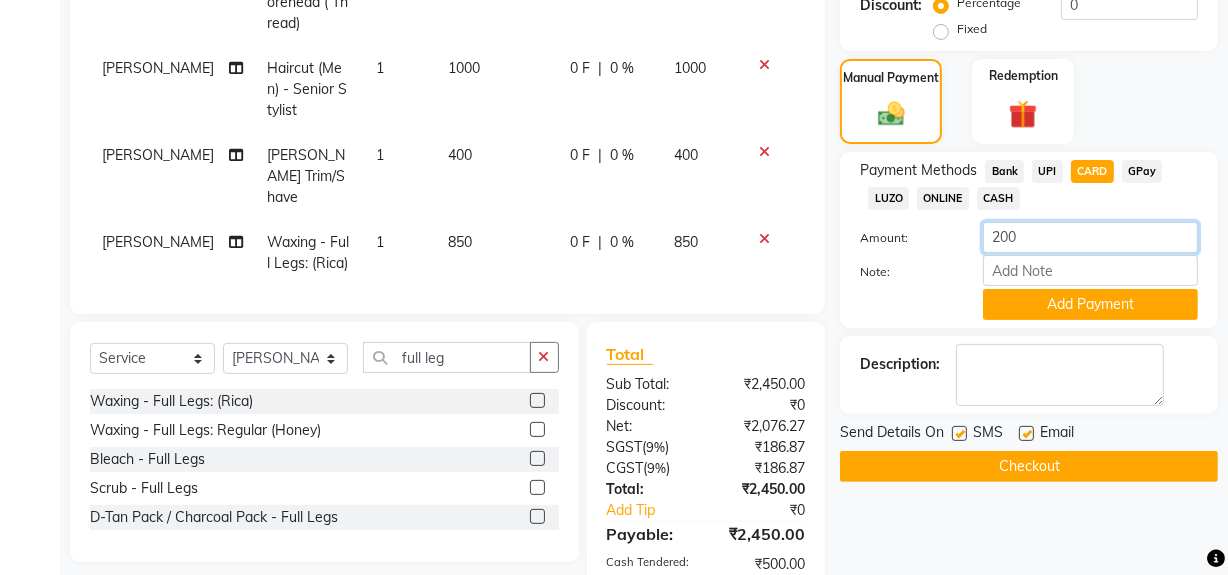 click on "200" 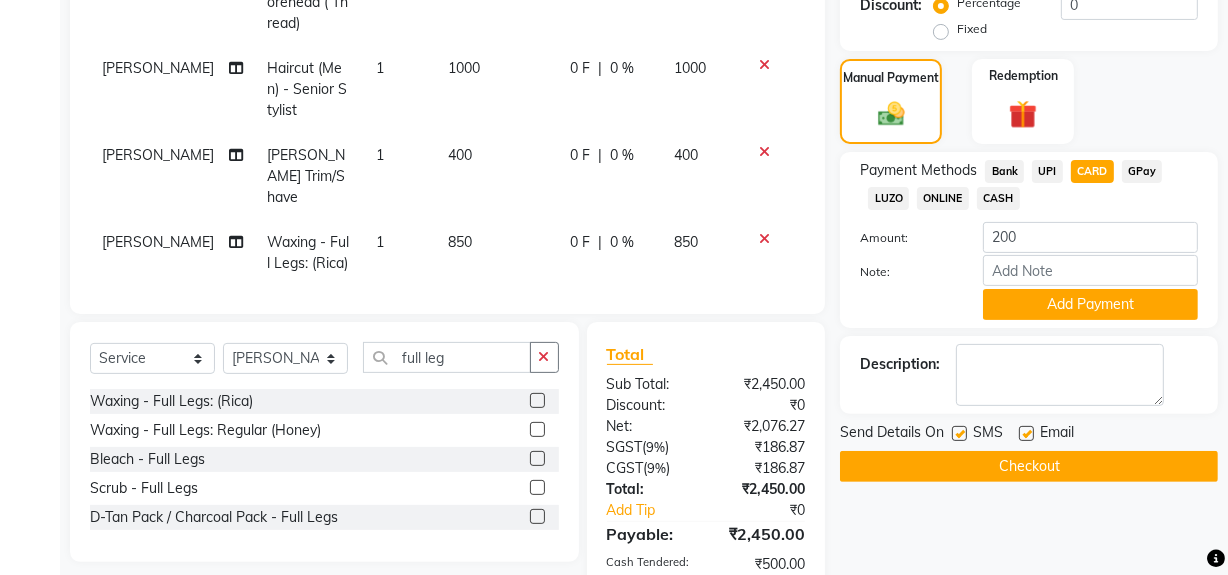 click on "Payment Methods  Bank   UPI   CARD   GPay   LUZO   ONLINE   CASH" 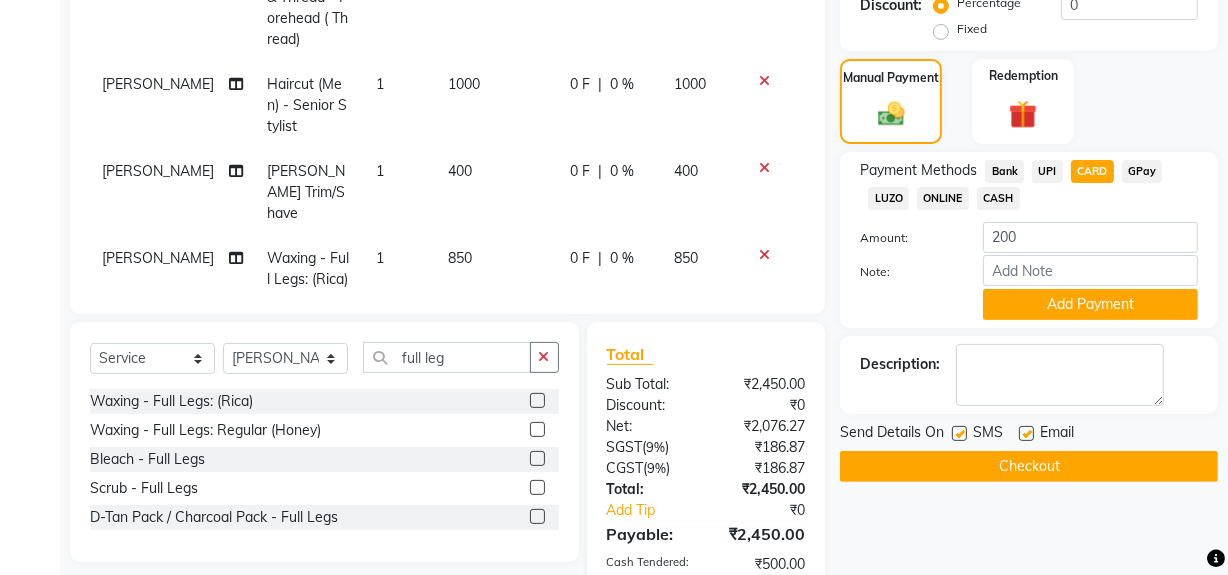 scroll, scrollTop: 0, scrollLeft: 0, axis: both 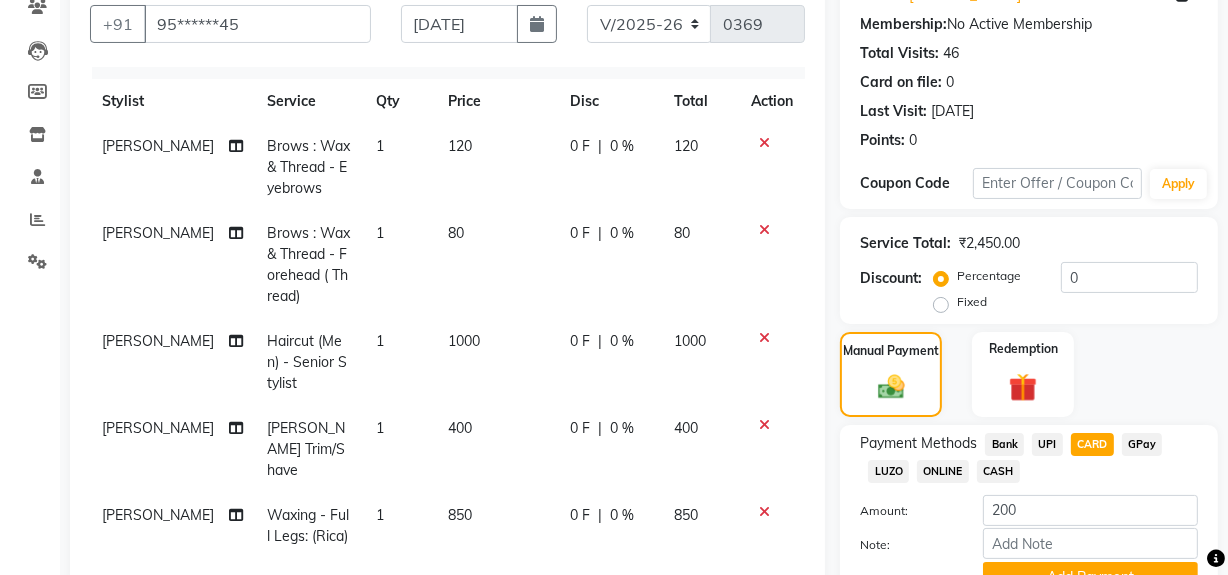 click on "120" 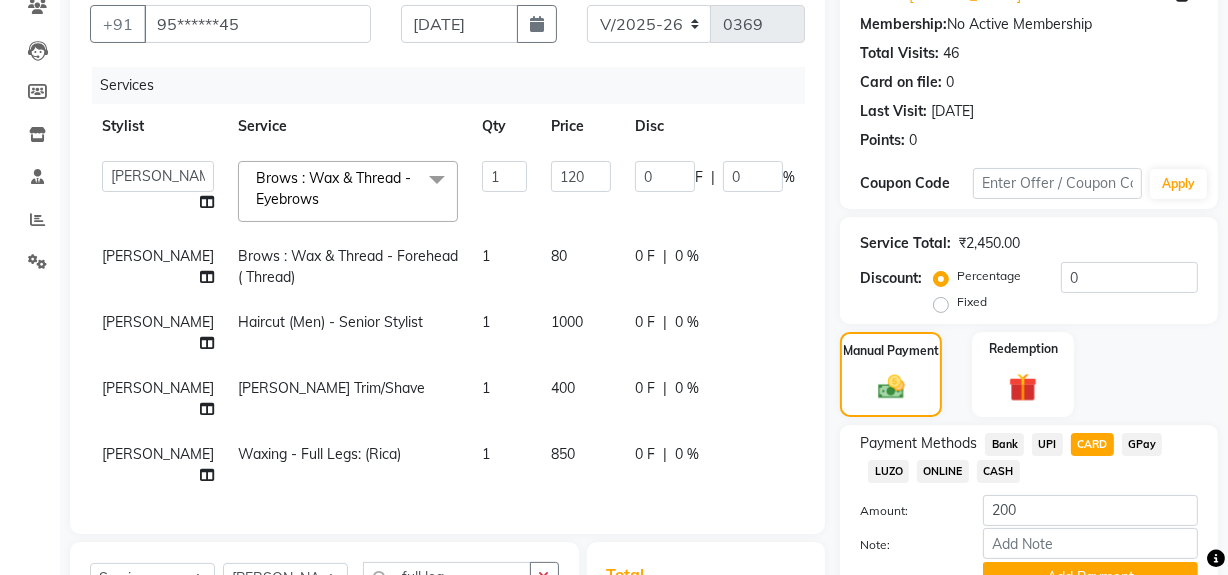 scroll, scrollTop: 44, scrollLeft: 0, axis: vertical 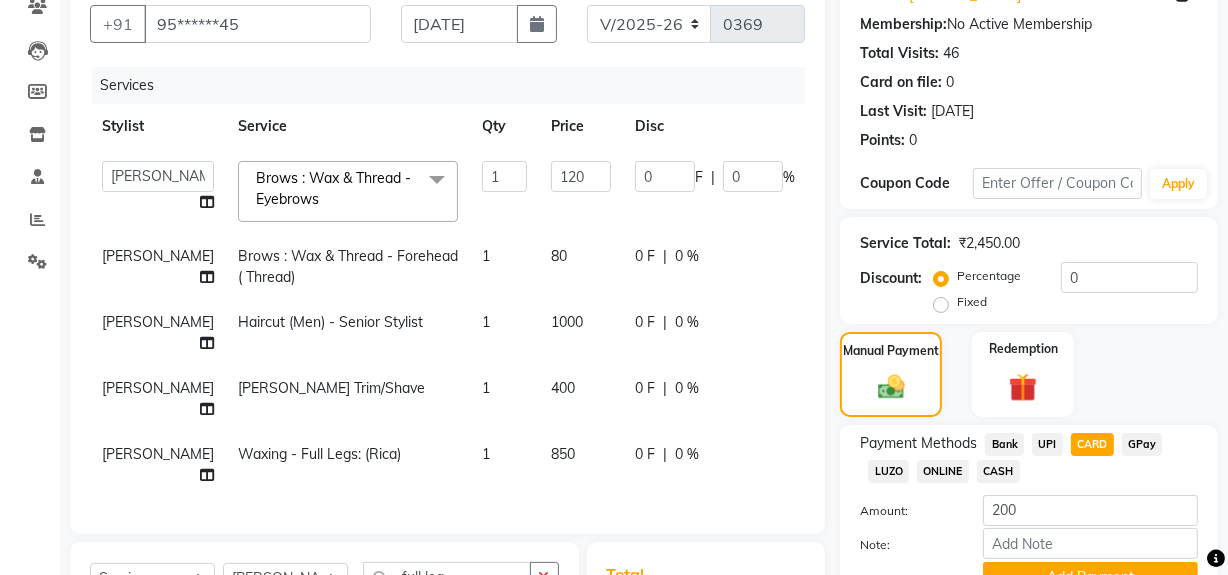 click on "0 F | 0 %" 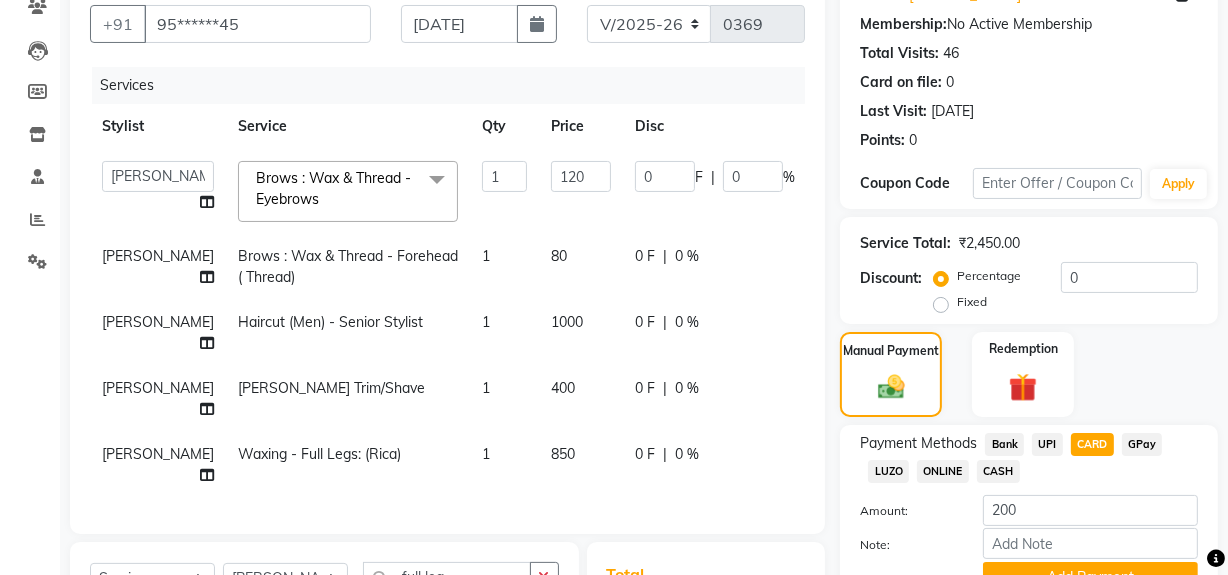 select on "49058" 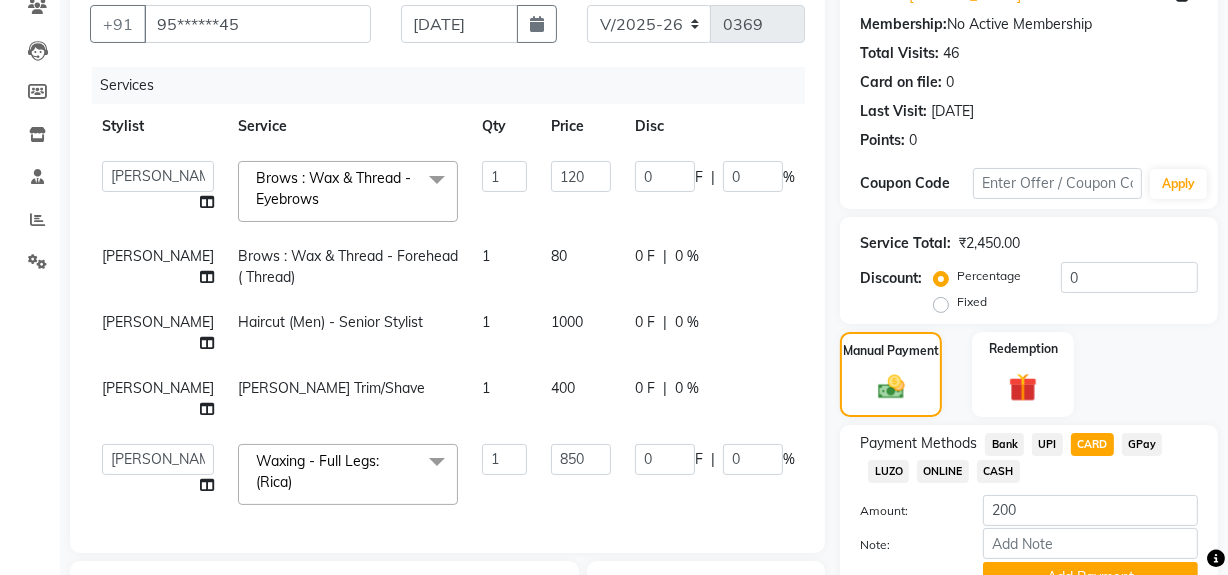 click on "0 F | 0 %" 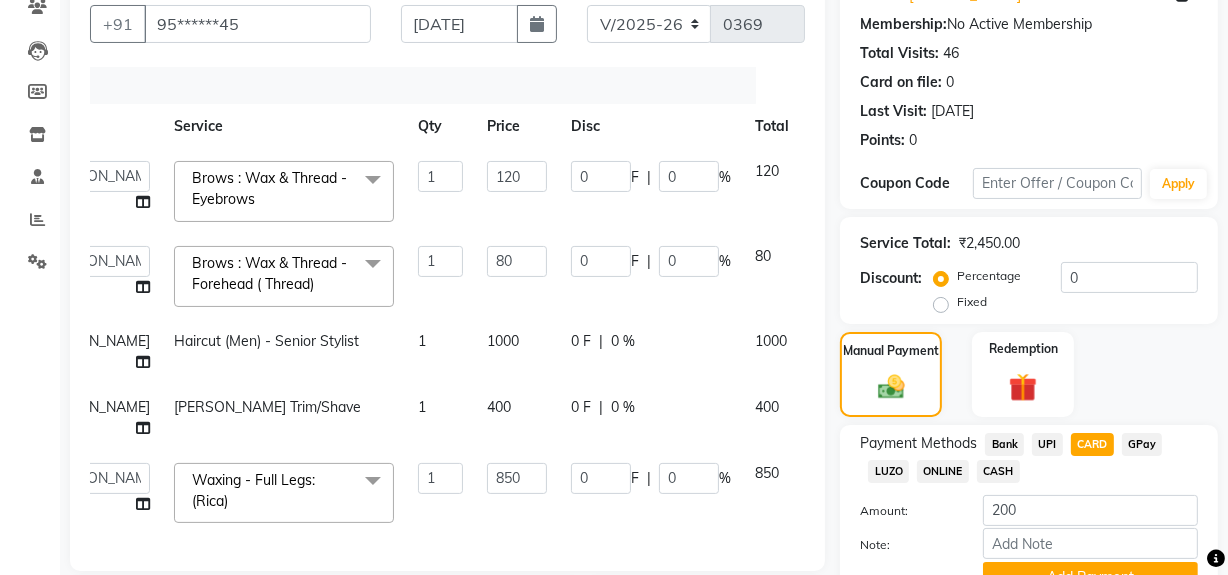 scroll, scrollTop: 39, scrollLeft: 85, axis: both 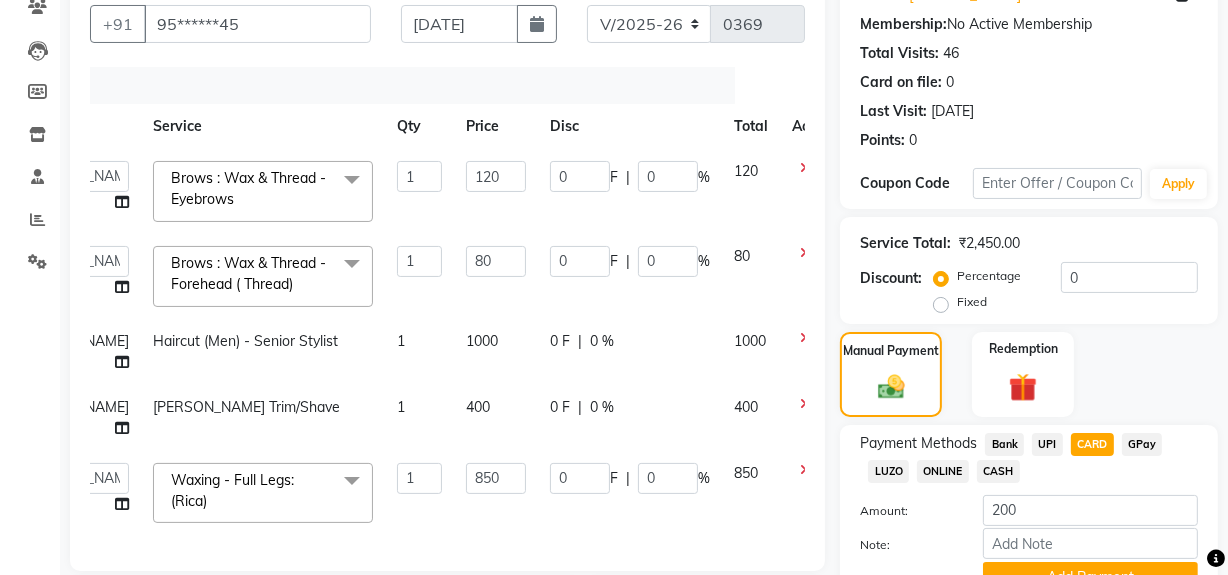click 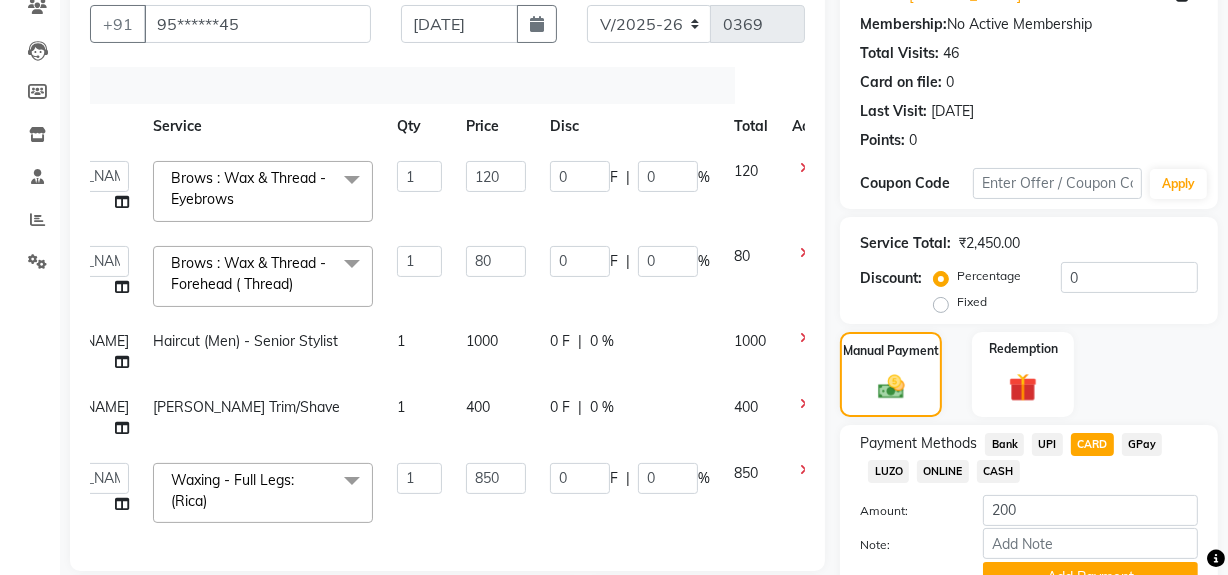 click 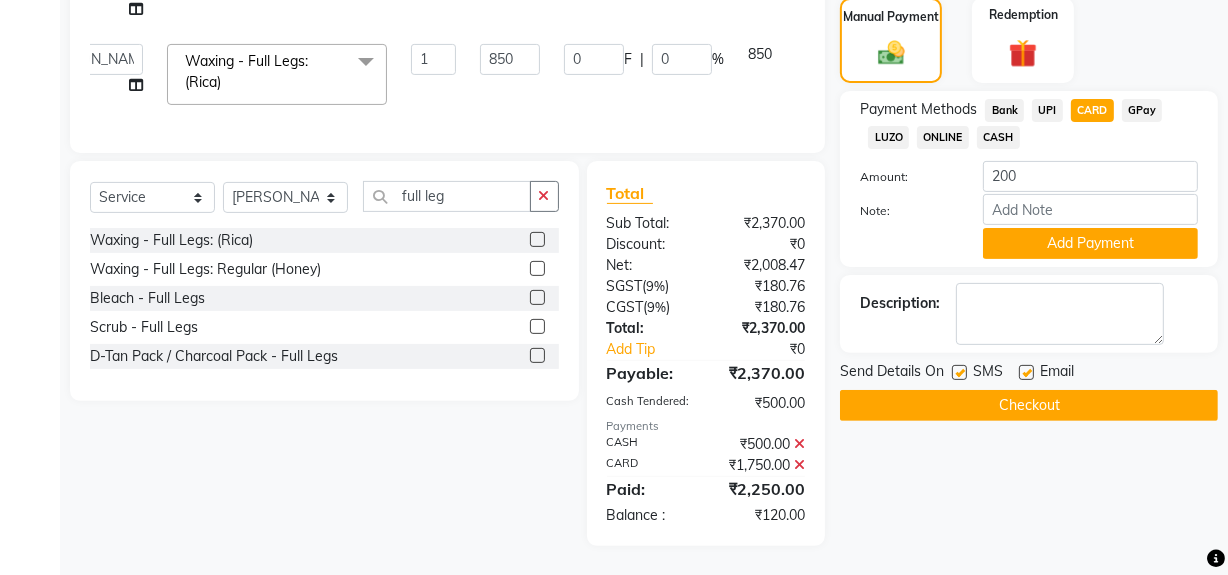 scroll, scrollTop: 545, scrollLeft: 0, axis: vertical 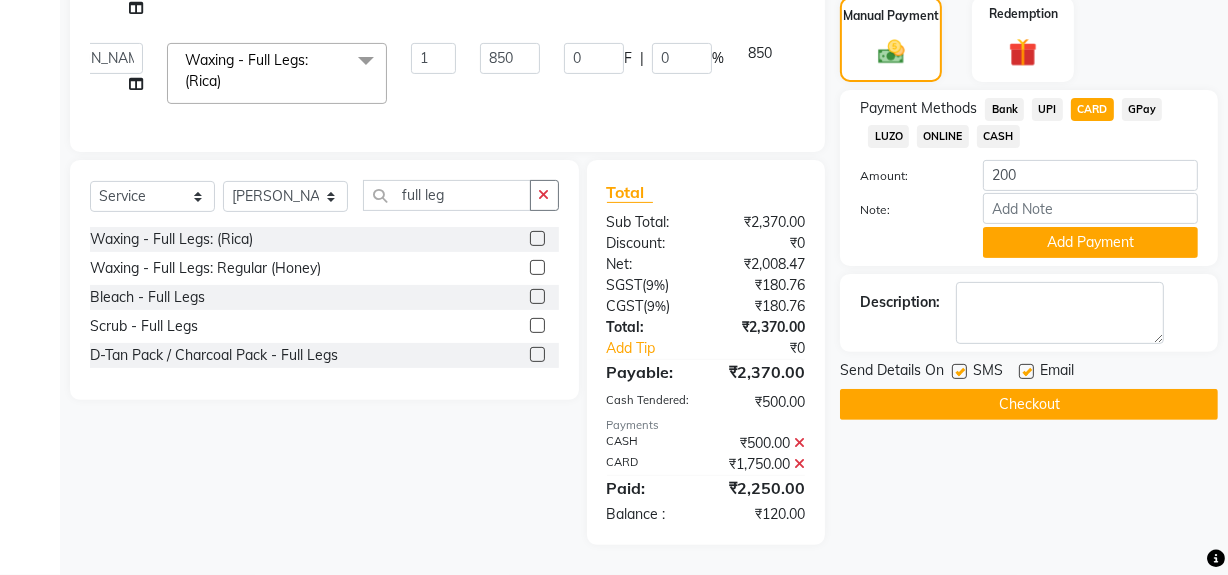 click on "Name: Komal - 5845 Membership:  No Active Membership  Total Visits:  46 Card on file:  0 Last Visit:   10-07-2025 Points:   0  Coupon Code Apply Service Total:  ₹2,370.00  Discount:  Percentage   Fixed  0 Manual Payment Redemption Payment Methods  Bank   UPI   CARD   GPay   LUZO   ONLINE   CASH  Amount: 200 Note: Add Payment Description:                  Send Details On SMS Email  Checkout" 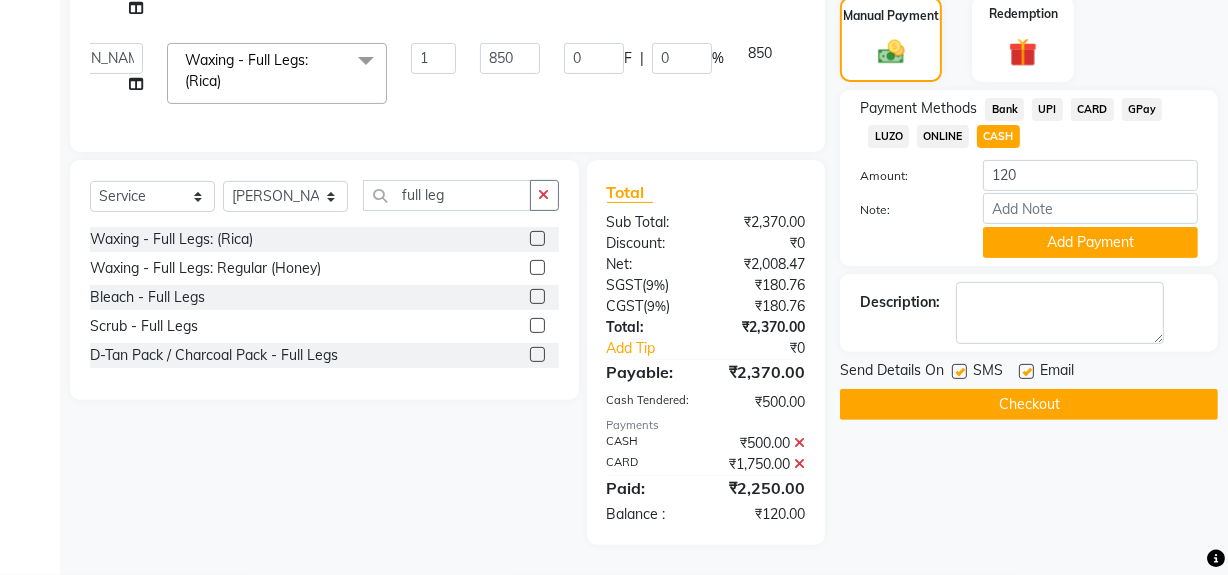 click on "UPI" 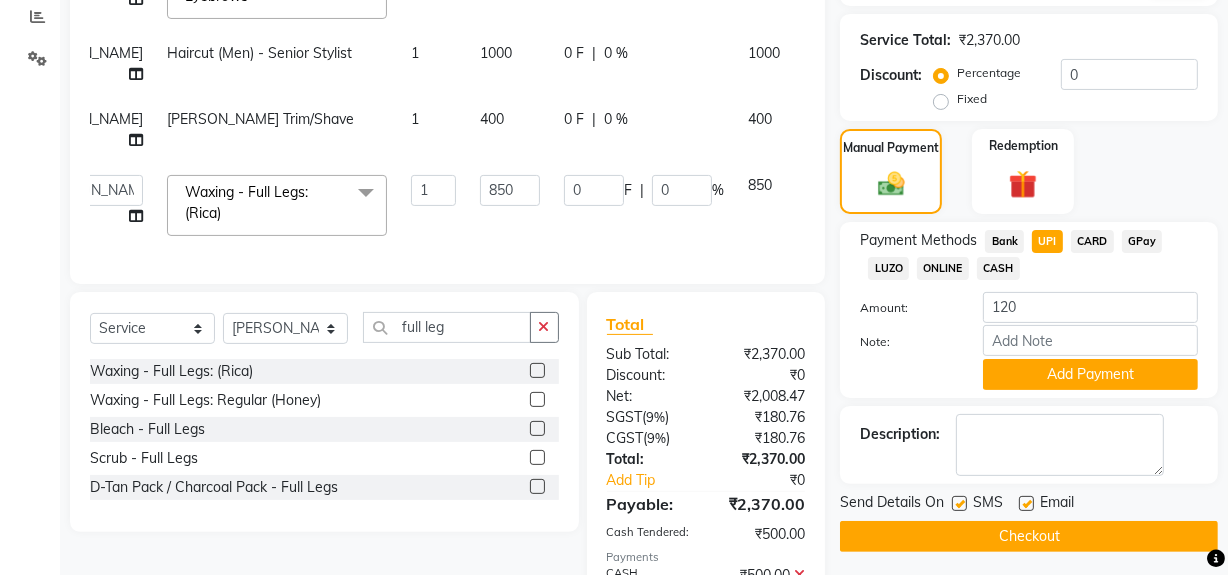 scroll, scrollTop: 363, scrollLeft: 0, axis: vertical 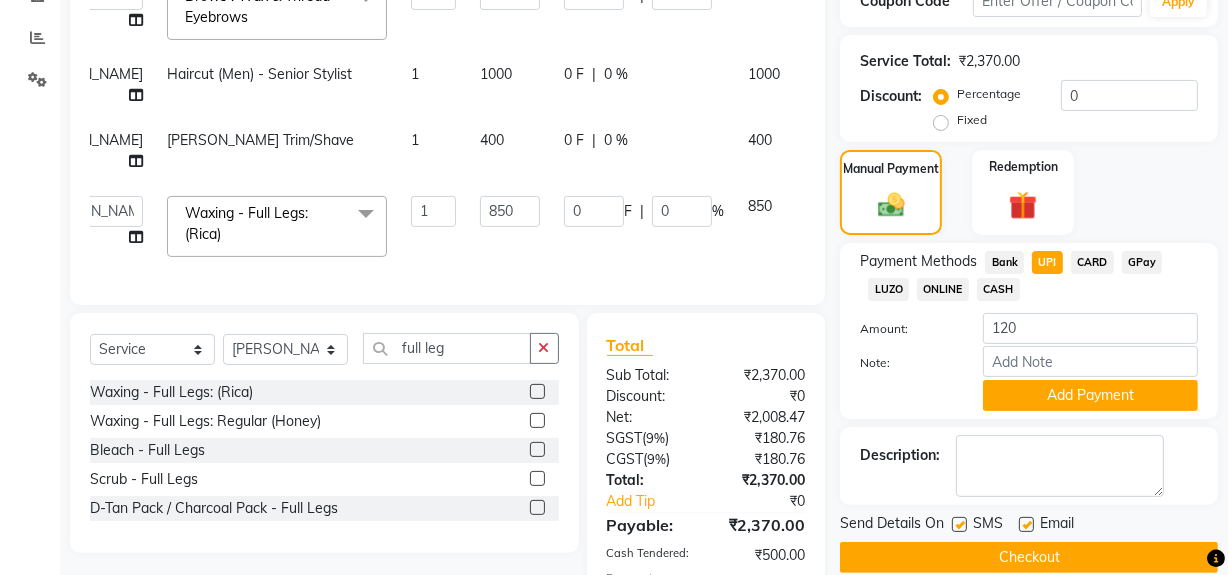 click on "CASH" 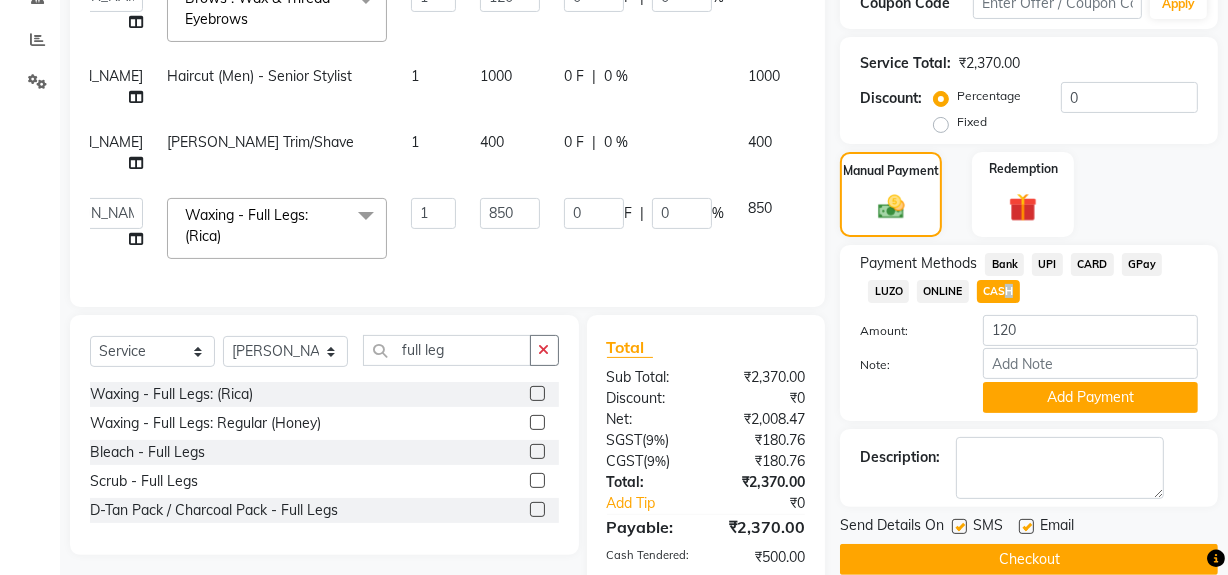 scroll, scrollTop: 363, scrollLeft: 0, axis: vertical 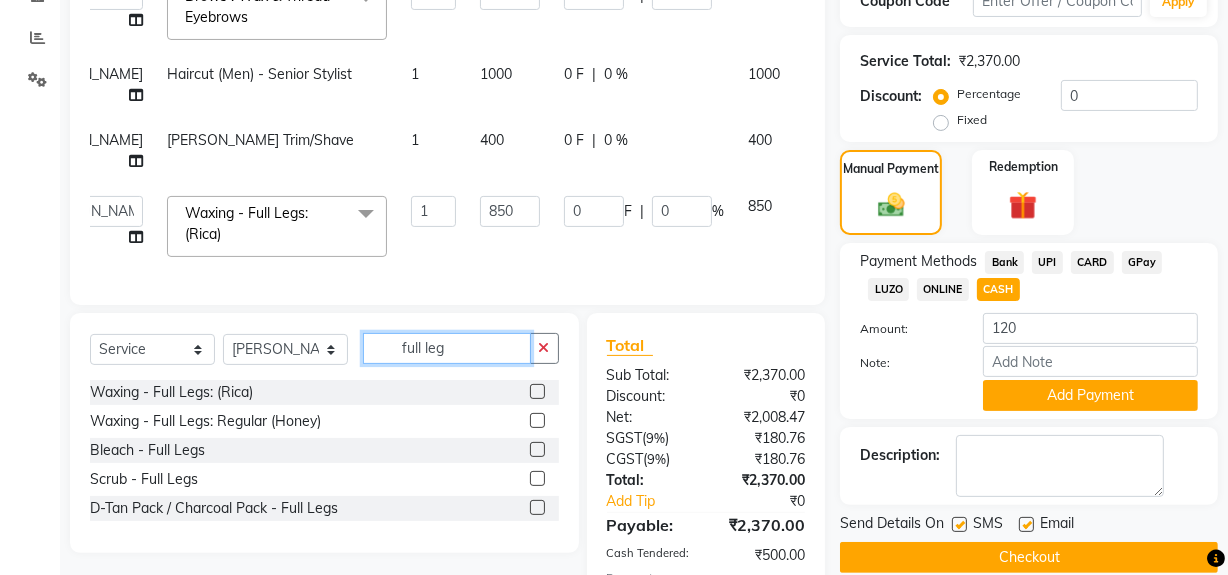 click on "full leg" 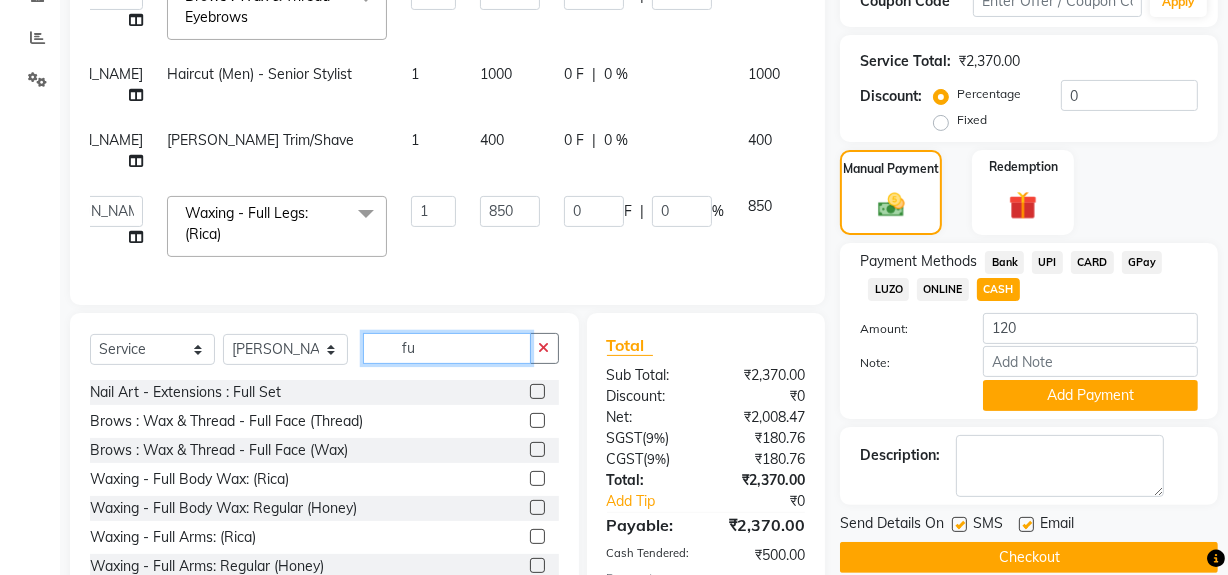 type on "f" 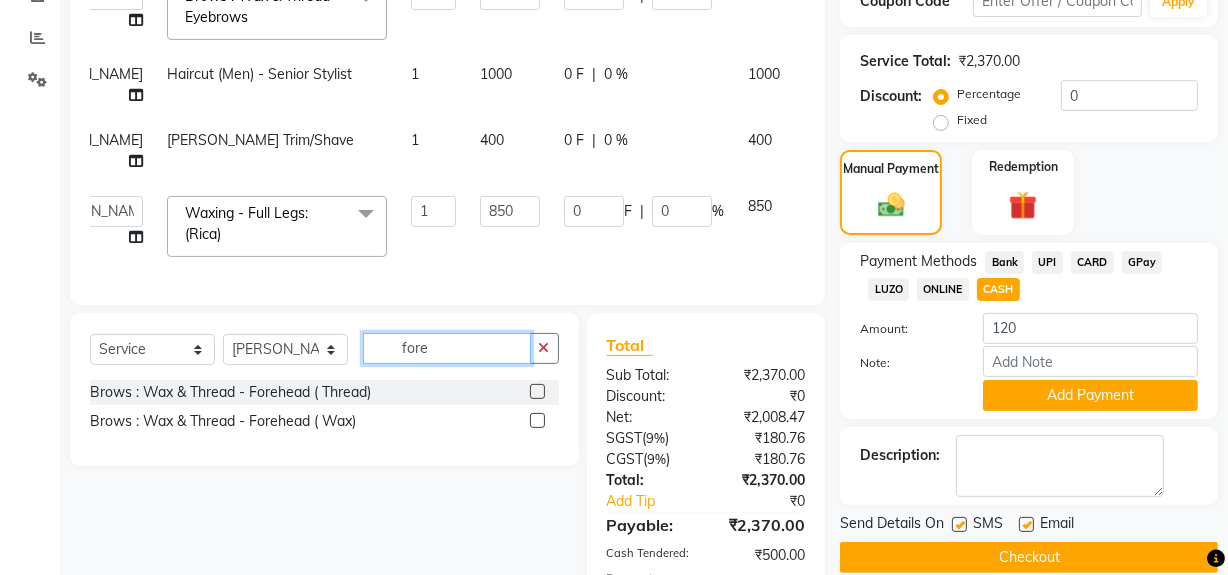 type on "fore" 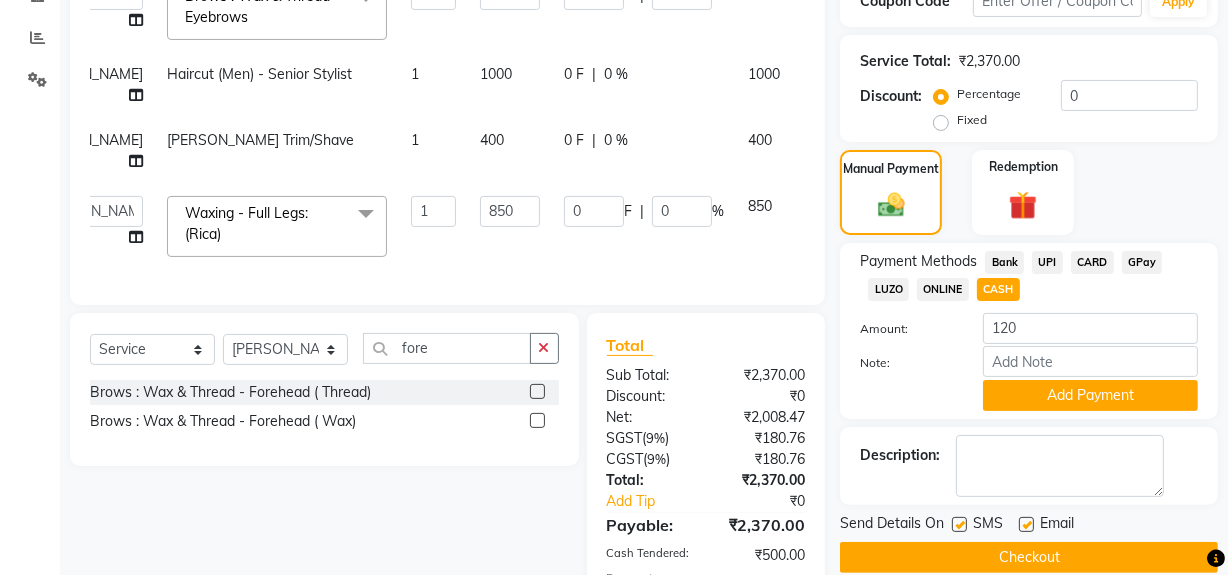 click 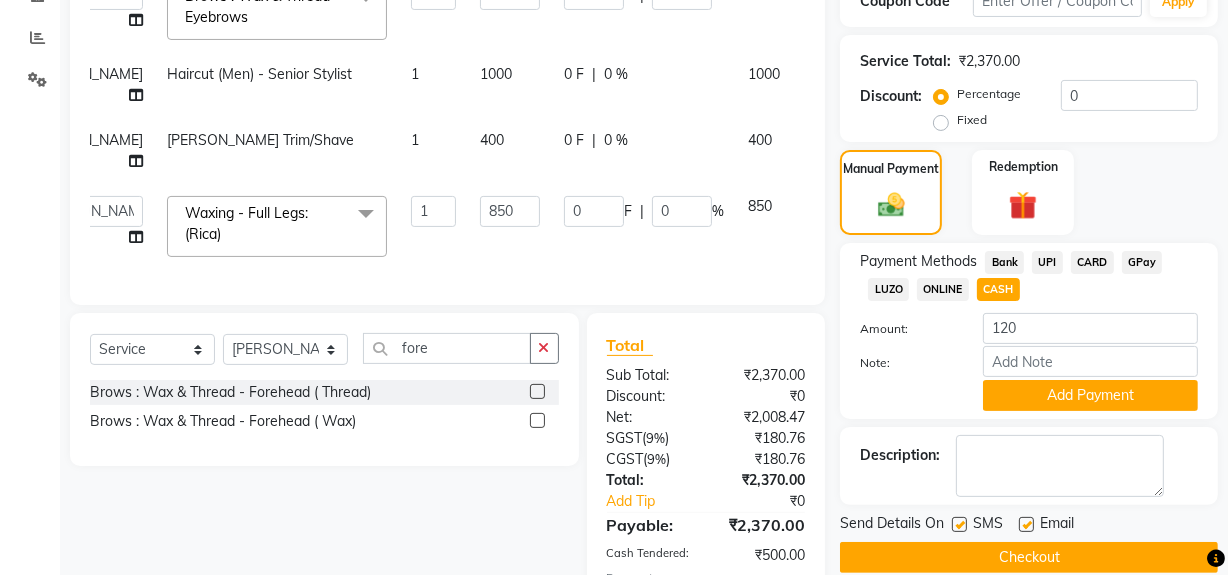 click 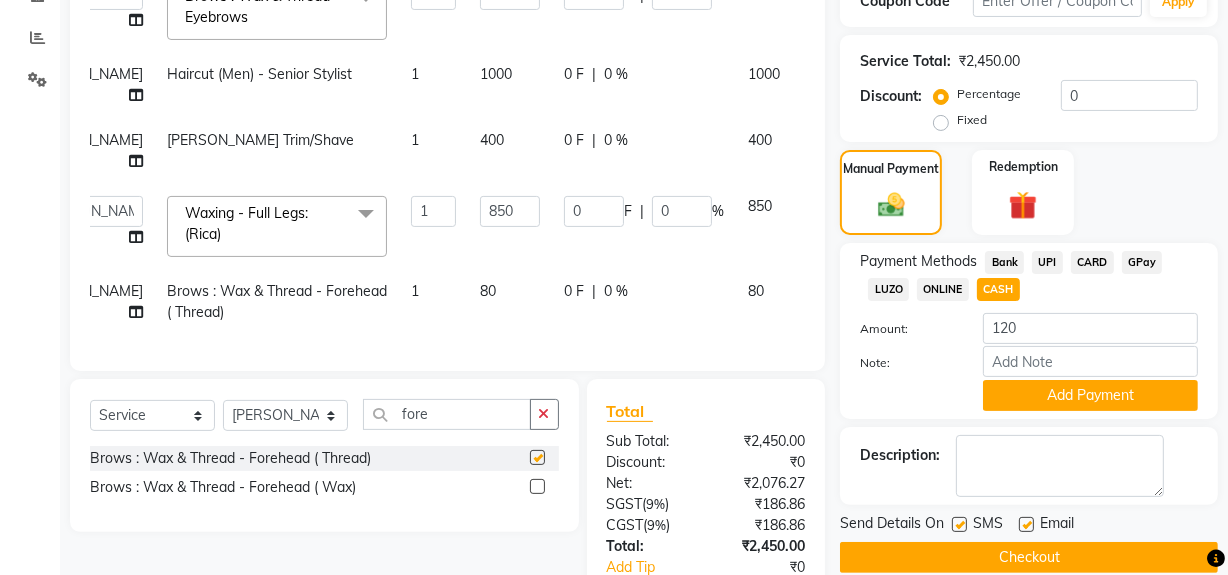 checkbox on "false" 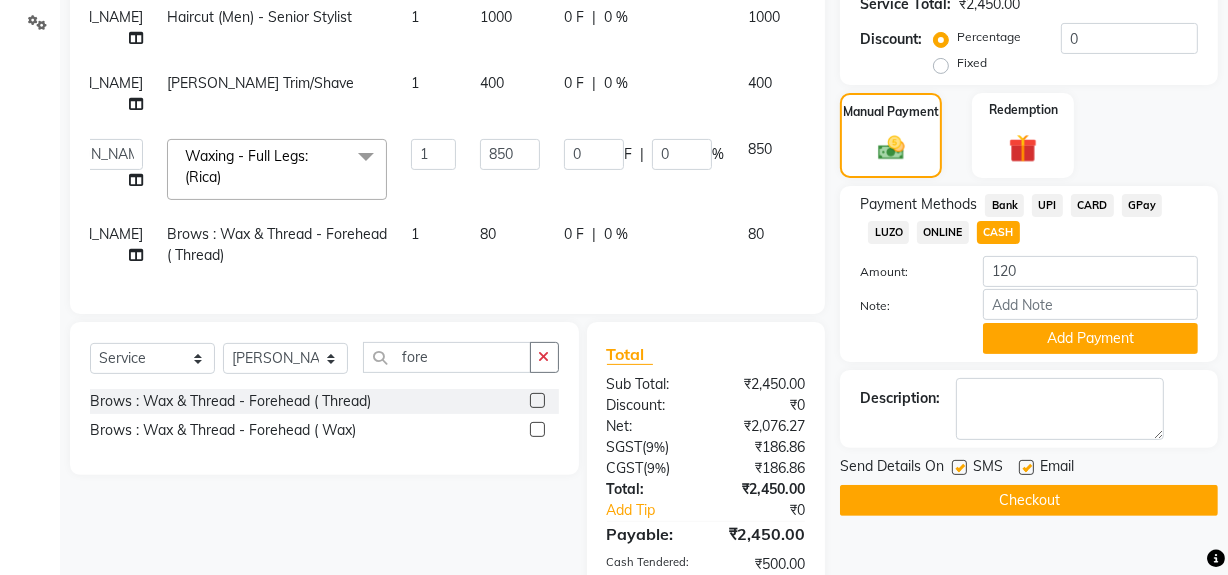 scroll, scrollTop: 454, scrollLeft: 0, axis: vertical 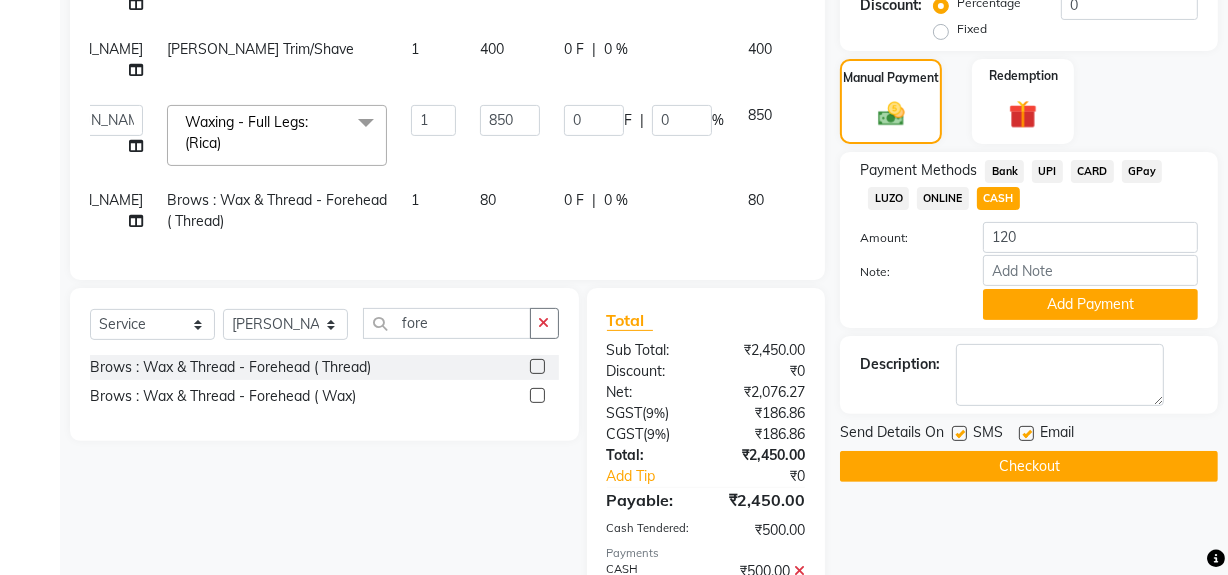 click on "UPI" 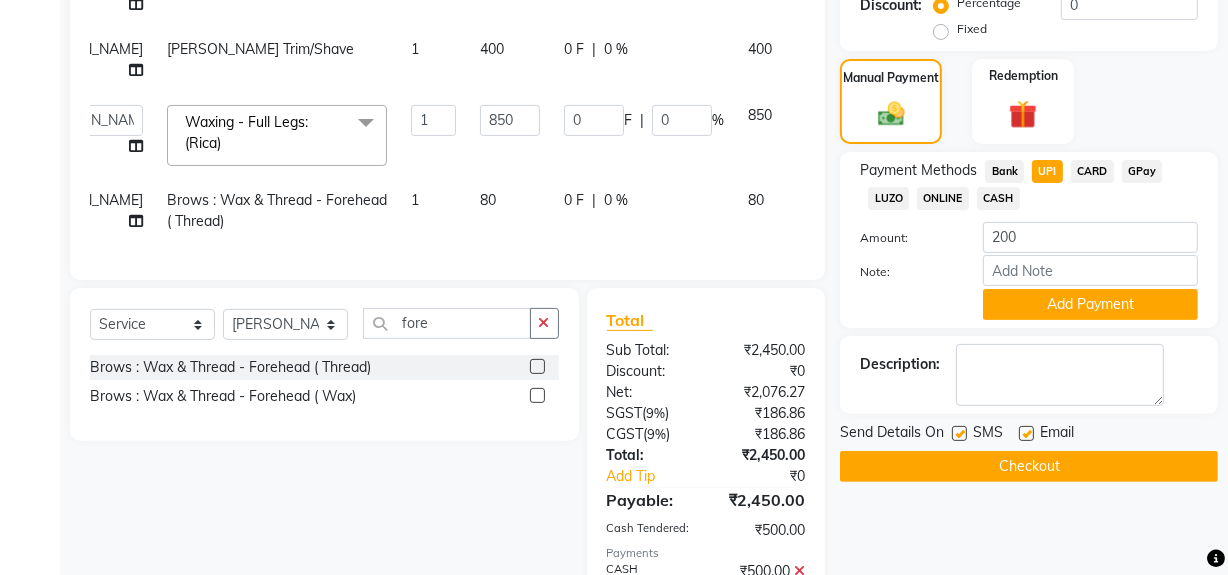 click on "CASH" 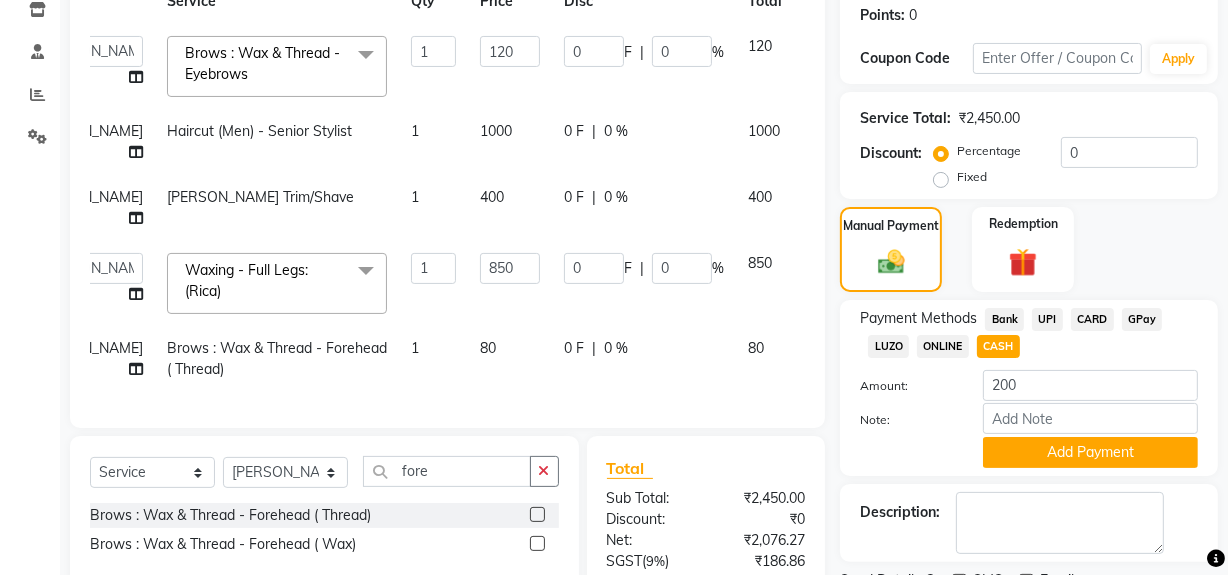 scroll, scrollTop: 90, scrollLeft: 0, axis: vertical 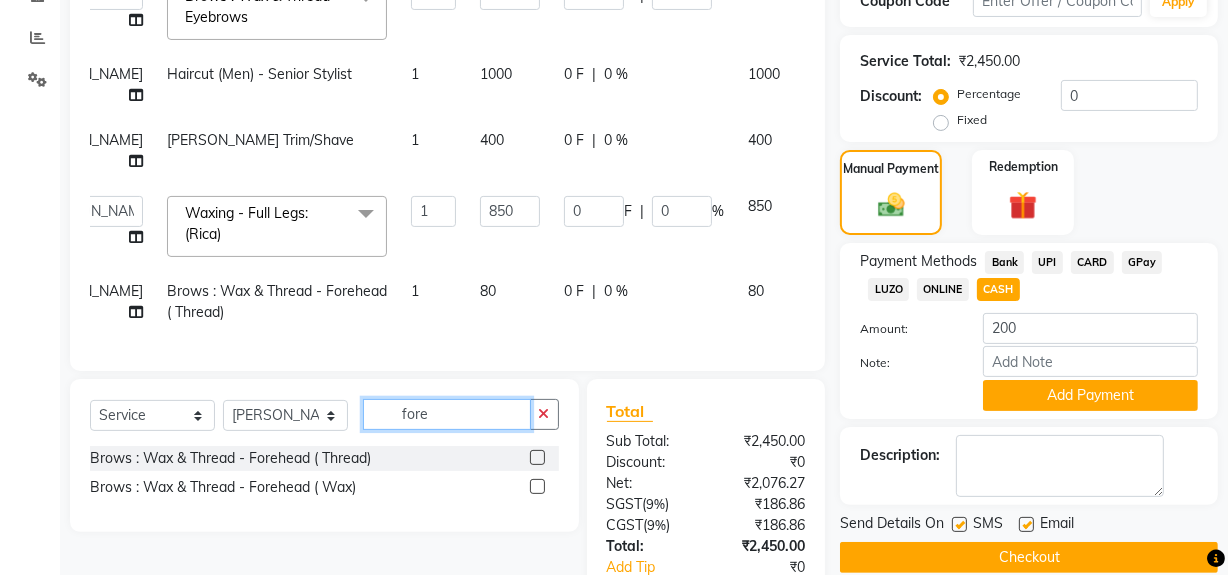 click on "fore" 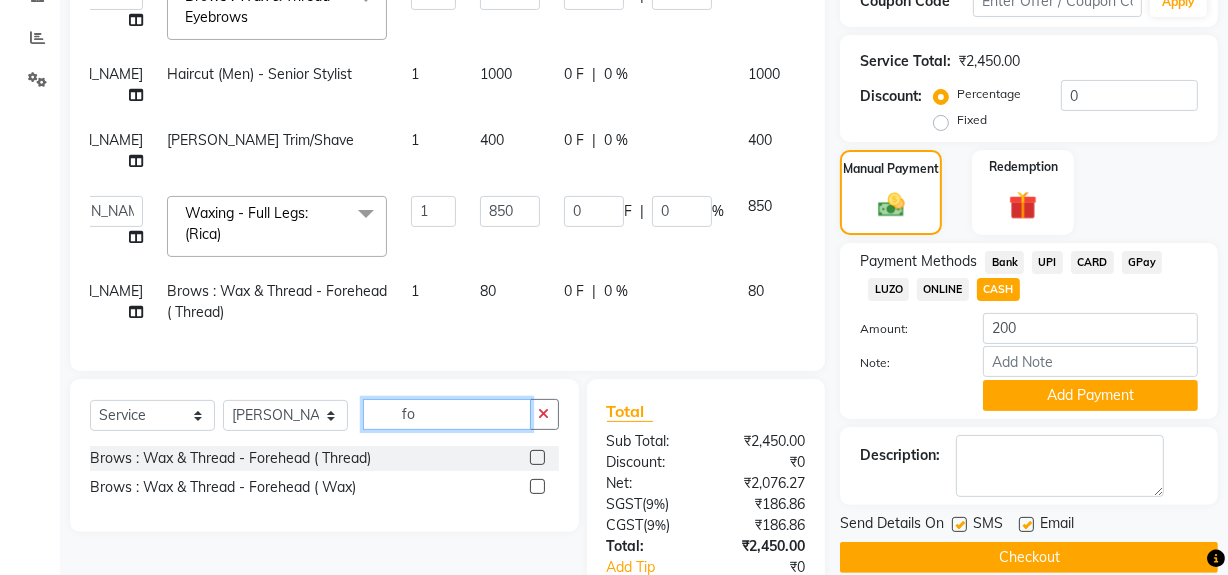 type on "f" 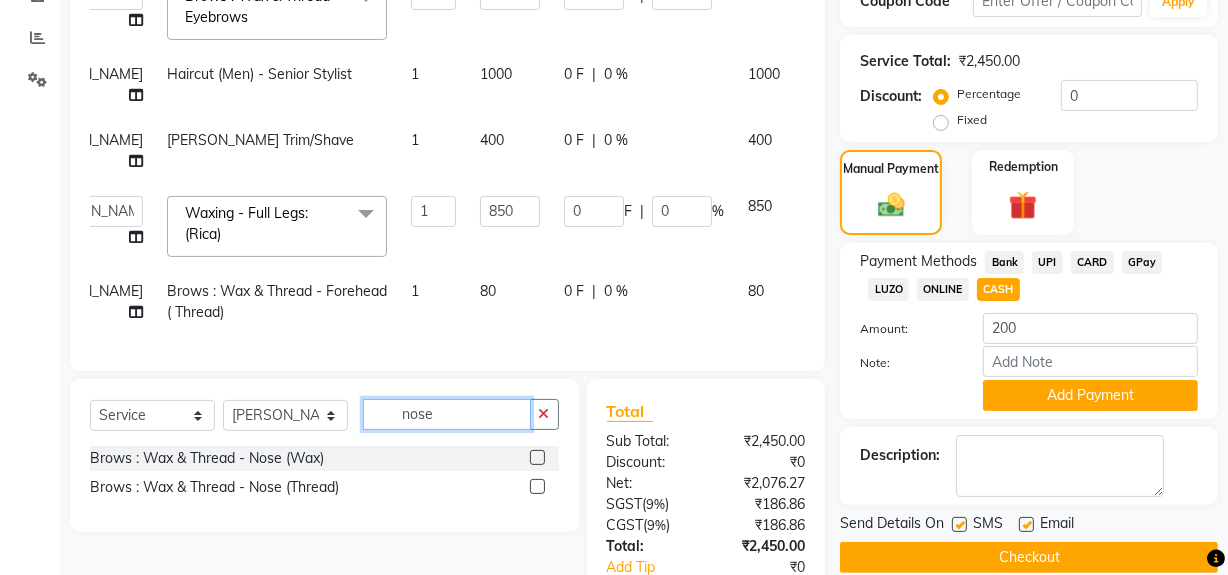 type on "nose" 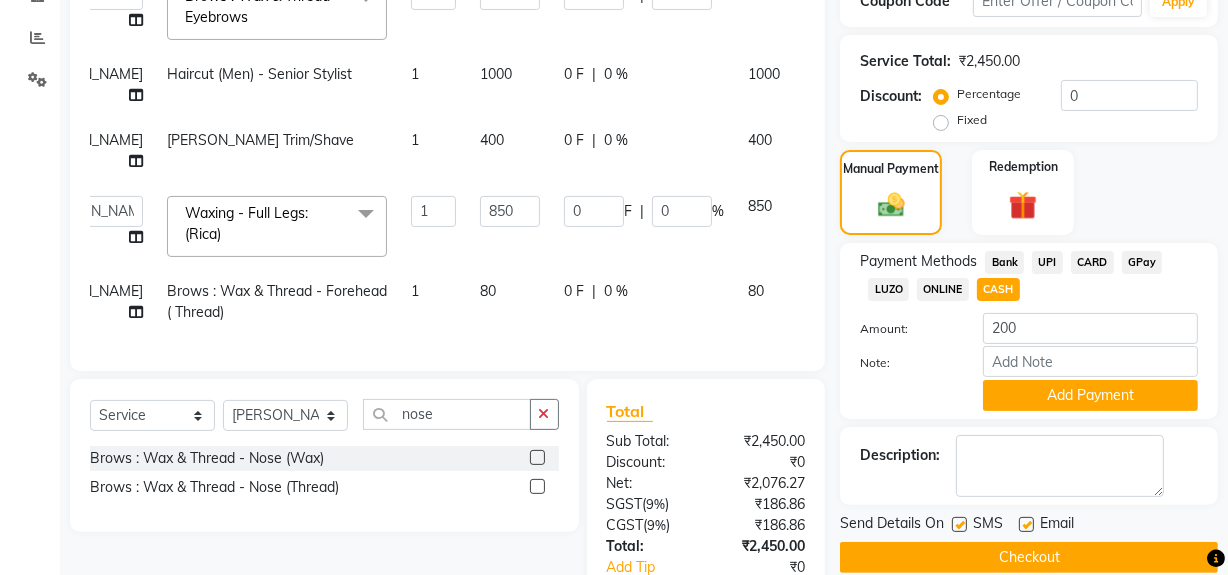 click 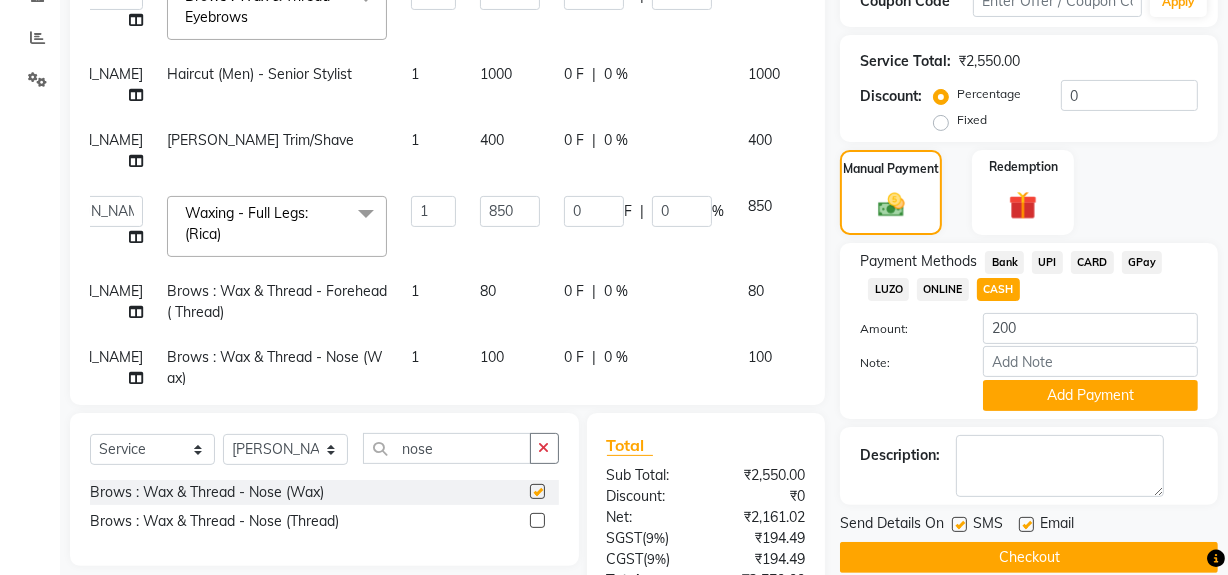 checkbox on "false" 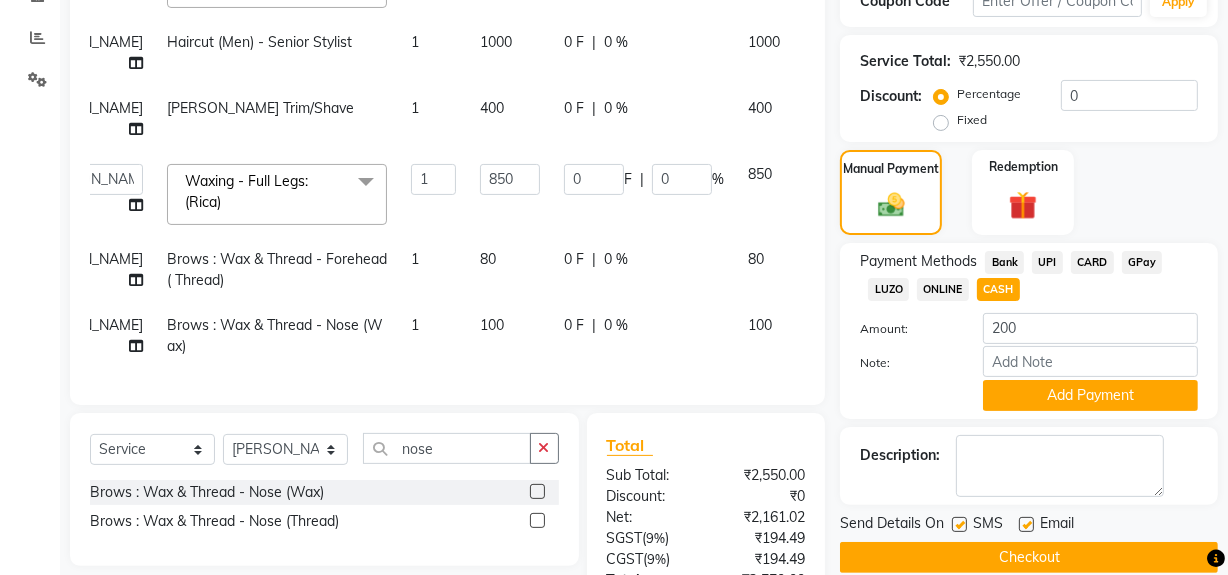 scroll, scrollTop: 0, scrollLeft: 71, axis: horizontal 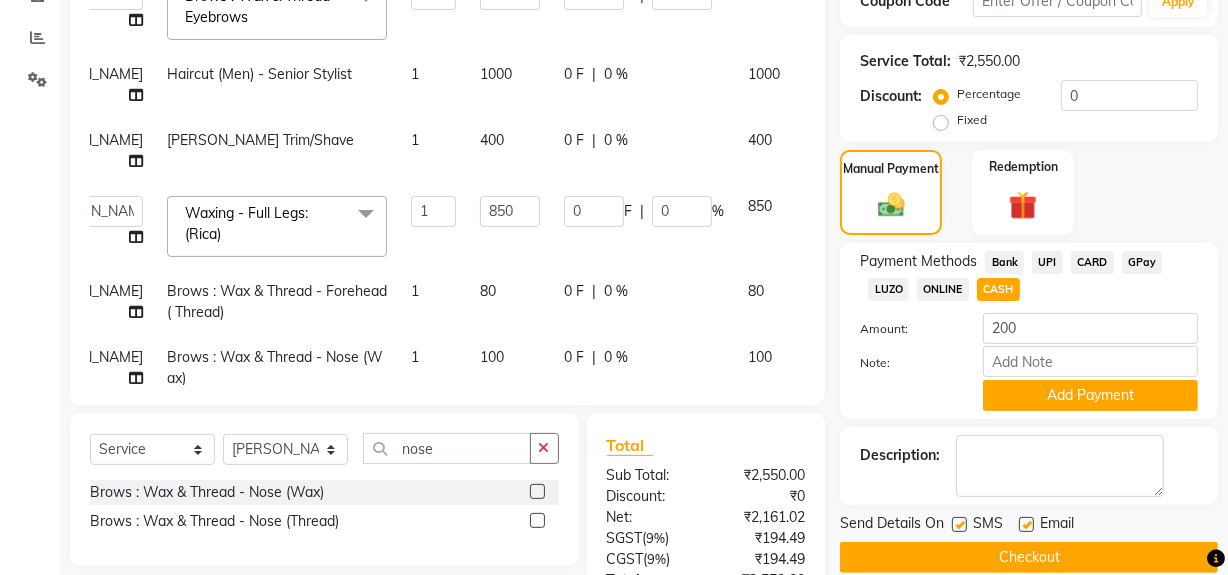 drag, startPoint x: 641, startPoint y: 89, endPoint x: 633, endPoint y: 101, distance: 14.422205 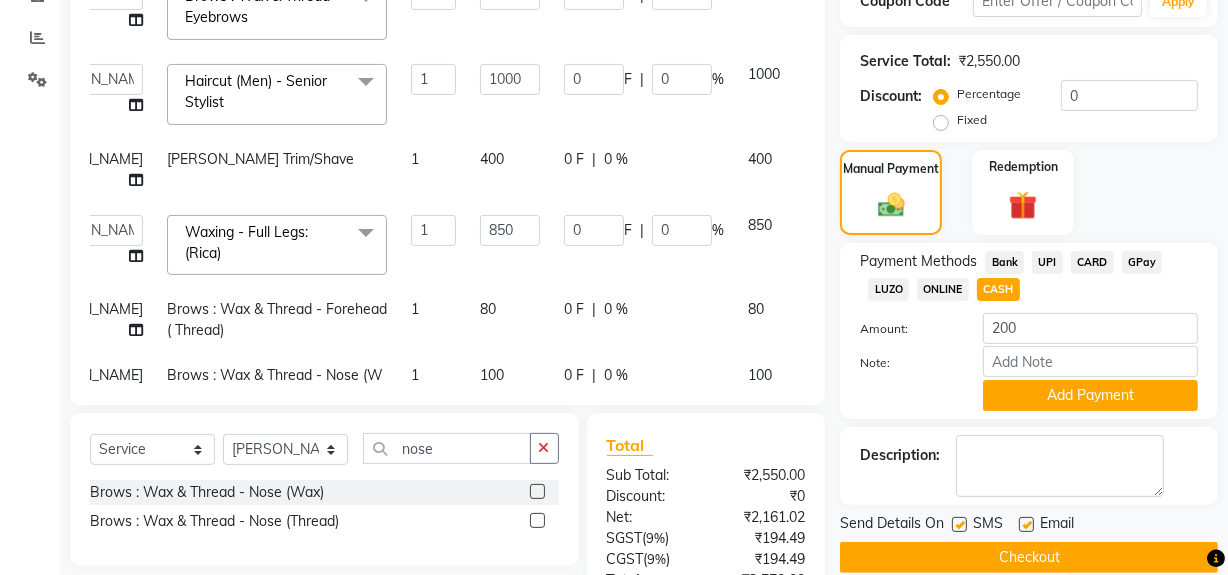 click 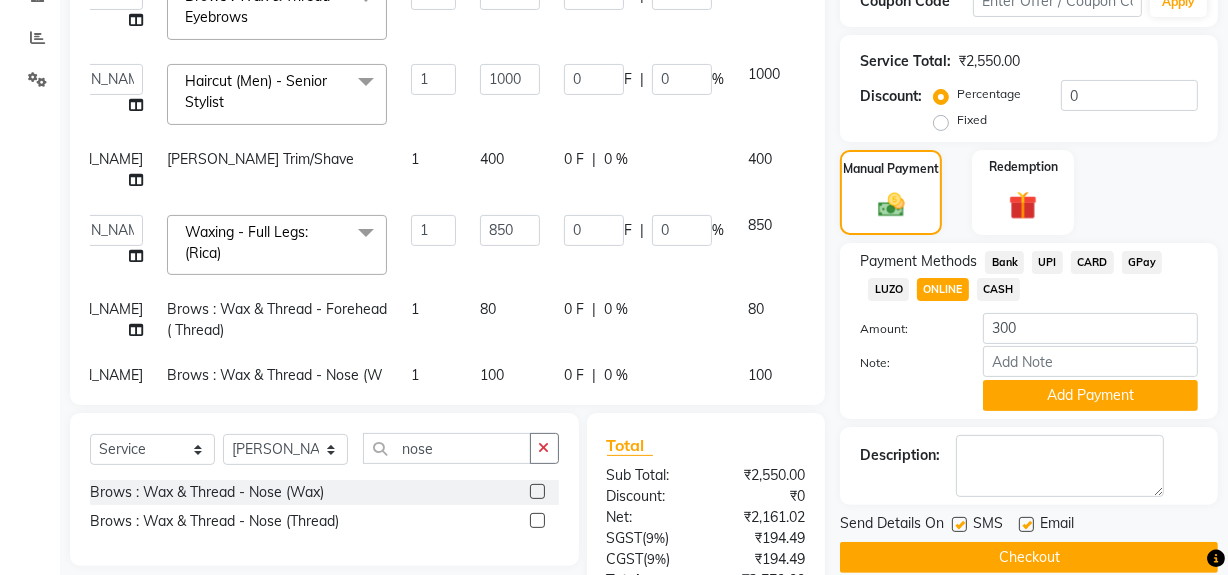 drag, startPoint x: 1034, startPoint y: 288, endPoint x: 1016, endPoint y: 281, distance: 19.313208 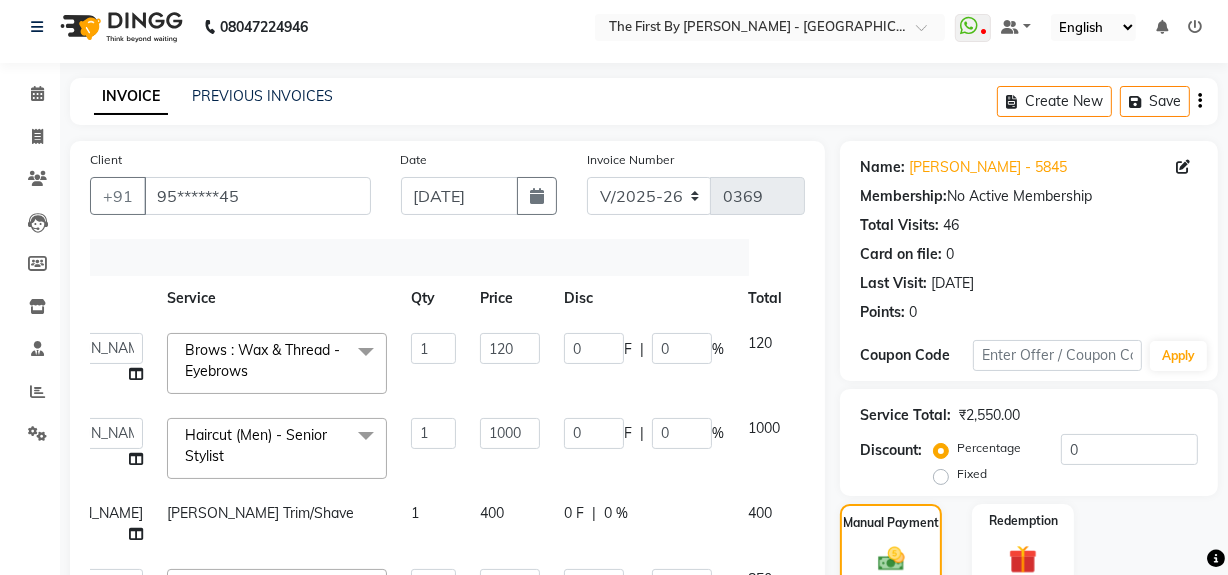scroll, scrollTop: 0, scrollLeft: 0, axis: both 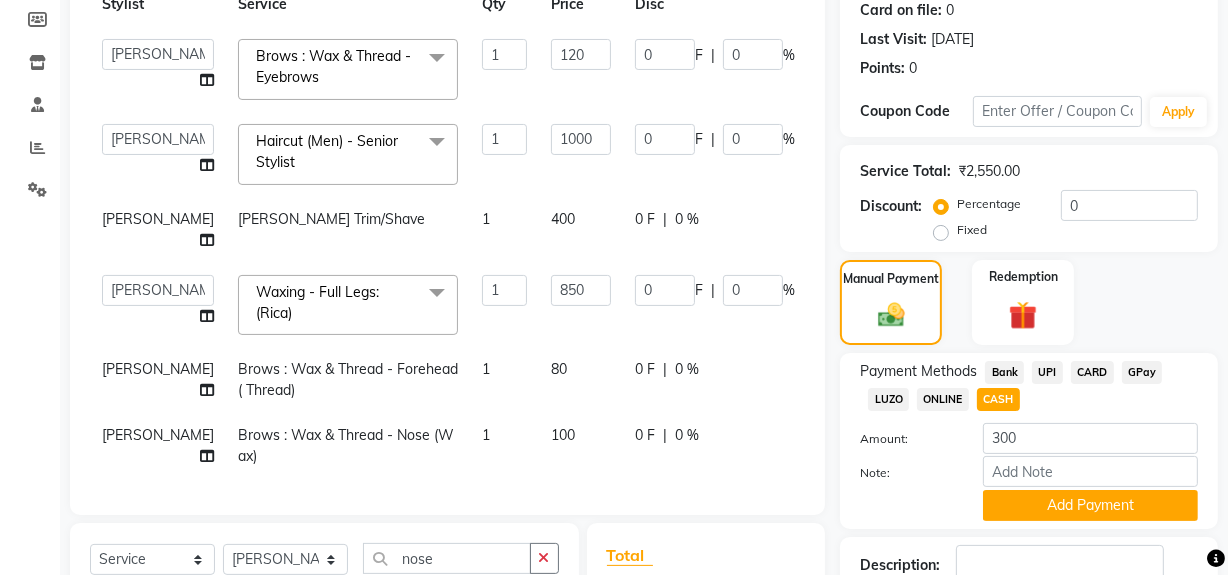click on "300" 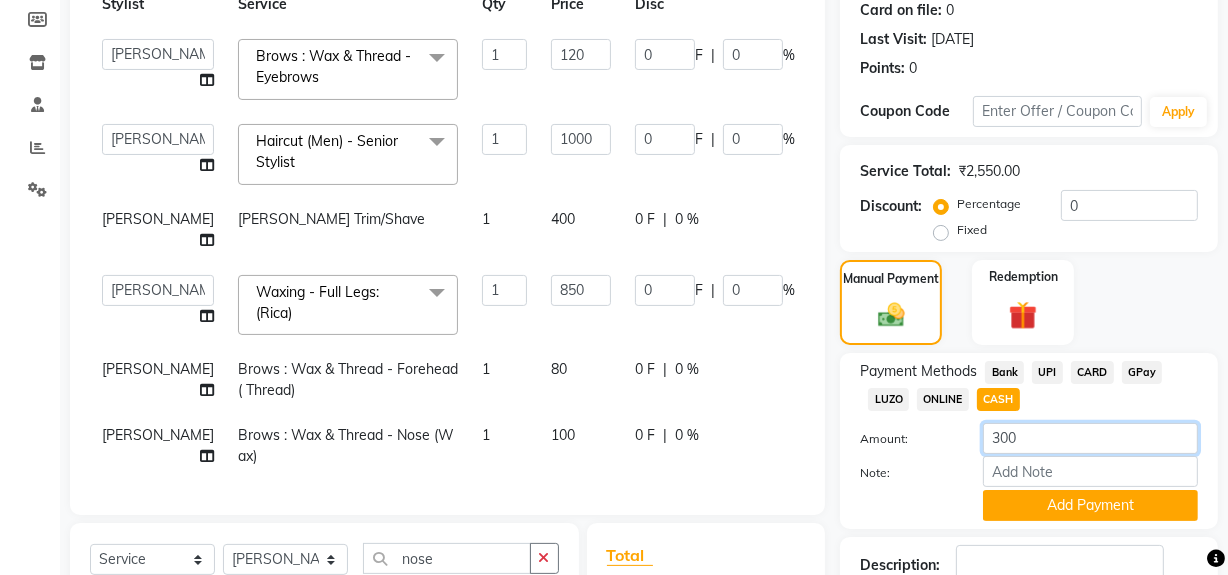 click on "300" 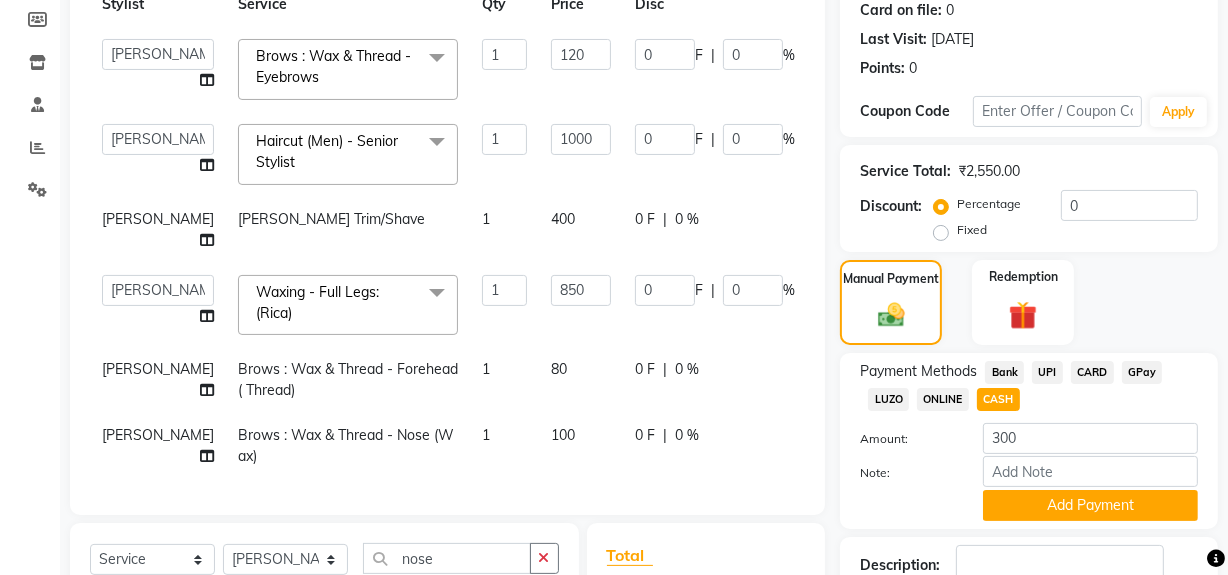 click on "Amount: 300" 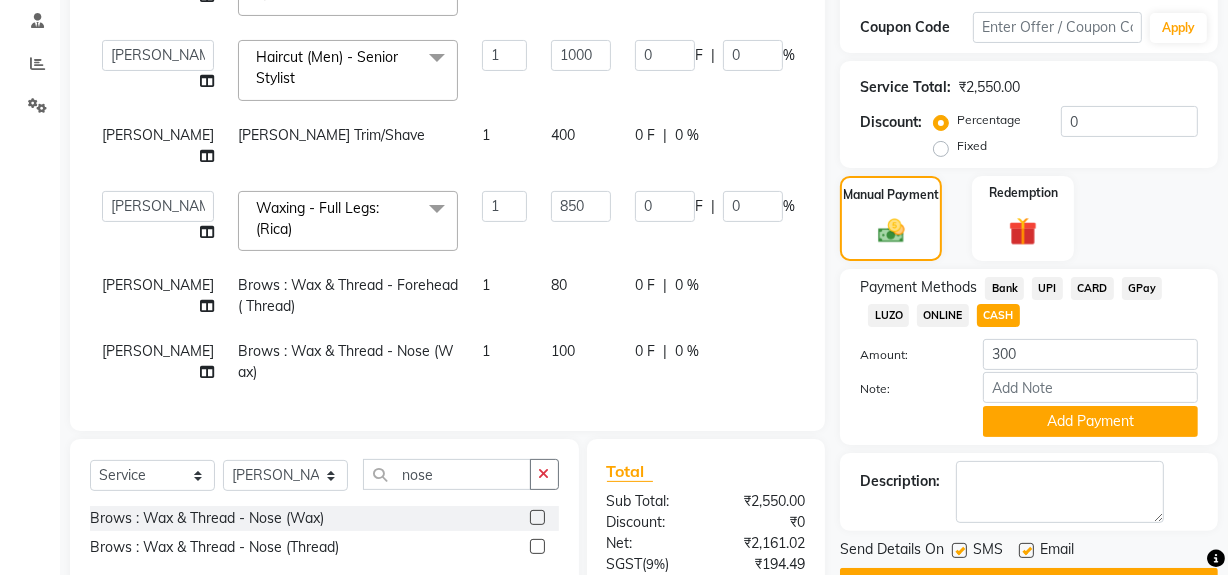 scroll, scrollTop: 162, scrollLeft: 0, axis: vertical 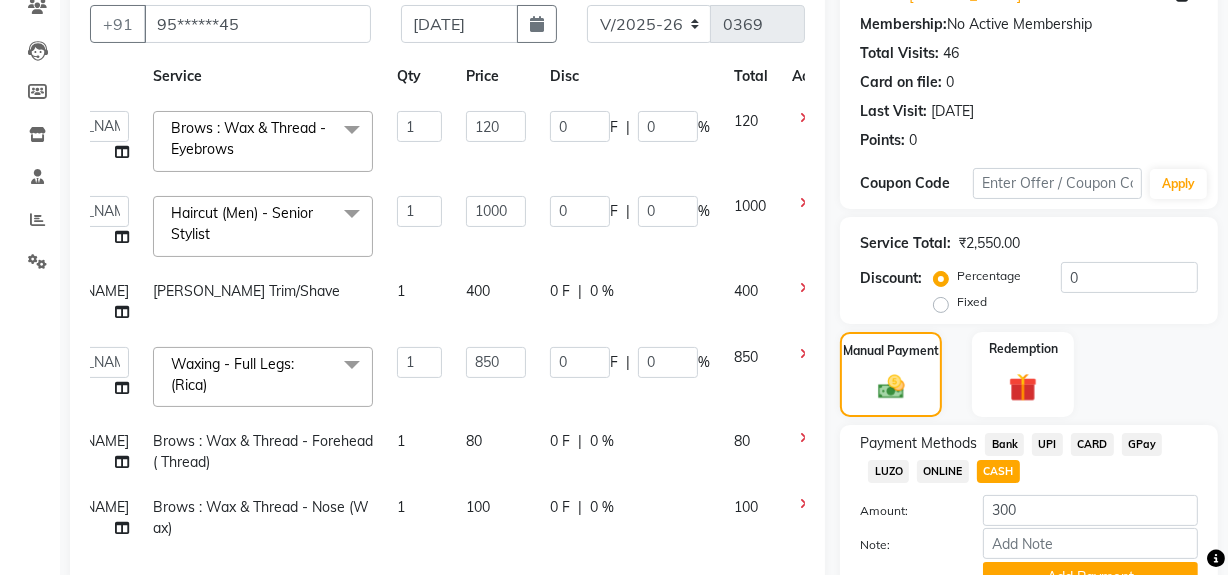 click 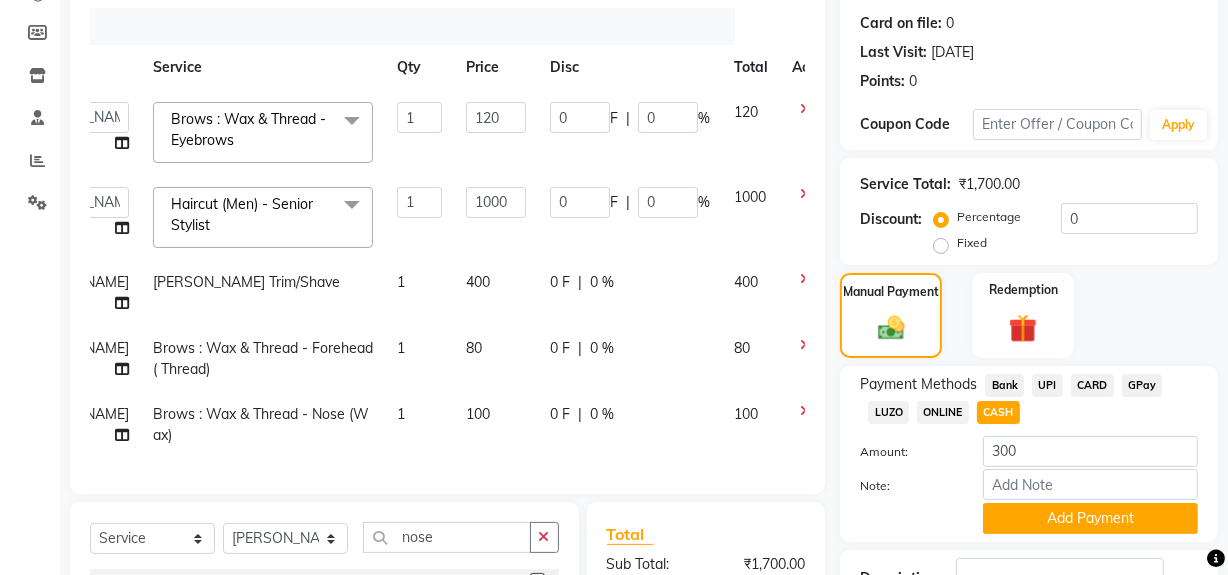 scroll, scrollTop: 272, scrollLeft: 0, axis: vertical 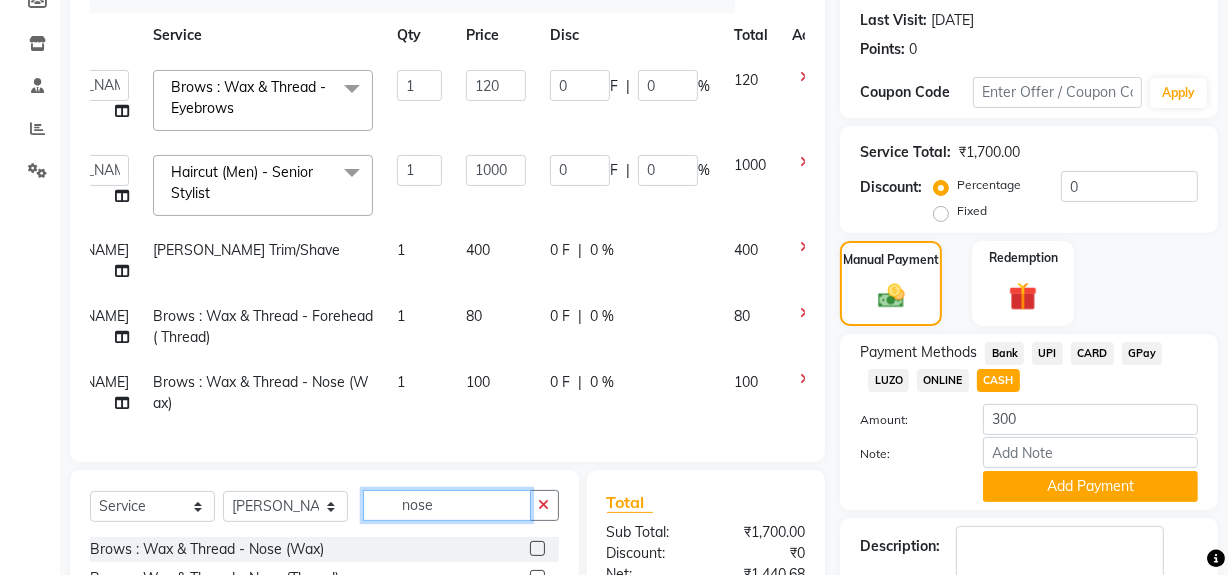 click on "nose" 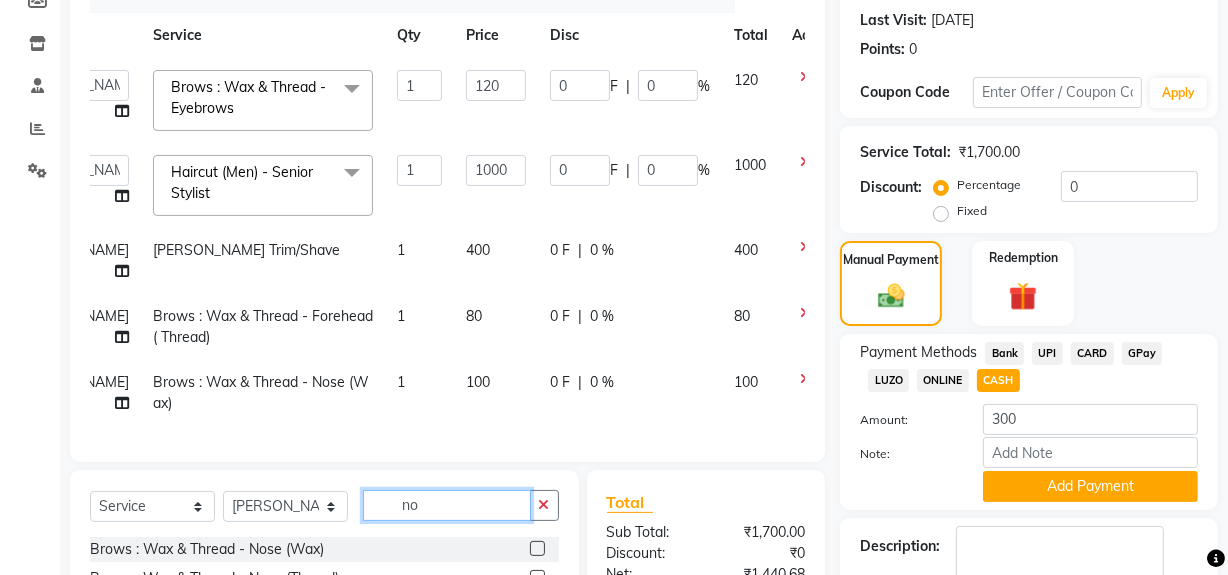 type on "n" 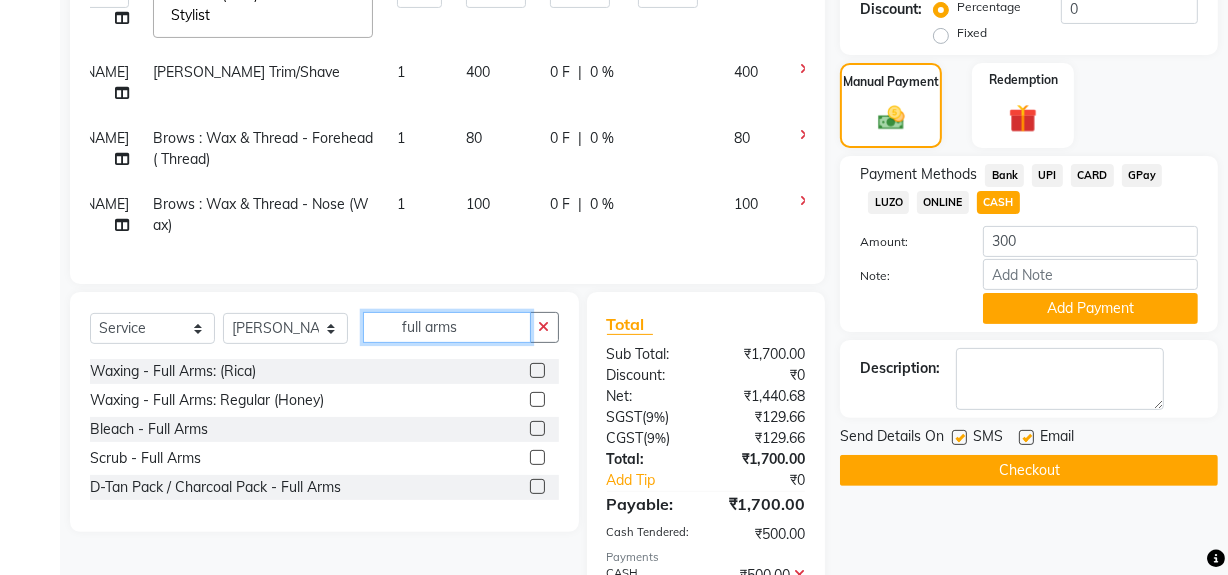 scroll, scrollTop: 454, scrollLeft: 0, axis: vertical 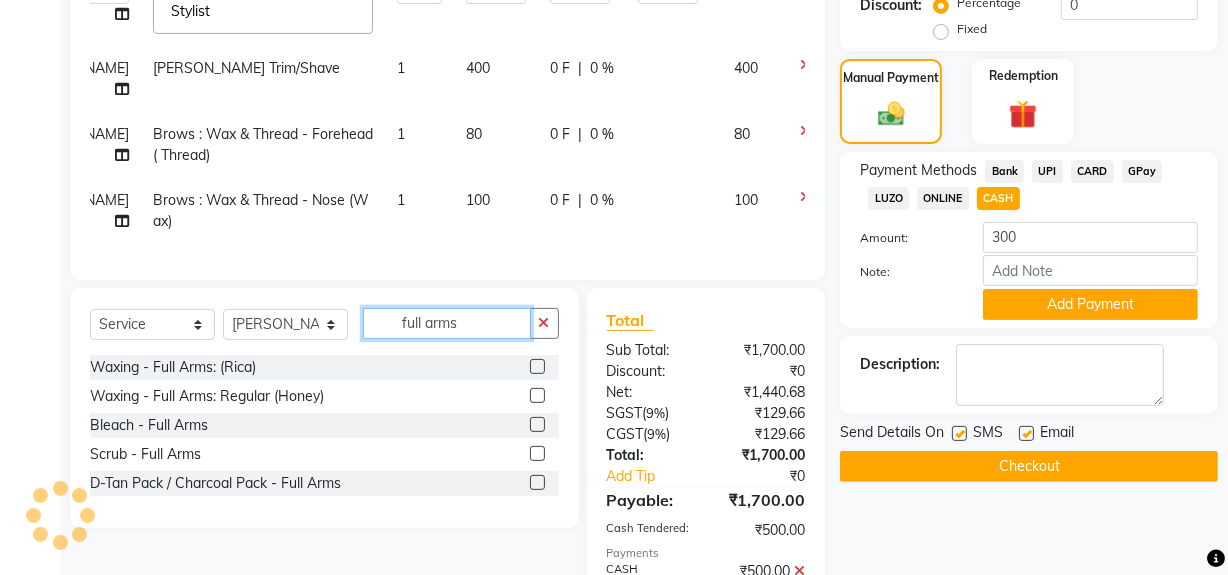 type on "full arms" 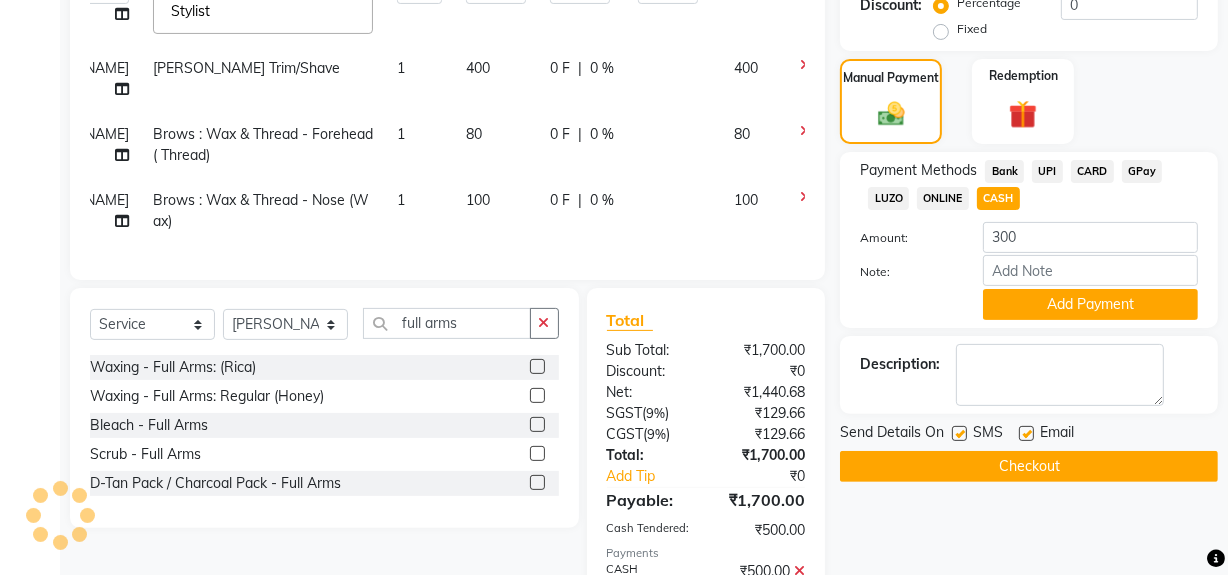 click 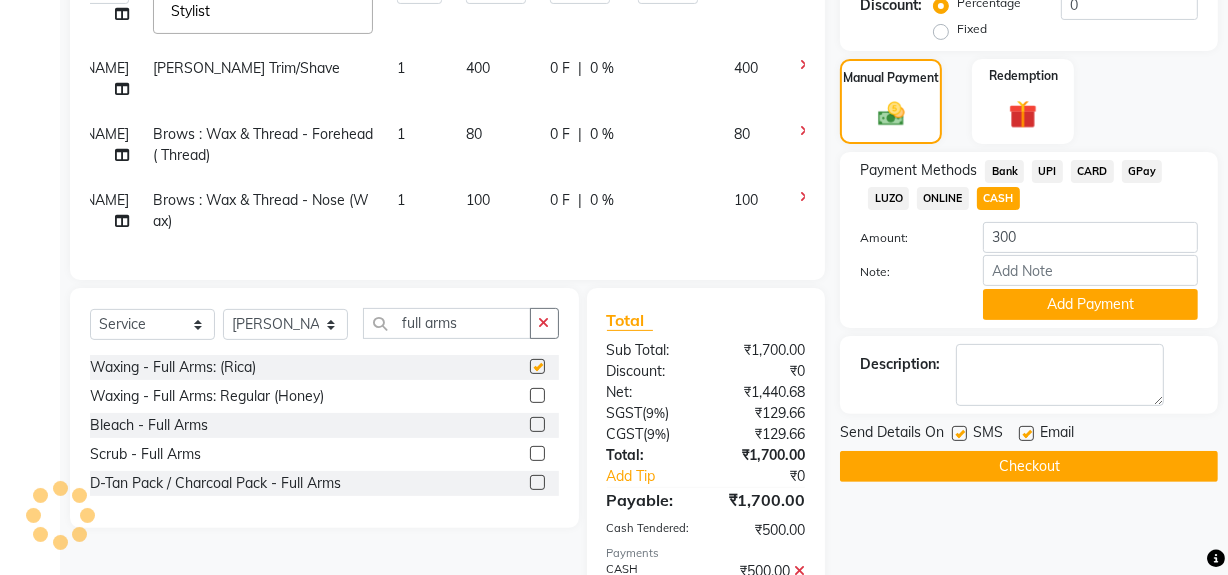 scroll, scrollTop: 126, scrollLeft: 85, axis: both 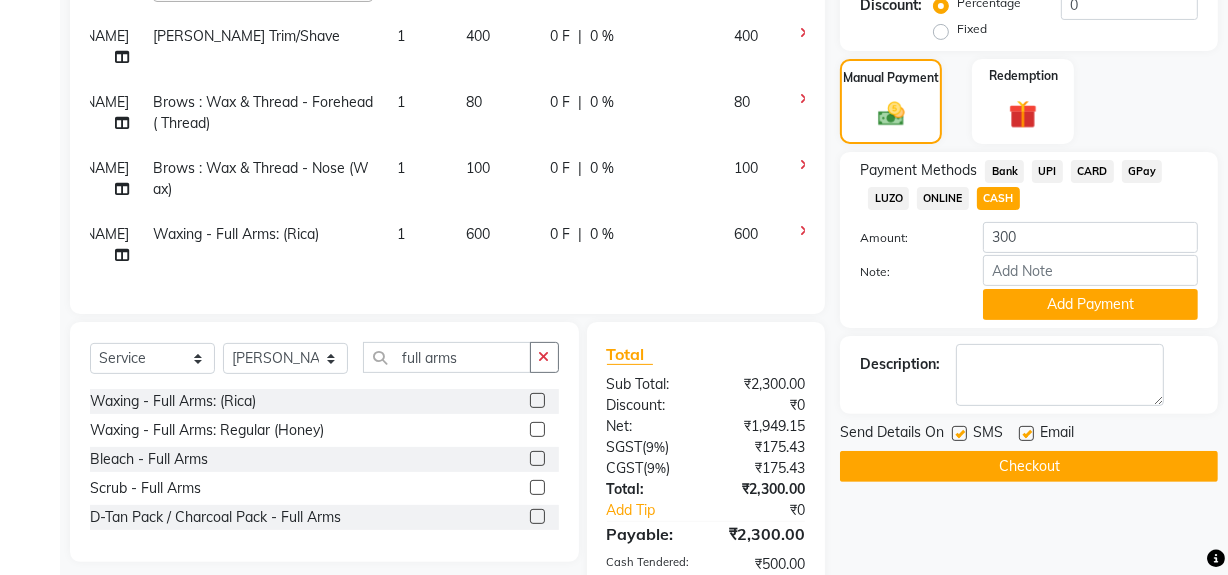checkbox on "false" 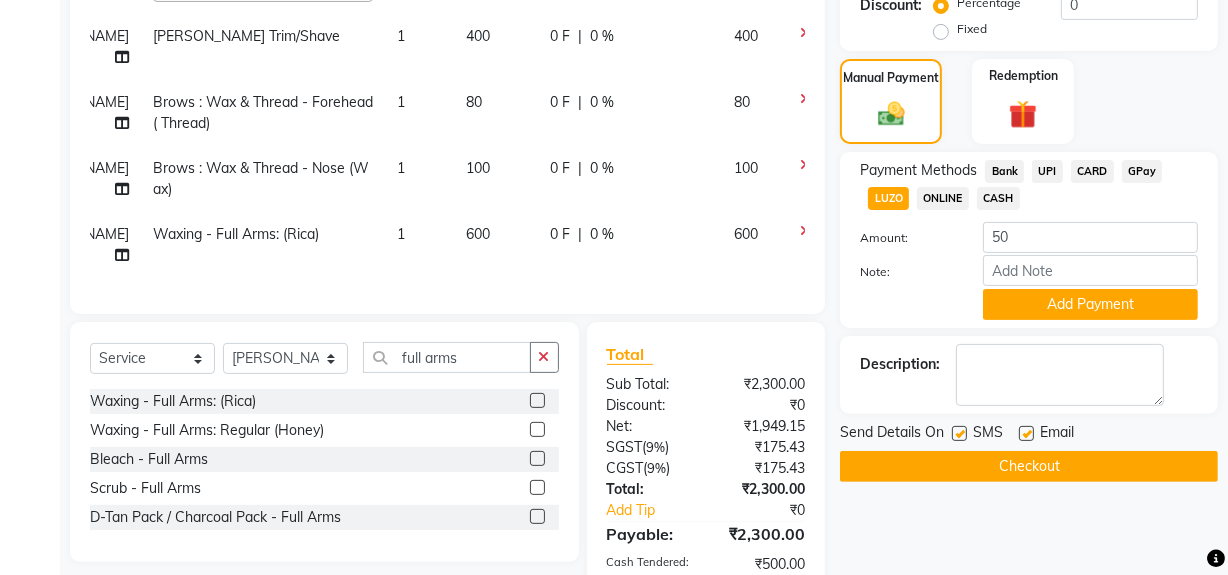 drag, startPoint x: 1047, startPoint y: 171, endPoint x: 1013, endPoint y: 229, distance: 67.23094 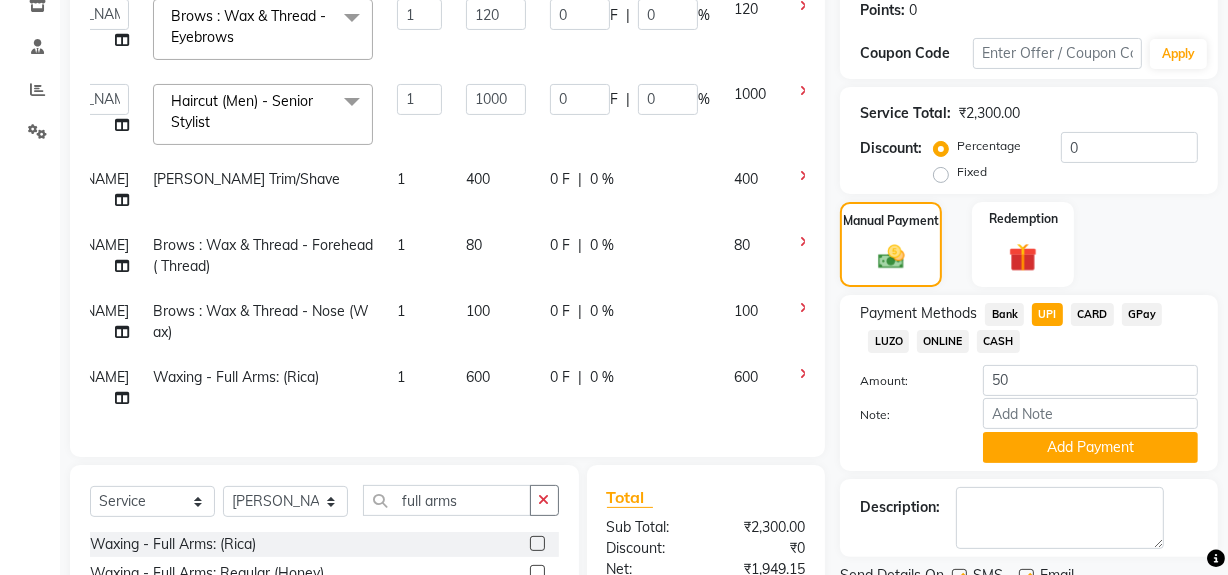 scroll, scrollTop: 272, scrollLeft: 0, axis: vertical 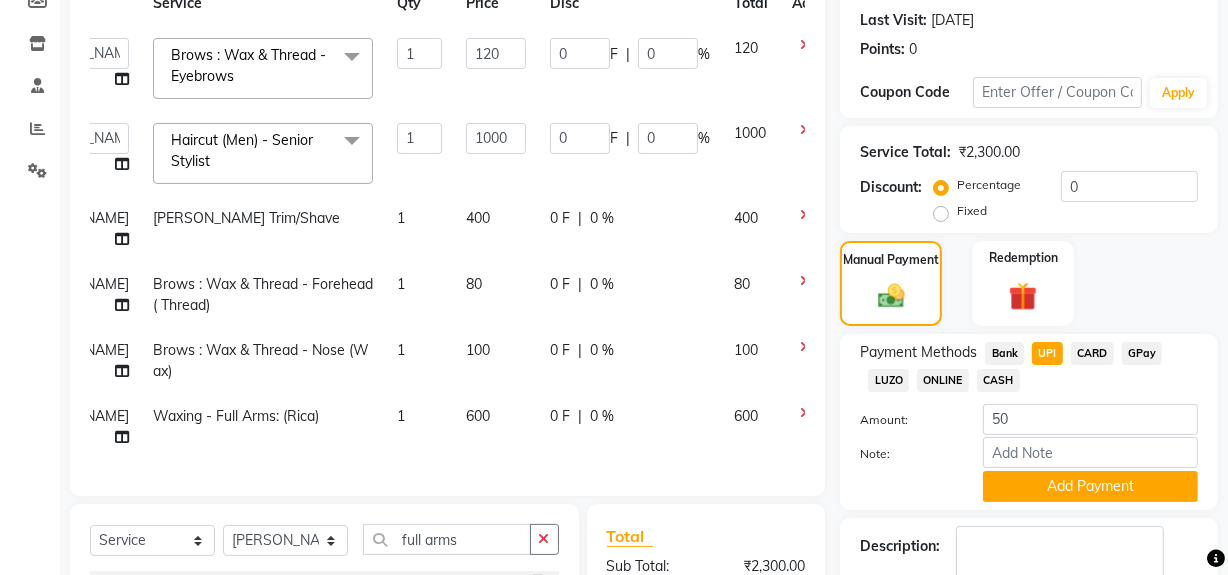 click on "CASH" 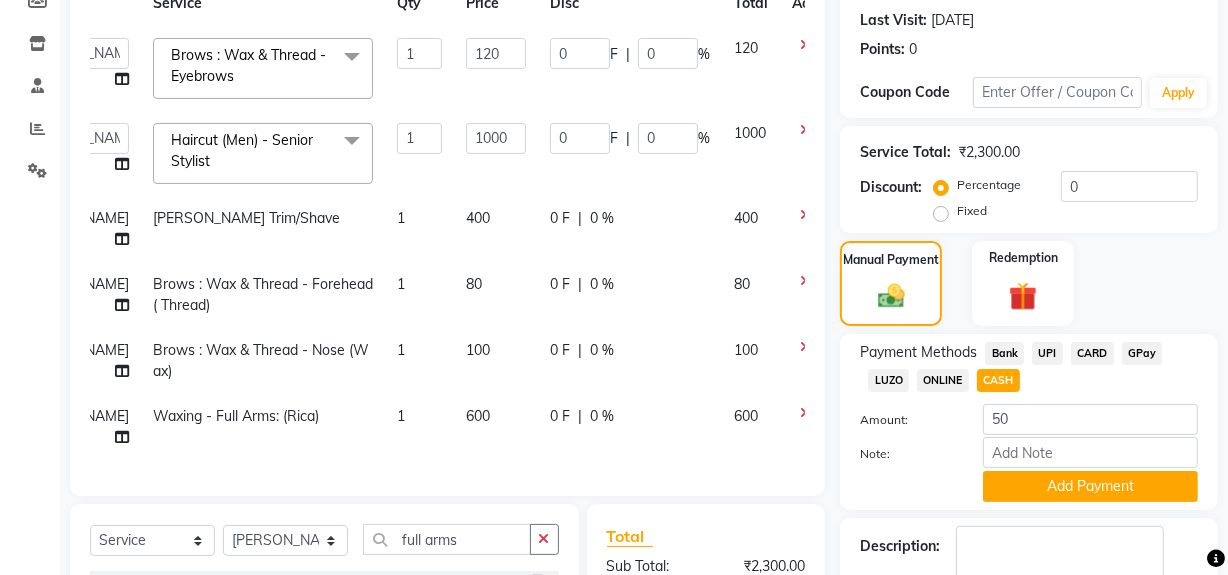 scroll, scrollTop: 38, scrollLeft: 85, axis: both 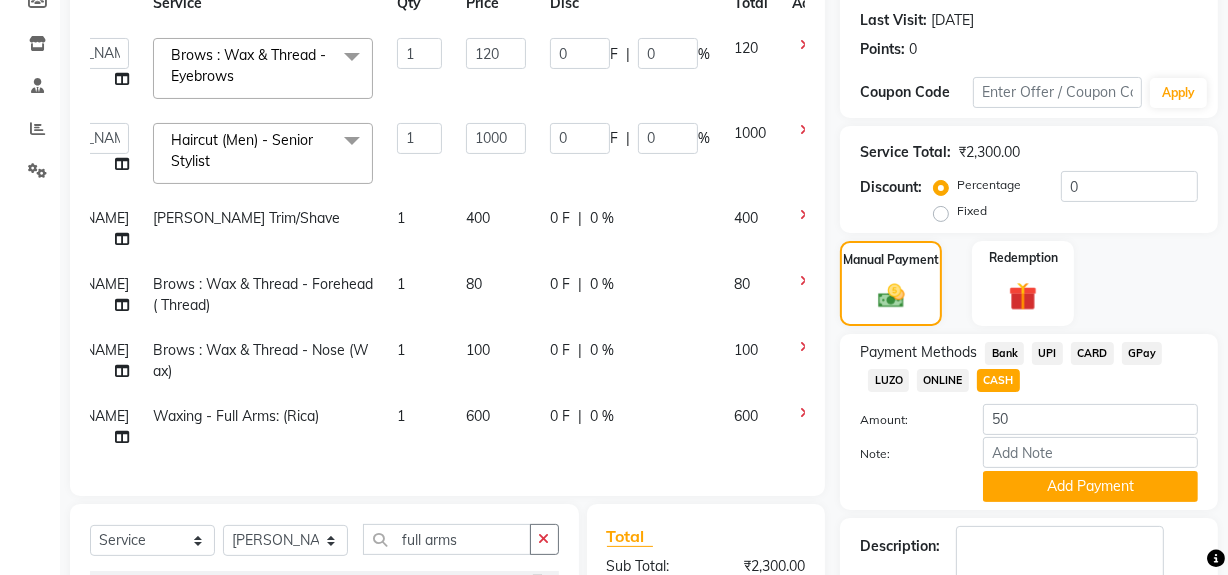 click 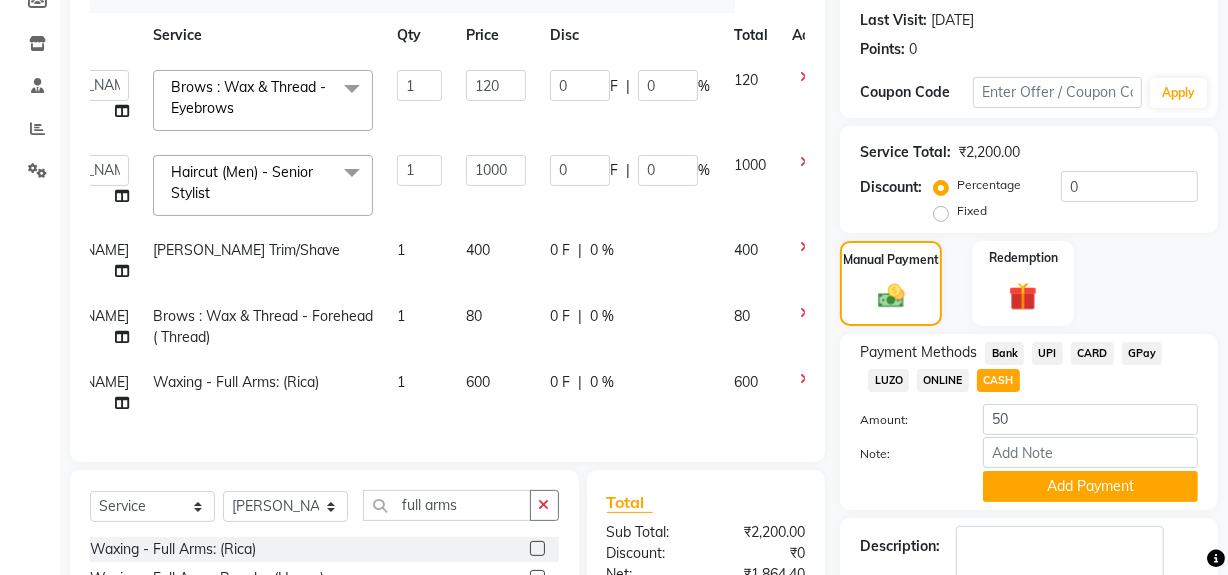 click on "UPI" 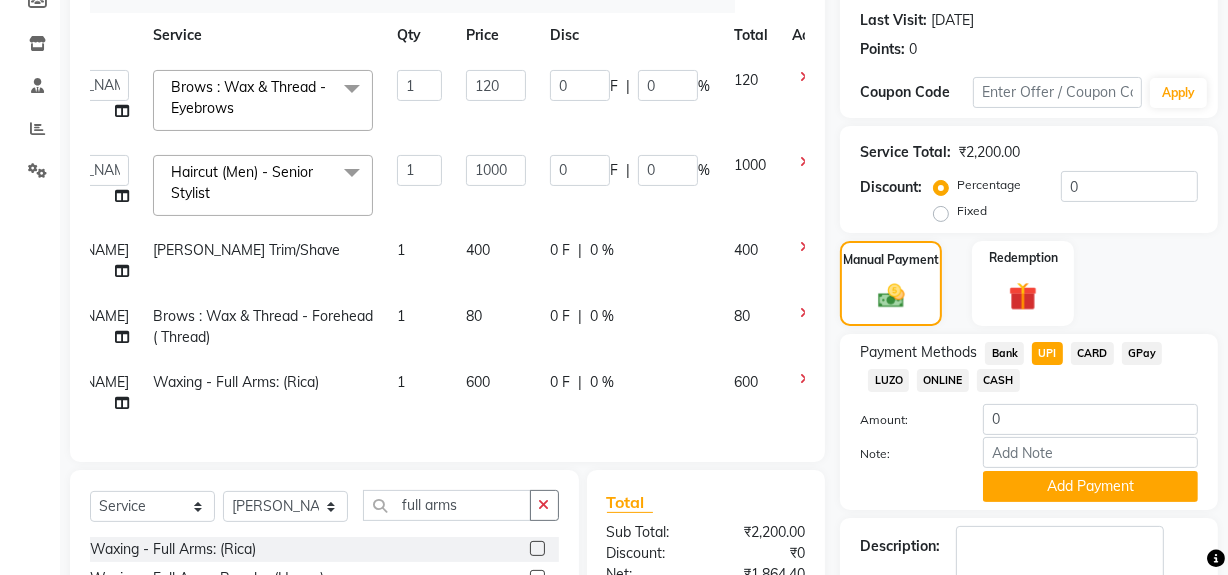 click on "CASH" 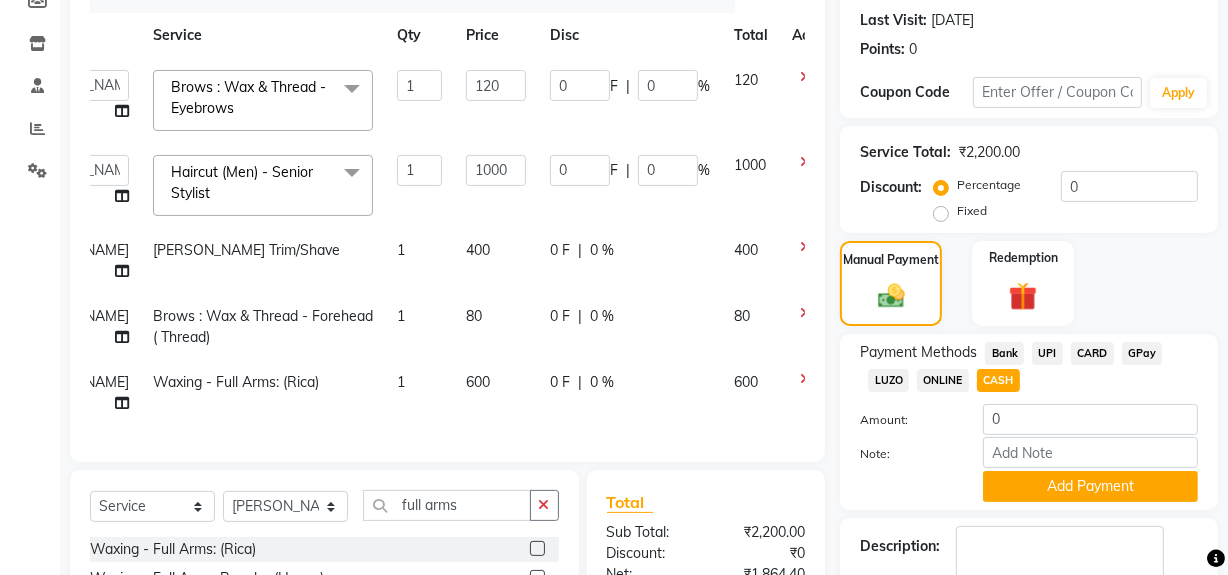 scroll, scrollTop: 41, scrollLeft: 85, axis: both 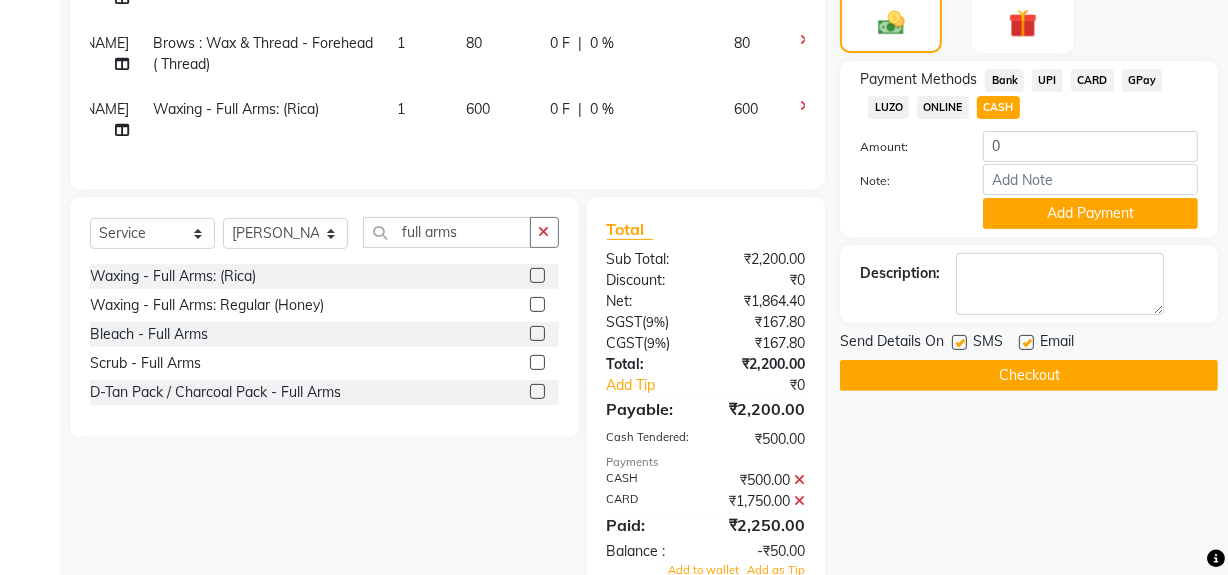 click 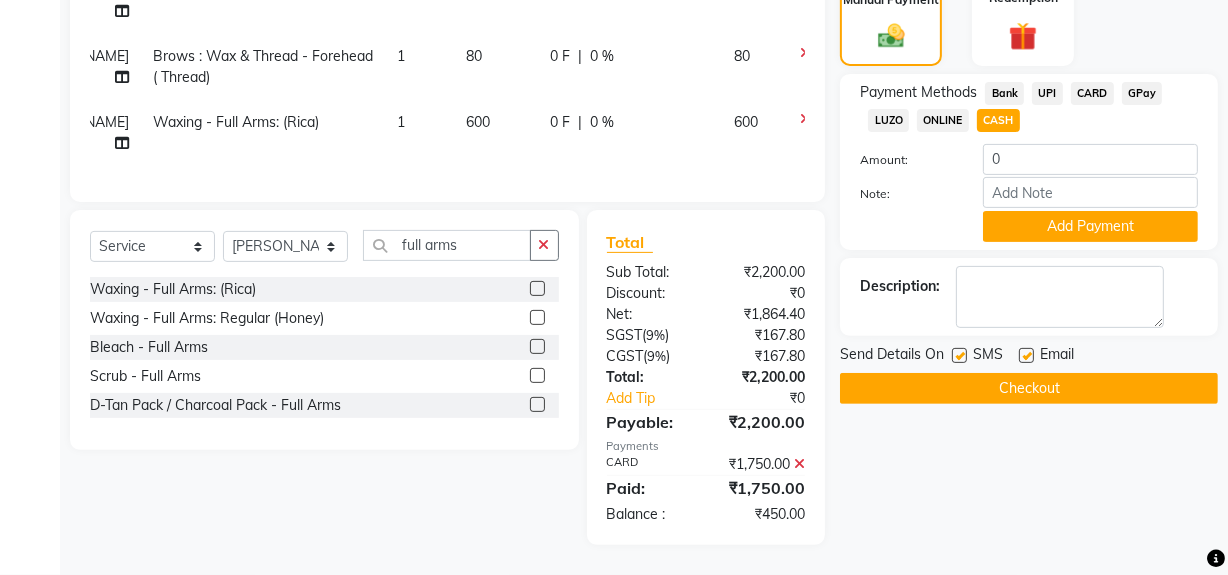 click 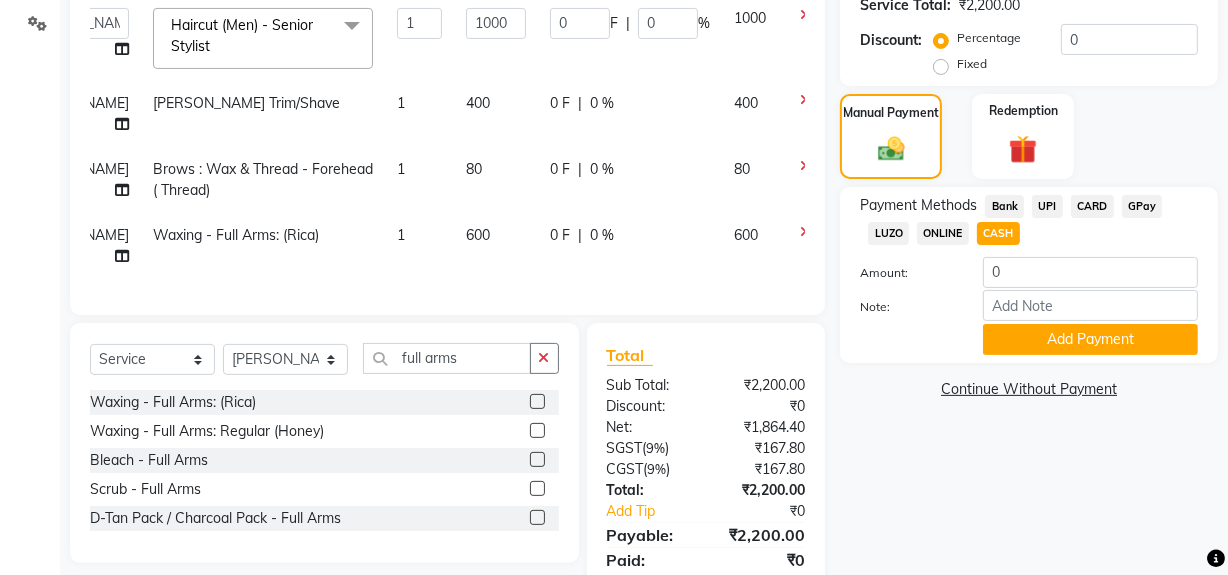 scroll, scrollTop: 252, scrollLeft: 0, axis: vertical 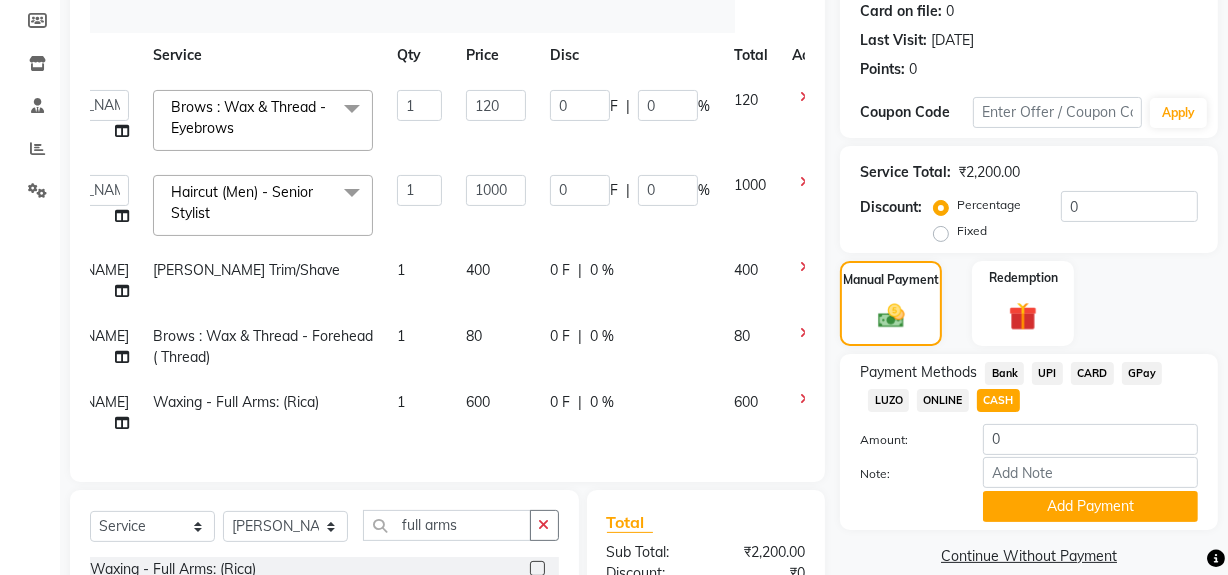 click on "UPI" 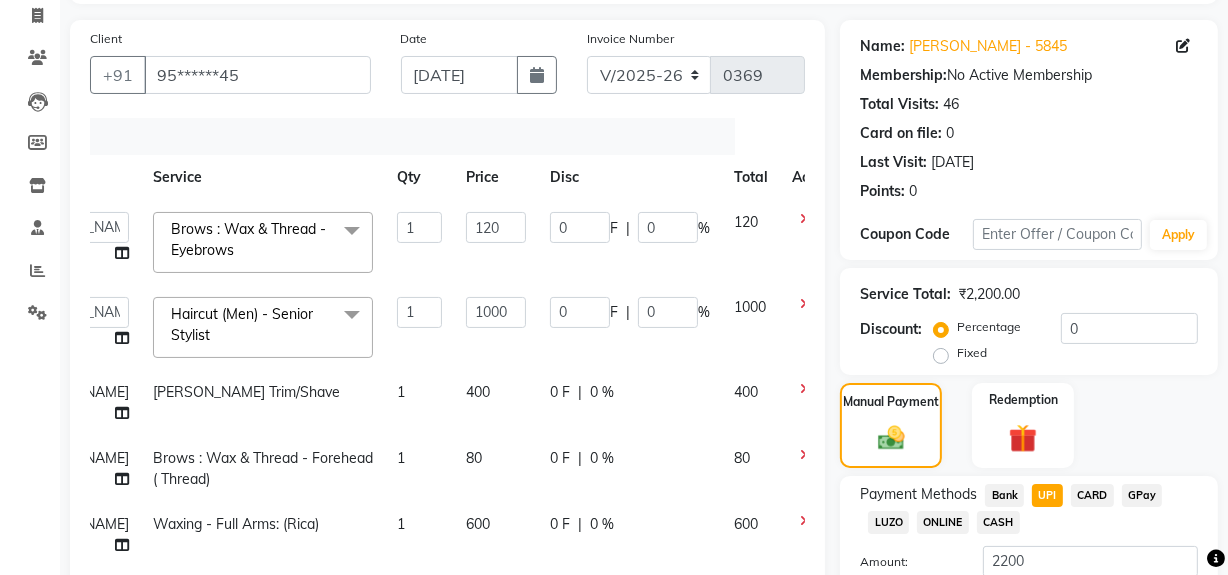 scroll, scrollTop: 252, scrollLeft: 0, axis: vertical 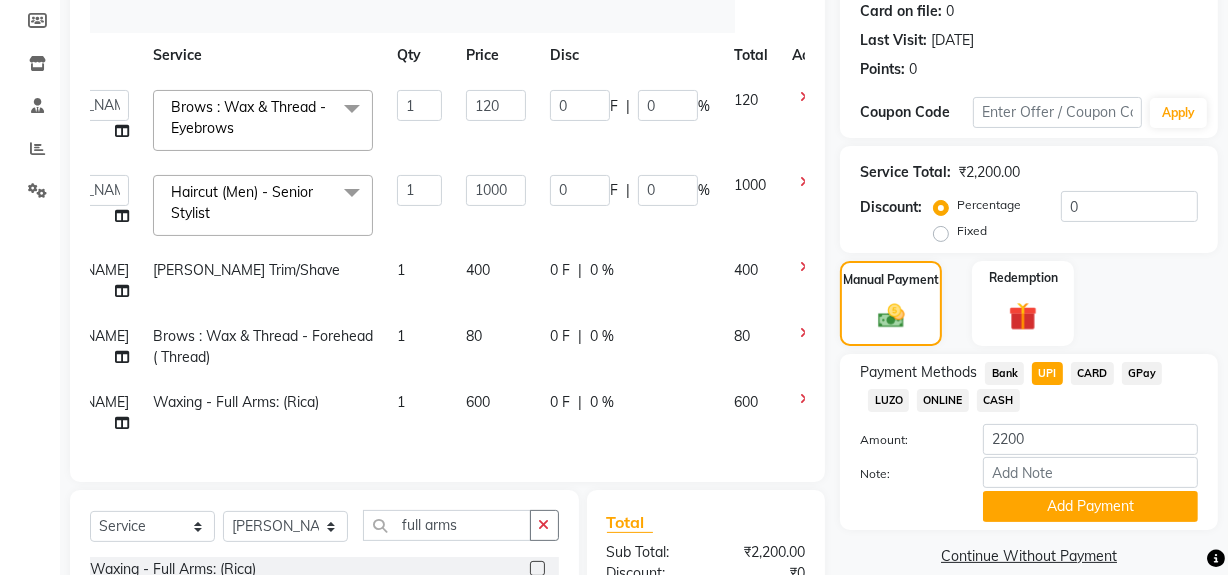 click on "CARD" 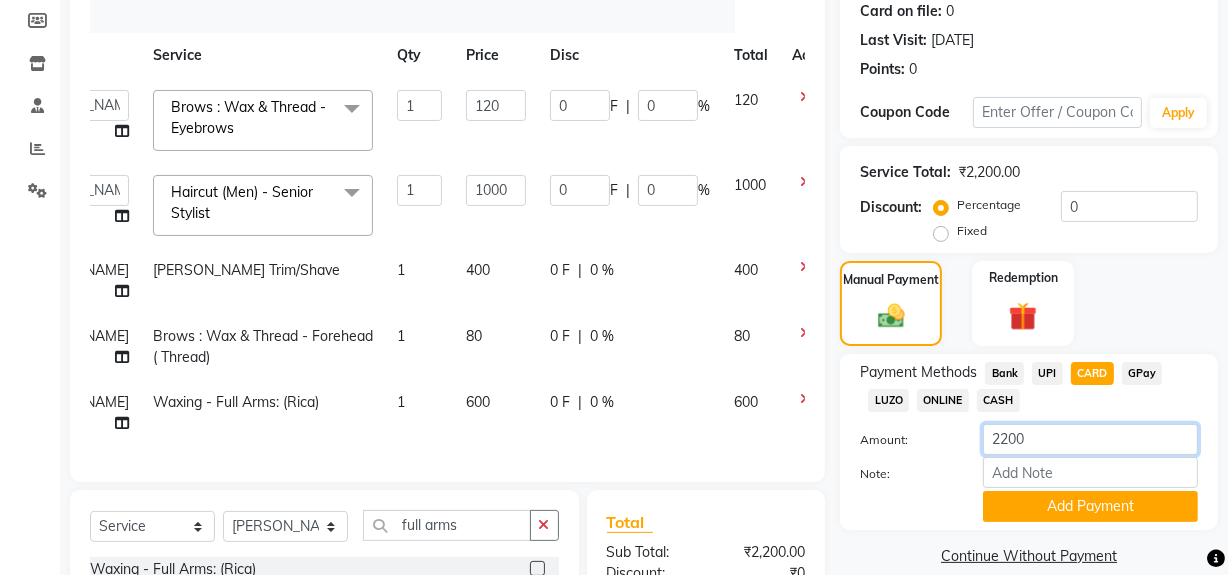 click on "2200" 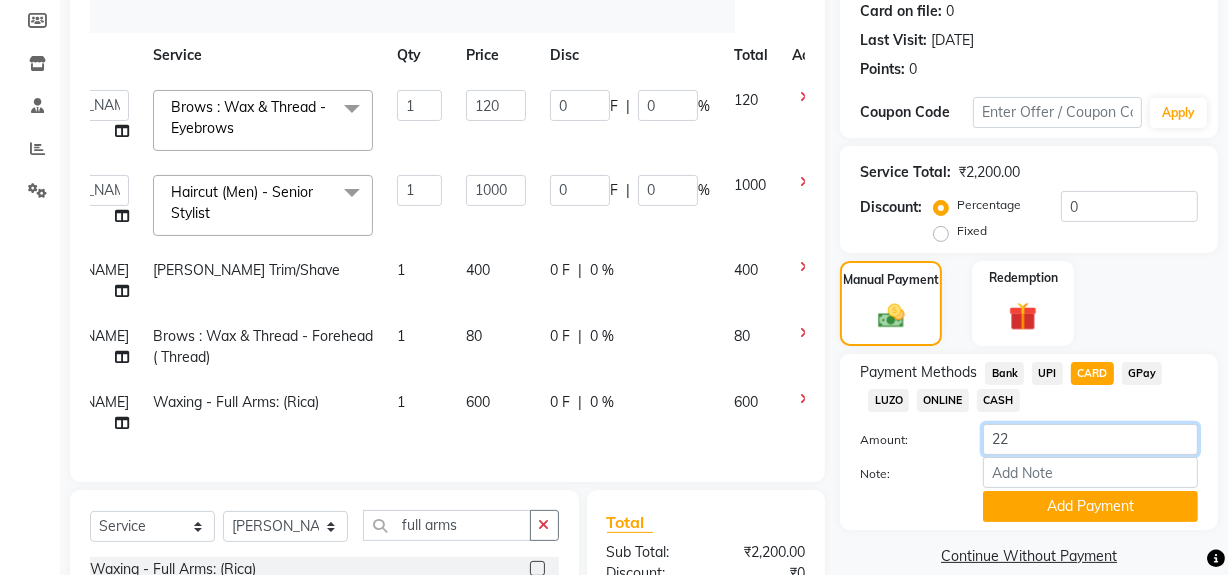 type on "2" 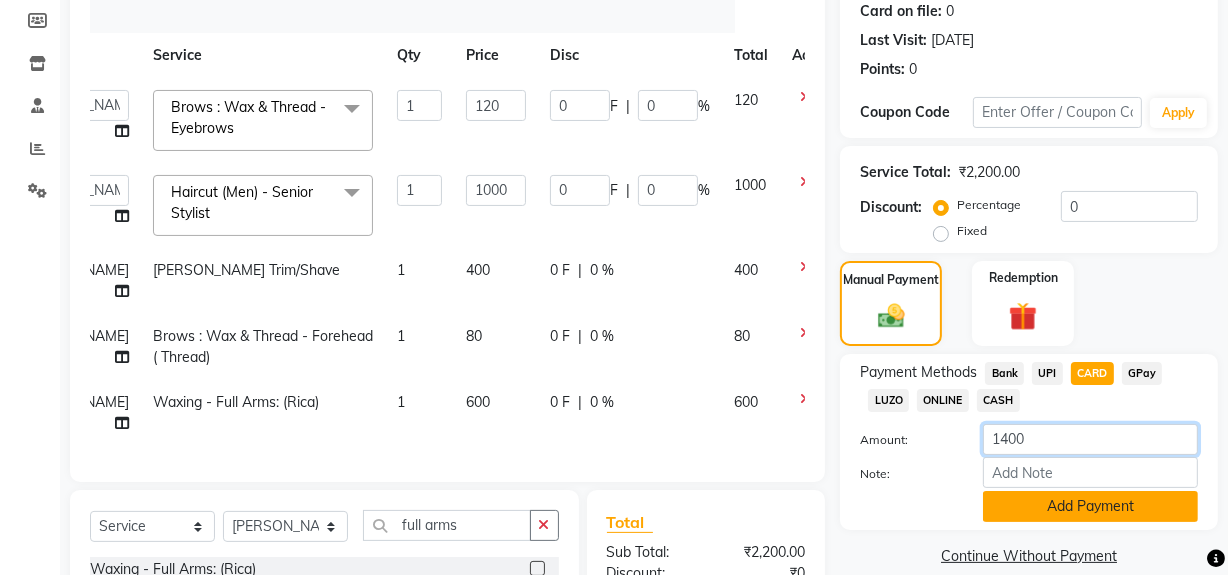 type on "1400" 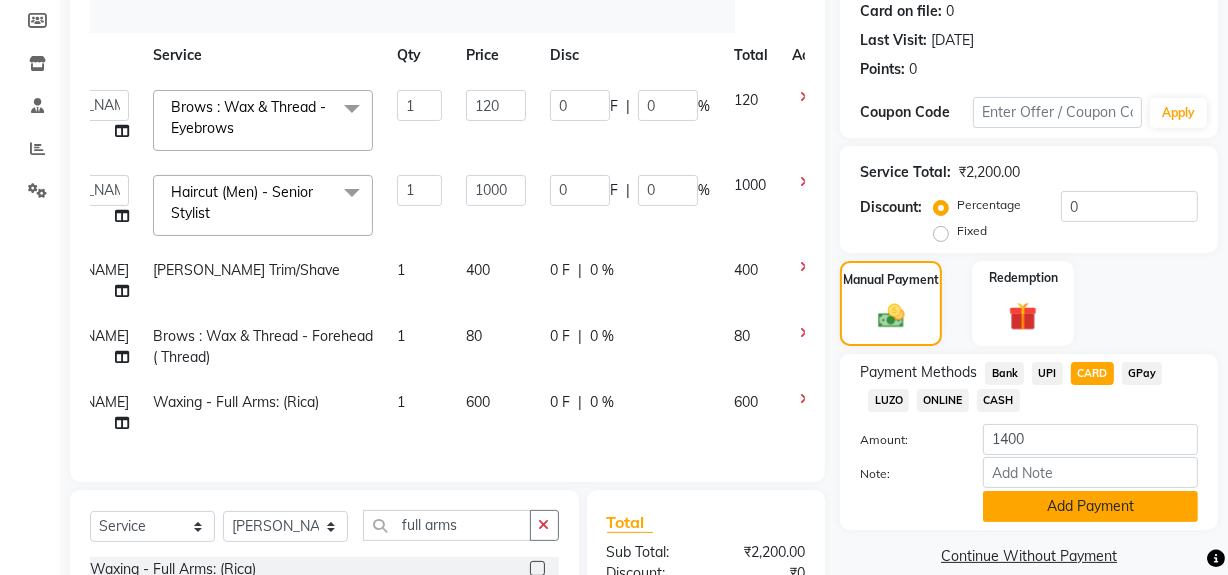 click on "Add Payment" 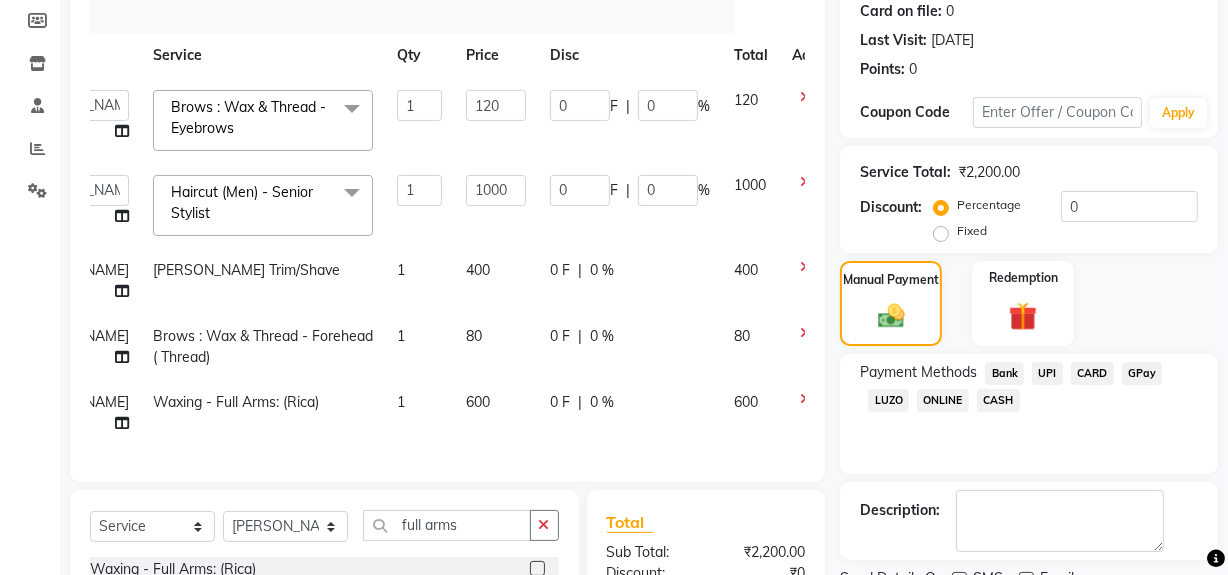 click on "CASH" 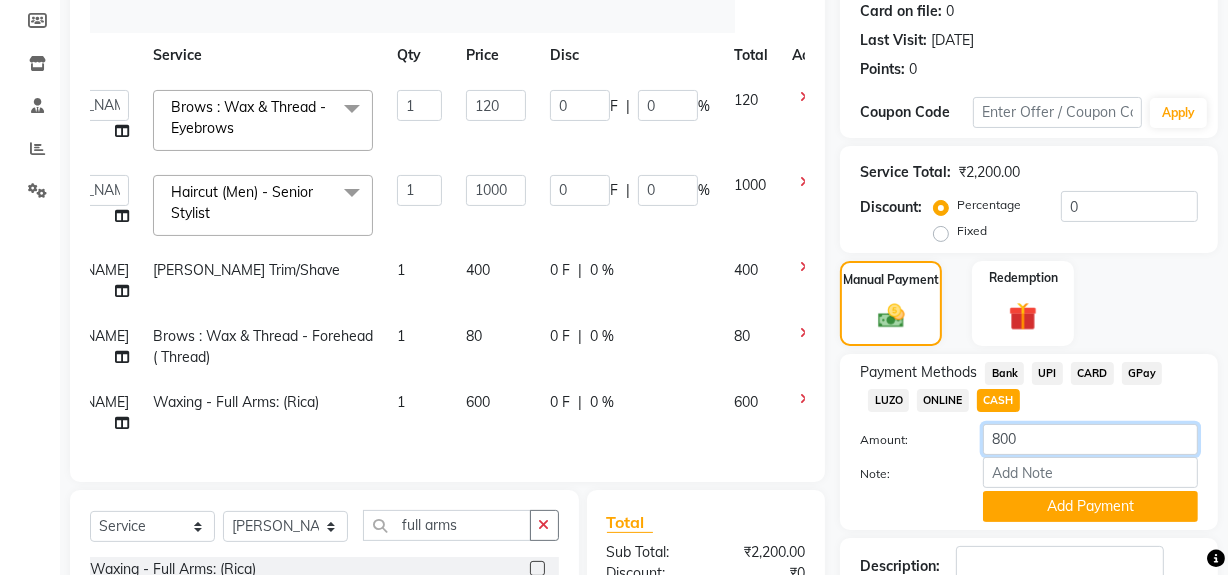 click on "800" 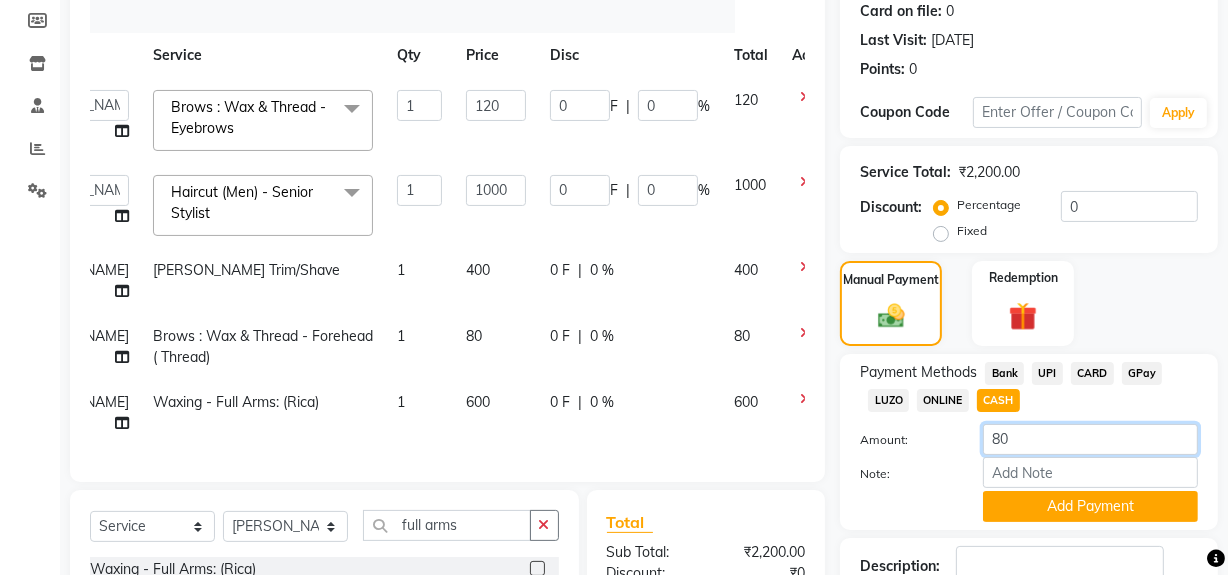 type on "8" 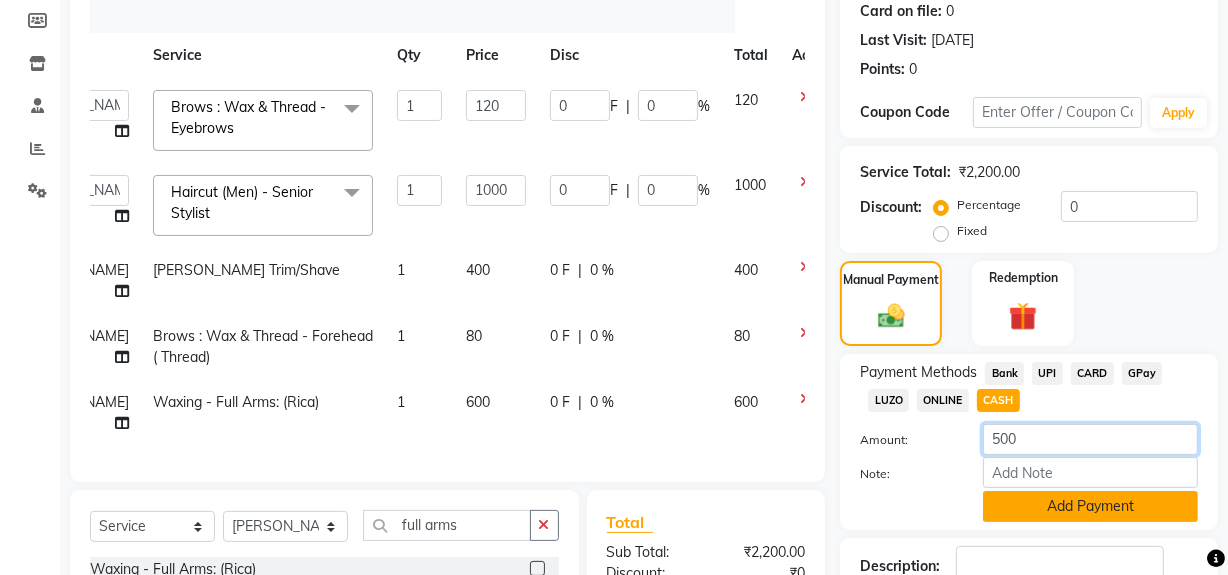 type on "500" 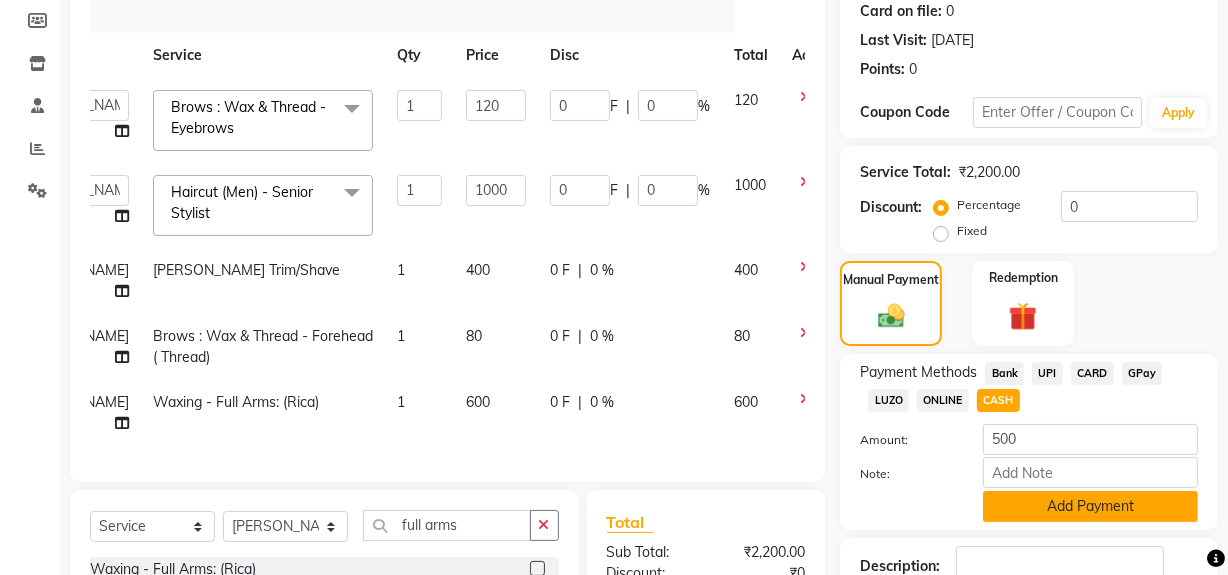 click on "Add Payment" 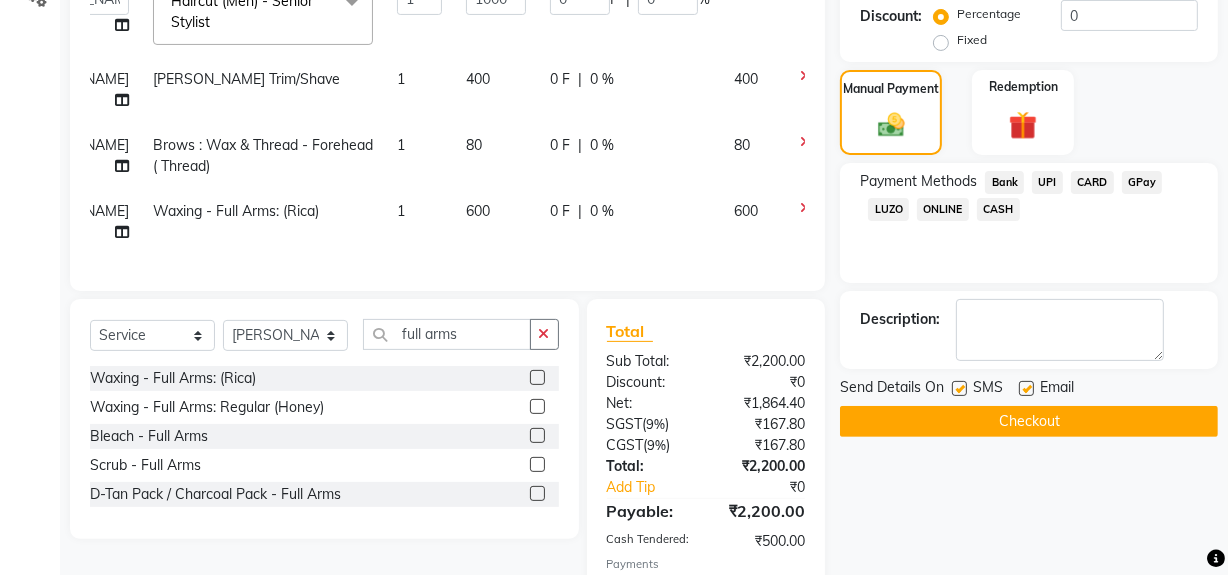 scroll, scrollTop: 162, scrollLeft: 0, axis: vertical 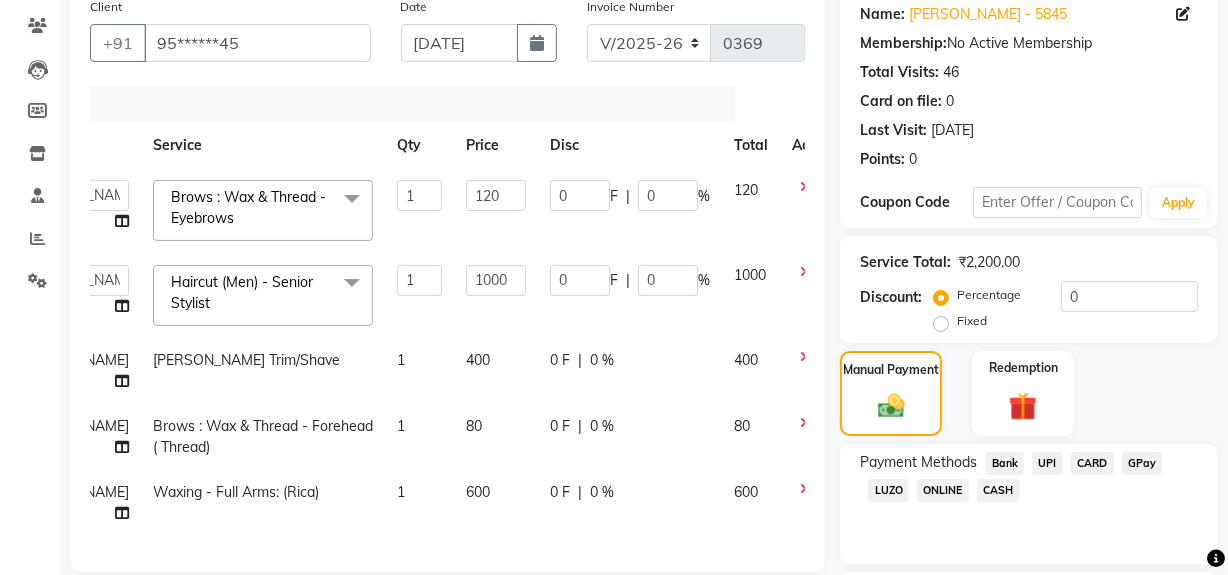 click on "CASH" 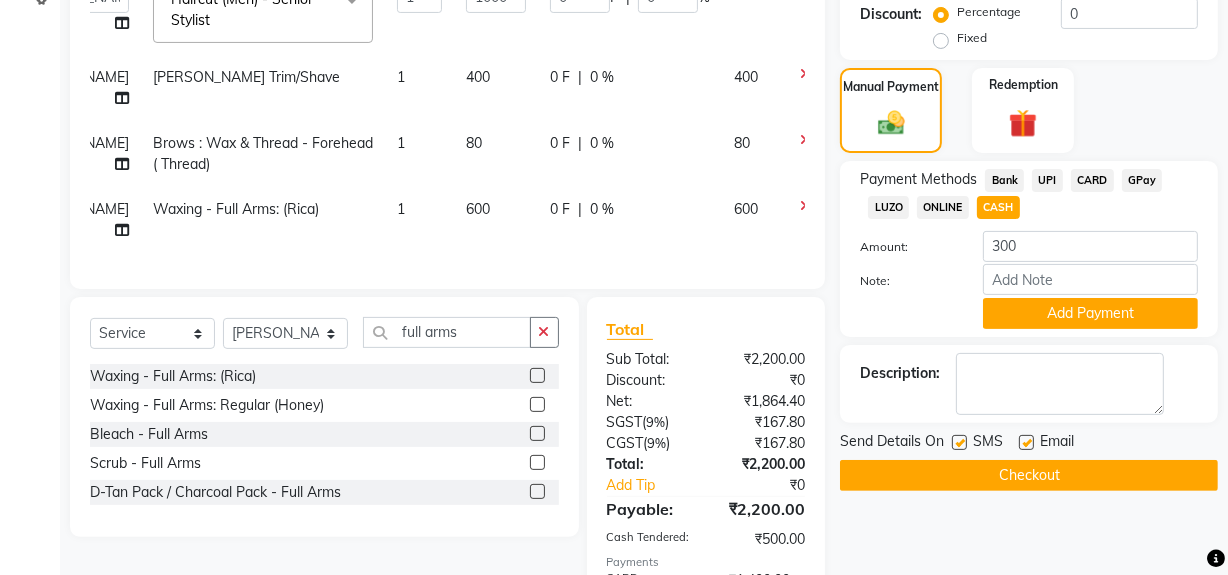 scroll, scrollTop: 617, scrollLeft: 0, axis: vertical 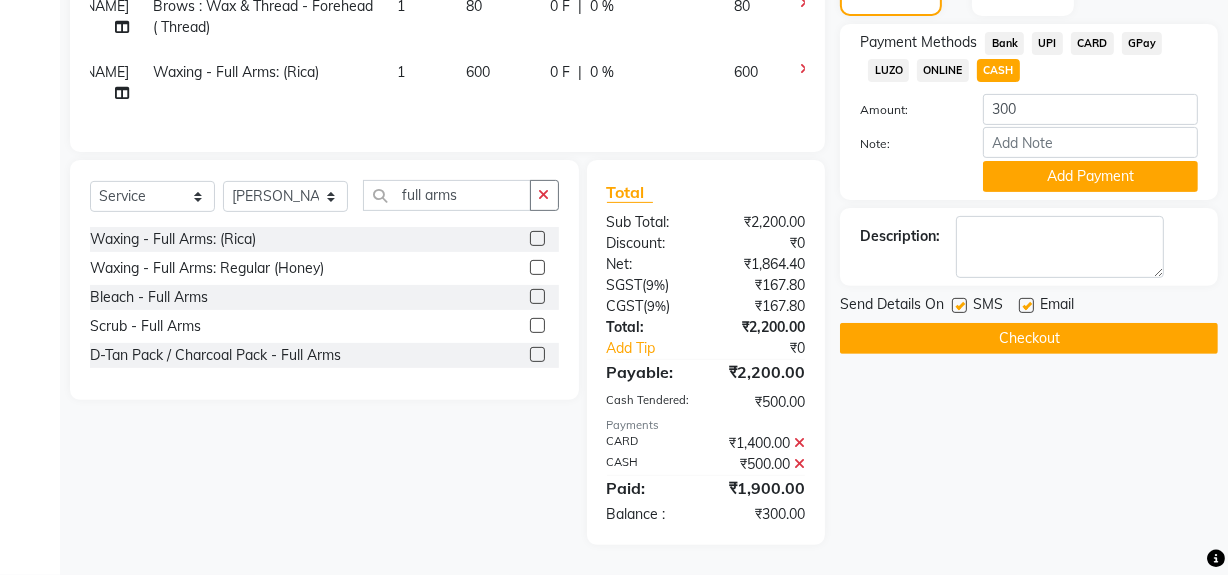 click on "Name: Komal - 5845 Membership:  No Active Membership  Total Visits:  46 Card on file:  0 Last Visit:   10-07-2025 Points:   0  Coupon Code Apply Service Total:  ₹2,200.00  Discount:  Percentage   Fixed  0 Manual Payment Redemption Payment Methods  Bank   UPI   CARD   GPay   LUZO   ONLINE   CASH  Amount: 300 Note: Add Payment Description:                  Send Details On SMS Email  Checkout" 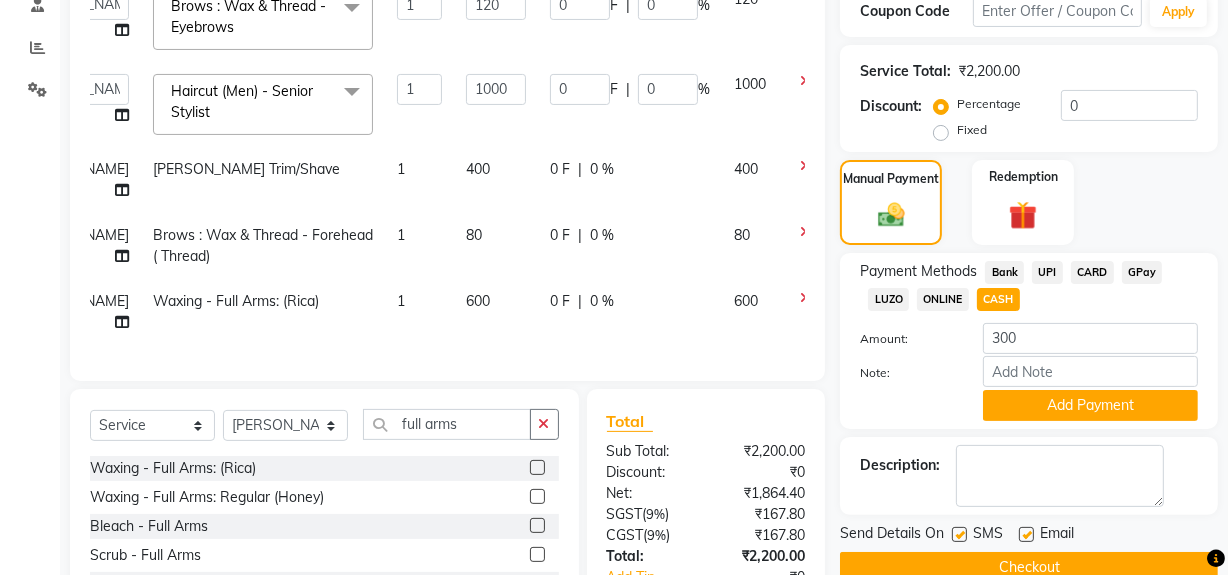 scroll, scrollTop: 344, scrollLeft: 0, axis: vertical 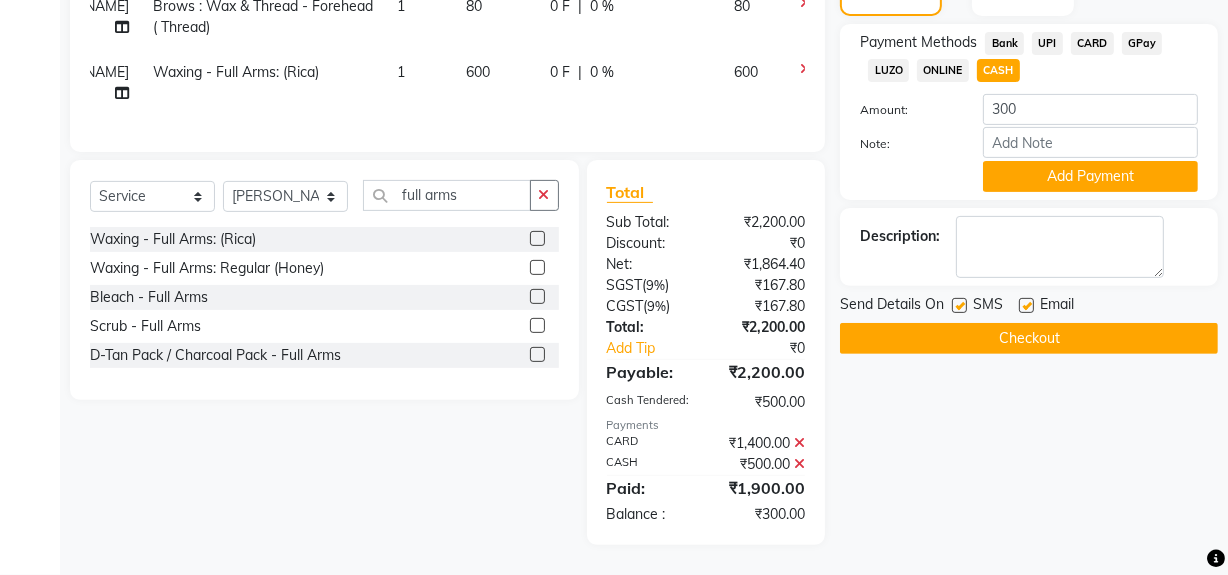click on "Checkout" 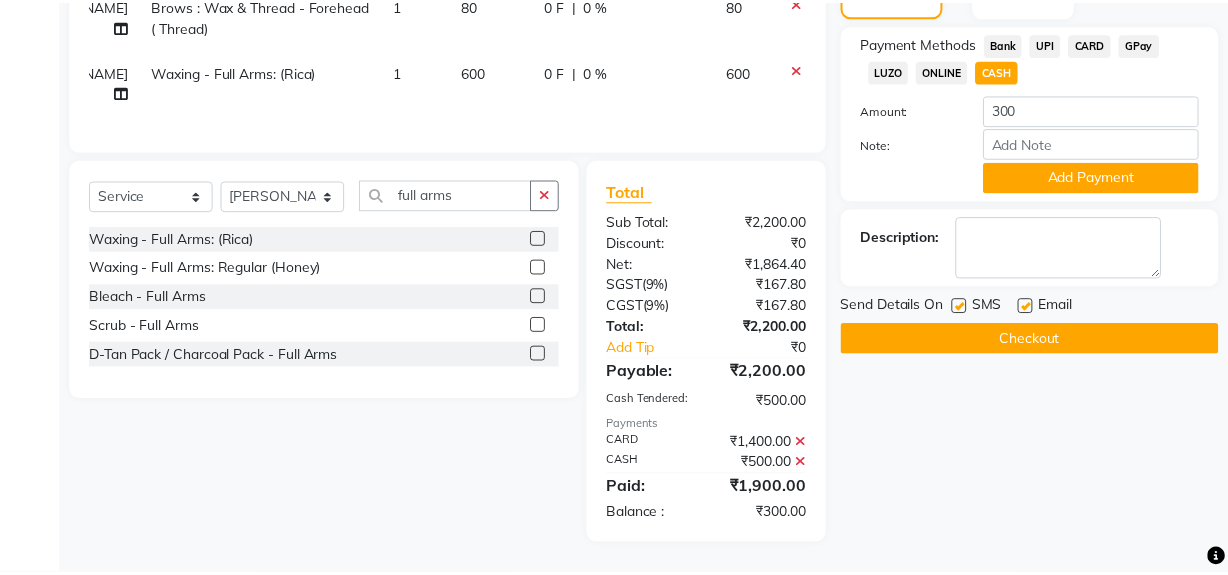 scroll, scrollTop: 0, scrollLeft: 76, axis: horizontal 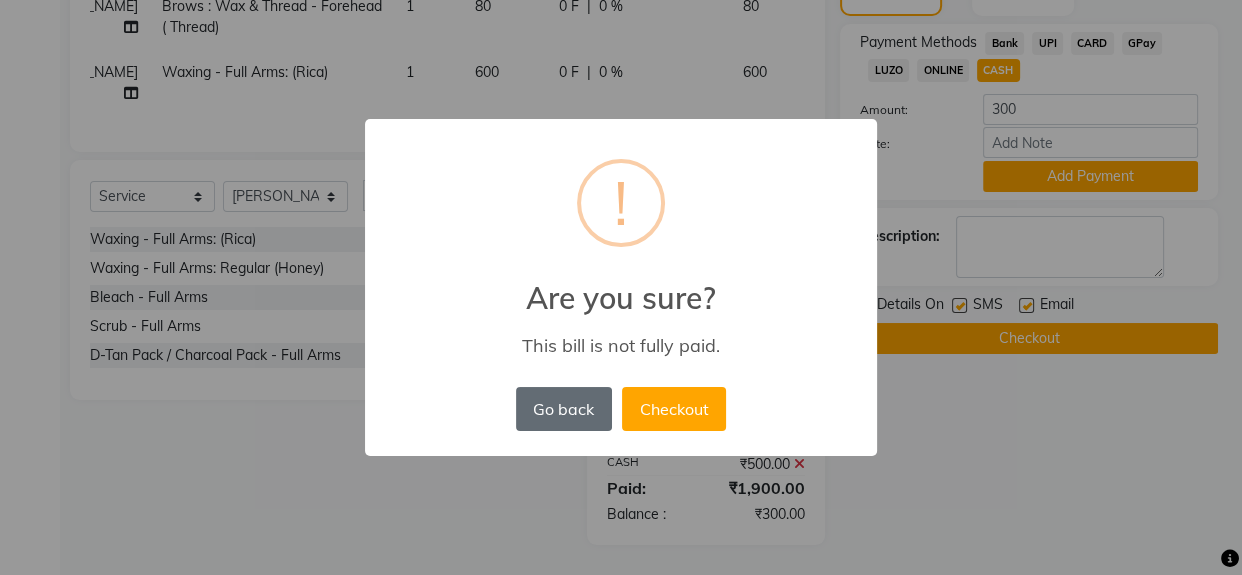 click on "Go back" at bounding box center (564, 409) 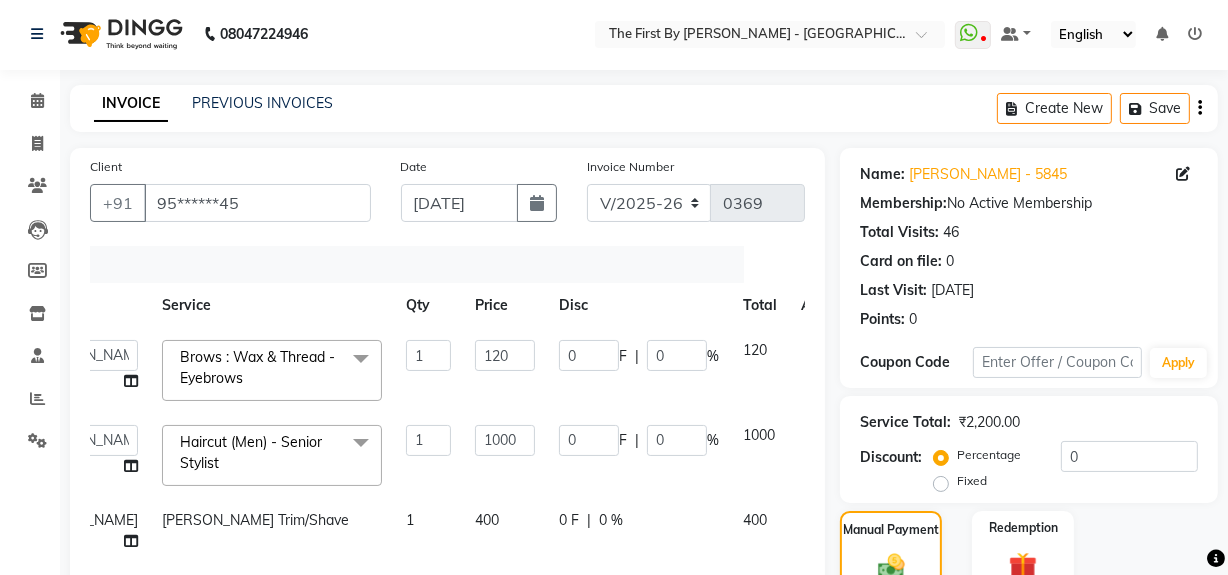 scroll, scrollTop: 0, scrollLeft: 0, axis: both 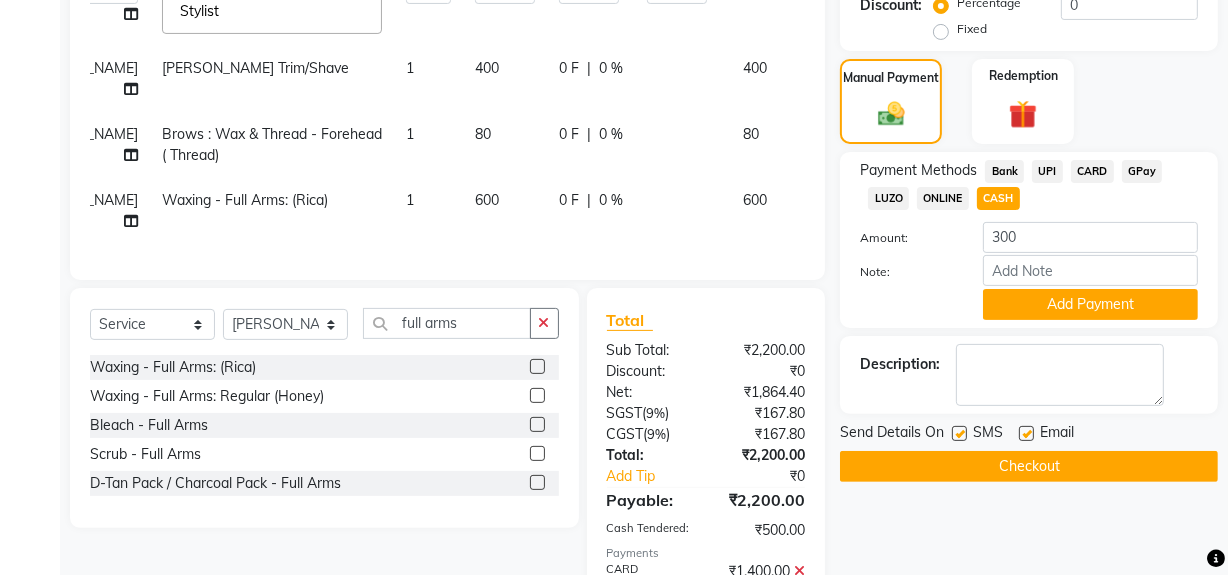 click on "Checkout" 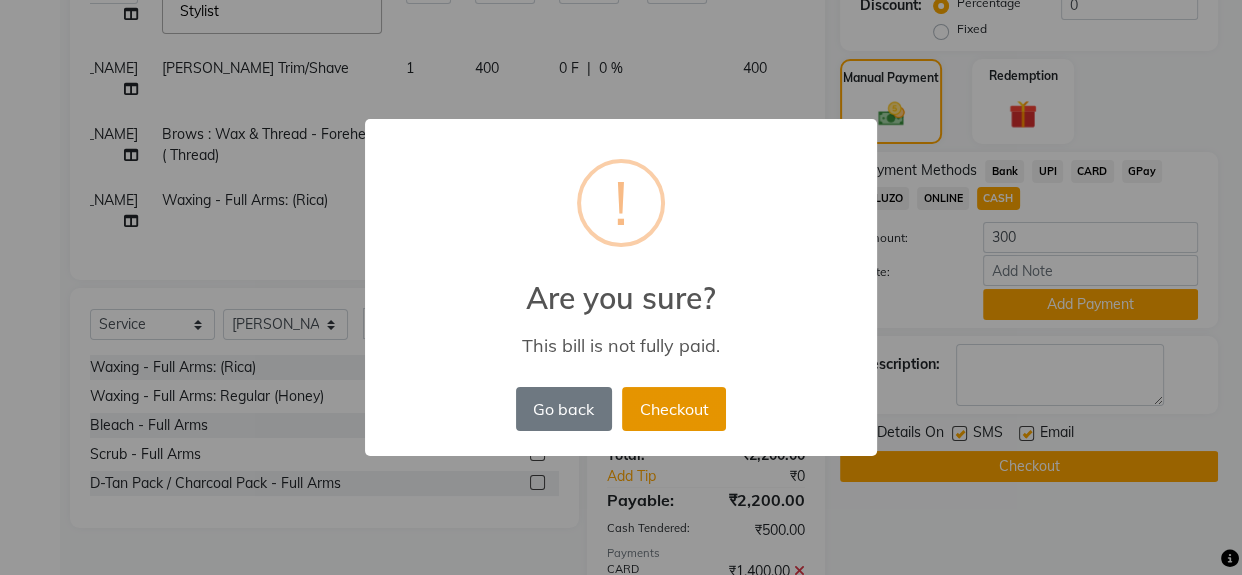 click on "Checkout" at bounding box center [674, 409] 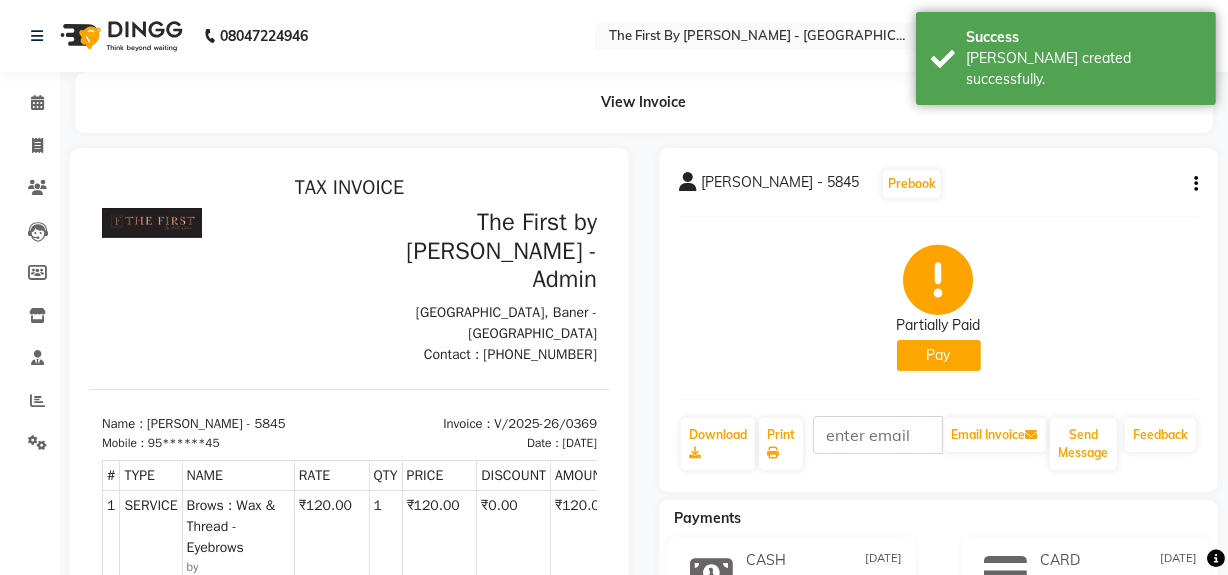 scroll, scrollTop: 0, scrollLeft: 0, axis: both 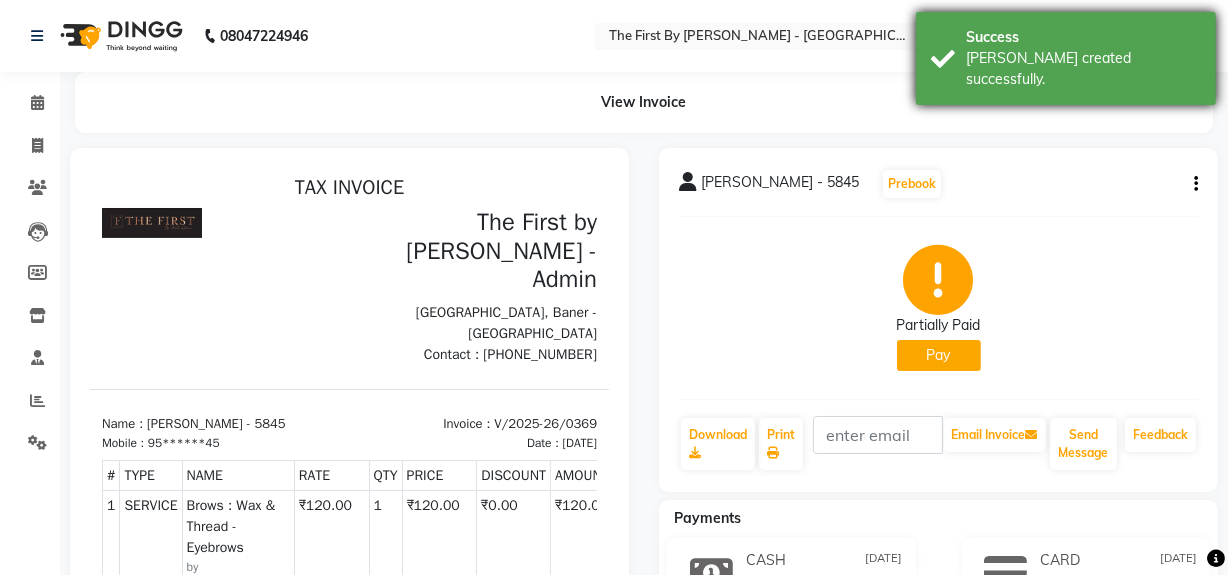 click on "Bill created successfully." at bounding box center (1083, 69) 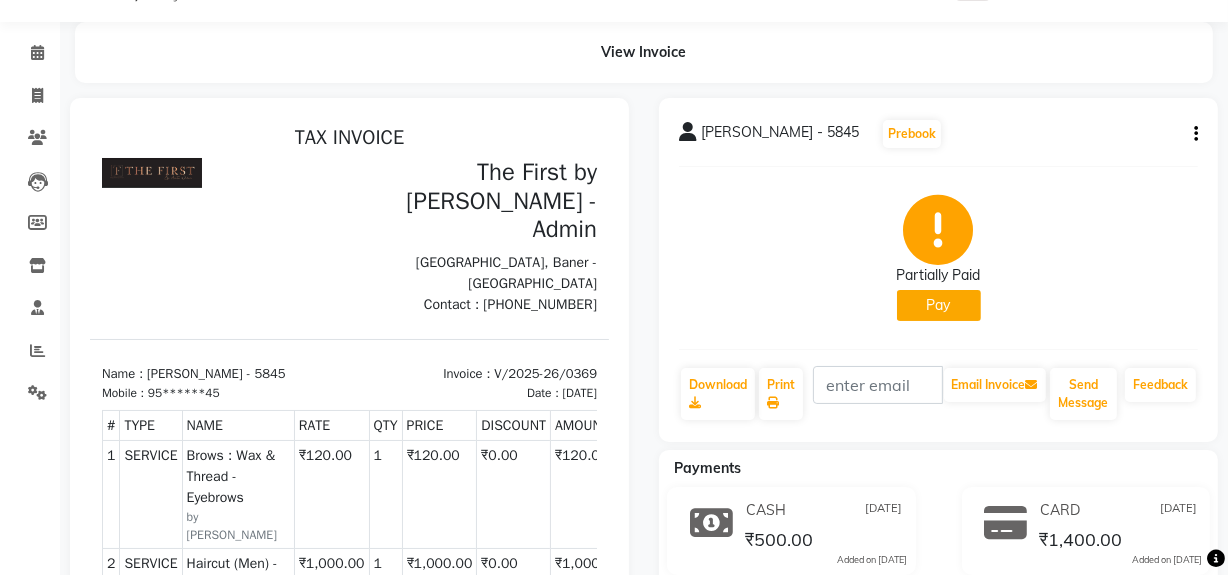 scroll, scrollTop: 90, scrollLeft: 0, axis: vertical 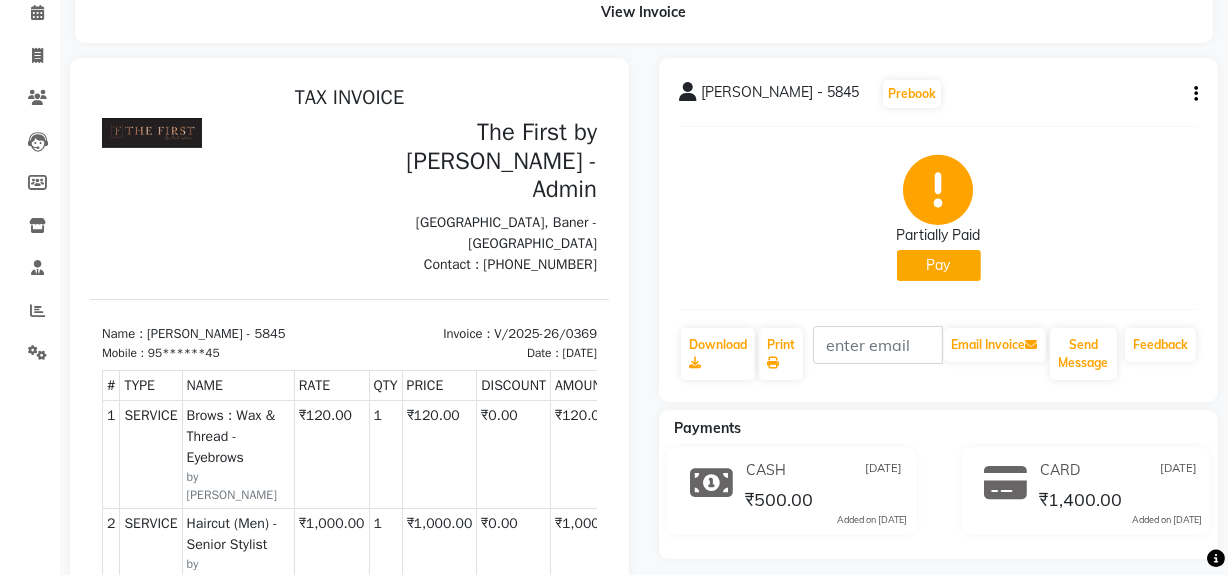 click on "Pay" 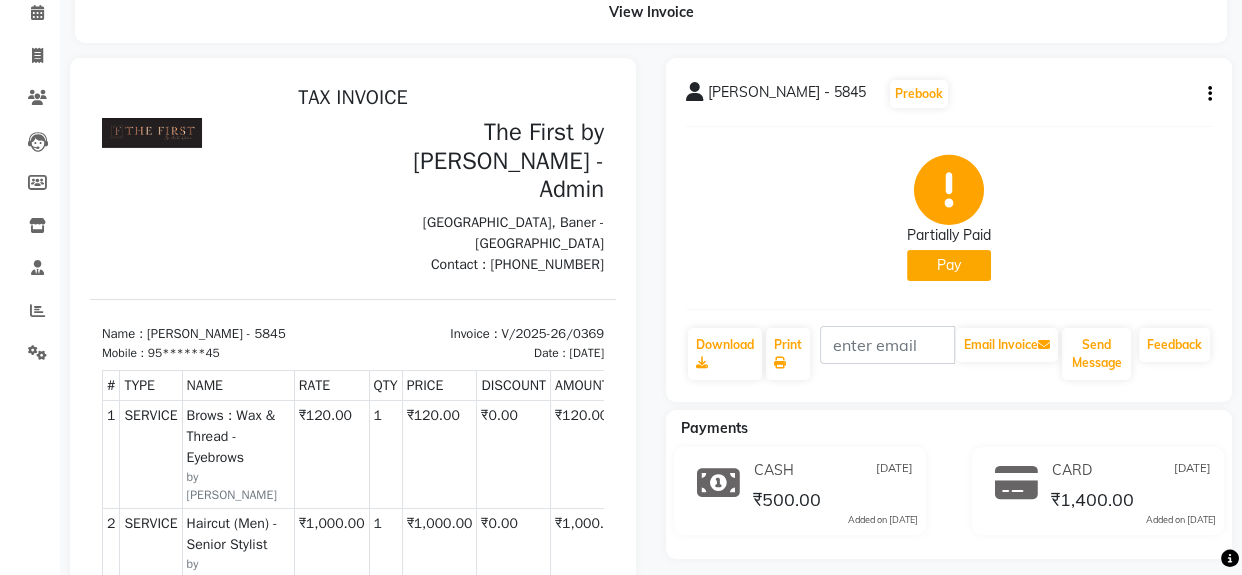 select on "1" 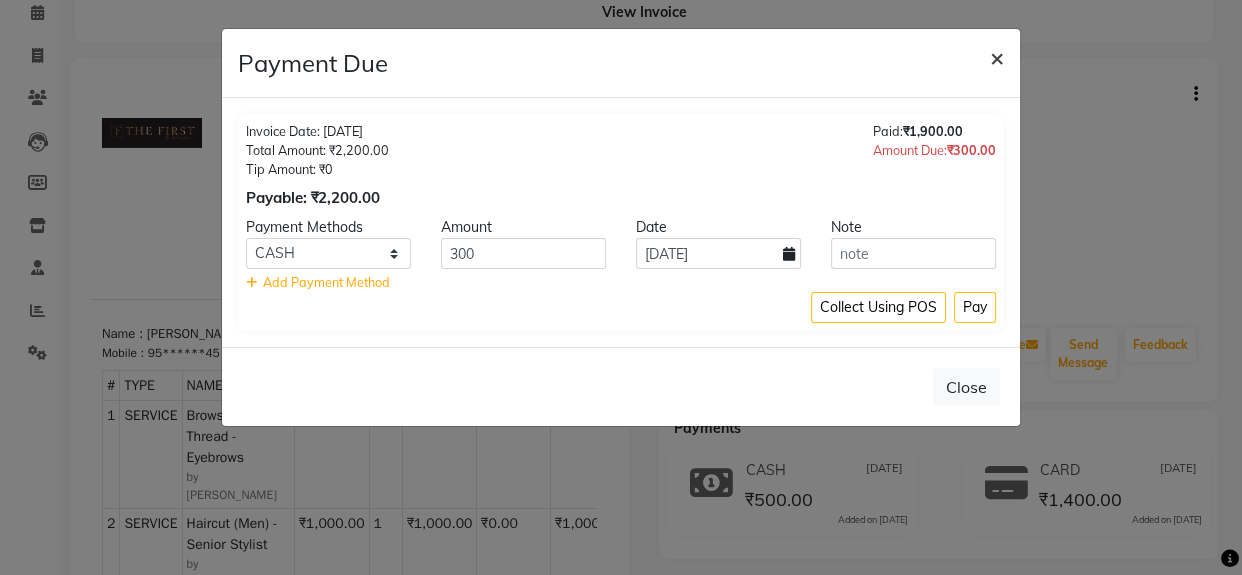 click on "×" 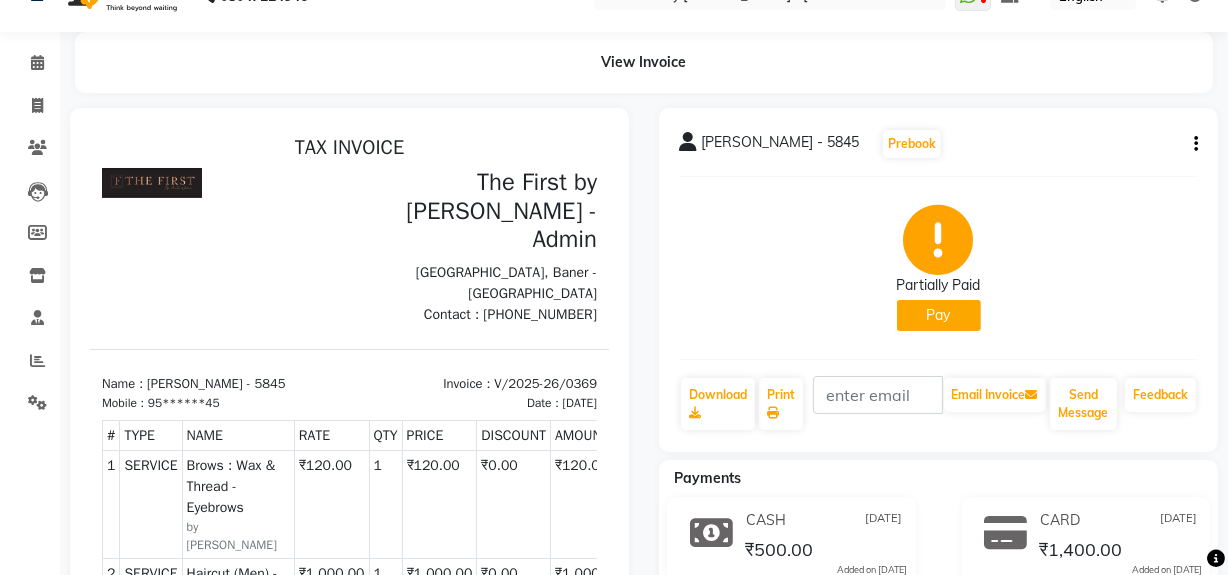 scroll, scrollTop: 0, scrollLeft: 0, axis: both 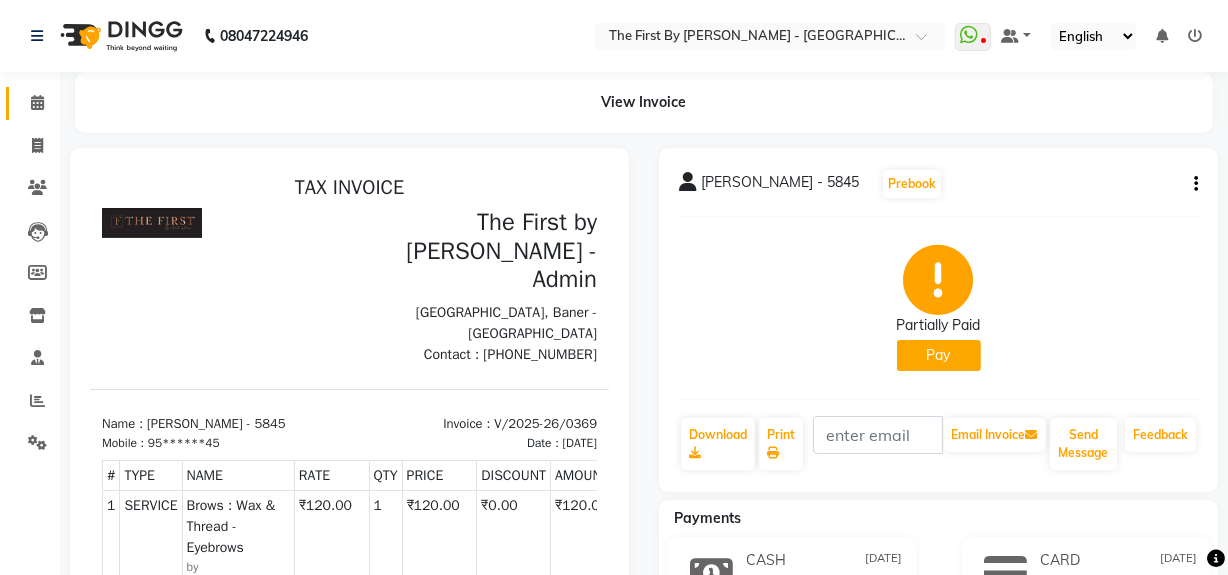 click 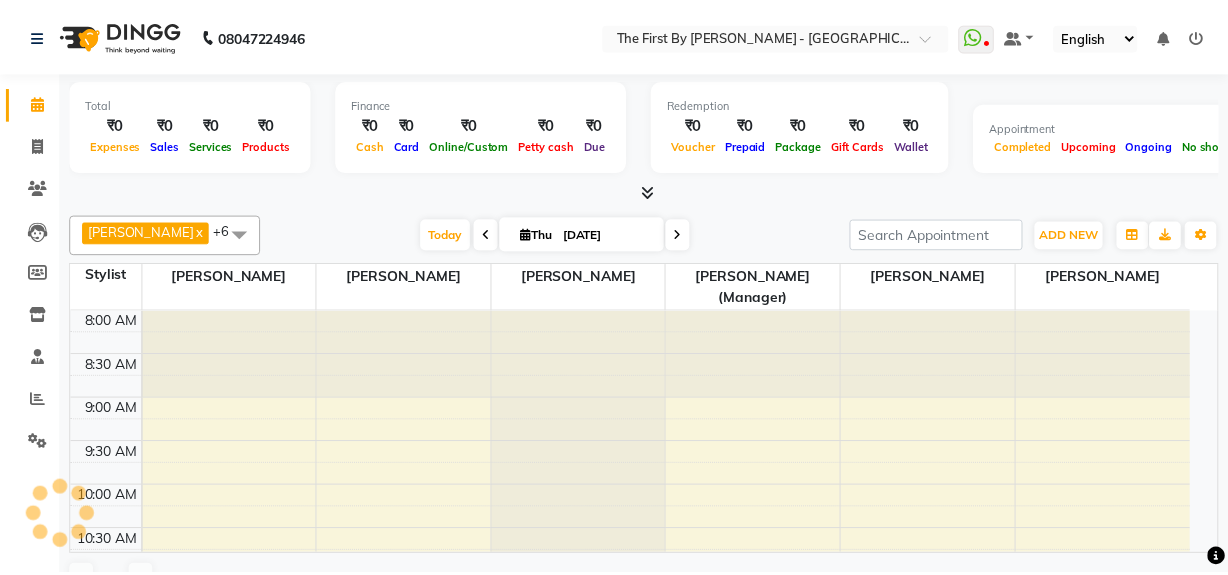 scroll, scrollTop: 0, scrollLeft: 0, axis: both 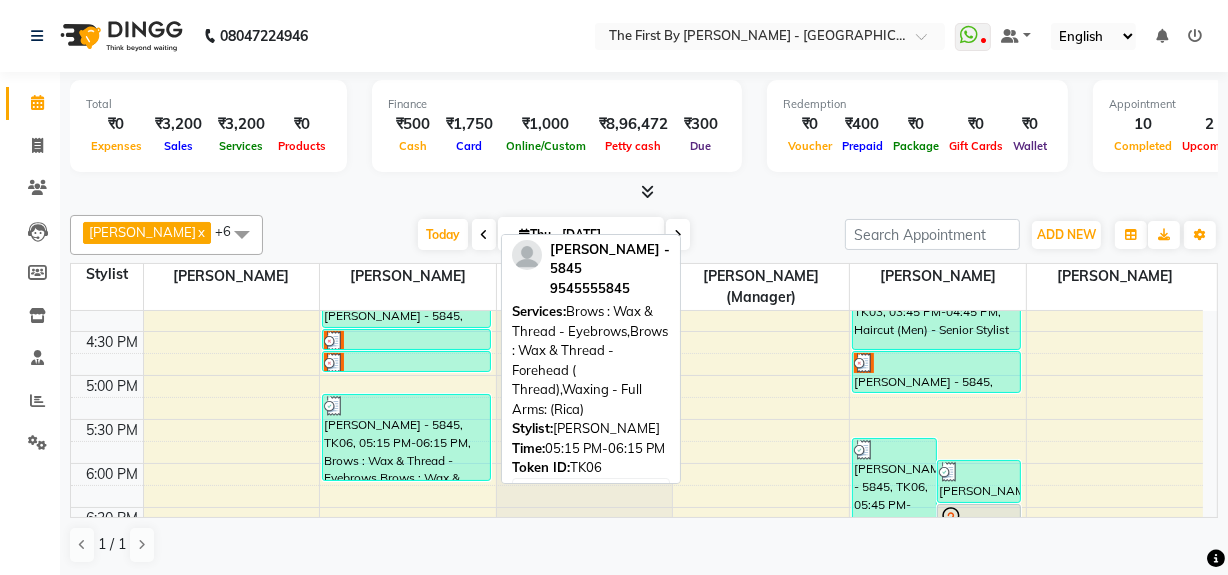 click on "[PERSON_NAME] - 5845, TK06, 05:15 PM-06:15 PM, Brows : Wax & Thread - Eyebrows,Brows : Wax & Thread - Forehead  ( Thread),Waxing - Full Arms: (Rica)" at bounding box center [406, 437] 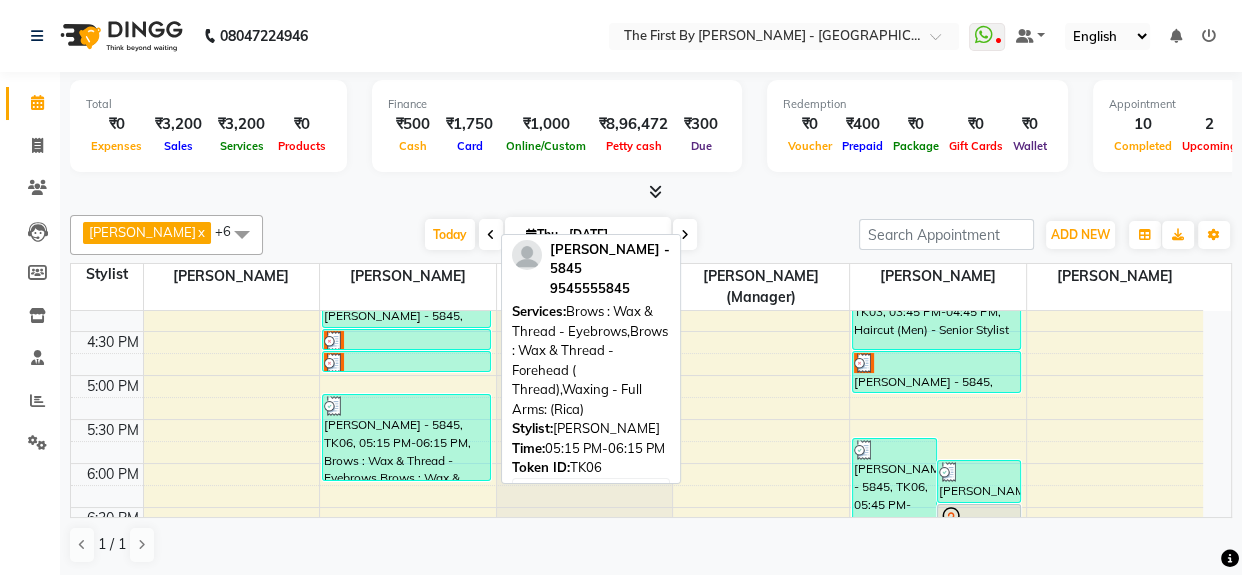select on "3" 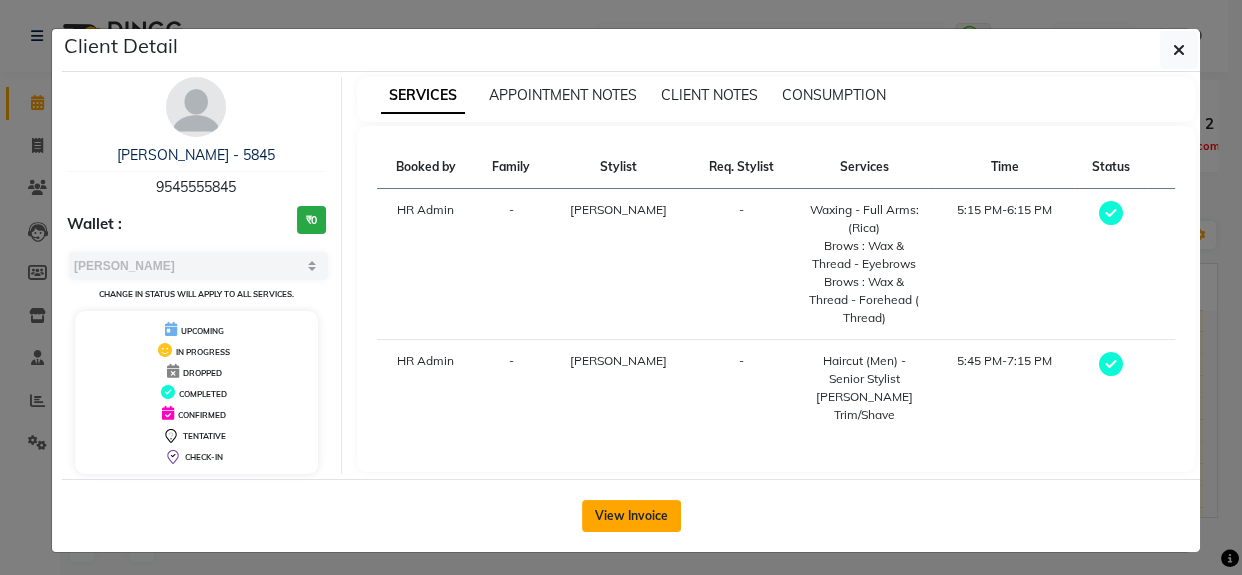 click on "View Invoice" 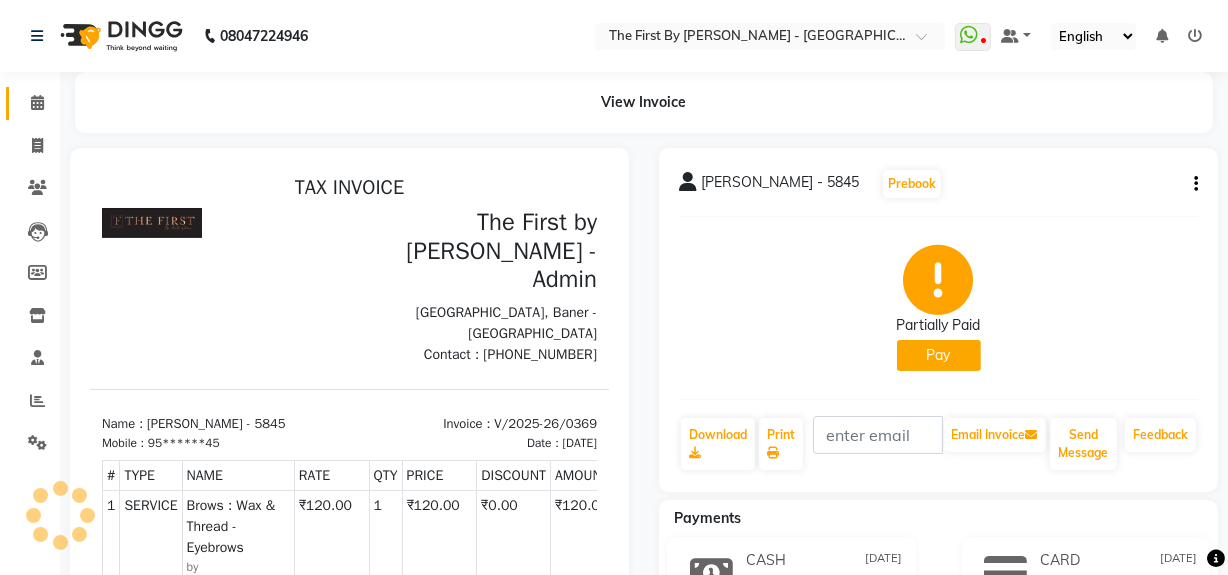 scroll, scrollTop: 0, scrollLeft: 0, axis: both 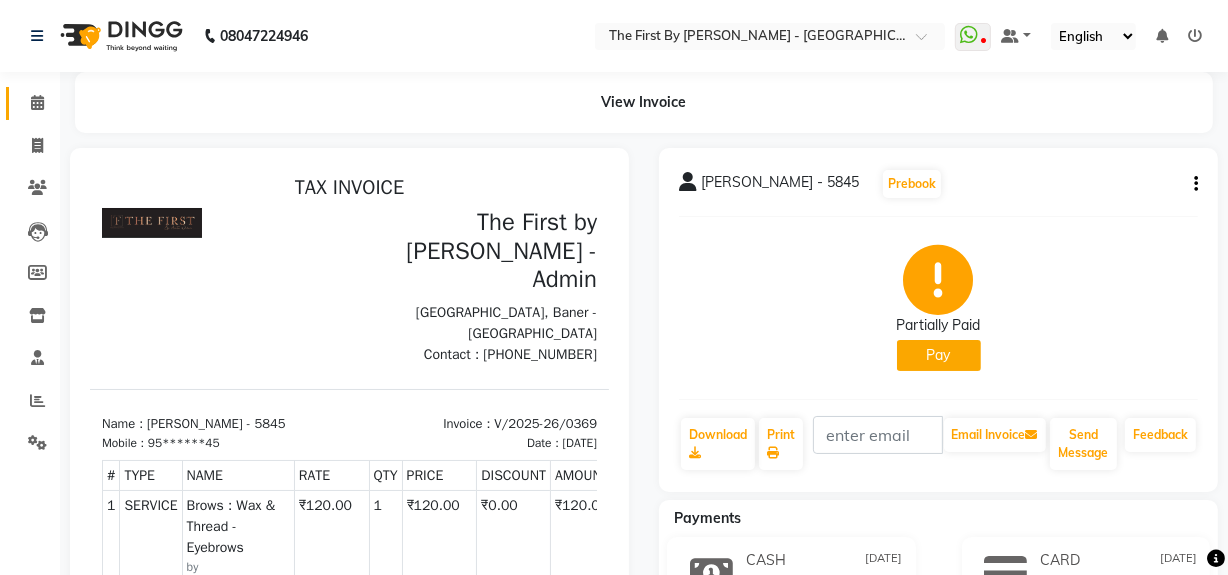 click 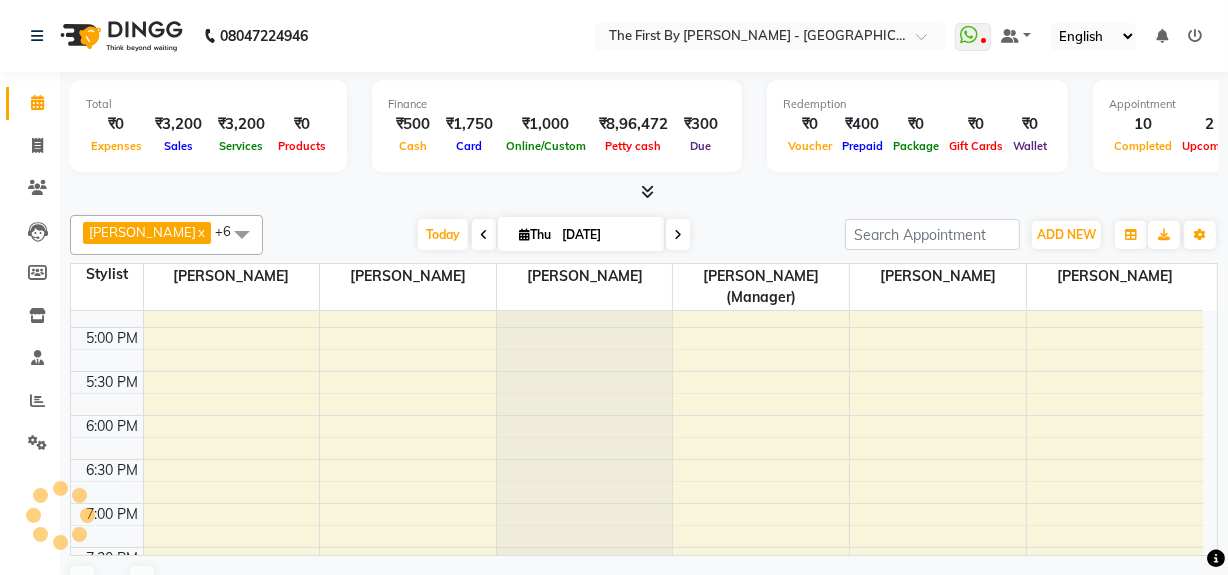 scroll, scrollTop: 0, scrollLeft: 0, axis: both 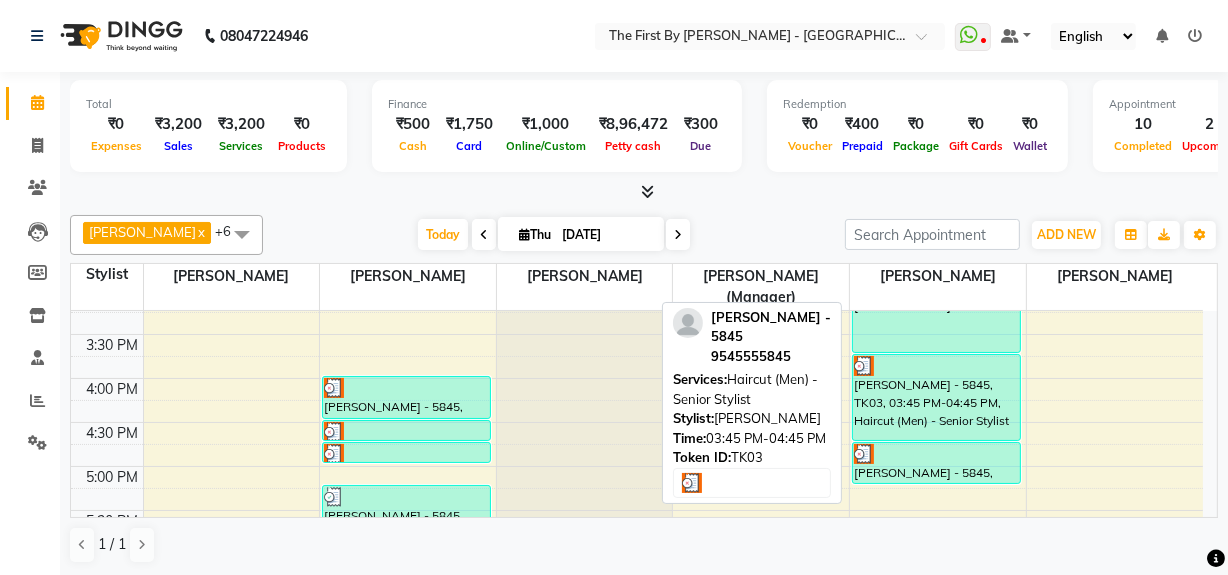 click on "[PERSON_NAME] - 5845, TK03, 03:45 PM-04:45 PM, Haircut (Men) - Senior Stylist" at bounding box center (936, 397) 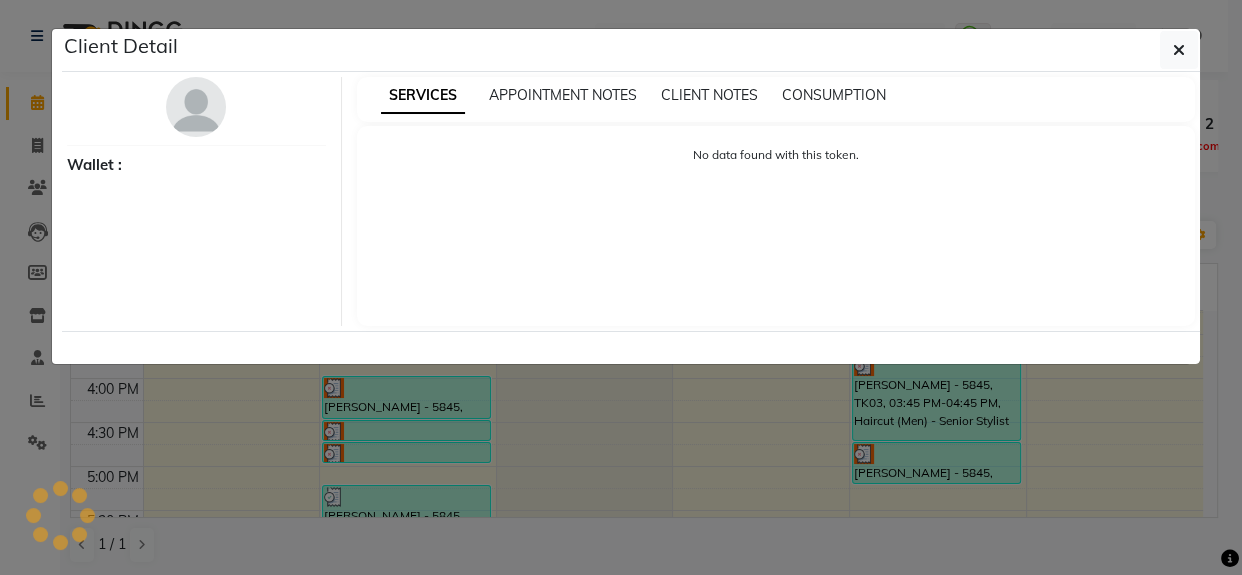 select on "3" 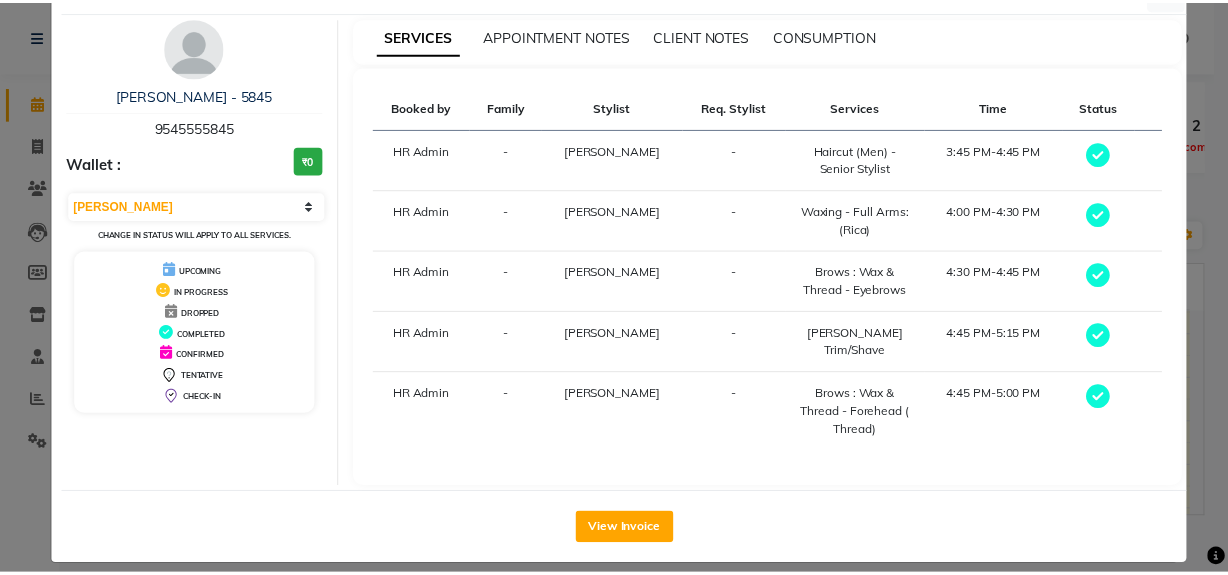 scroll, scrollTop: 77, scrollLeft: 0, axis: vertical 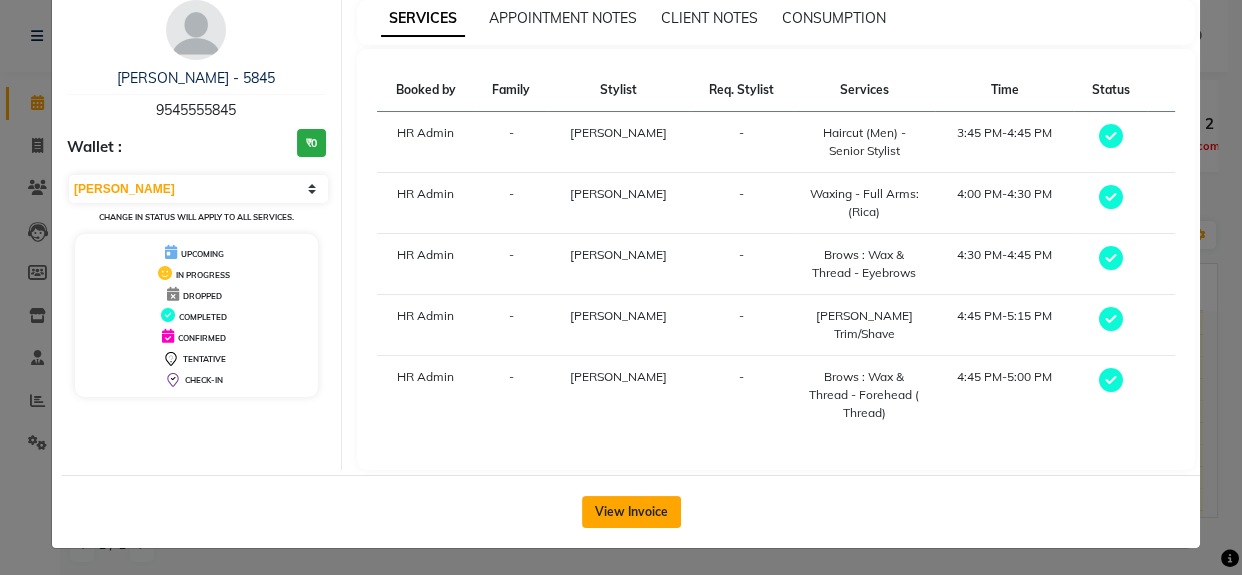 click on "View Invoice" 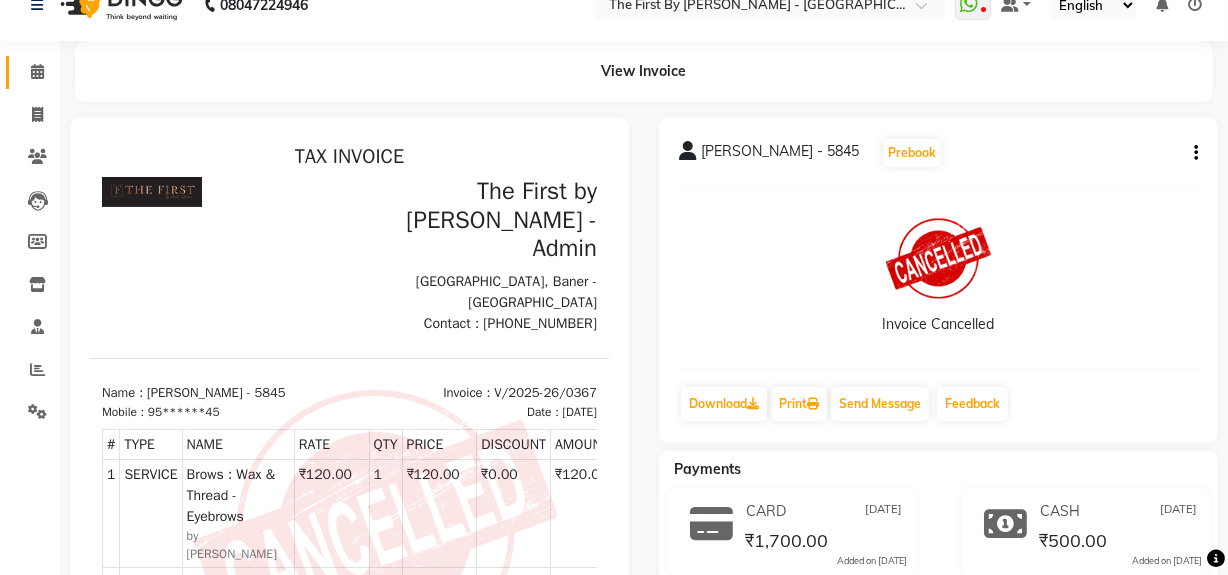 scroll, scrollTop: 0, scrollLeft: 0, axis: both 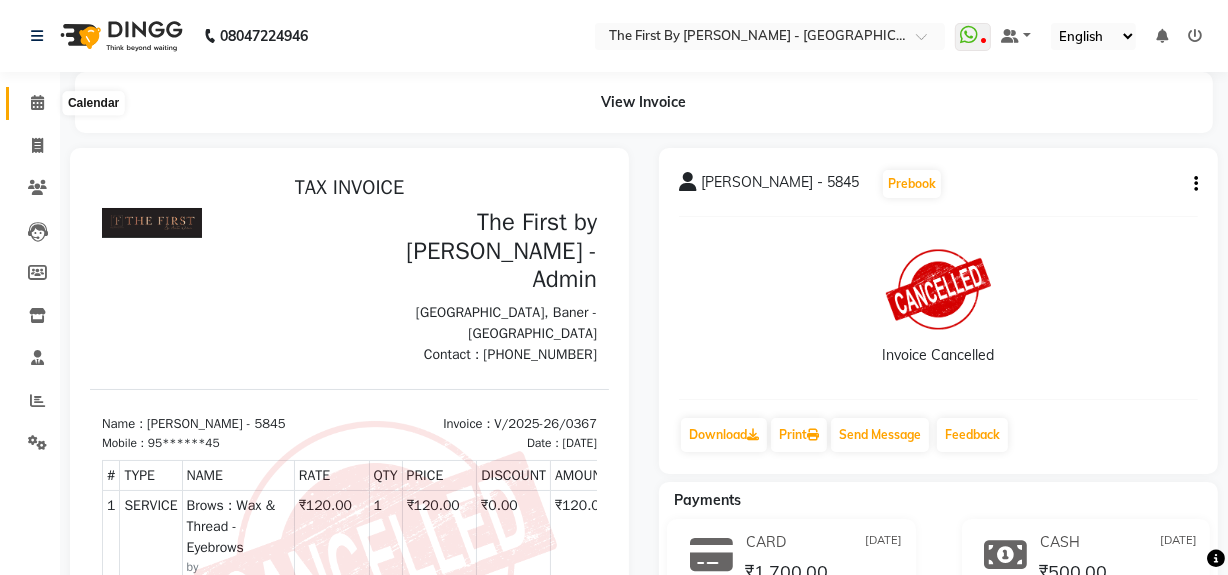 click 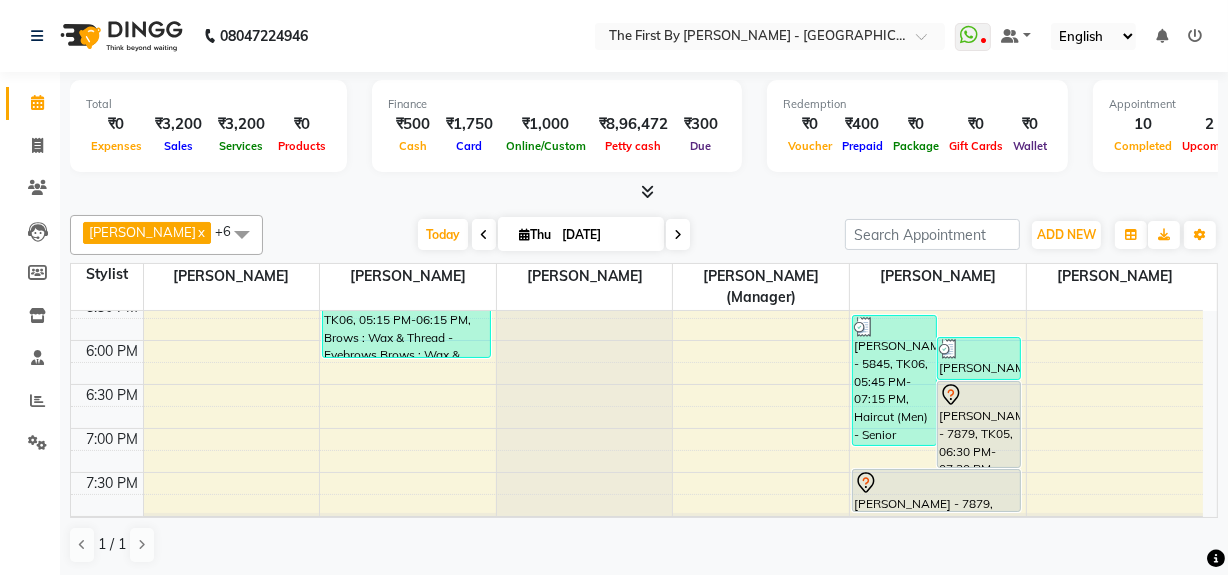 scroll, scrollTop: 818, scrollLeft: 0, axis: vertical 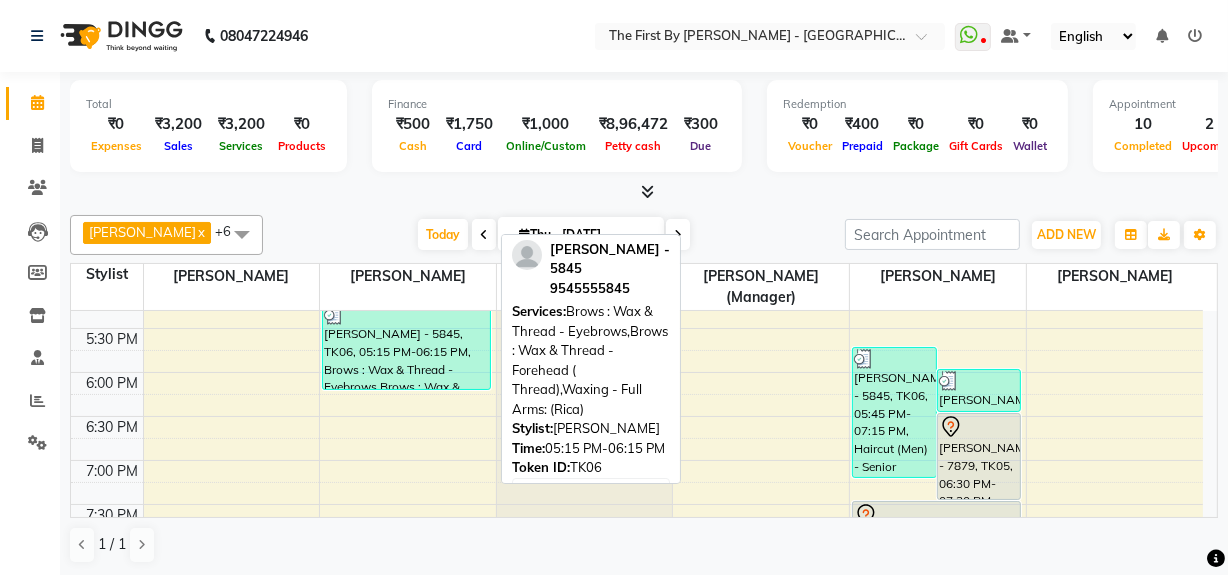 click on "[PERSON_NAME] - 5845, TK06, 05:15 PM-06:15 PM, Brows : Wax & Thread - Eyebrows,Brows : Wax & Thread - Forehead  ( Thread),Waxing - Full Arms: (Rica)" at bounding box center (406, 346) 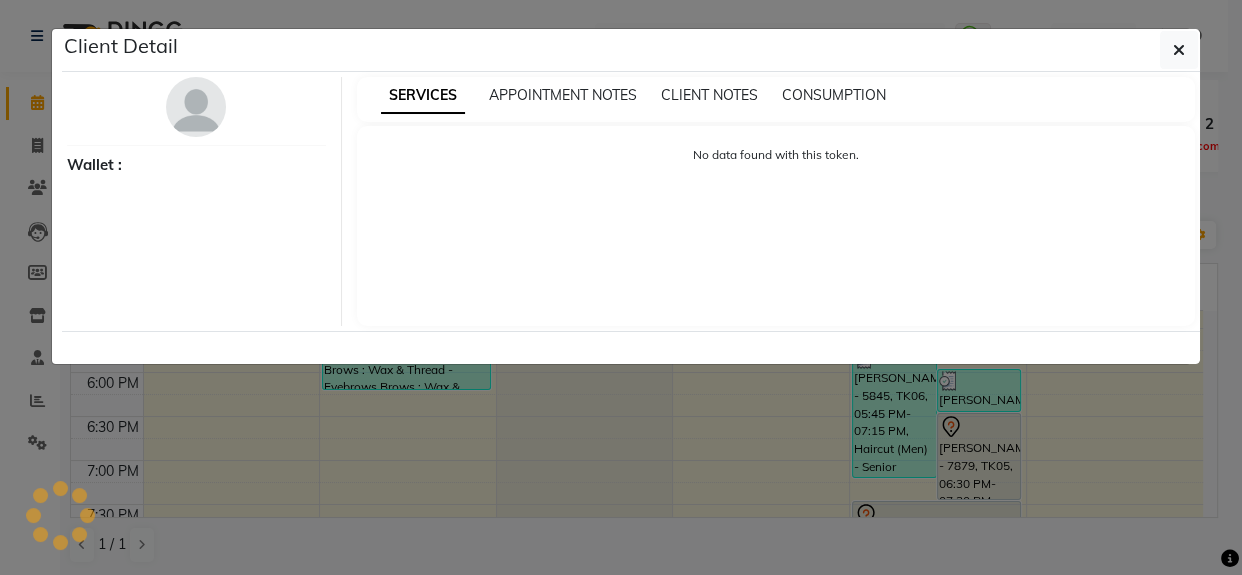select on "3" 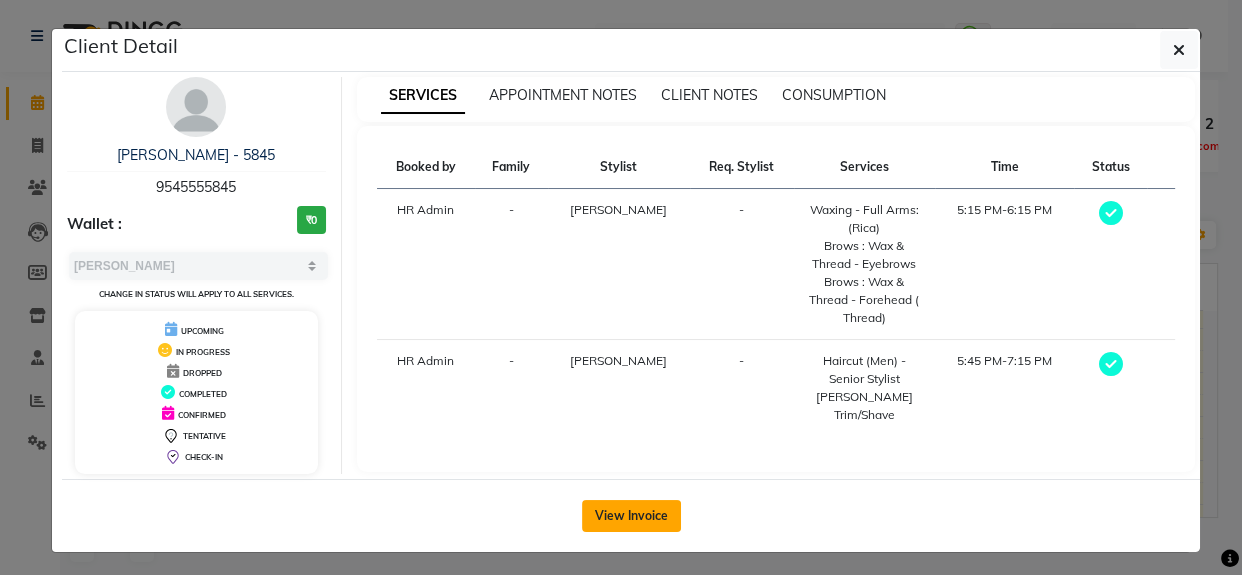 click on "View Invoice" 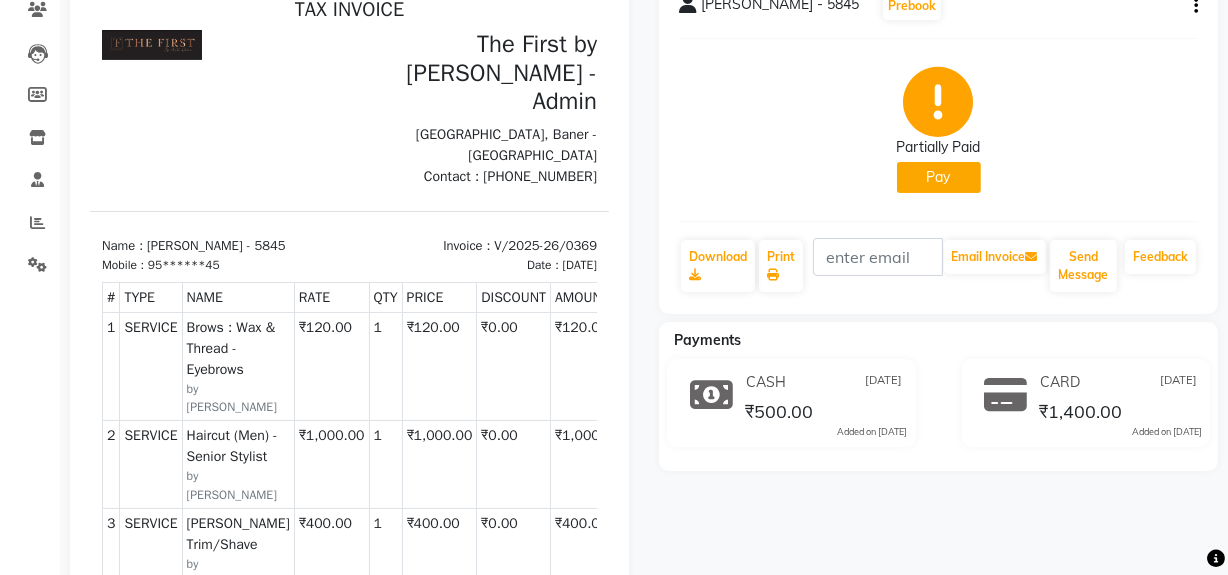 scroll, scrollTop: 181, scrollLeft: 0, axis: vertical 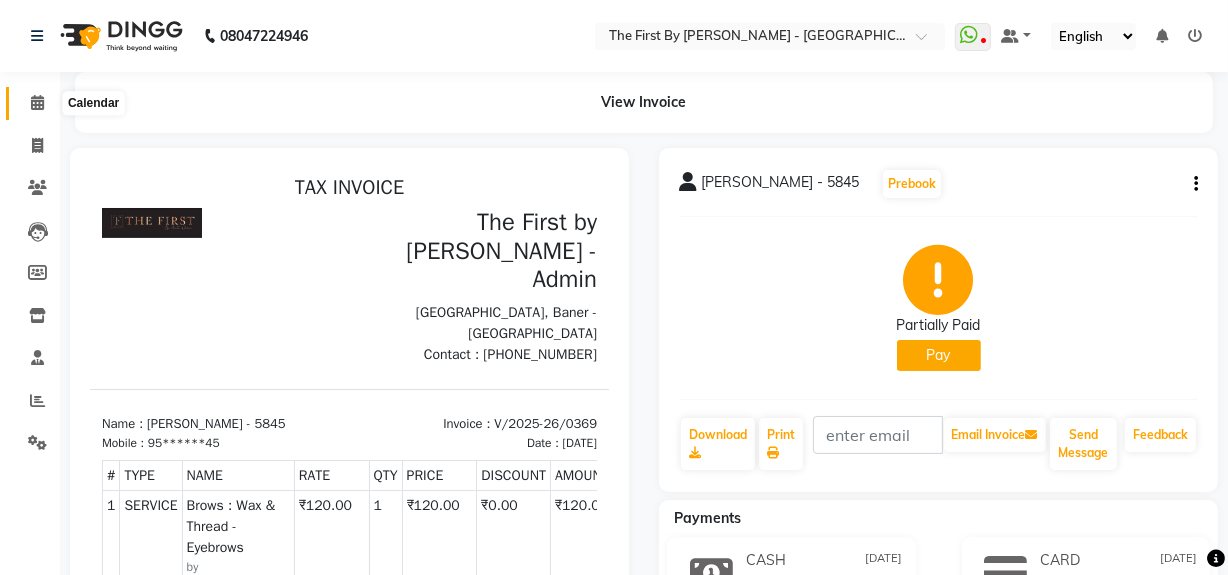 click 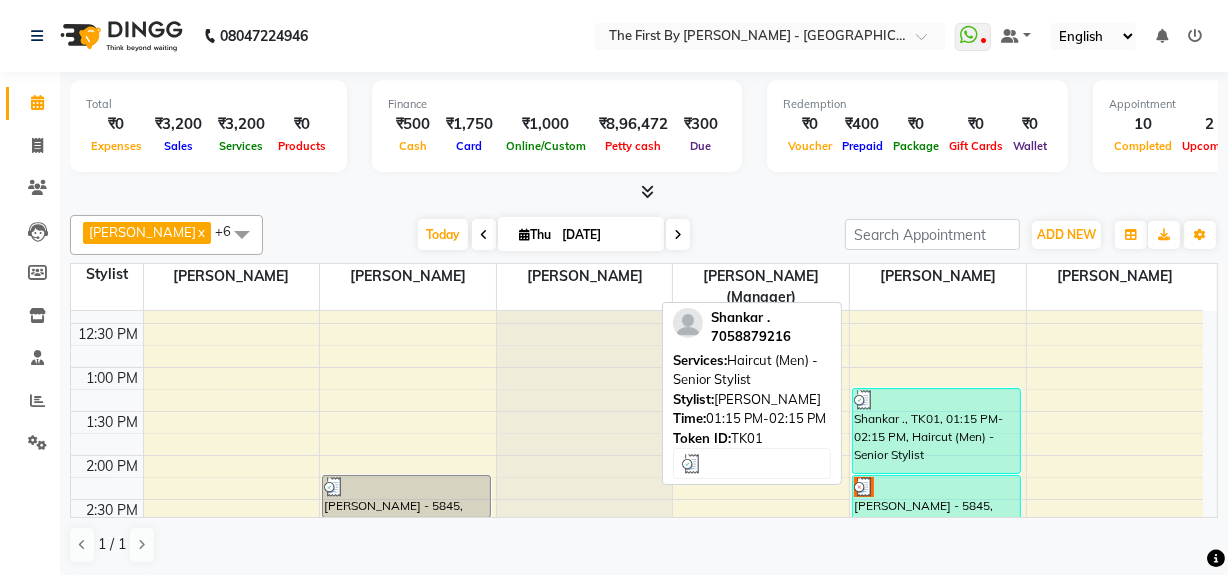 scroll, scrollTop: 363, scrollLeft: 0, axis: vertical 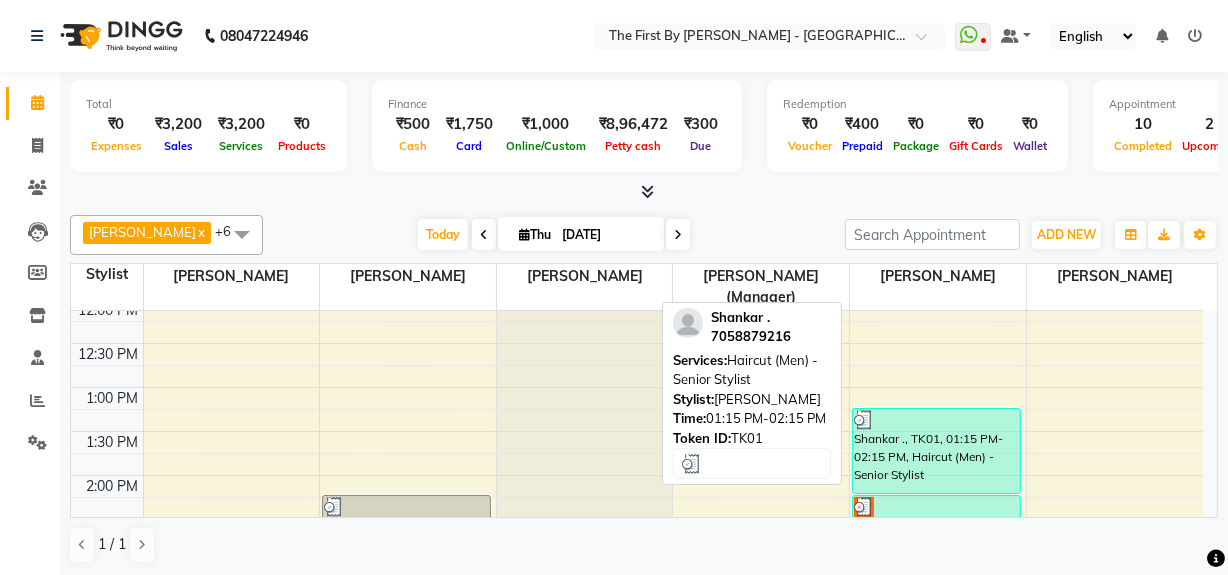 click on "Shankar ., TK01, 01:15 PM-02:15 PM, Haircut (Men) - Senior Stylist" at bounding box center [936, 451] 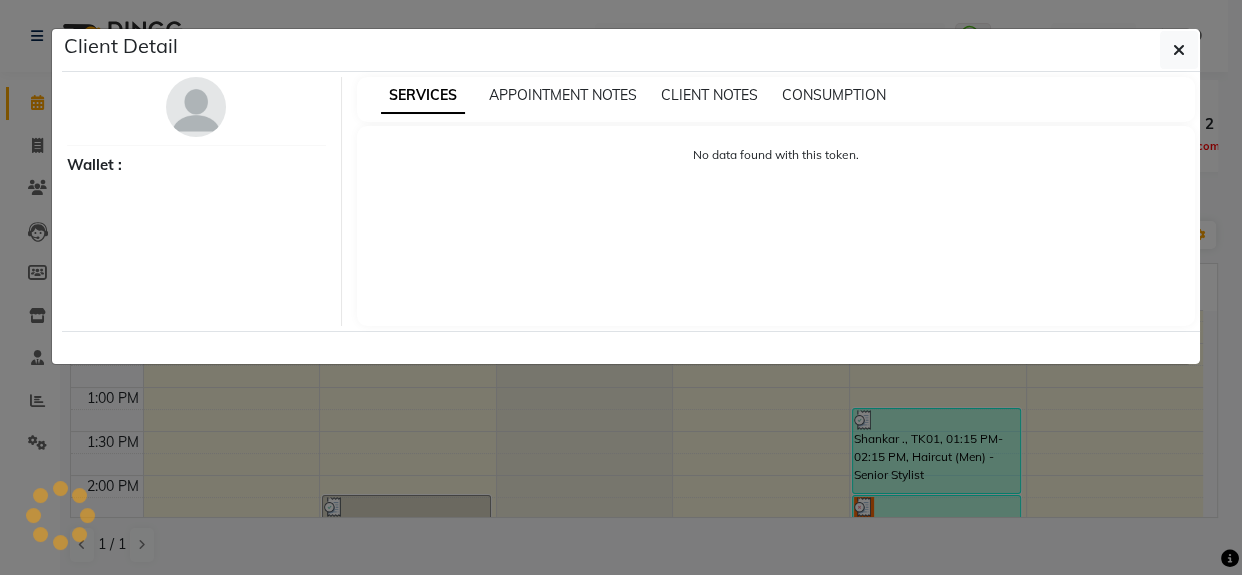 select on "3" 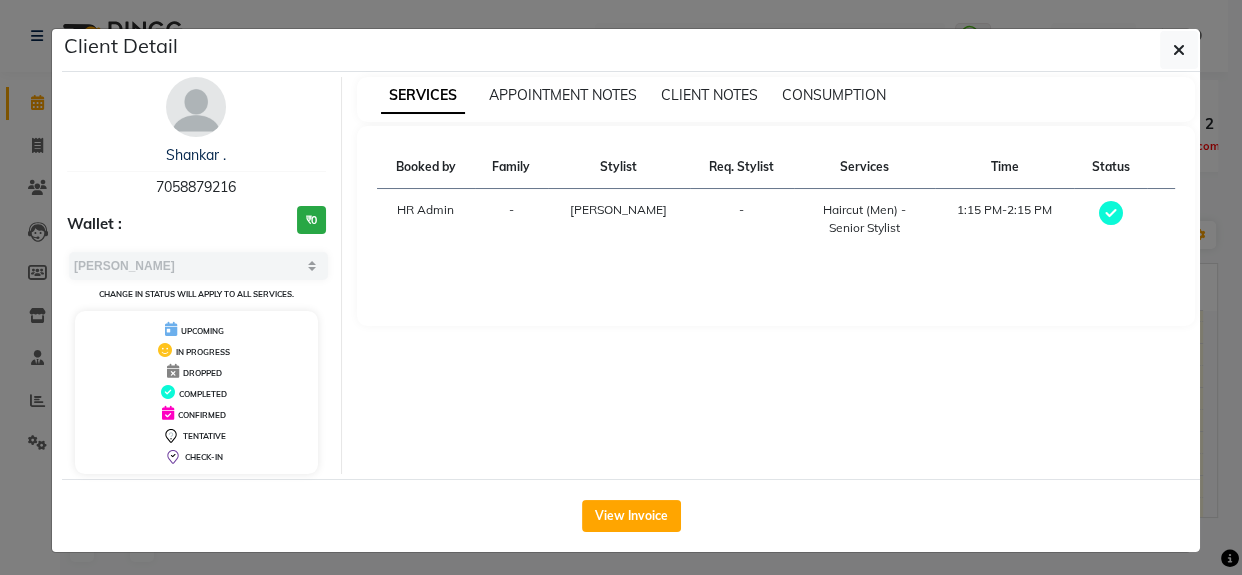 click on "View Invoice" 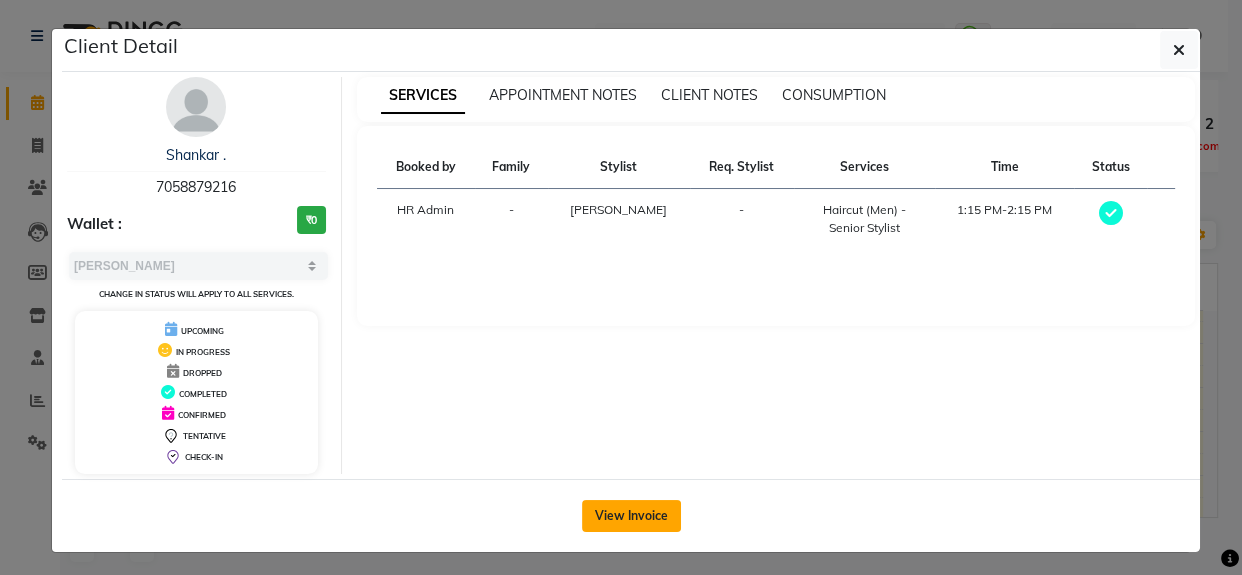 click on "View Invoice" 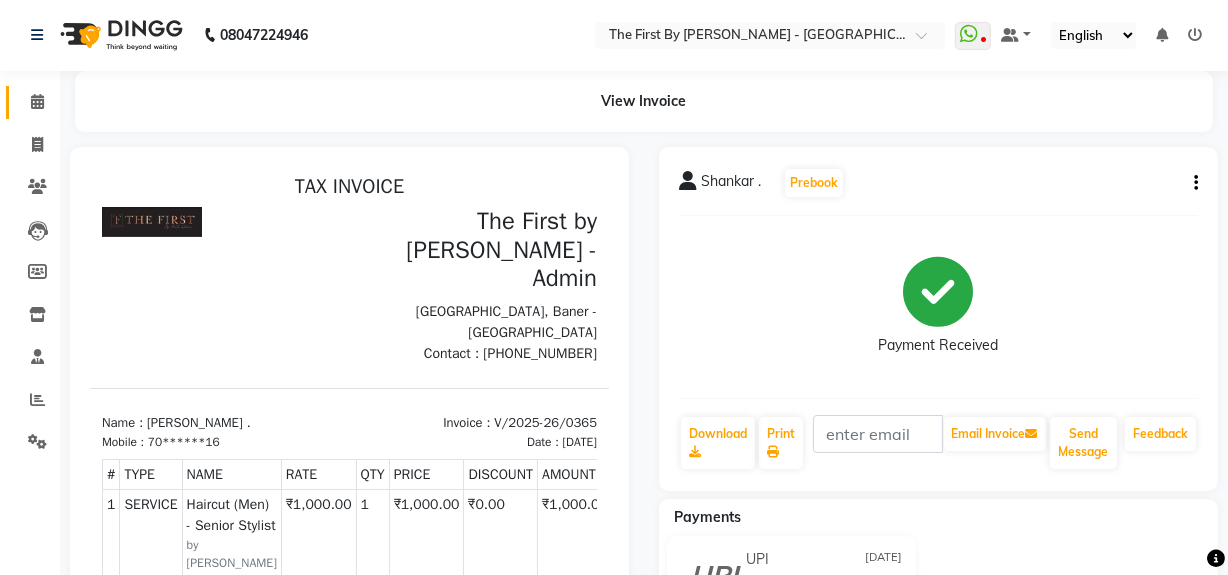 scroll, scrollTop: 0, scrollLeft: 0, axis: both 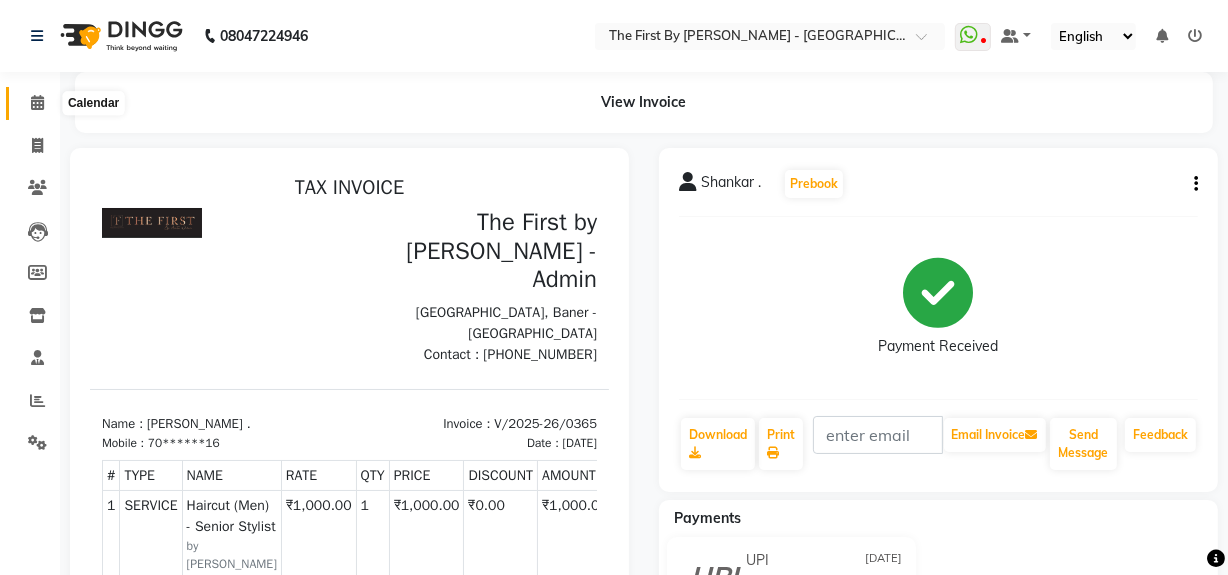 click 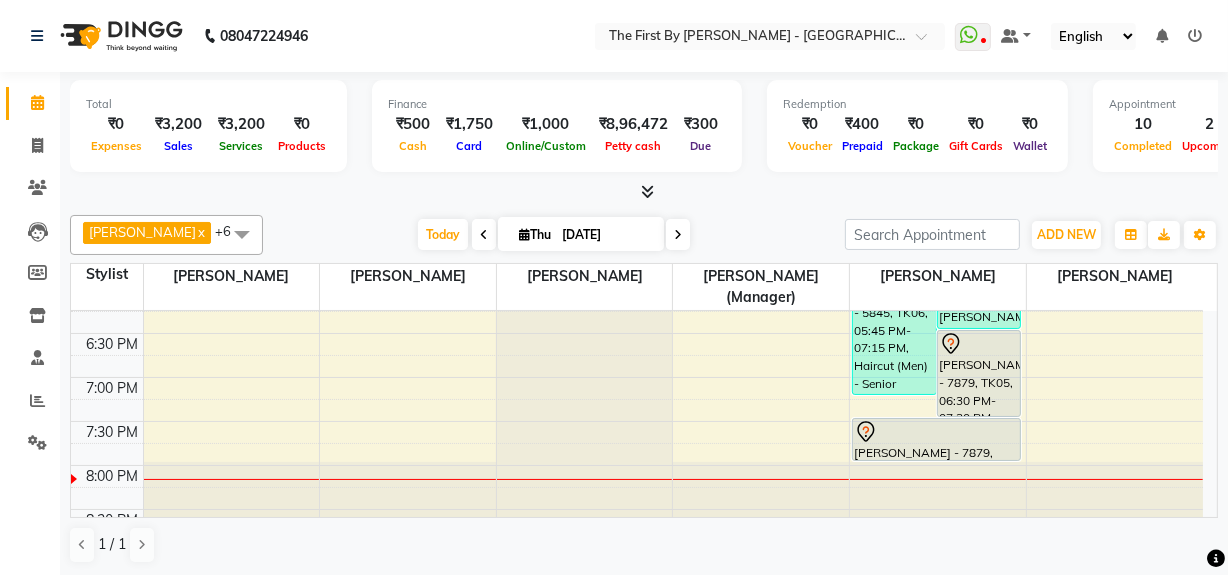 scroll, scrollTop: 909, scrollLeft: 0, axis: vertical 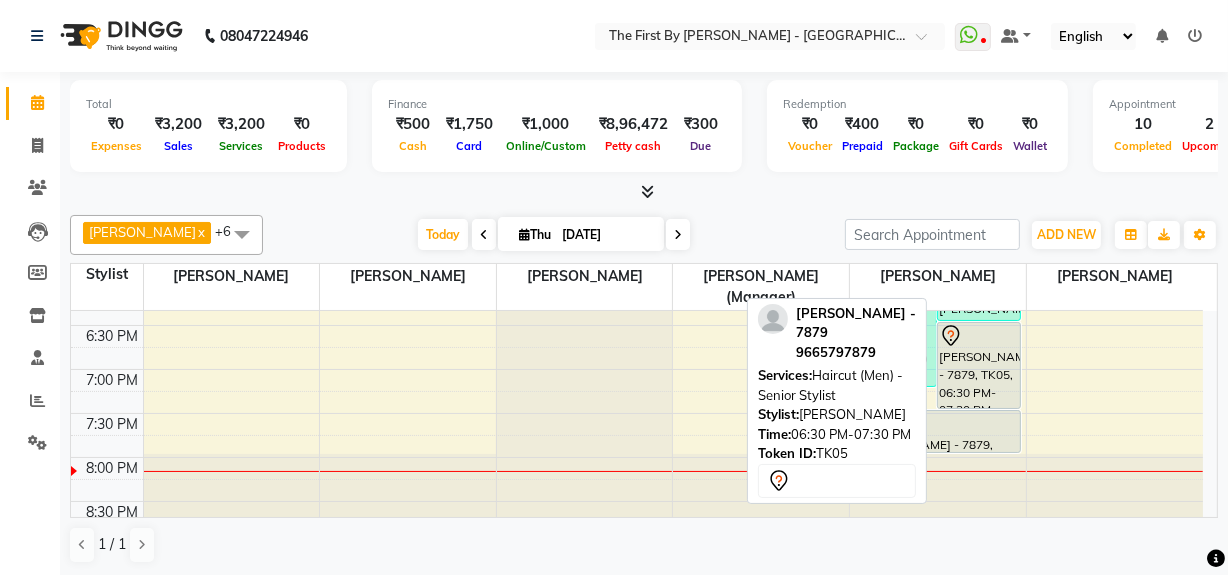 click on "[PERSON_NAME] - 7879, TK05, 06:30 PM-07:30 PM, Haircut (Men) - Senior Stylist" at bounding box center (979, 365) 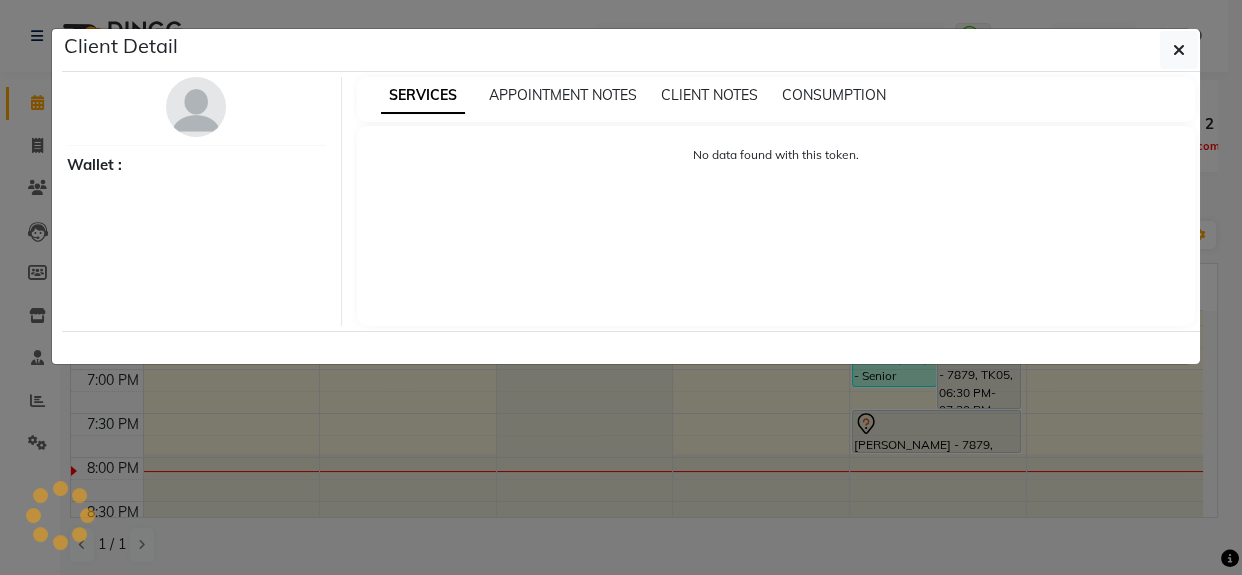 select on "7" 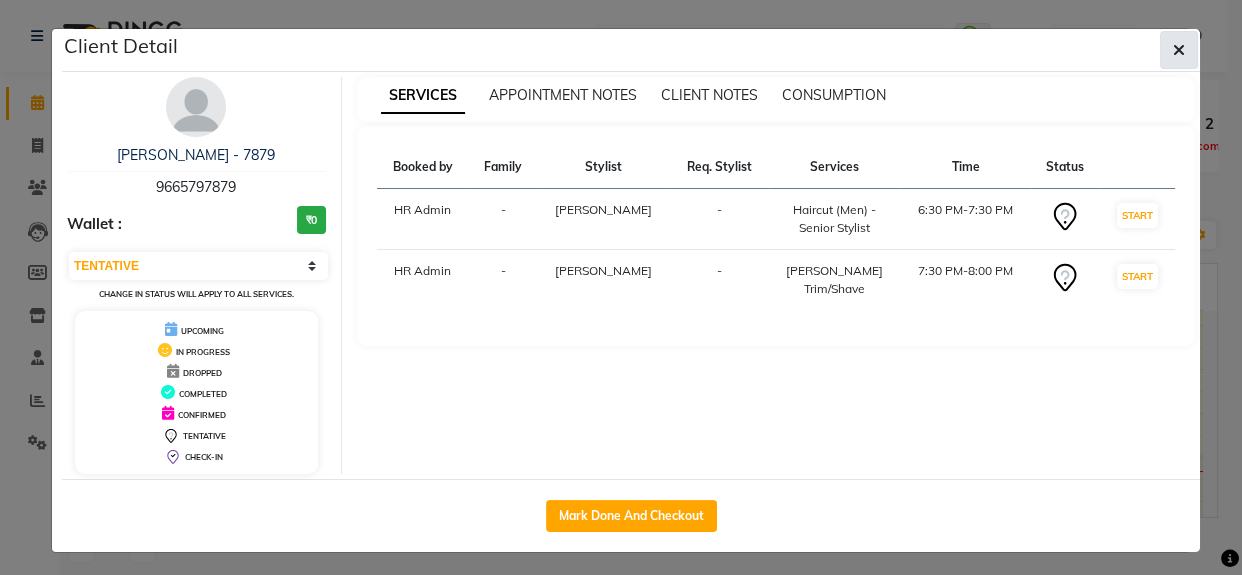 click 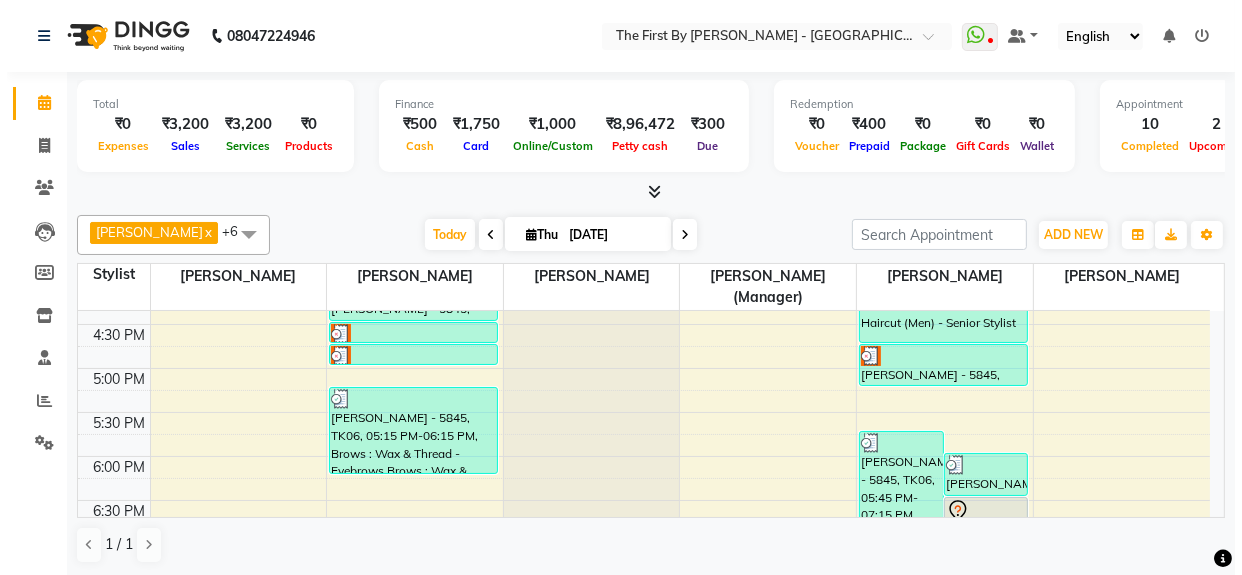 scroll, scrollTop: 727, scrollLeft: 0, axis: vertical 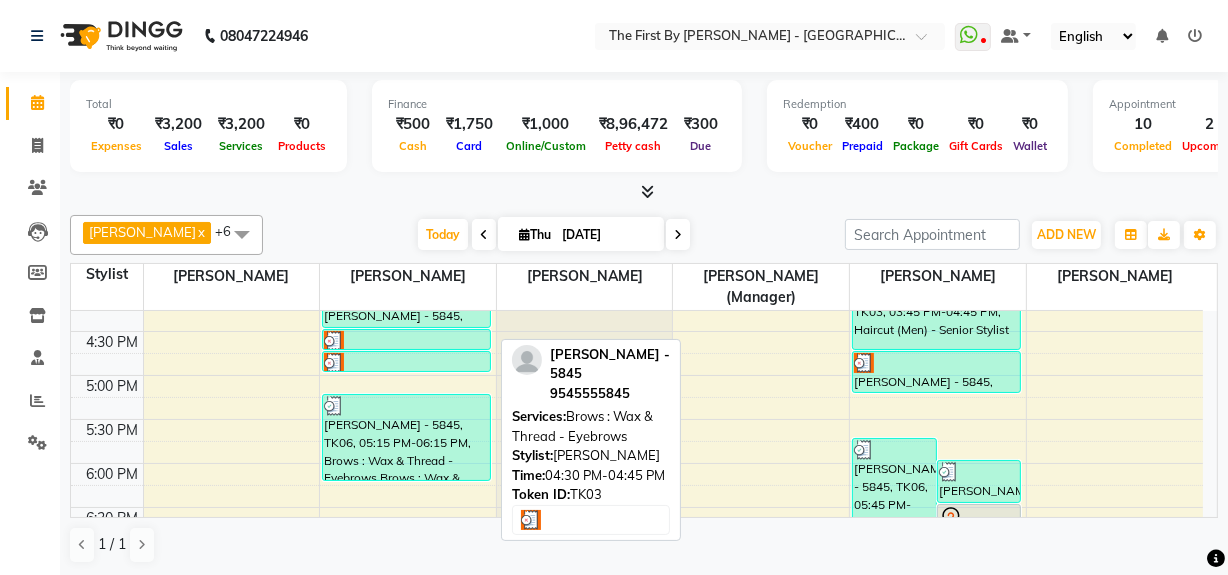 click at bounding box center [406, 341] 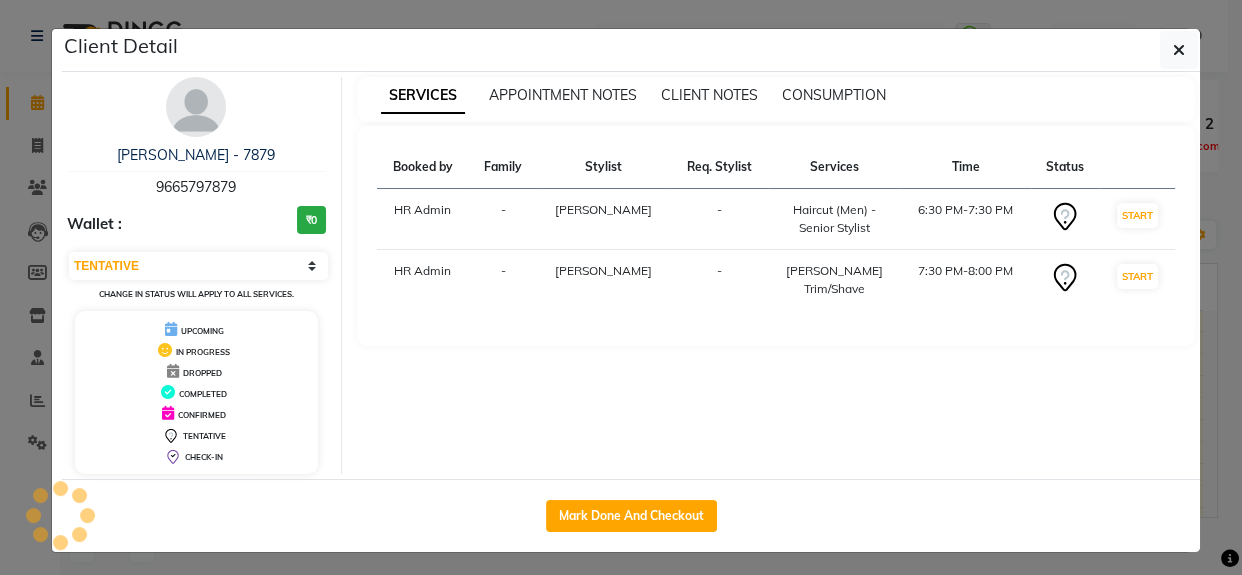 select on "3" 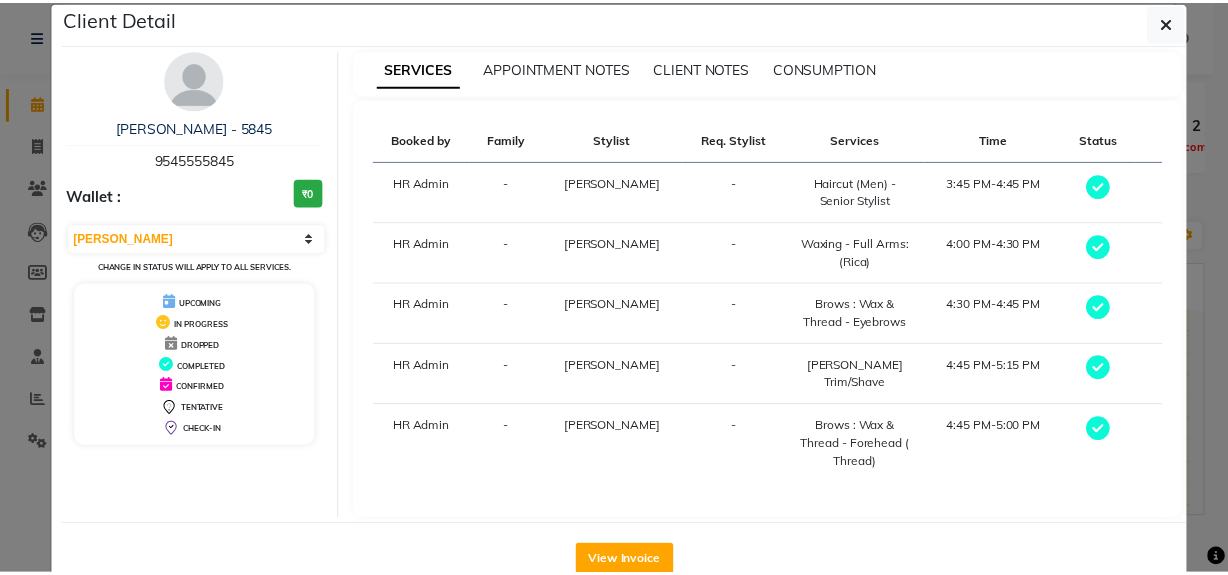 scroll, scrollTop: 0, scrollLeft: 0, axis: both 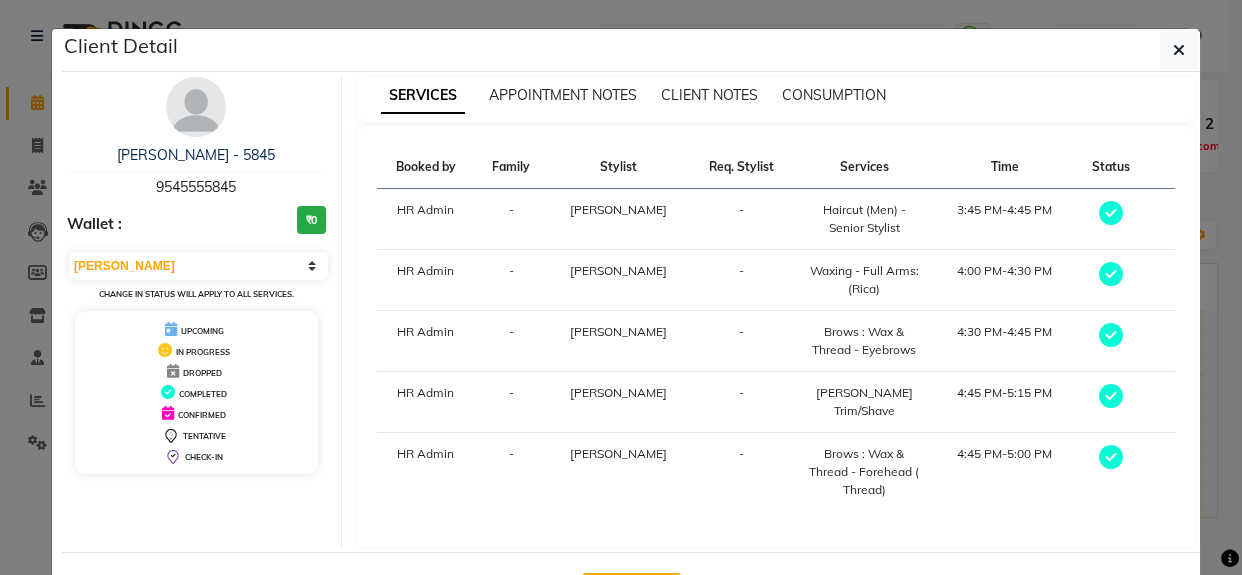 drag, startPoint x: 1177, startPoint y: 40, endPoint x: 1078, endPoint y: 117, distance: 125.4193 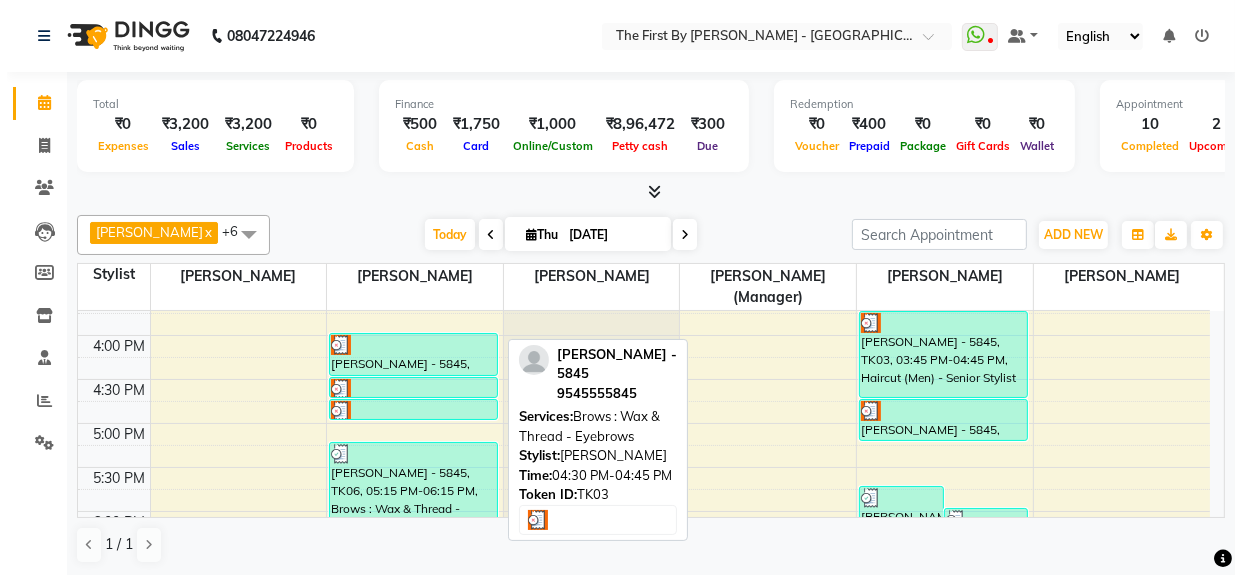 scroll, scrollTop: 636, scrollLeft: 0, axis: vertical 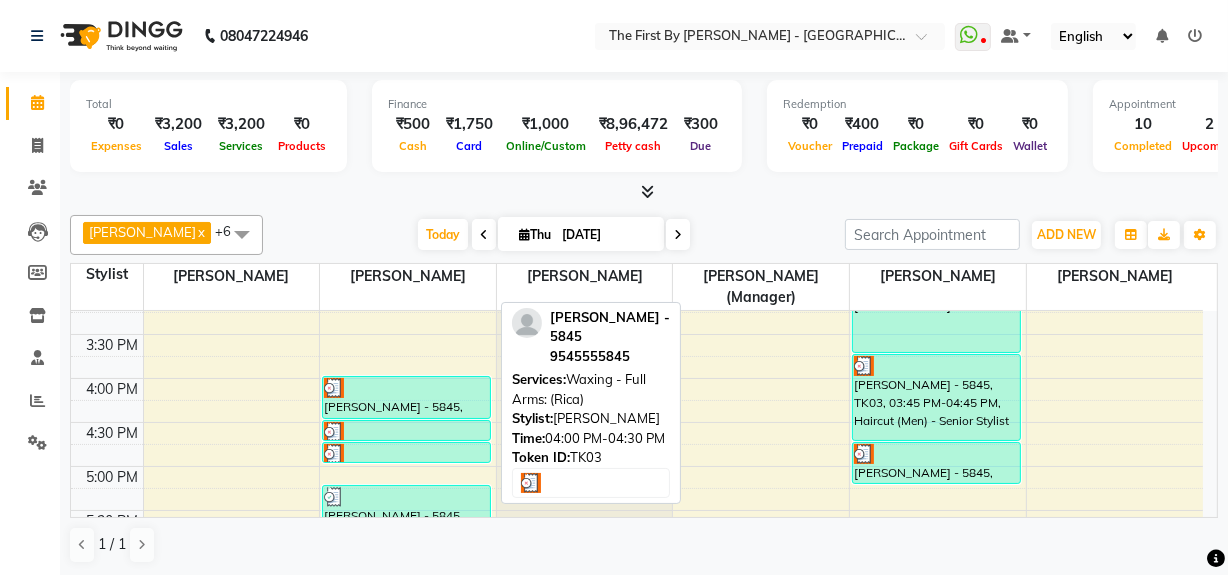 click at bounding box center [406, 388] 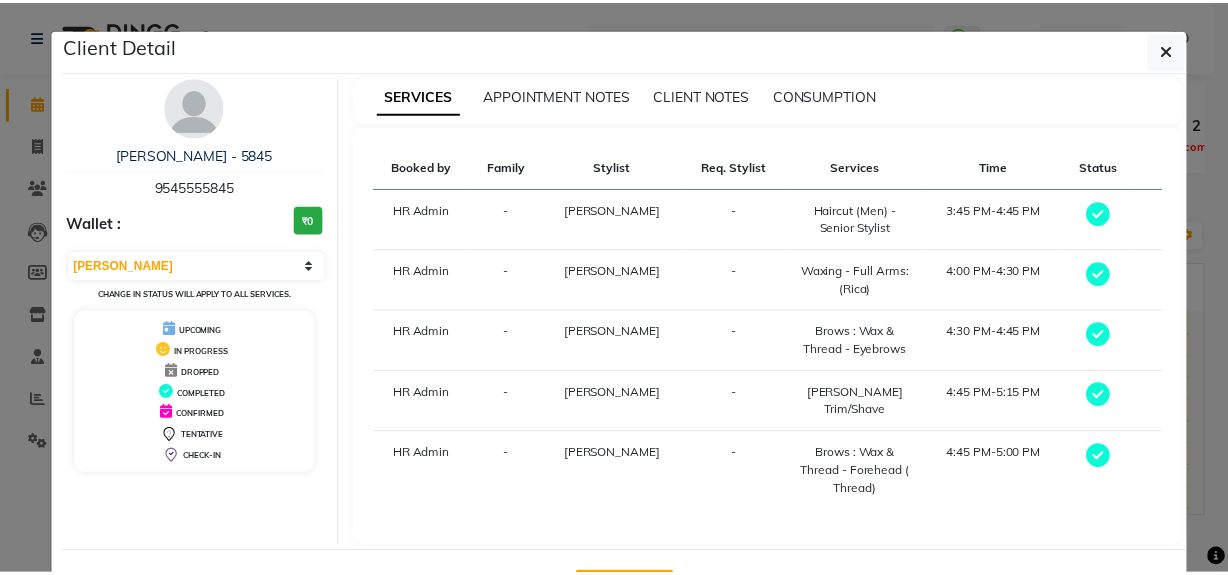 scroll, scrollTop: 77, scrollLeft: 0, axis: vertical 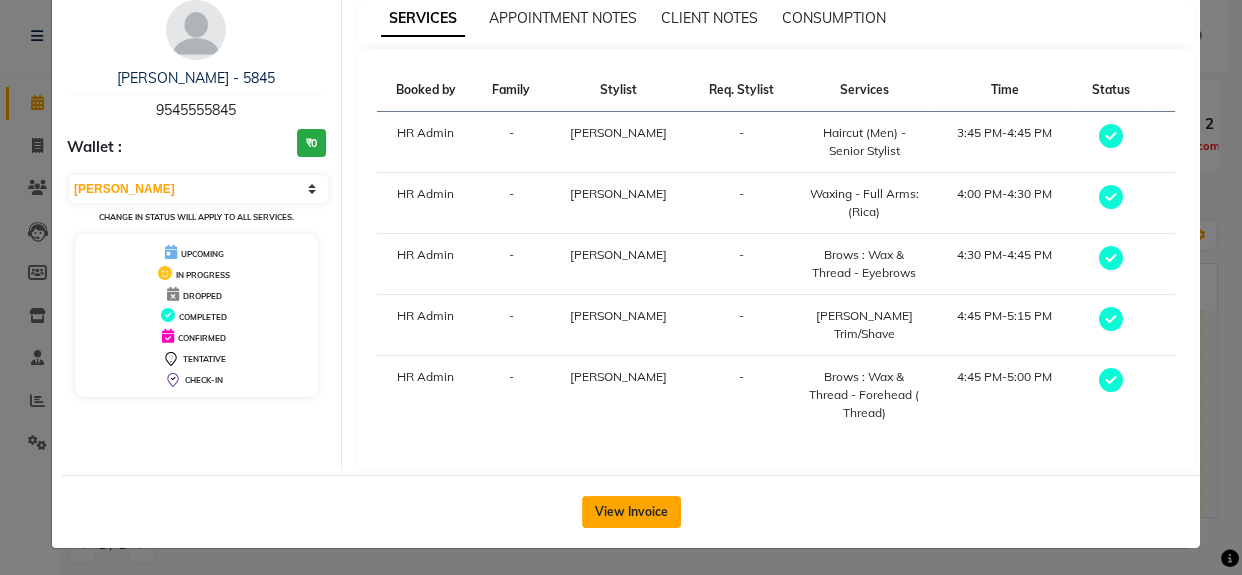 click on "View Invoice" 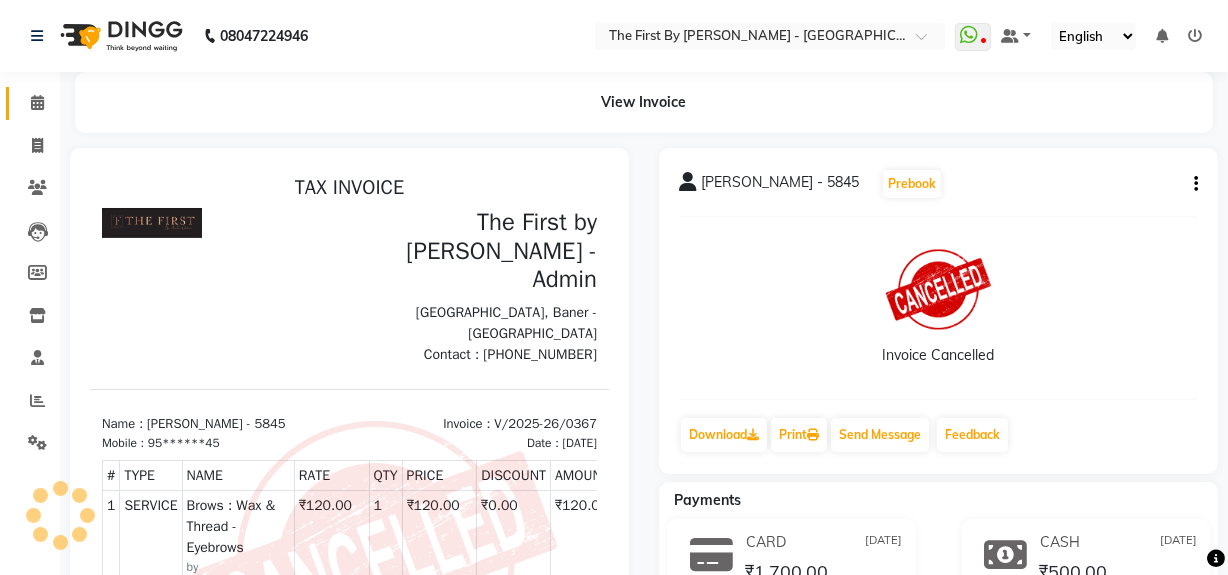 scroll, scrollTop: 0, scrollLeft: 0, axis: both 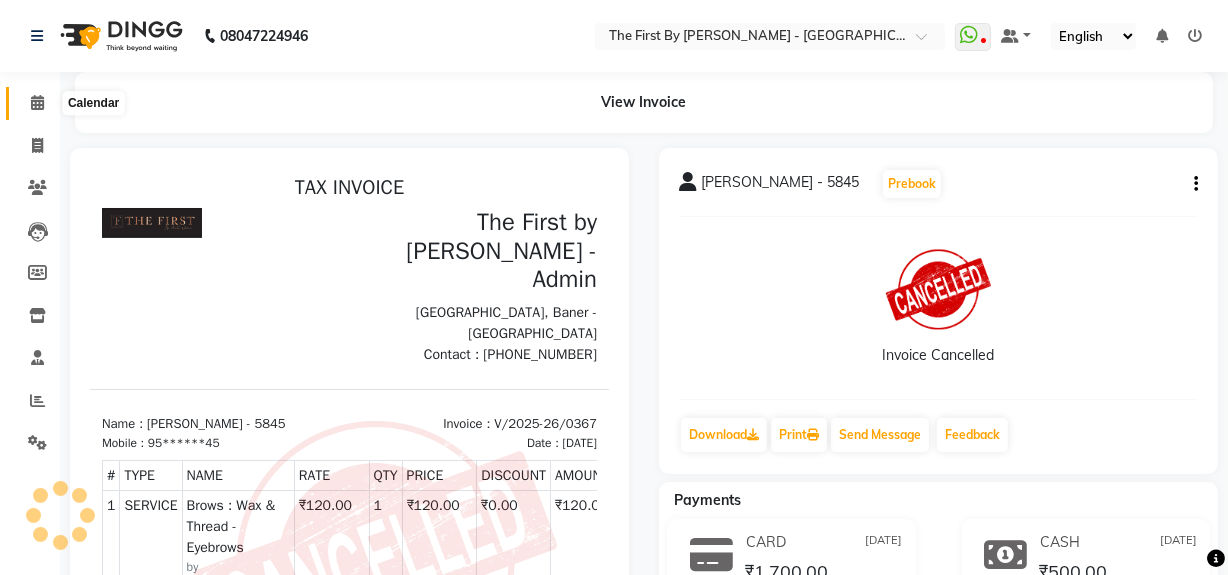click 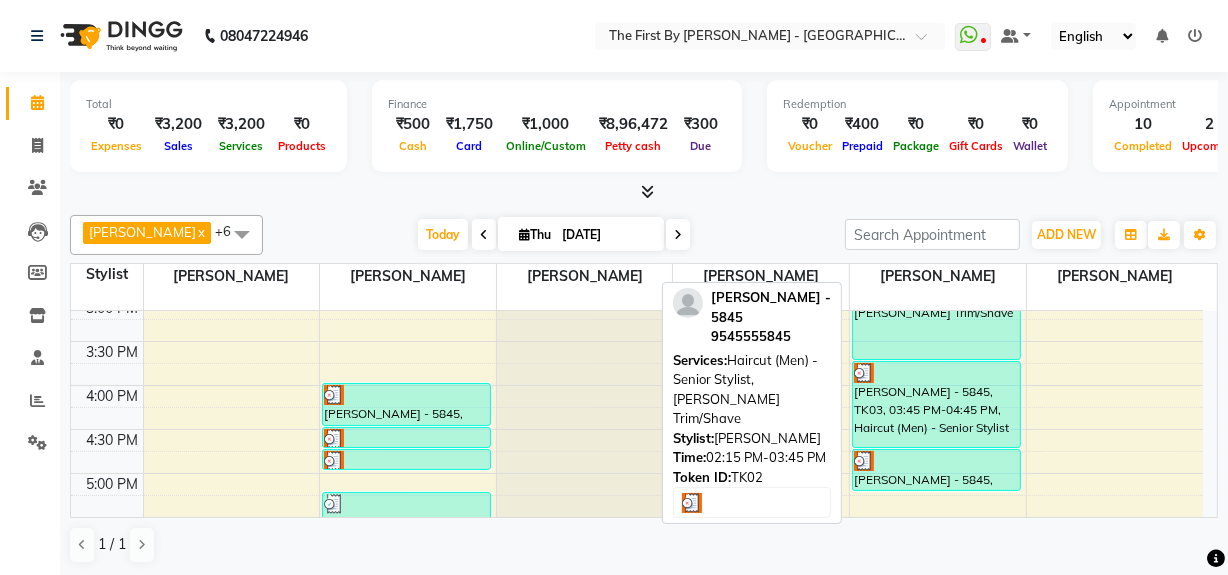 scroll, scrollTop: 636, scrollLeft: 0, axis: vertical 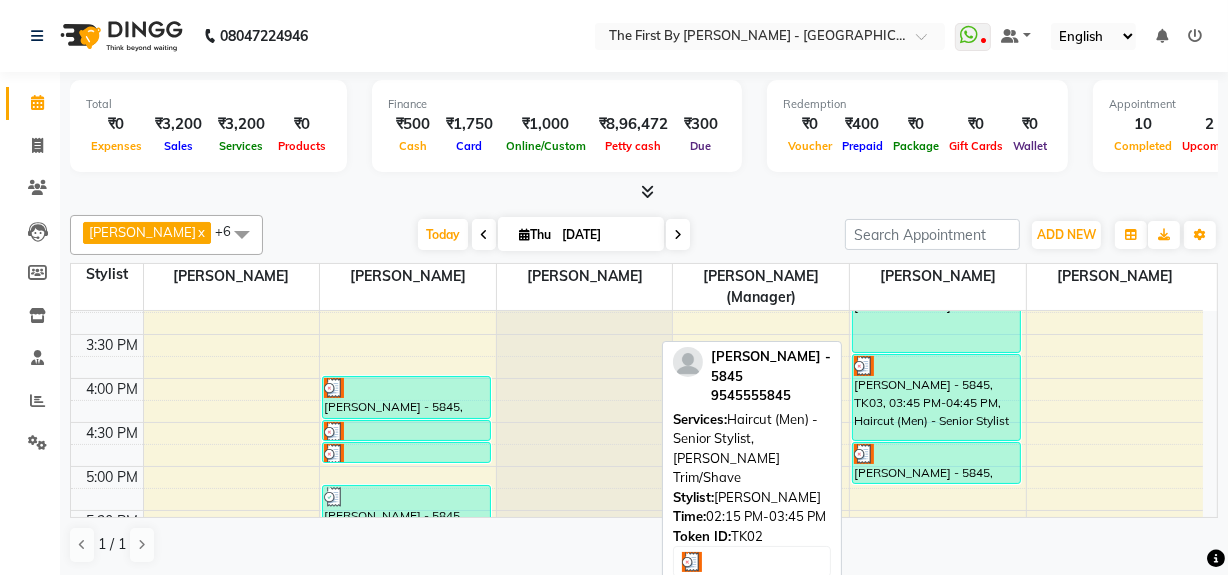 click on "[PERSON_NAME] - 5845, TK02, 02:15 PM-03:45 PM, Haircut (Men) - Senior Stylist,[PERSON_NAME] Trim/Shave" at bounding box center [936, 287] 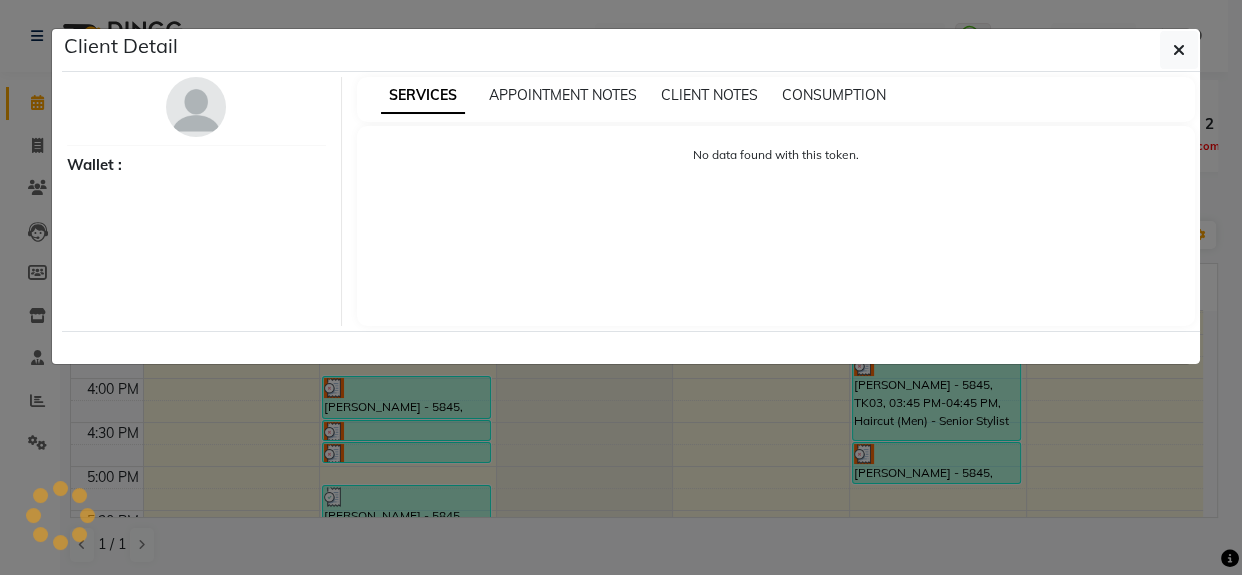 select on "3" 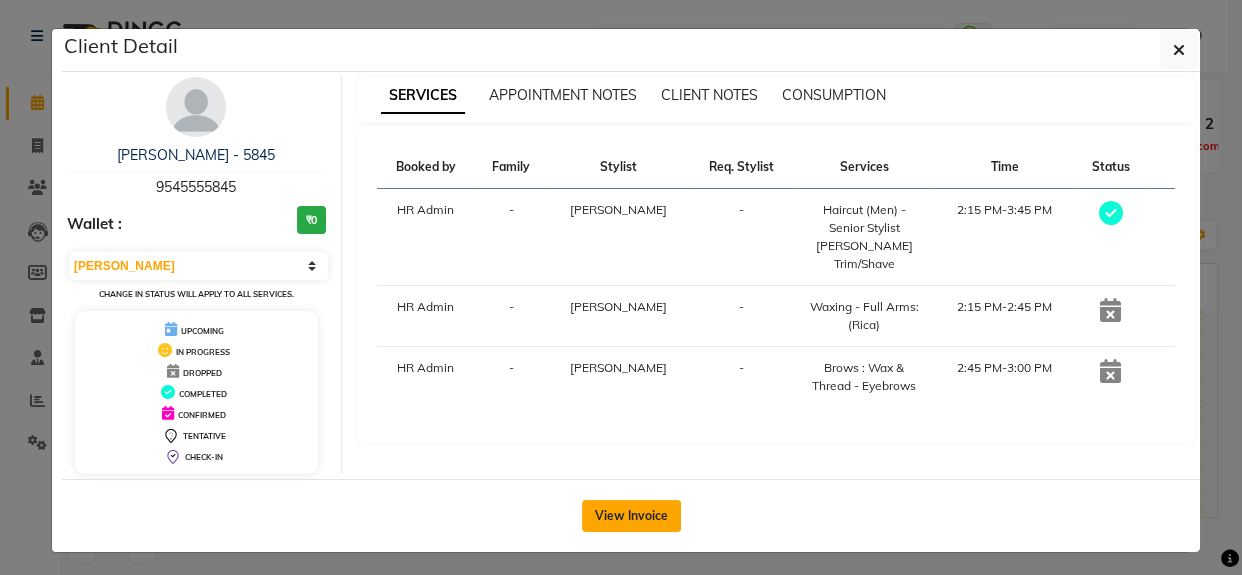 click on "View Invoice" 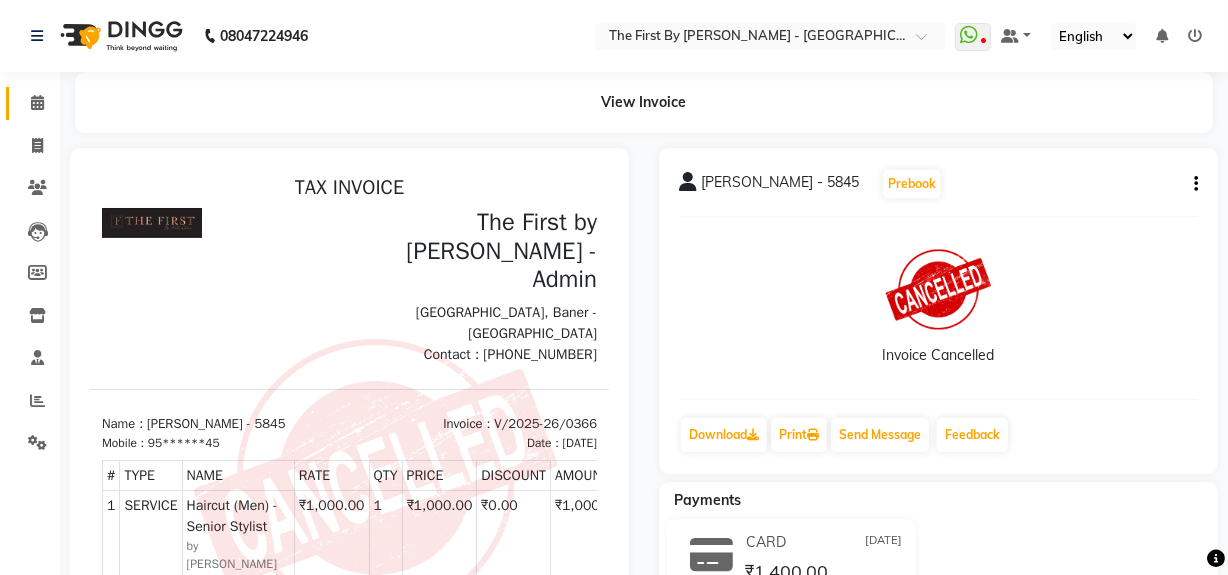 scroll, scrollTop: 0, scrollLeft: 0, axis: both 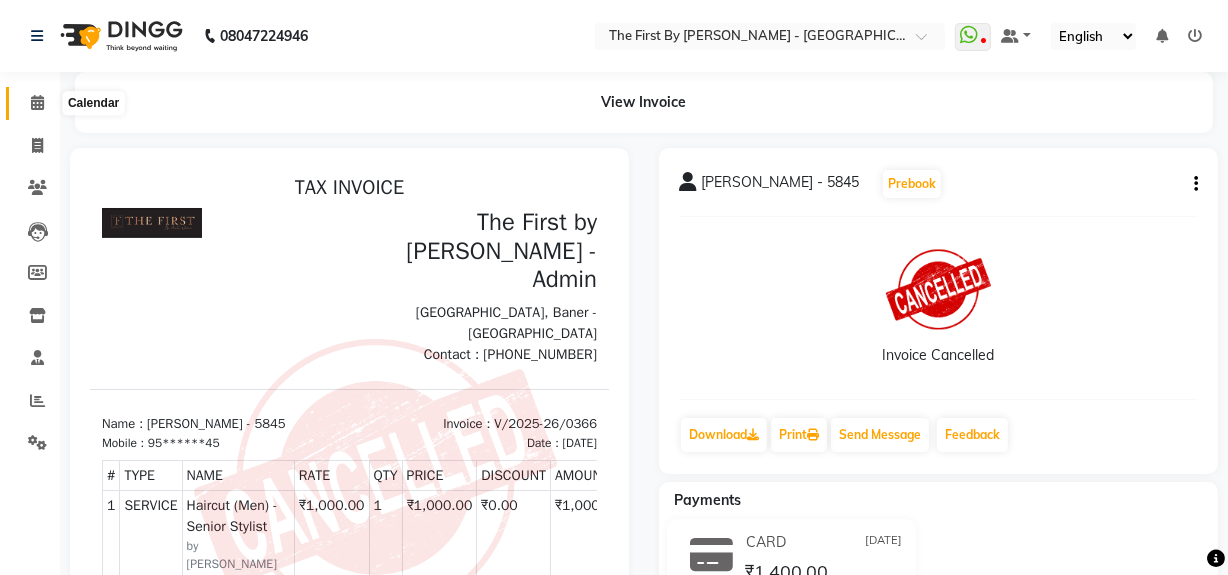 click 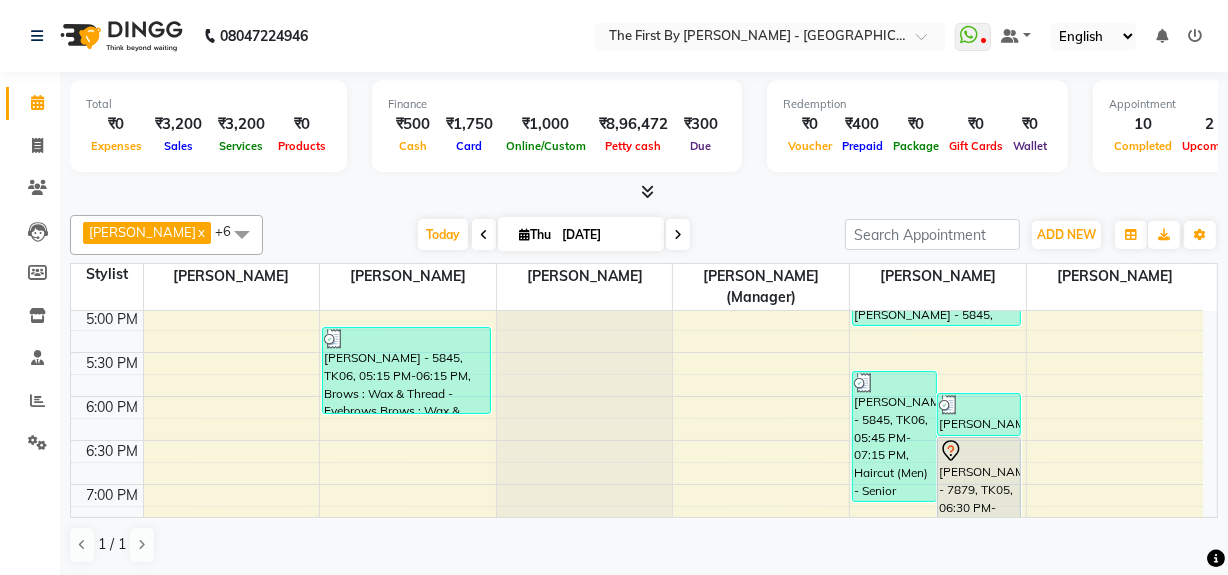 scroll, scrollTop: 818, scrollLeft: 0, axis: vertical 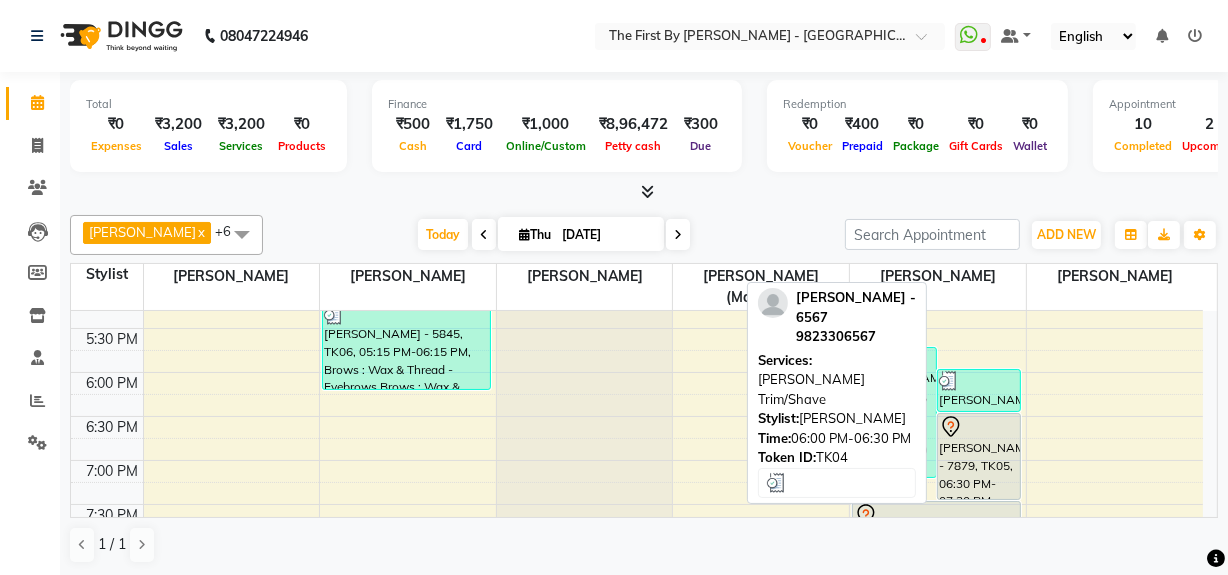 click at bounding box center (979, 381) 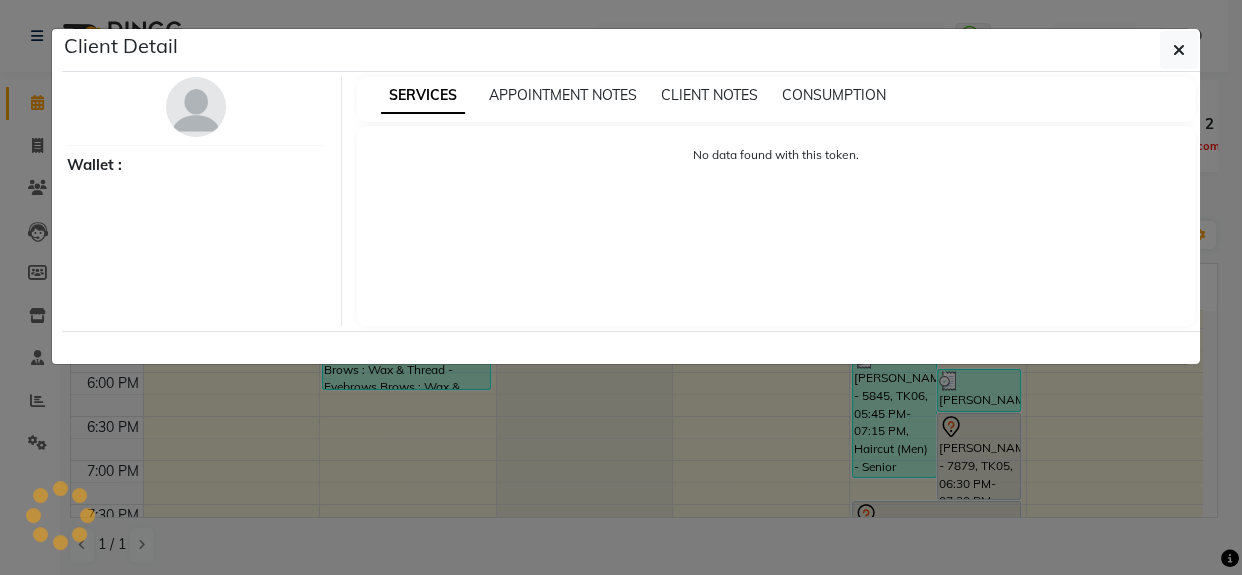 select on "3" 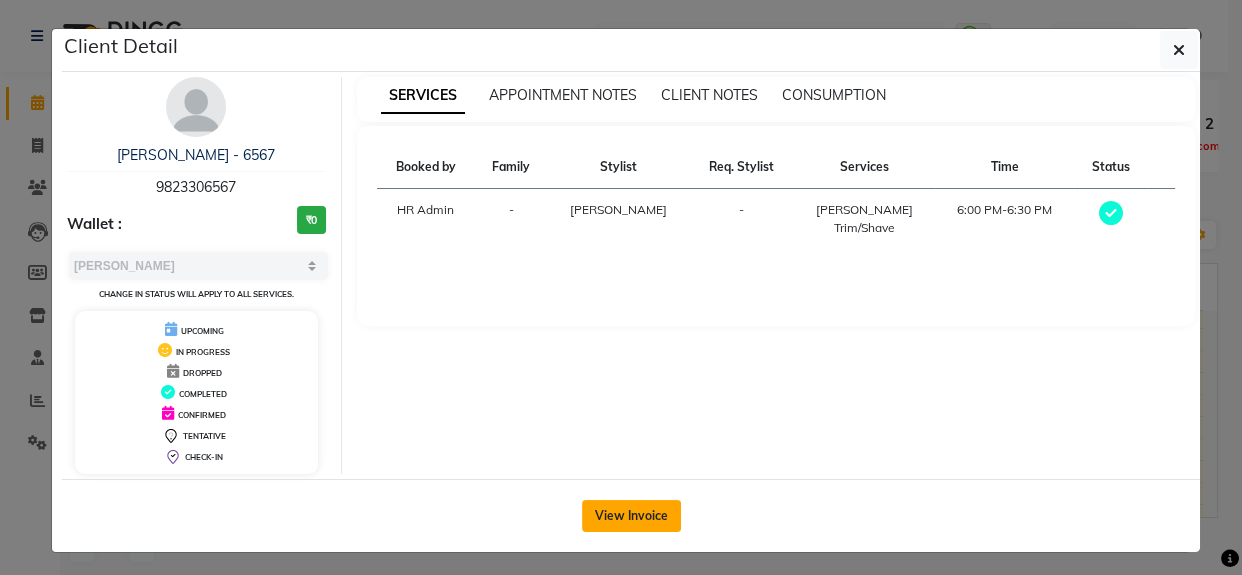 click on "View Invoice" 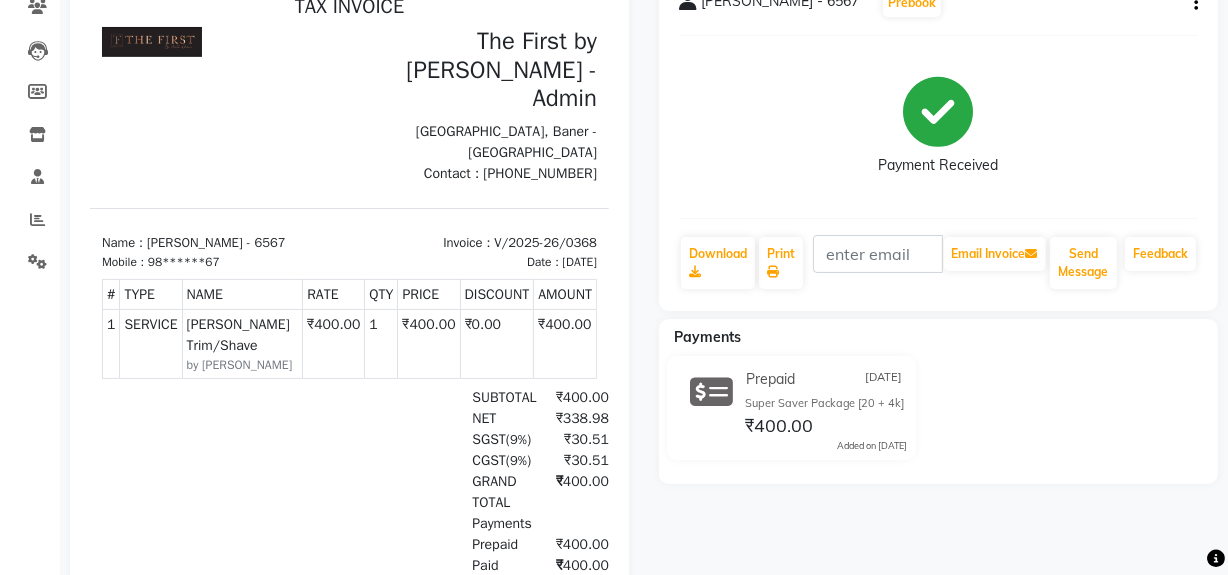 scroll, scrollTop: 0, scrollLeft: 0, axis: both 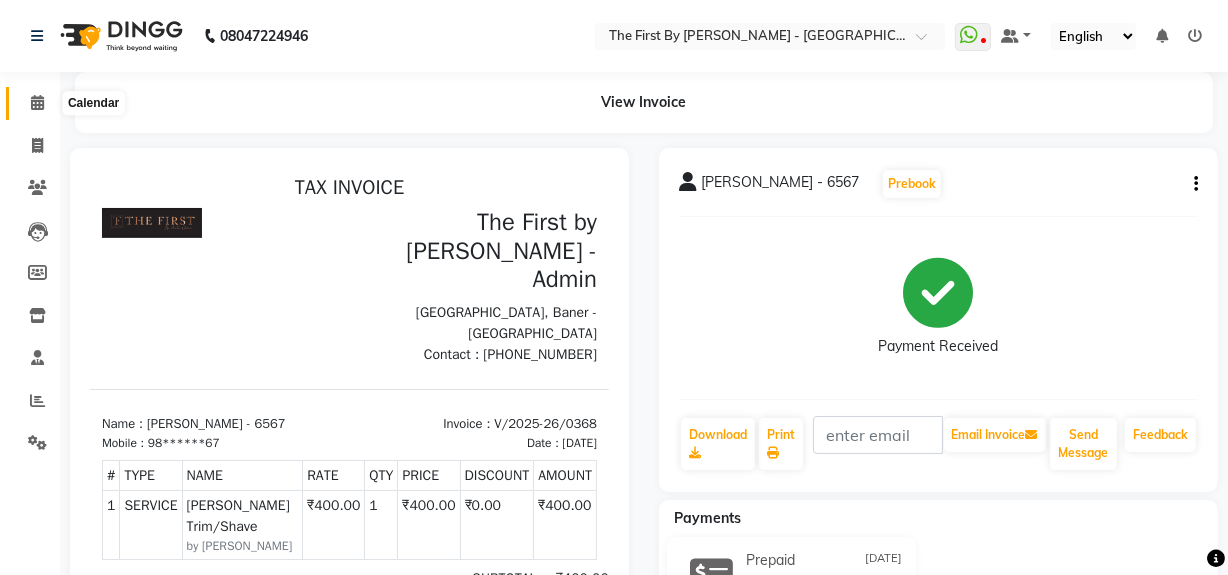 click 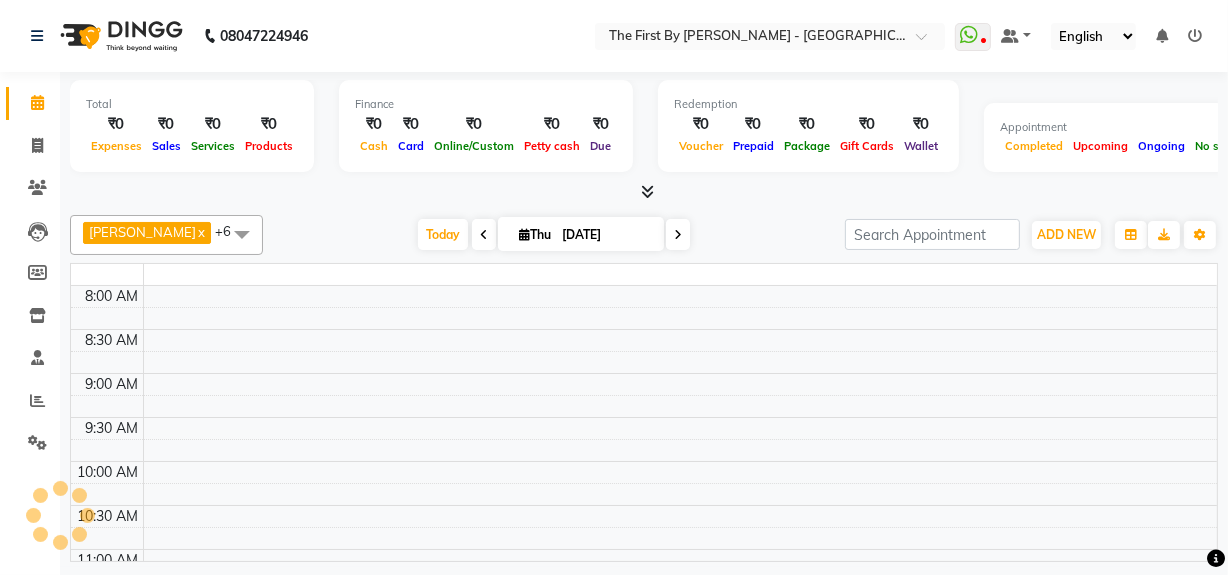 scroll, scrollTop: 0, scrollLeft: 0, axis: both 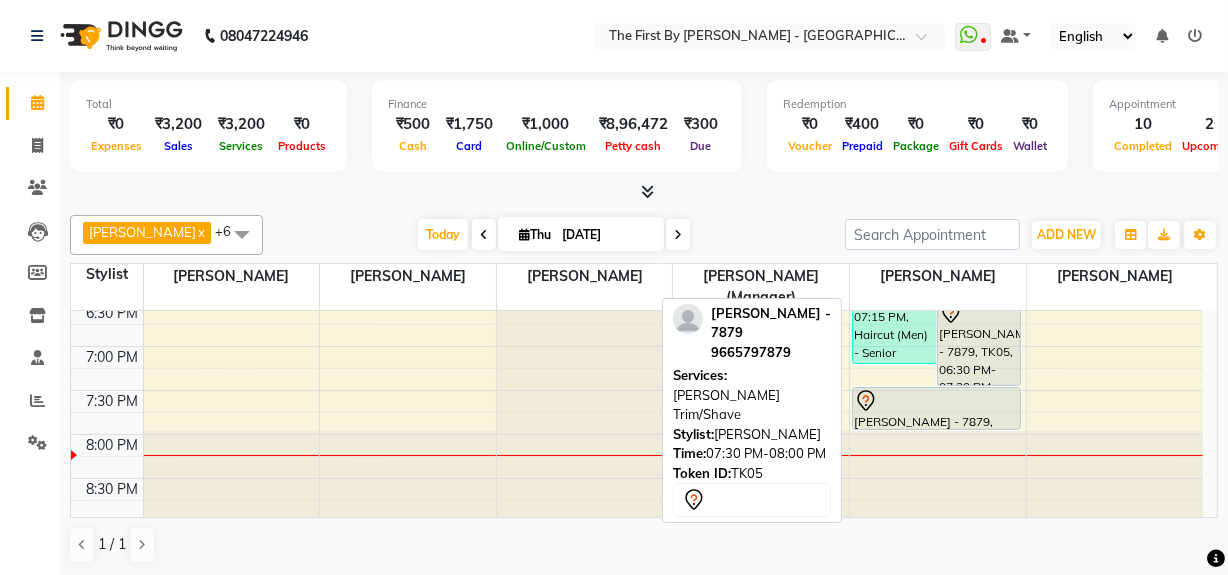 click at bounding box center (936, 401) 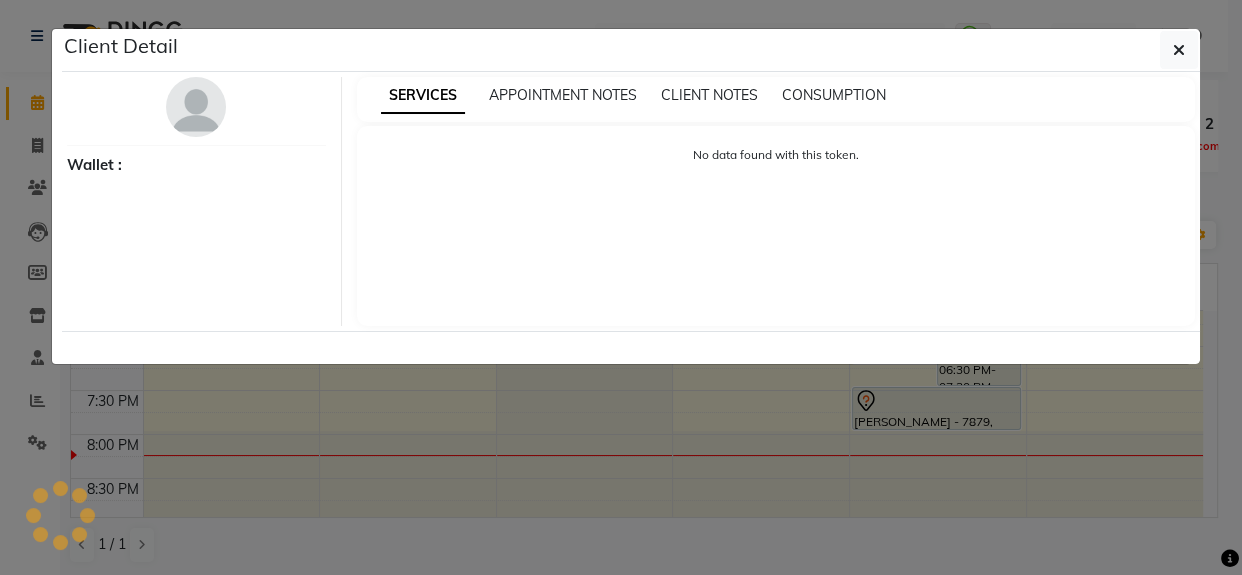 select on "7" 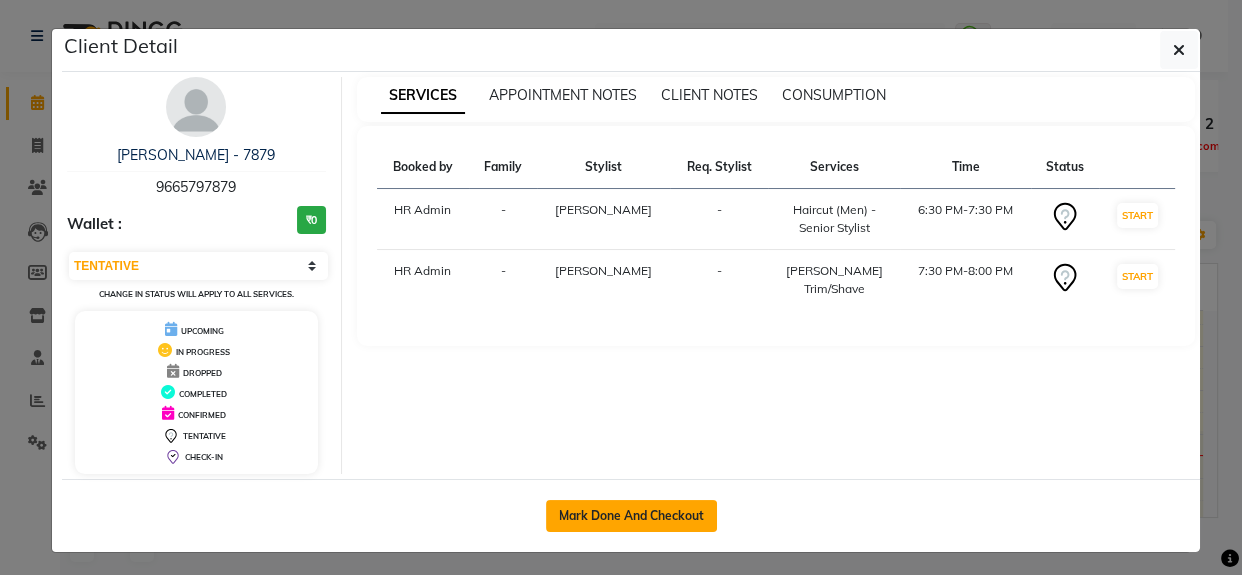 click on "Mark Done And Checkout" 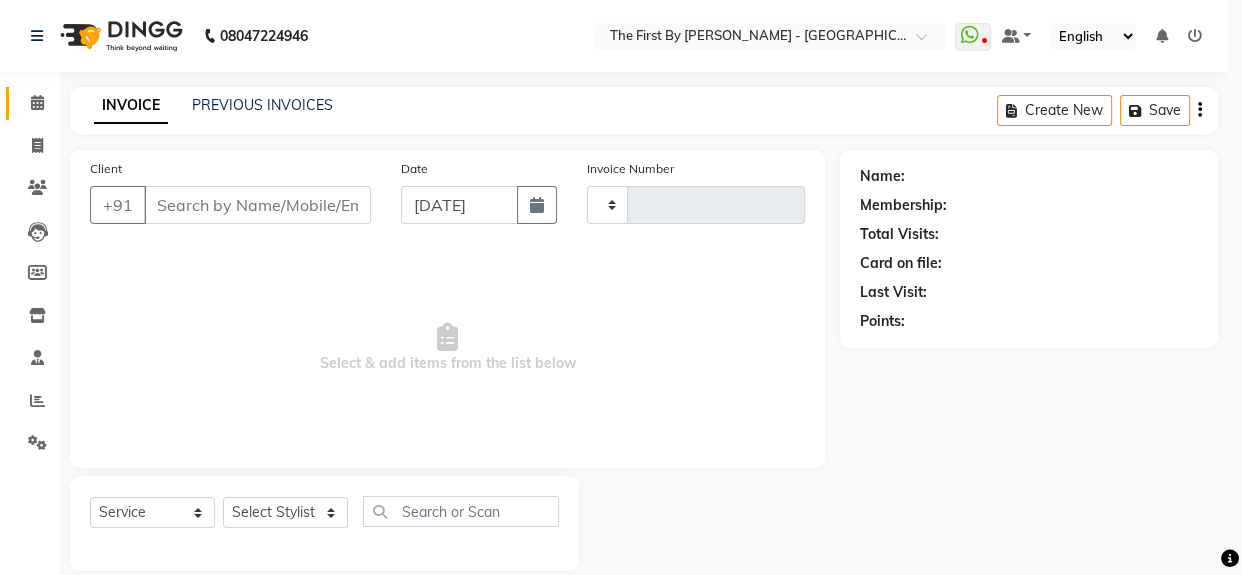 type on "0370" 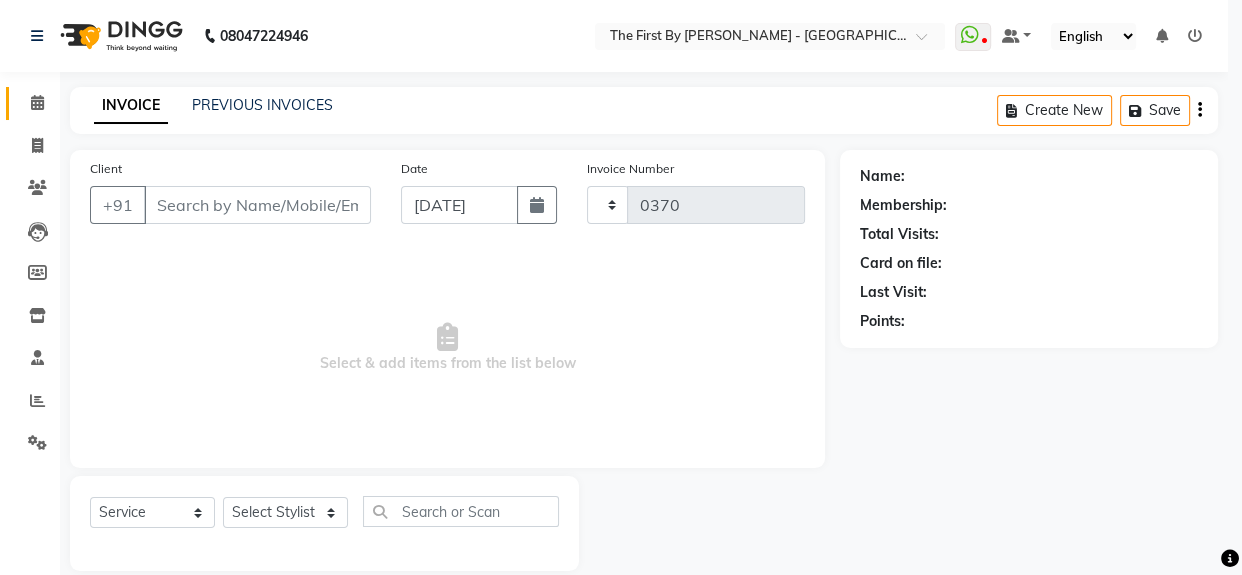 select on "6407" 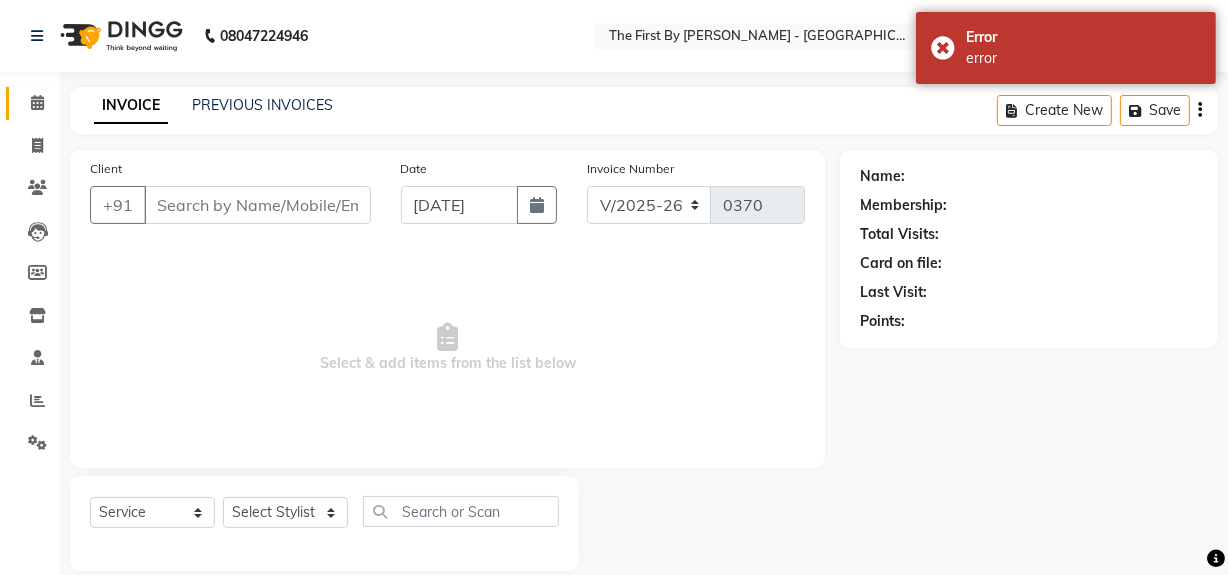 type on "96******79" 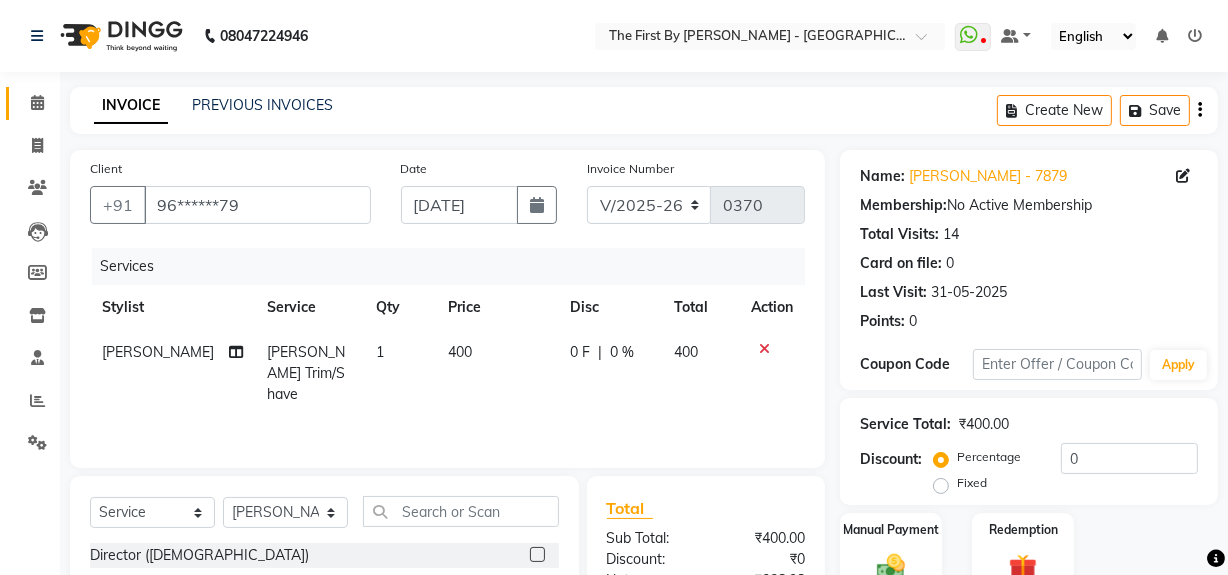 scroll, scrollTop: 226, scrollLeft: 0, axis: vertical 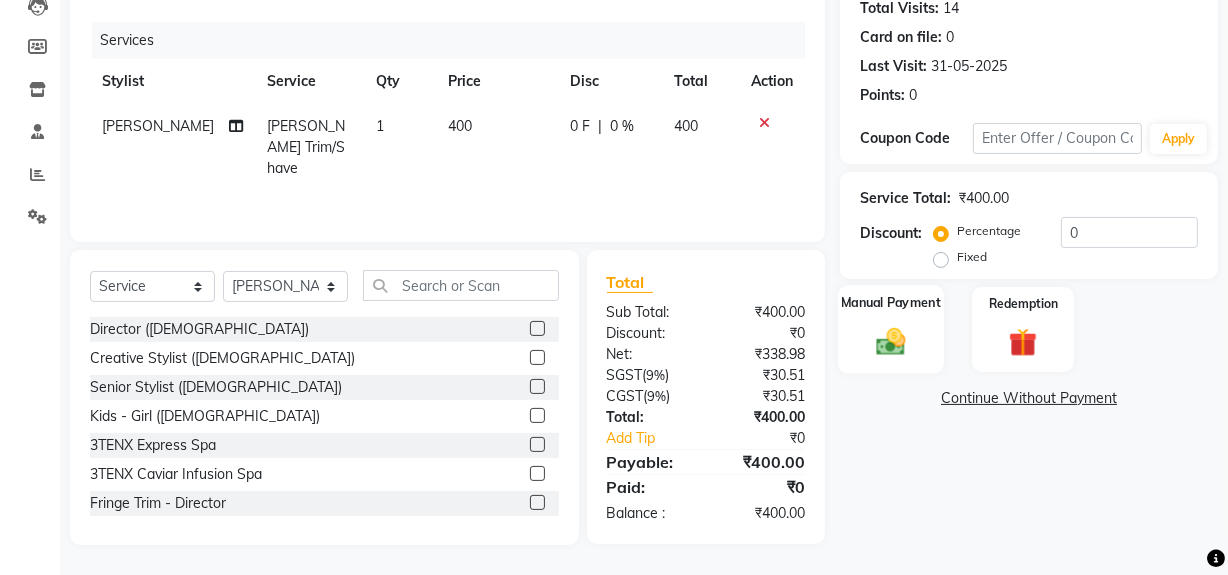 click on "Manual Payment" 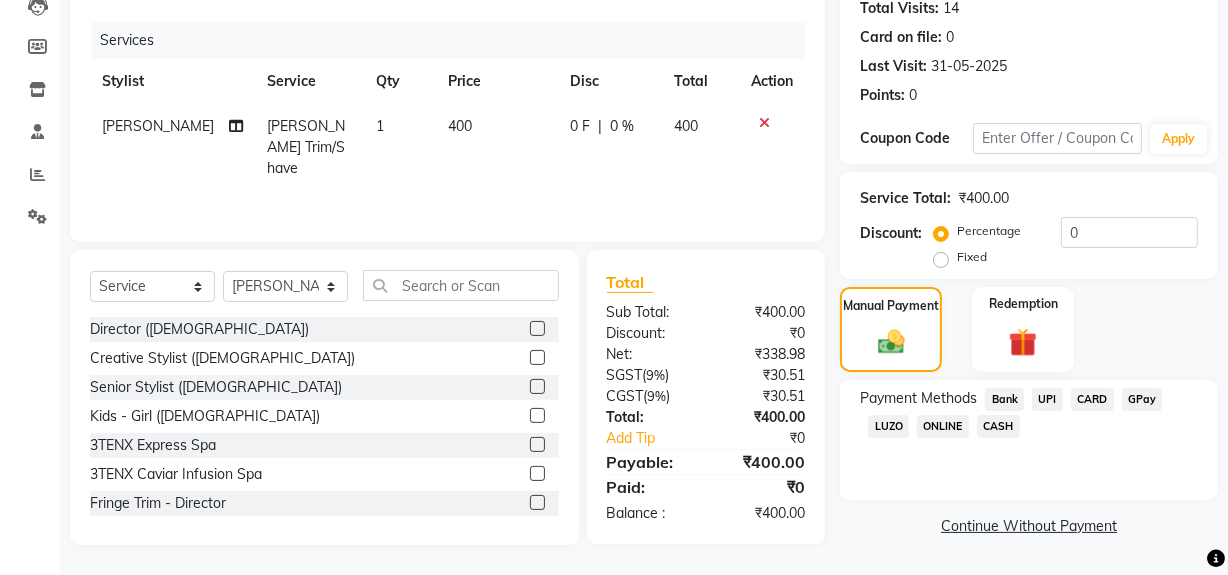 click on "CARD" 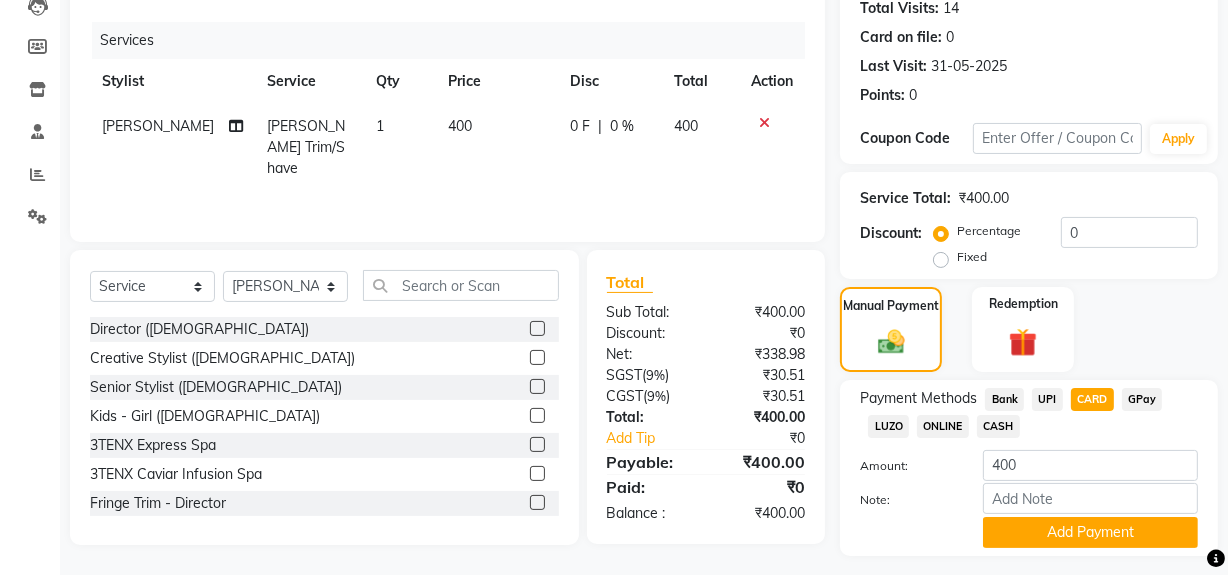 scroll, scrollTop: 277, scrollLeft: 0, axis: vertical 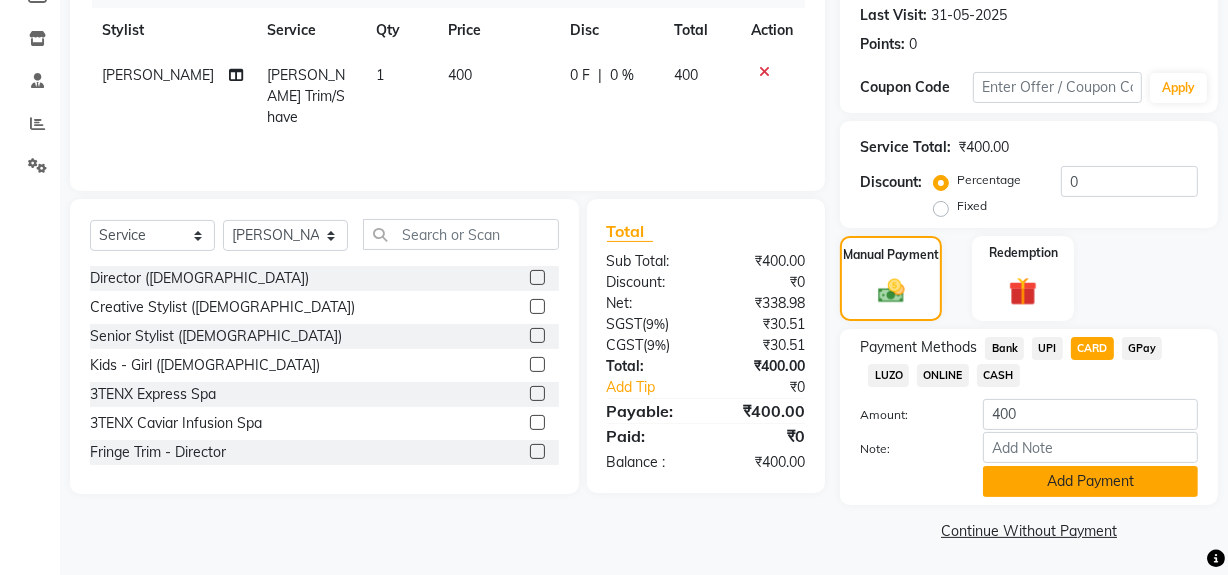 click on "Add Payment" 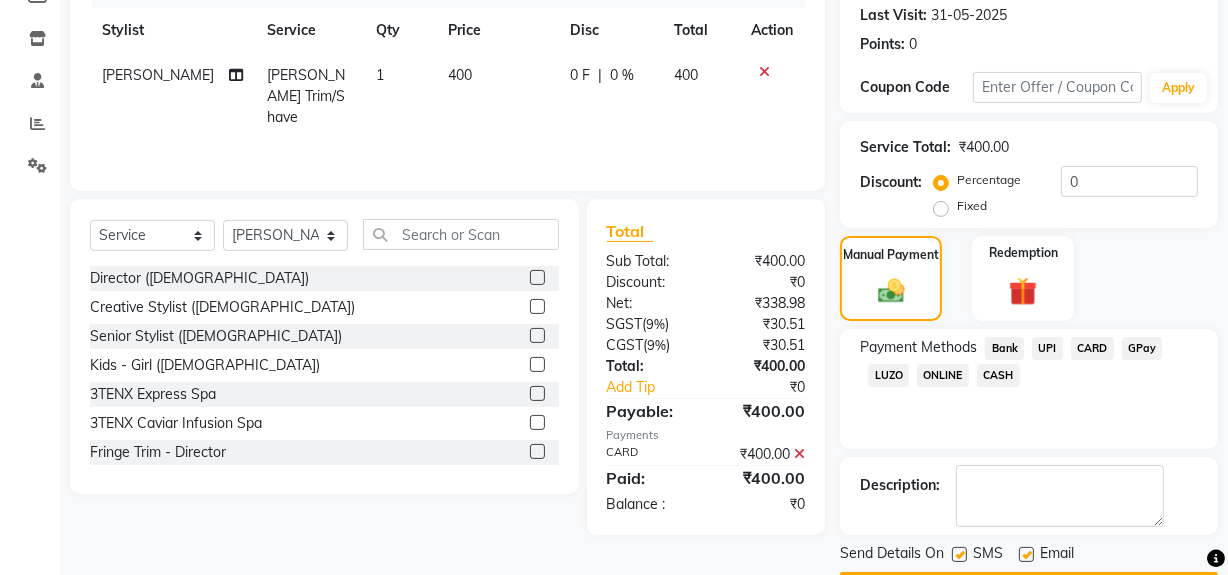 scroll, scrollTop: 333, scrollLeft: 0, axis: vertical 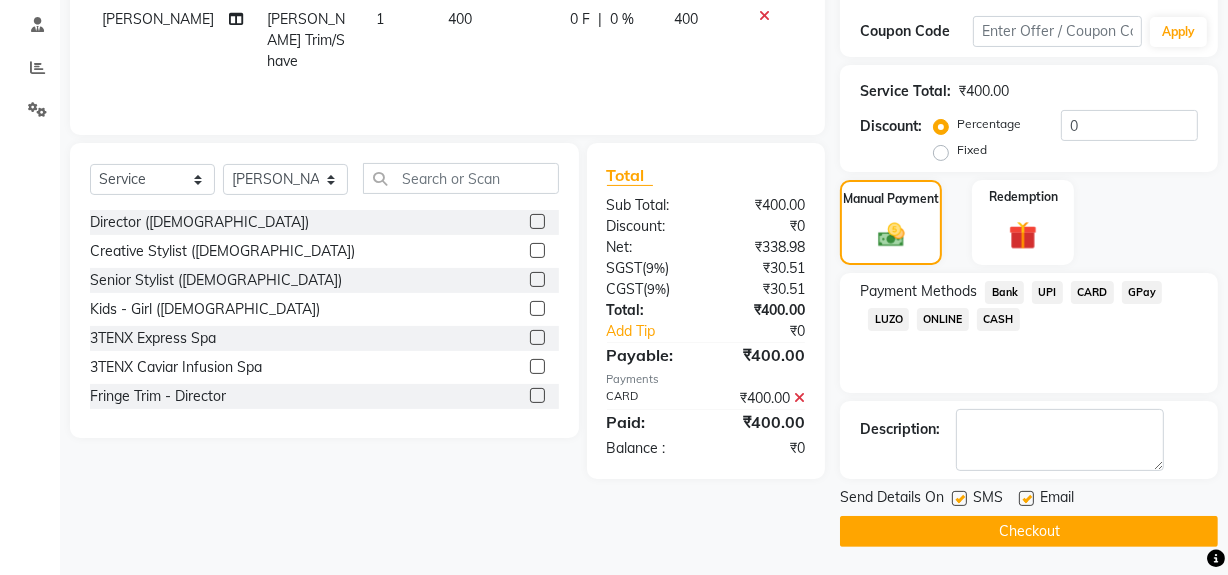 click on "Checkout" 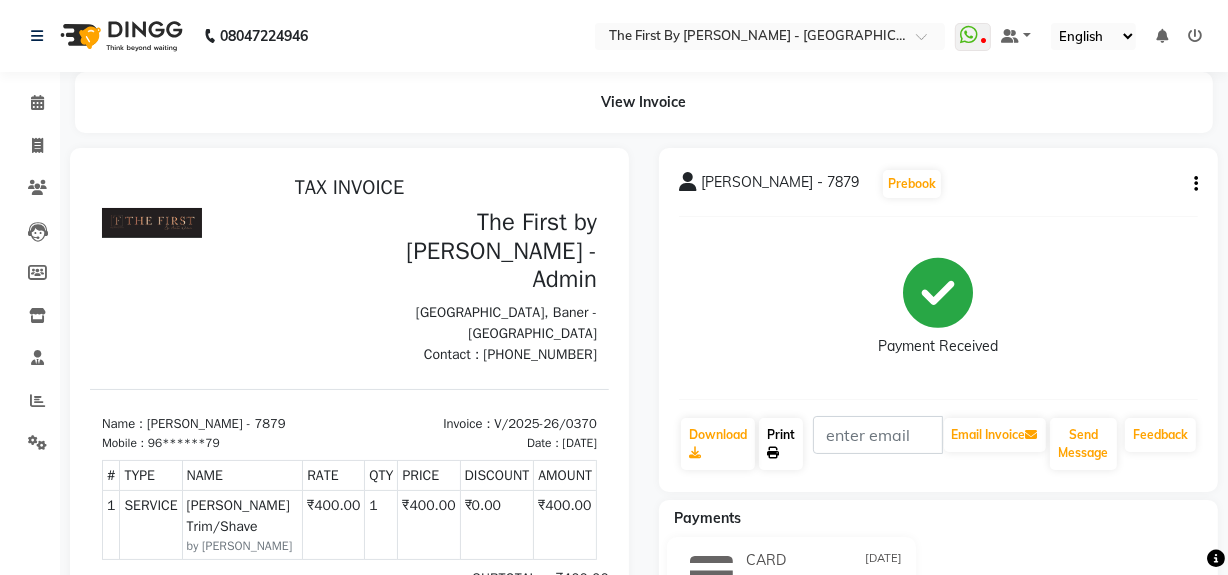 scroll, scrollTop: 0, scrollLeft: 0, axis: both 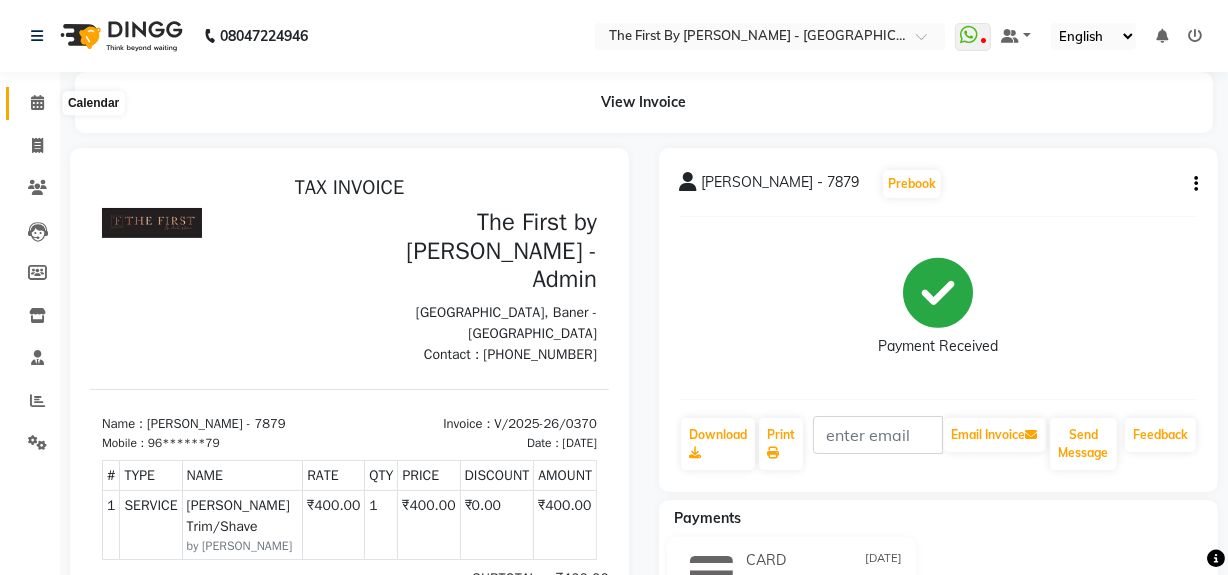 click 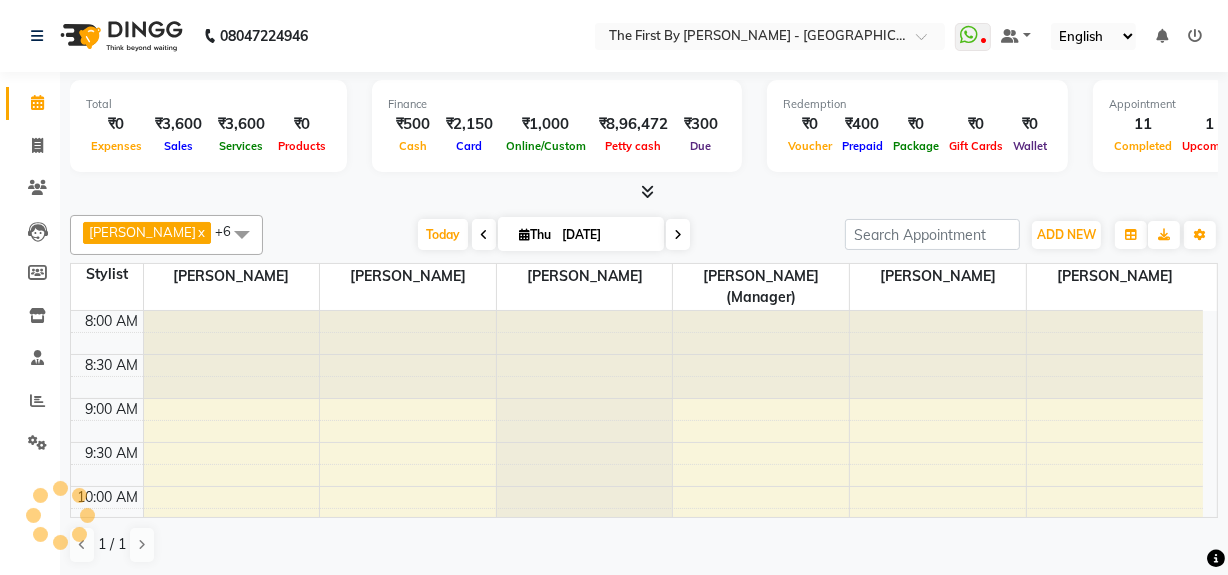 scroll, scrollTop: 0, scrollLeft: 0, axis: both 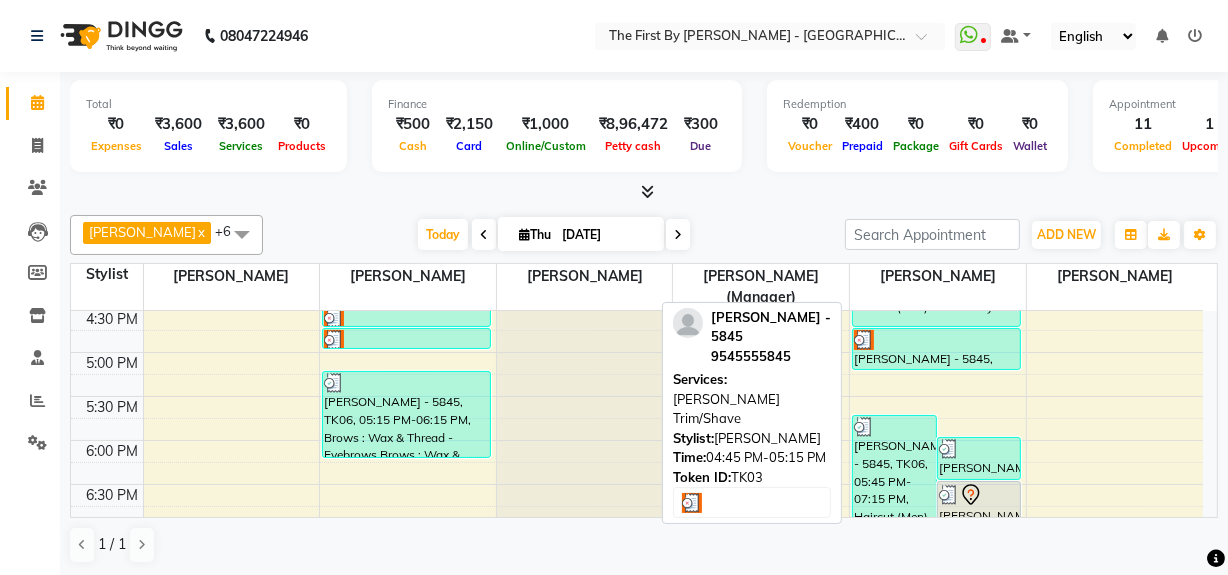click on "[PERSON_NAME] - 5845, TK03, 04:45 PM-05:15 PM, [PERSON_NAME] Trim/Shave" at bounding box center (936, 349) 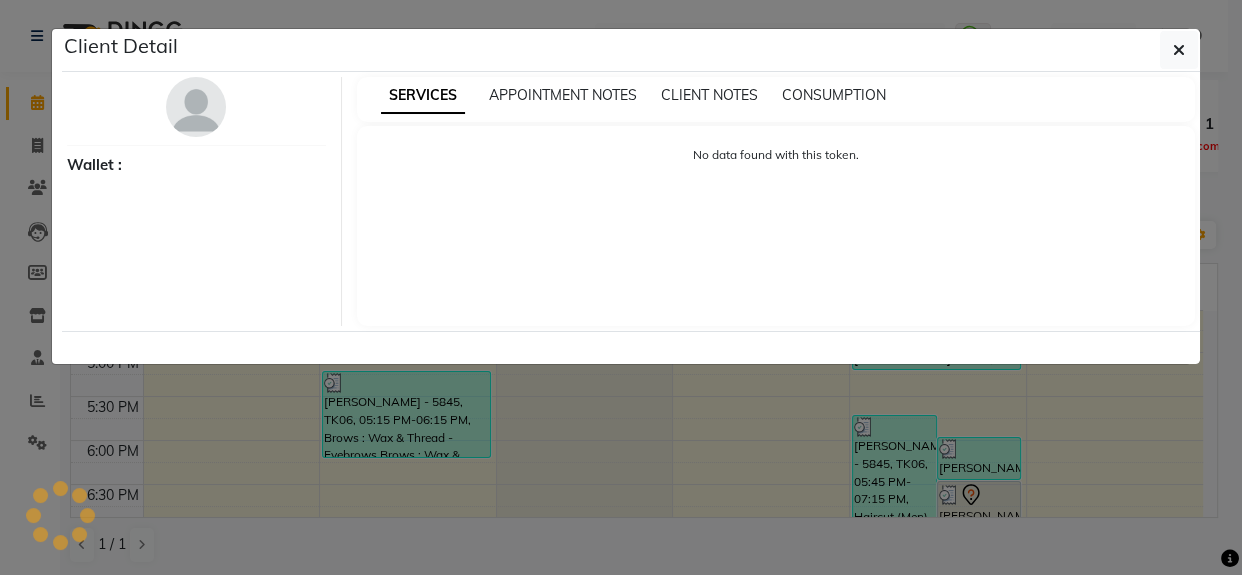 select on "3" 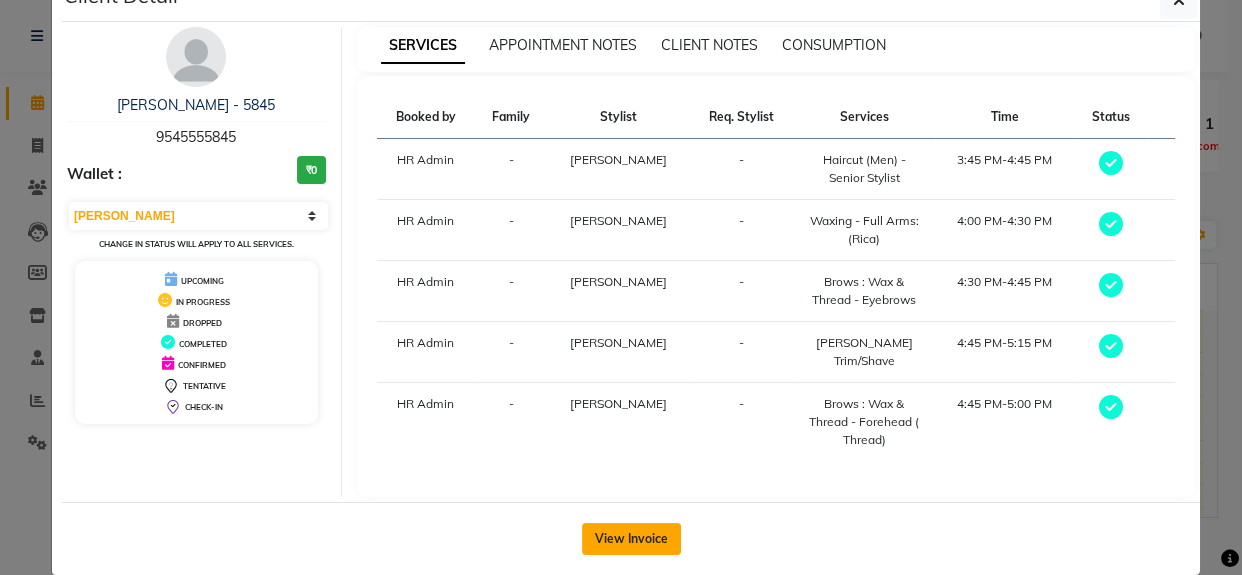 scroll, scrollTop: 77, scrollLeft: 0, axis: vertical 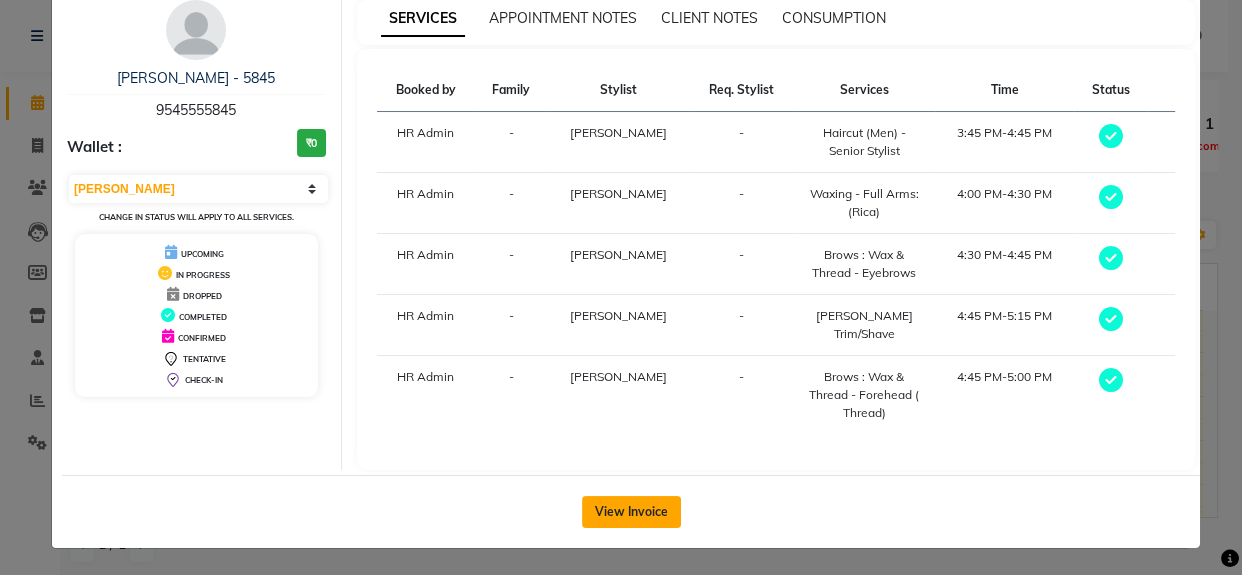 click on "View Invoice" 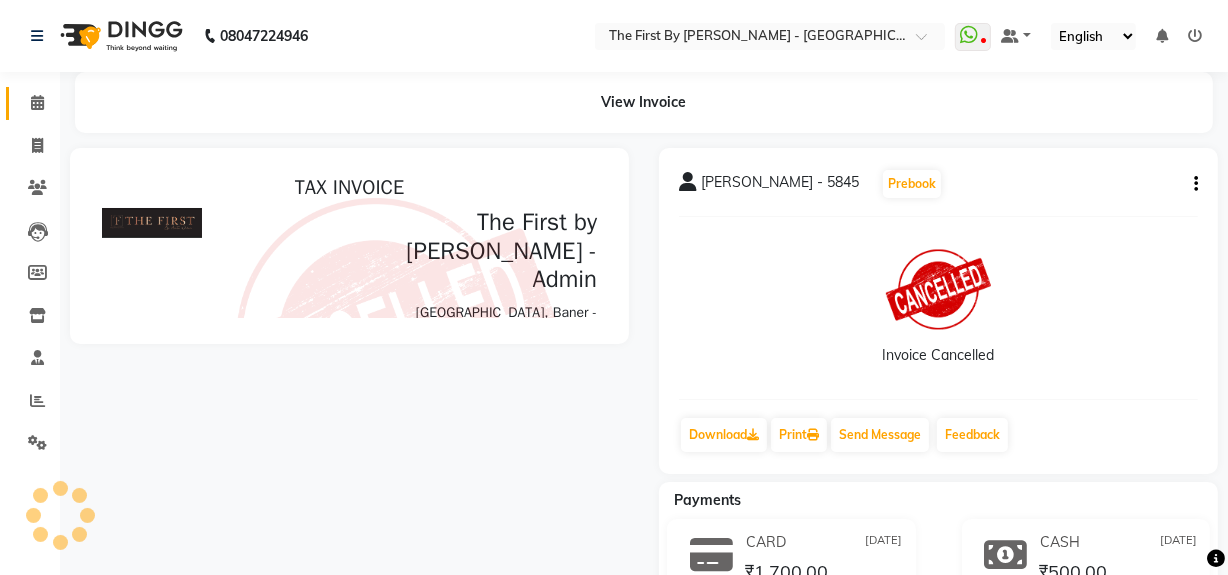 scroll, scrollTop: 0, scrollLeft: 0, axis: both 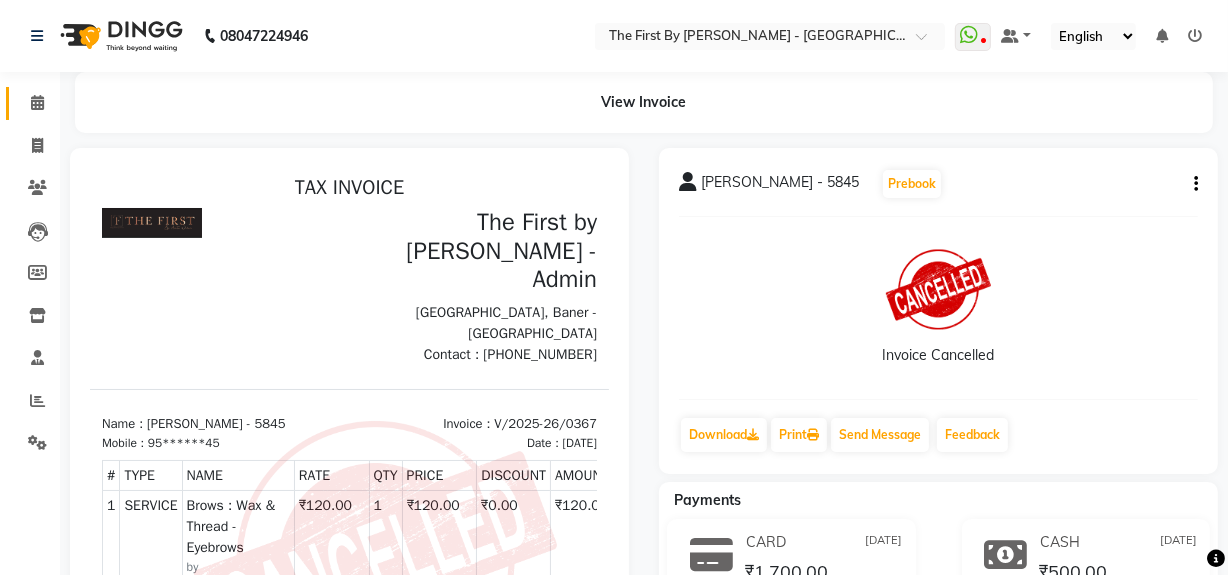 click on "Calendar" 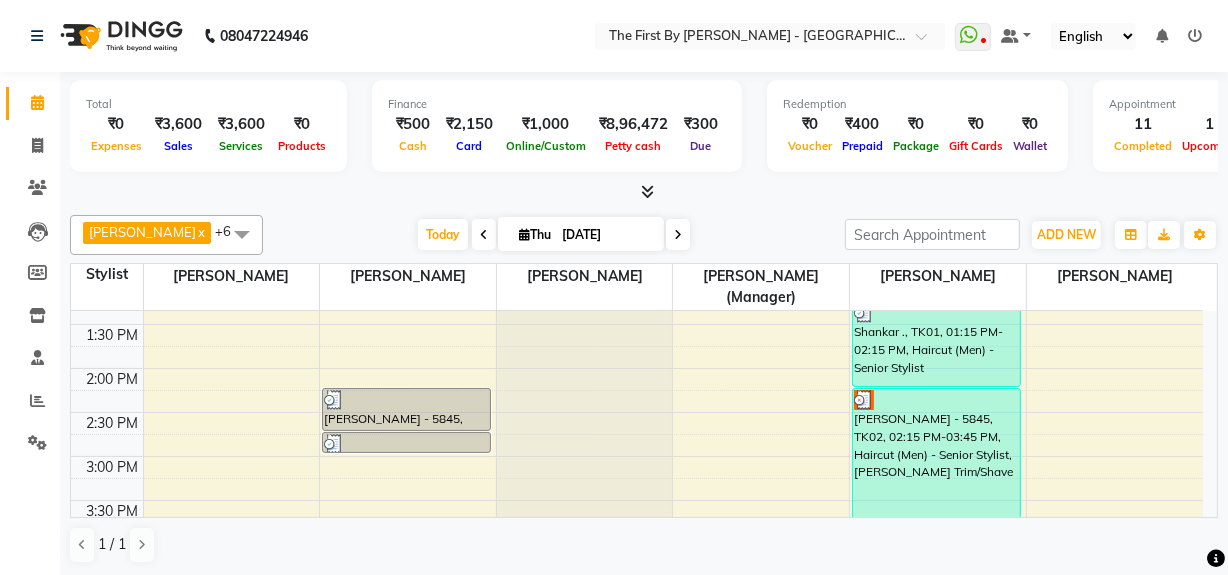scroll, scrollTop: 727, scrollLeft: 0, axis: vertical 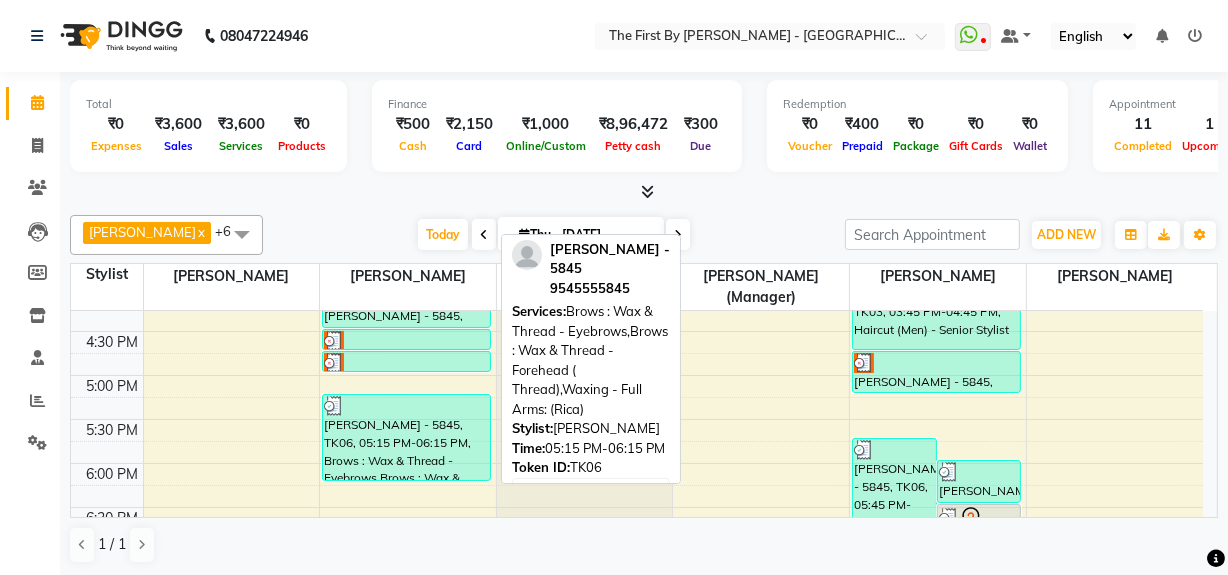 click on "[PERSON_NAME] - 5845, TK06, 05:15 PM-06:15 PM, Brows : Wax & Thread - Eyebrows,Brows : Wax & Thread - Forehead  ( Thread),Waxing - Full Arms: (Rica)" at bounding box center [406, 437] 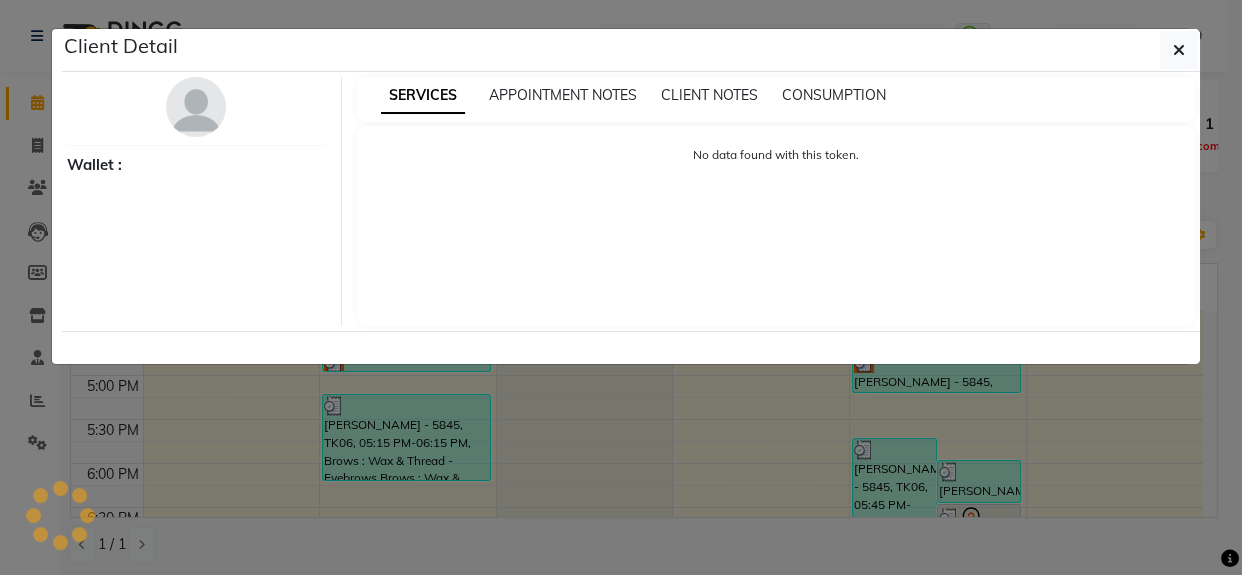 select on "3" 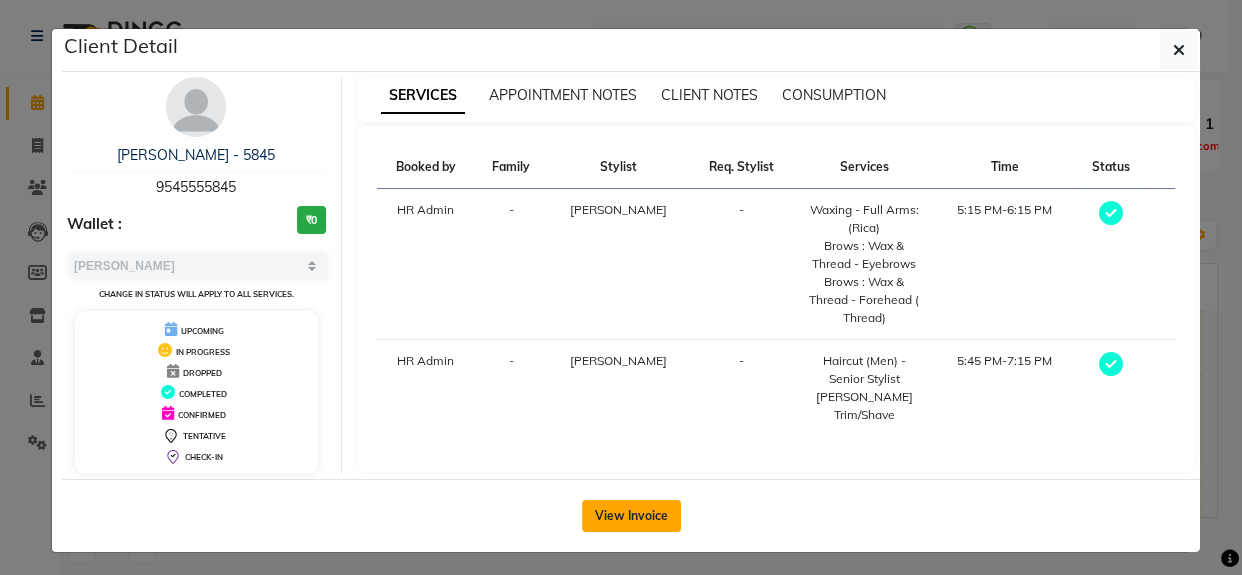 click on "View Invoice" 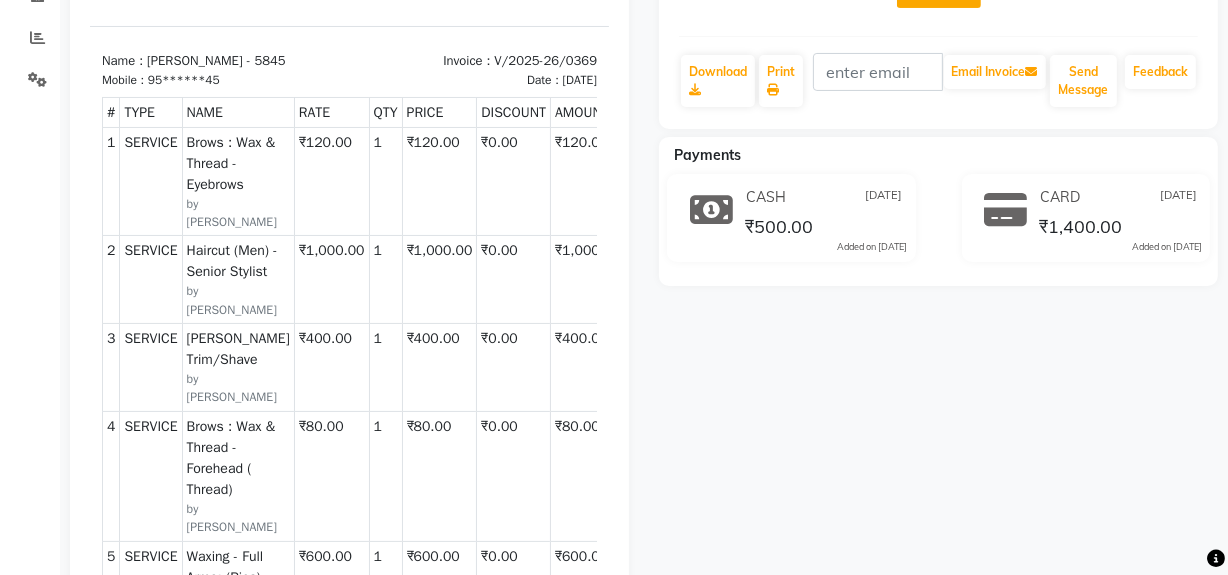scroll, scrollTop: 0, scrollLeft: 0, axis: both 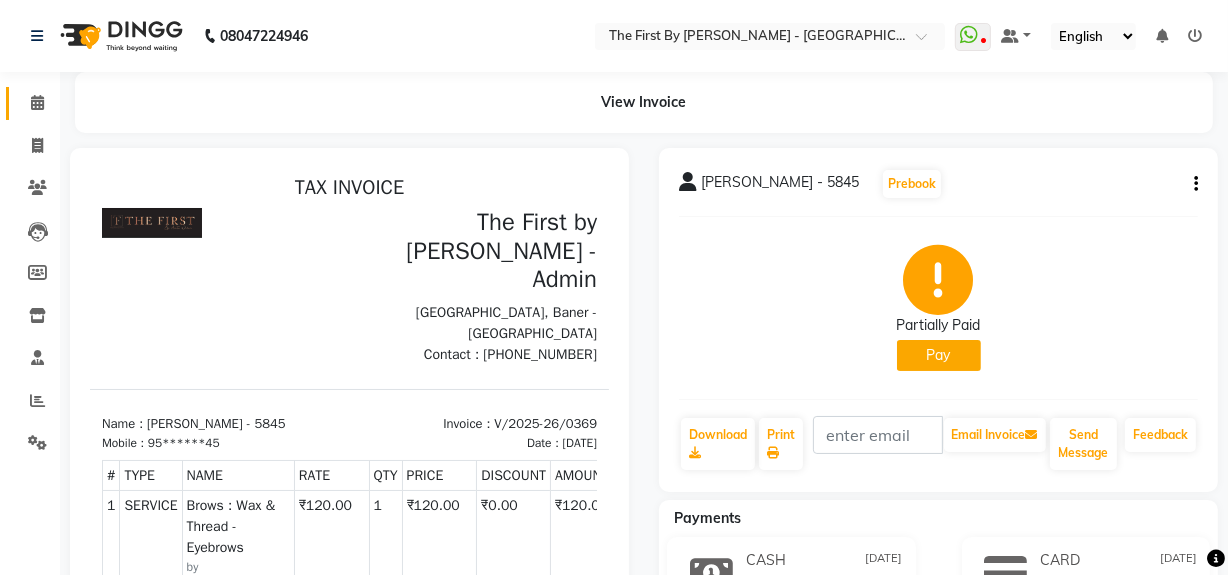 click 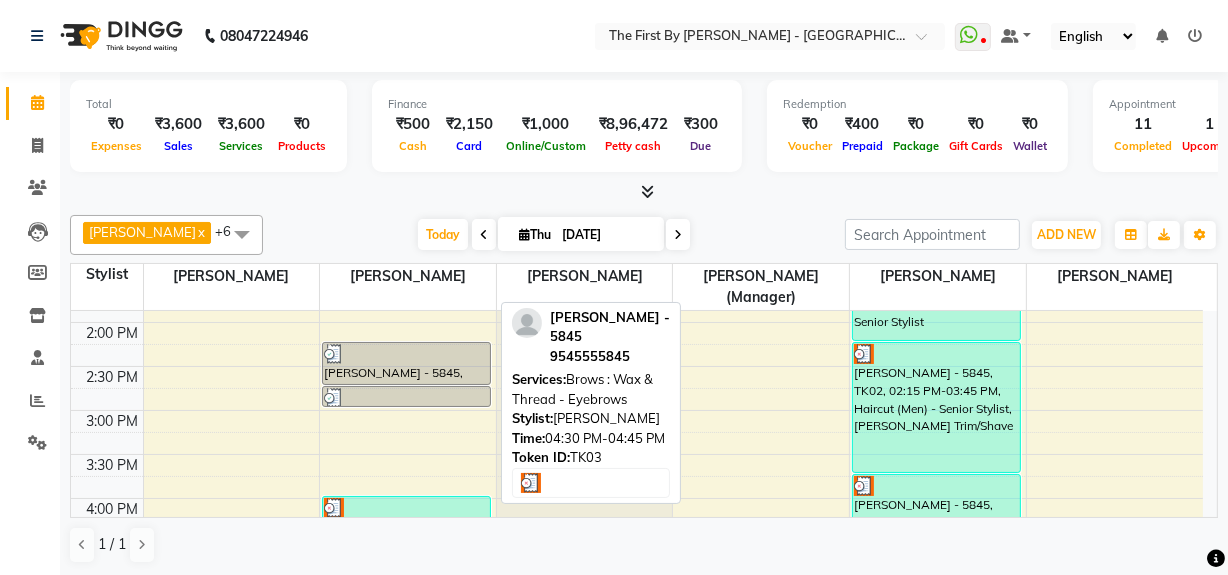 scroll, scrollTop: 478, scrollLeft: 0, axis: vertical 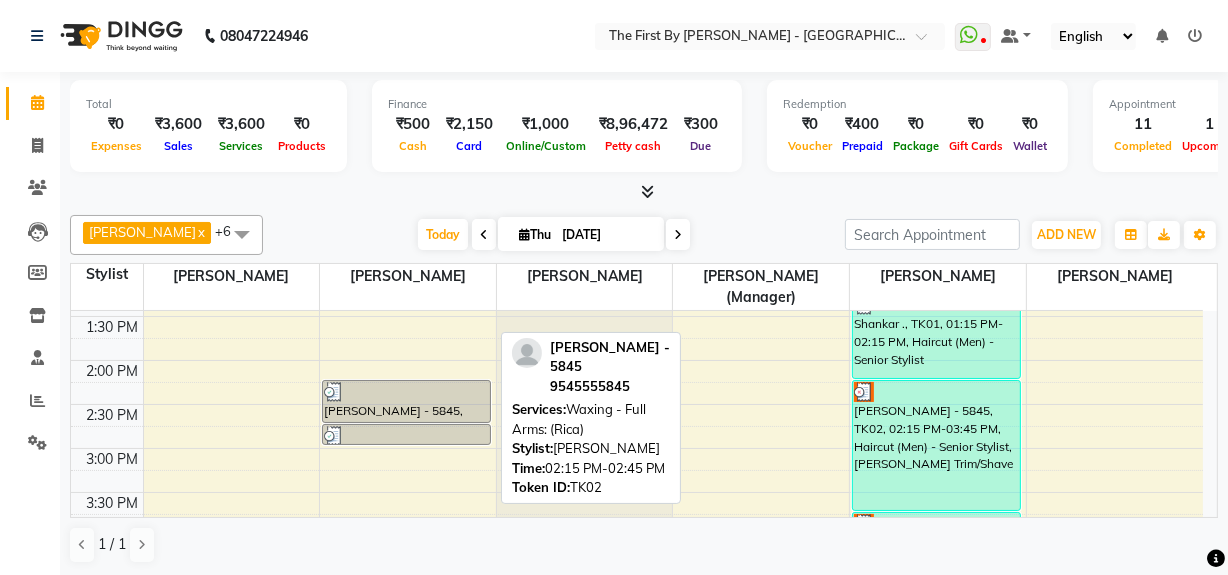 click on "[PERSON_NAME] - 5845, TK02, 02:15 PM-02:45 PM, Waxing - Full Arms: (Rica)" at bounding box center [406, 401] 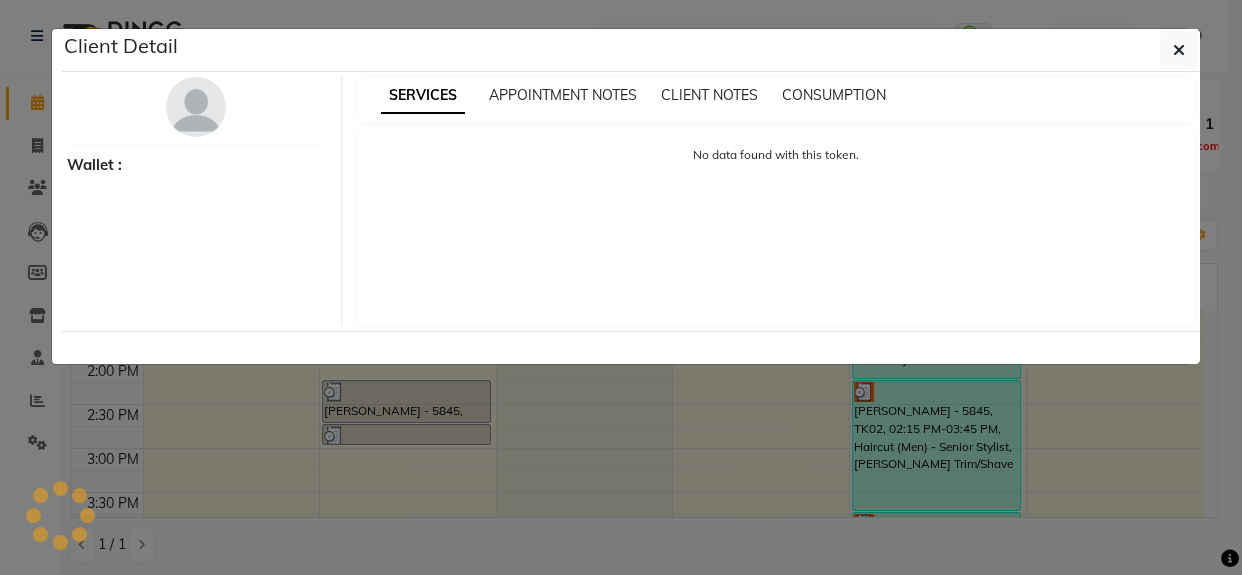 select on "3" 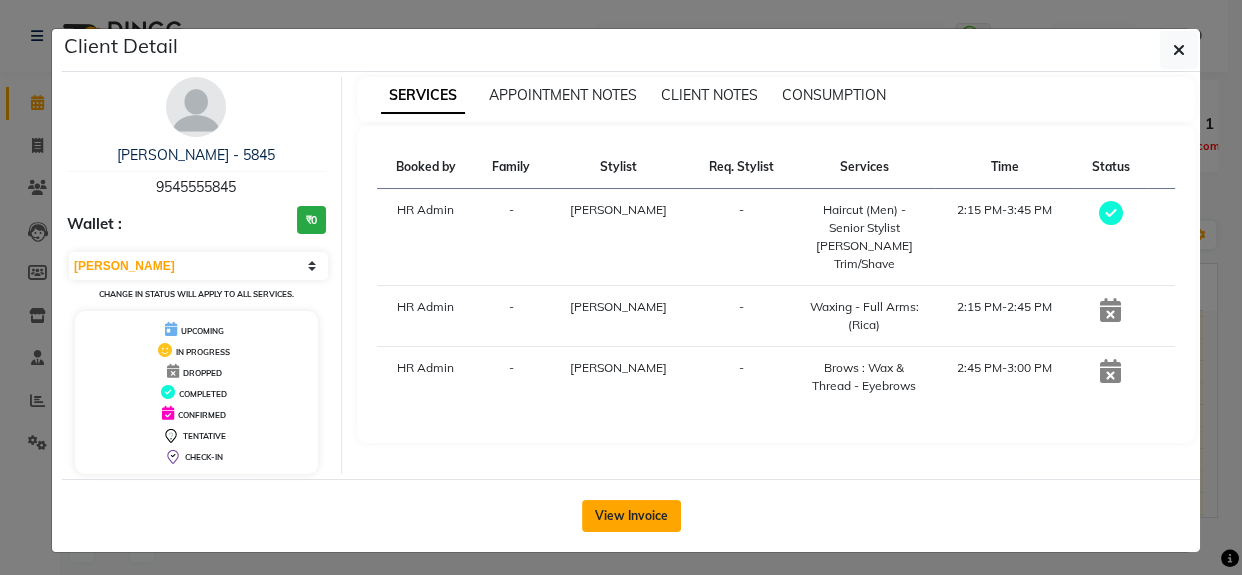 click on "View Invoice" 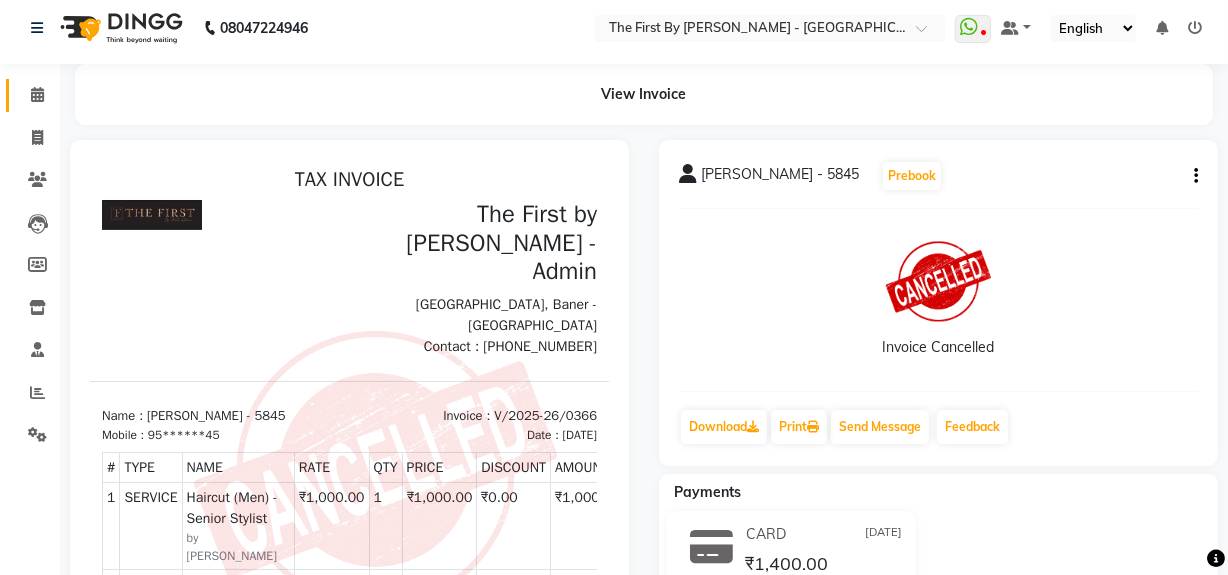 scroll, scrollTop: 0, scrollLeft: 0, axis: both 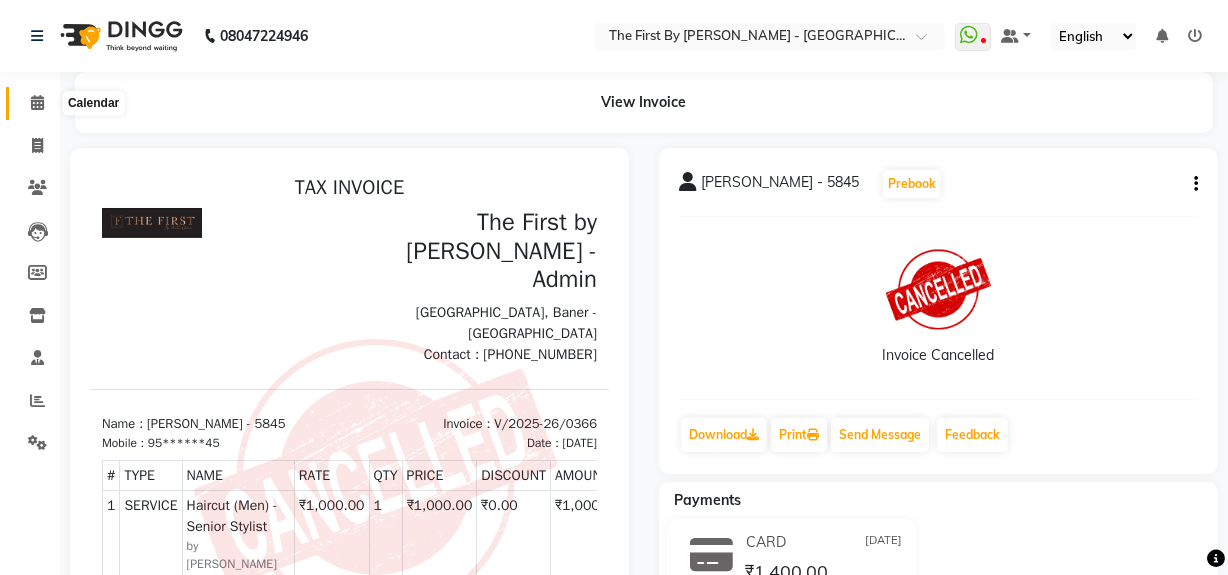 click 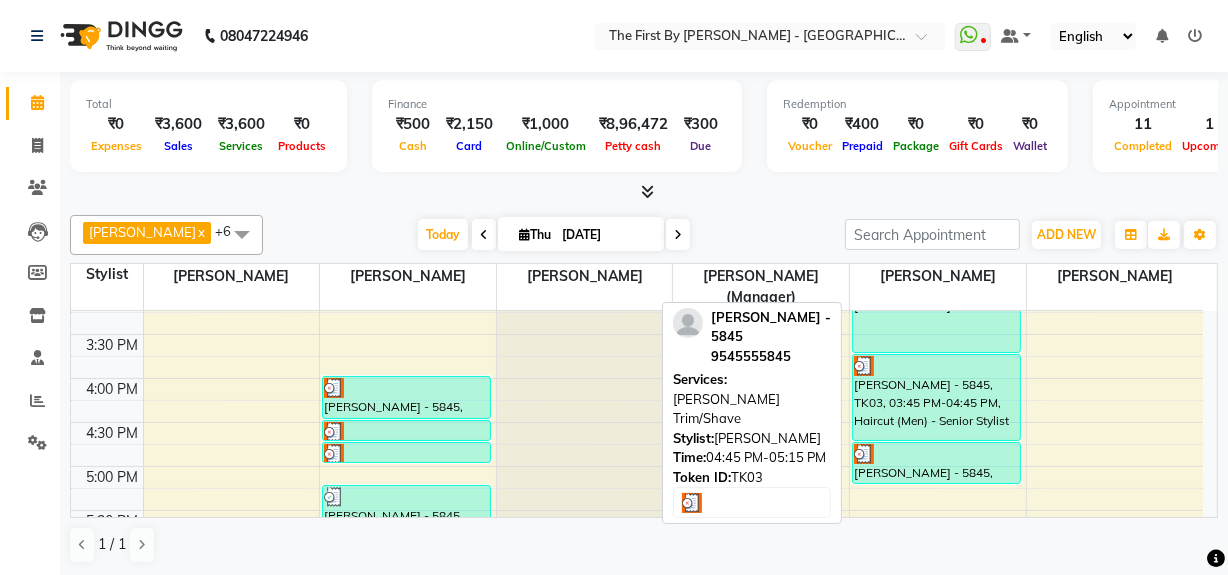scroll, scrollTop: 818, scrollLeft: 0, axis: vertical 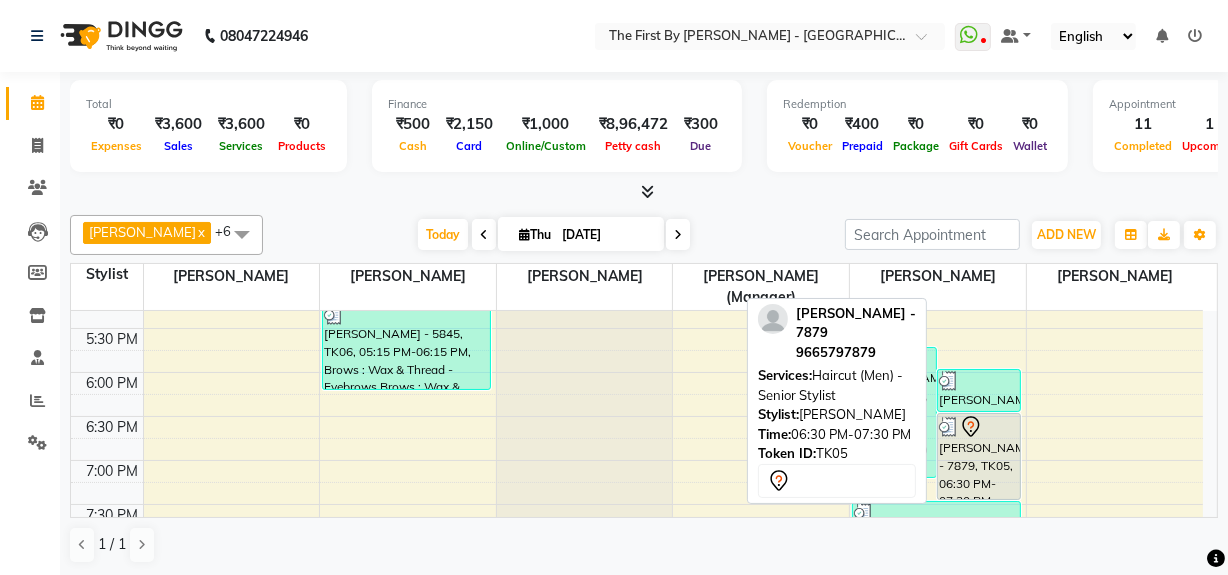 click on "[PERSON_NAME] - 7879, TK05, 06:30 PM-07:30 PM, Haircut (Men) - Senior Stylist" at bounding box center [979, 456] 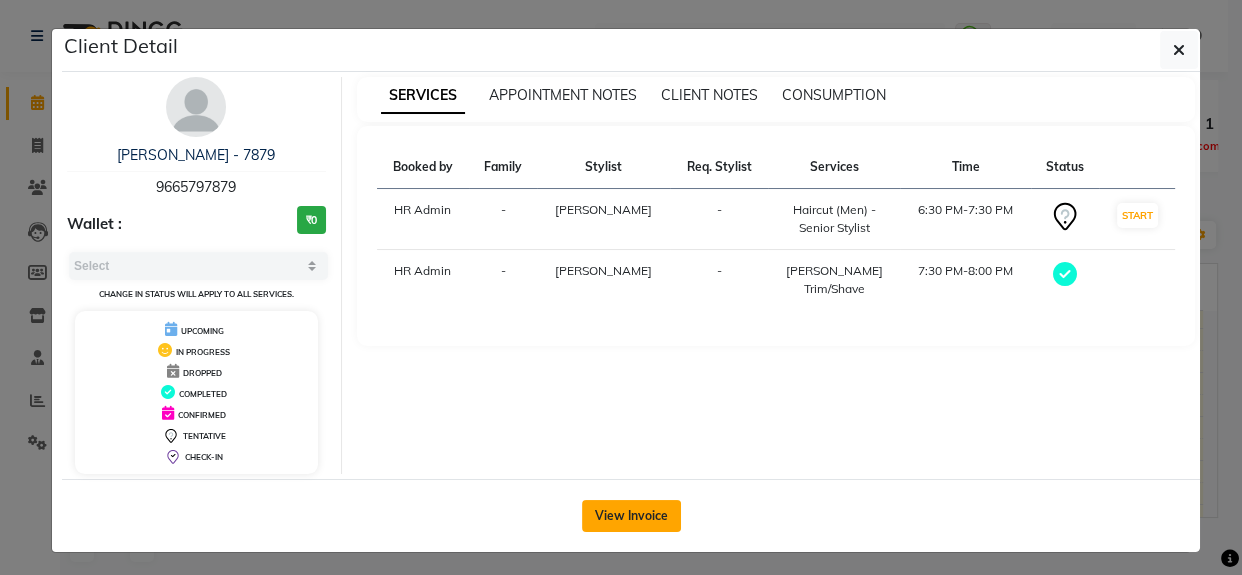 click on "View Invoice" 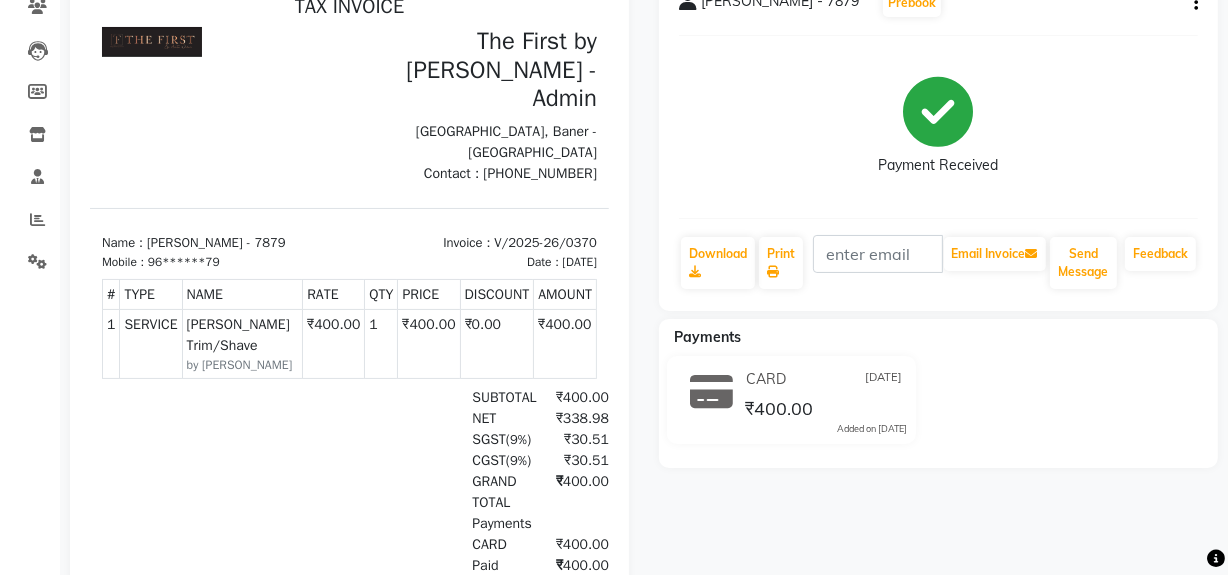 scroll, scrollTop: 0, scrollLeft: 0, axis: both 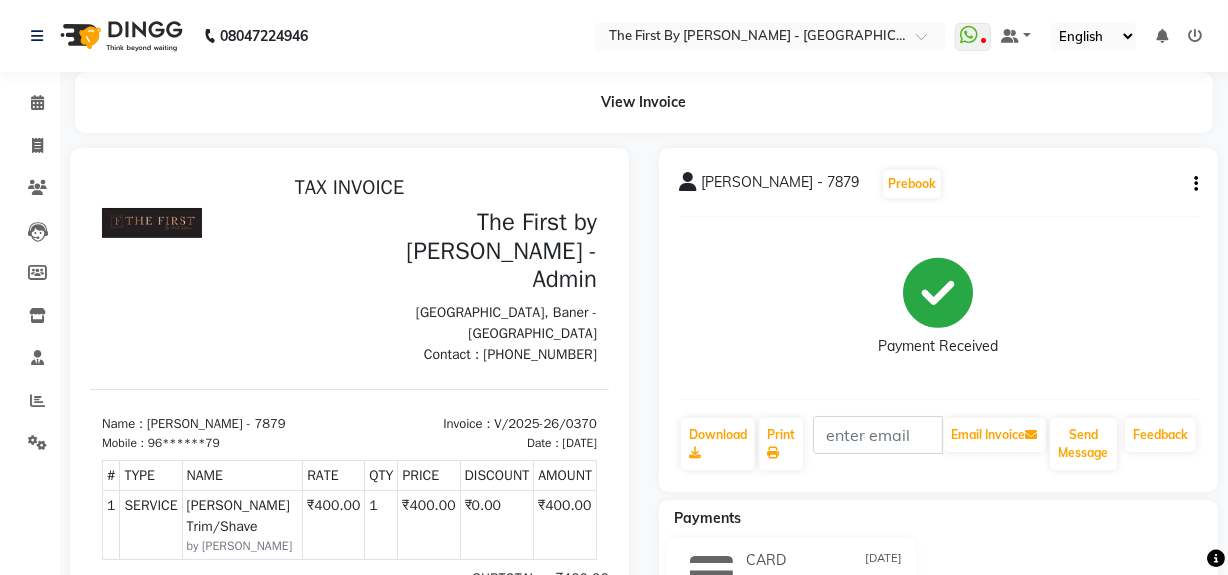 click 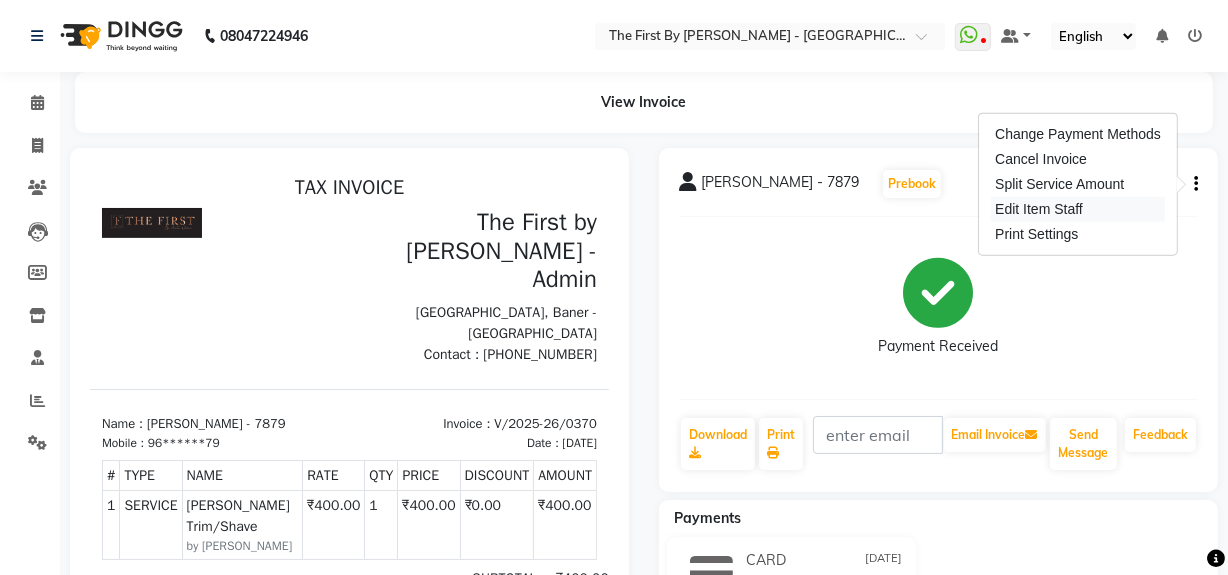 click on "Edit Item Staff" at bounding box center (1078, 209) 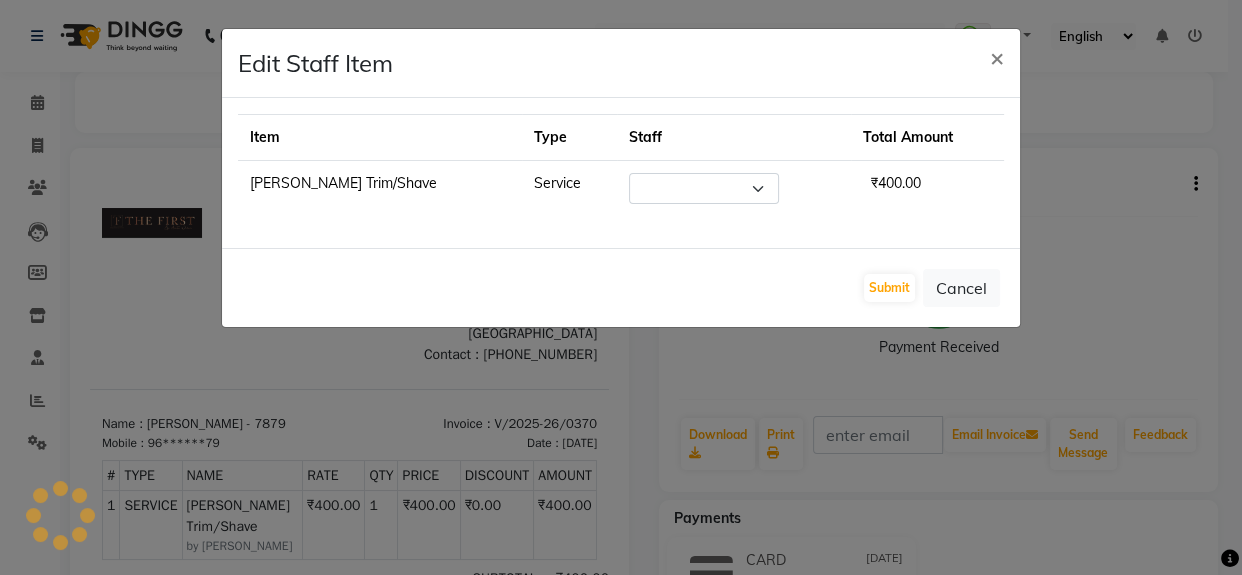 select on "68243" 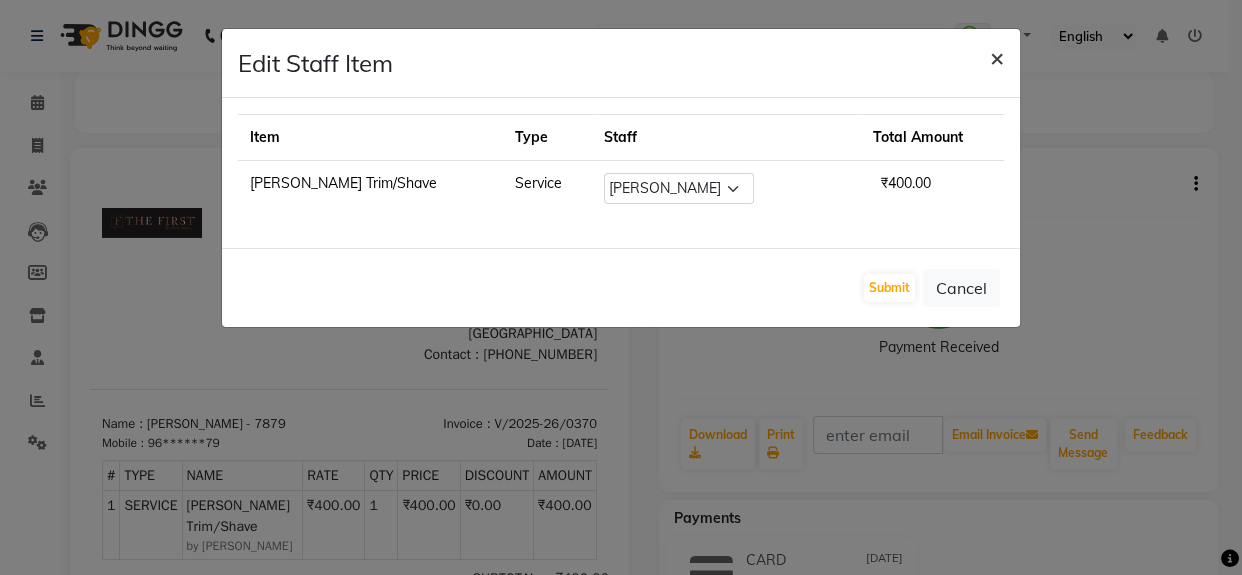 click on "×" 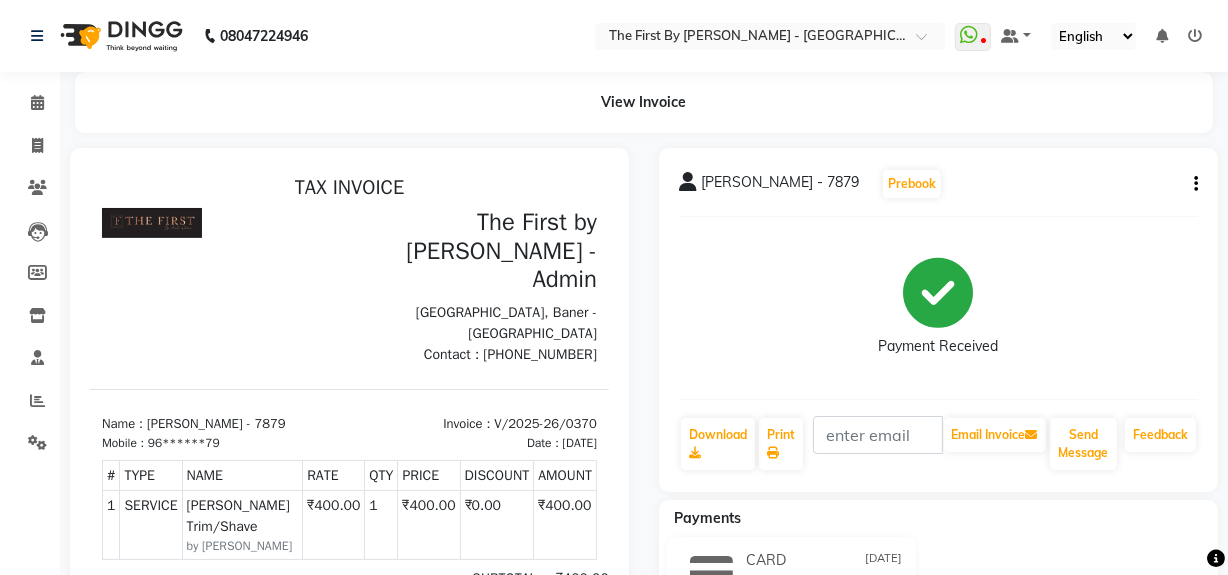 click 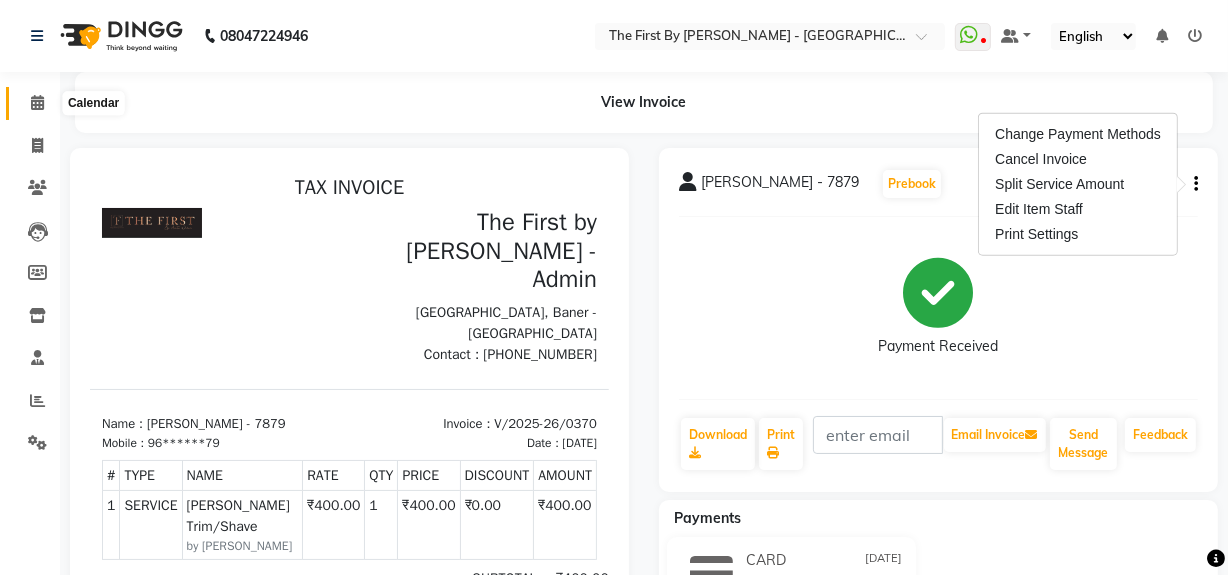 click 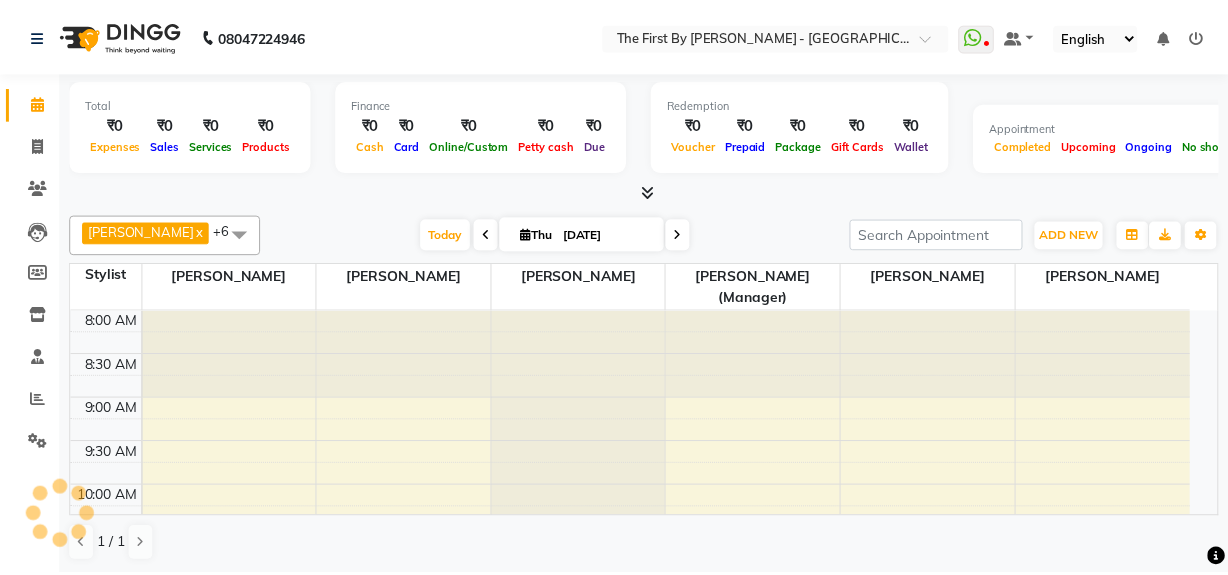 scroll, scrollTop: 0, scrollLeft: 0, axis: both 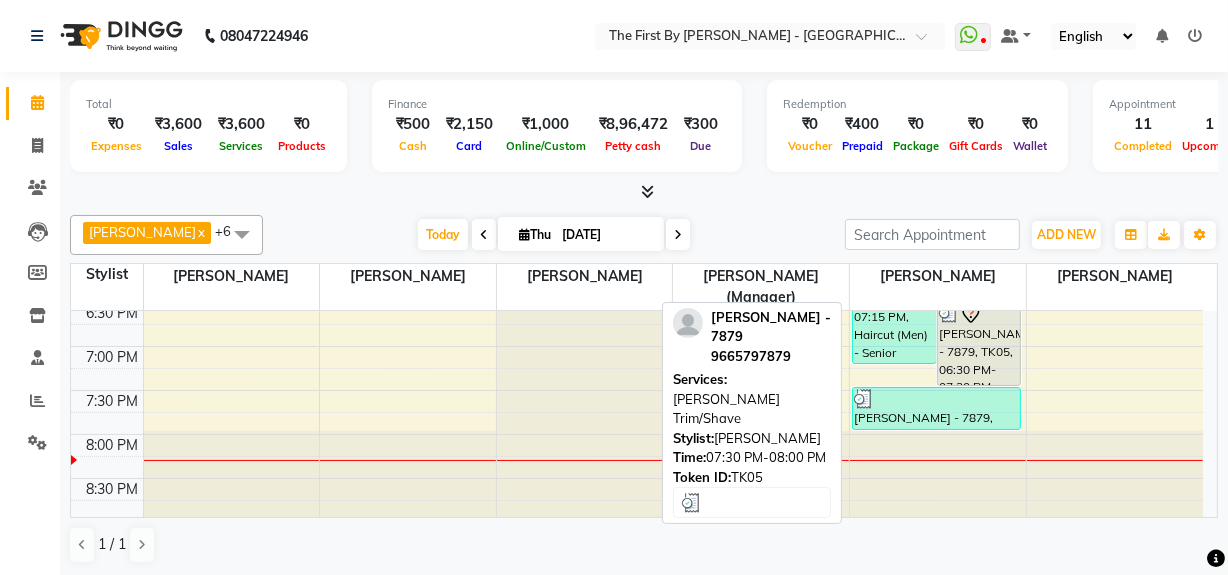 click on "[PERSON_NAME] - 7879, TK05, 07:30 PM-08:00 PM, [PERSON_NAME] Trim/Shave" at bounding box center [936, 408] 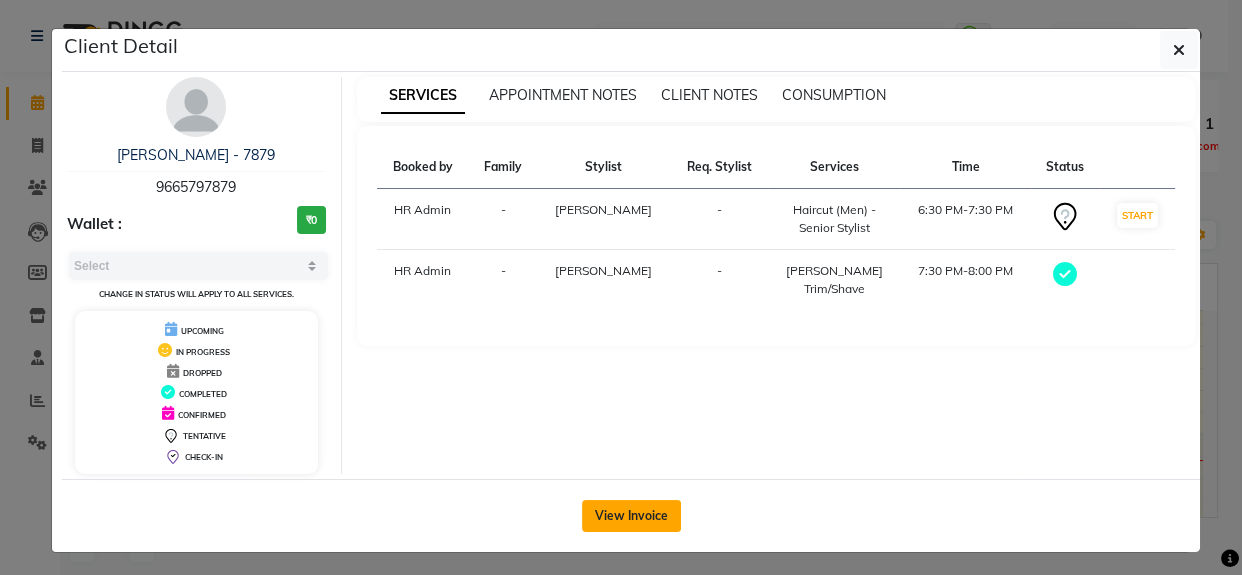 click on "View Invoice" 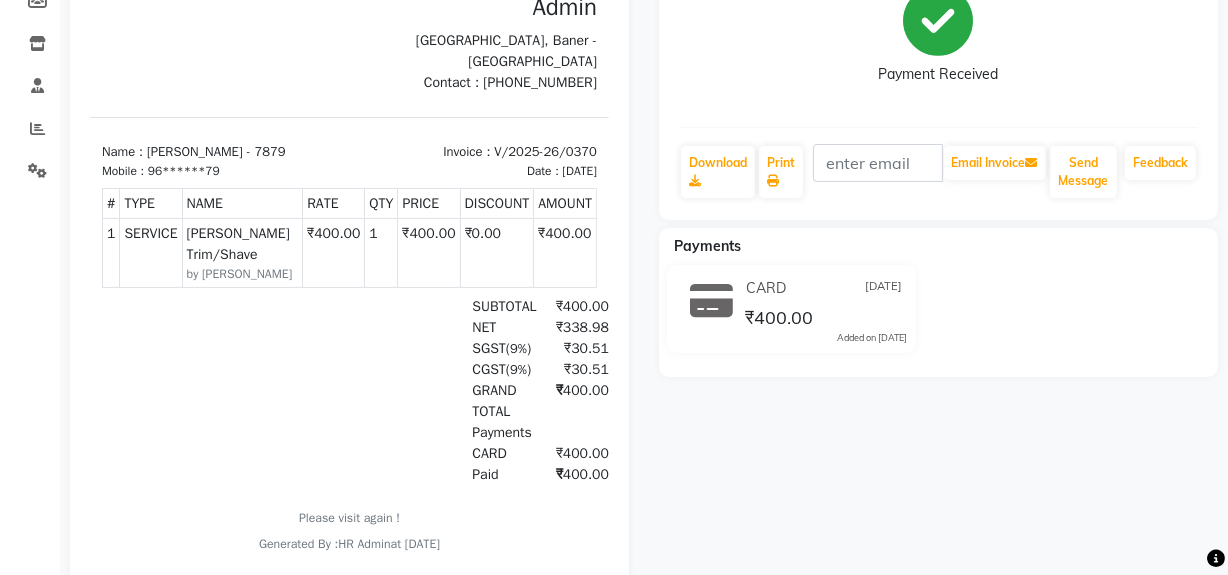 scroll, scrollTop: 0, scrollLeft: 0, axis: both 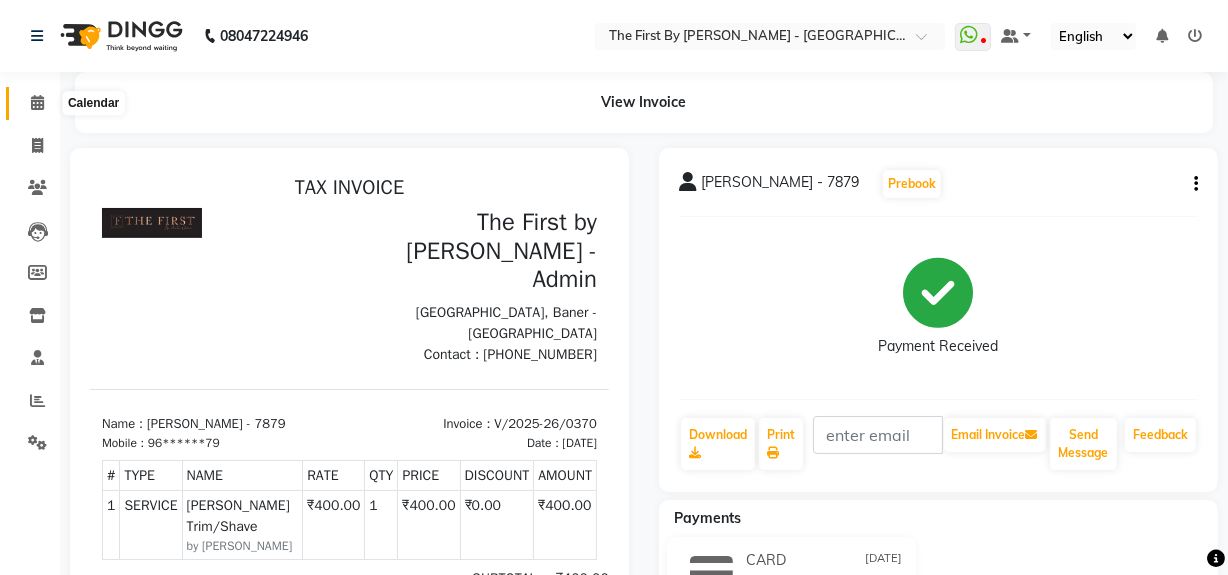 click 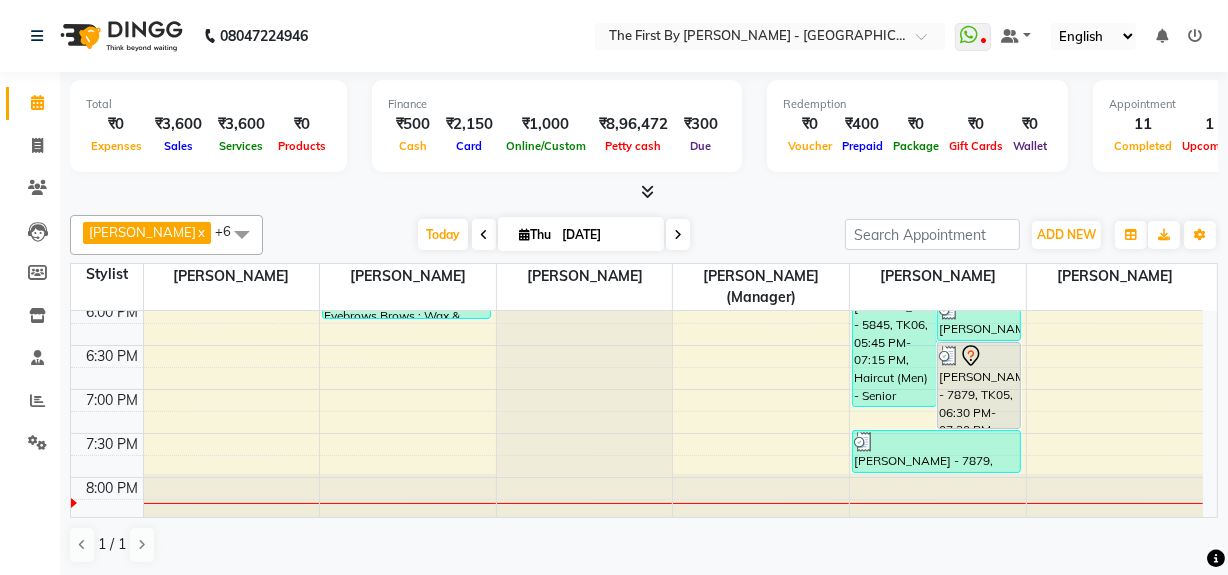 scroll, scrollTop: 932, scrollLeft: 0, axis: vertical 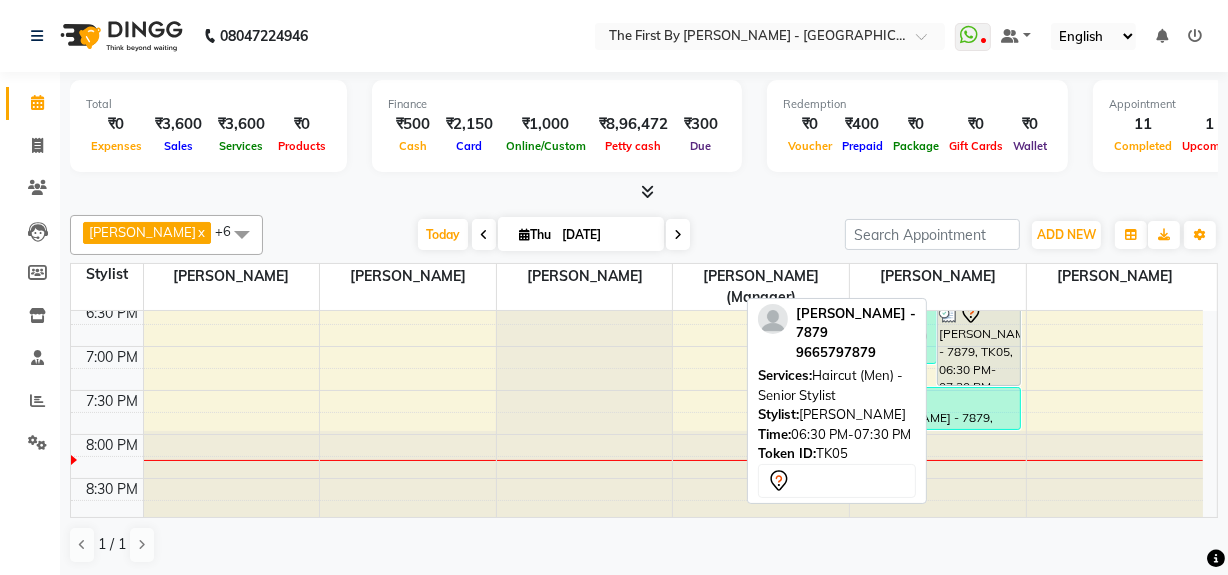 click on "[PERSON_NAME] - 7879, TK05, 06:30 PM-07:30 PM, Haircut (Men) - Senior Stylist" at bounding box center (979, 342) 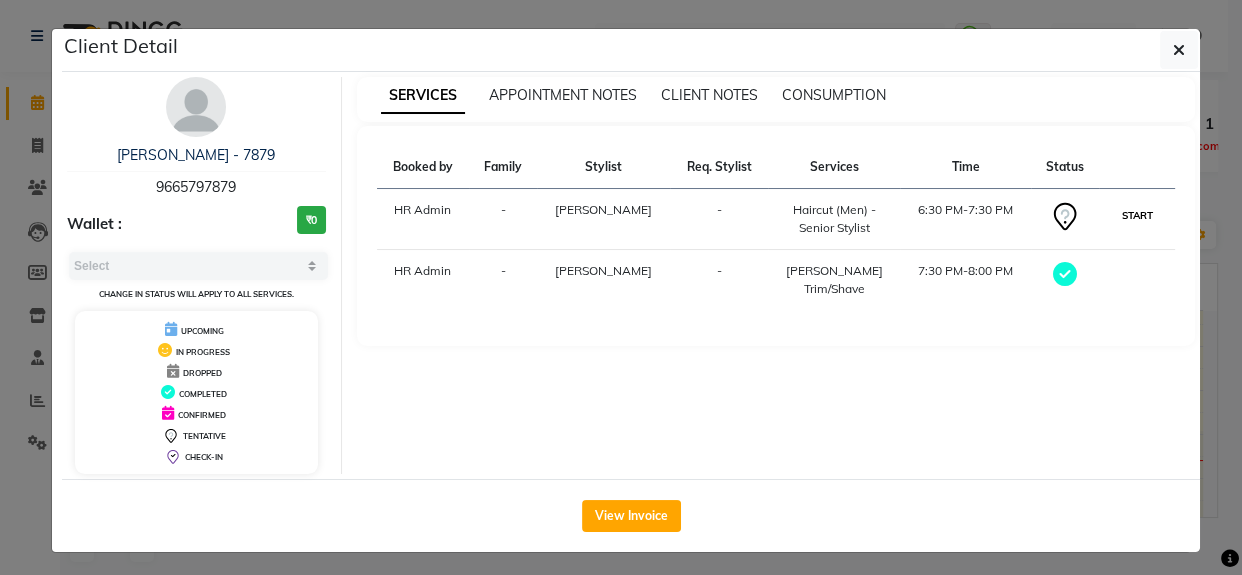 click on "START" at bounding box center [1137, 215] 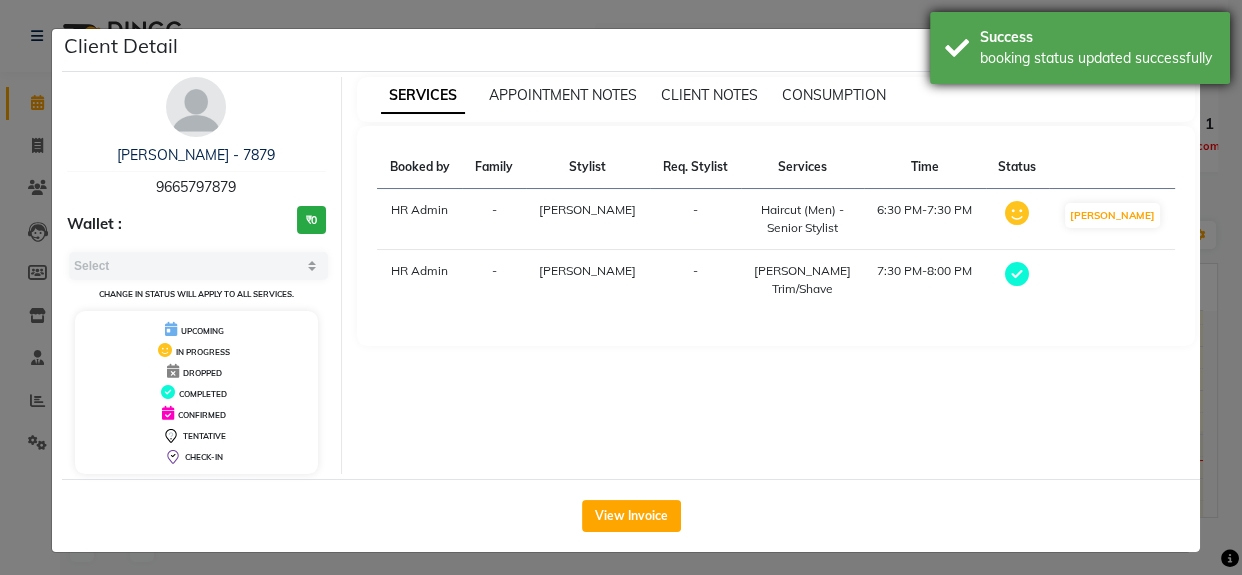 click on "booking status updated successfully" at bounding box center (1097, 58) 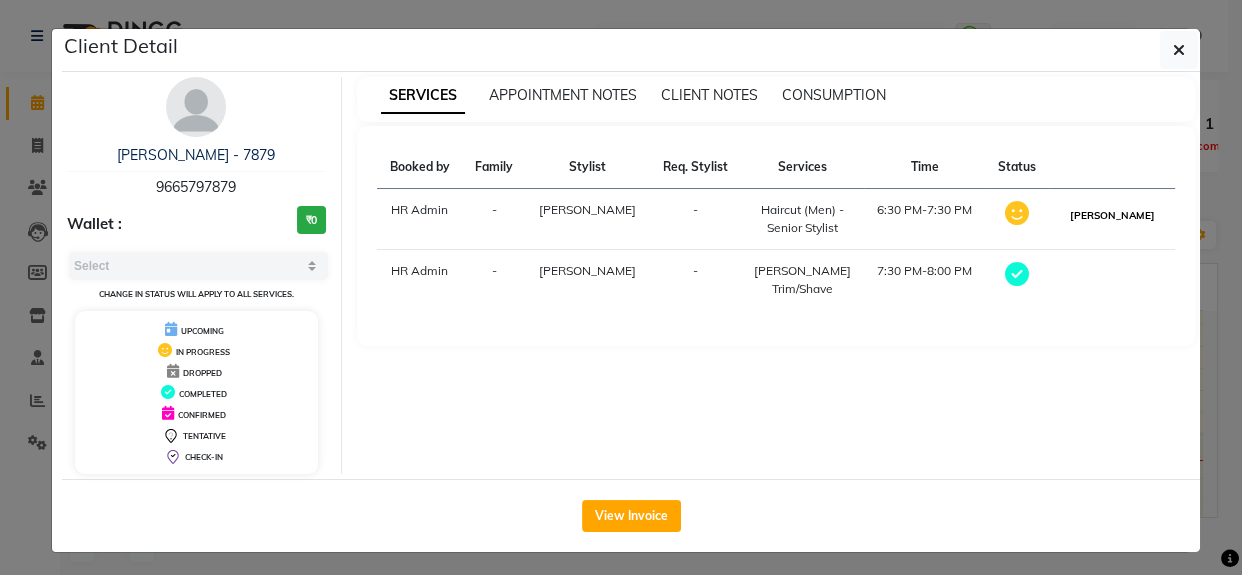 click on "[PERSON_NAME]" at bounding box center [1112, 215] 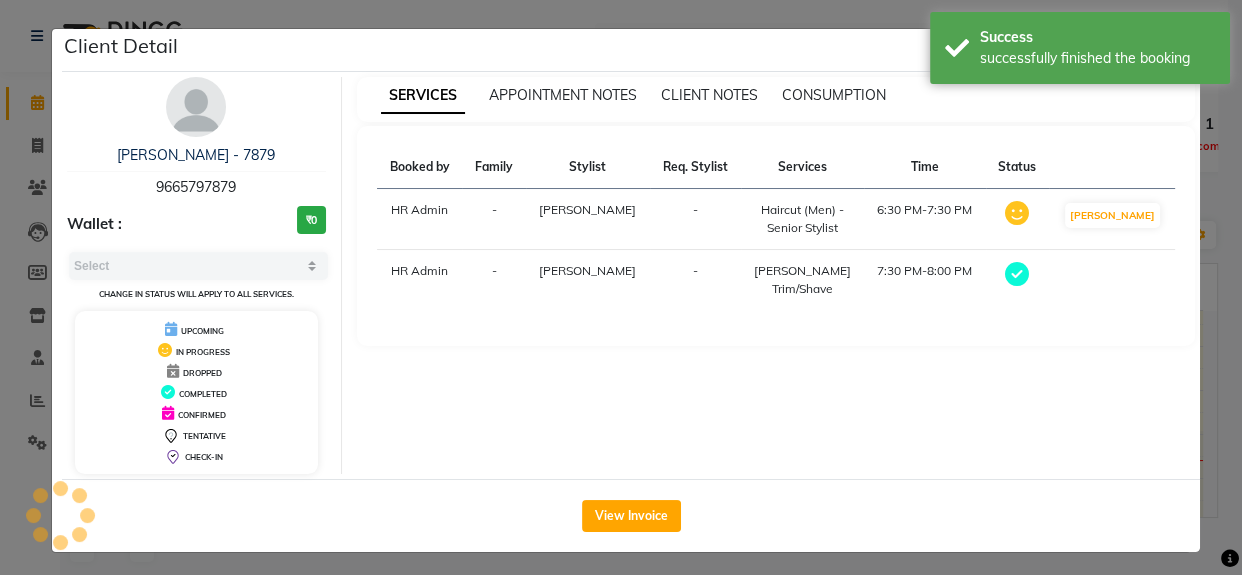 select on "3" 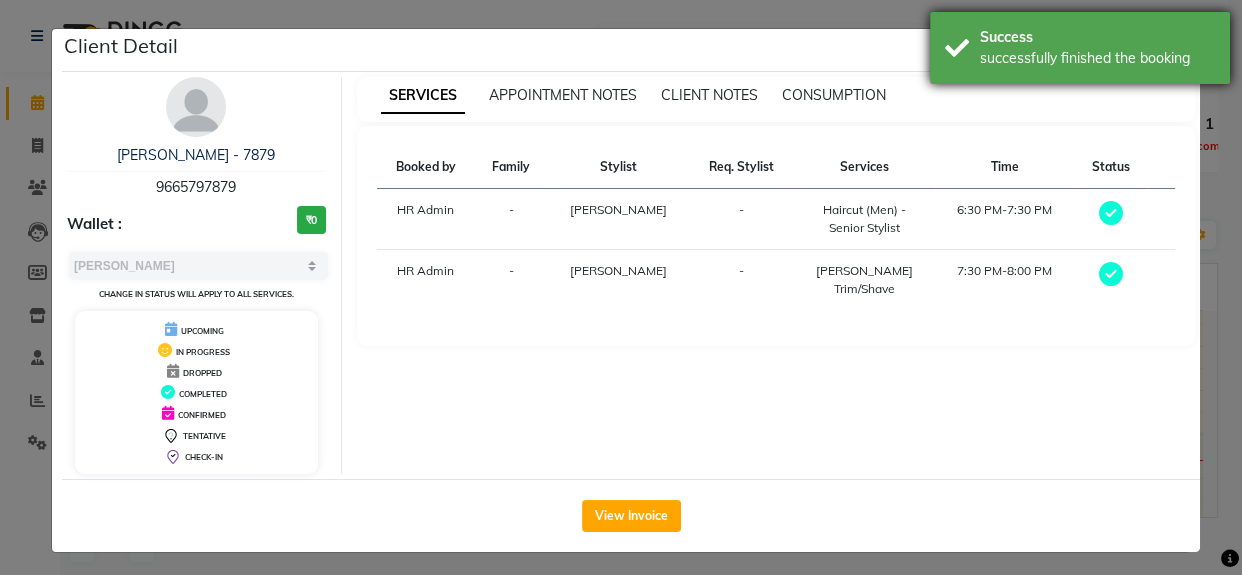 click on "successfully finished the booking" at bounding box center (1097, 58) 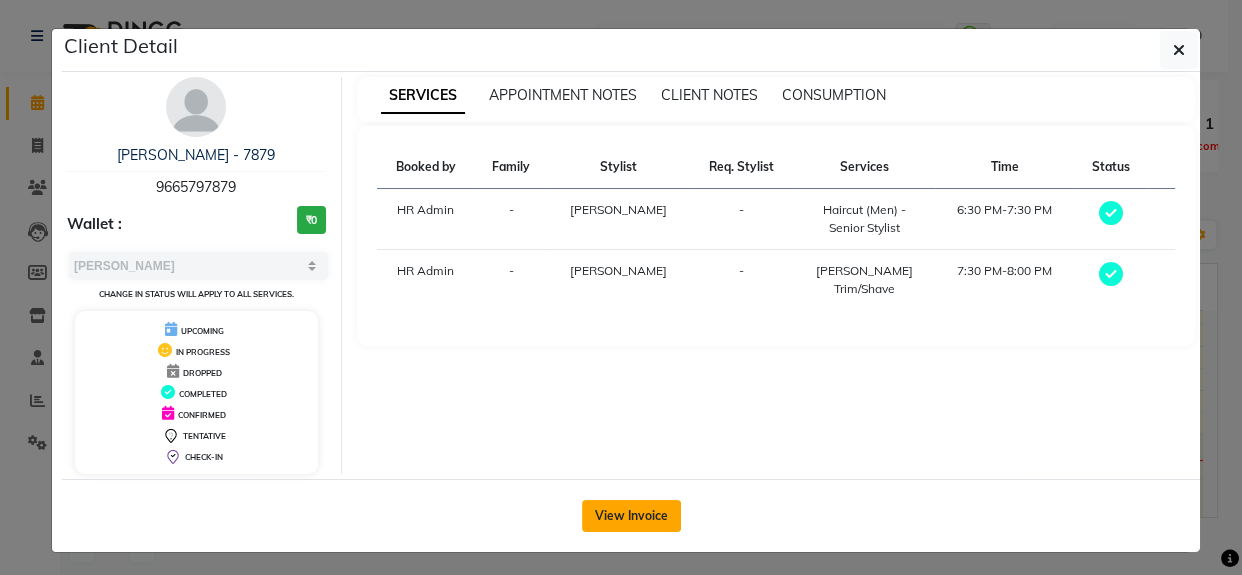 click on "View Invoice" 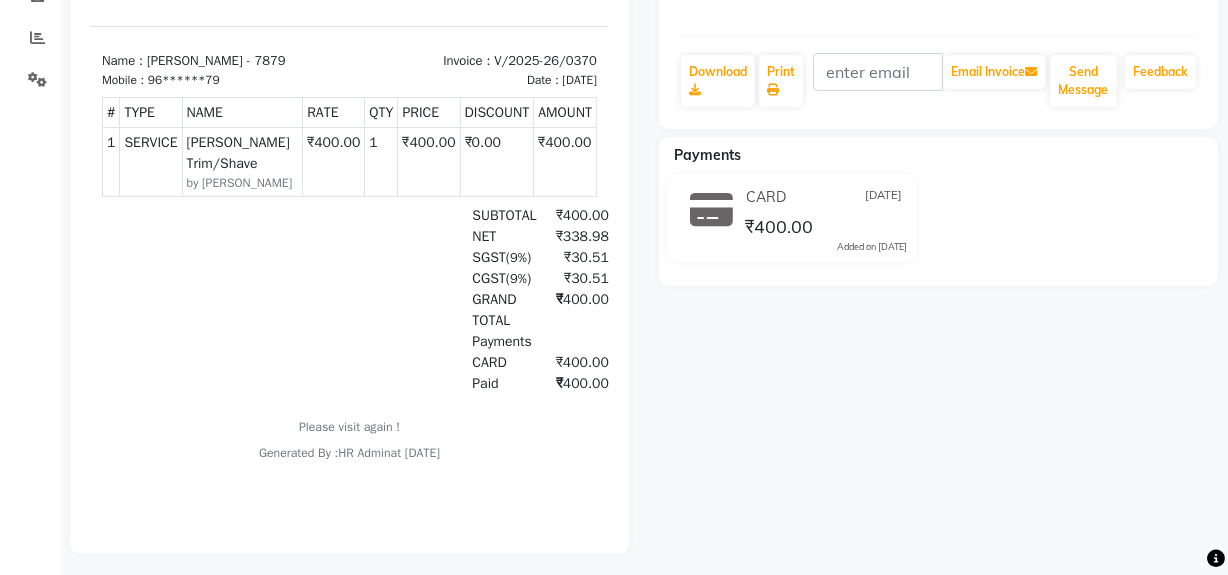 scroll, scrollTop: 0, scrollLeft: 0, axis: both 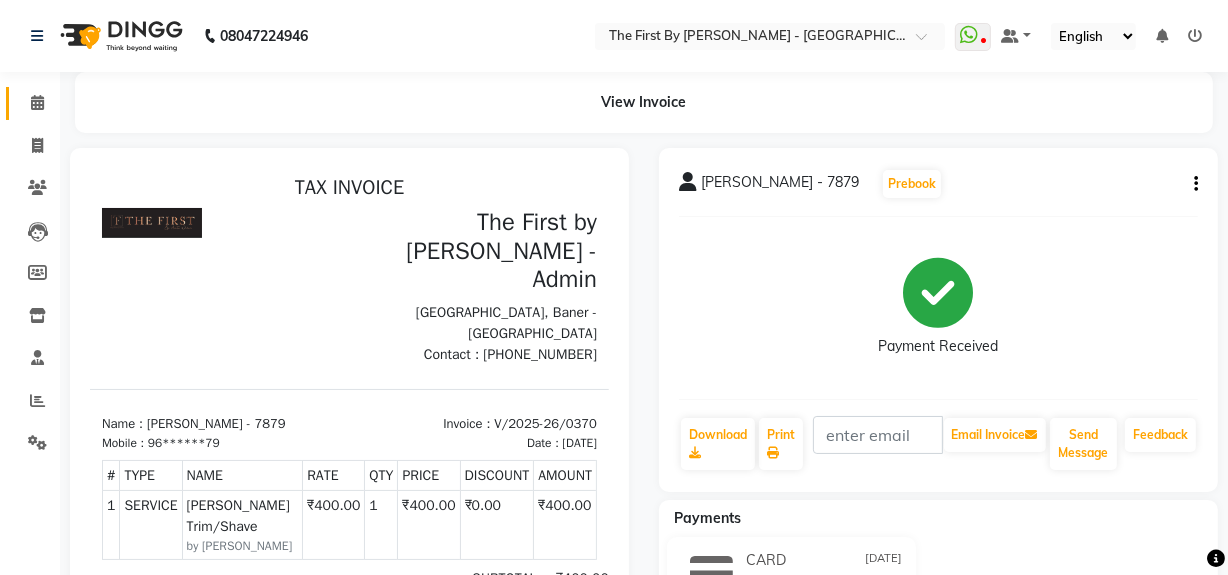 click on "Calendar" 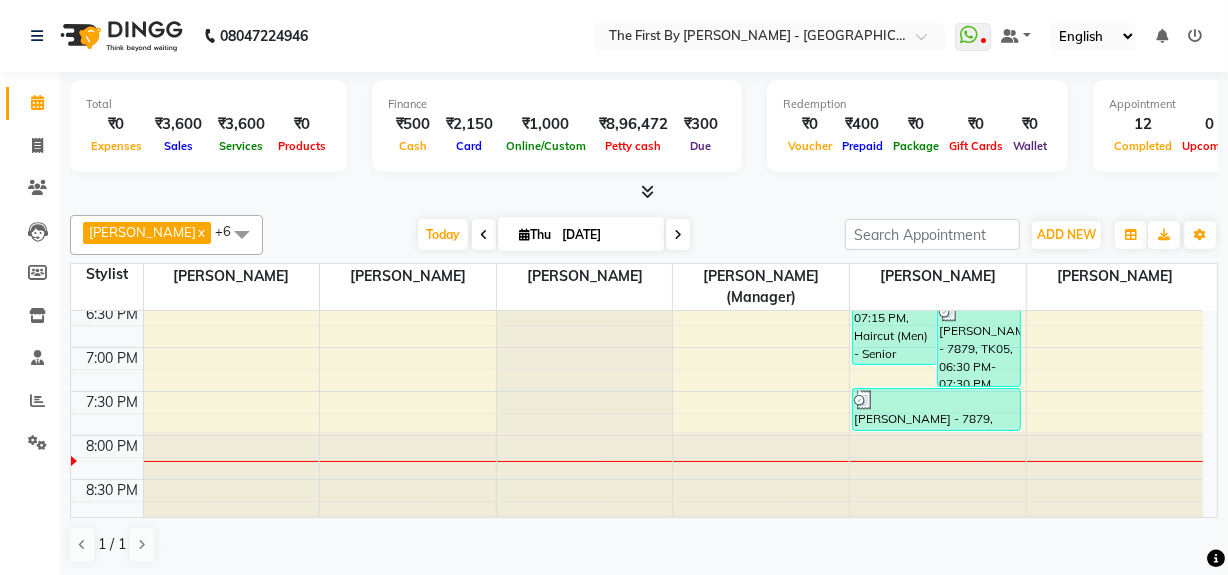 scroll, scrollTop: 932, scrollLeft: 0, axis: vertical 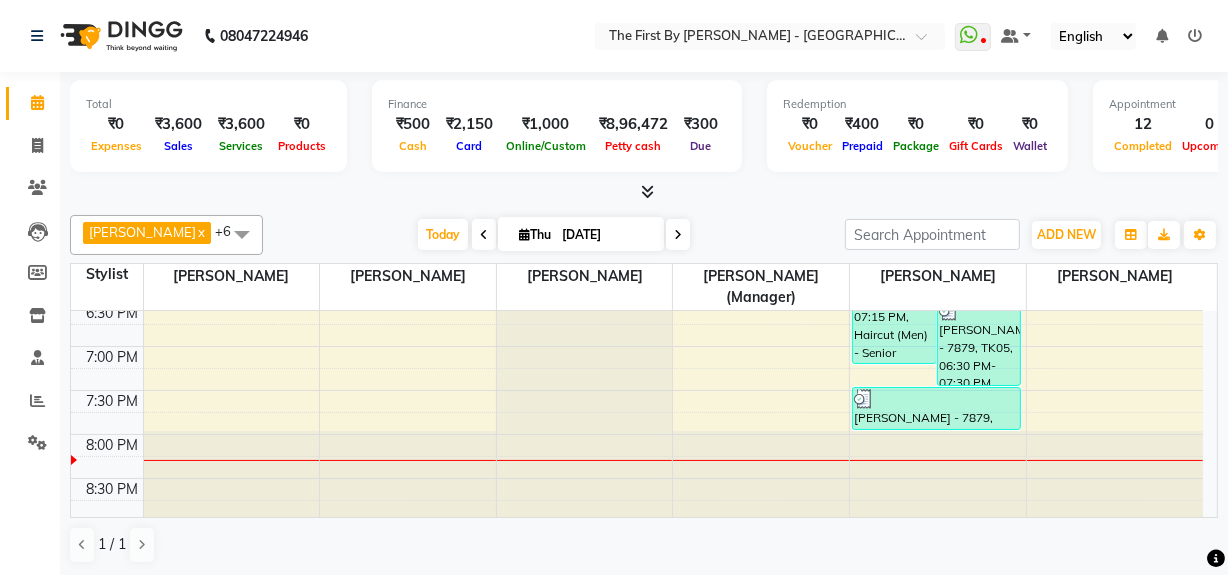 click on "8:00 AM 8:30 AM 9:00 AM 9:30 AM 10:00 AM 10:30 AM 11:00 AM 11:30 AM 12:00 PM 12:30 PM 1:00 PM 1:30 PM 2:00 PM 2:30 PM 3:00 PM 3:30 PM 4:00 PM 4:30 PM 5:00 PM 5:30 PM 6:00 PM 6:30 PM 7:00 PM 7:30 PM 8:00 PM 8:30 PM     KOMAL - 5845, TK02, 02:15 PM-02:45 PM, Waxing - Full Arms: (Rica)     KOMAL - 5845, TK02, 02:45 PM-03:00 PM, Brows : Wax & Thread - Eyebrows     KOMAL - 5845, TK03, 04:00 PM-04:30 PM, Waxing - Full Arms: (Rica)     KOMAL - 5845, TK03, 04:30 PM-04:45 PM, Brows : Wax & Thread - Eyebrows     KOMAL - 5845, TK03, 04:45 PM-05:00 PM, Brows : Wax & Thread - Forehead  ( Thread)     KOMAL - 5845, TK06, 05:15 PM-06:15 PM, Brows : Wax & Thread - Eyebrows,Brows : Wax & Thread - Forehead  ( Thread),Waxing - Full Arms: (Rica)     KOMAL - 5845, TK06, 05:45 PM-07:15 PM, Haircut (Men) - Senior Stylist,Beard - Beard Trim/Shave     RAMESH PATEL - 6567, TK04, 06:00 PM-06:30 PM, Beard - Beard Trim/Shave     PRATIK - 7879, TK05, 06:30 PM-07:30 PM, Haircut (Men) - Senior Stylist" at bounding box center (637, -50) 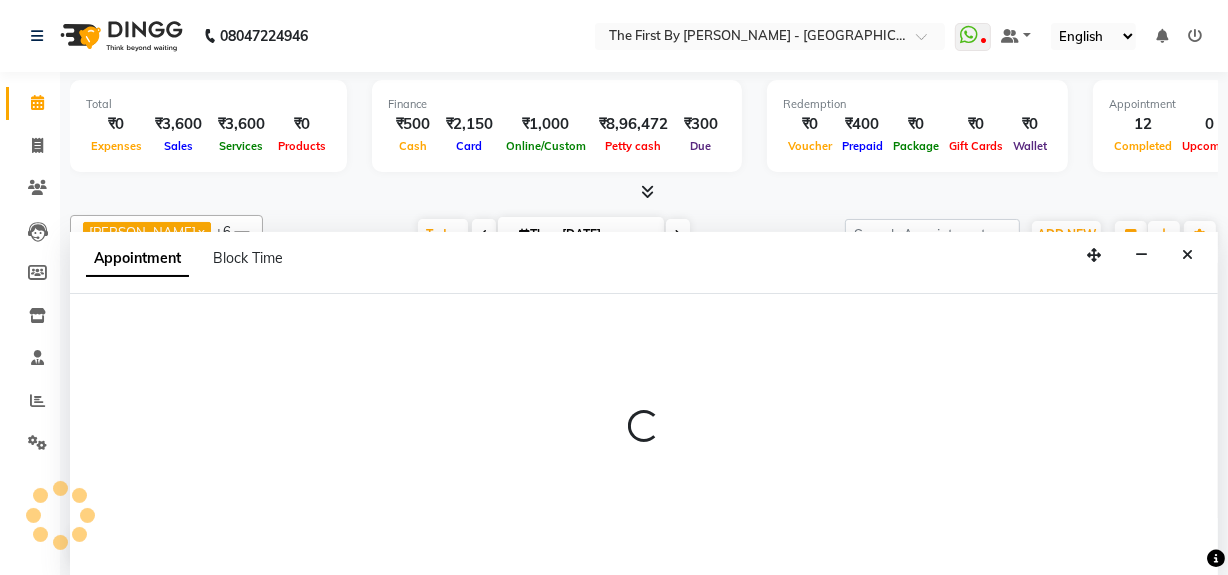 select on "68243" 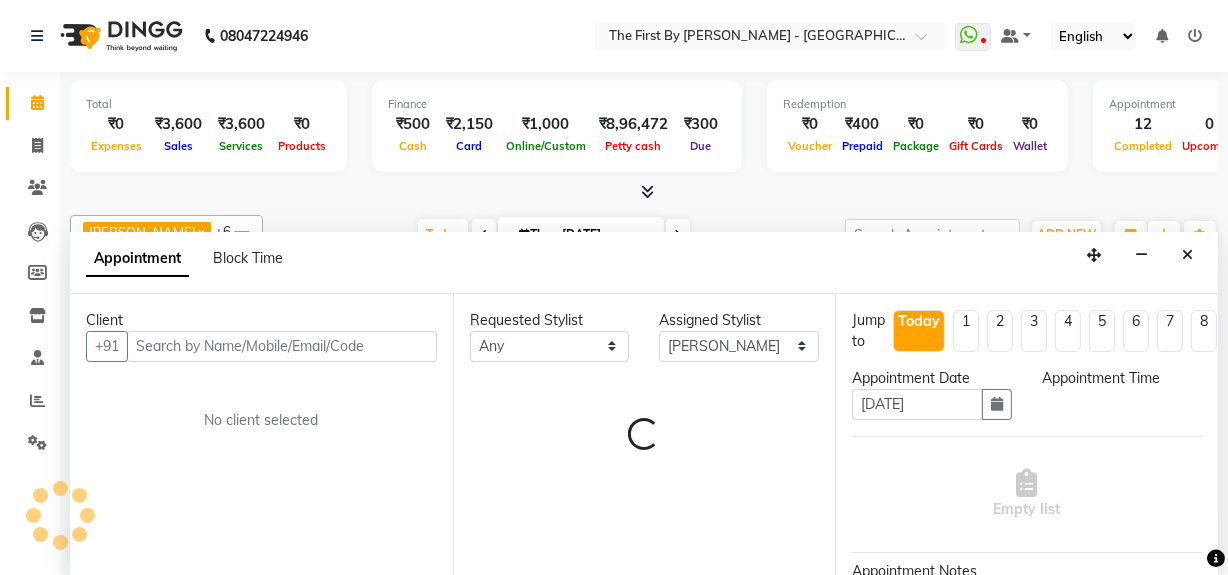 scroll, scrollTop: 0, scrollLeft: 0, axis: both 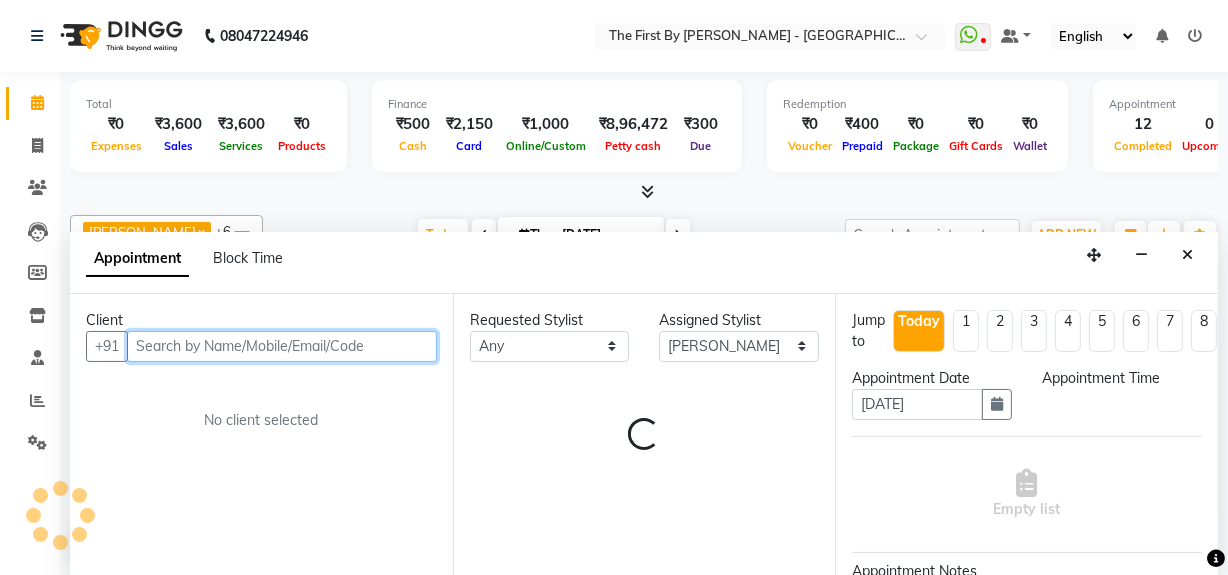 select on "1155" 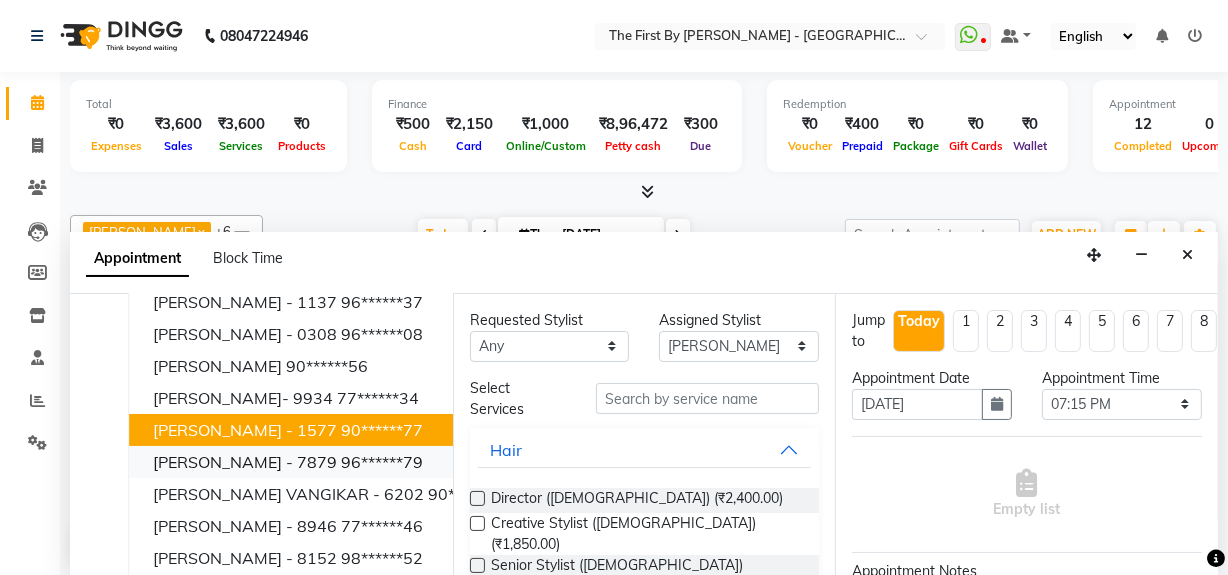 scroll, scrollTop: 137, scrollLeft: 0, axis: vertical 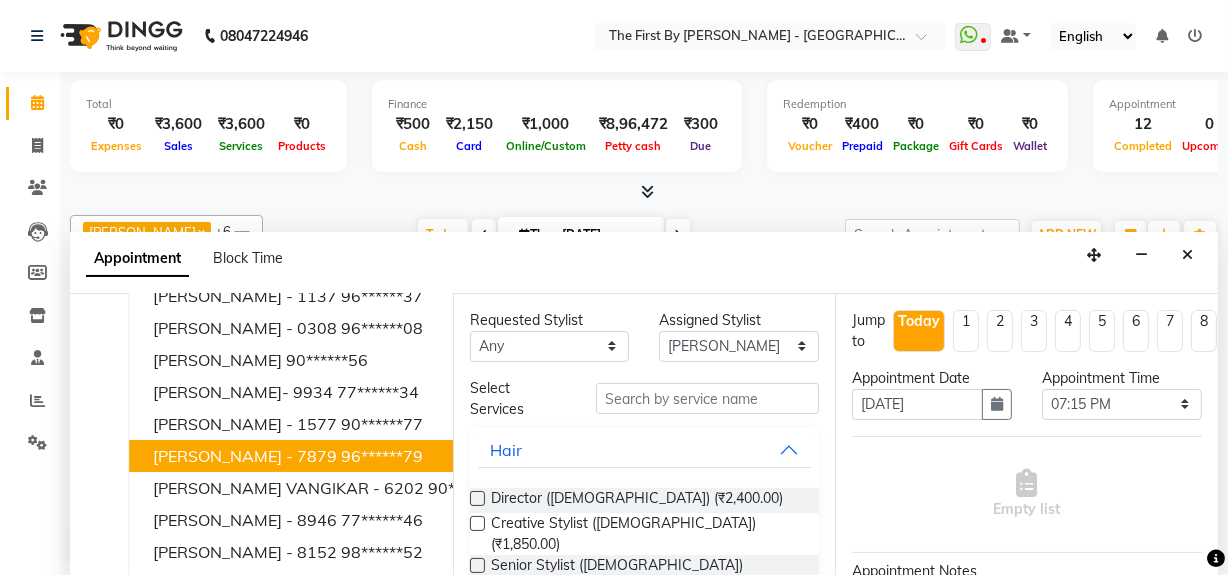 click on "PRATIK - 7879  96******79" at bounding box center [331, 456] 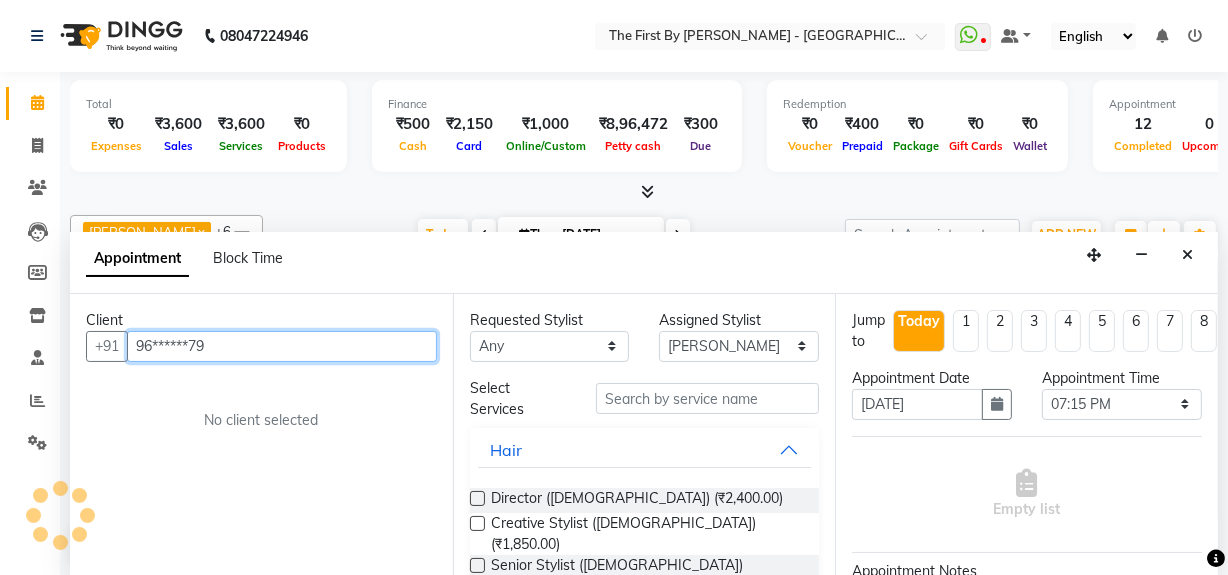 scroll, scrollTop: 0, scrollLeft: 0, axis: both 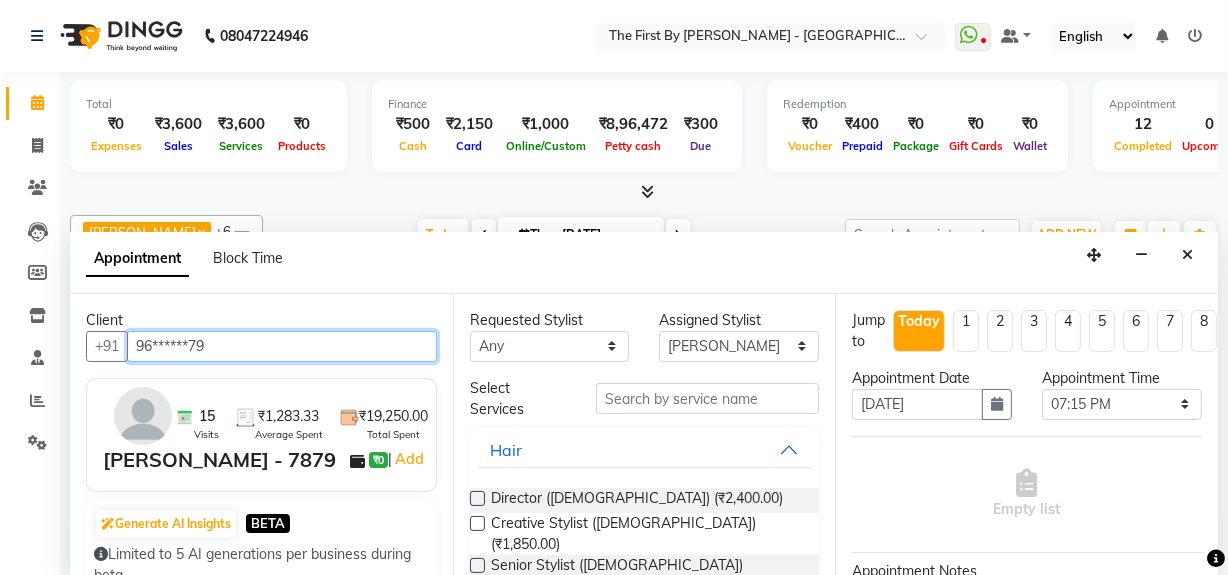 type on "96******79" 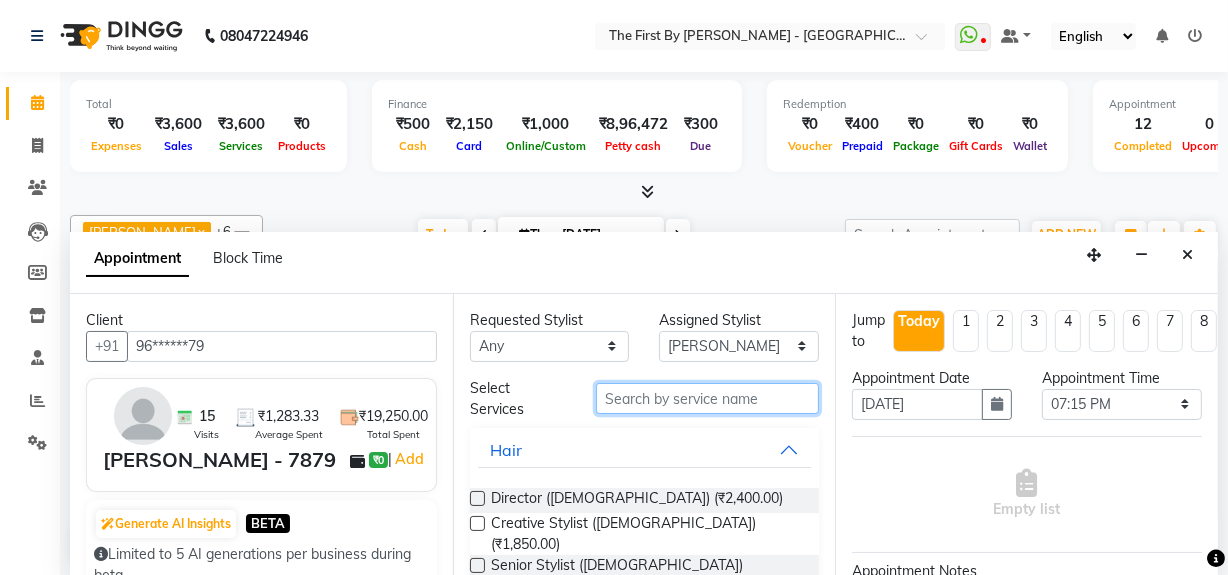 click at bounding box center [707, 398] 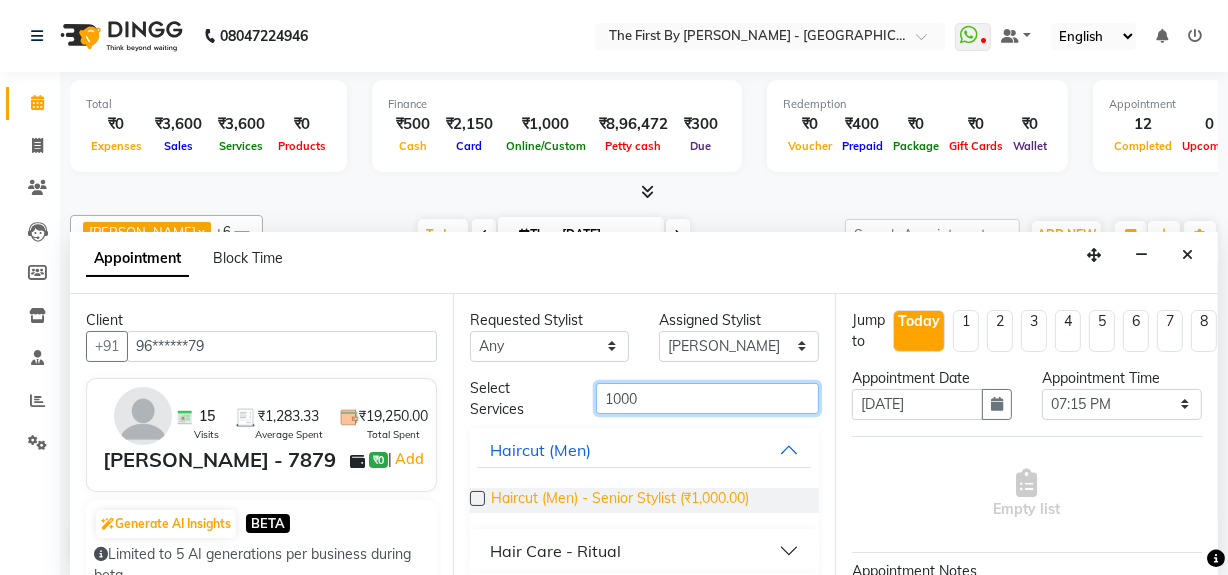 type on "1000" 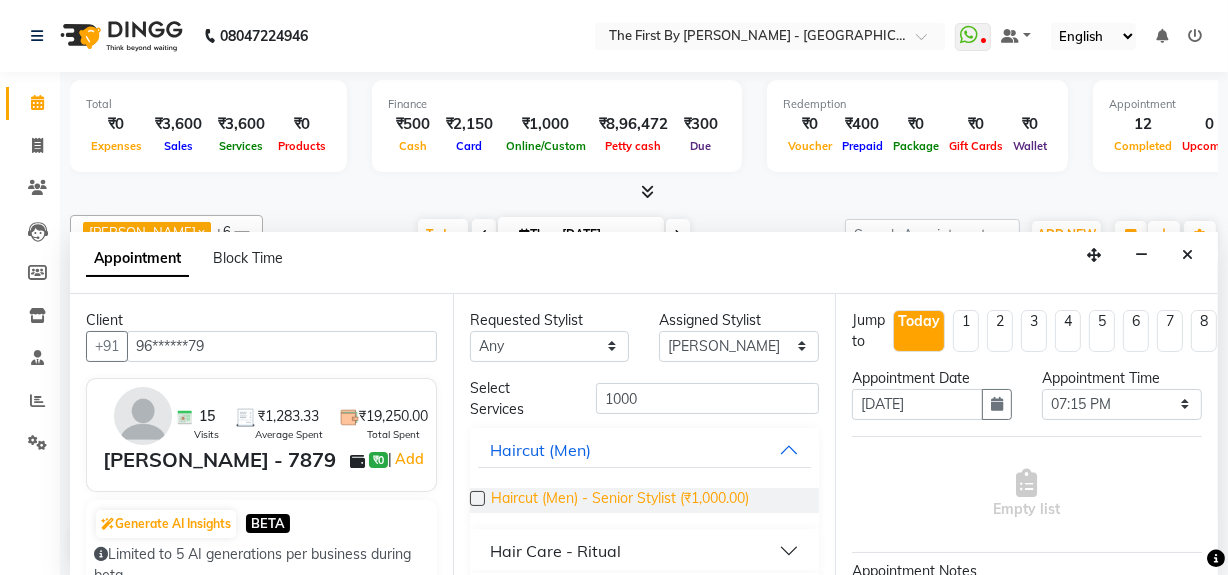 click on "Haircut (Men) - Senior Stylist (₹1,000.00)" at bounding box center (620, 500) 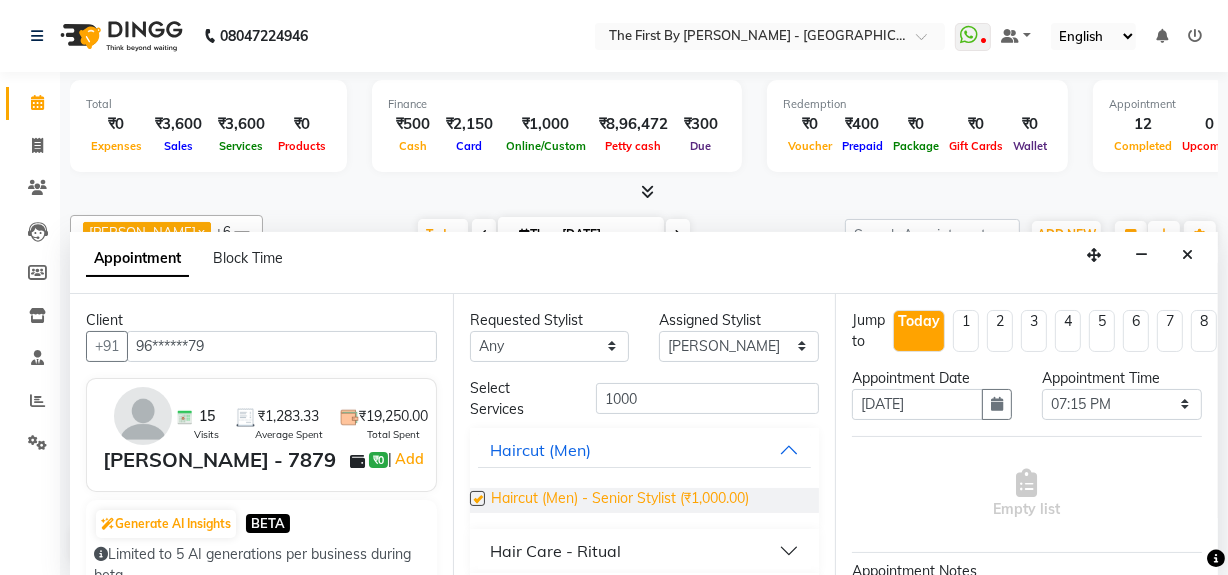 checkbox on "false" 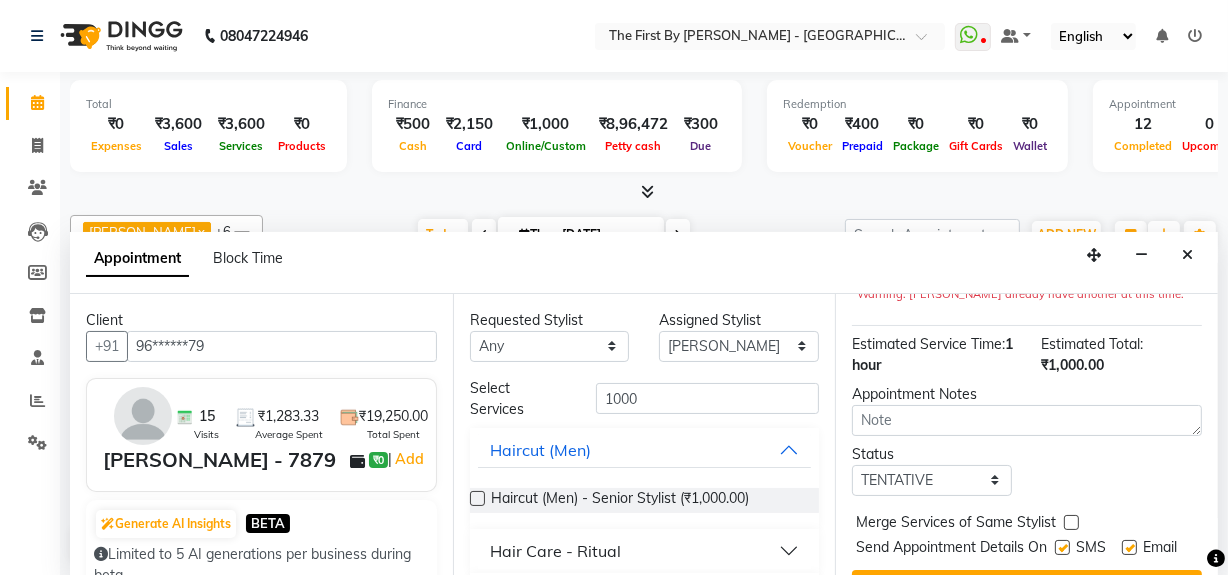 scroll, scrollTop: 317, scrollLeft: 0, axis: vertical 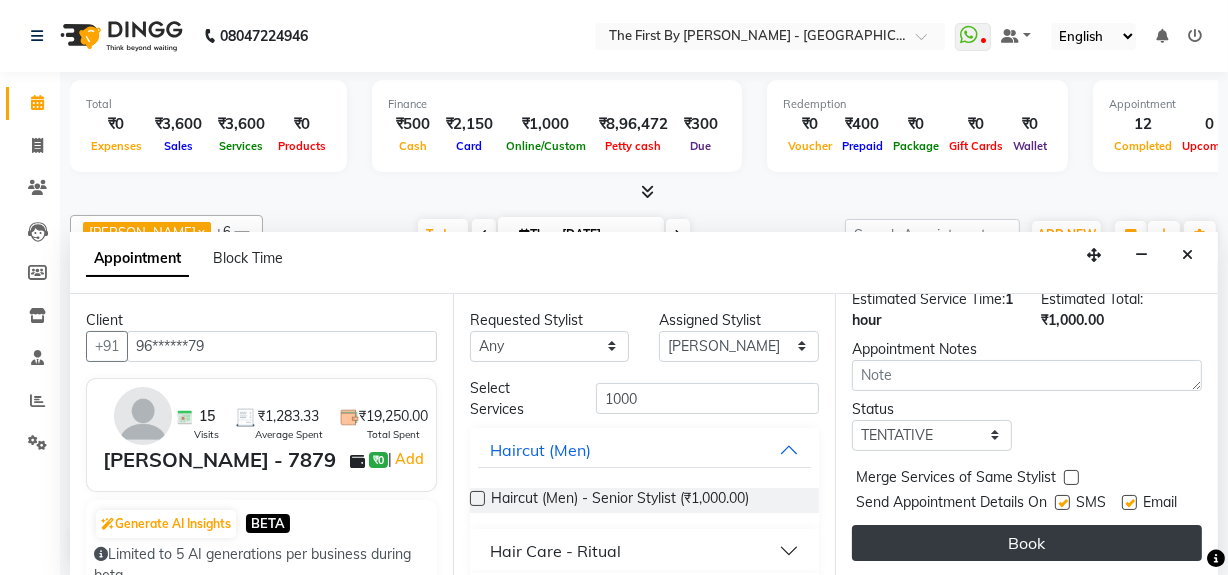 click on "Book" at bounding box center (1027, 543) 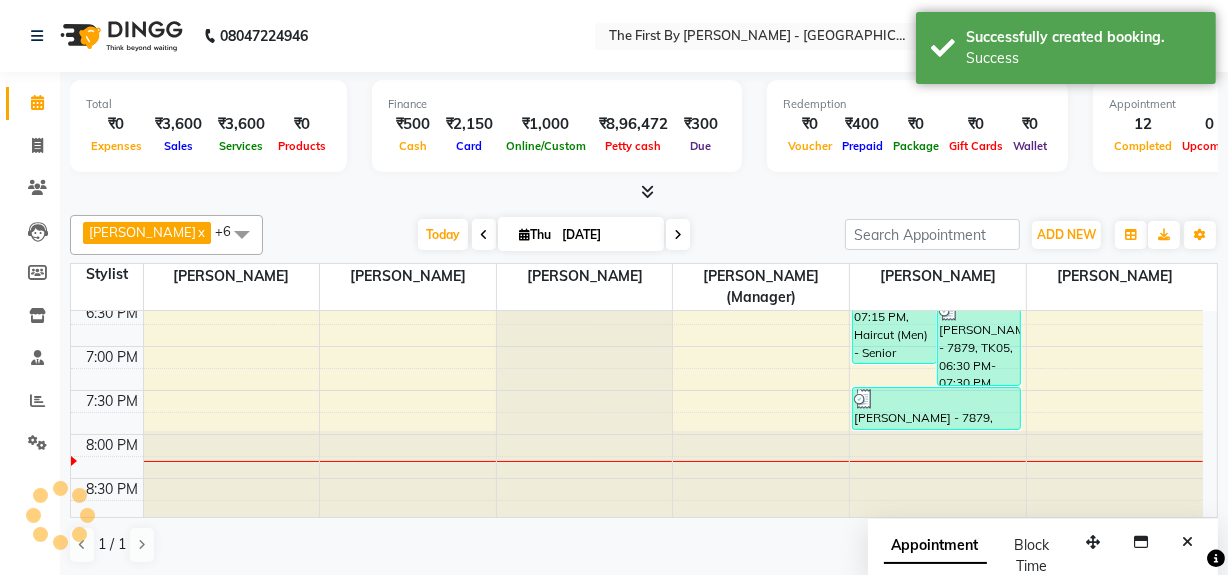 scroll, scrollTop: 0, scrollLeft: 0, axis: both 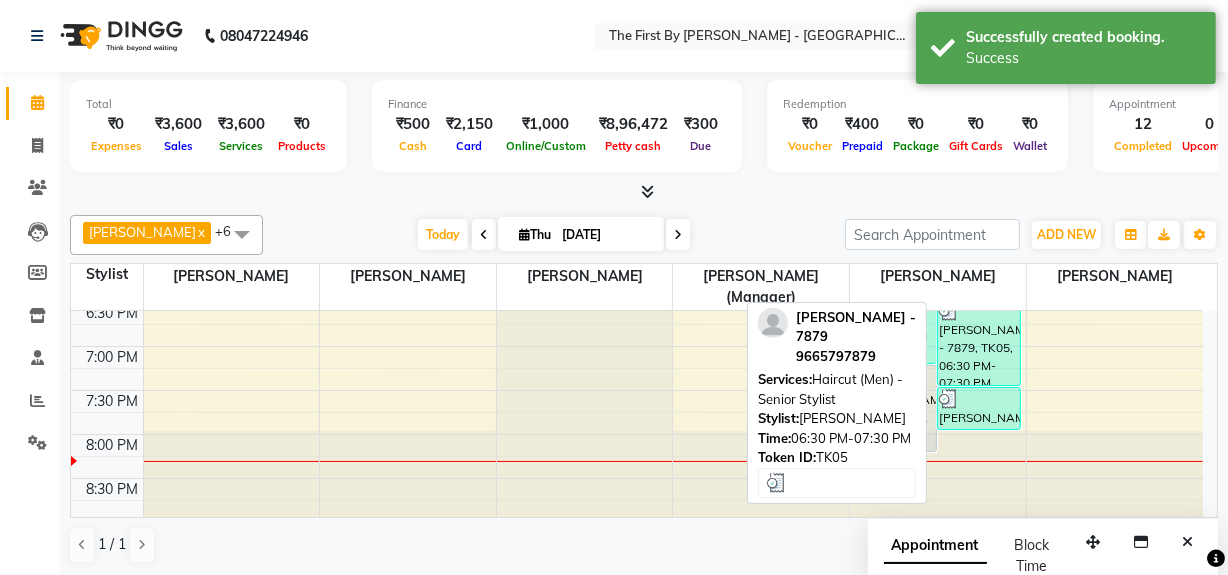 click on "[PERSON_NAME] - 7879, TK05, 06:30 PM-07:30 PM, Haircut (Men) - Senior Stylist" at bounding box center (979, 342) 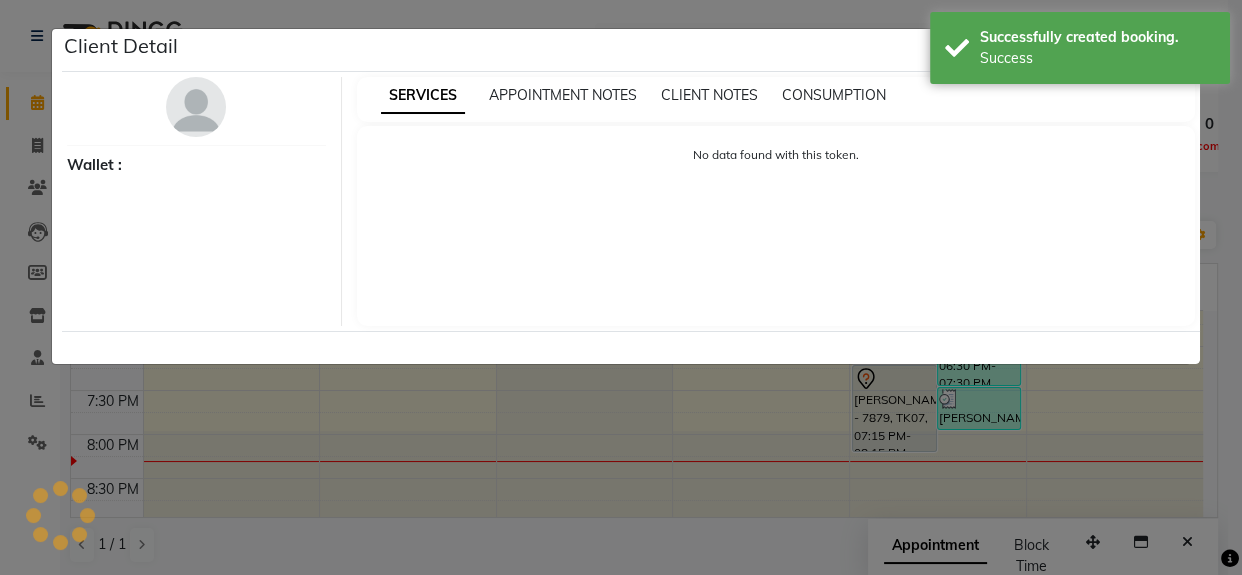 select on "3" 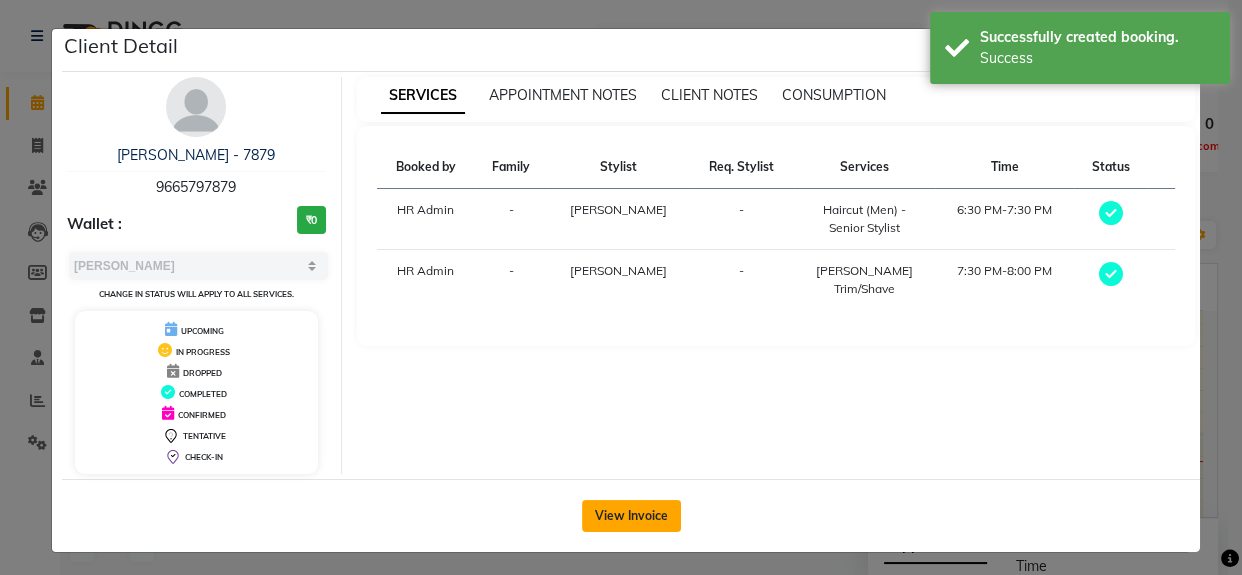 click on "View Invoice" 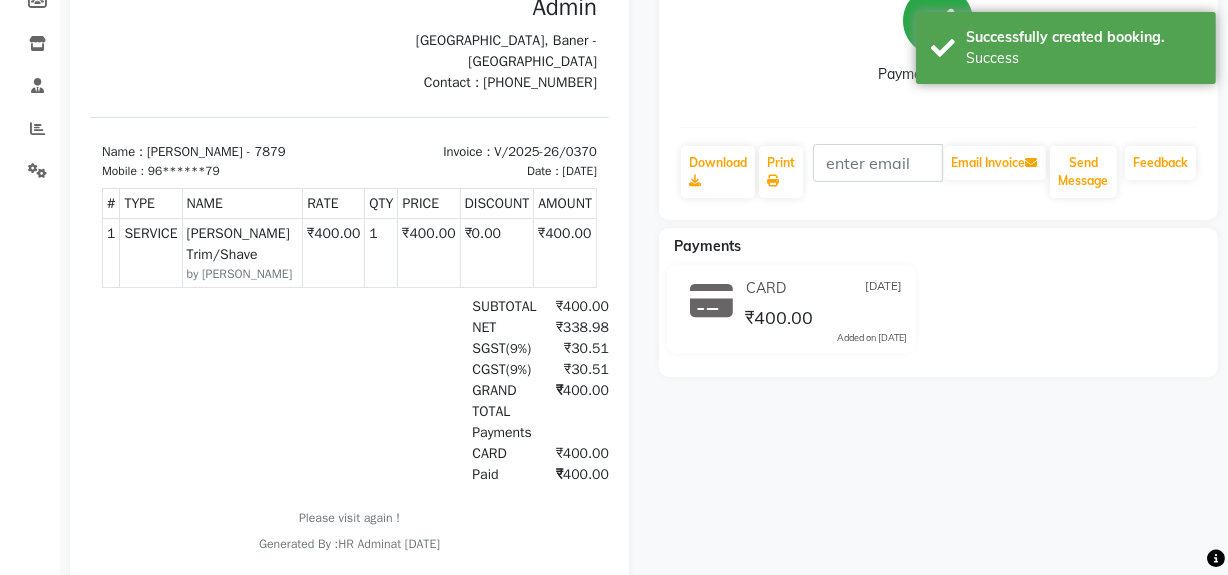scroll, scrollTop: 0, scrollLeft: 0, axis: both 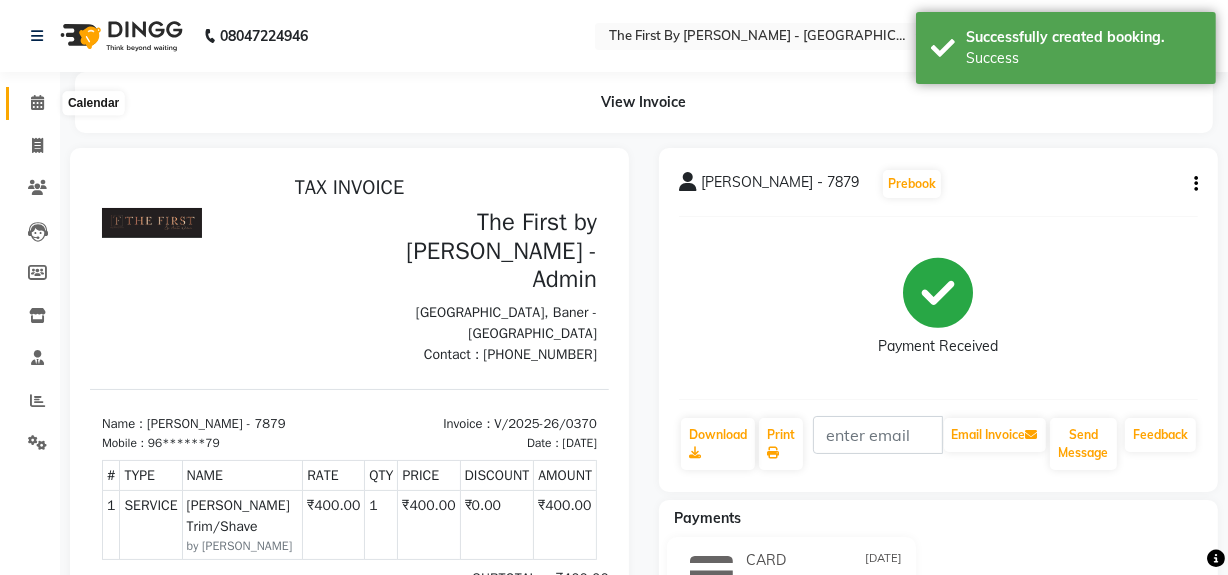 click 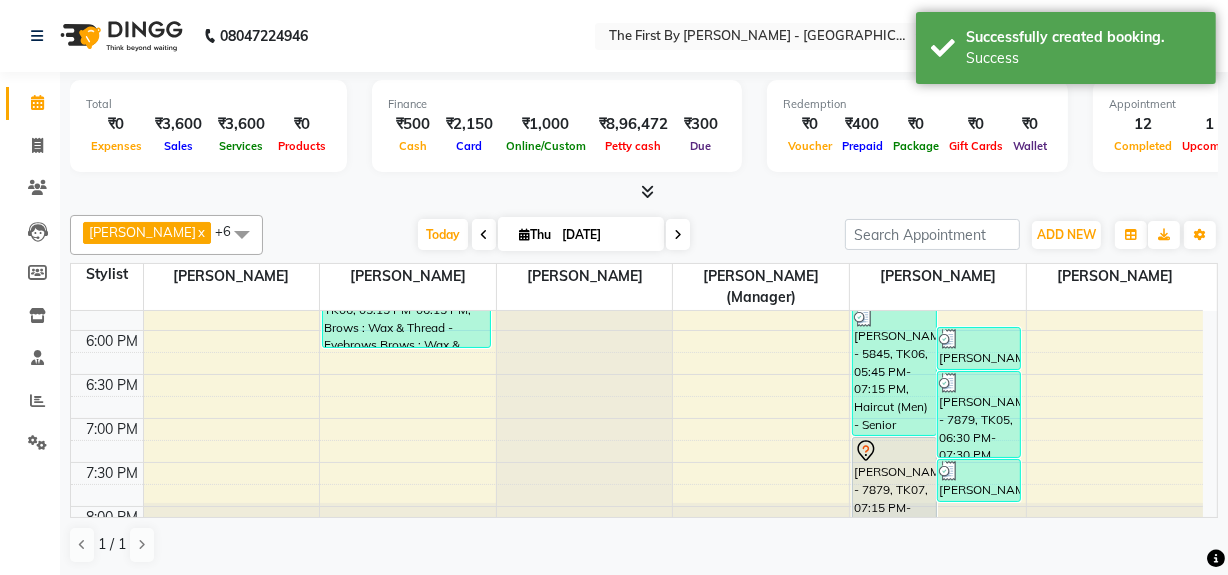 scroll, scrollTop: 932, scrollLeft: 0, axis: vertical 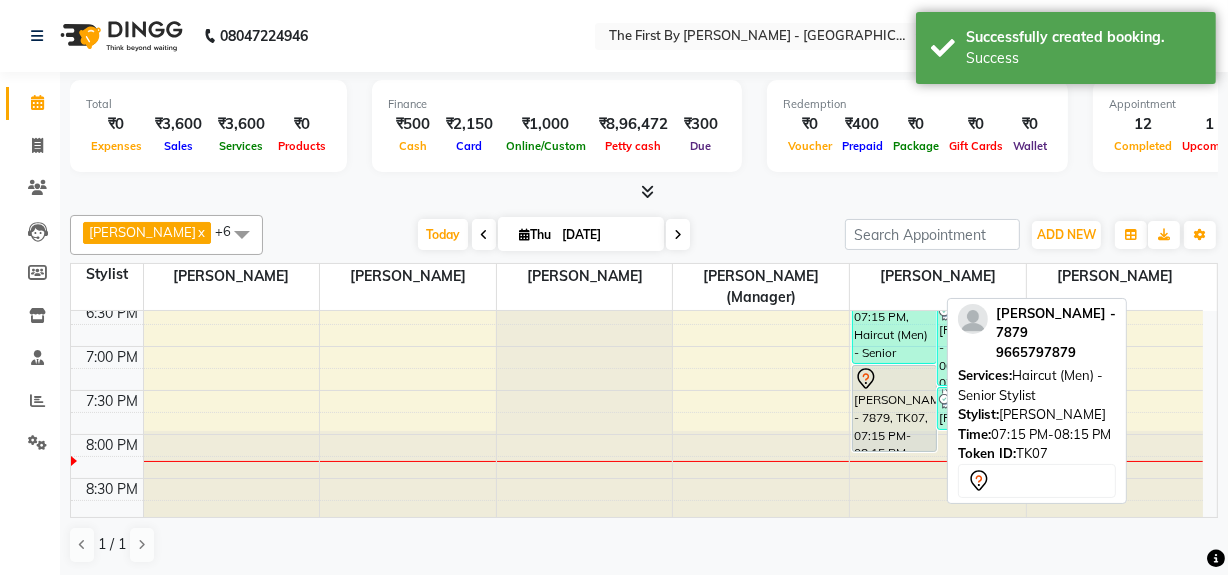 click on "[PERSON_NAME] - 7879, TK07, 07:15 PM-08:15 PM, Haircut (Men) - Senior Stylist" at bounding box center [894, 408] 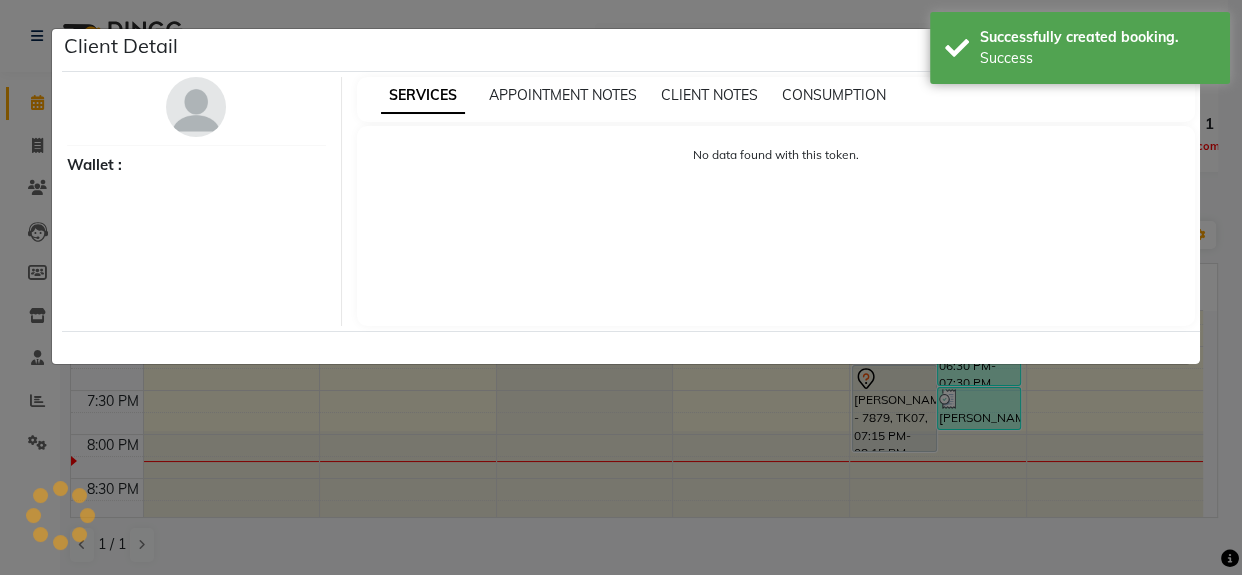 select on "7" 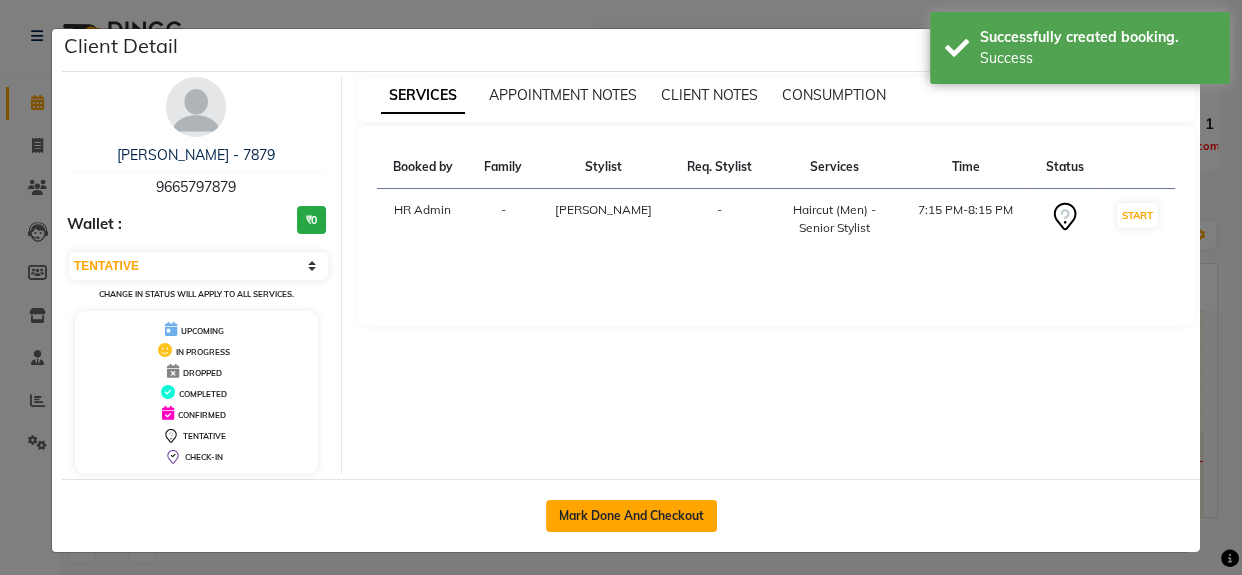 click on "Mark Done And Checkout" 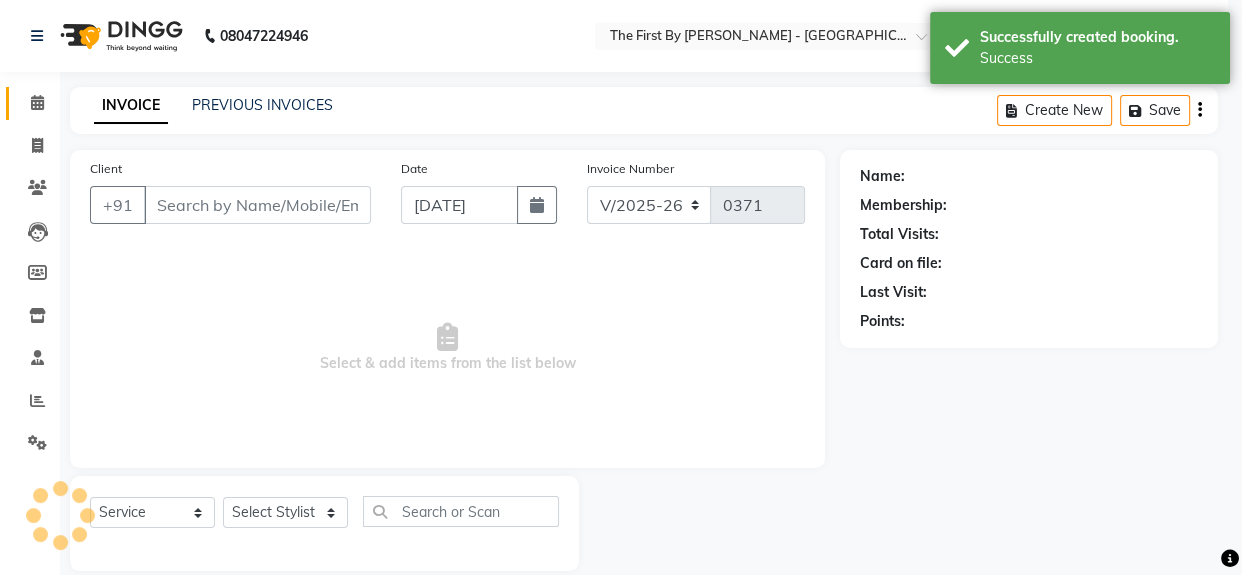 select on "3" 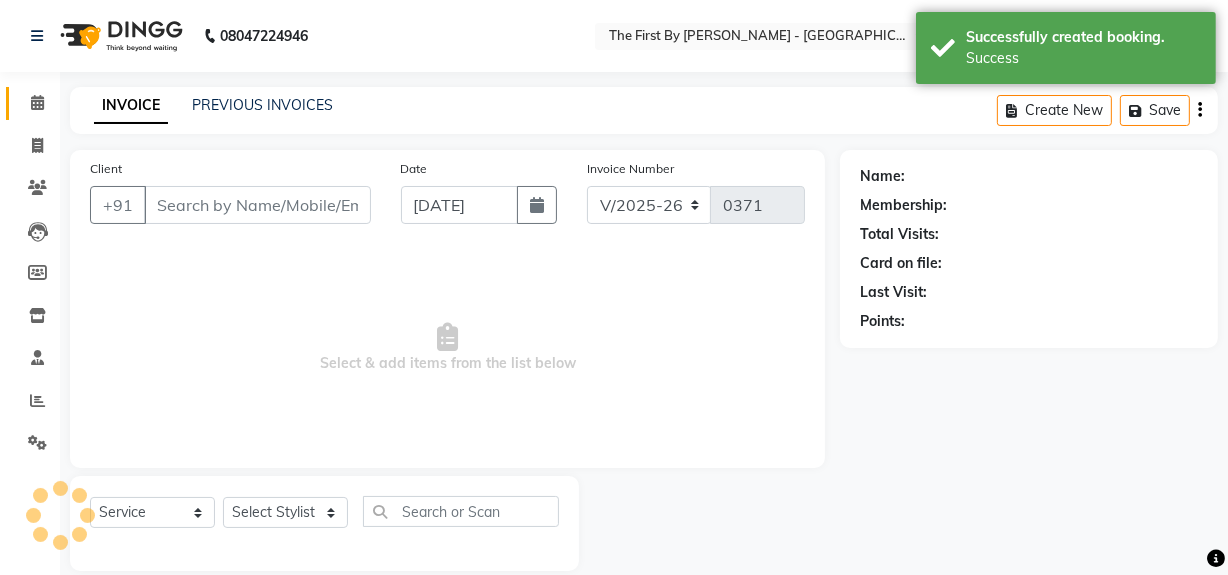 type on "96******79" 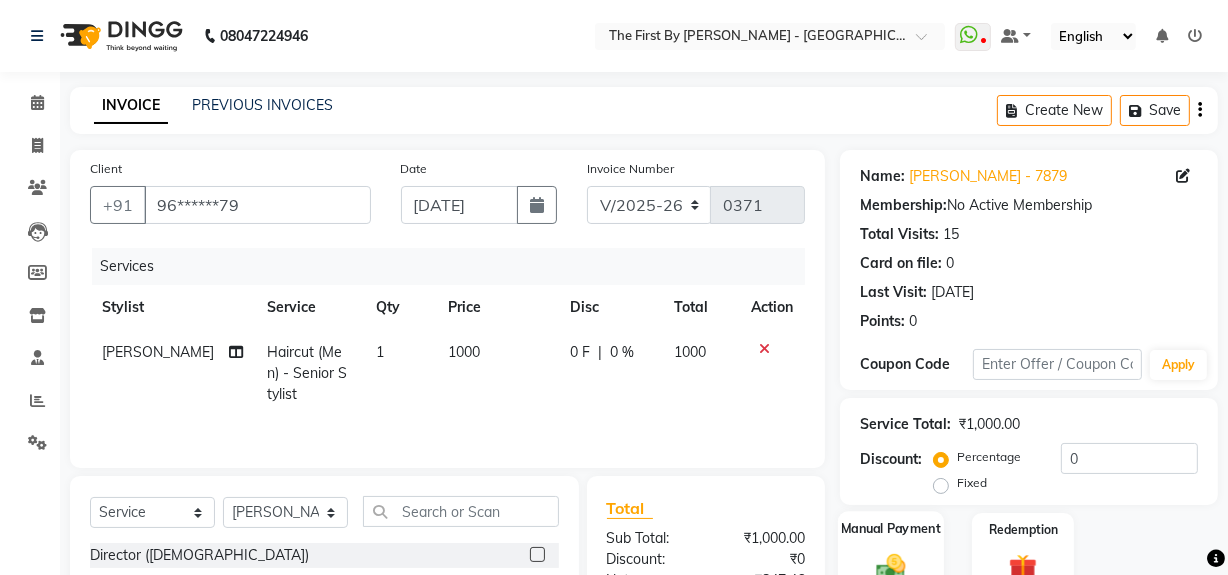 click on "Manual Payment" 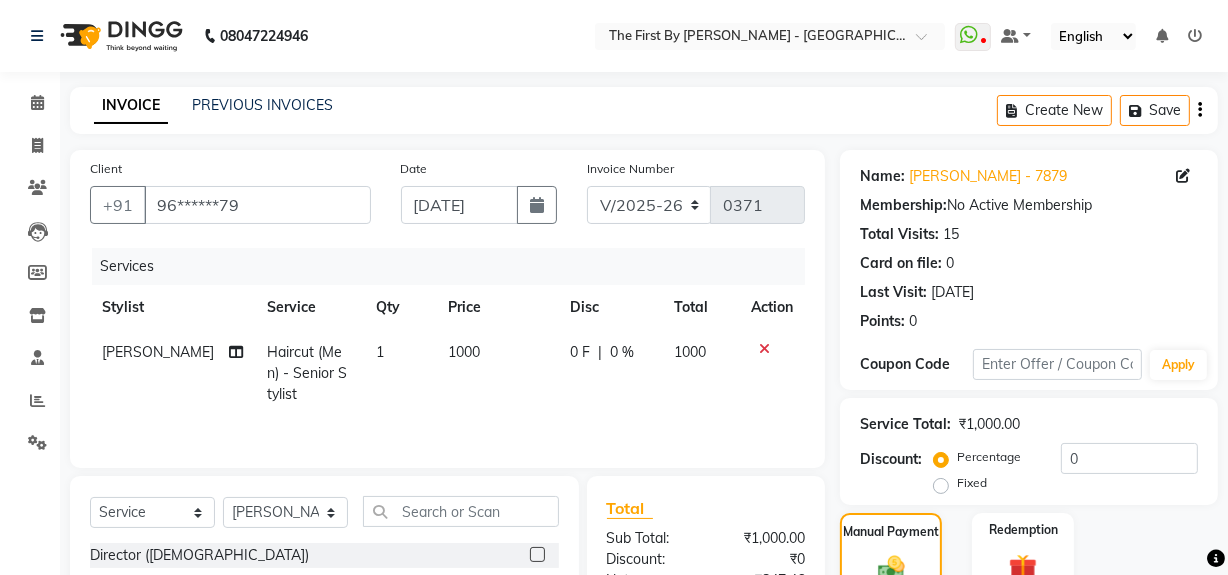 scroll, scrollTop: 226, scrollLeft: 0, axis: vertical 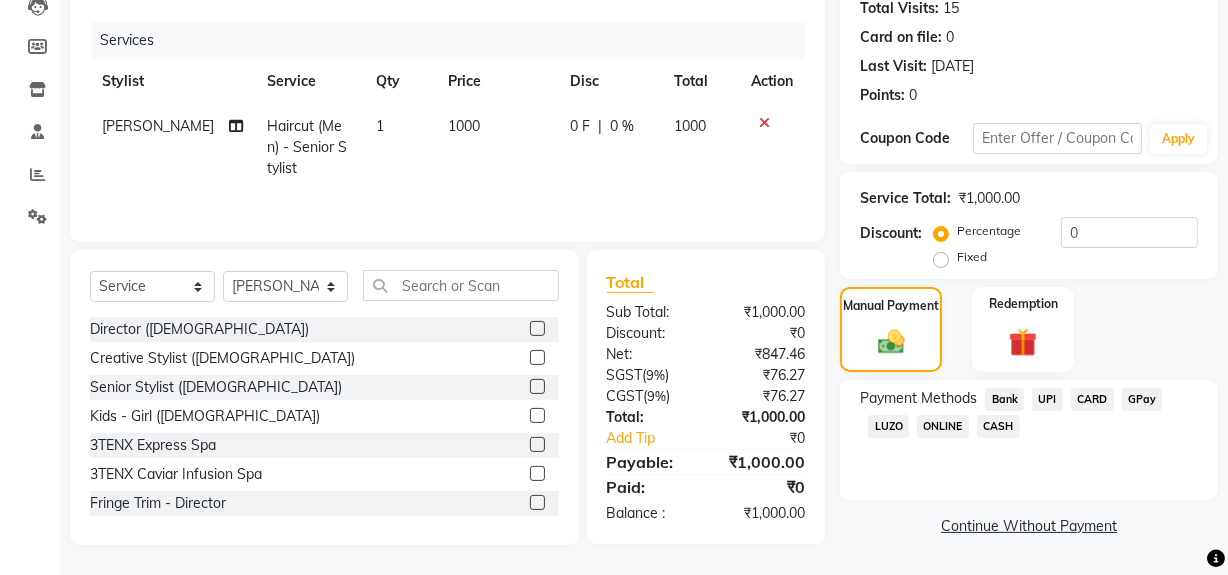 click on "CARD" 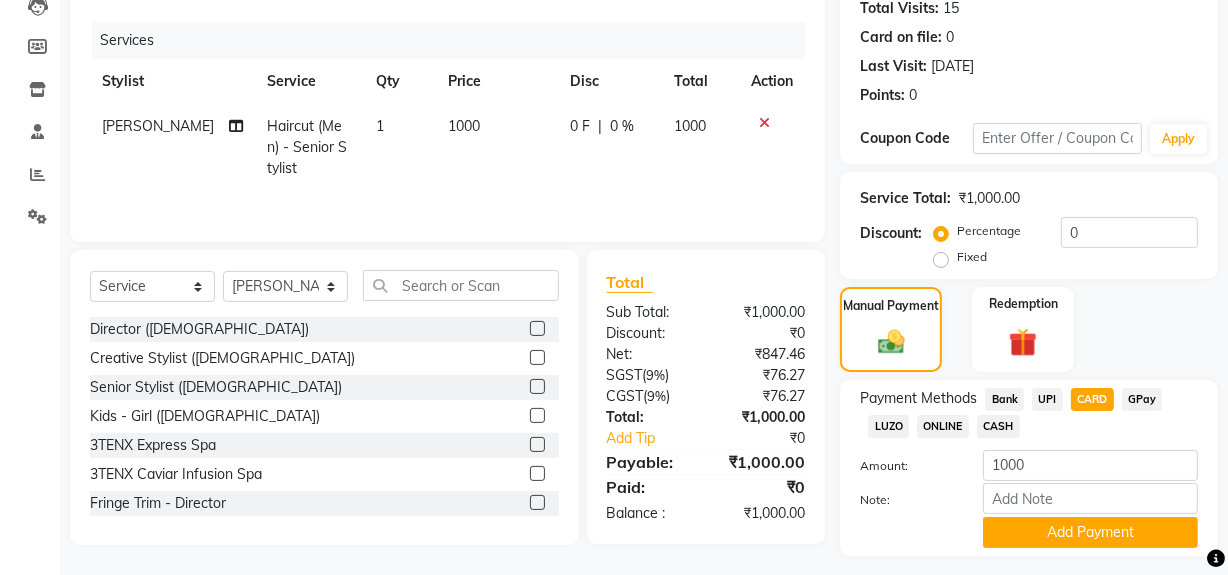 scroll, scrollTop: 277, scrollLeft: 0, axis: vertical 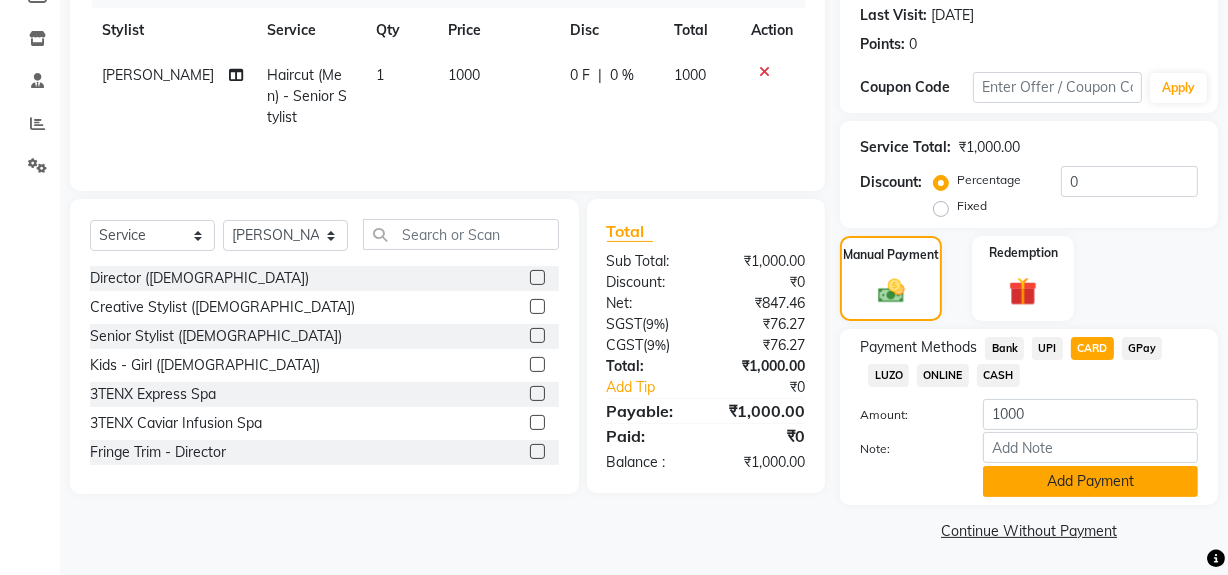 click on "Add Payment" 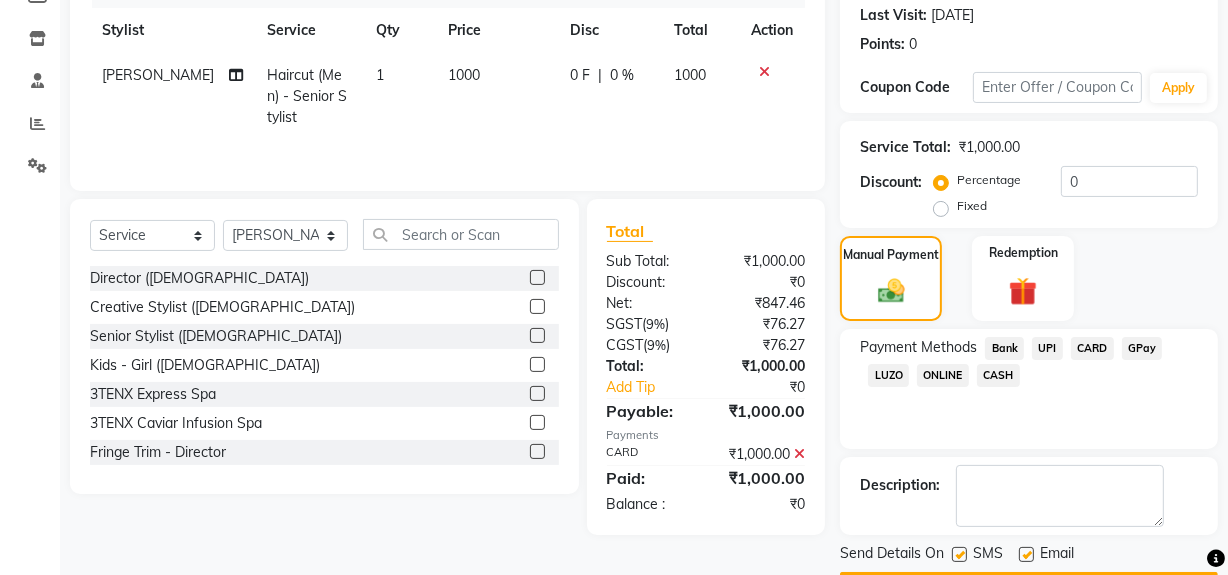 scroll, scrollTop: 333, scrollLeft: 0, axis: vertical 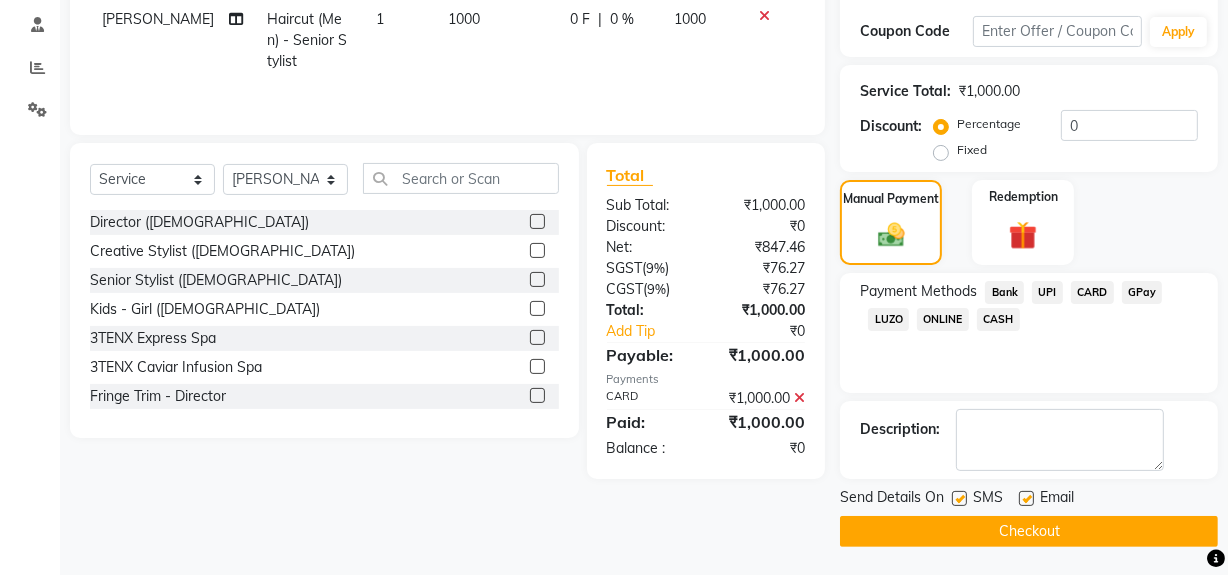 click on "Checkout" 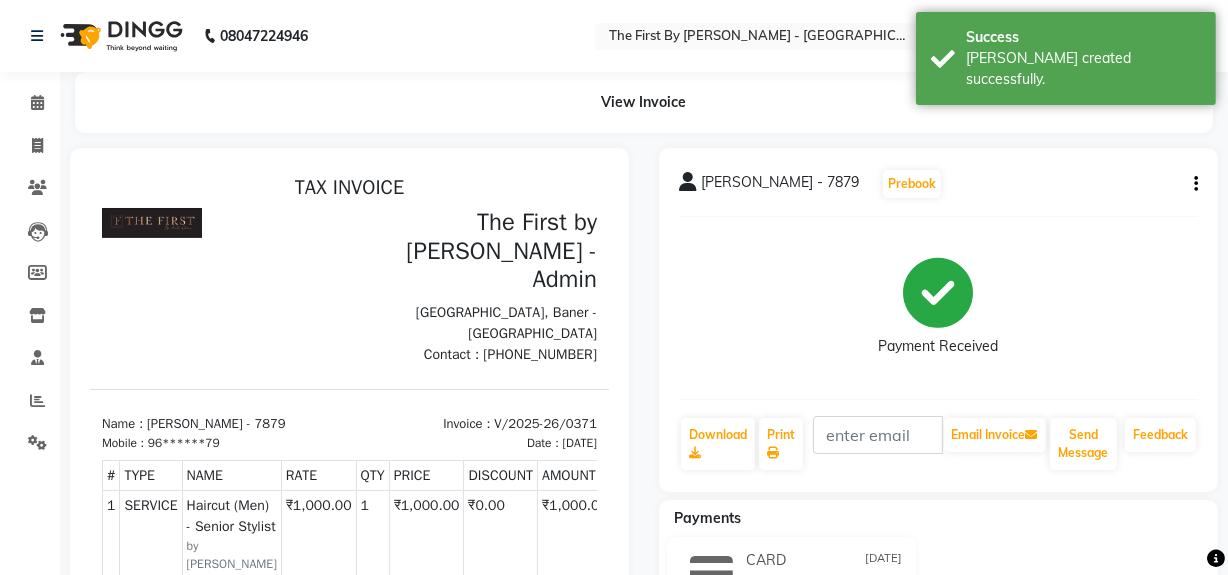 scroll, scrollTop: 0, scrollLeft: 0, axis: both 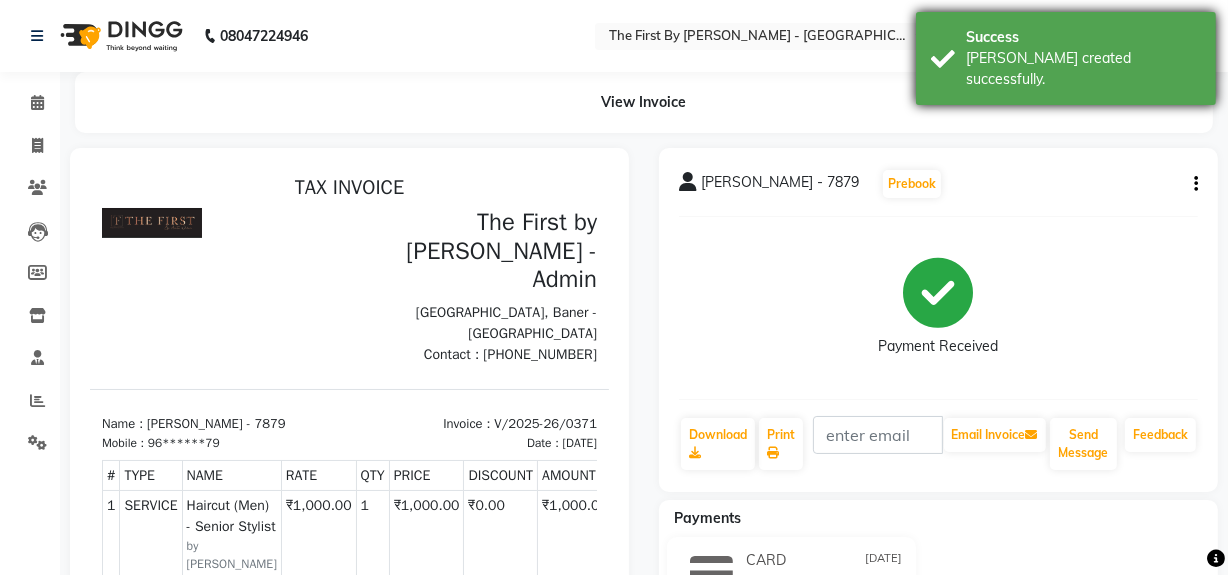 click on "Success   Bill created successfully." at bounding box center (1066, 58) 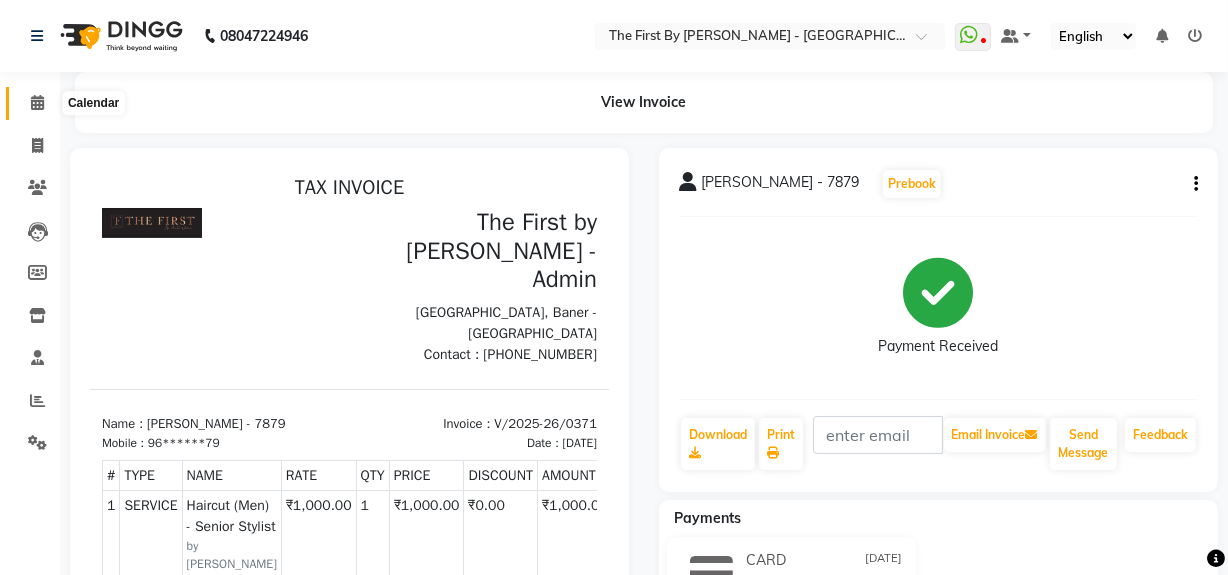 click 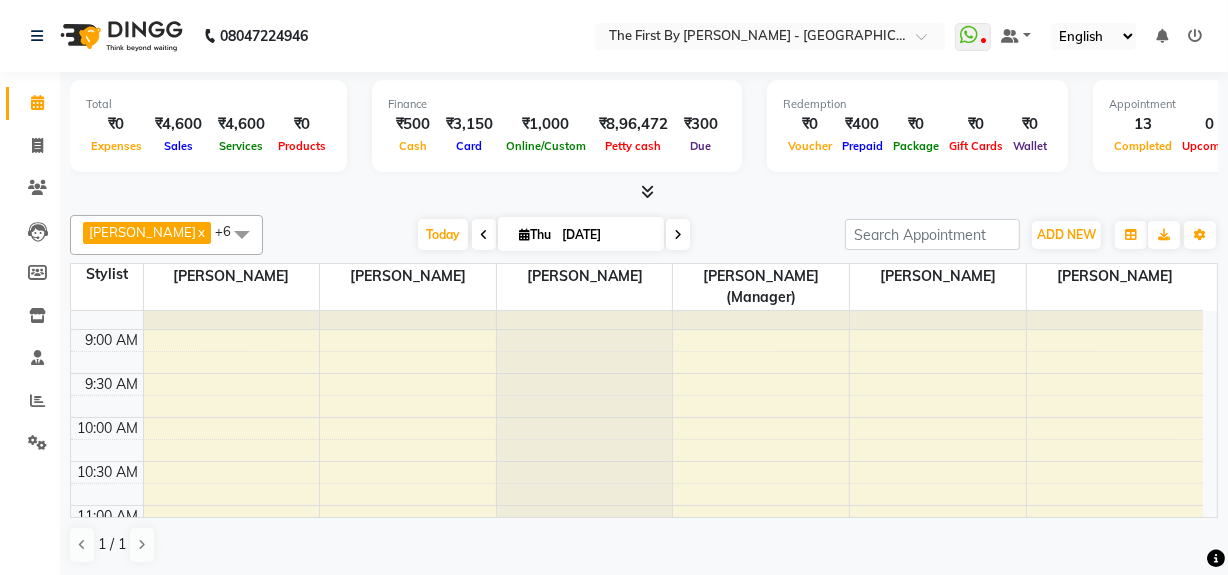 scroll, scrollTop: 181, scrollLeft: 0, axis: vertical 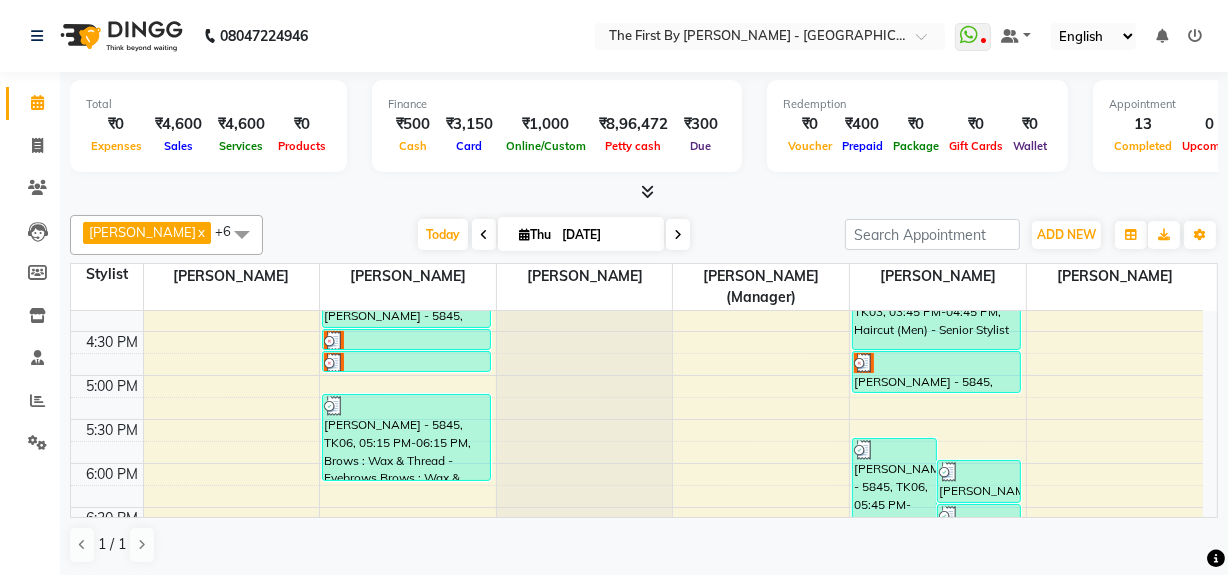 click on "Card" at bounding box center [469, 145] 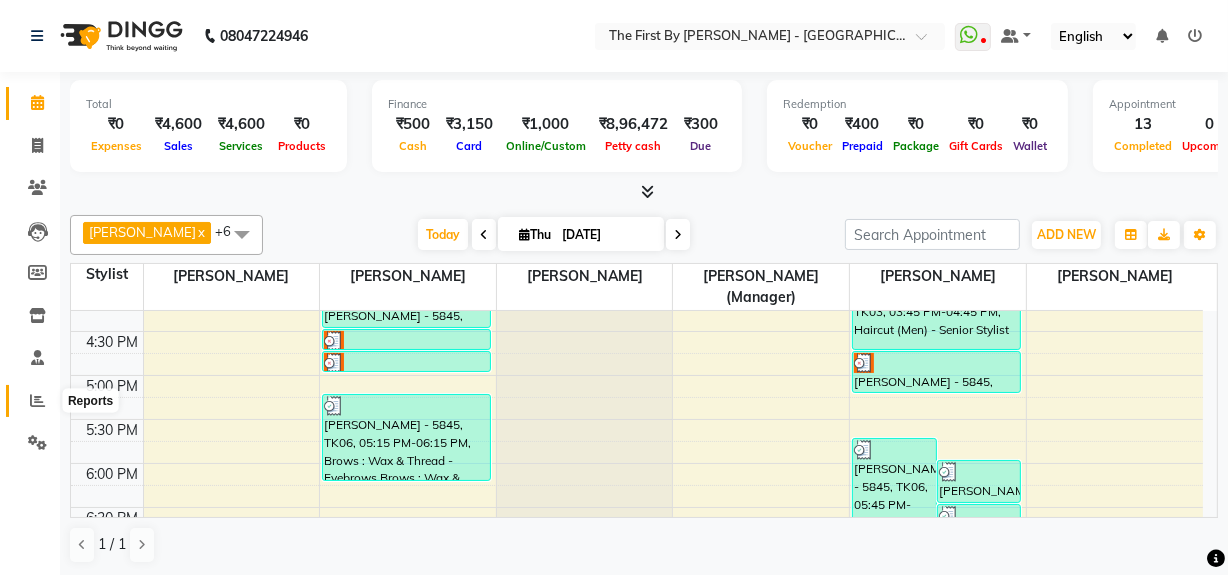 click 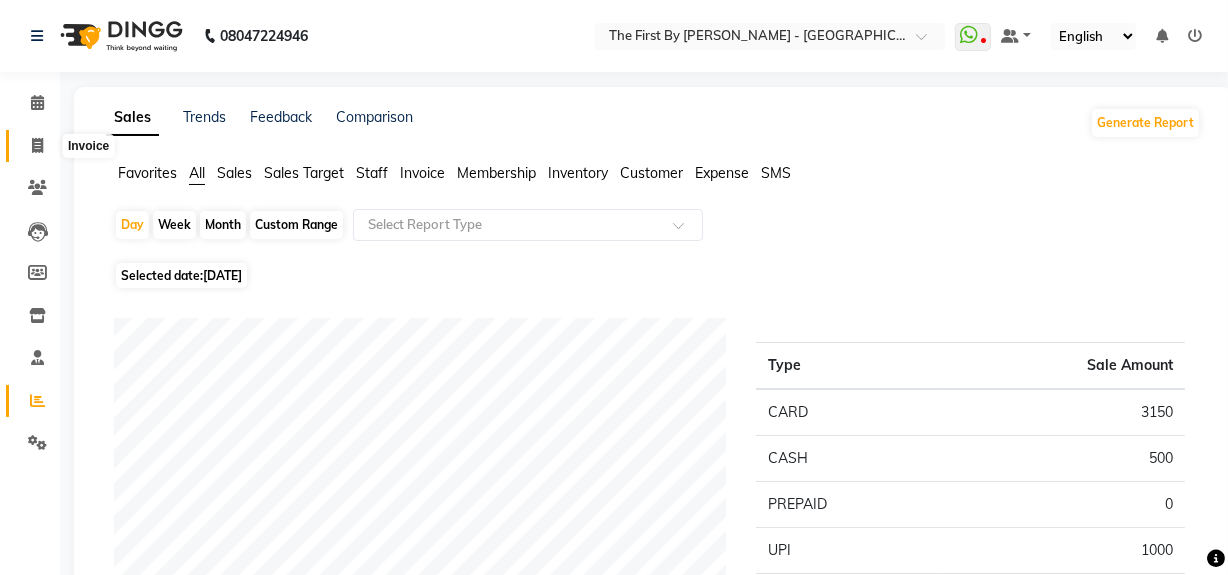 click 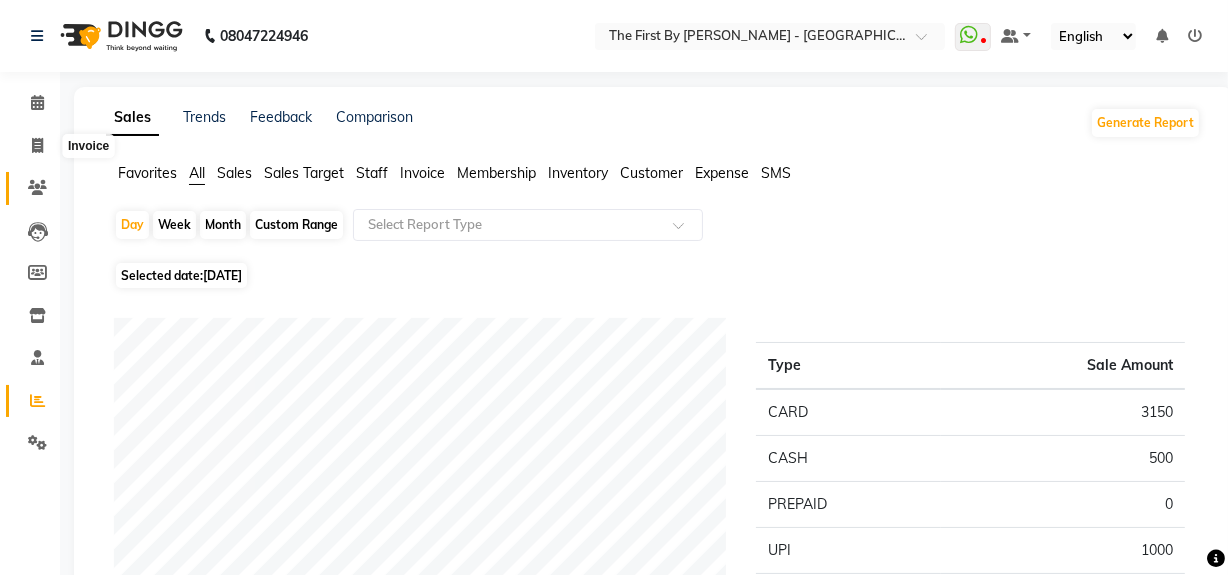 scroll, scrollTop: 26, scrollLeft: 0, axis: vertical 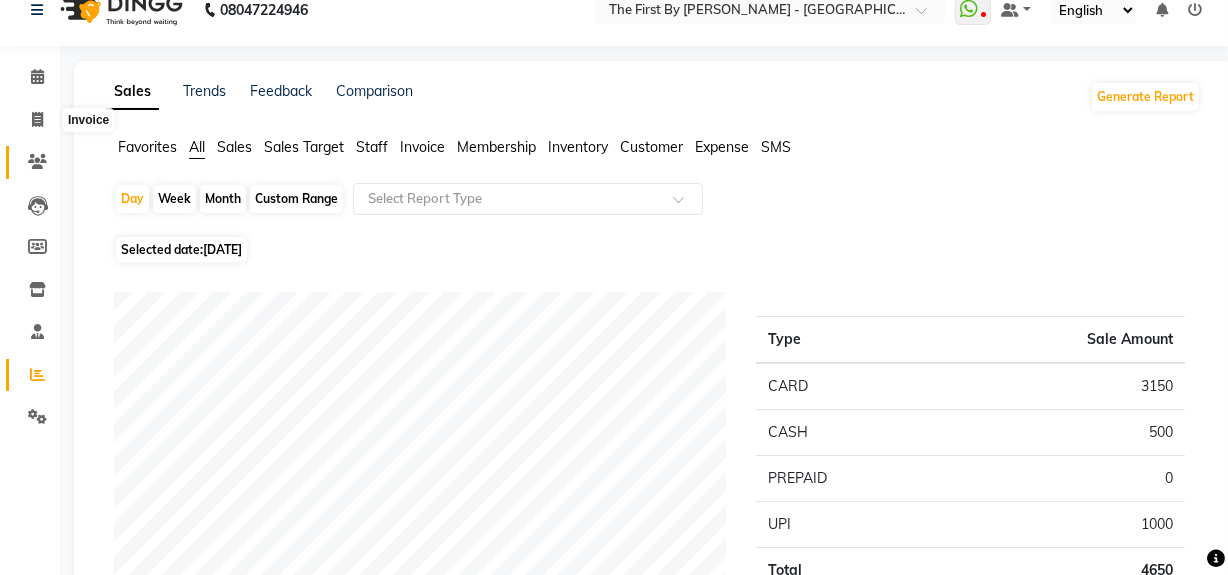 select on "service" 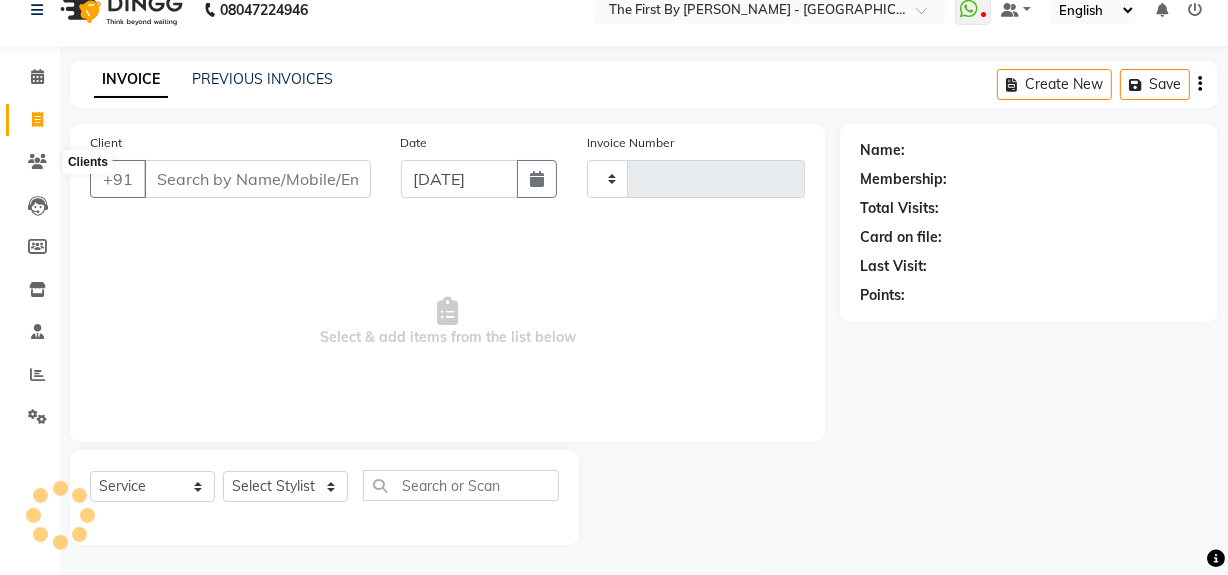 type on "0372" 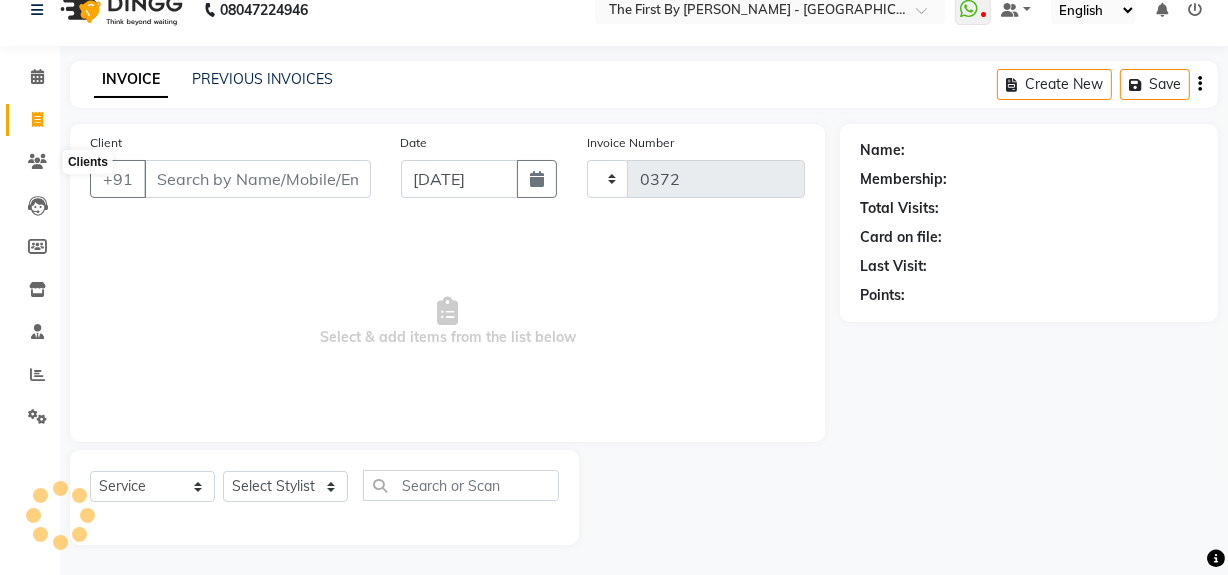 select on "6407" 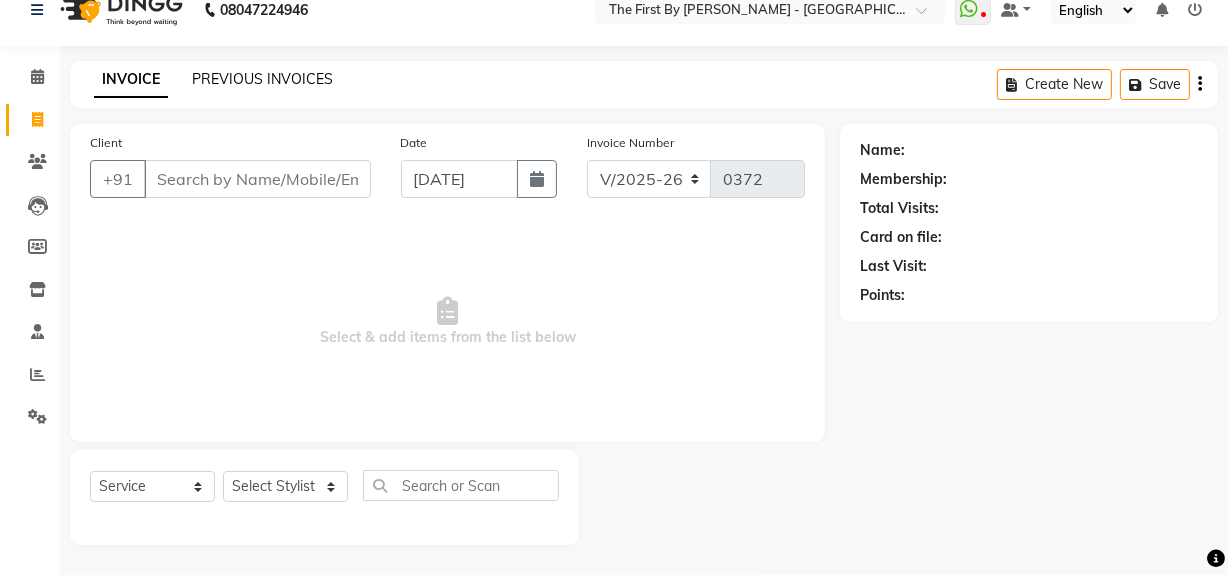 click on "PREVIOUS INVOICES" 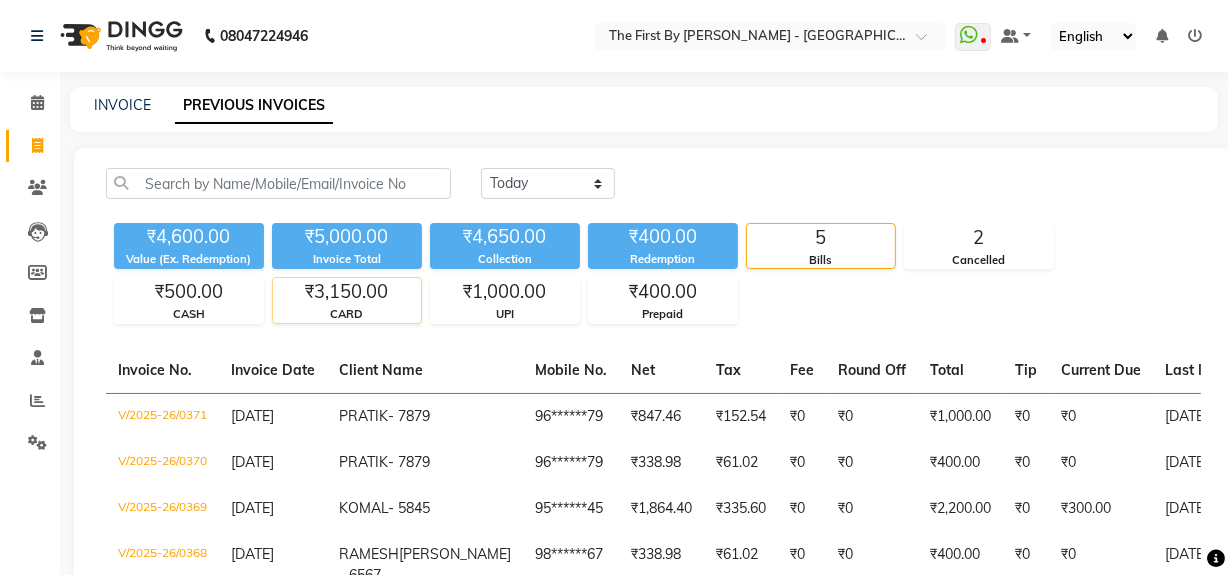 click on "₹3,150.00" 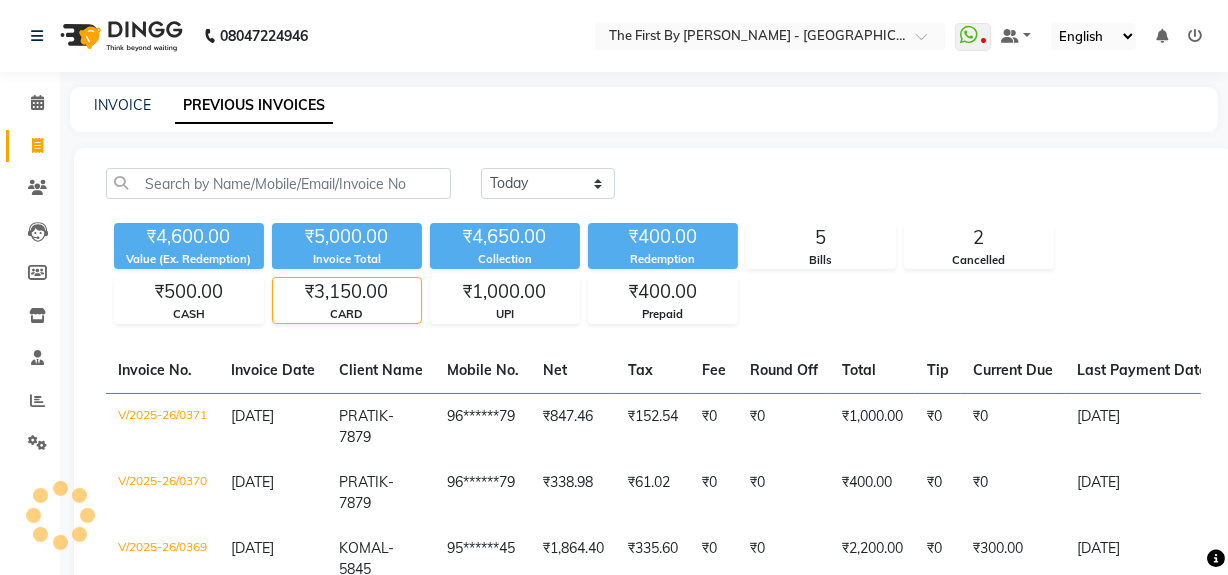 click on "₹3,150.00" 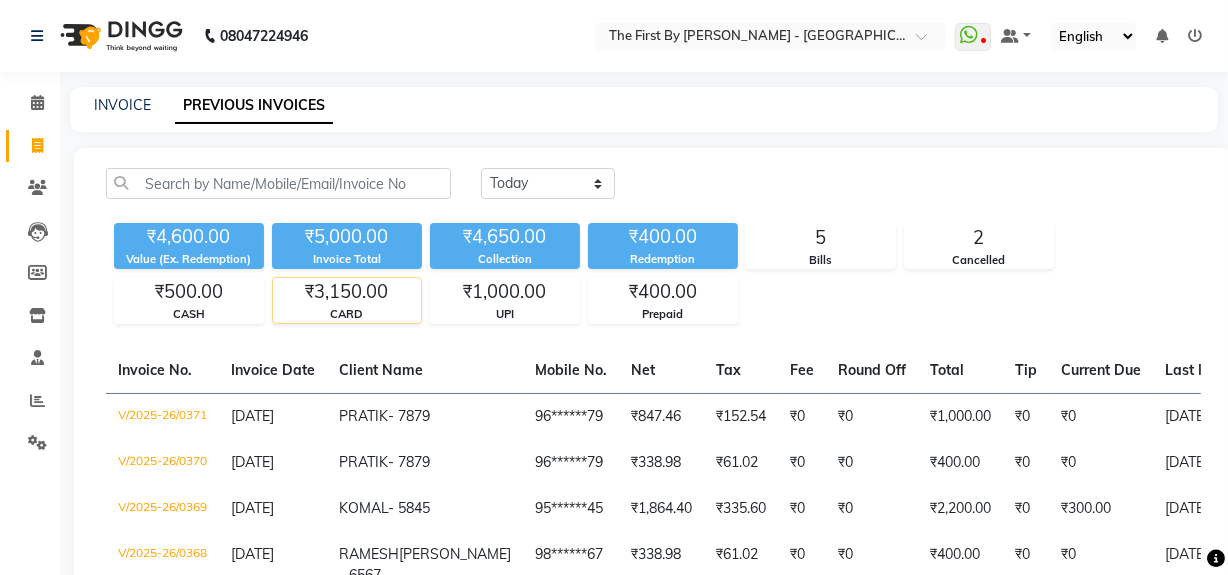 click on "₹3,150.00" 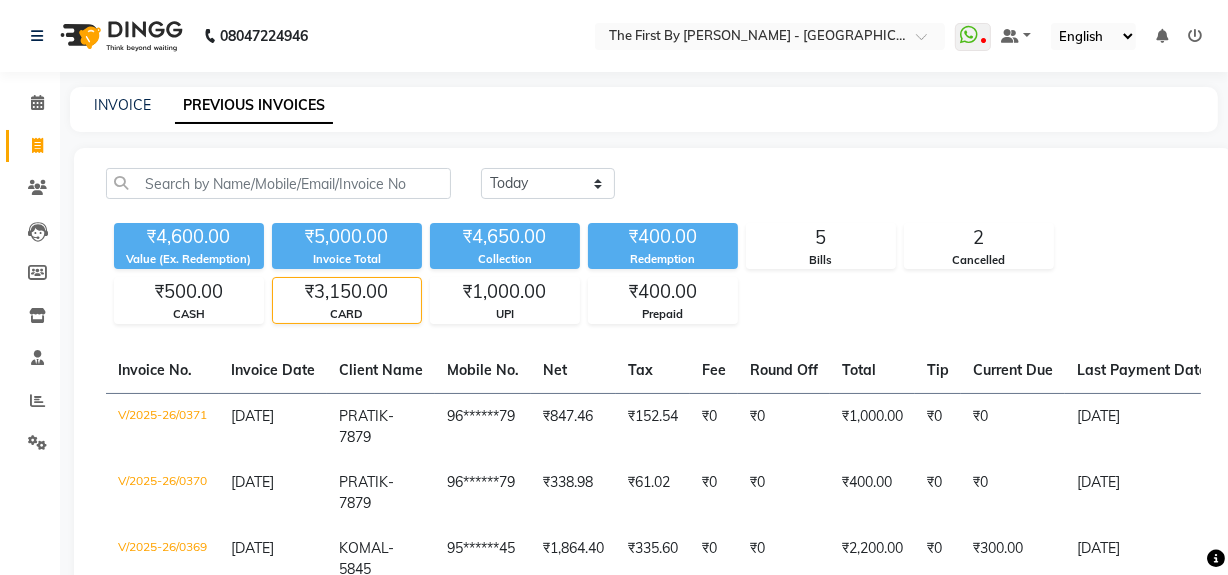click on "[DATE] [DATE] Custom Range ₹4,600.00 Value (Ex. Redemption) ₹5,000.00 Invoice Total  ₹4,650.00 Collection ₹400.00 Redemption 5 Bills 2 Cancelled ₹500.00 CASH ₹3,150.00 CARD ₹1,000.00 UPI ₹400.00 Prepaid  Invoice No.   Invoice Date   Client Name   Mobile No.   Net   Tax   Fee   Round Off   Total   Tip   Current Due   Last Payment Date   Payment Amount   Payment Methods   Cancel Reason   Status   V/2025-26/0371  [DATE] [PERSON_NAME]  - 7879 96******79 ₹847.46 ₹152.54  ₹0  ₹0 ₹1,000.00 ₹0 ₹0 [DATE] ₹1,000.00  CARD - PAID  V/2025-26/0370  [DATE] [PERSON_NAME]  - 7879 96******79 ₹338.98 ₹61.02  ₹0  ₹0 ₹400.00 ₹0 ₹0 [DATE] ₹400.00  CARD - PAID  V/2025-26/0369  [DATE] [PERSON_NAME]  - 5845 95******45 ₹1,864.40 ₹335.60  ₹0  ₹0 ₹2,200.00 ₹0 ₹300.00 [DATE] ₹1,900.00  CARD,  CASH - PARTIAL PAID  V/2025-26/0362  [DATE] [PERSON_NAME]  - 5845 95******45 ₹720.34 ₹129.66  ₹0  ₹0 ₹850.00 ₹0 ₹0 [DATE] ₹350.00  CARD - PAID  Previous  page 1 page" 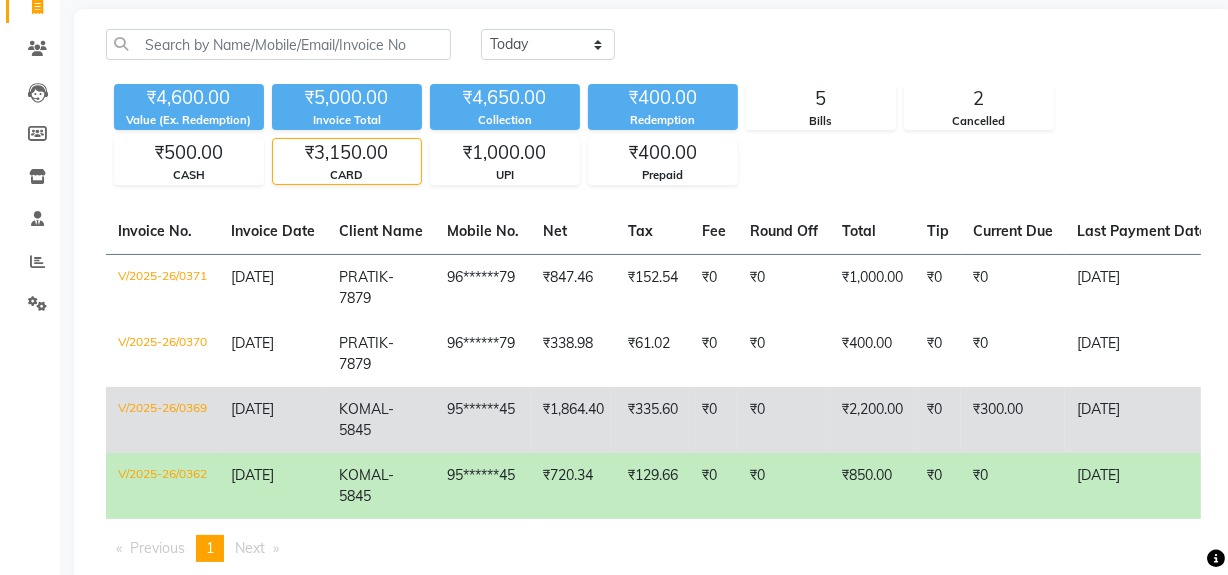 scroll, scrollTop: 181, scrollLeft: 0, axis: vertical 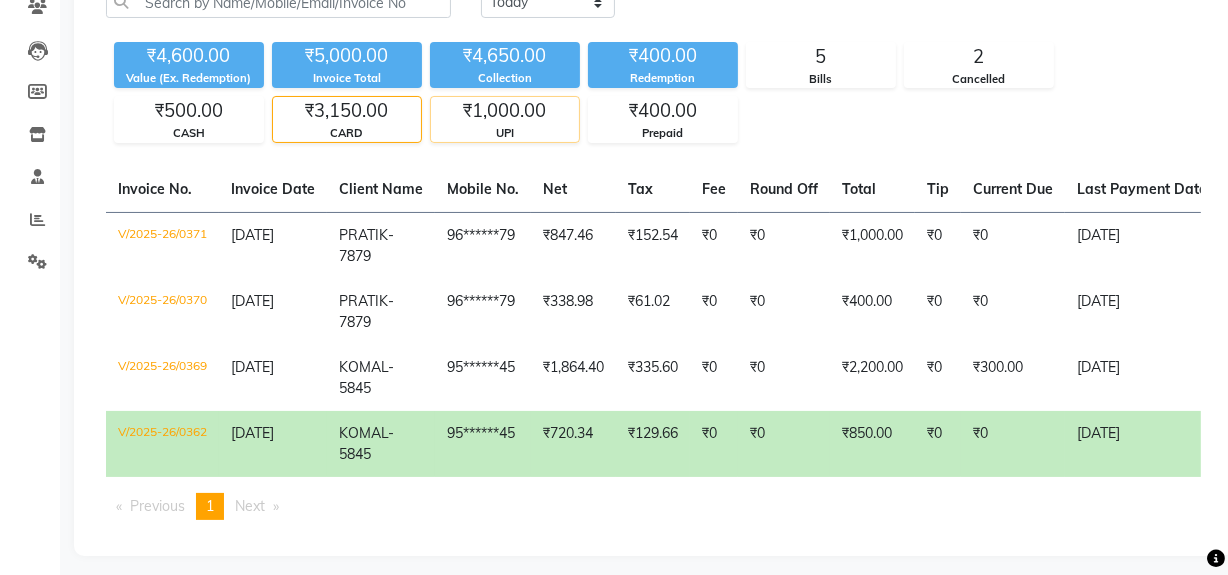click on "₹1,000.00" 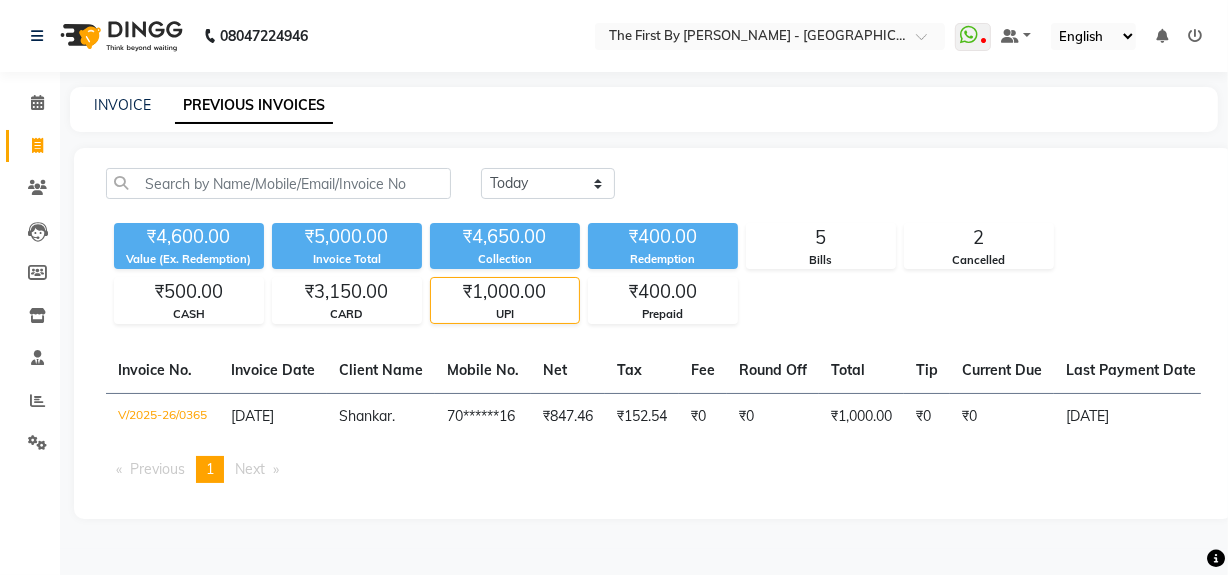 scroll, scrollTop: 0, scrollLeft: 0, axis: both 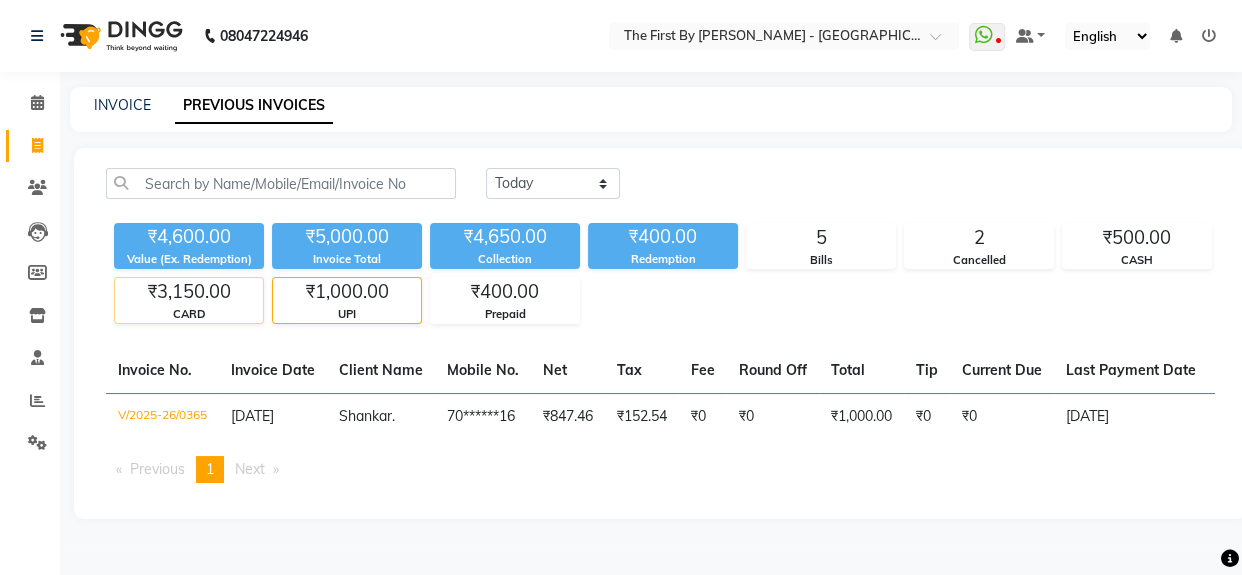 click on "₹3,150.00" 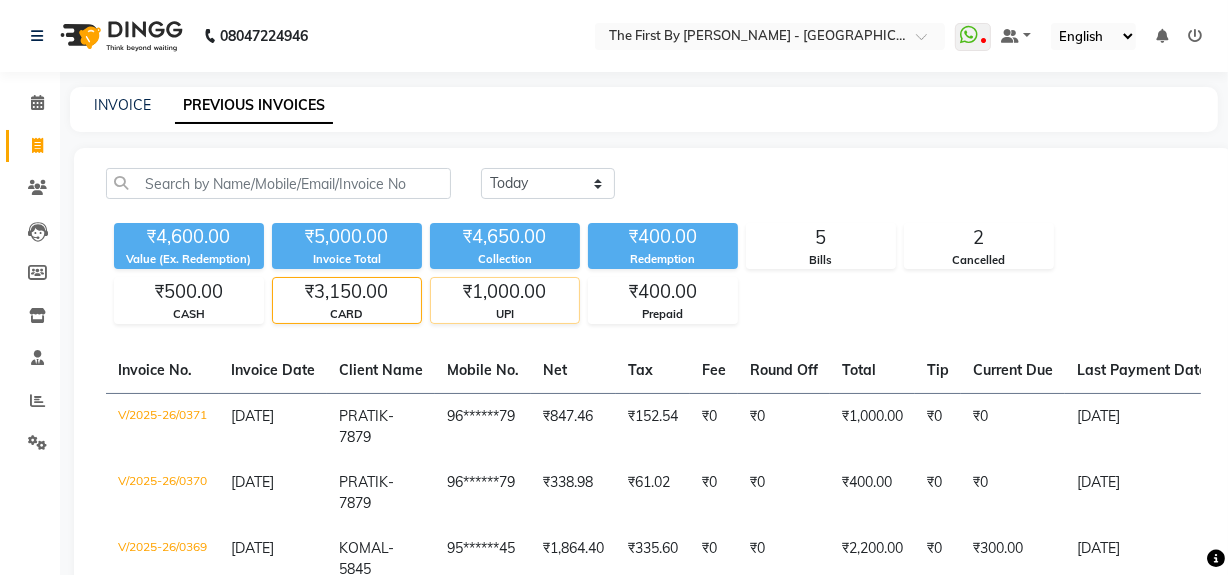 scroll, scrollTop: 204, scrollLeft: 0, axis: vertical 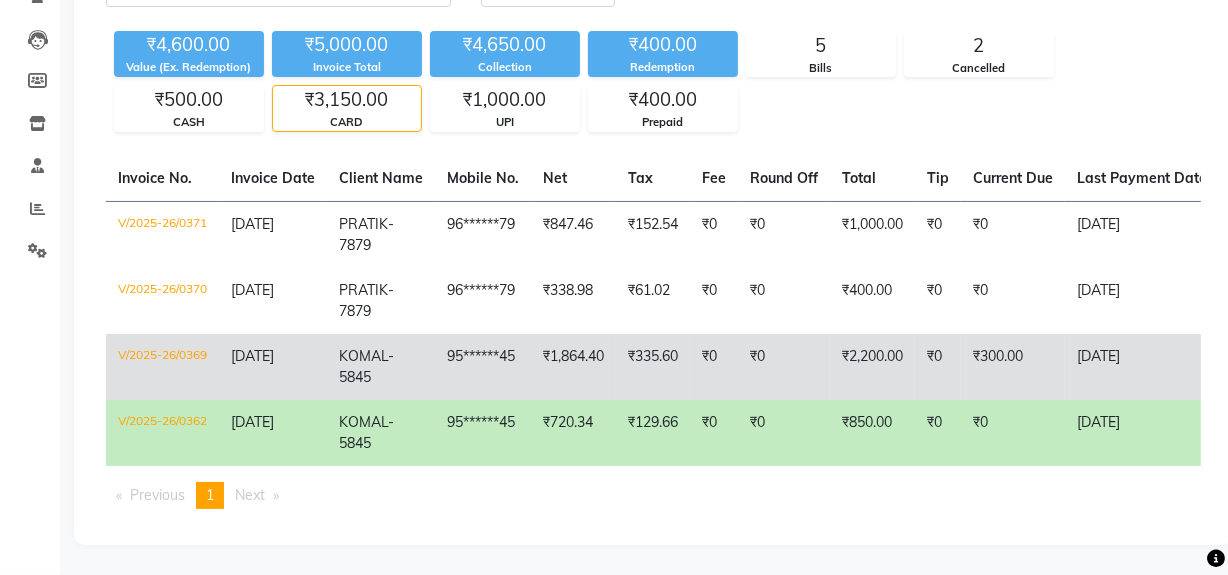 click on "₹335.60" 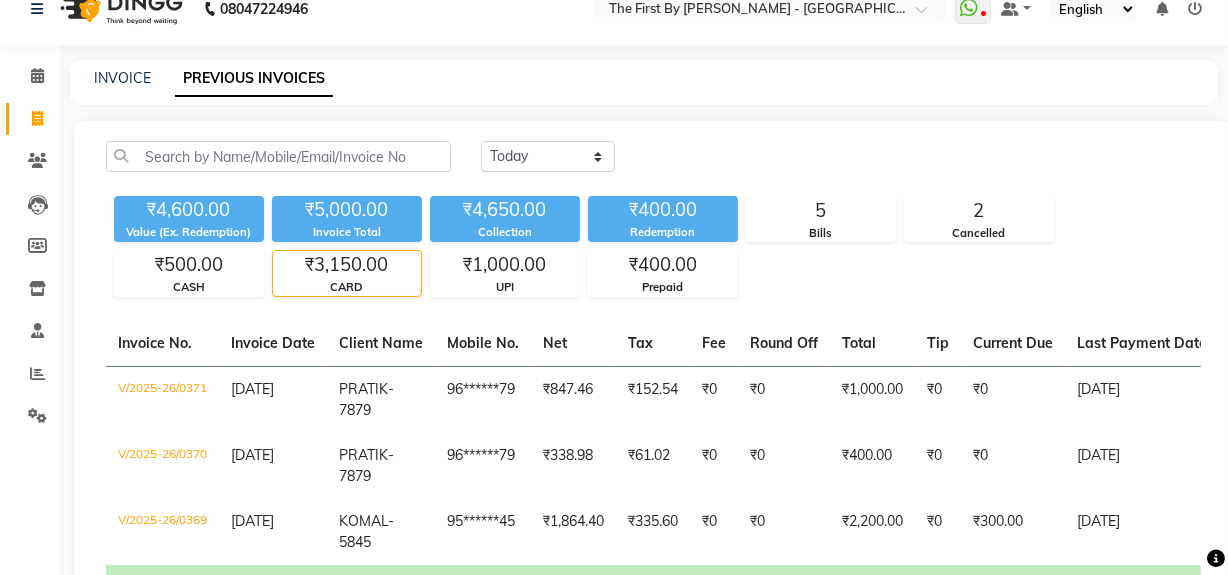 scroll, scrollTop: 0, scrollLeft: 0, axis: both 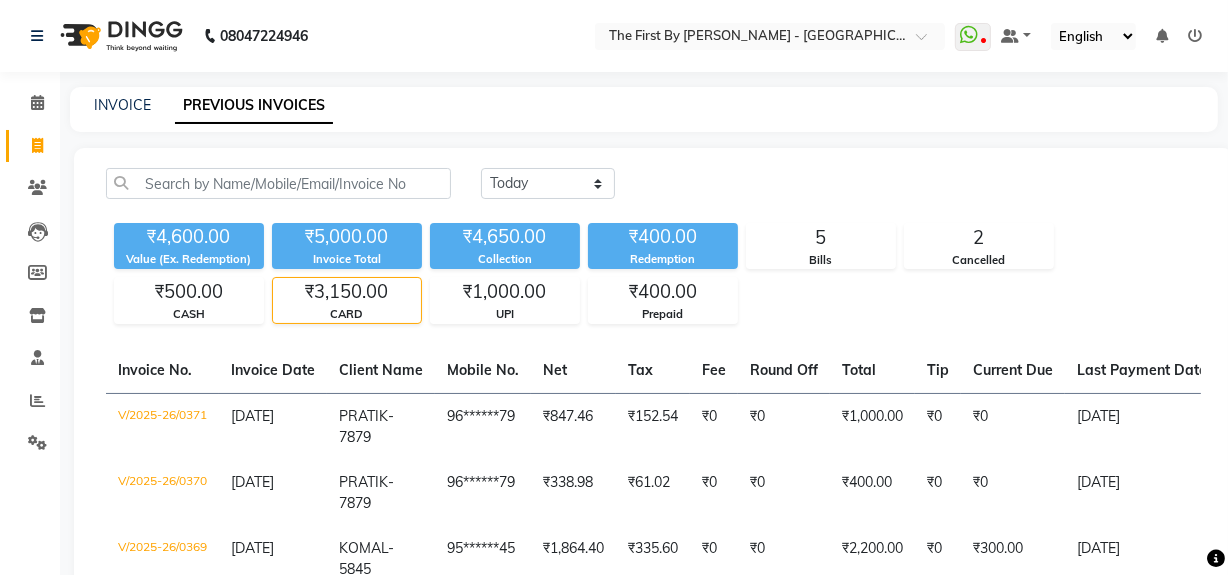 click on "Calendar" 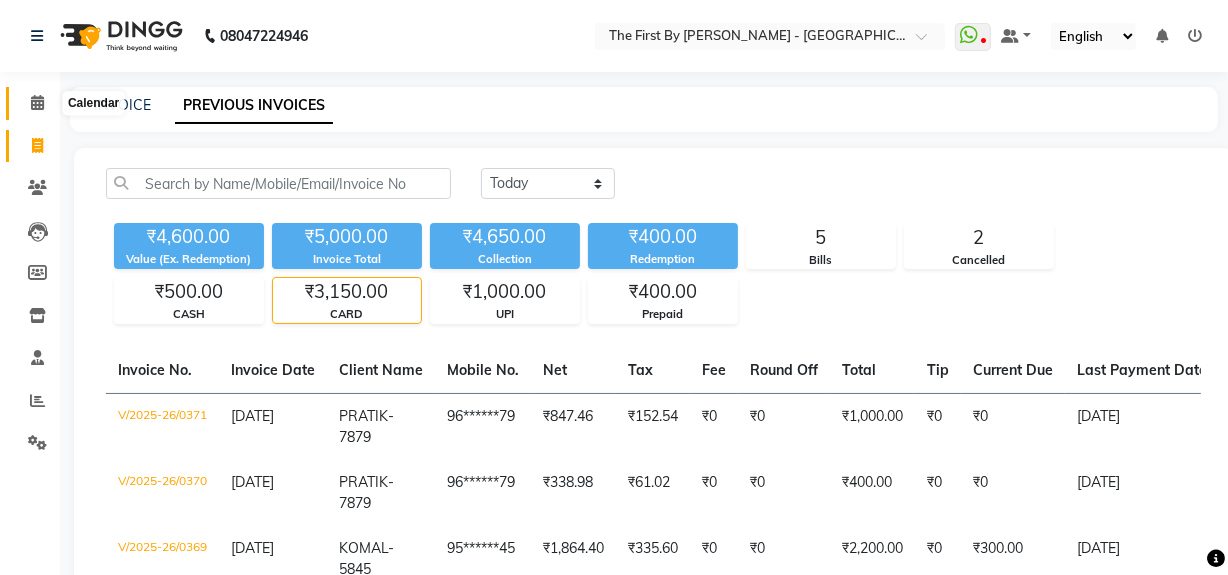 click 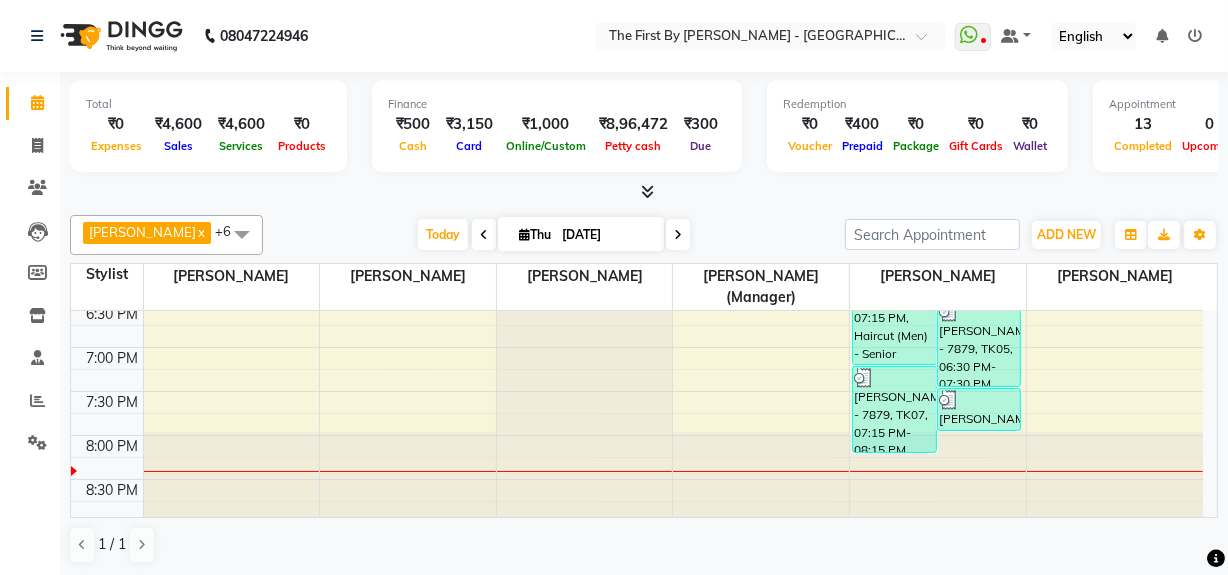 scroll, scrollTop: 932, scrollLeft: 0, axis: vertical 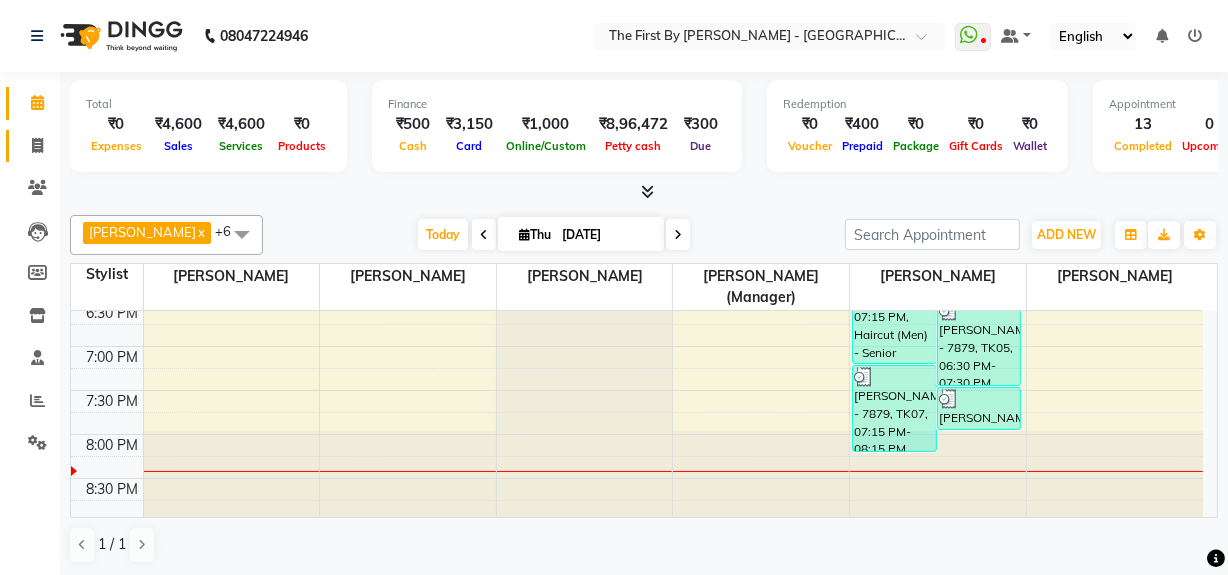 click 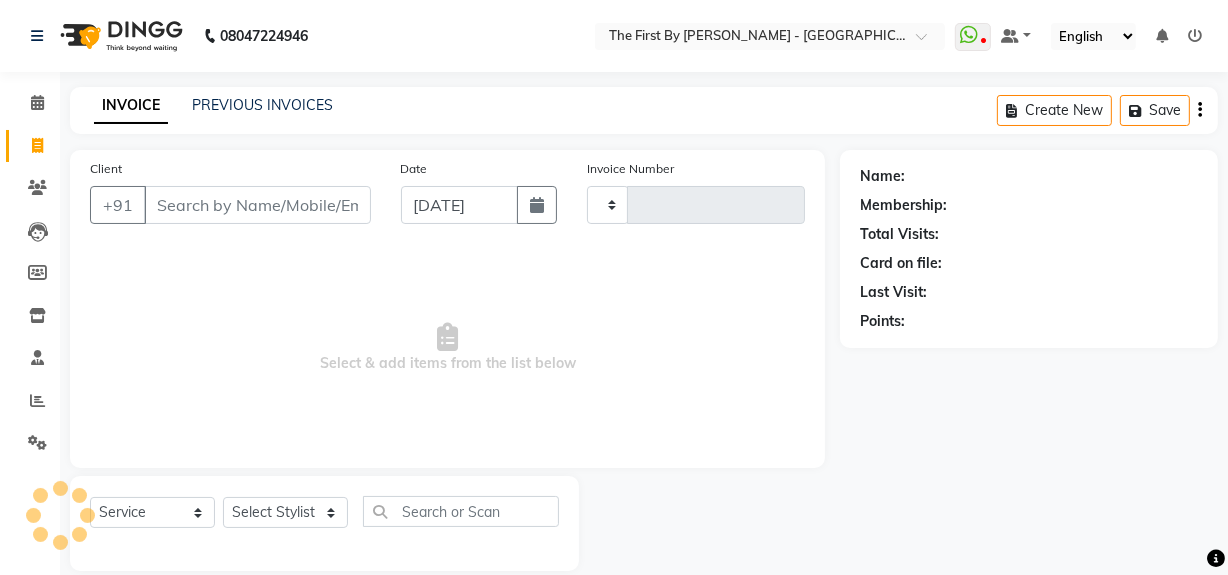 type on "0372" 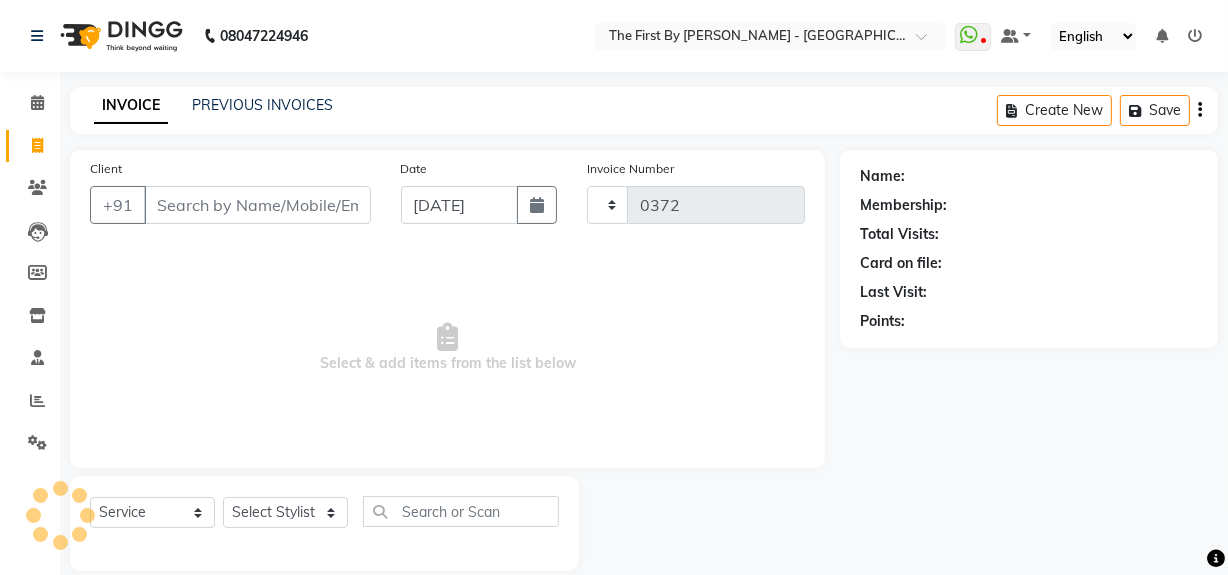 select on "6407" 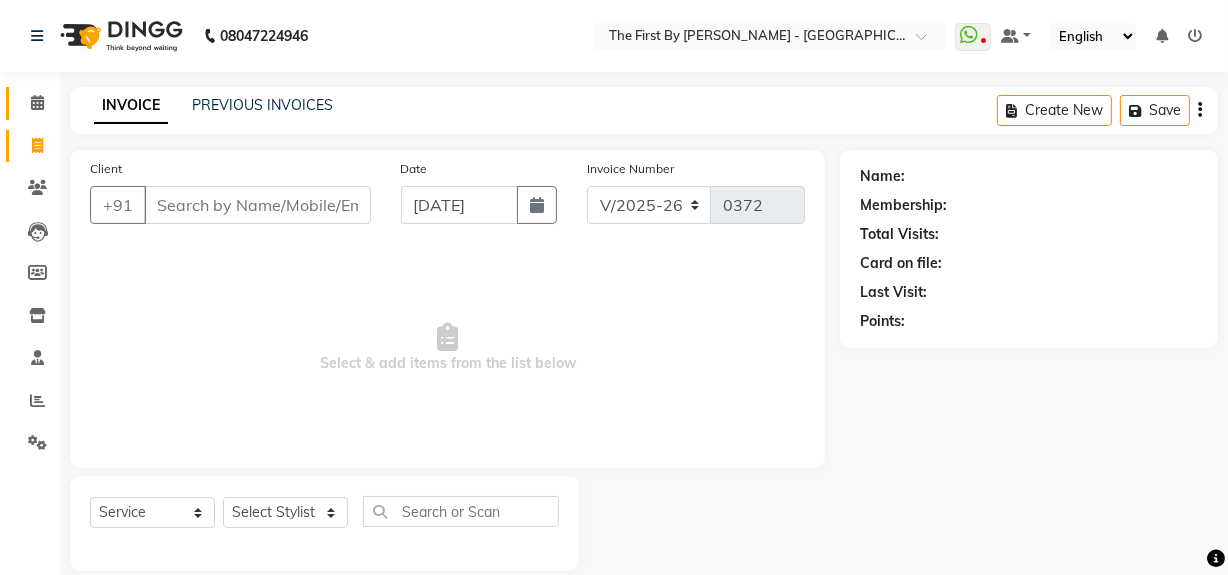 click on "Calendar" 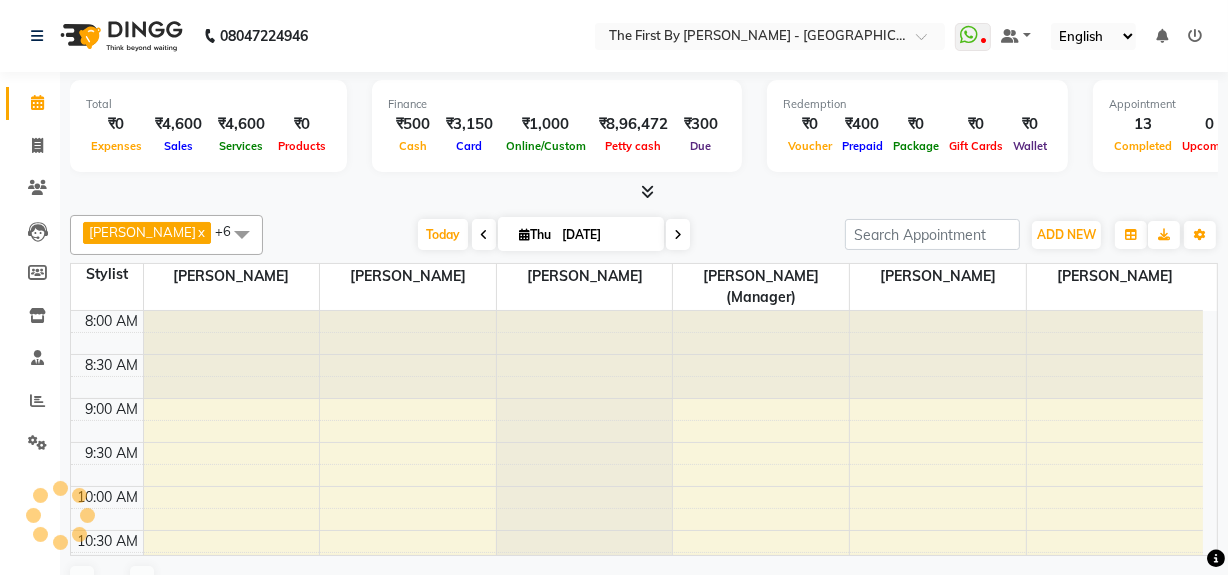 scroll, scrollTop: 0, scrollLeft: 0, axis: both 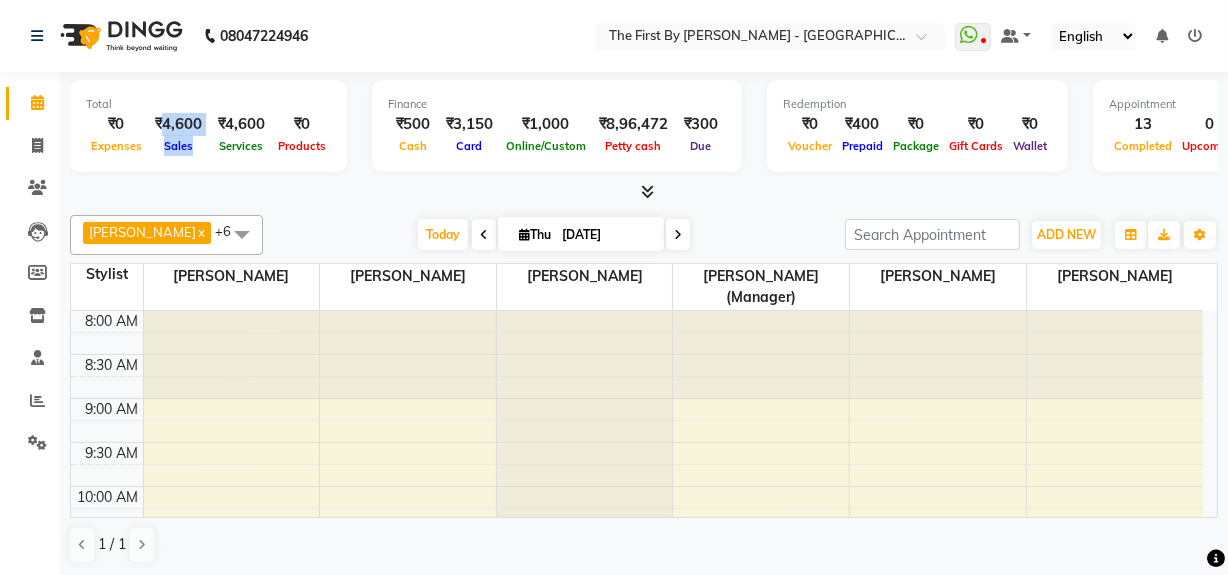 drag, startPoint x: 162, startPoint y: 124, endPoint x: 214, endPoint y: 130, distance: 52.34501 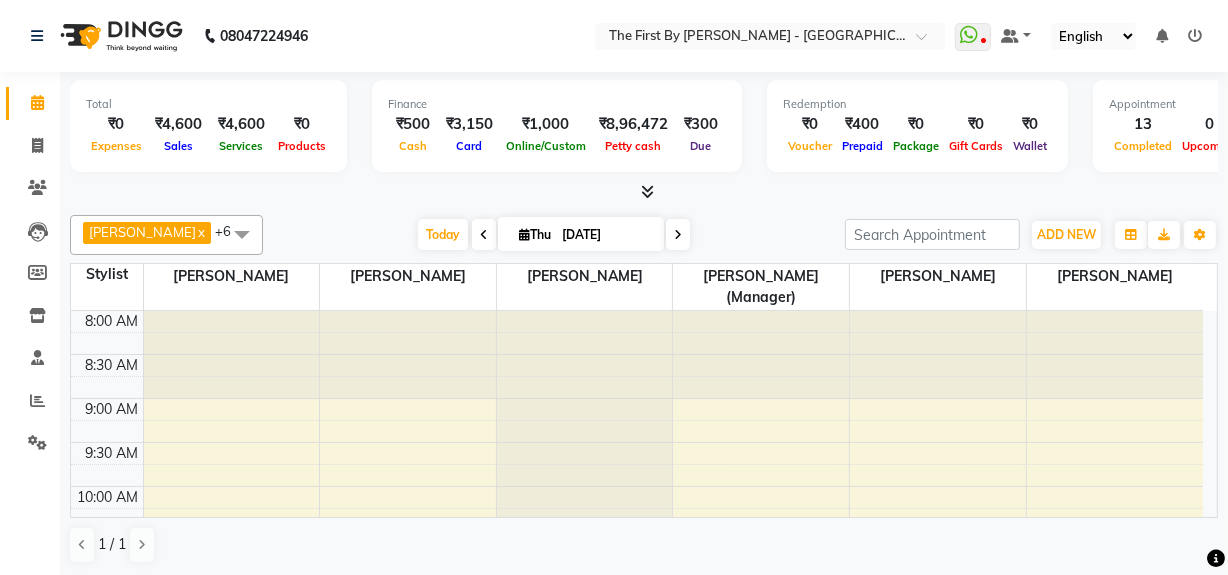click on "Total  ₹0  Expenses ₹4,600  Sales ₹4,600  Services ₹0  Products Finance  ₹500  Cash ₹3,150  Card ₹1,000  Online/Custom ₹8,96,472 [PERSON_NAME] cash ₹300 Due  Redemption  ₹0 Voucher ₹400 Prepaid ₹0 Package ₹0  Gift Cards ₹0  Wallet  Appointment  13 Completed 0 Upcoming 0 Ongoing 0 No show  Other sales  ₹0  Packages ₹0  Memberships ₹0  Vouchers ₹0  Prepaids ₹0  Gift Cards" at bounding box center [644, 129] 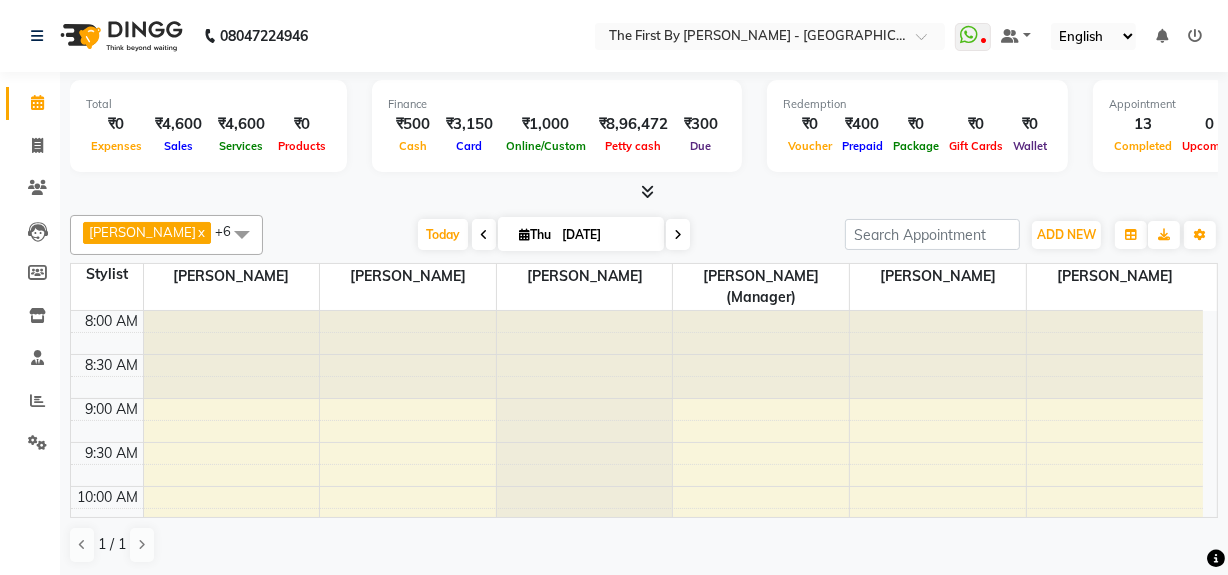 scroll, scrollTop: 0, scrollLeft: 0, axis: both 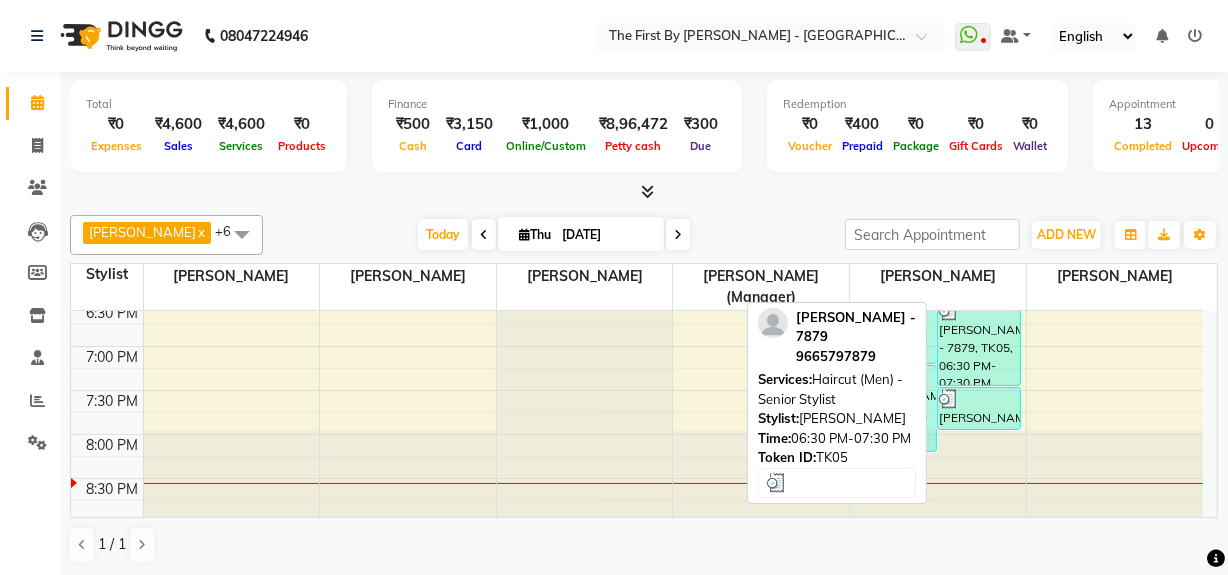 click on "[PERSON_NAME] - 7879, TK05, 06:30 PM-07:30 PM, Haircut (Men) - Senior Stylist" at bounding box center [979, 342] 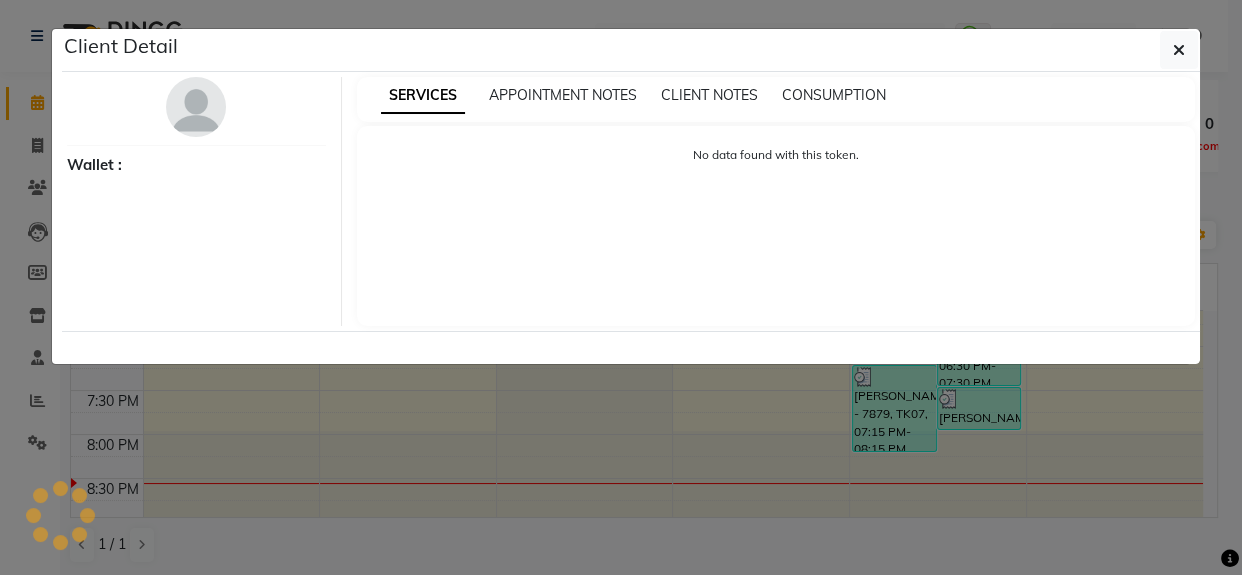 select on "3" 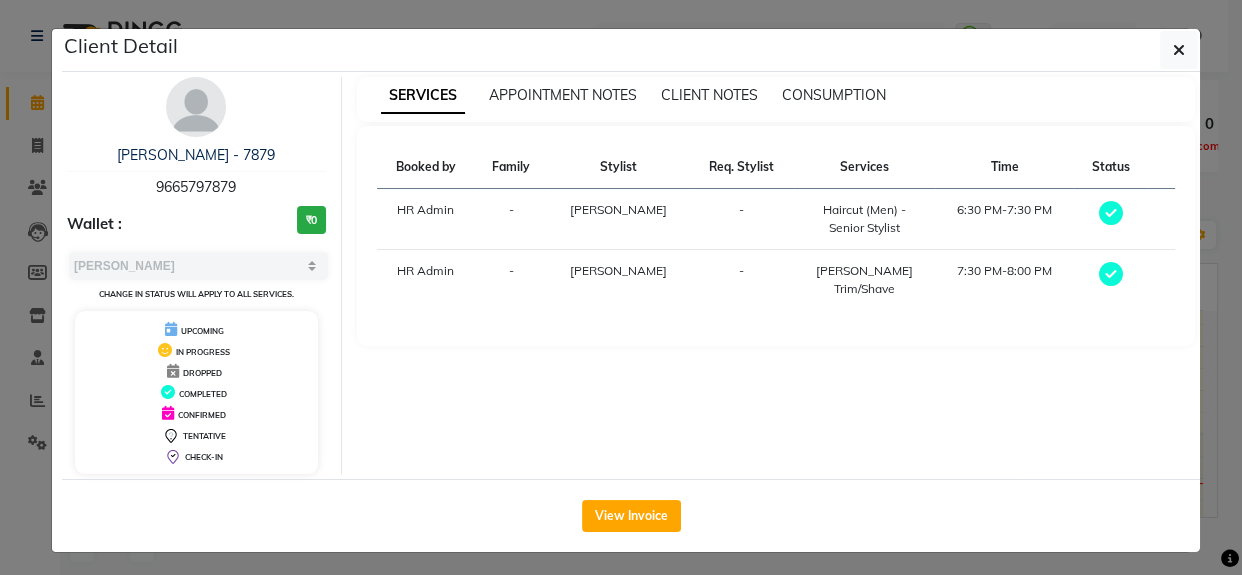 click on "Client Detail" 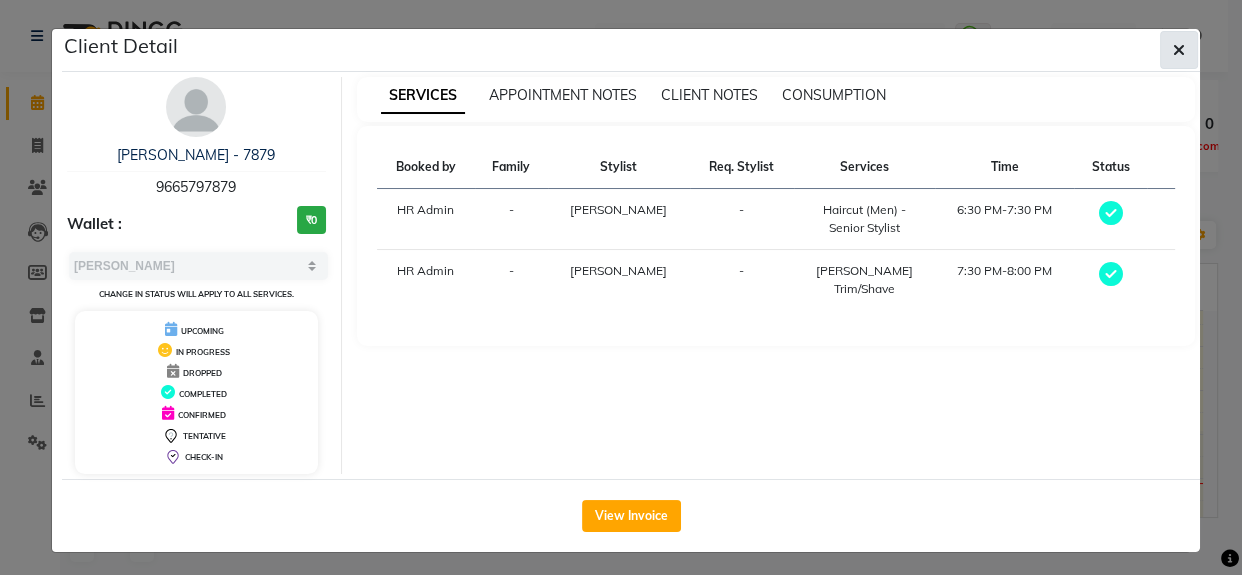 click 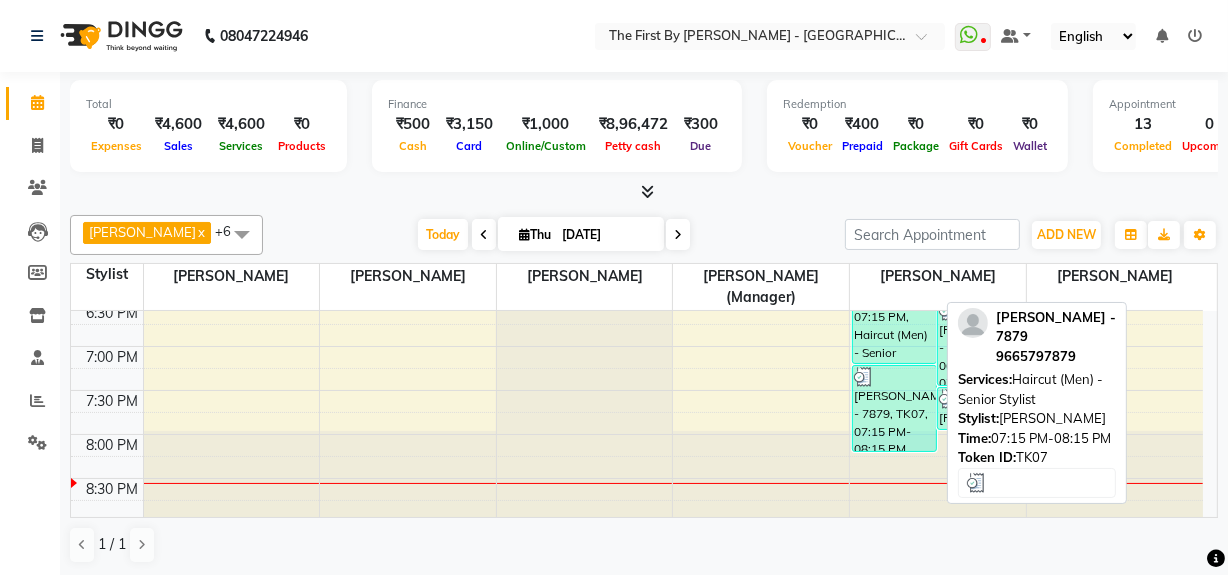 click on "[PERSON_NAME] - 7879, TK07, 07:15 PM-08:15 PM, Haircut (Men) - Senior Stylist" at bounding box center (894, 408) 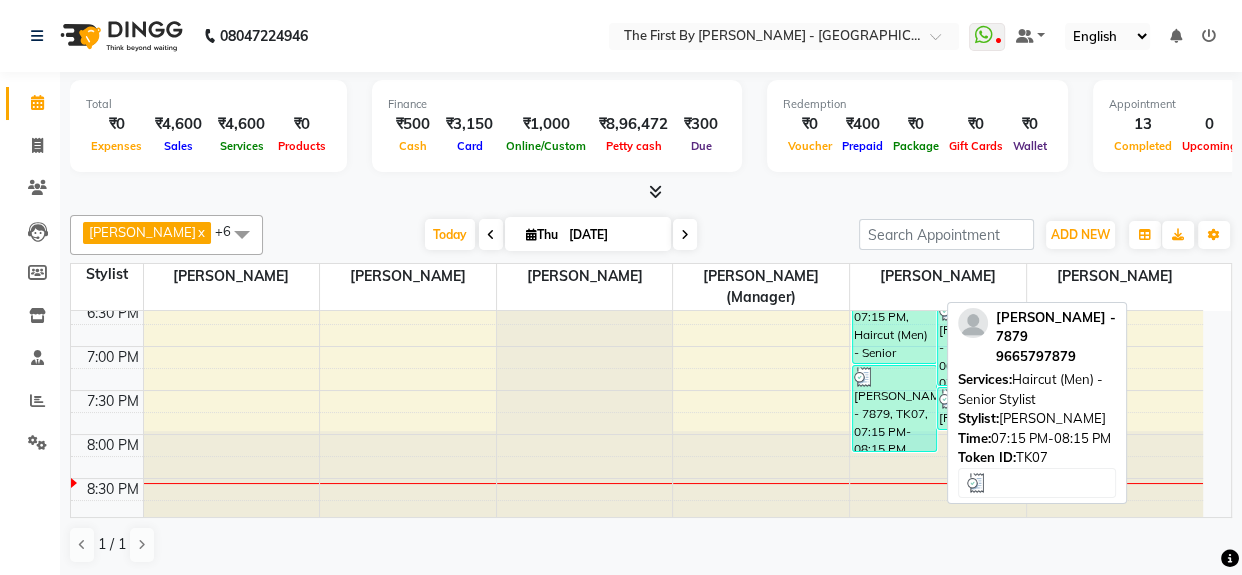 select on "3" 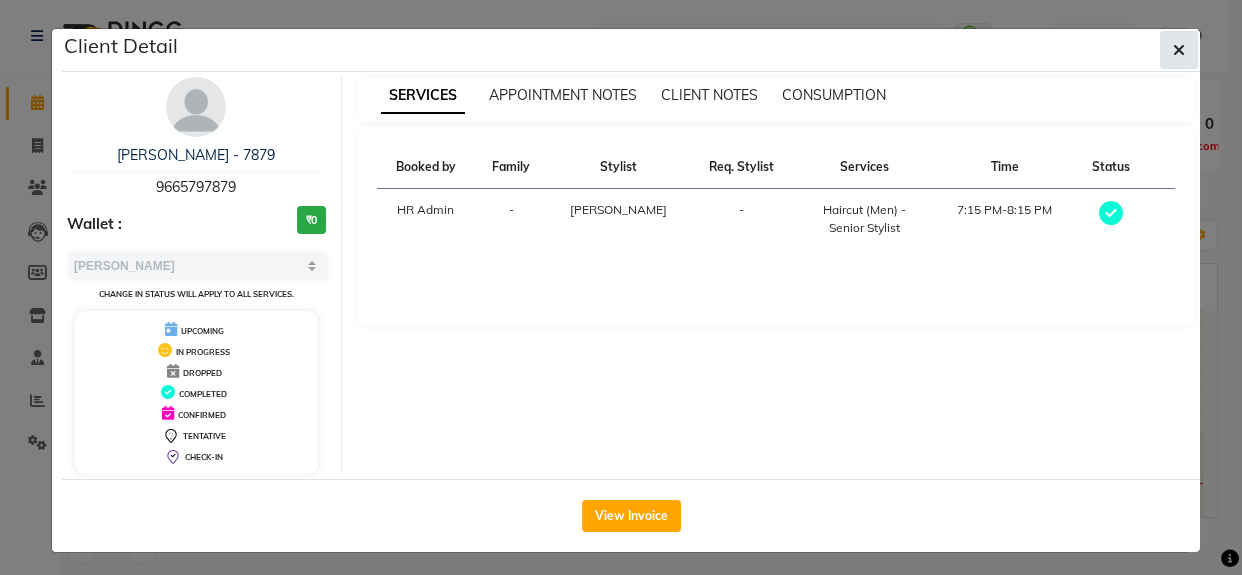 click 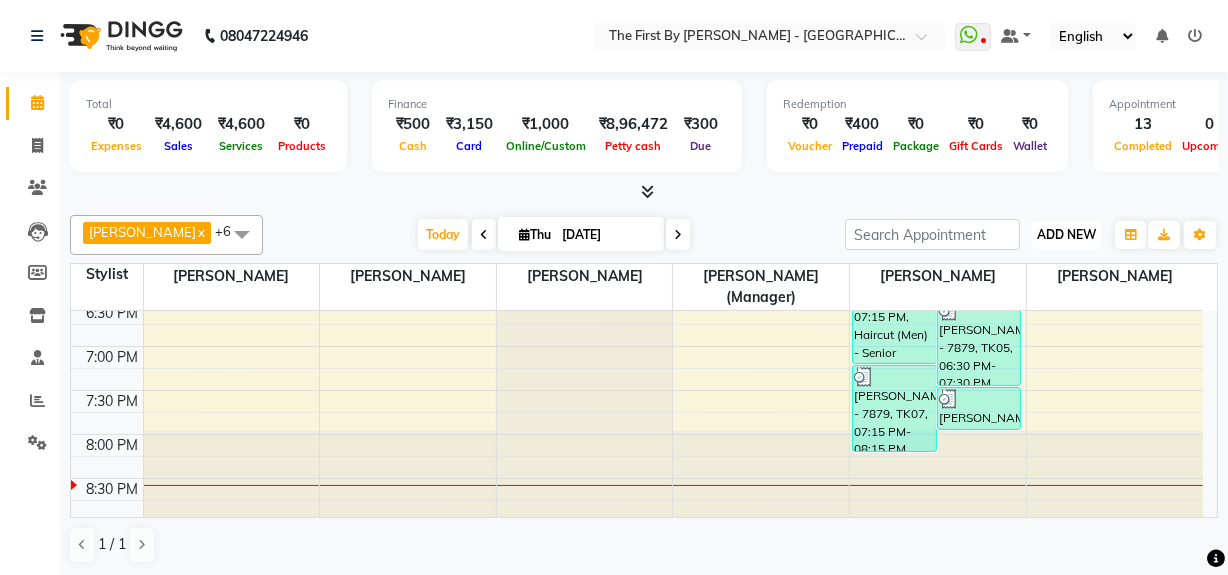 click on "ADD NEW Toggle Dropdown" at bounding box center [1066, 235] 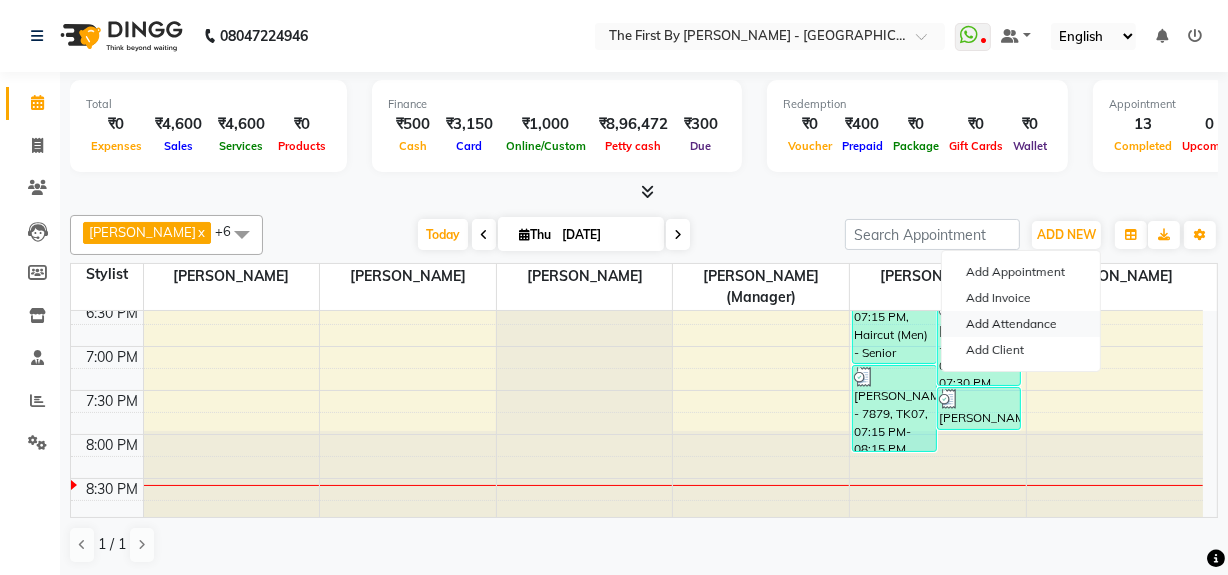 click on "Add Attendance" at bounding box center [1021, 324] 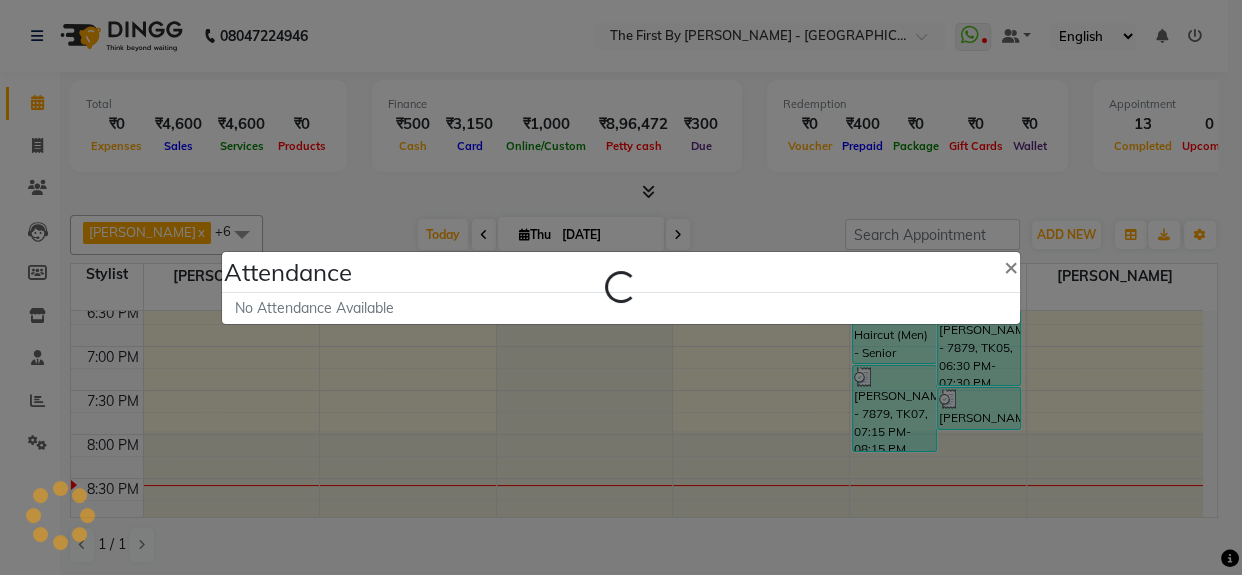 select on "A" 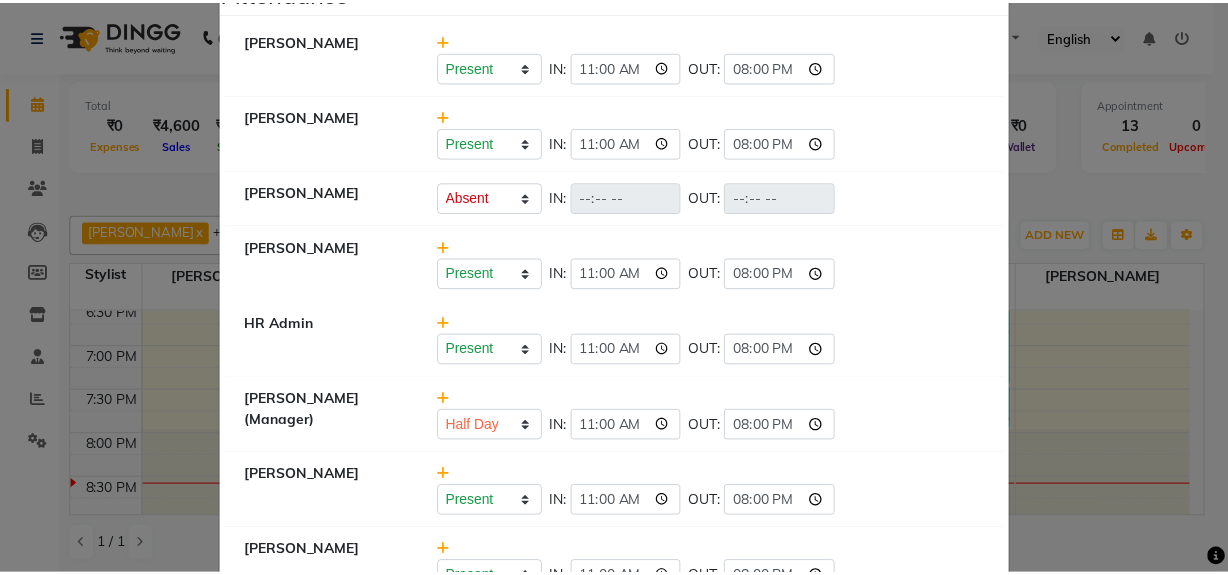 scroll, scrollTop: 0, scrollLeft: 0, axis: both 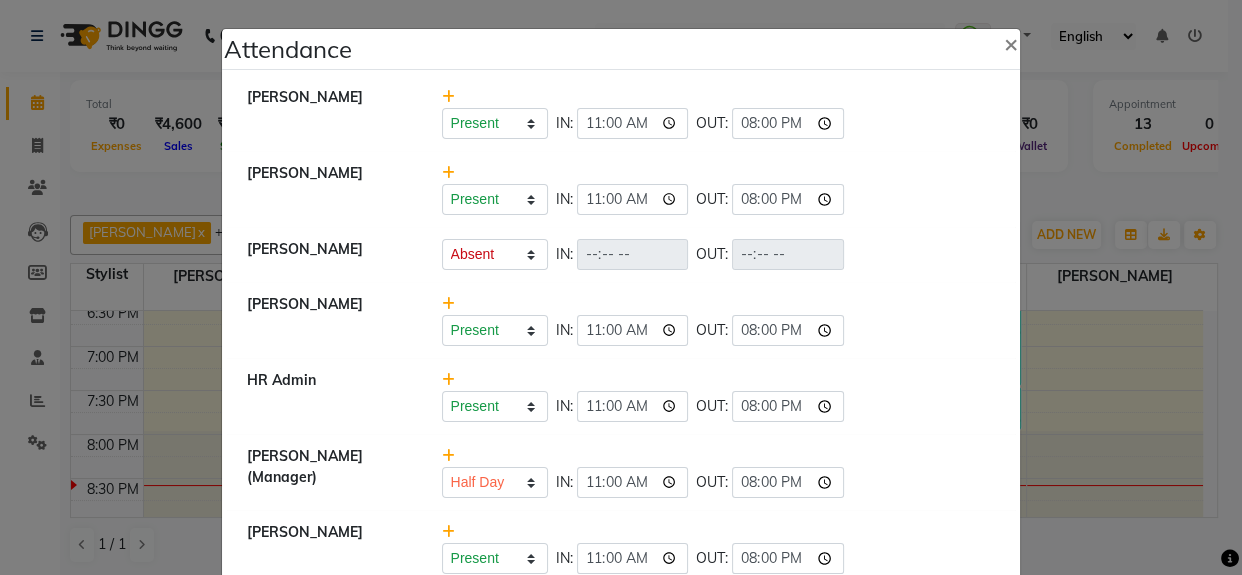 click on "Attendance ×  [PERSON_NAME]   Present   Absent   Late   Half Day   Weekly Off  IN:  11:00 OUT:  20:00  [PERSON_NAME]    Present   Absent   Late   Half Day   Weekly Off  IN:  11:00 OUT:  20:00  [PERSON_NAME]    Present   Absent   Late   Half Day   Weekly Off  IN:  OUT:   [PERSON_NAME]   Present   Absent   Late   Half Day   Weekly Off  IN:  11:00 OUT:  20:00  HR Admin   Present   Absent   Late   Half Day   Weekly Off  IN:  11:00 OUT:  20:00  [PERSON_NAME] (Manager)   Present   Absent   Late   Half Day   Weekly Off  IN:  11:00 OUT:  20:00  [PERSON_NAME]   Present   Absent   Late   Half Day   Weekly Off  IN:  11:00 OUT:  20:00  [PERSON_NAME]   Present   Absent   Late   Half Day   Weekly Off  IN:  11:00 OUT:  20:00" 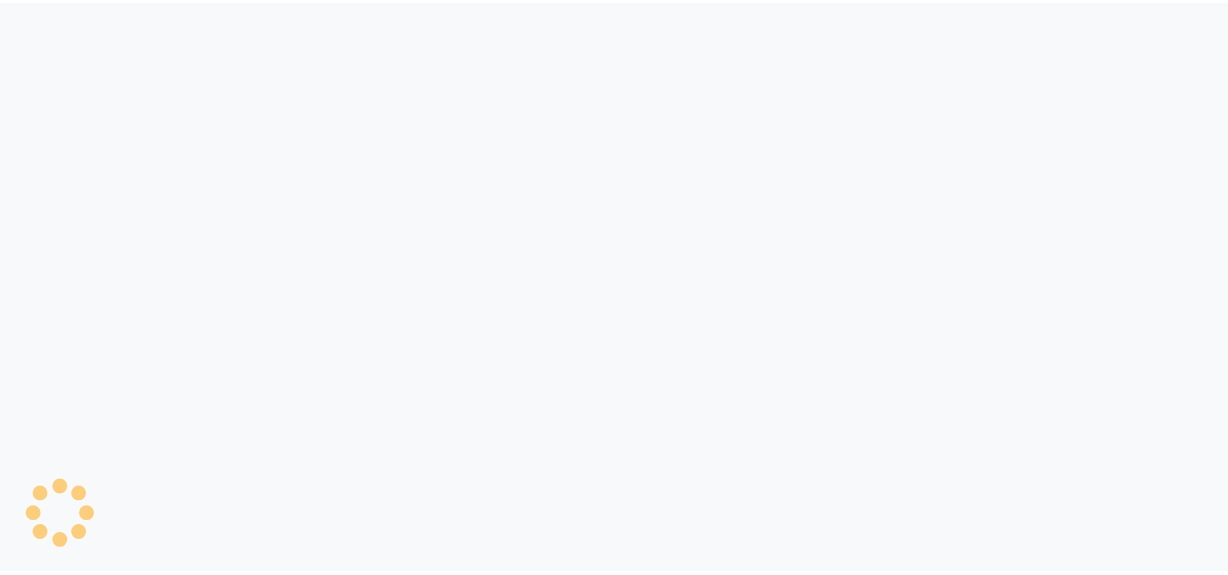 scroll, scrollTop: 0, scrollLeft: 0, axis: both 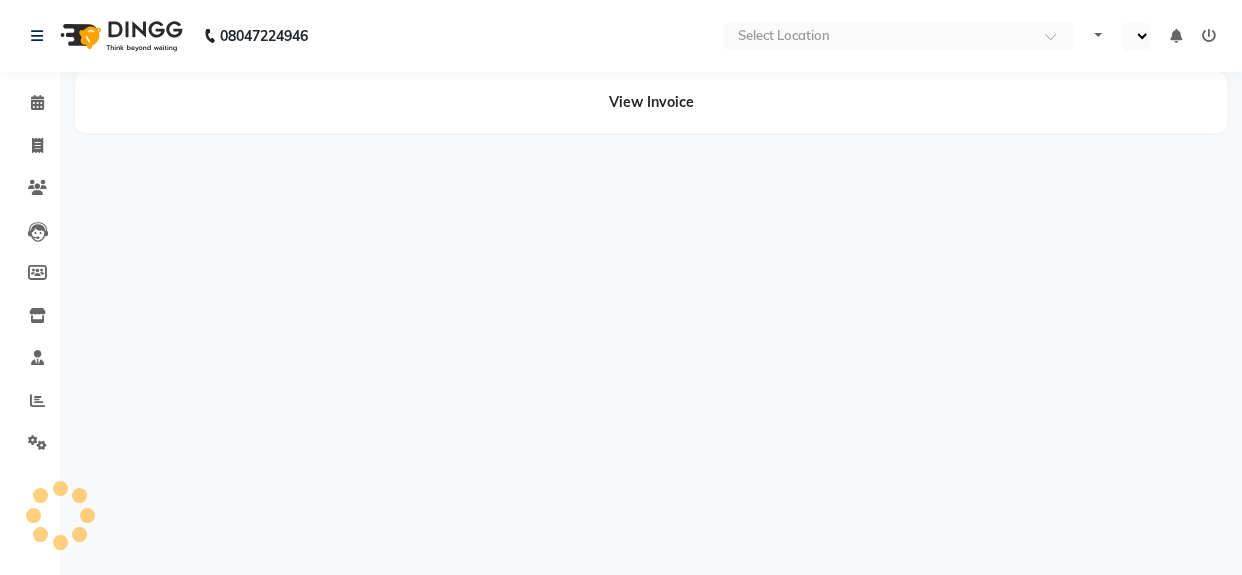 select on "en" 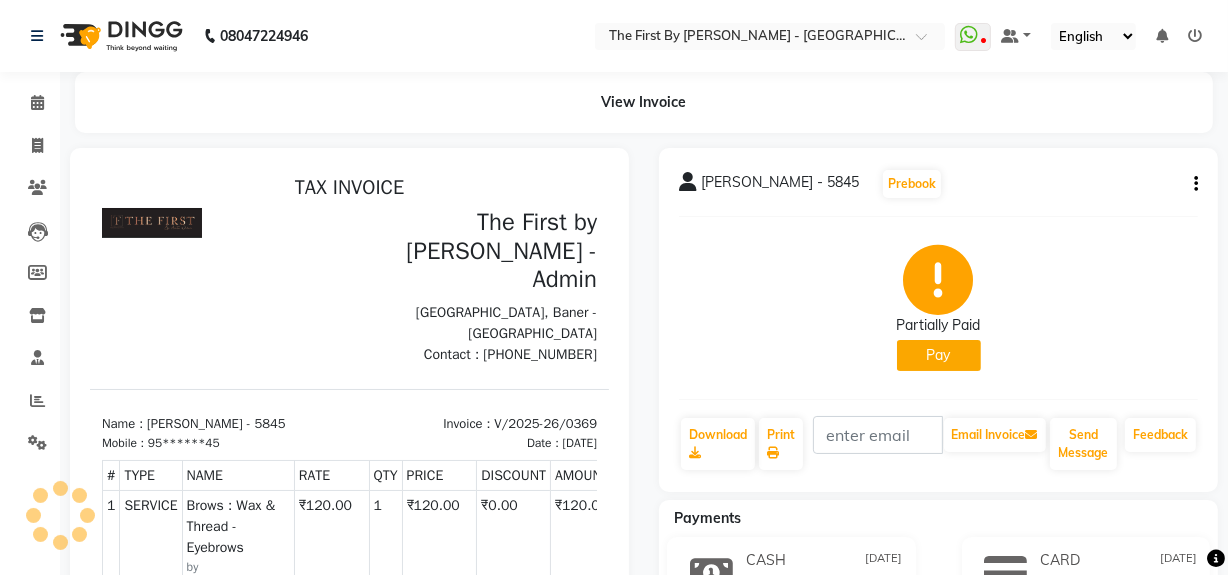 scroll, scrollTop: 0, scrollLeft: 0, axis: both 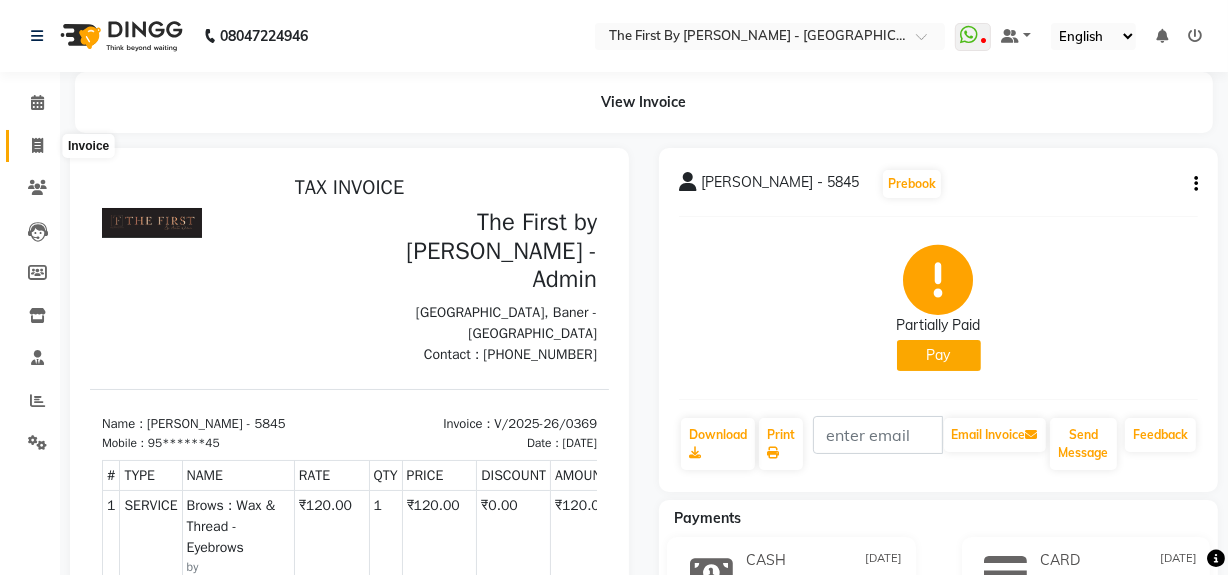 click 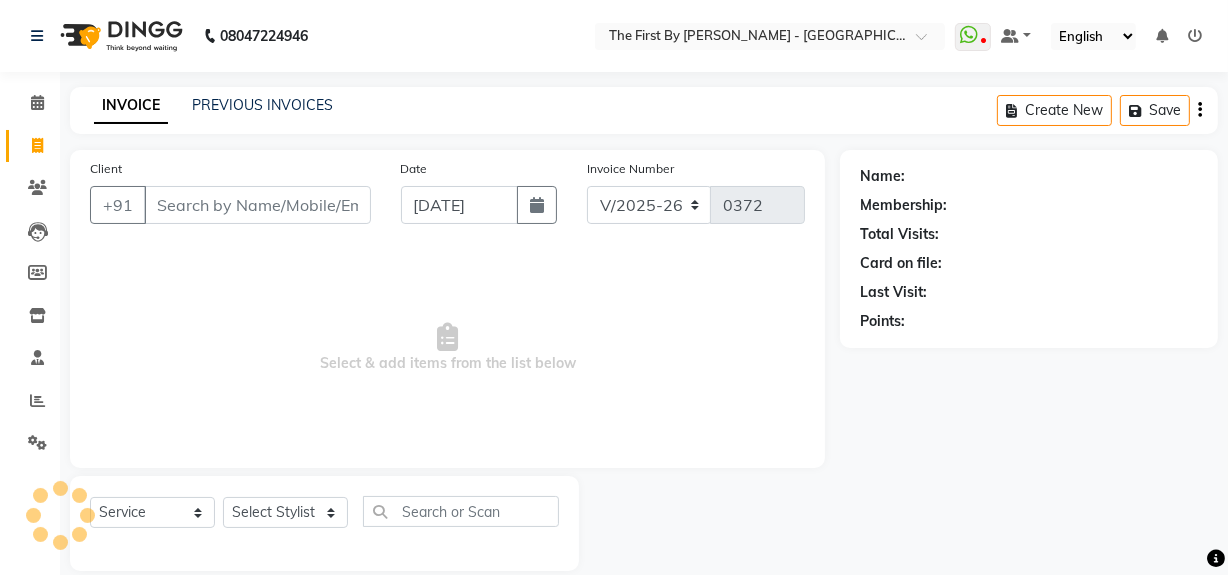 scroll, scrollTop: 26, scrollLeft: 0, axis: vertical 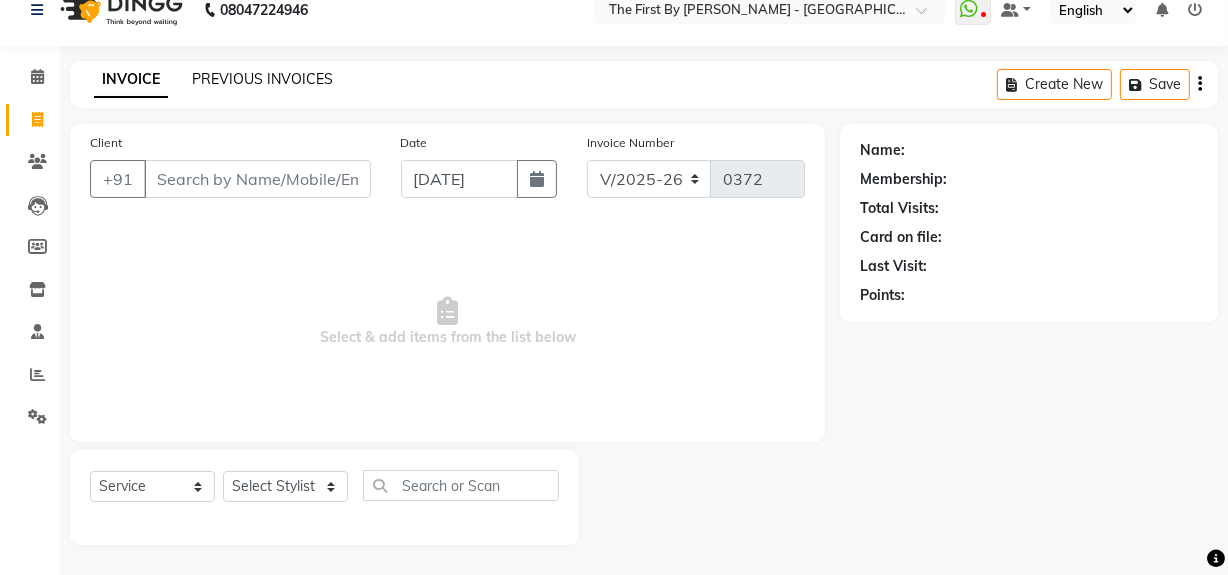 click on "PREVIOUS INVOICES" 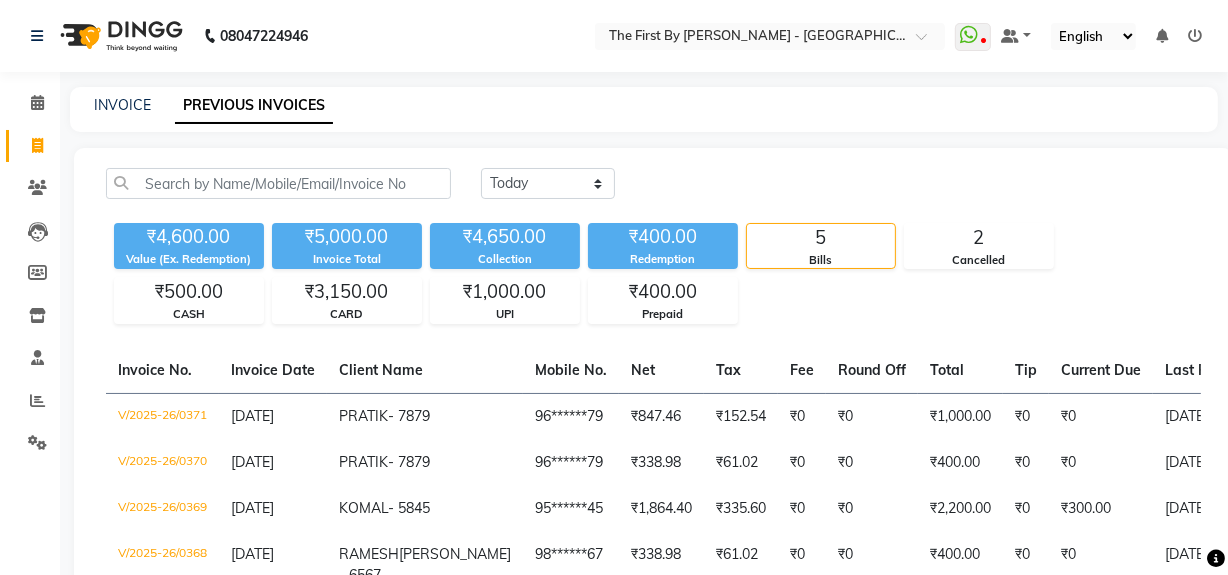 click on "PREVIOUS INVOICES" 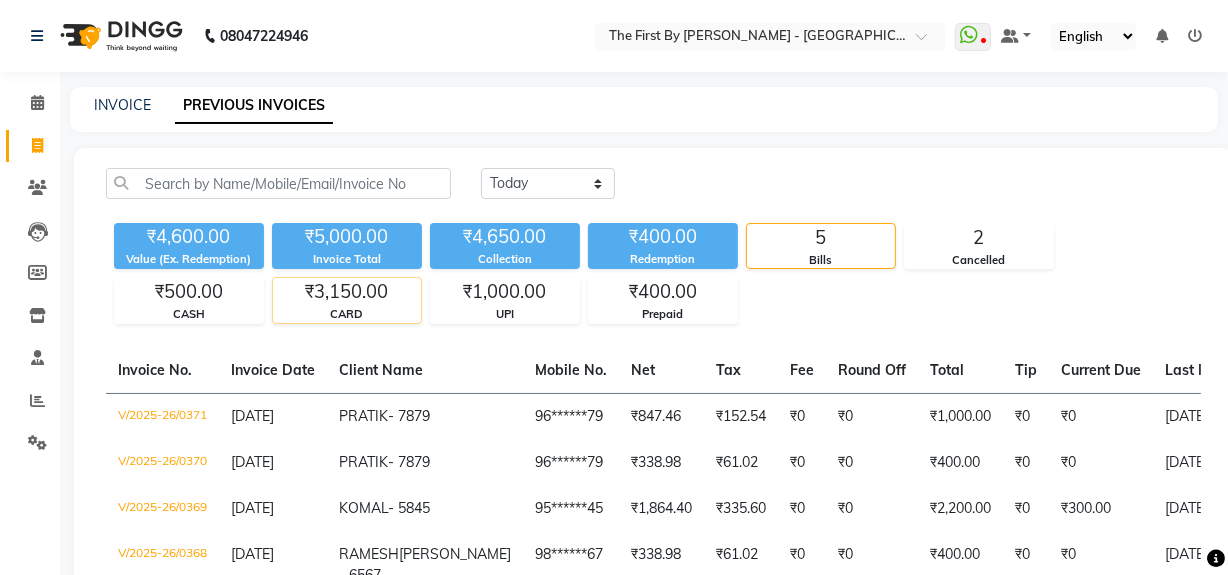 click on "CARD" 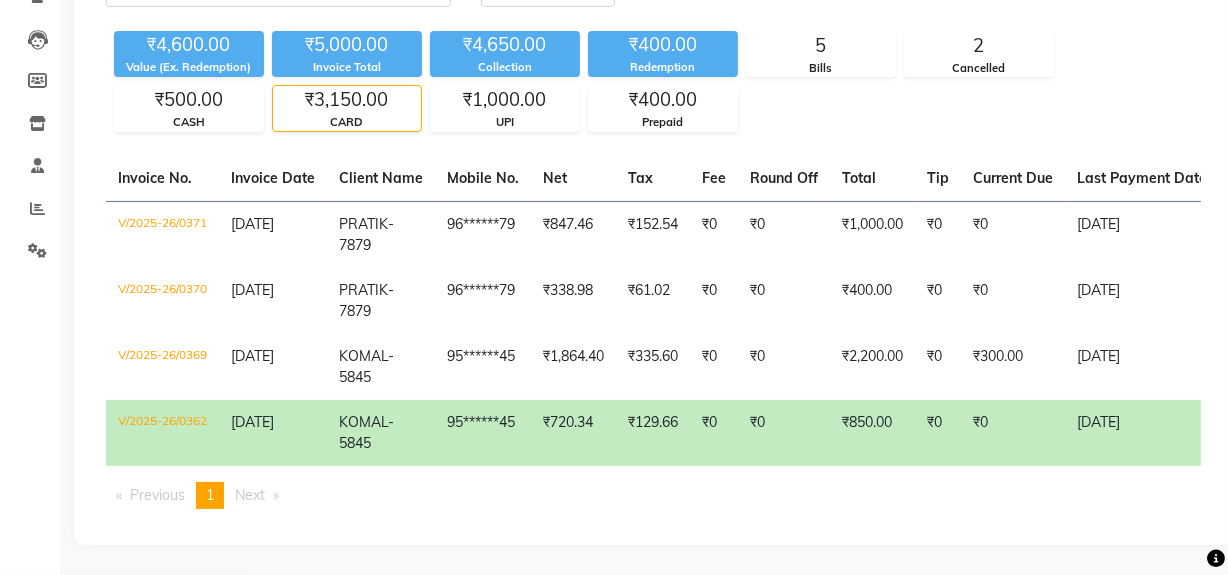 scroll, scrollTop: 204, scrollLeft: 0, axis: vertical 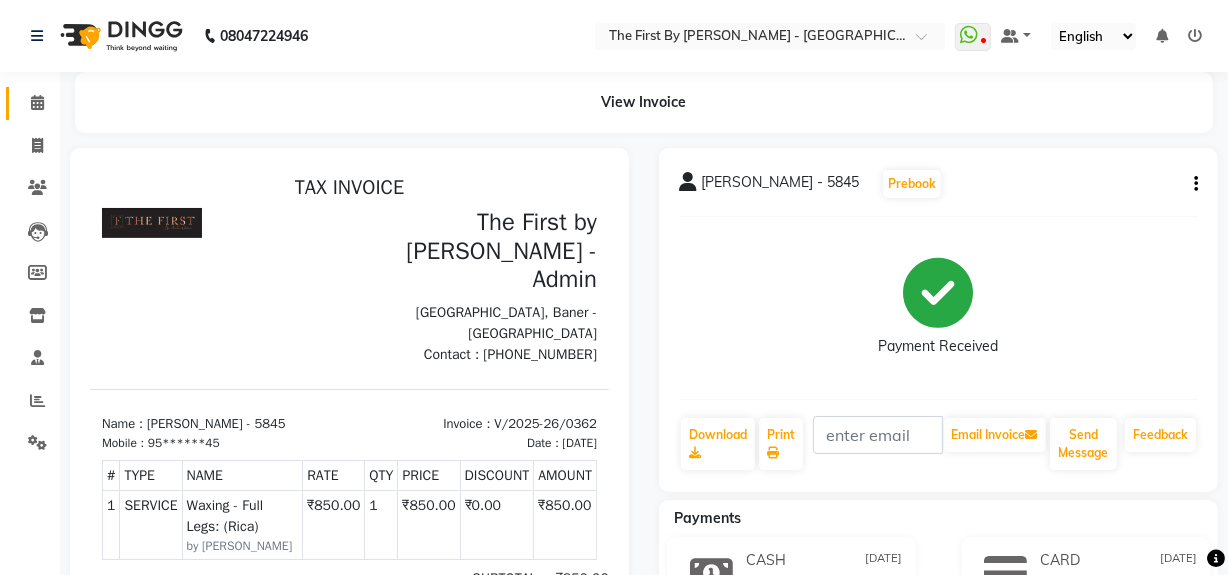 click on "Calendar" 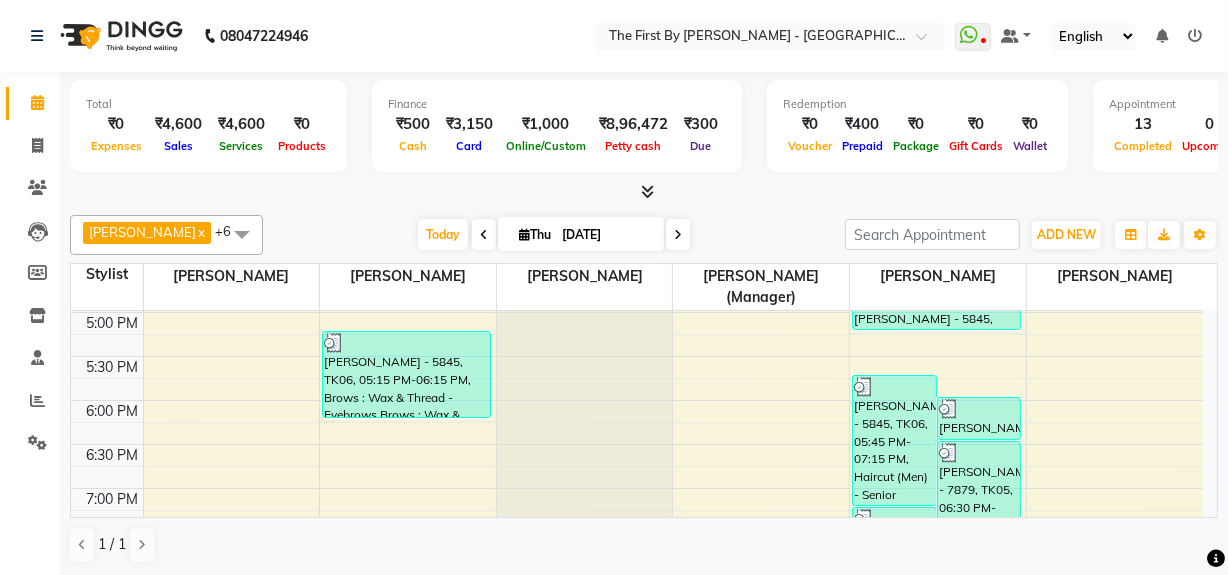 scroll, scrollTop: 636, scrollLeft: 0, axis: vertical 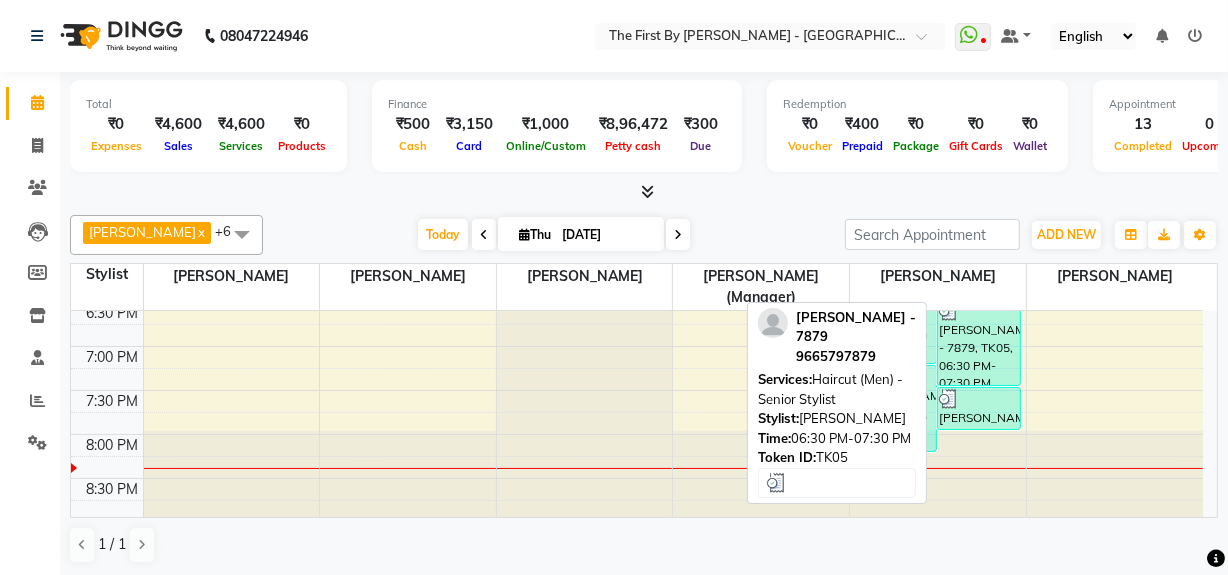 click on "[PERSON_NAME] - 7879, TK05, 06:30 PM-07:30 PM, Haircut (Men) - Senior Stylist" at bounding box center [979, 342] 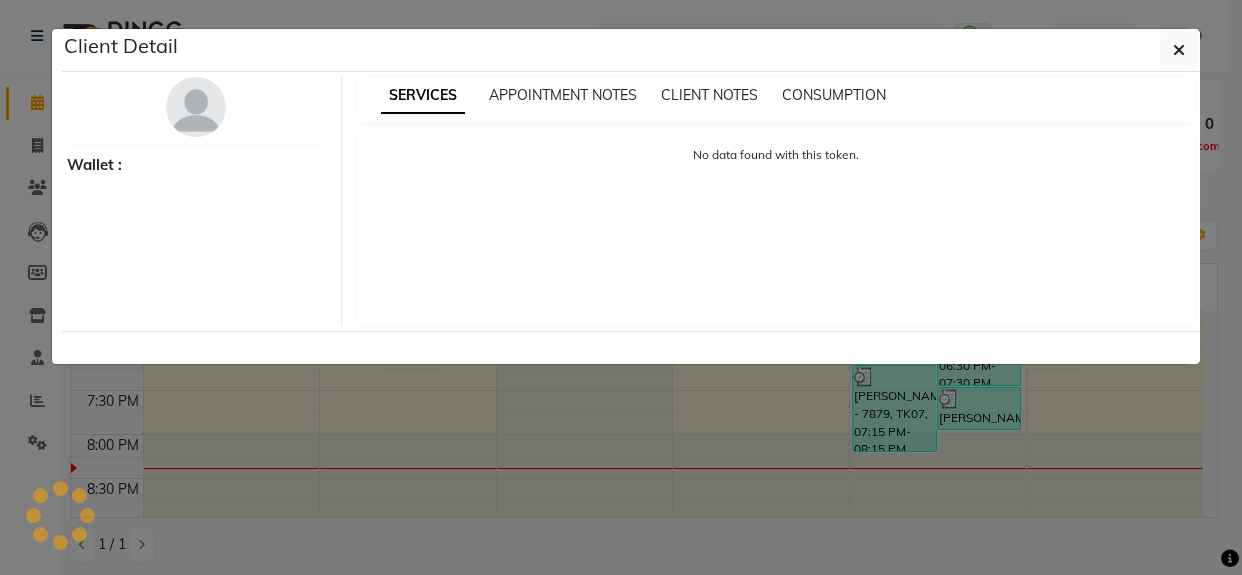 select on "3" 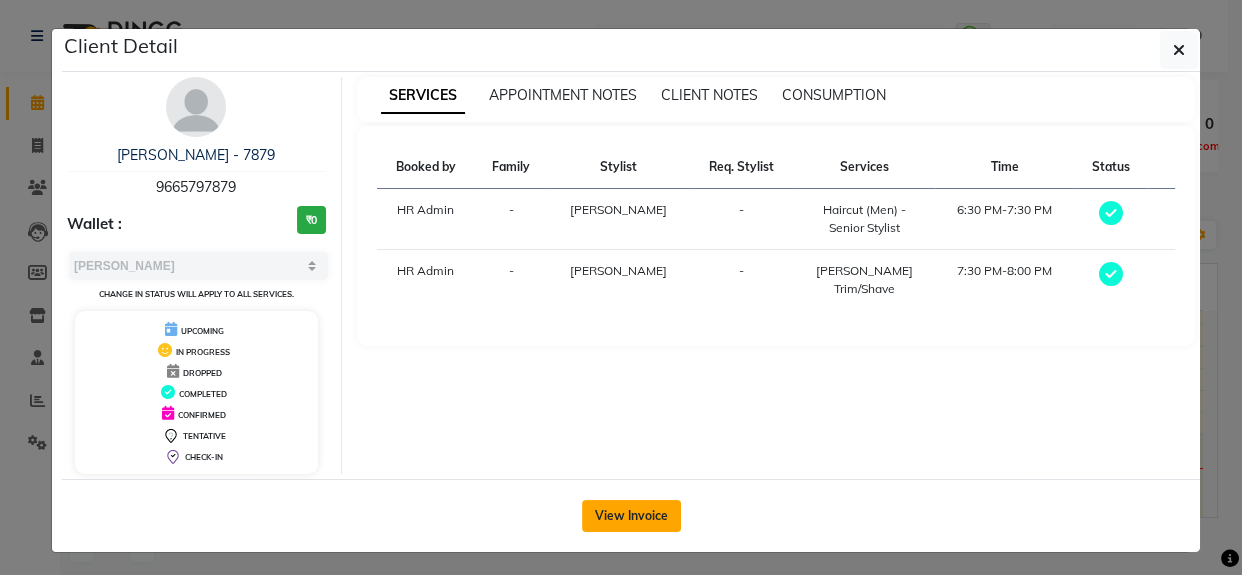 click on "View Invoice" 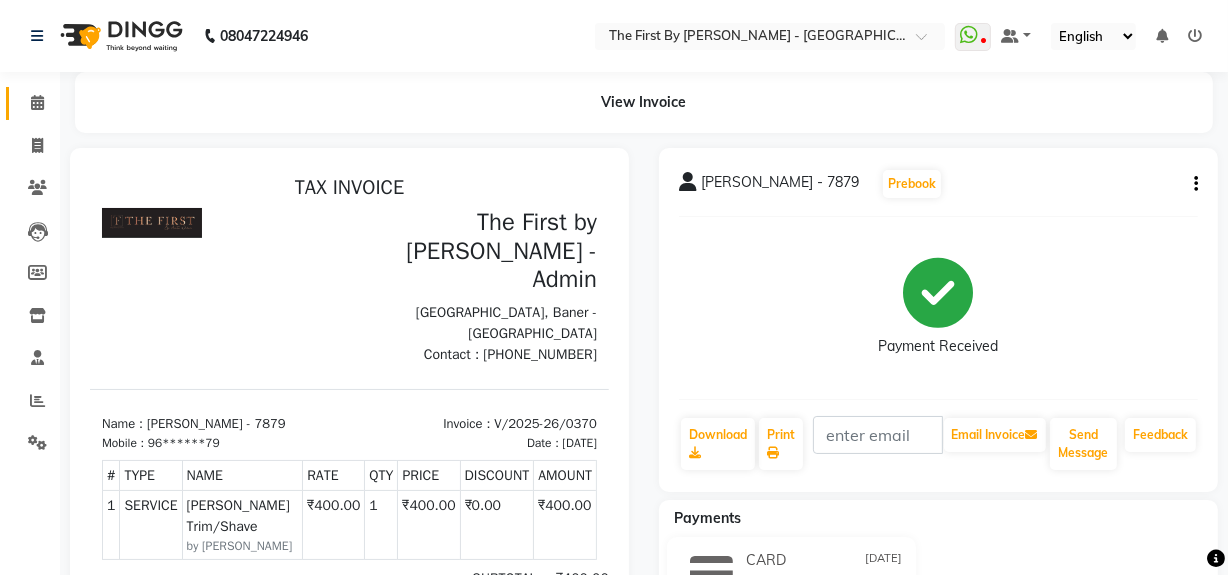 scroll, scrollTop: 0, scrollLeft: 0, axis: both 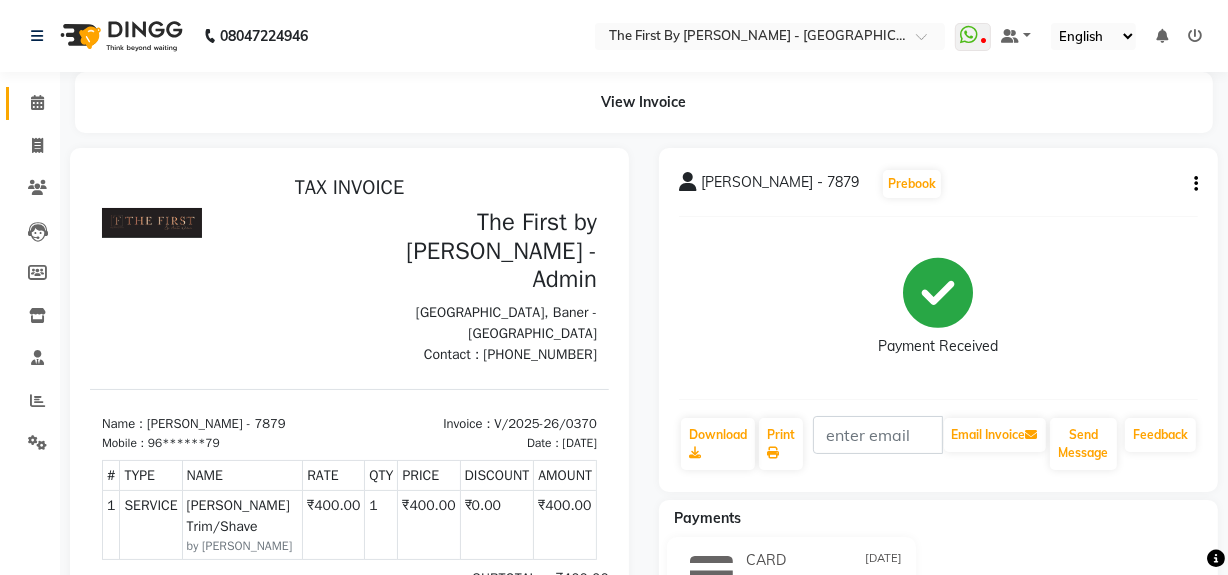 click on "Calendar" 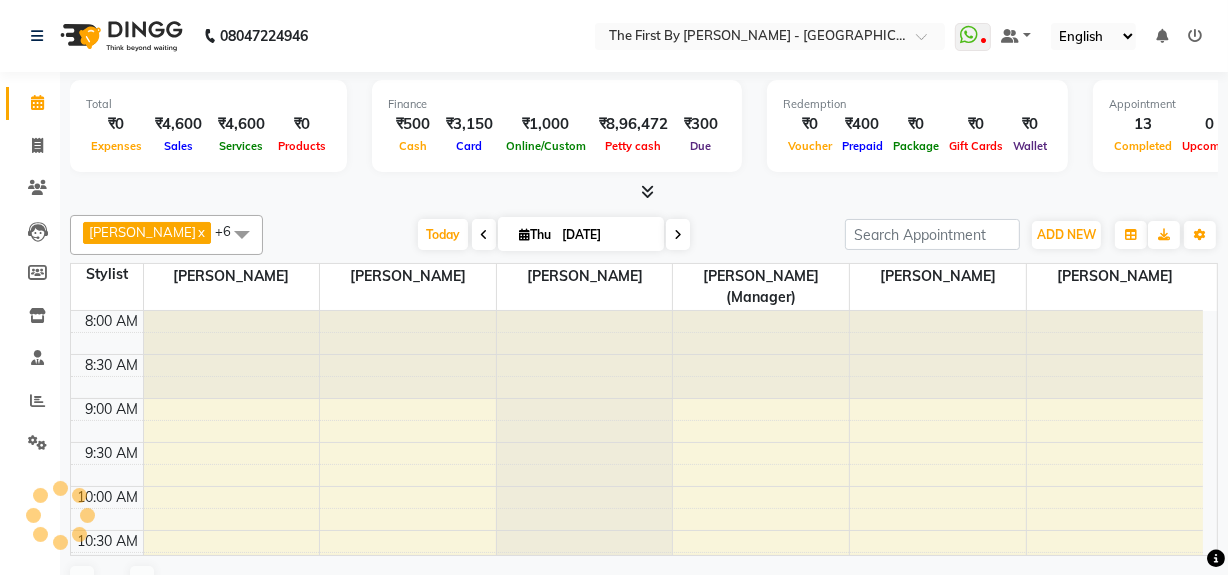 scroll, scrollTop: 0, scrollLeft: 0, axis: both 